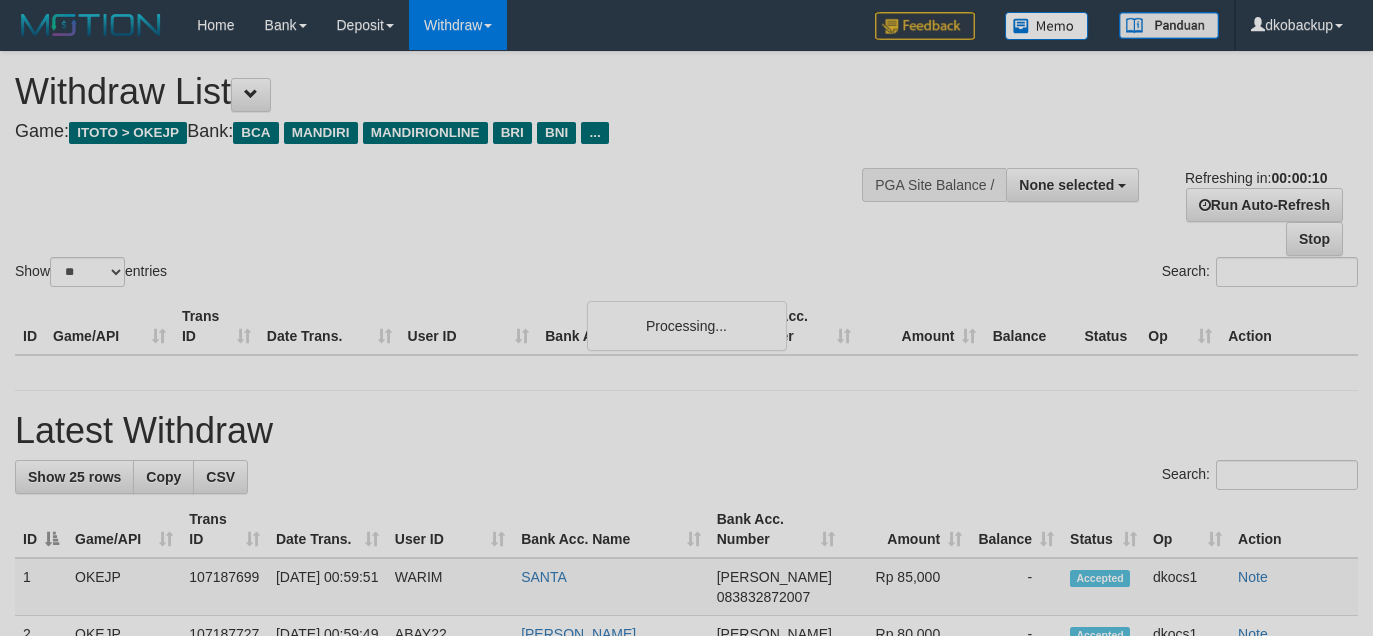 select 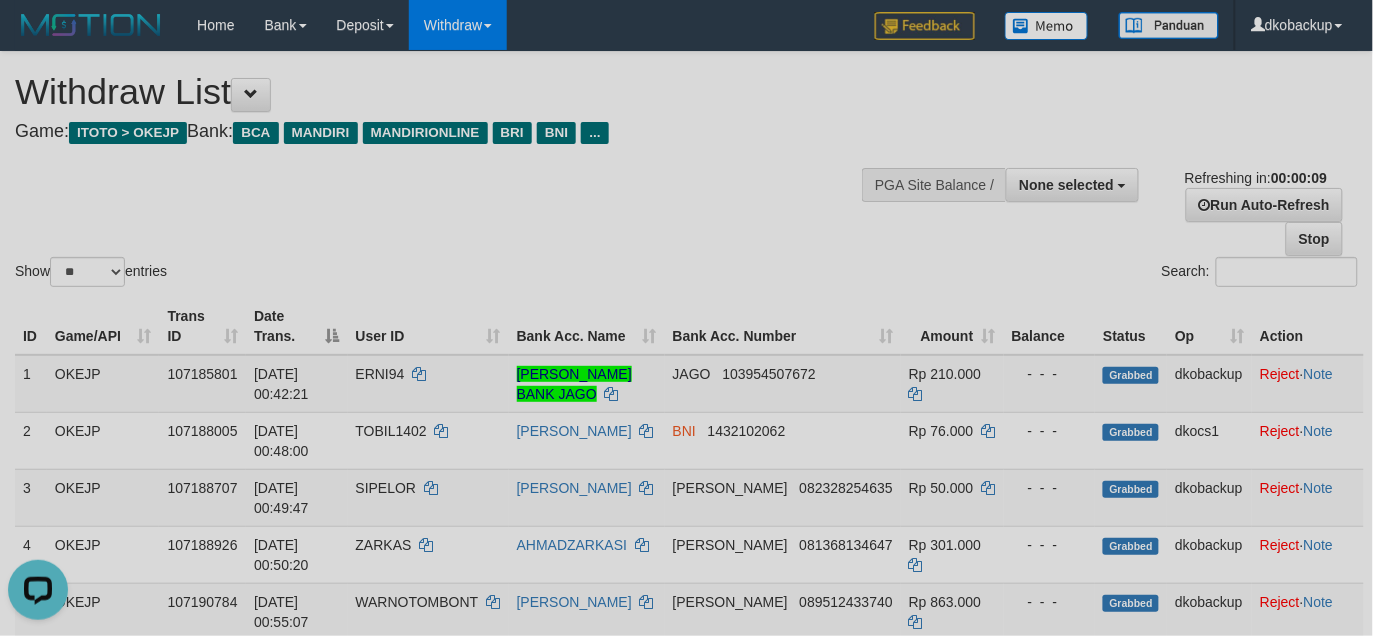 scroll, scrollTop: 0, scrollLeft: 0, axis: both 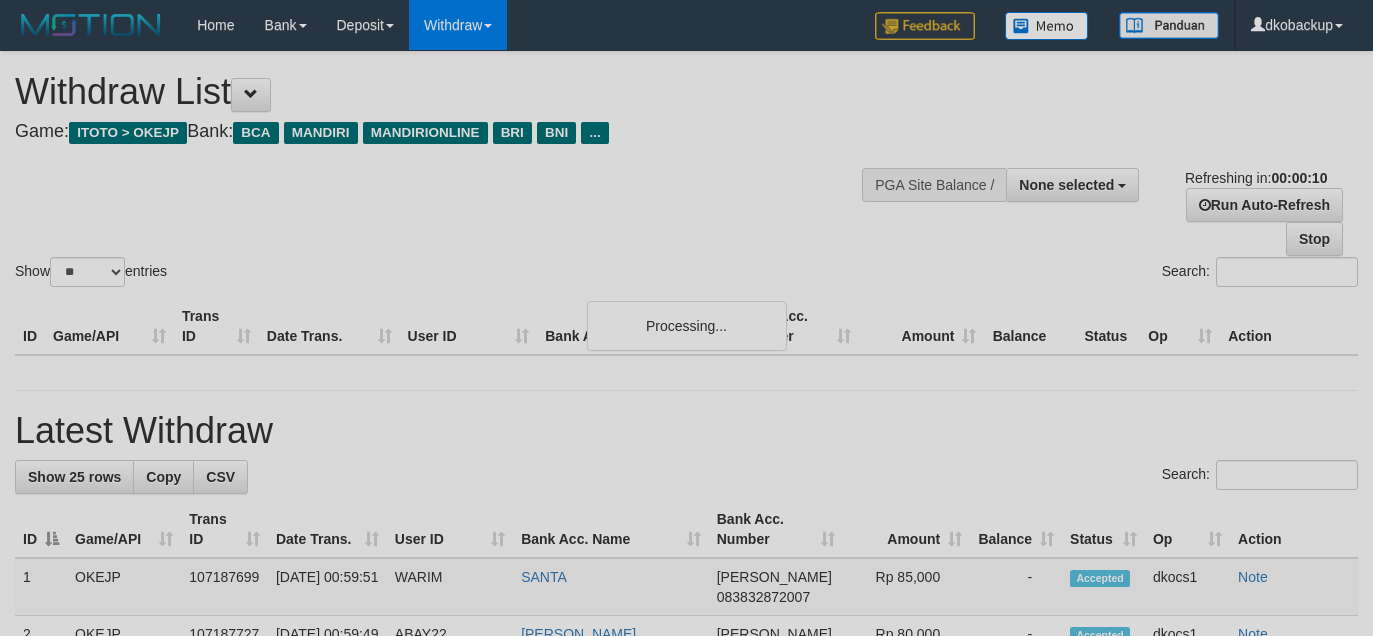 select 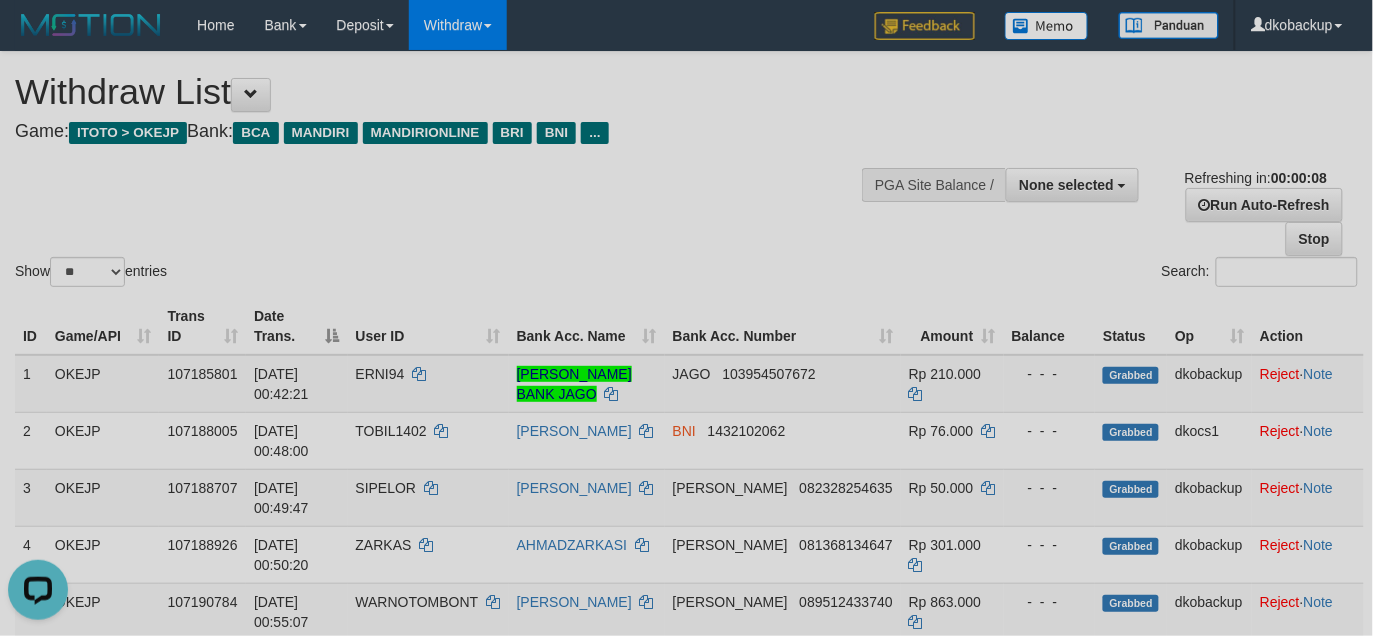 scroll, scrollTop: 0, scrollLeft: 0, axis: both 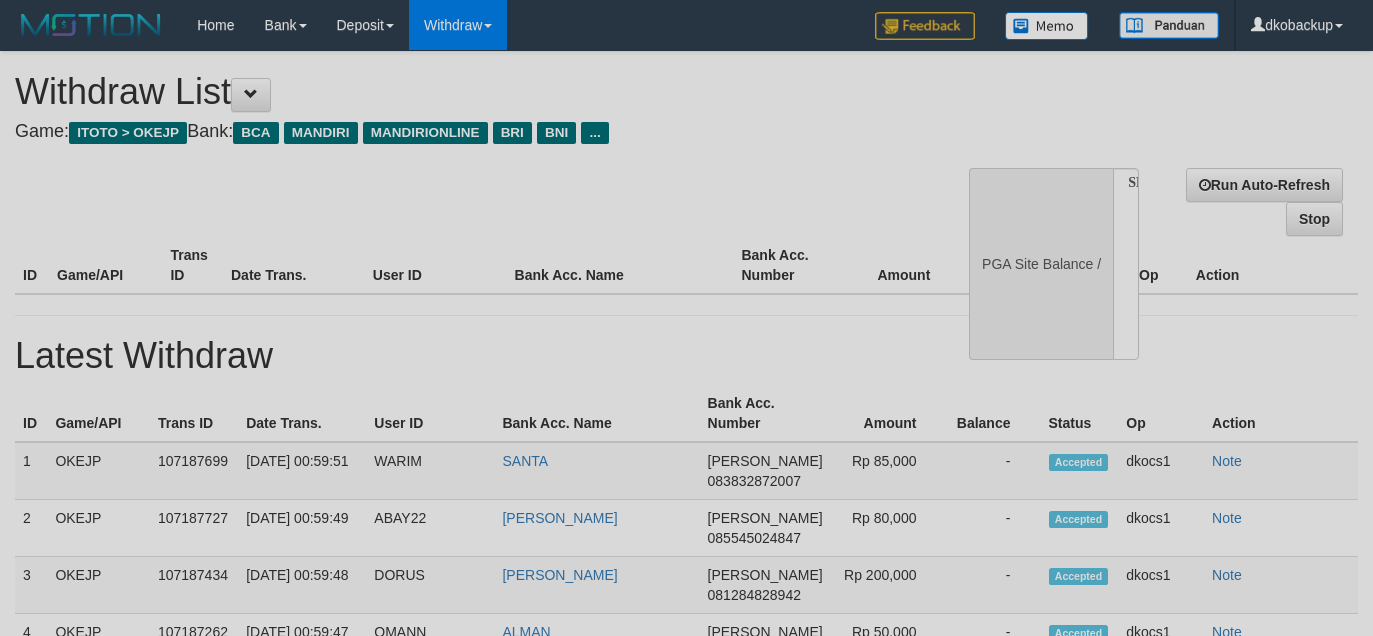 select 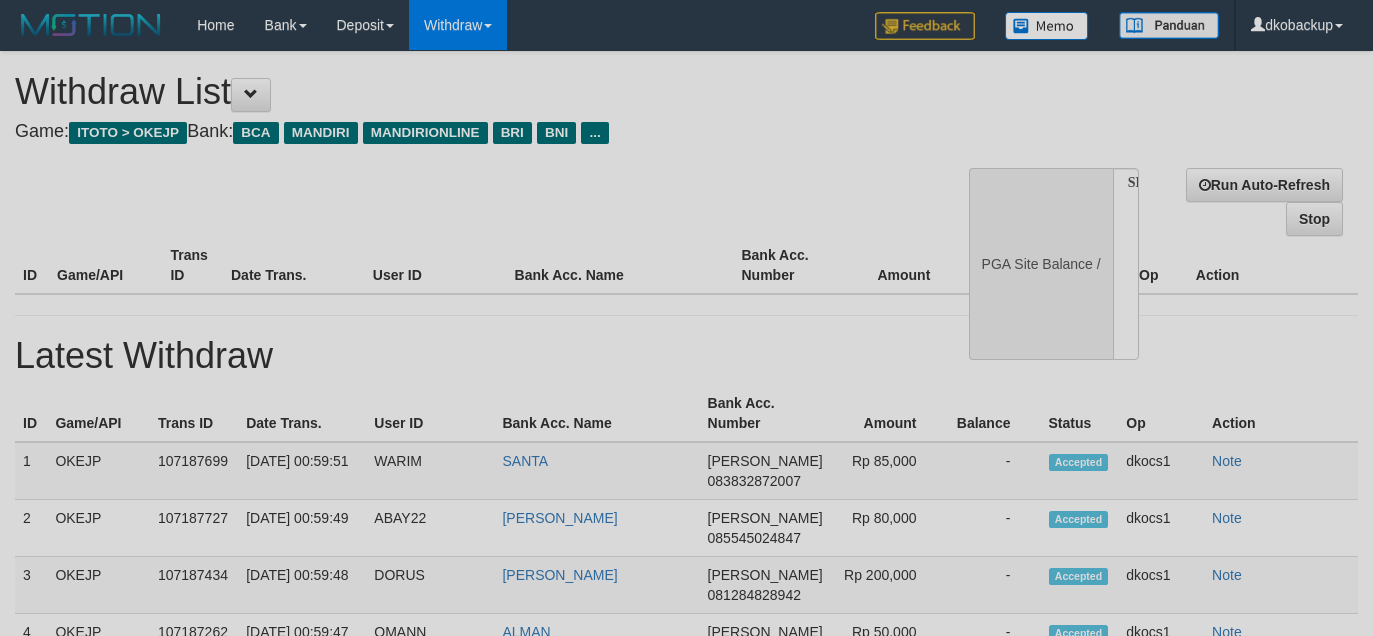 scroll, scrollTop: 0, scrollLeft: 0, axis: both 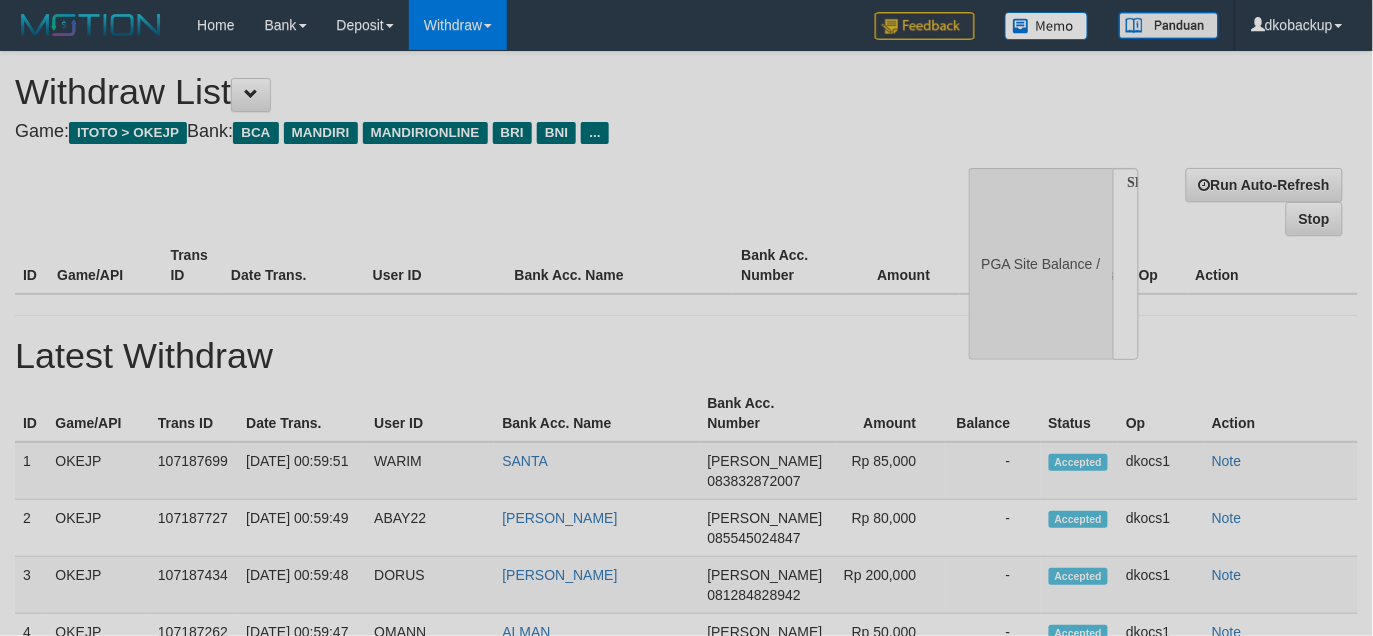 select on "**" 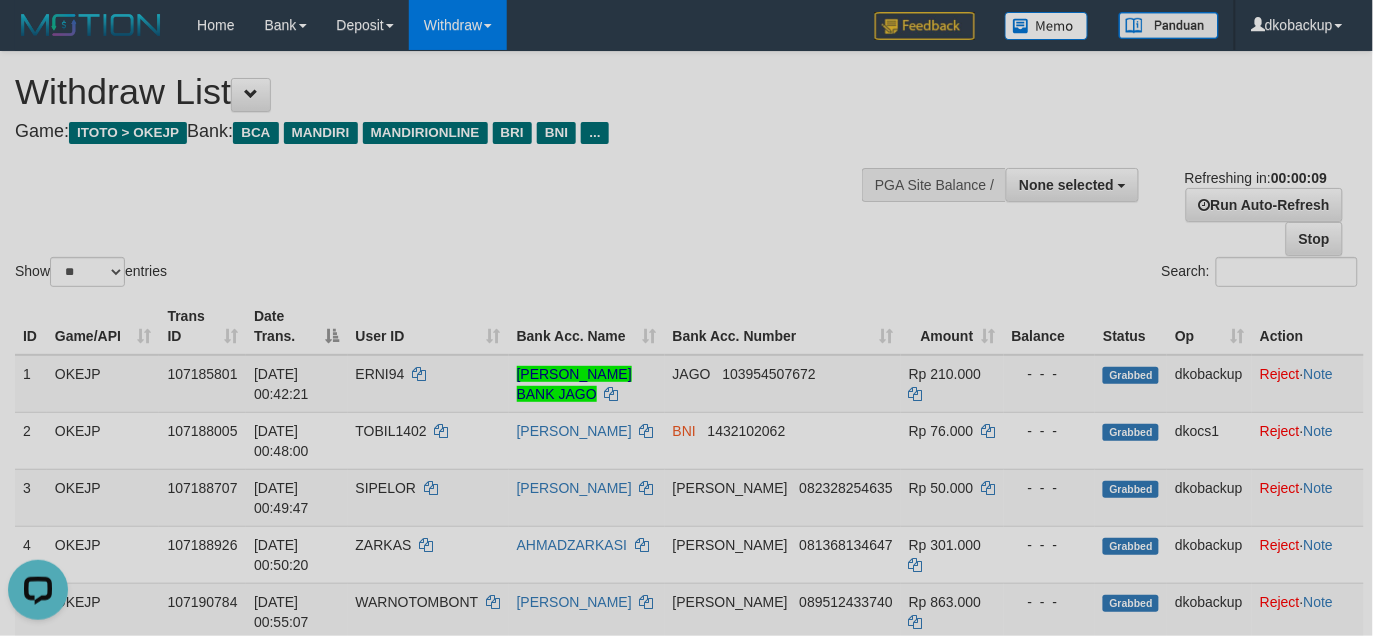scroll, scrollTop: 0, scrollLeft: 0, axis: both 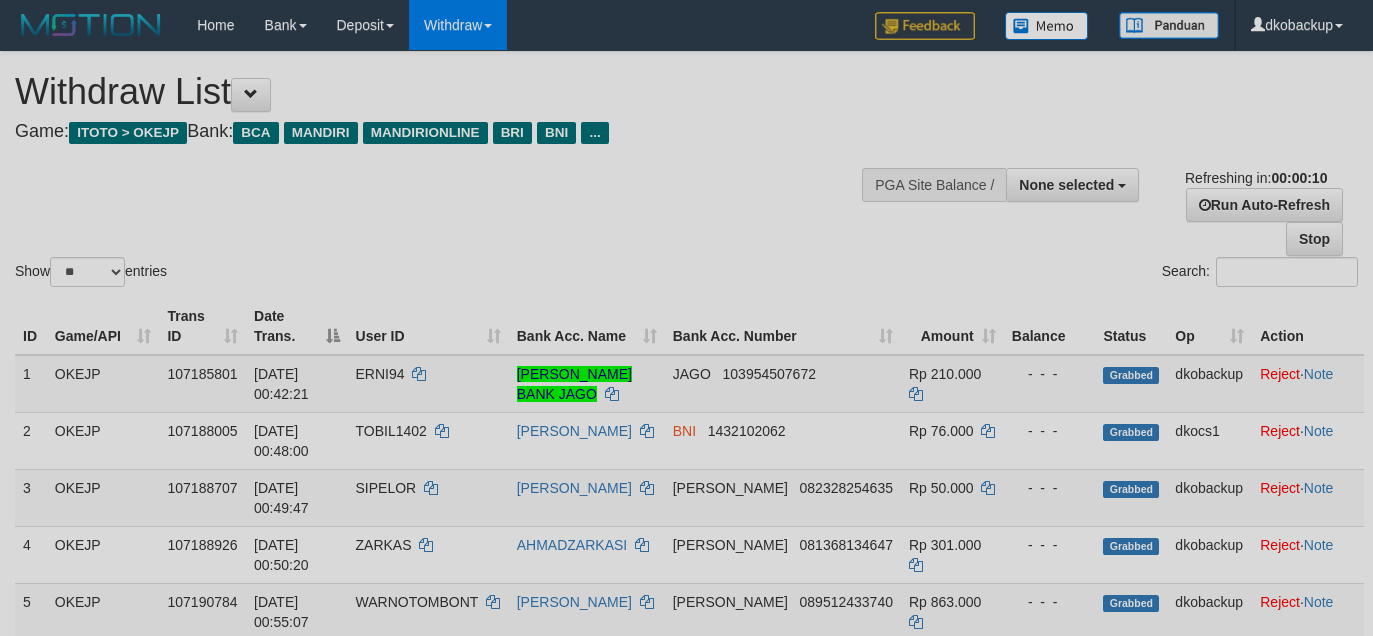 select 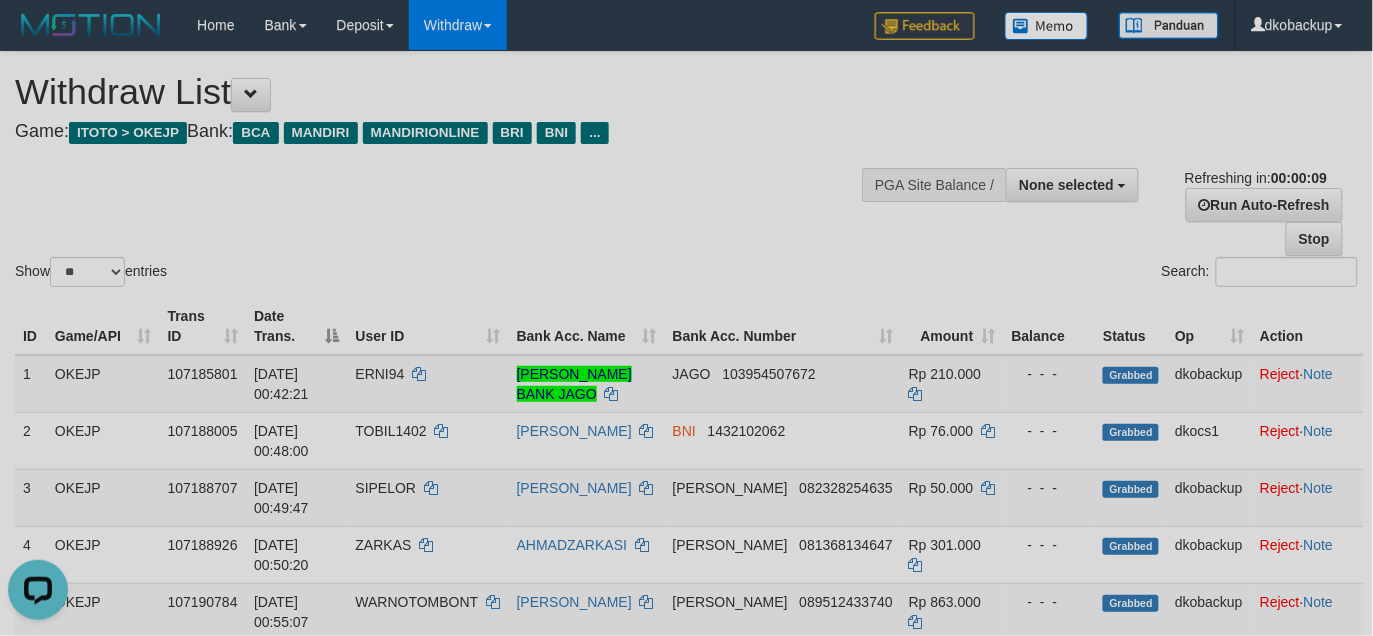 scroll, scrollTop: 0, scrollLeft: 0, axis: both 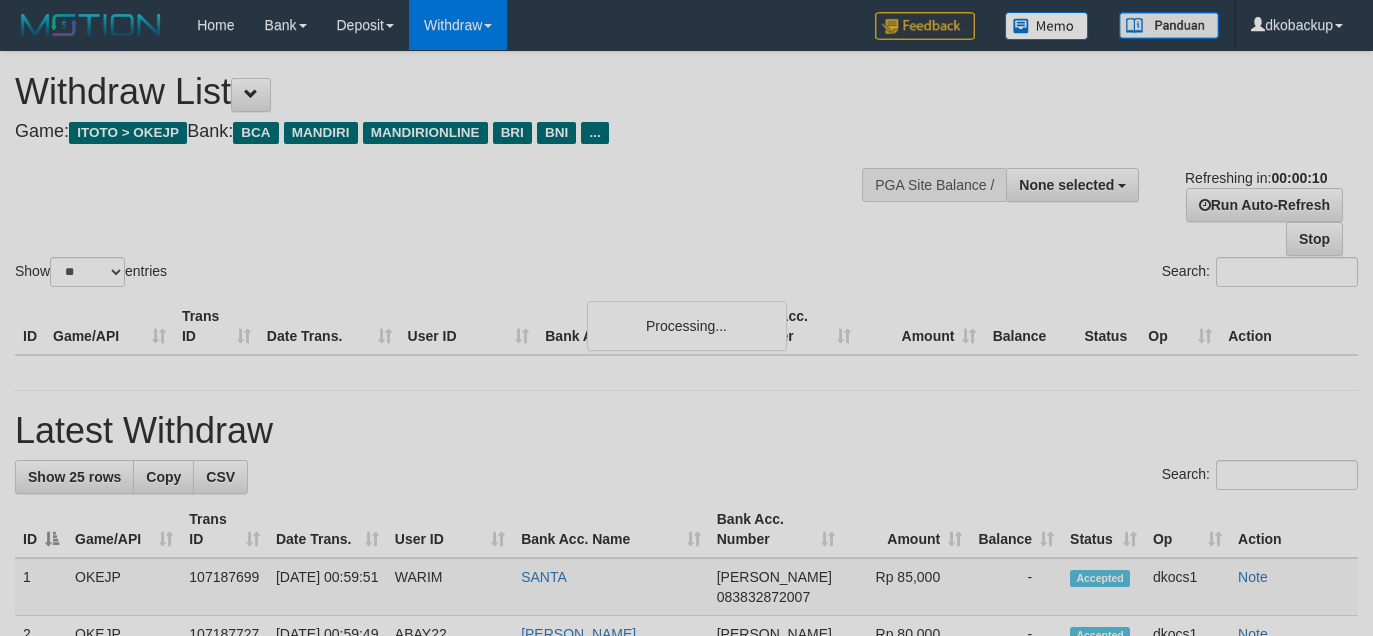 select 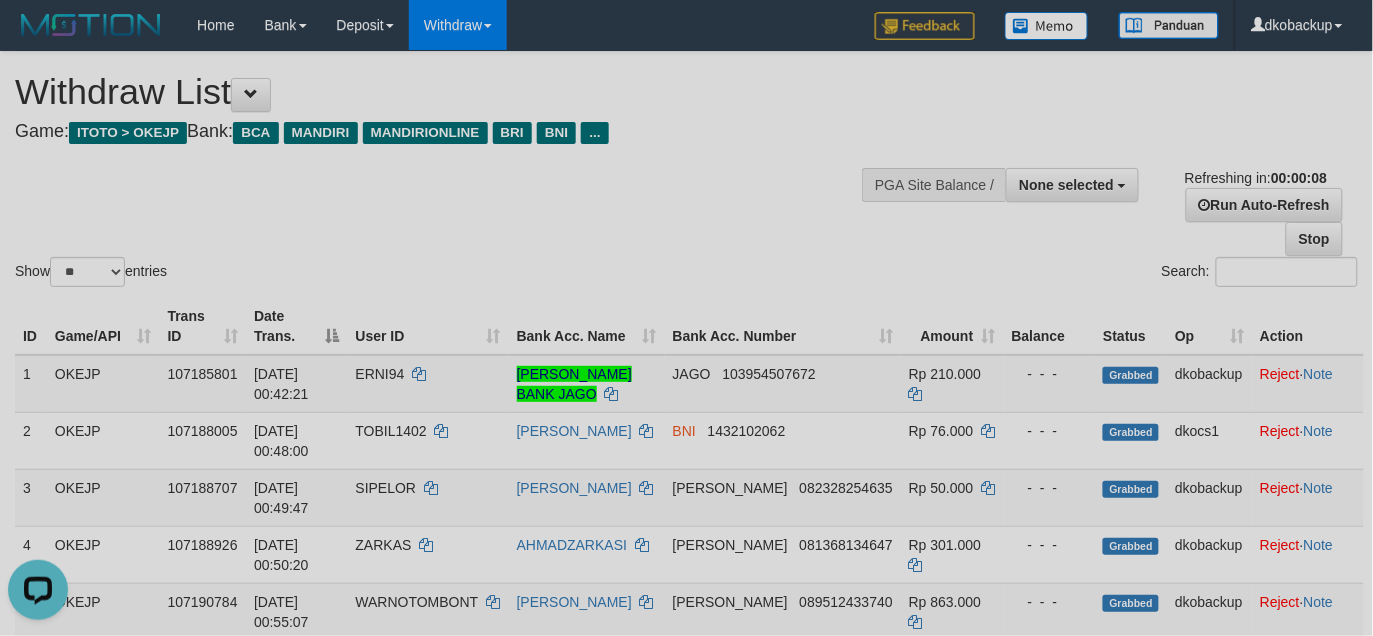 scroll, scrollTop: 0, scrollLeft: 0, axis: both 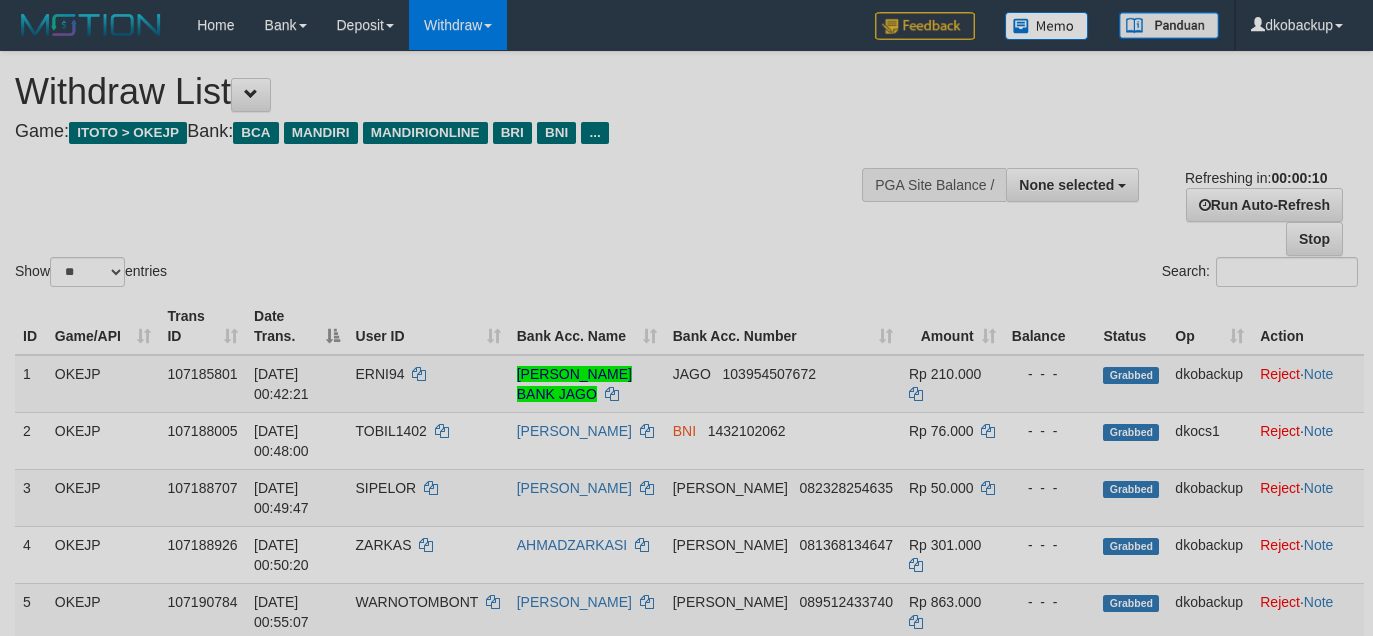 select 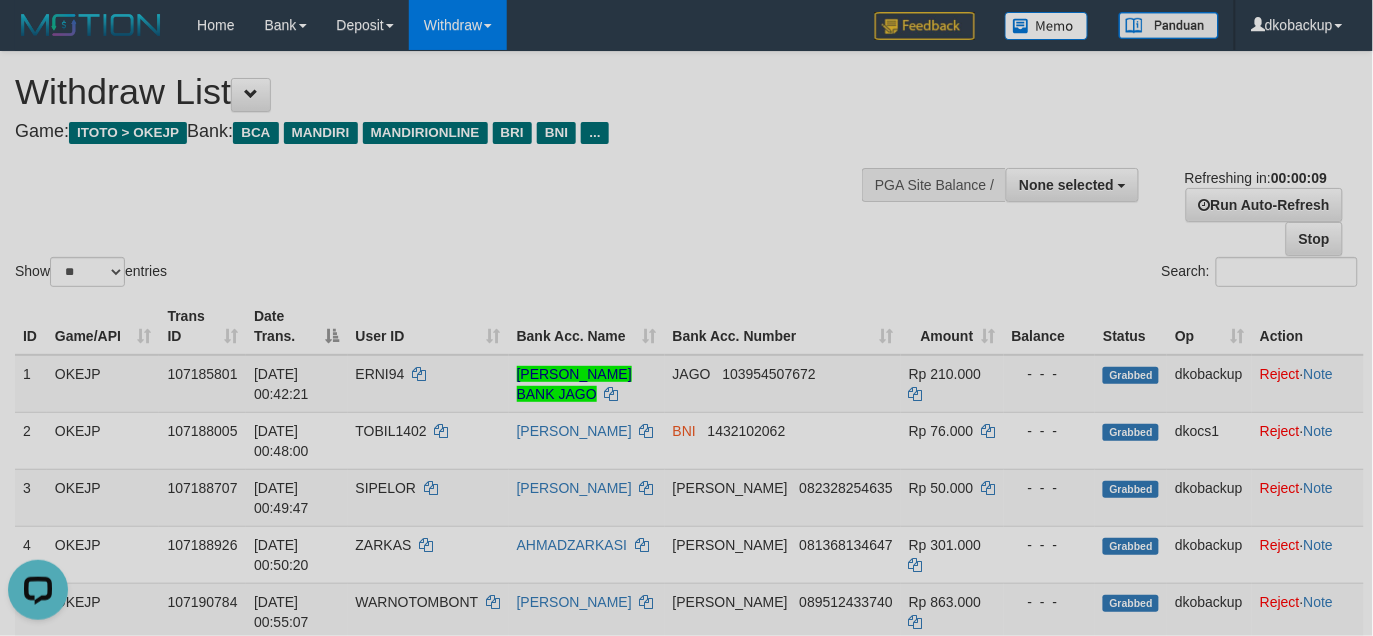 scroll, scrollTop: 0, scrollLeft: 0, axis: both 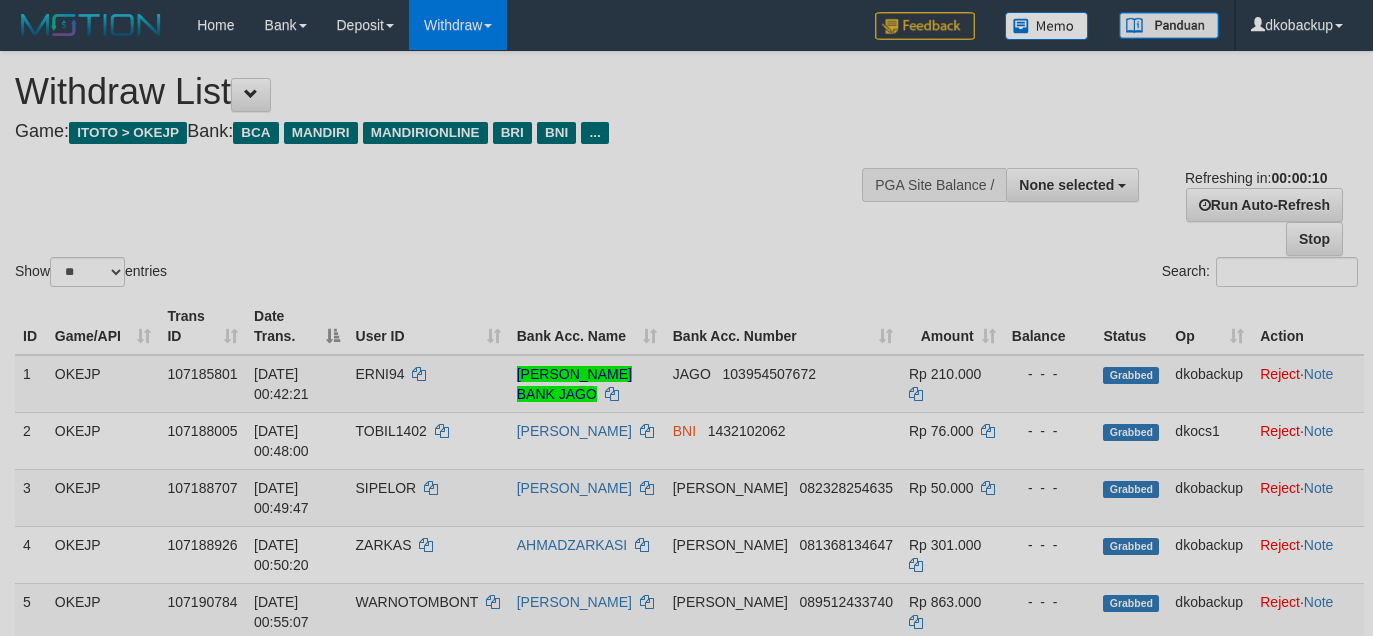 select 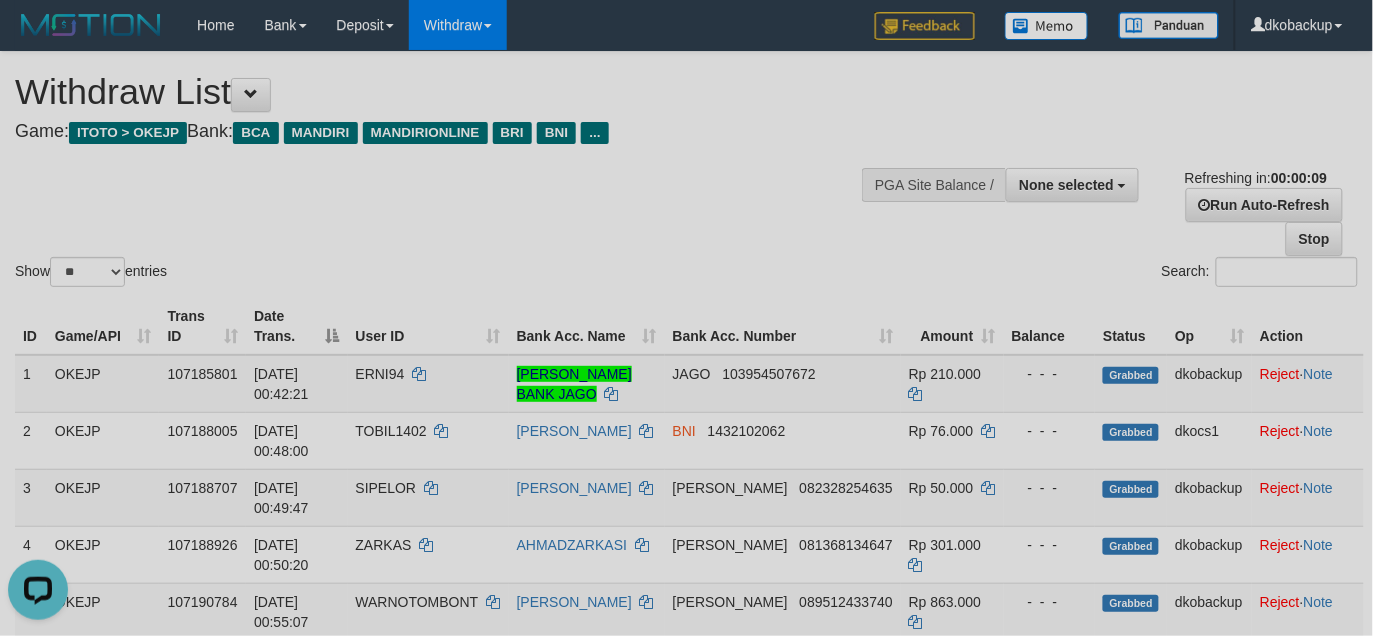 scroll, scrollTop: 0, scrollLeft: 0, axis: both 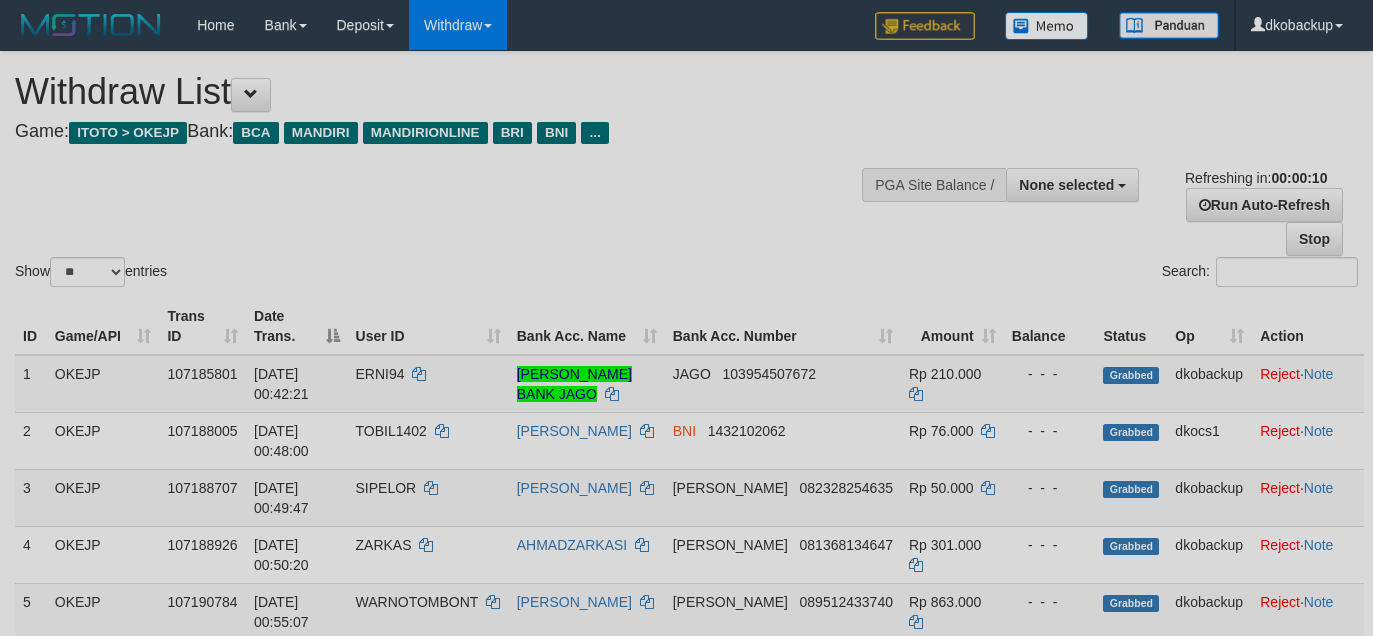 select 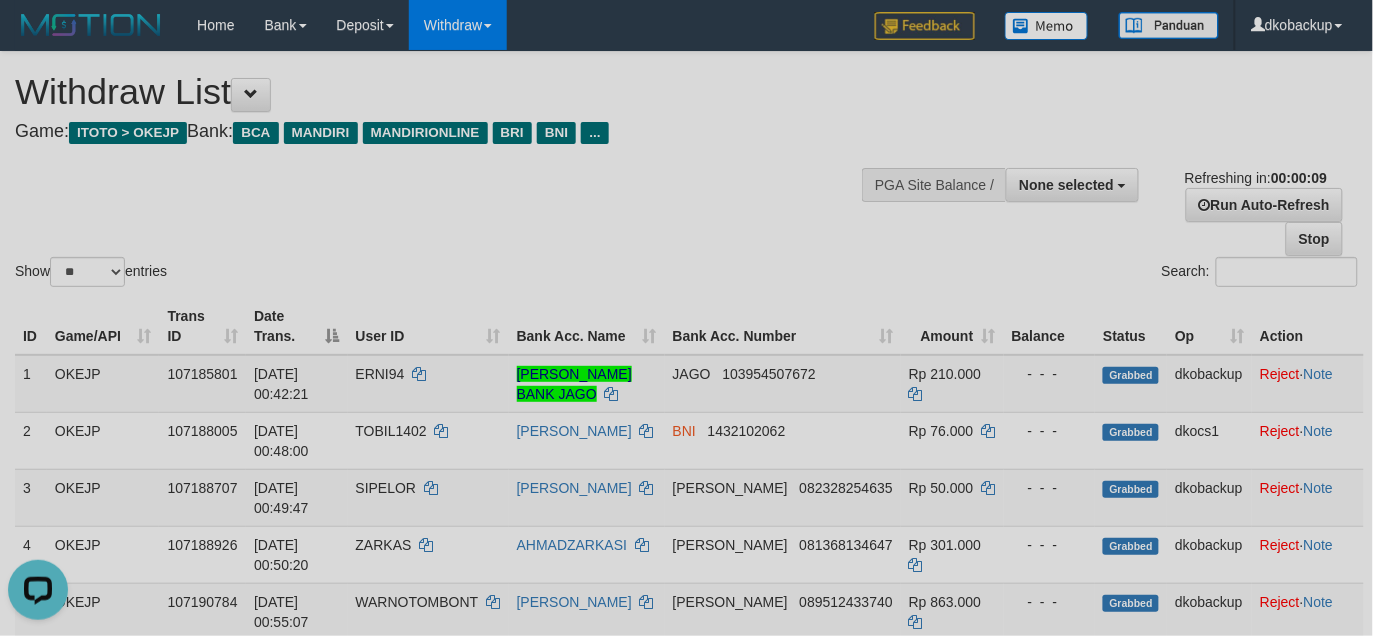scroll, scrollTop: 0, scrollLeft: 0, axis: both 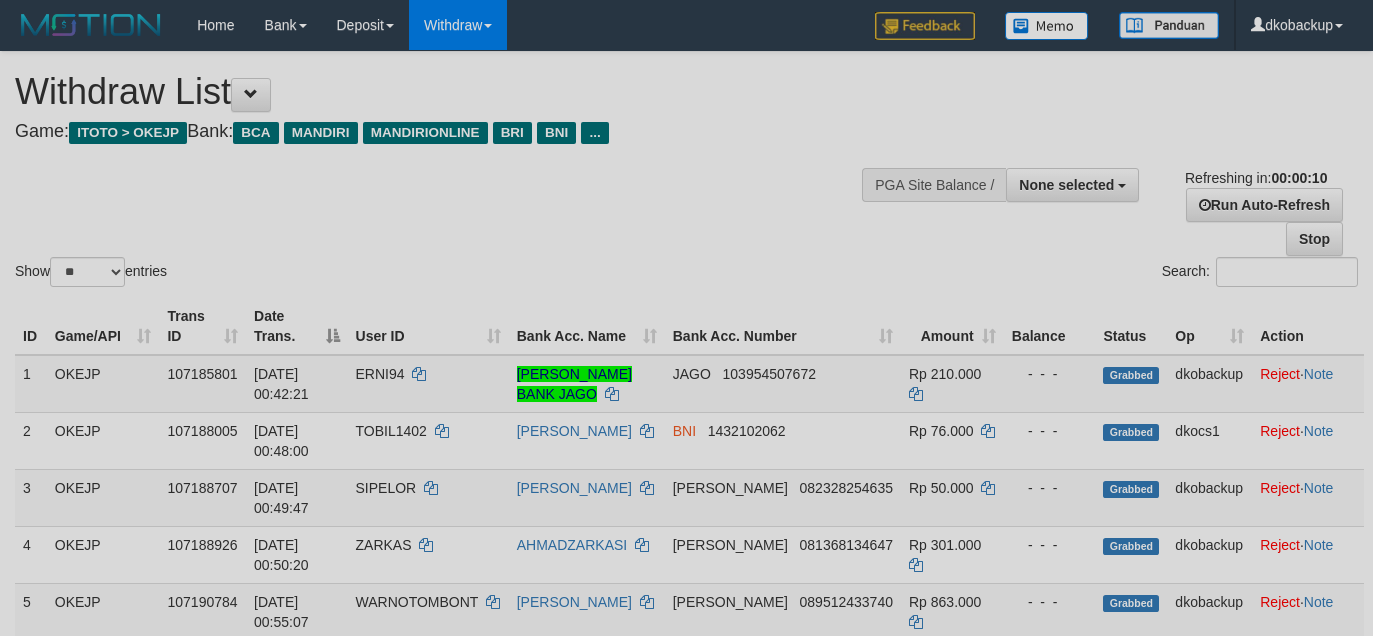 select 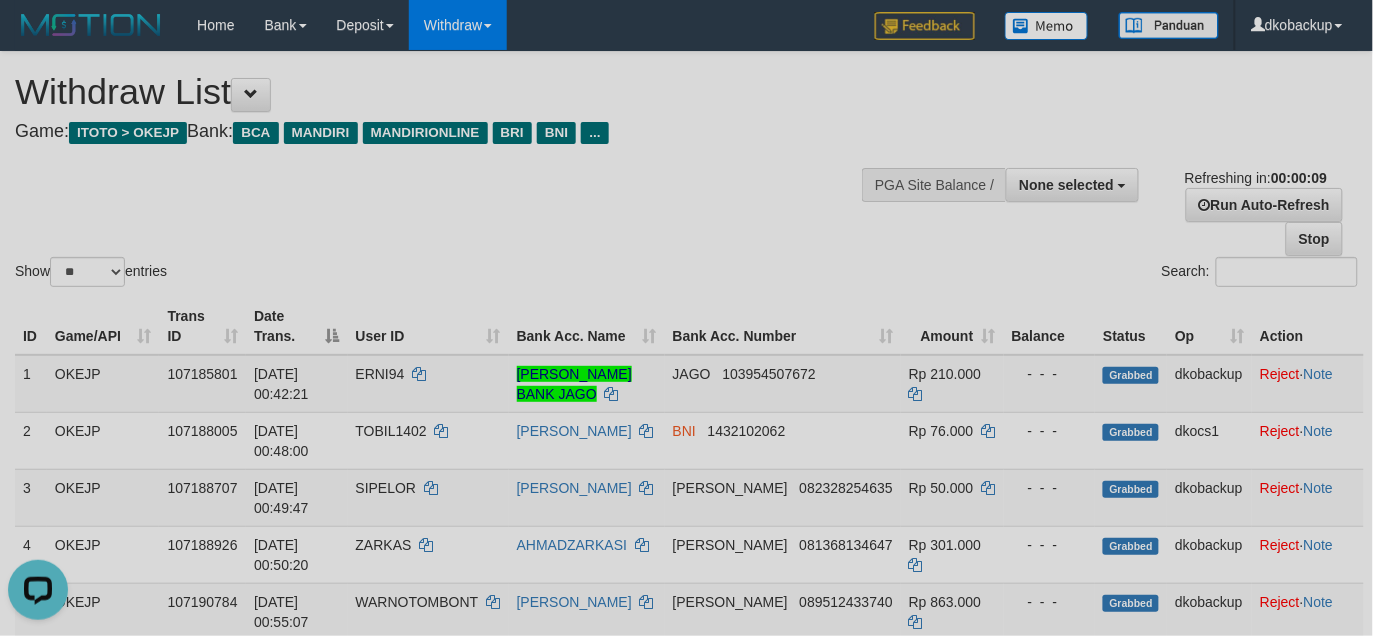 scroll, scrollTop: 0, scrollLeft: 0, axis: both 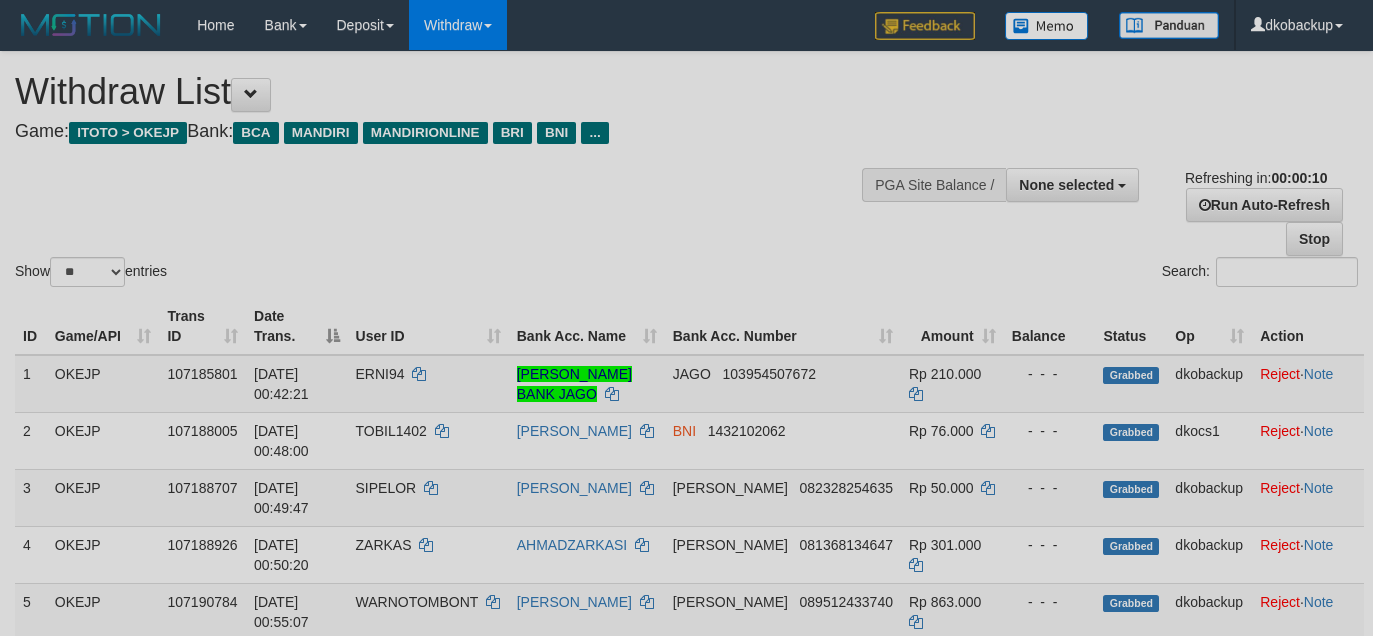 select 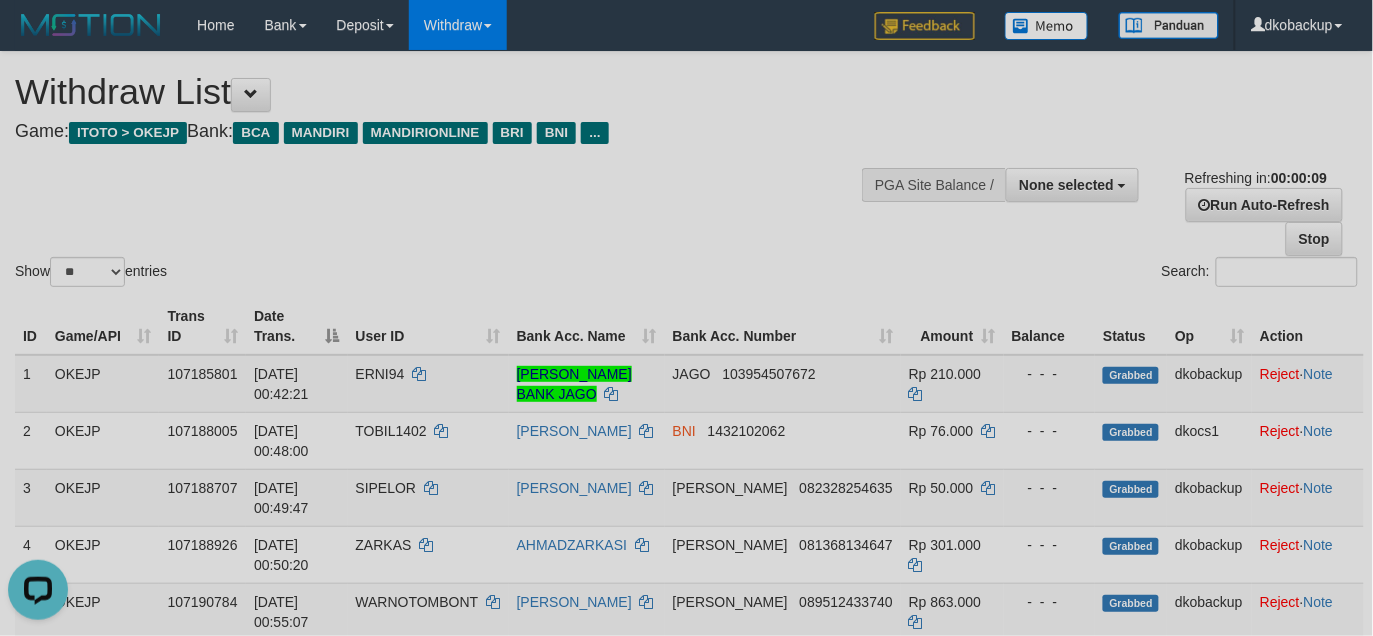 scroll, scrollTop: 0, scrollLeft: 0, axis: both 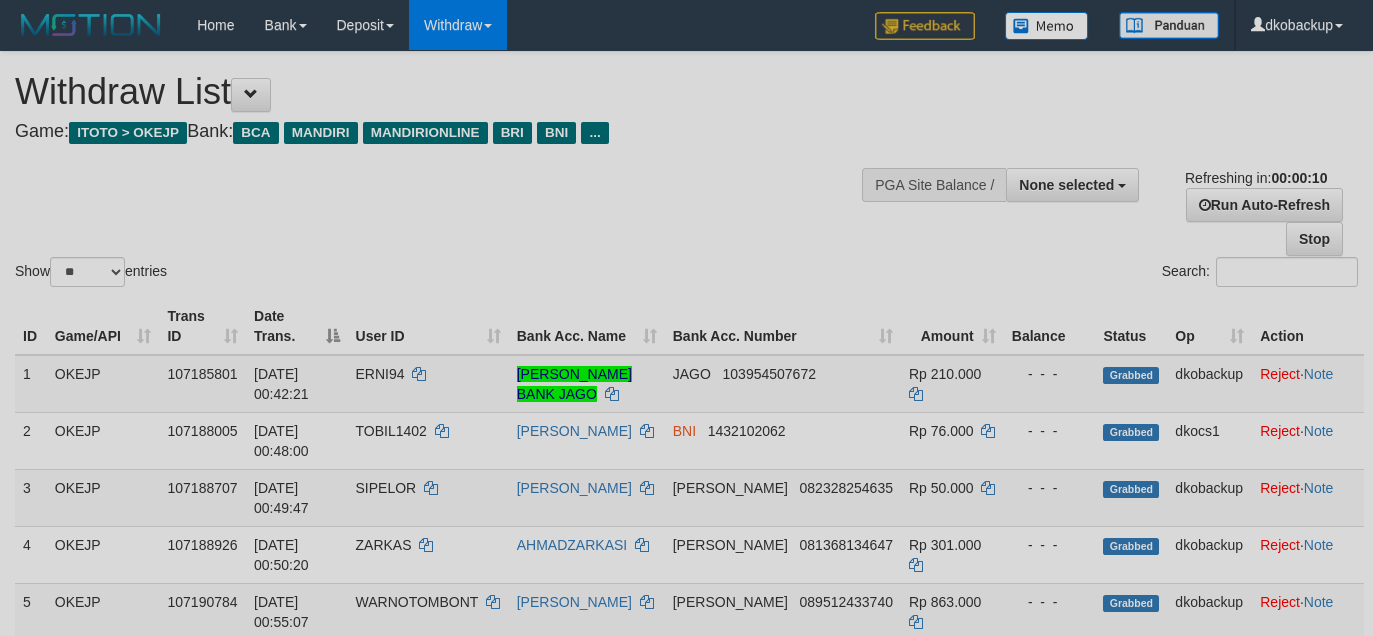 select 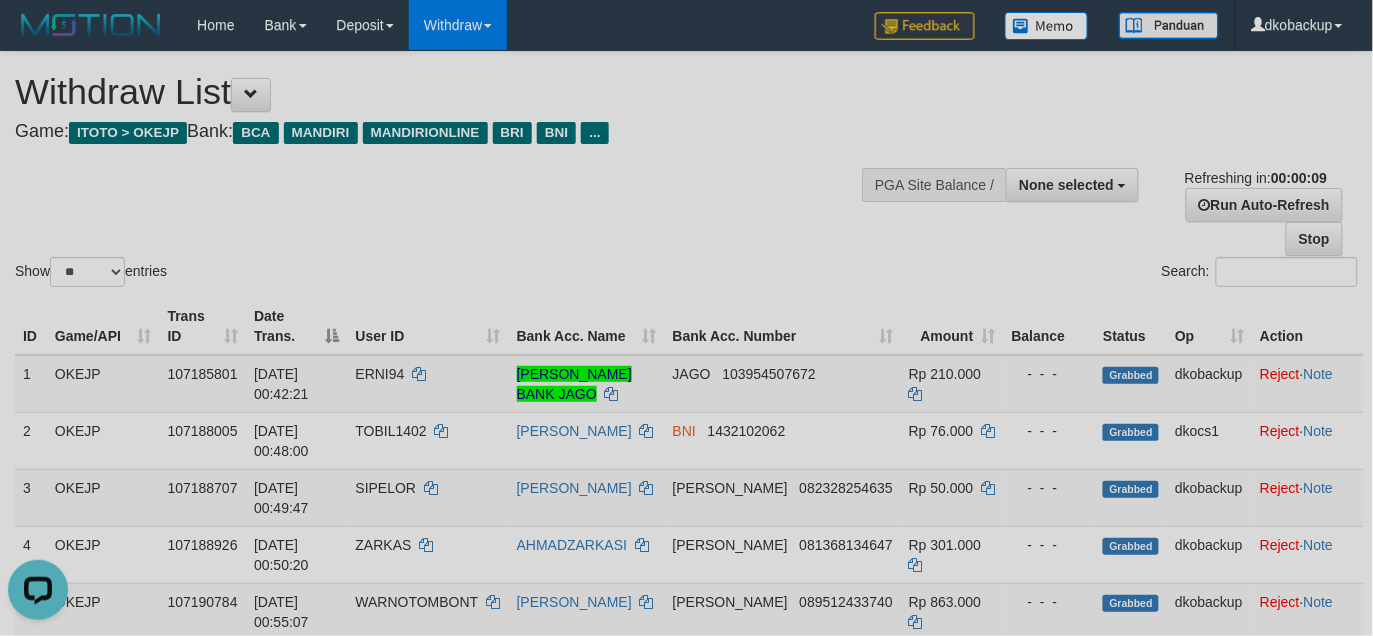 scroll, scrollTop: 0, scrollLeft: 0, axis: both 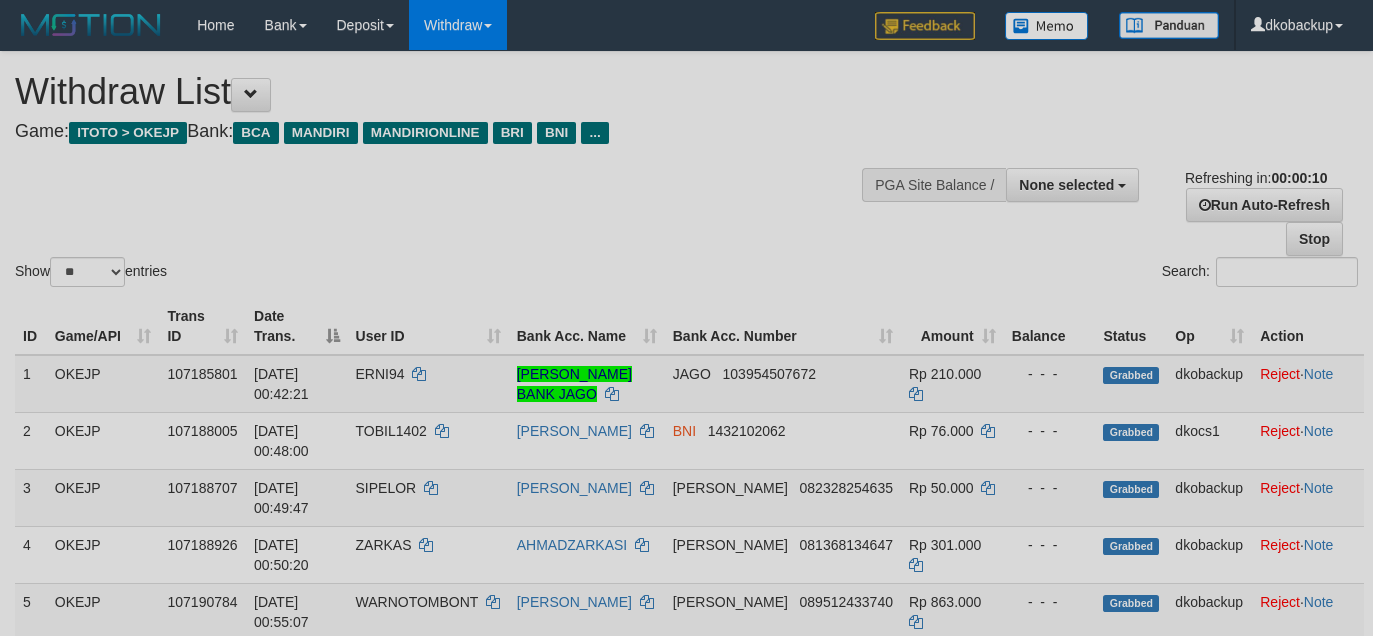 select 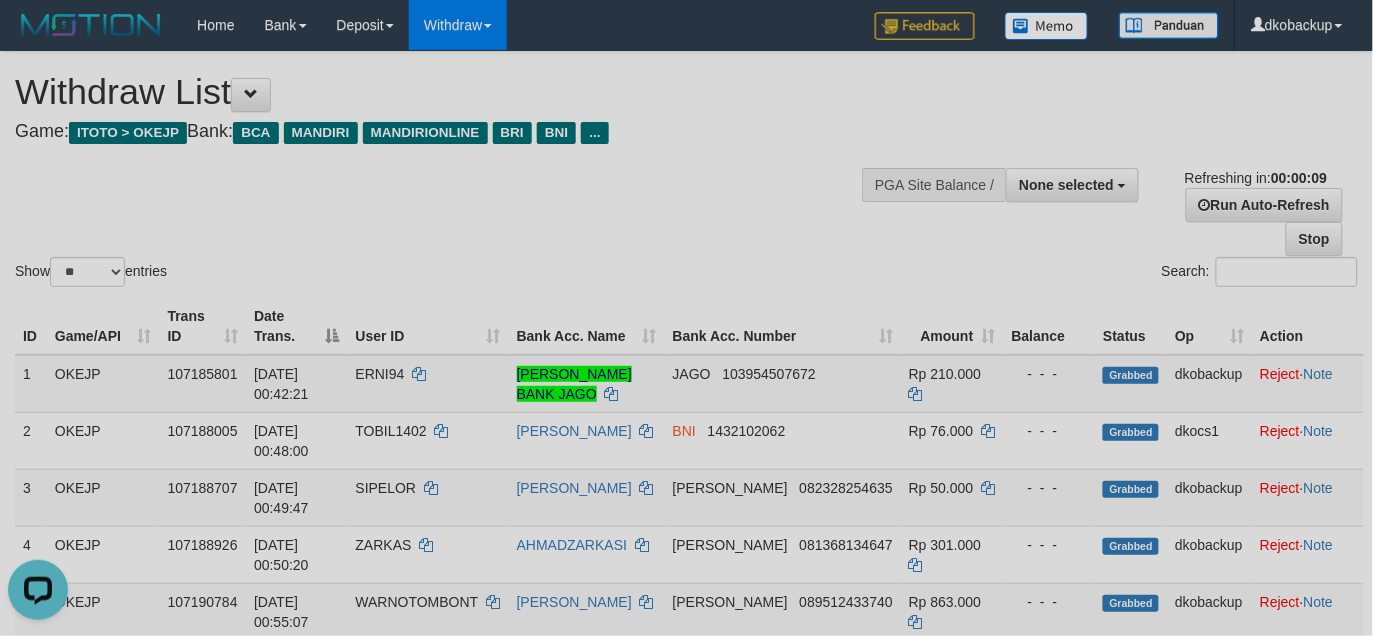 scroll, scrollTop: 0, scrollLeft: 0, axis: both 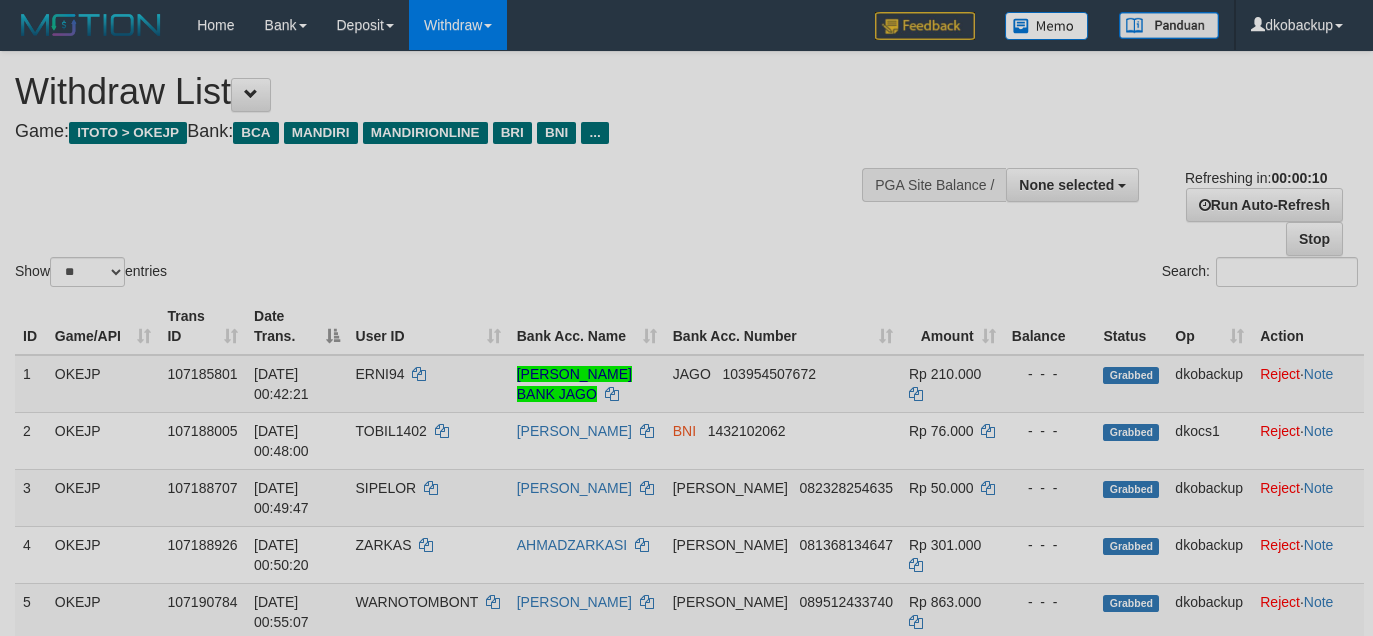 select 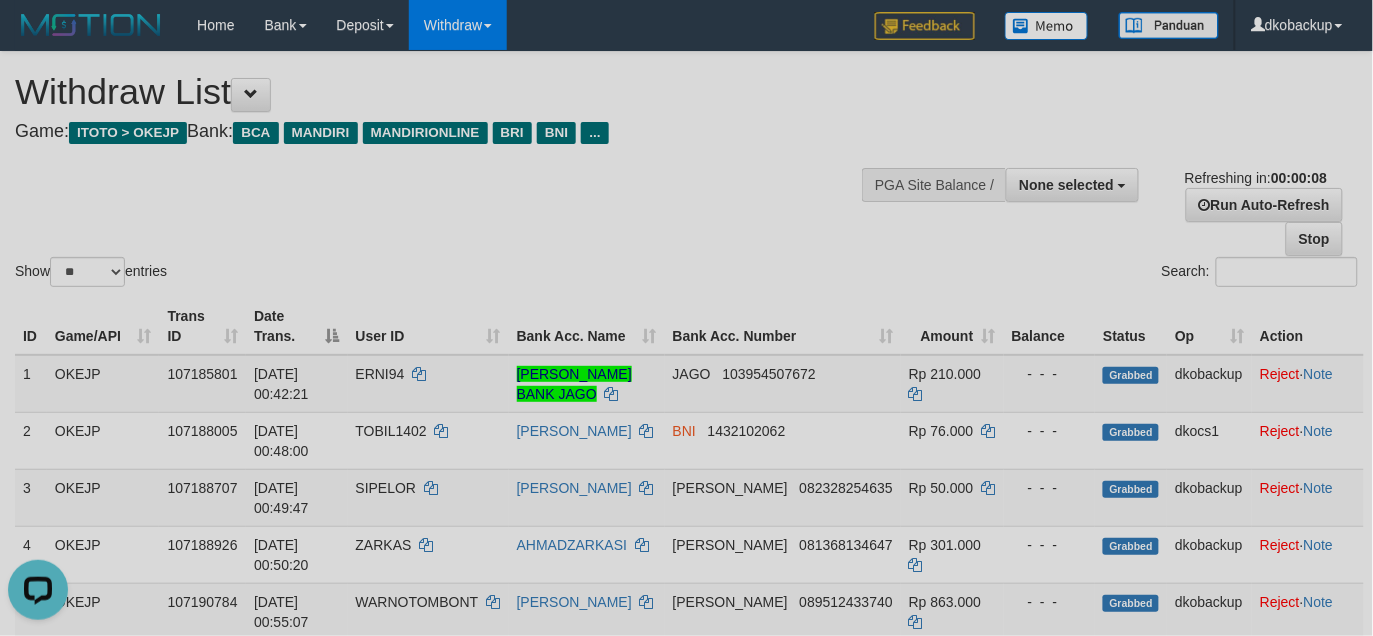 scroll, scrollTop: 0, scrollLeft: 0, axis: both 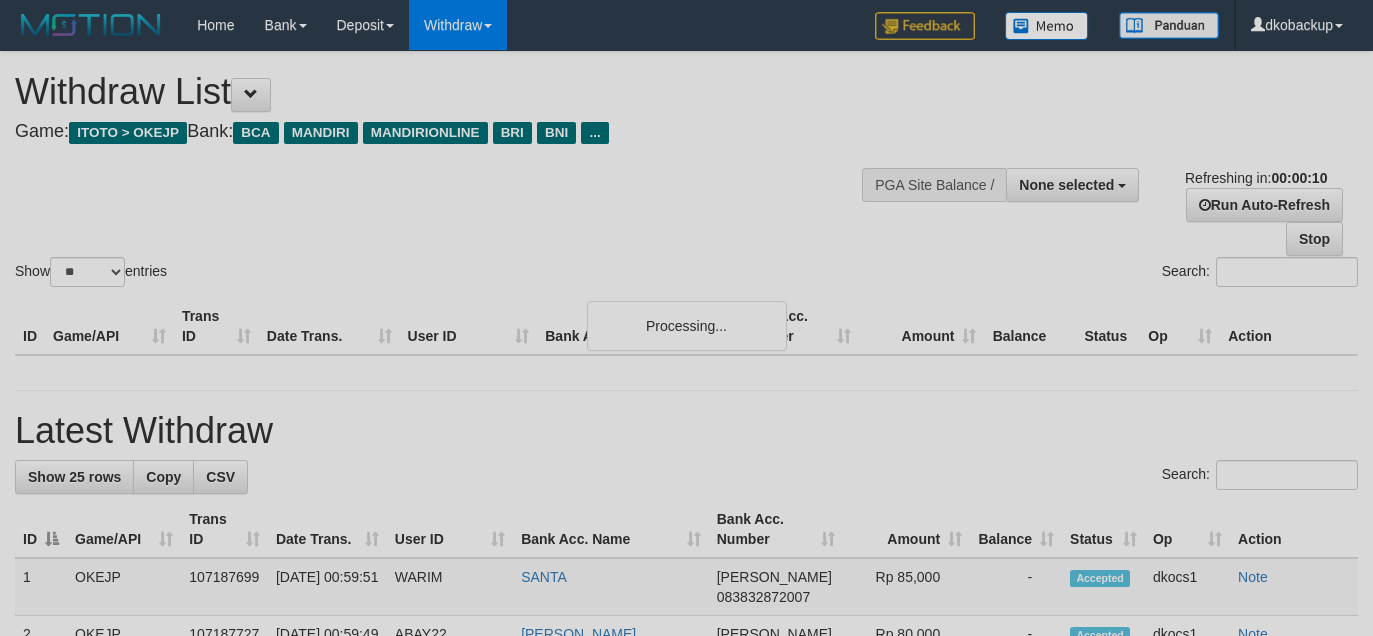 select 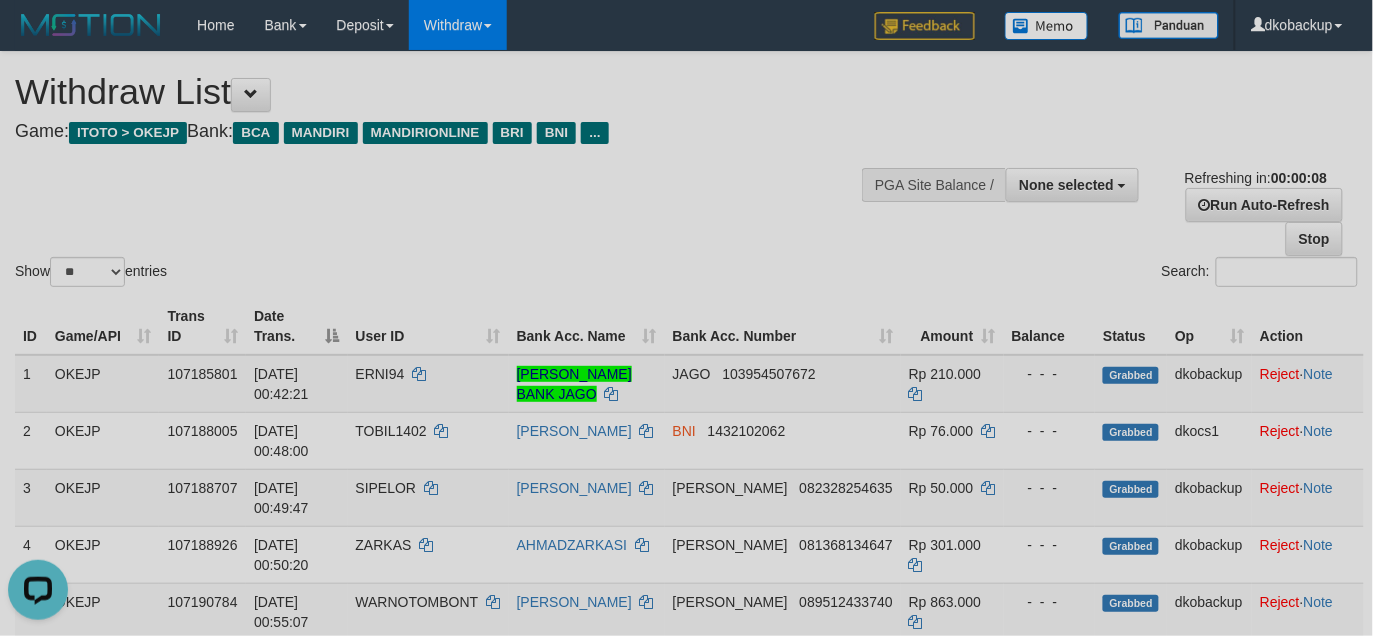 scroll, scrollTop: 0, scrollLeft: 0, axis: both 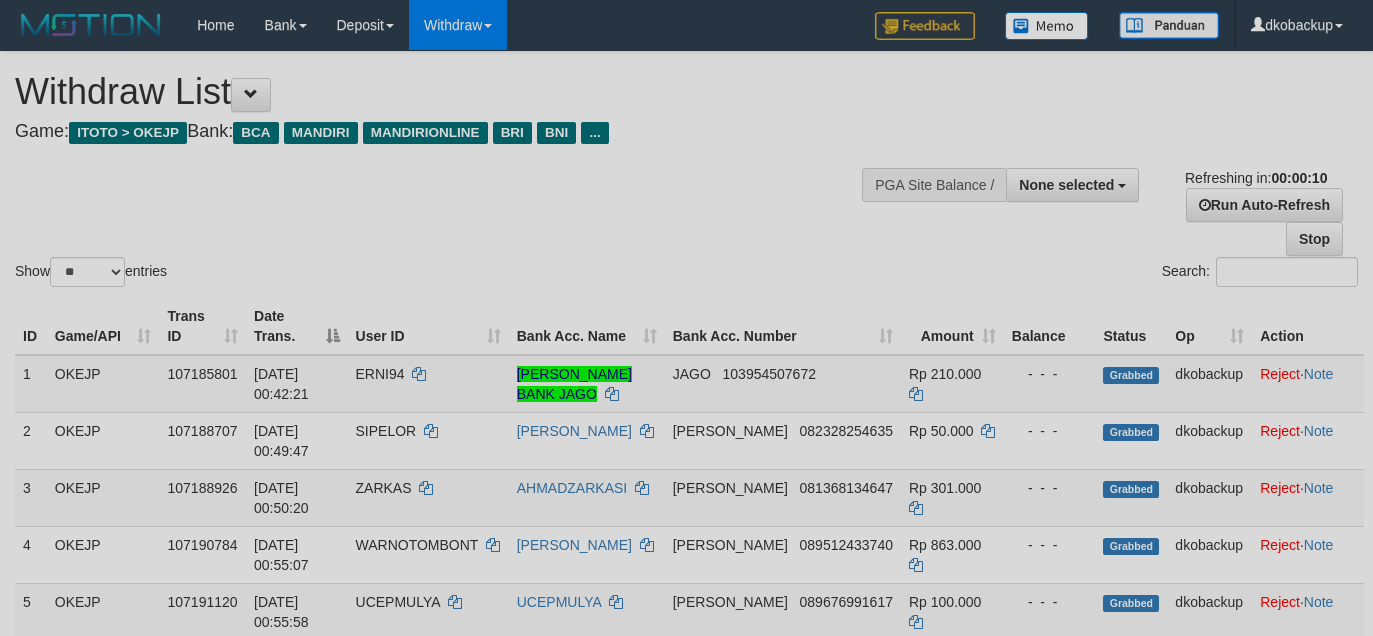 select 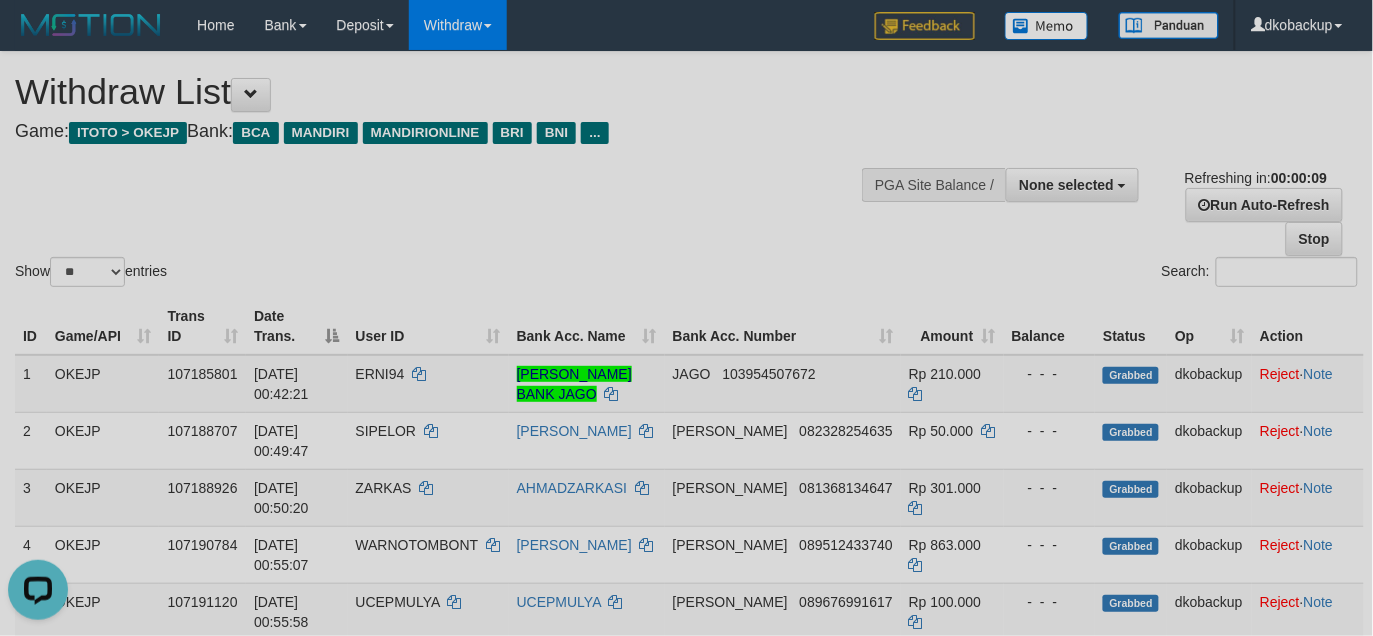 scroll, scrollTop: 0, scrollLeft: 0, axis: both 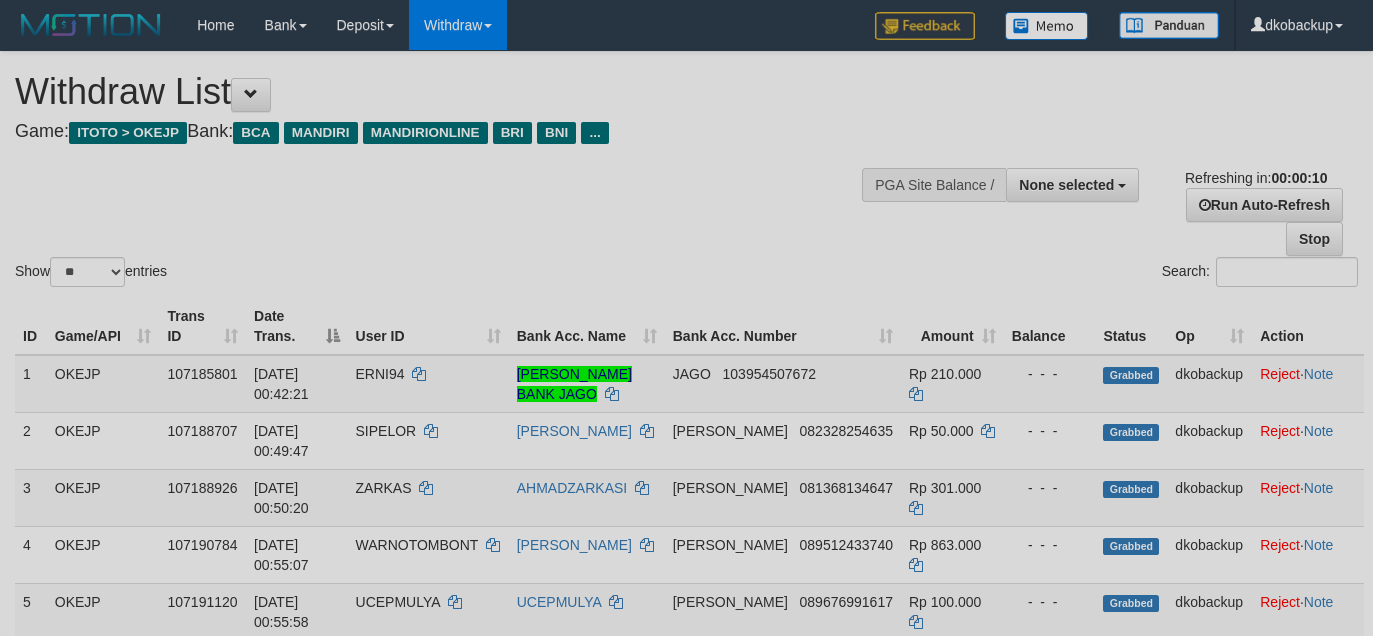 select 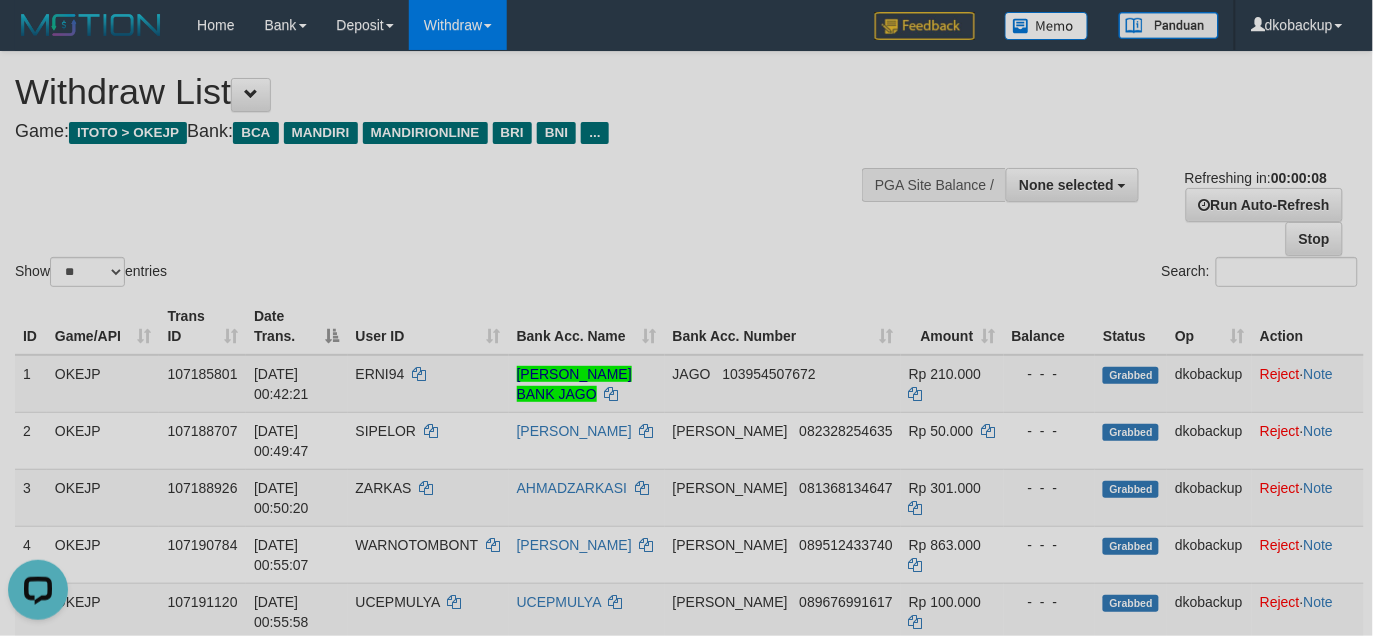 scroll, scrollTop: 0, scrollLeft: 0, axis: both 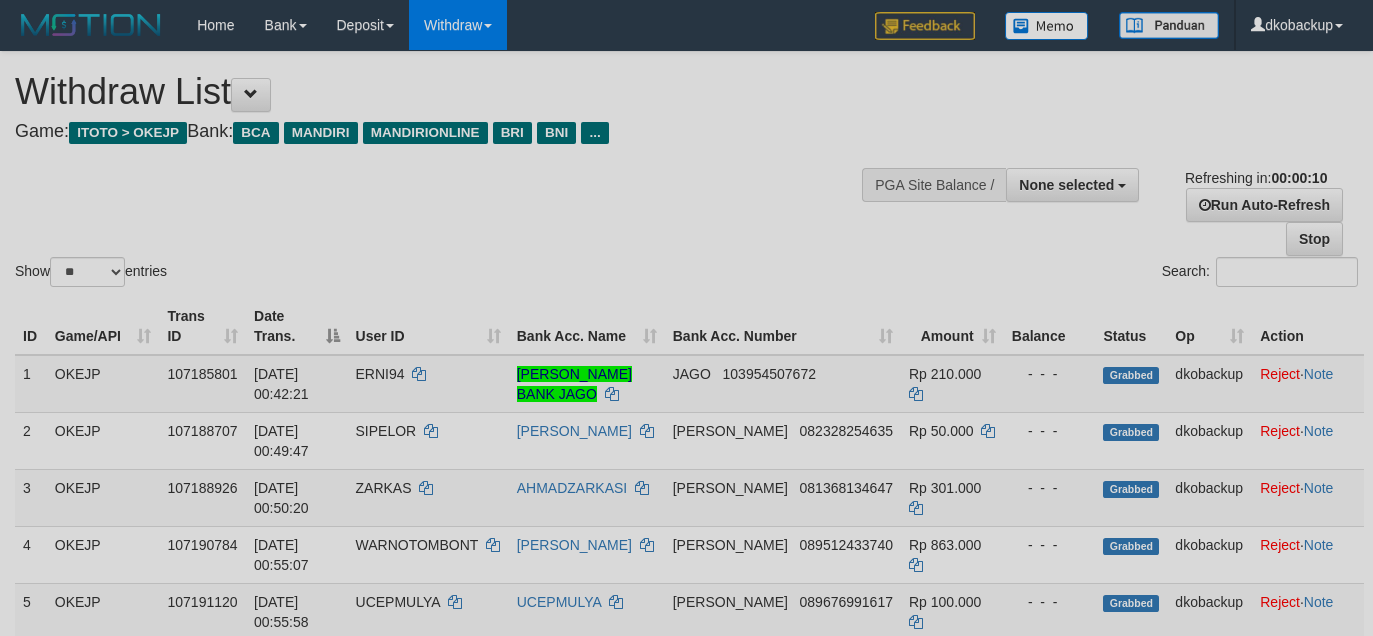 select 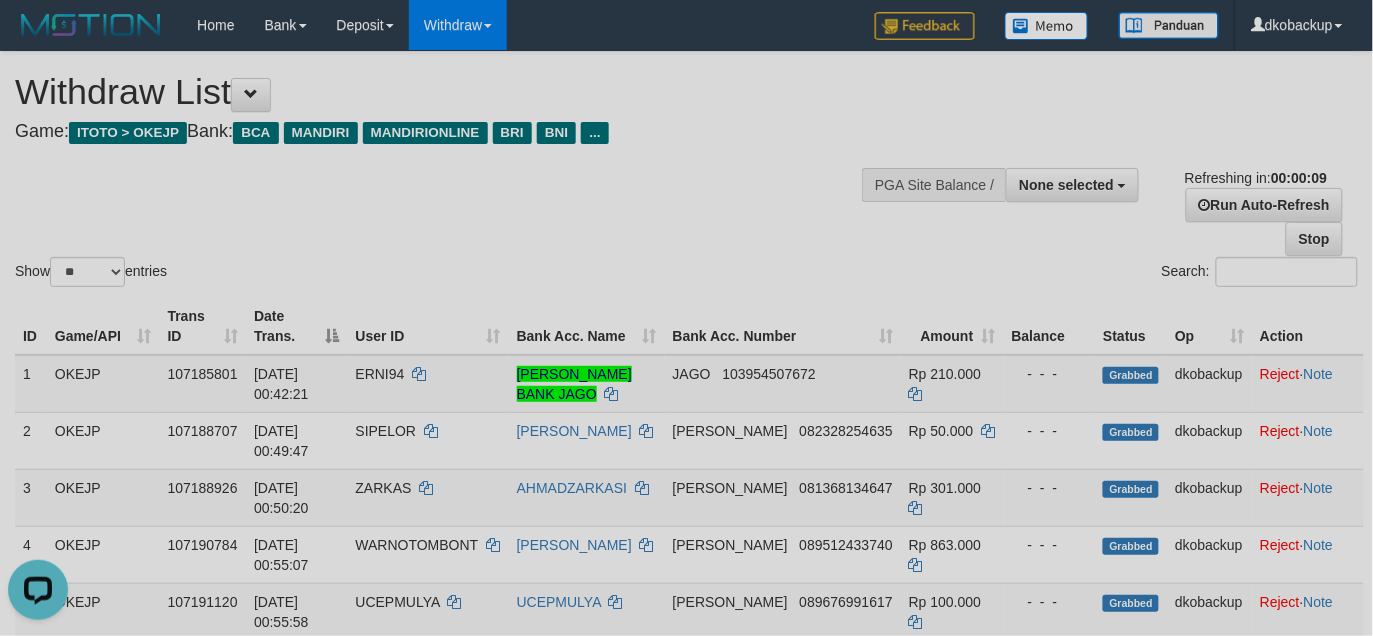 scroll, scrollTop: 0, scrollLeft: 0, axis: both 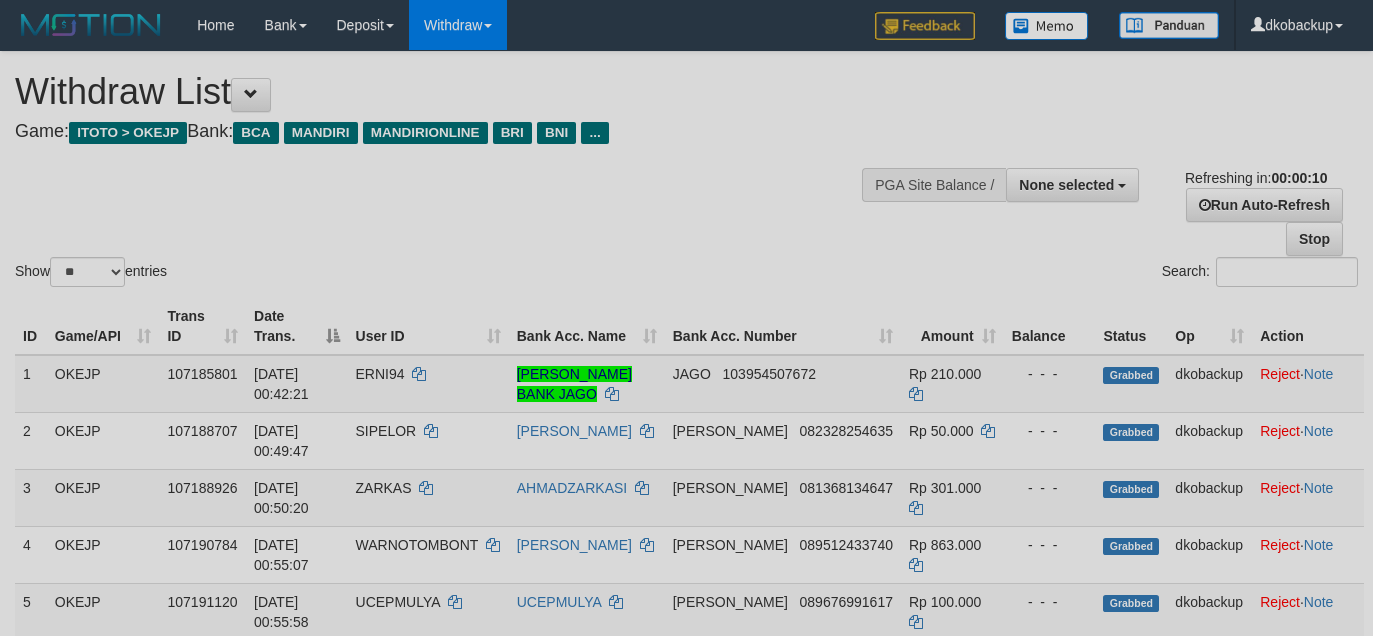 select 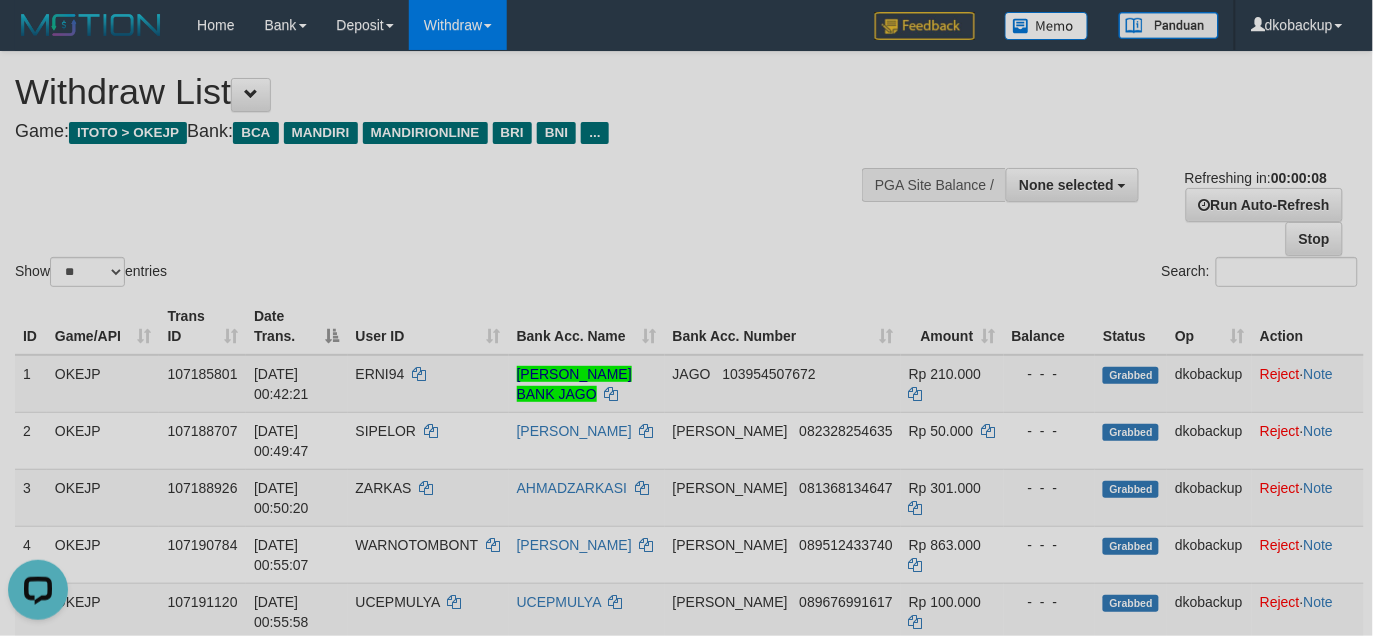 scroll, scrollTop: 0, scrollLeft: 0, axis: both 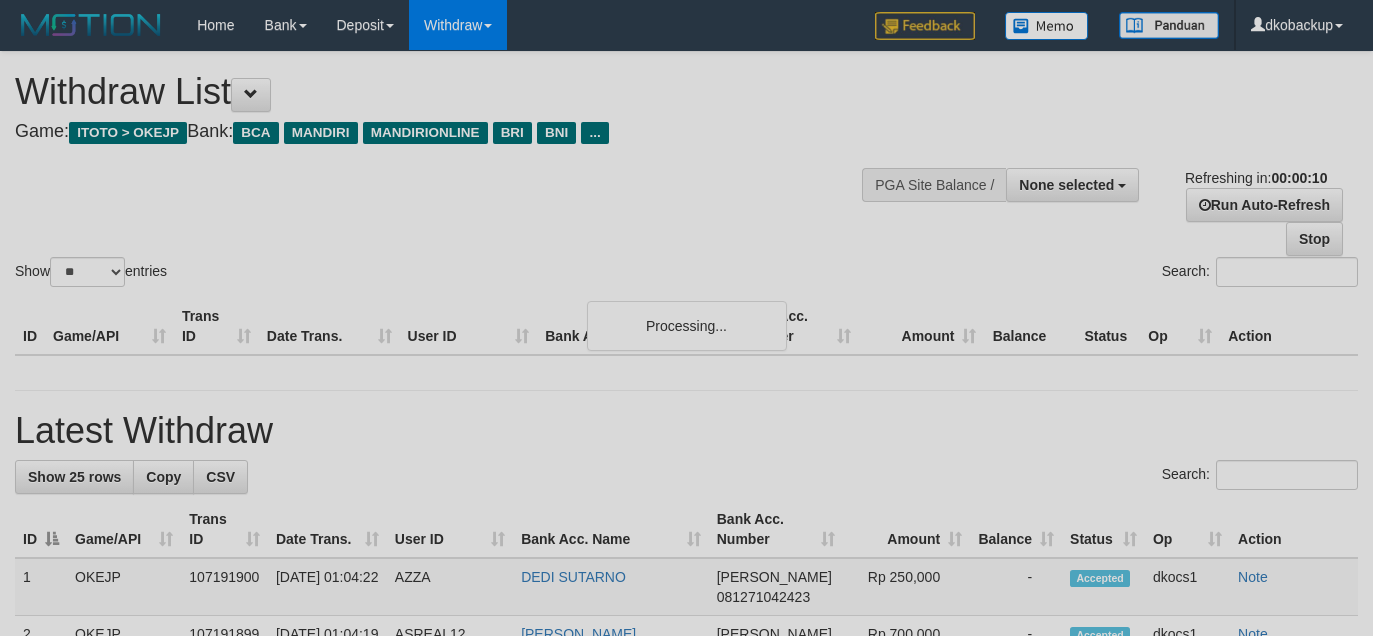 select 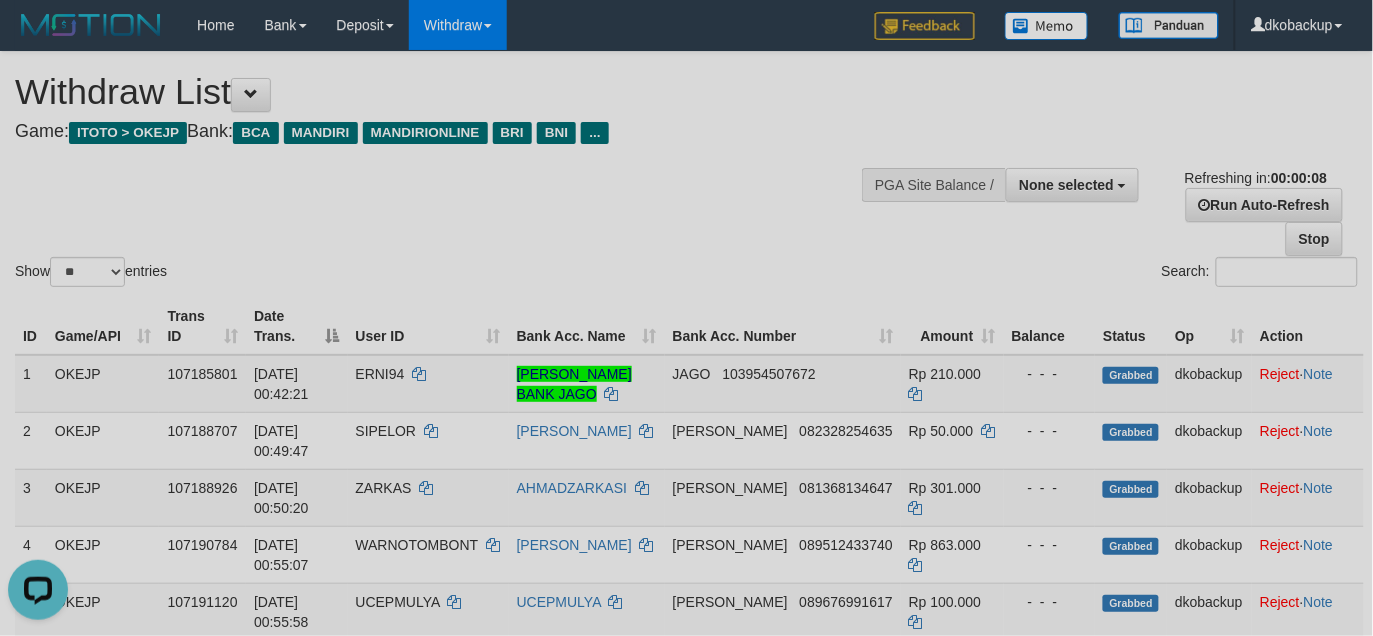 scroll, scrollTop: 0, scrollLeft: 0, axis: both 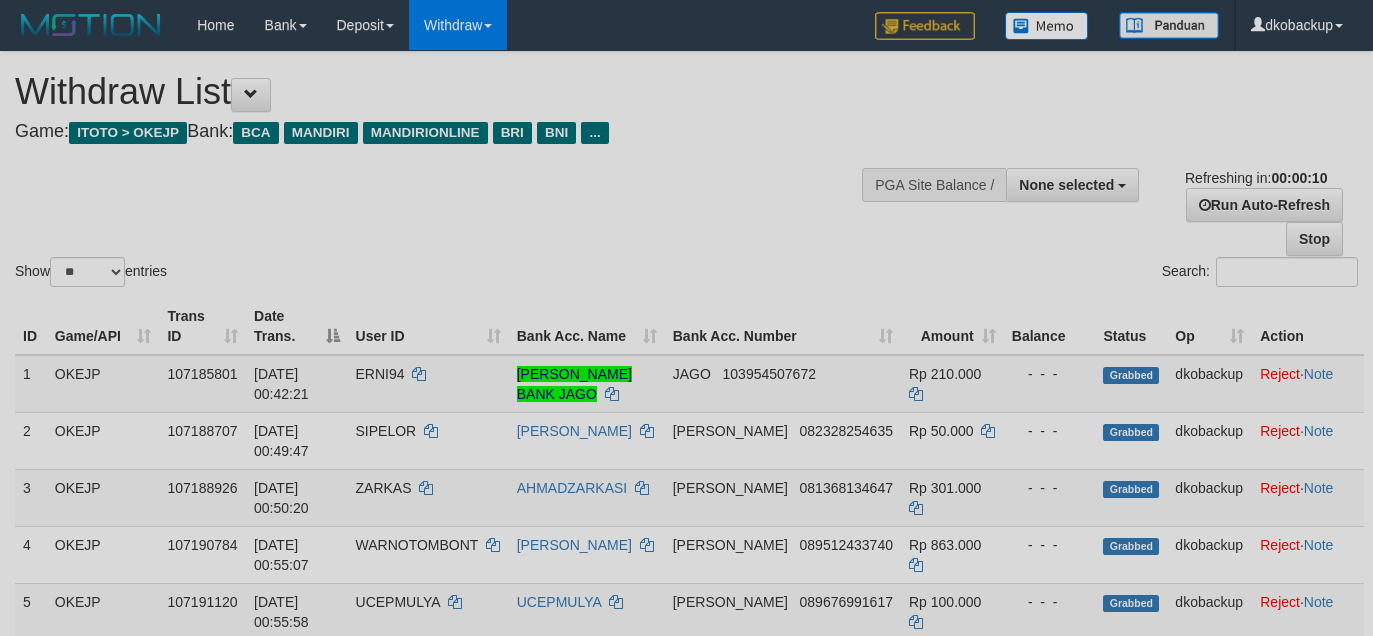 select 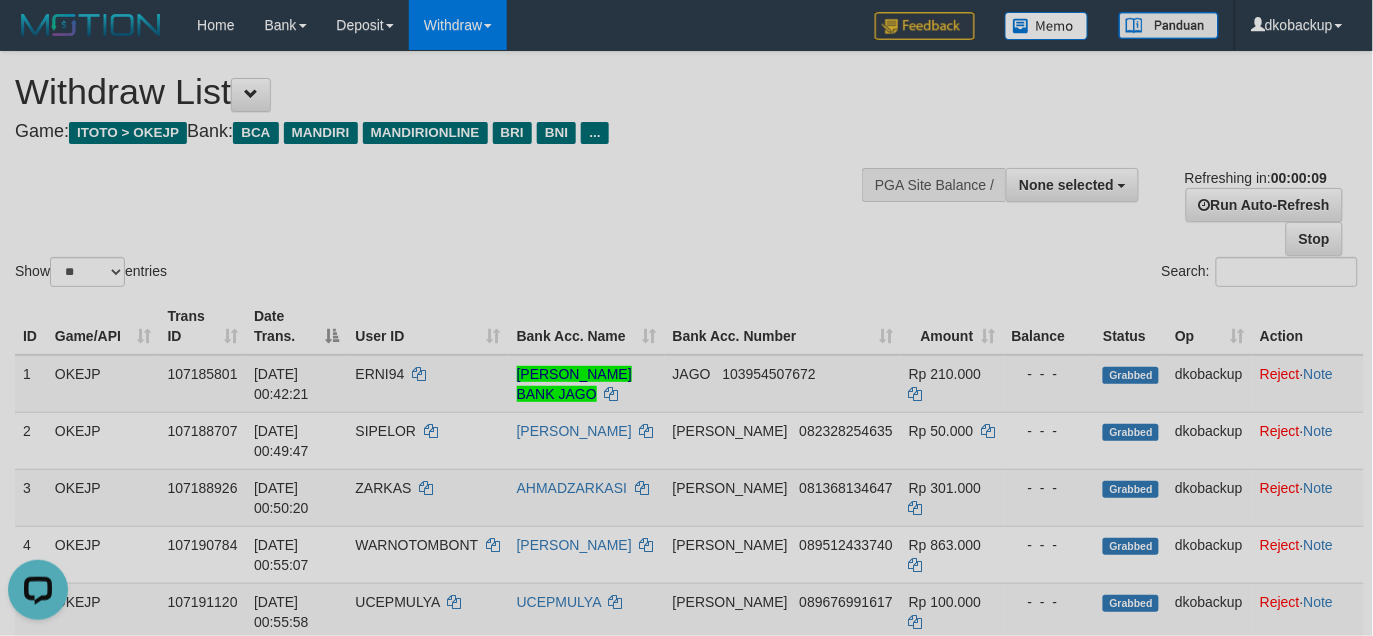 scroll, scrollTop: 0, scrollLeft: 0, axis: both 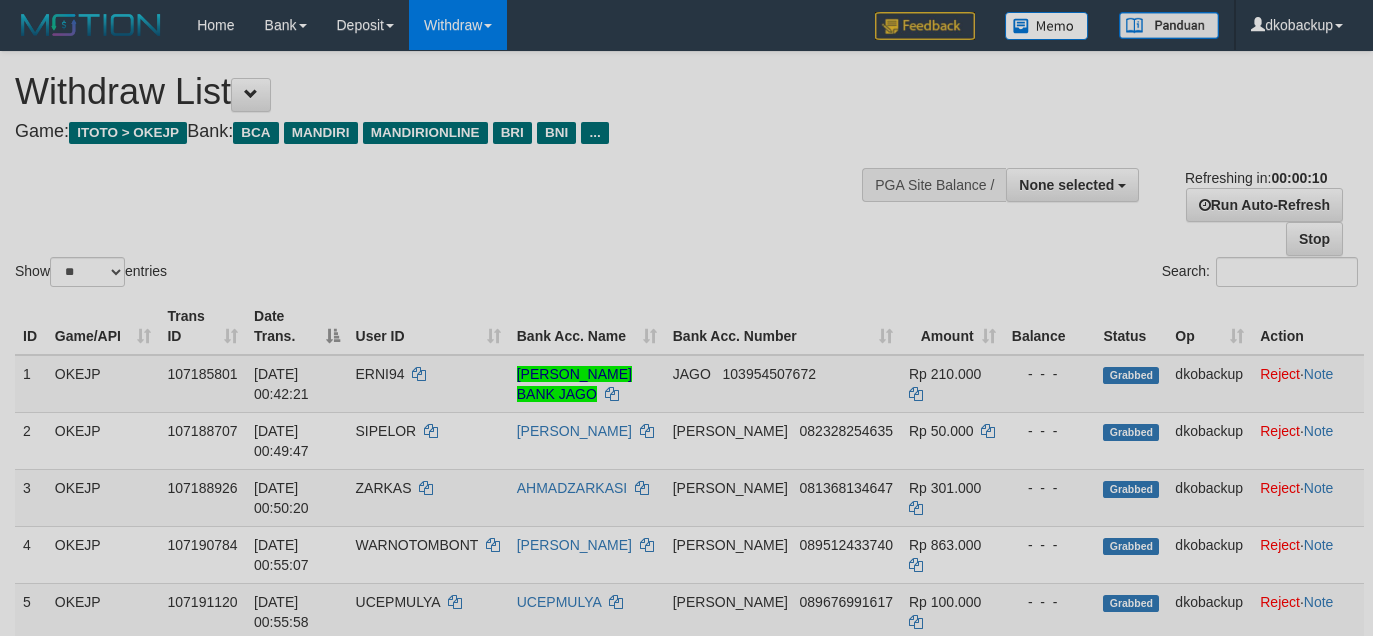 select 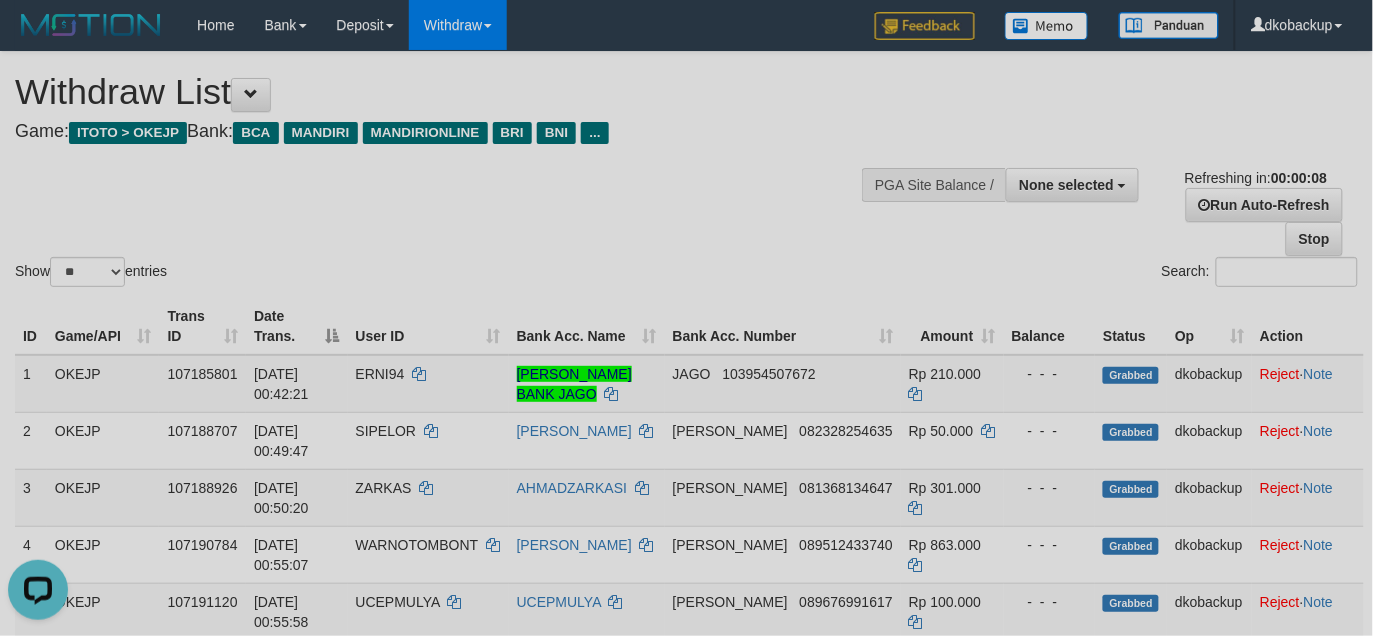 scroll, scrollTop: 0, scrollLeft: 0, axis: both 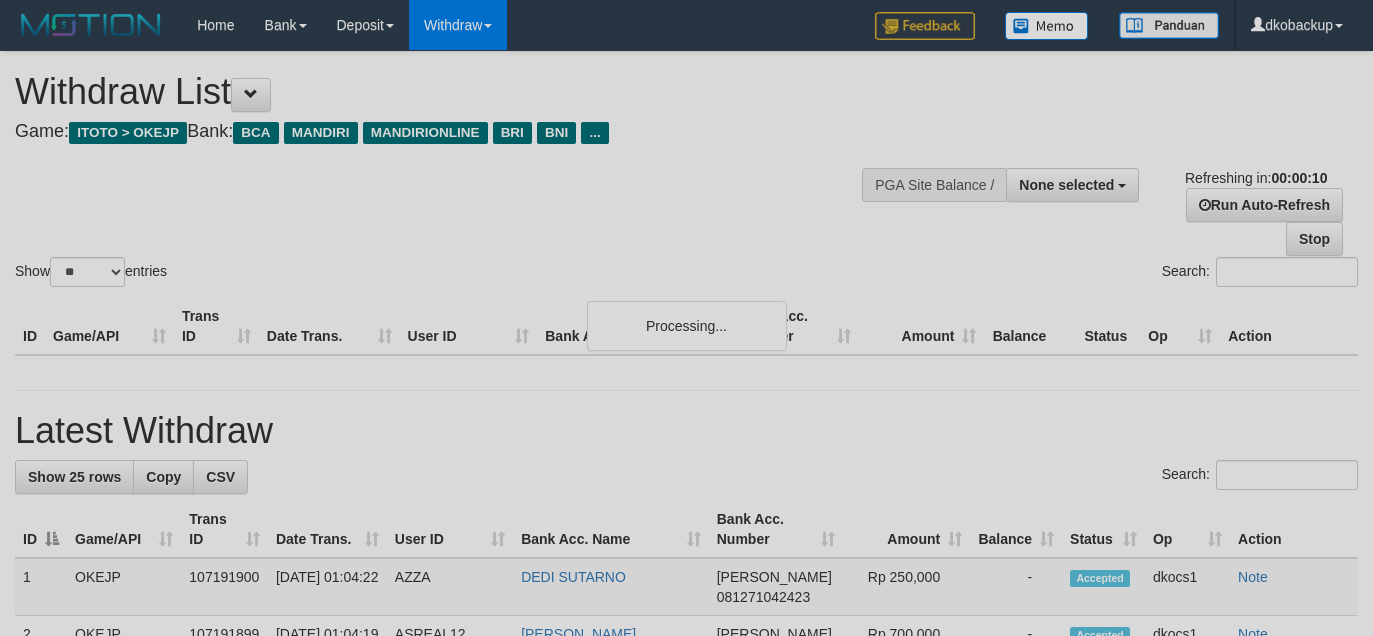 select 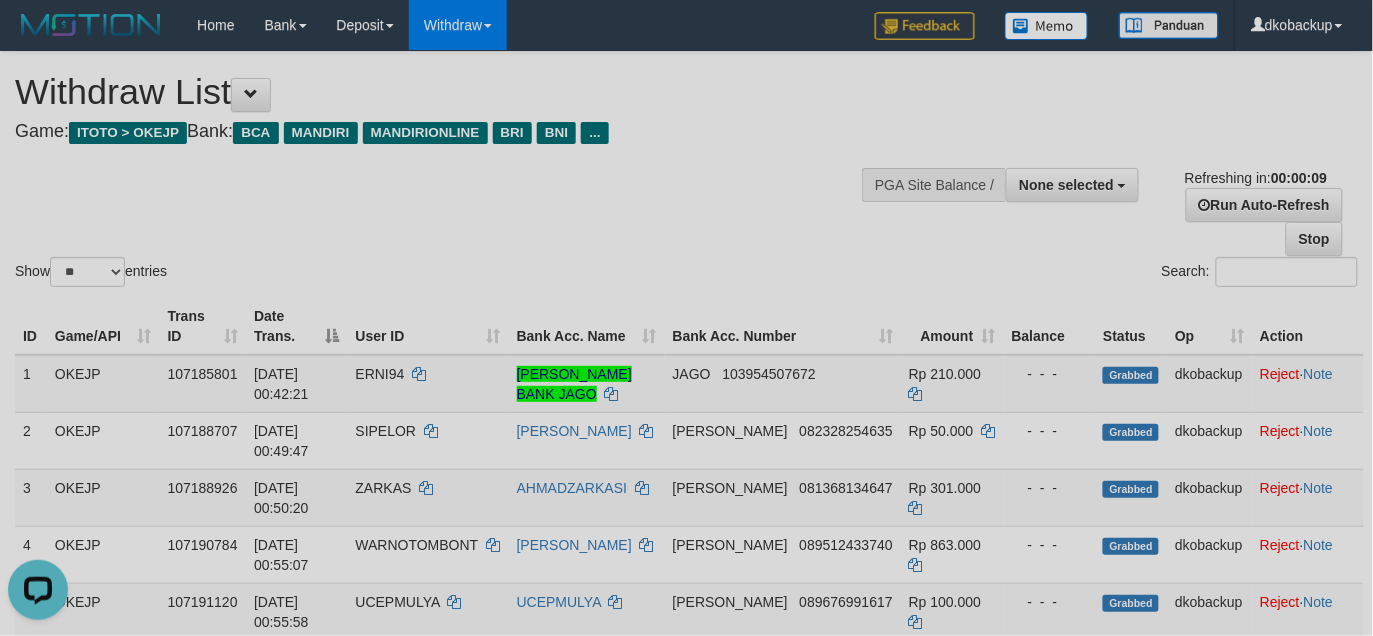 scroll, scrollTop: 0, scrollLeft: 0, axis: both 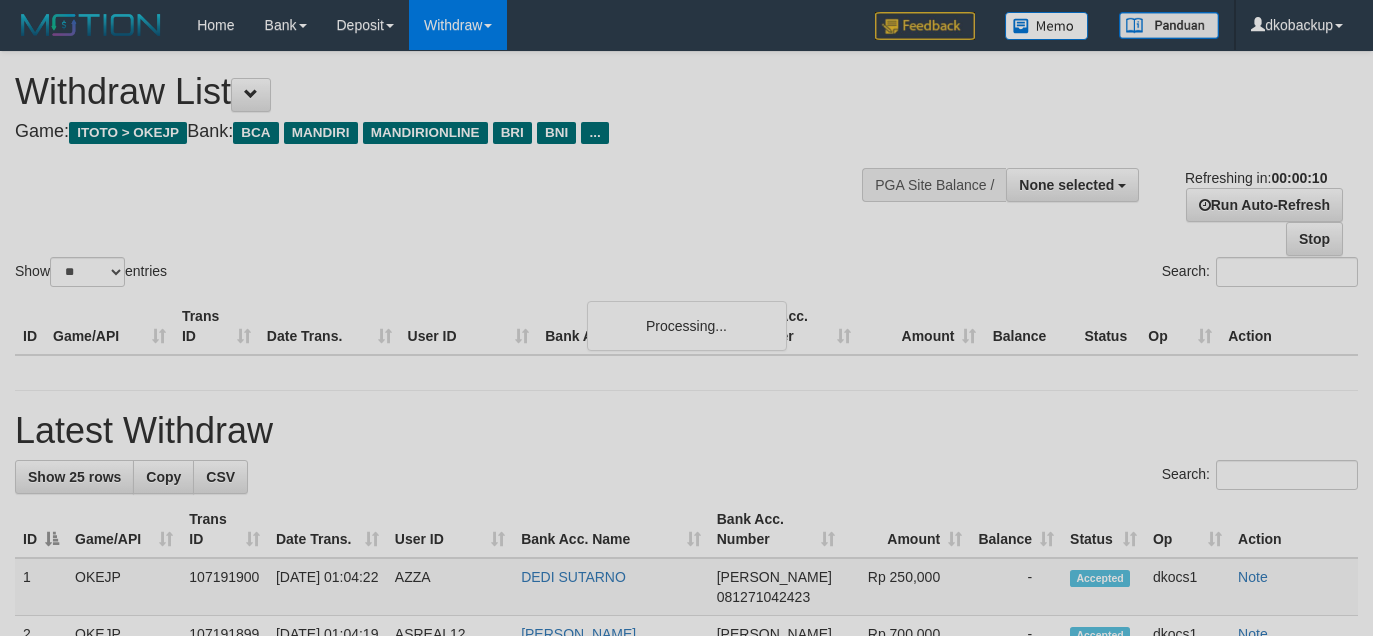 select 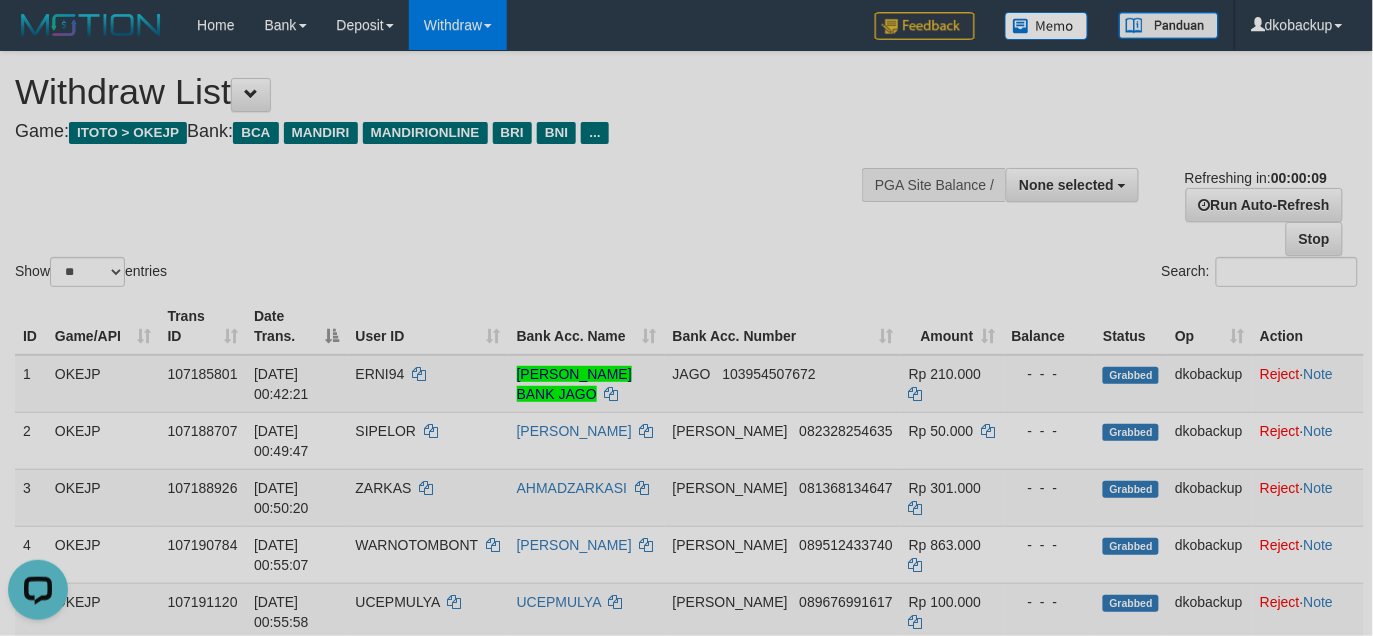 scroll, scrollTop: 0, scrollLeft: 0, axis: both 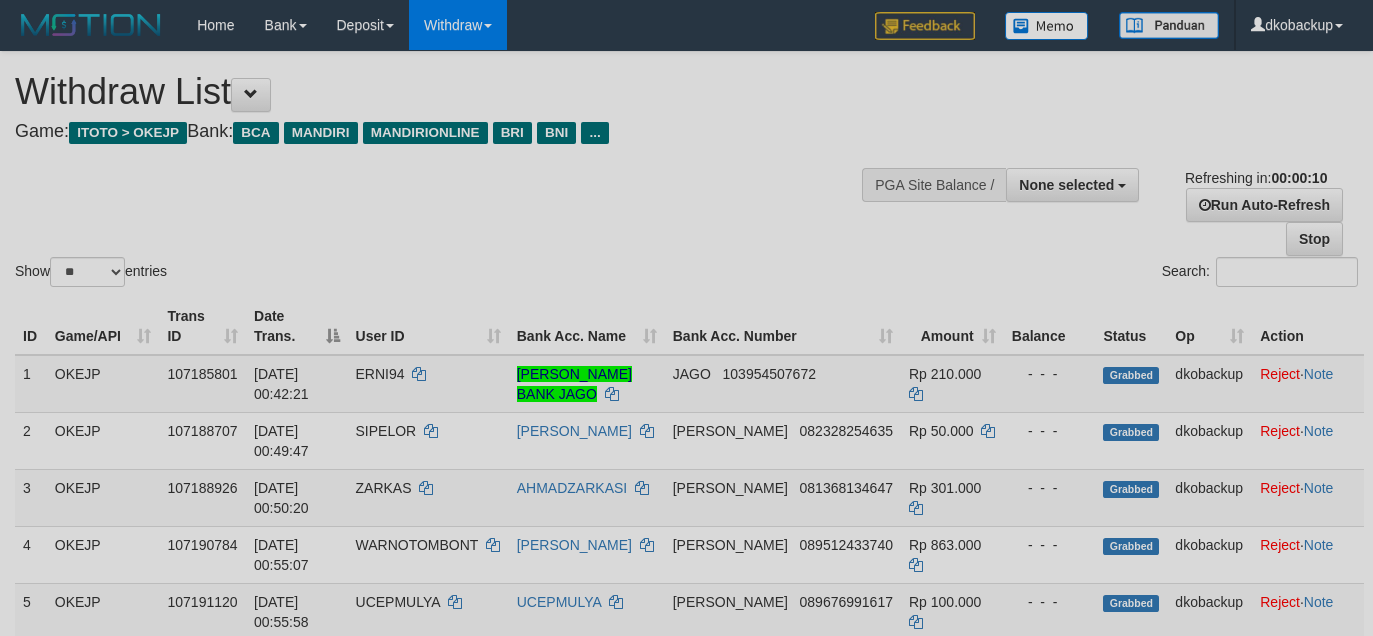 select 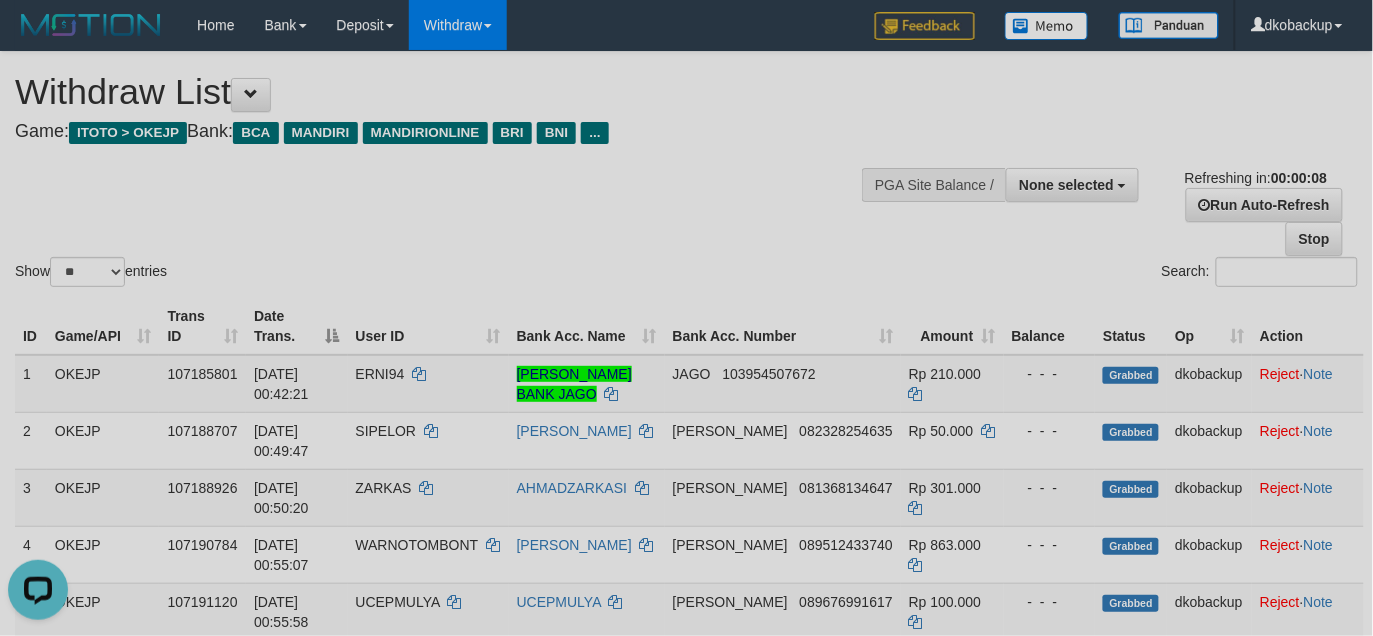 scroll, scrollTop: 0, scrollLeft: 0, axis: both 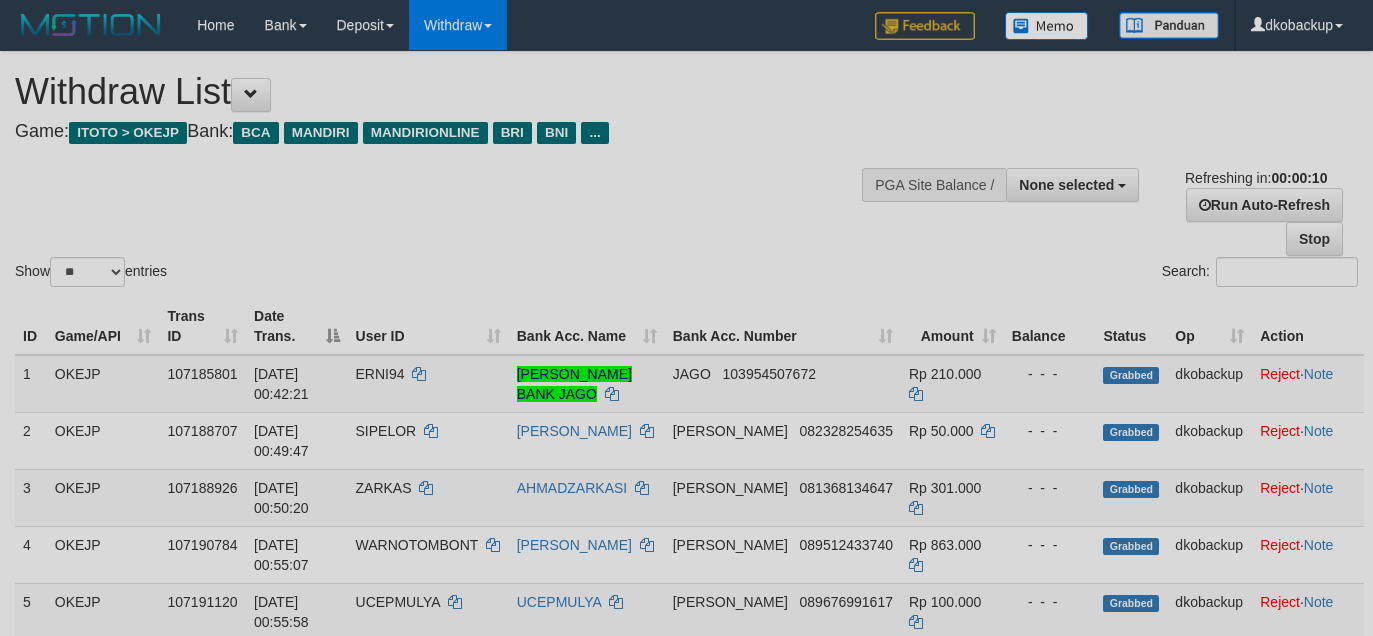 select 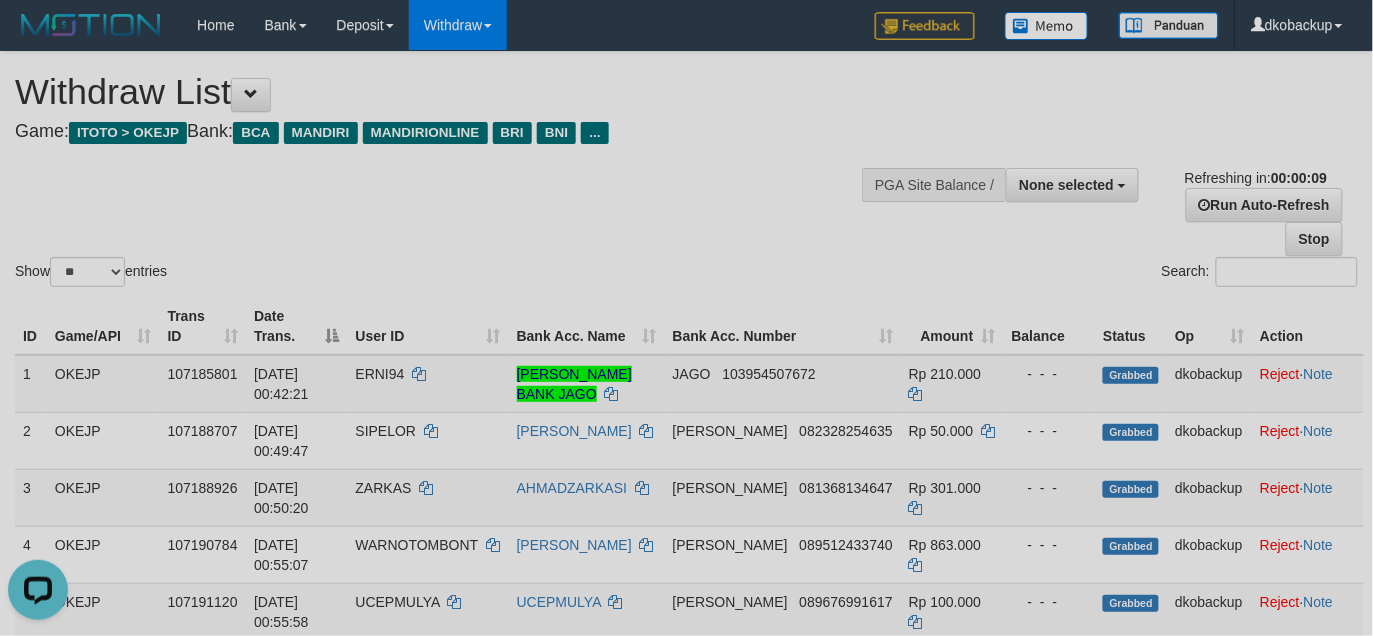 scroll, scrollTop: 0, scrollLeft: 0, axis: both 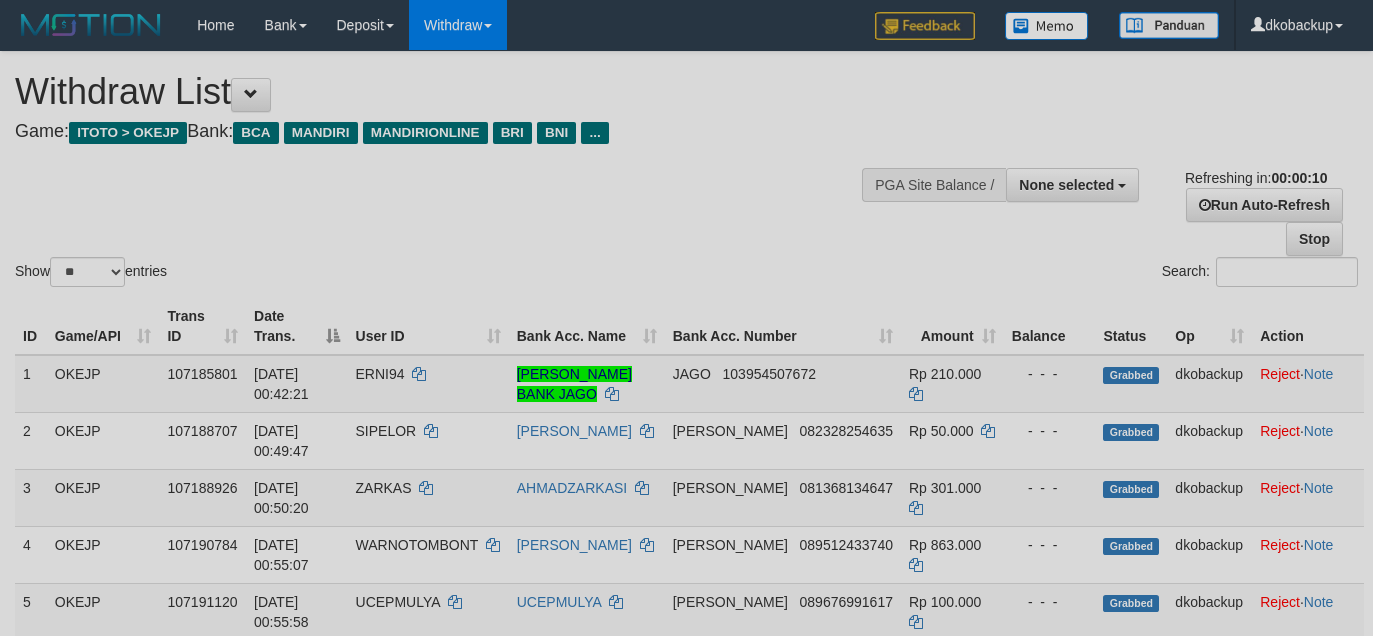 select 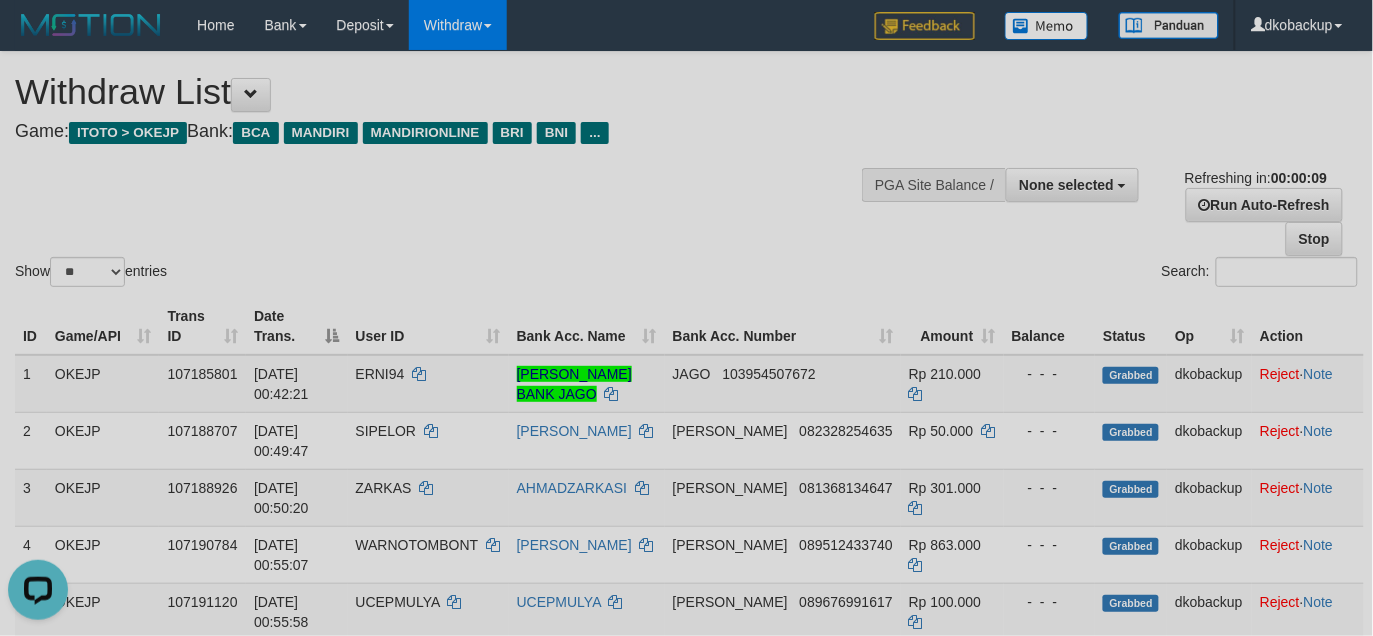 scroll, scrollTop: 0, scrollLeft: 0, axis: both 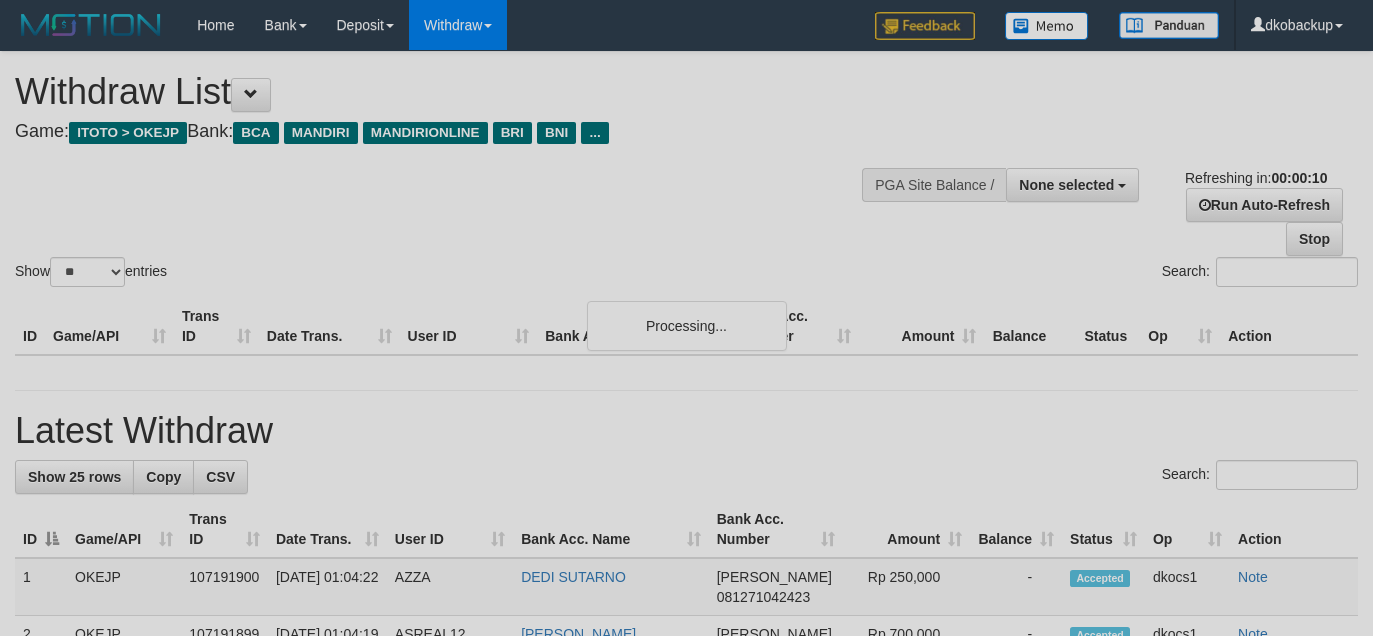 select 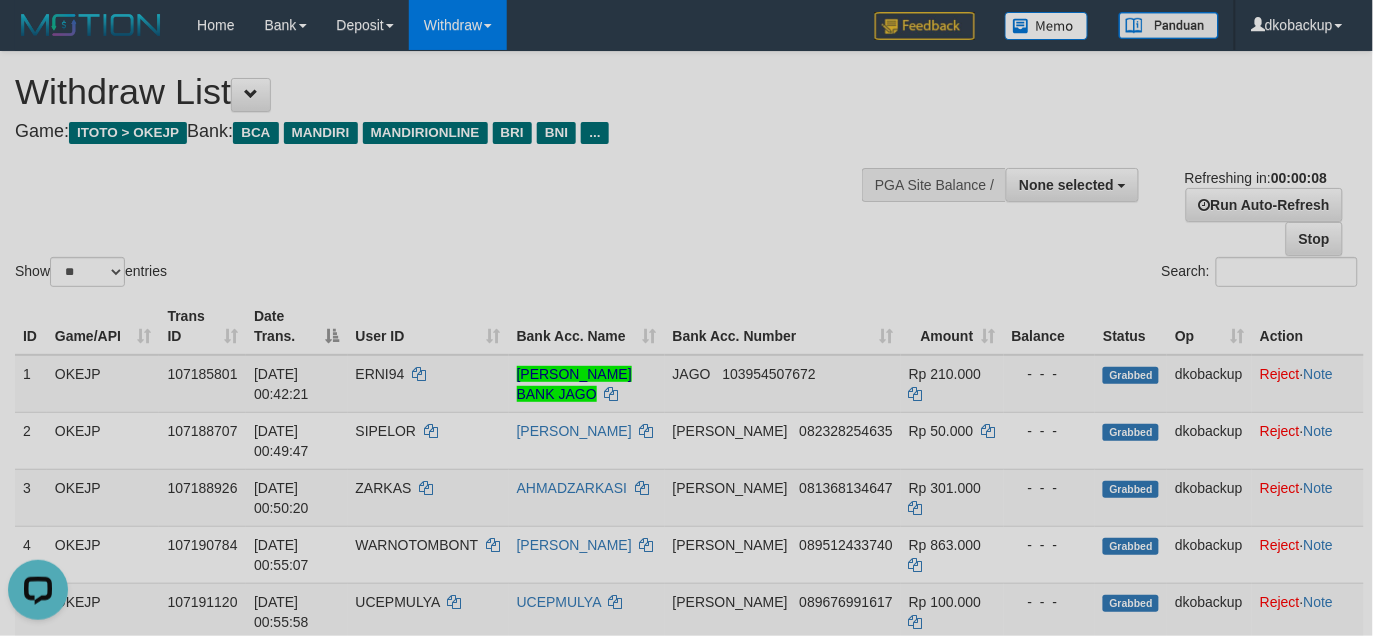 scroll, scrollTop: 0, scrollLeft: 0, axis: both 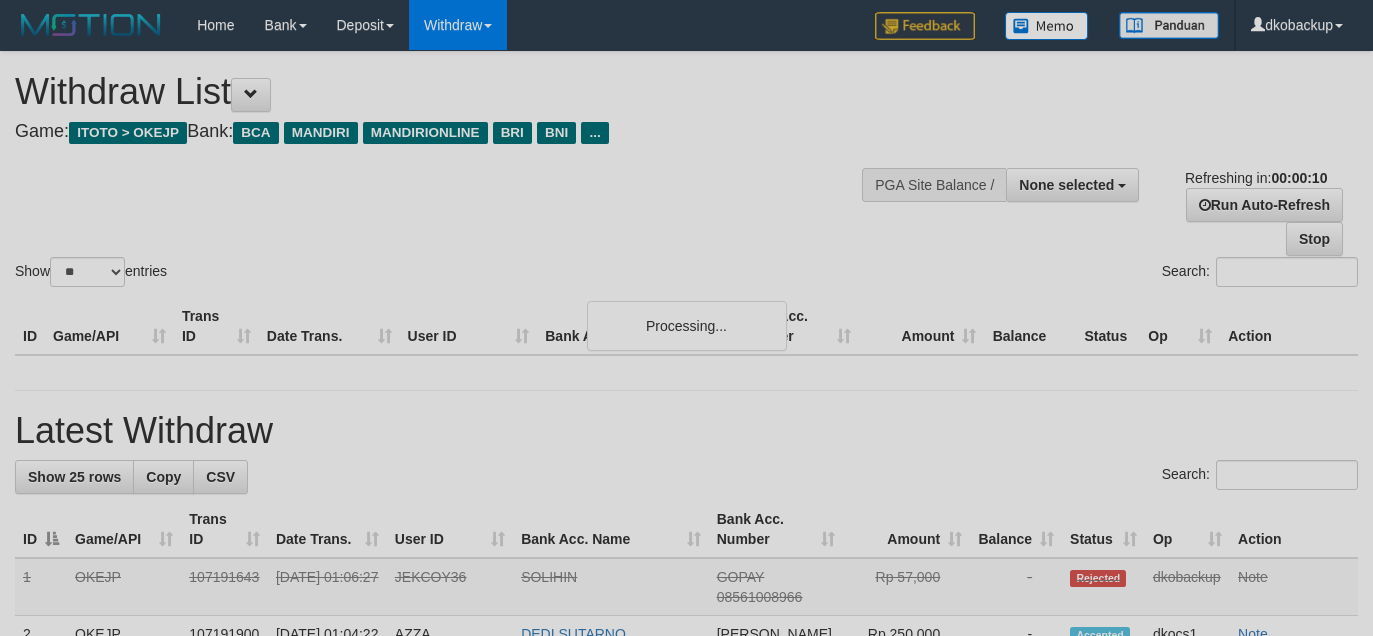 select 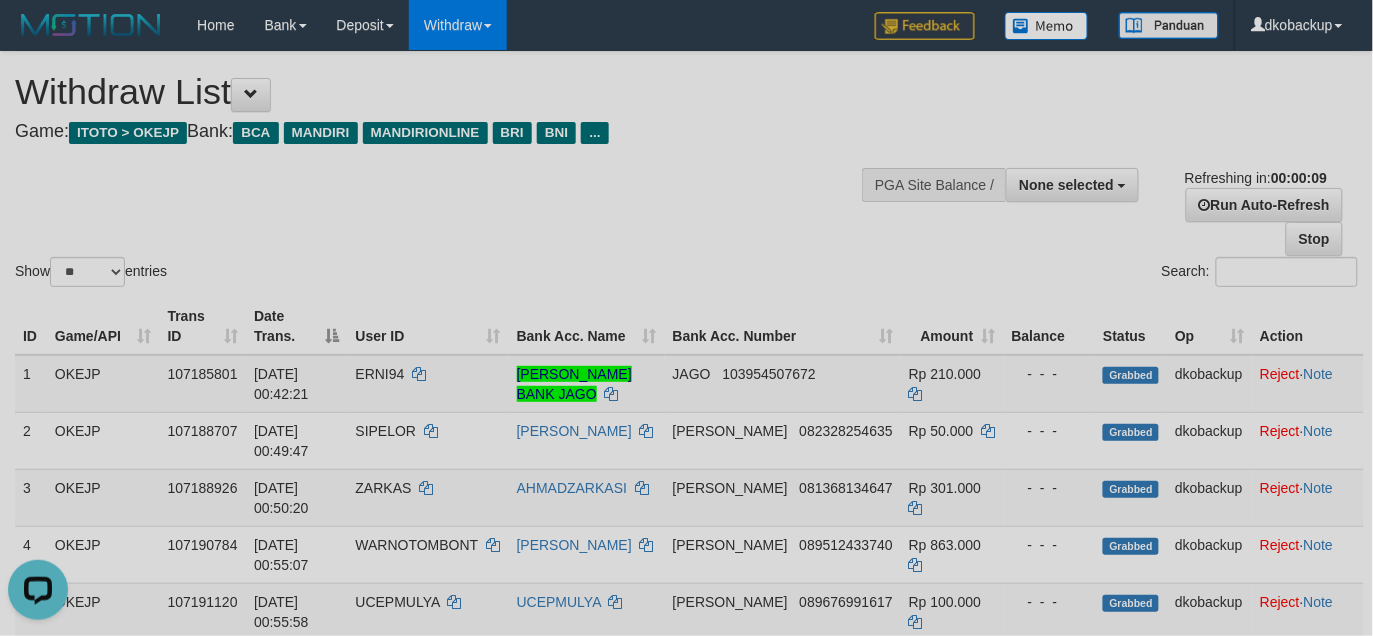 scroll, scrollTop: 0, scrollLeft: 0, axis: both 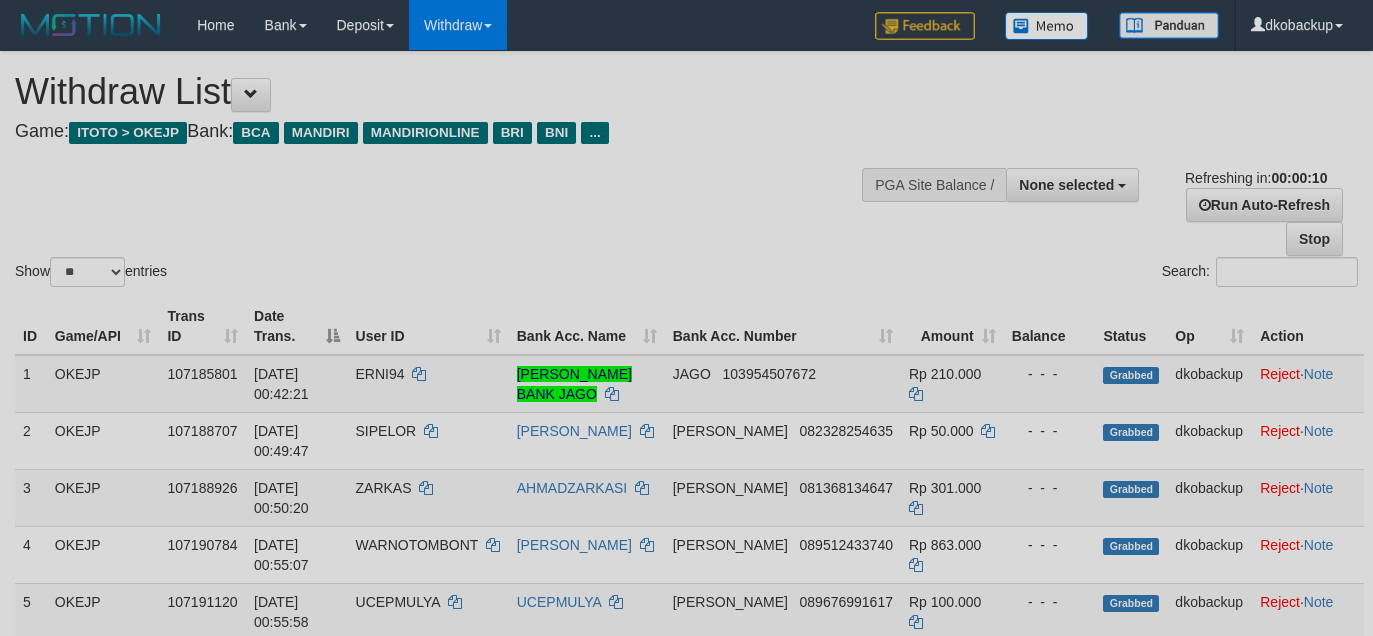 select 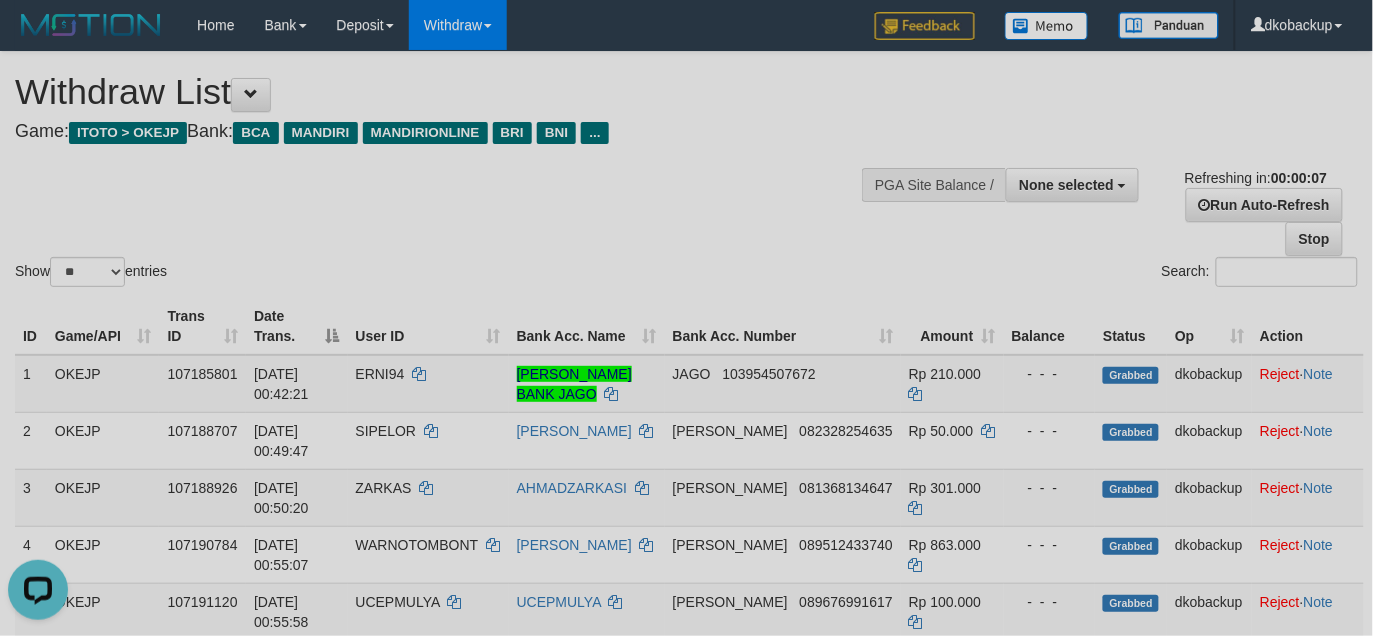 scroll, scrollTop: 0, scrollLeft: 0, axis: both 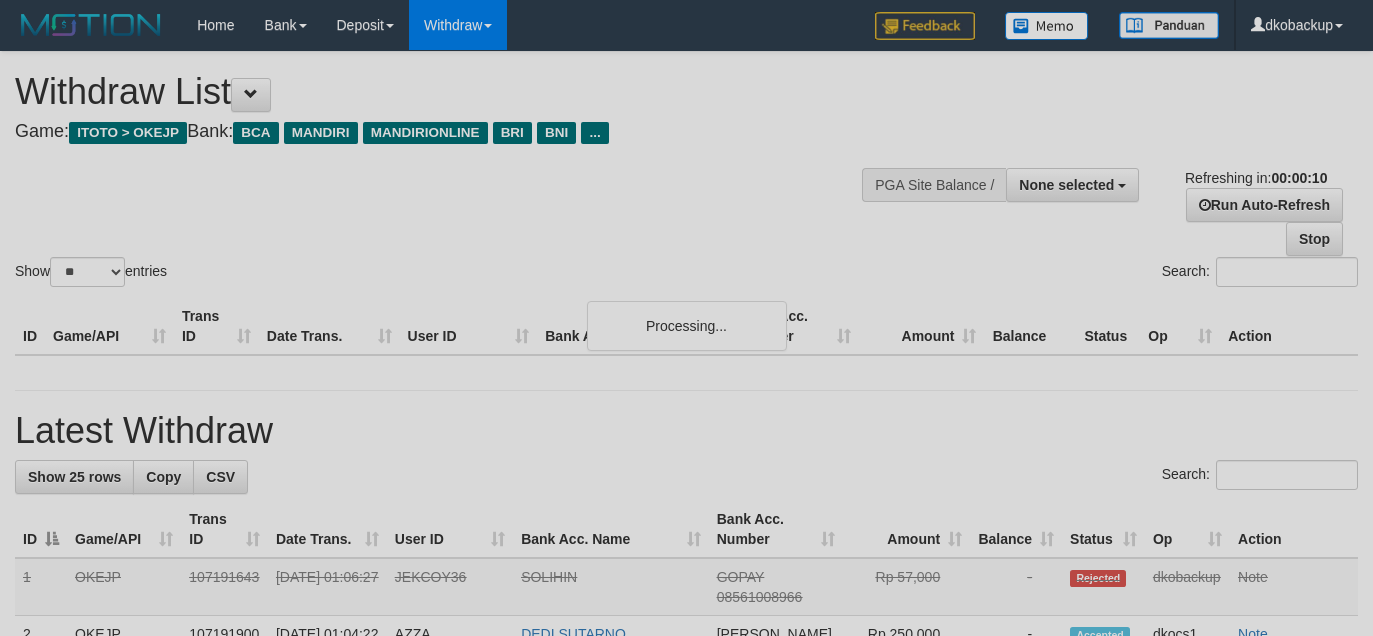 select 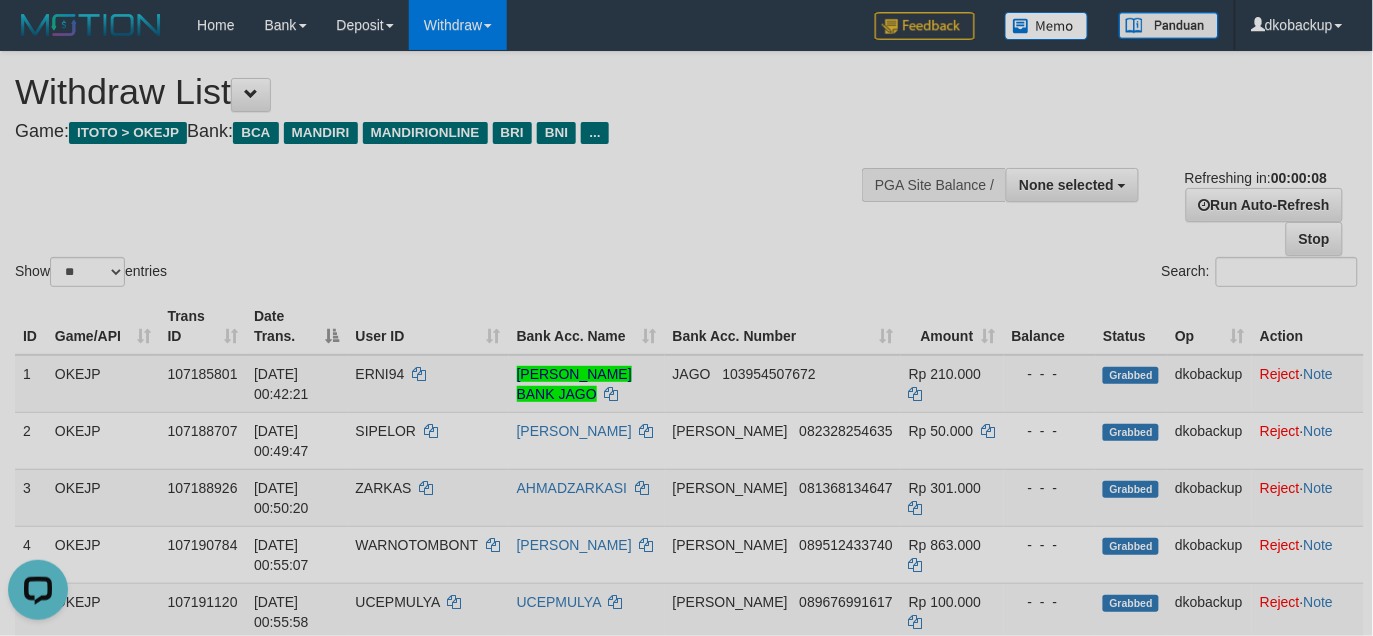 scroll, scrollTop: 0, scrollLeft: 0, axis: both 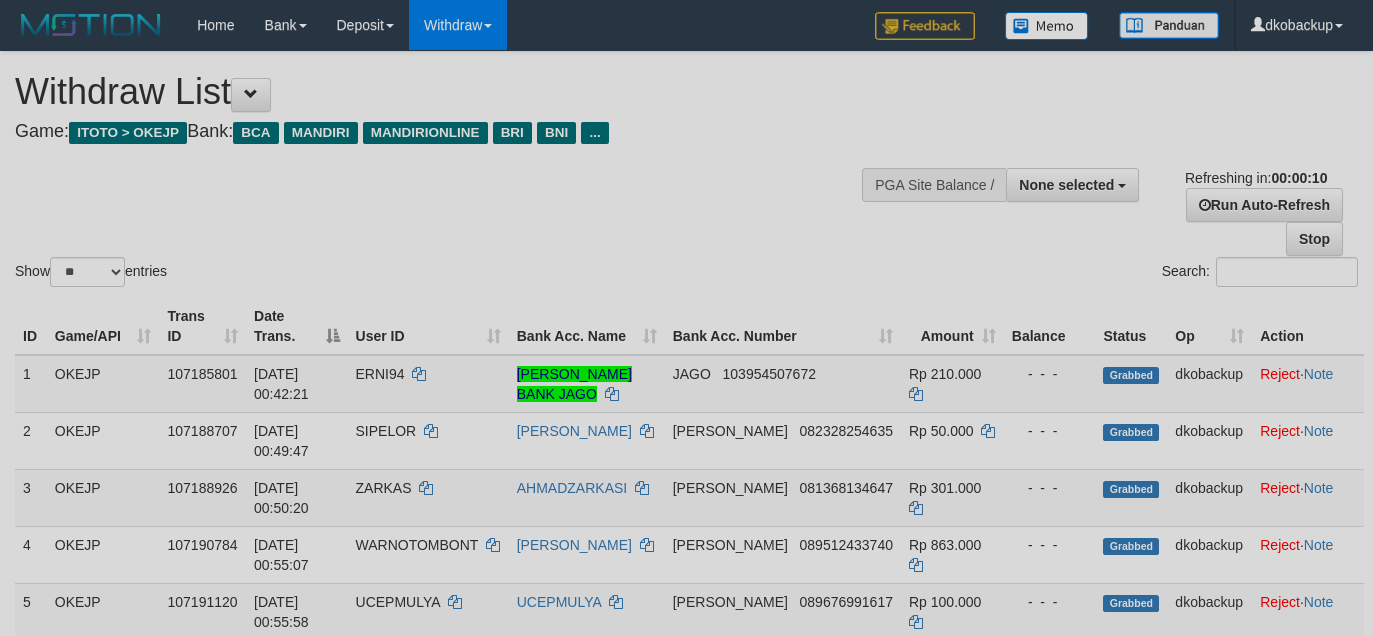 select 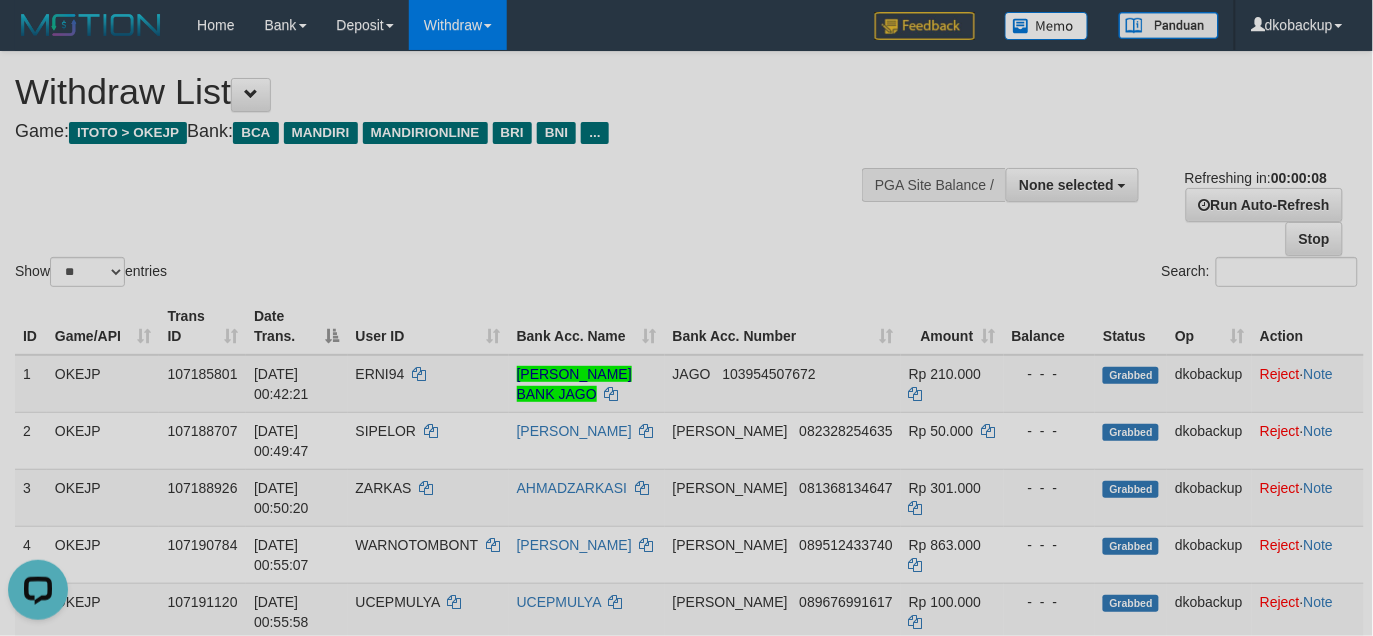 scroll, scrollTop: 0, scrollLeft: 0, axis: both 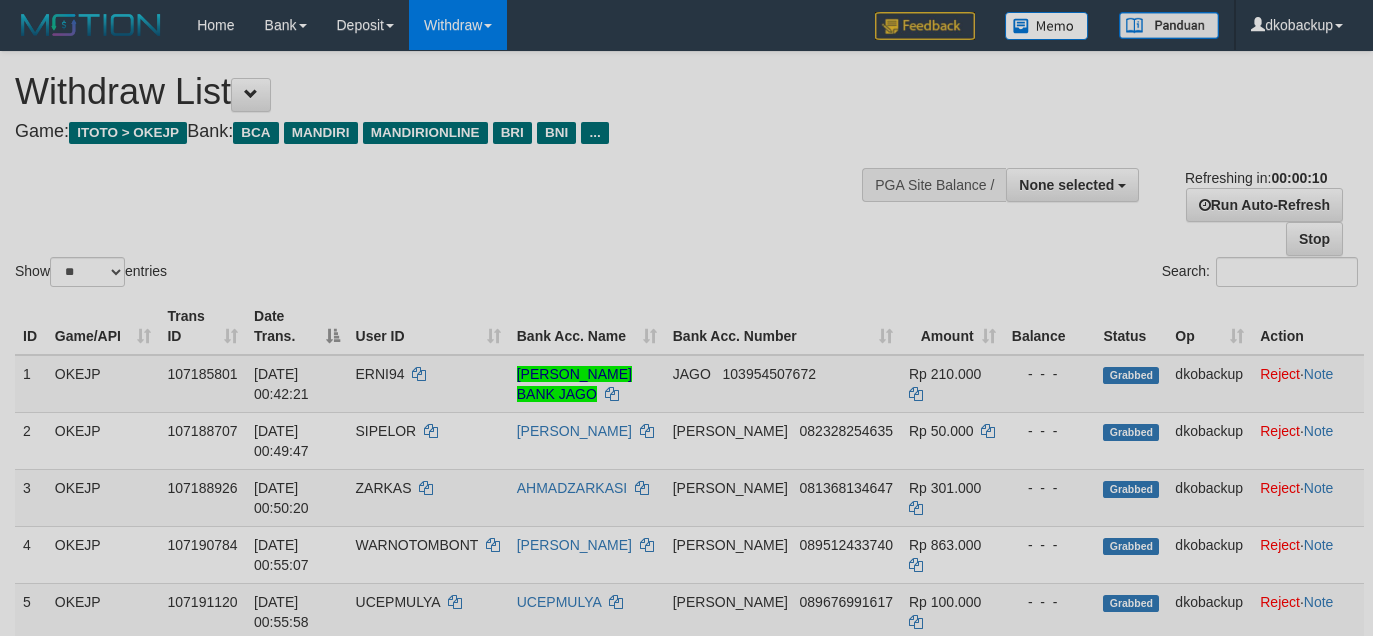 select 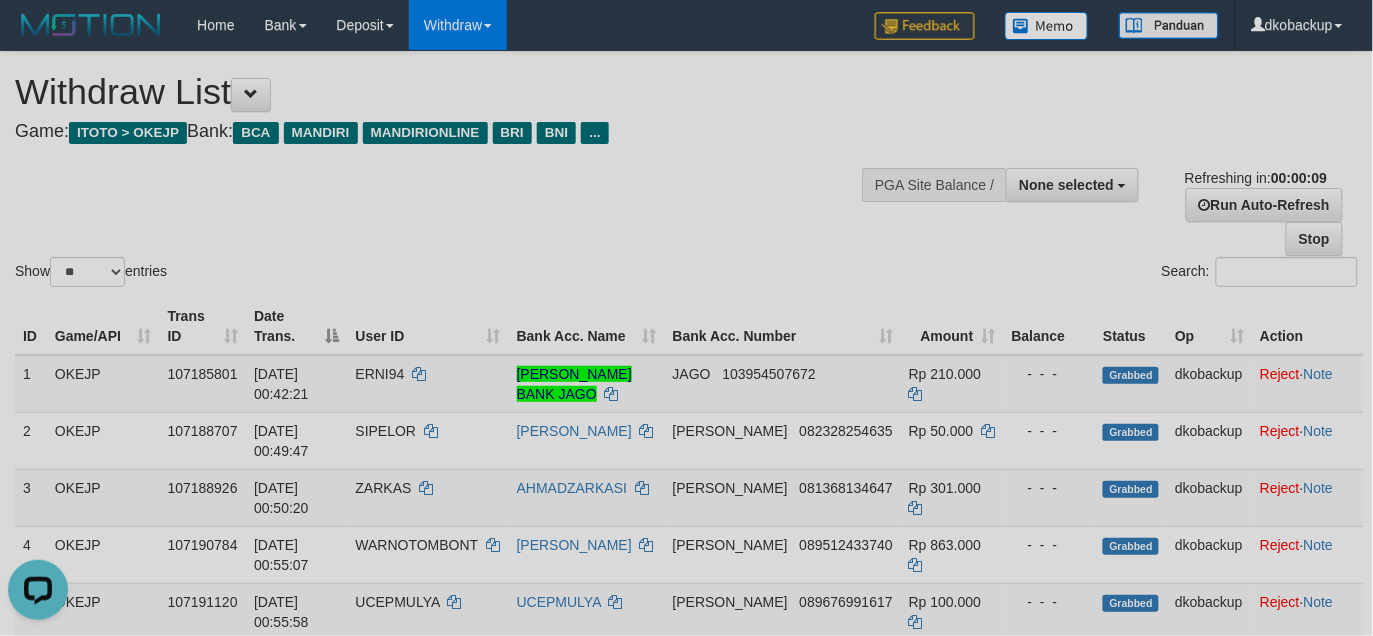 scroll, scrollTop: 0, scrollLeft: 0, axis: both 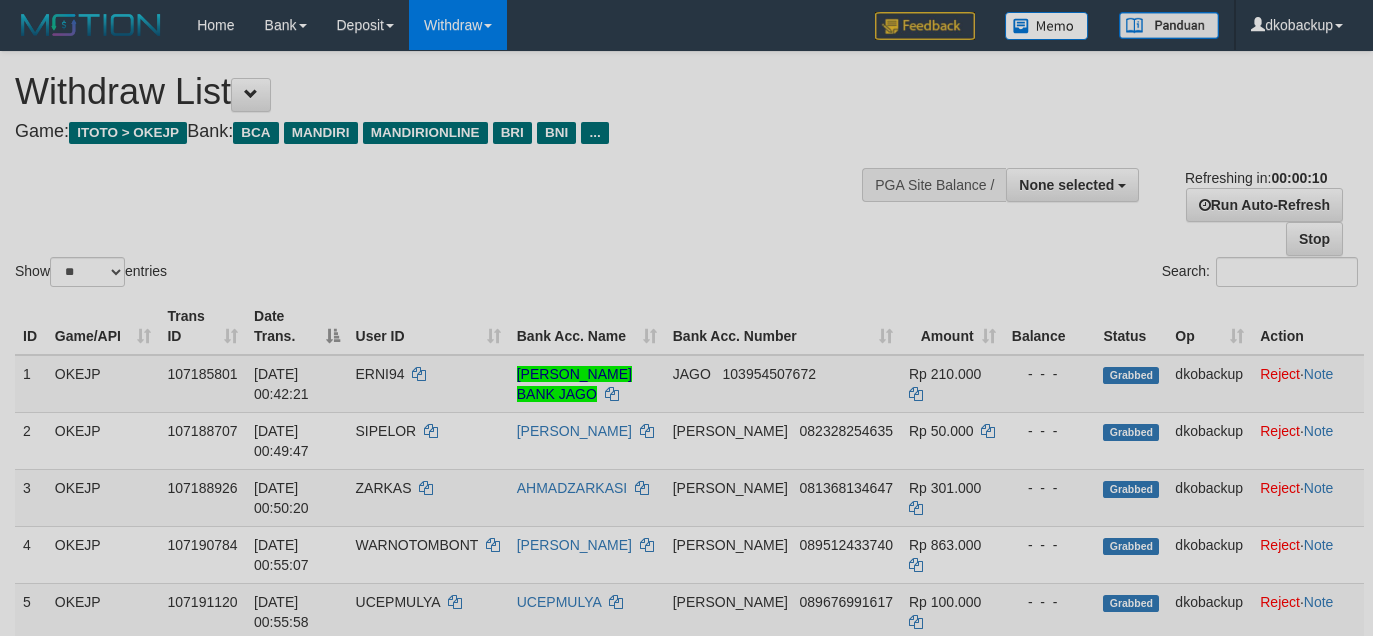 select 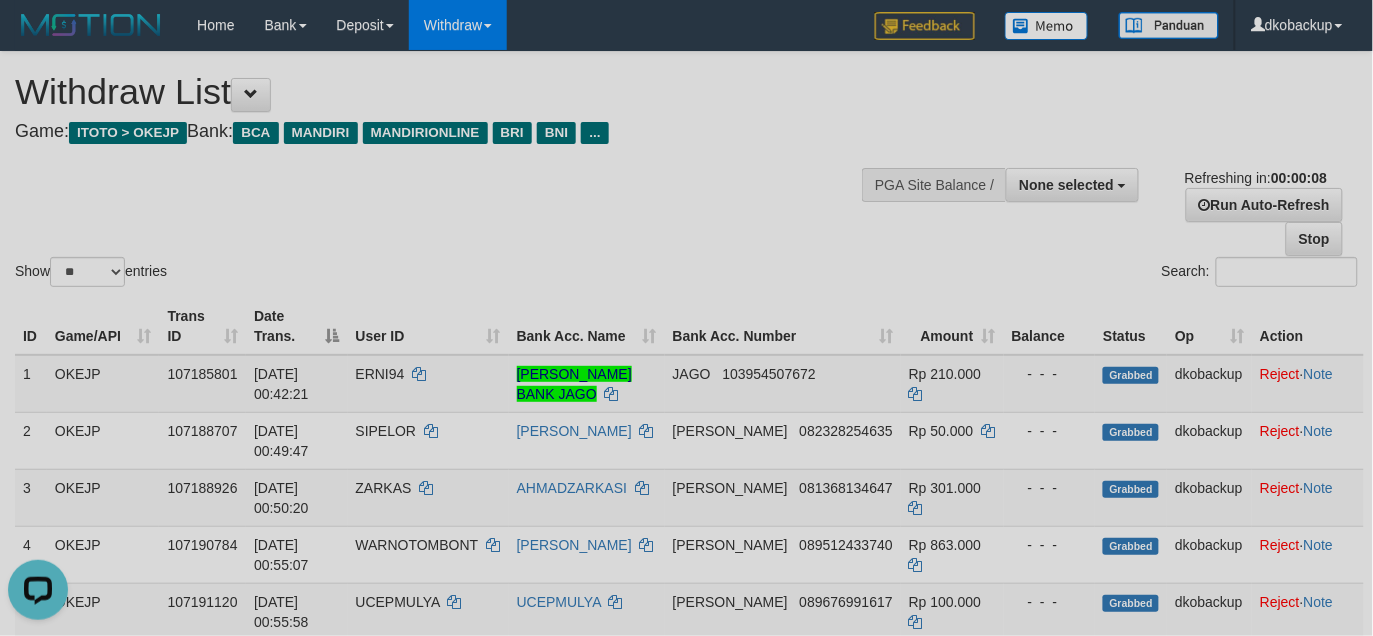 scroll, scrollTop: 0, scrollLeft: 0, axis: both 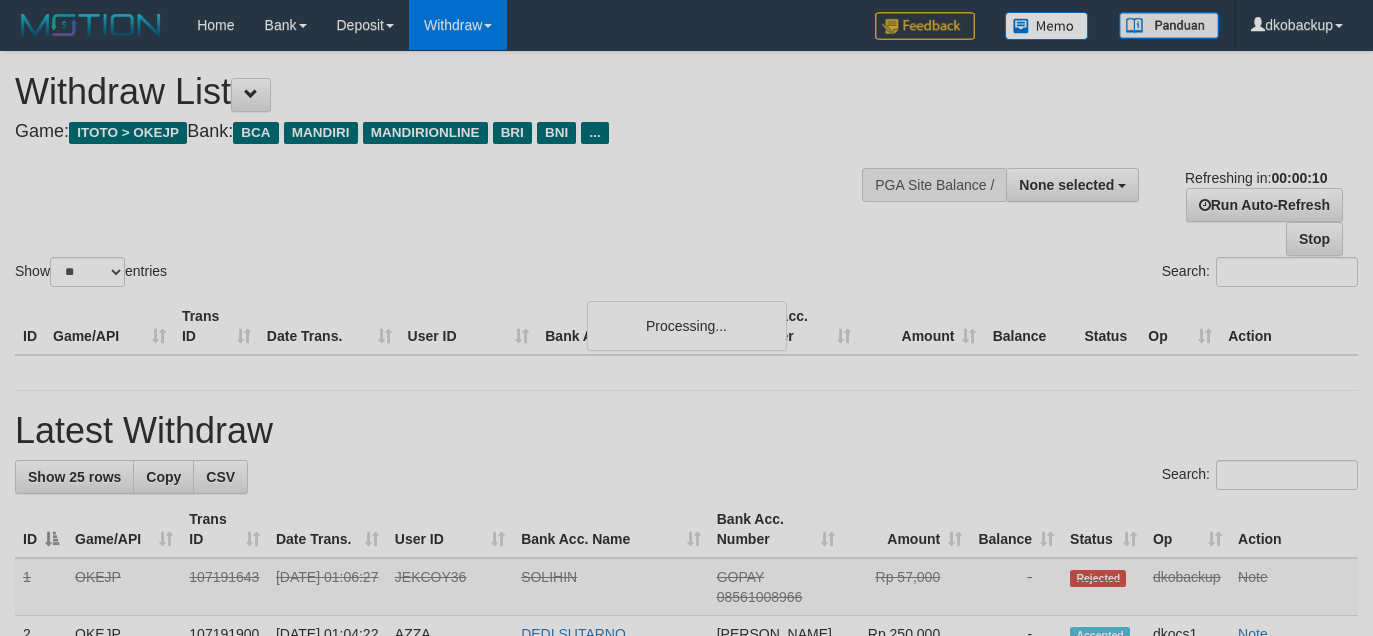select 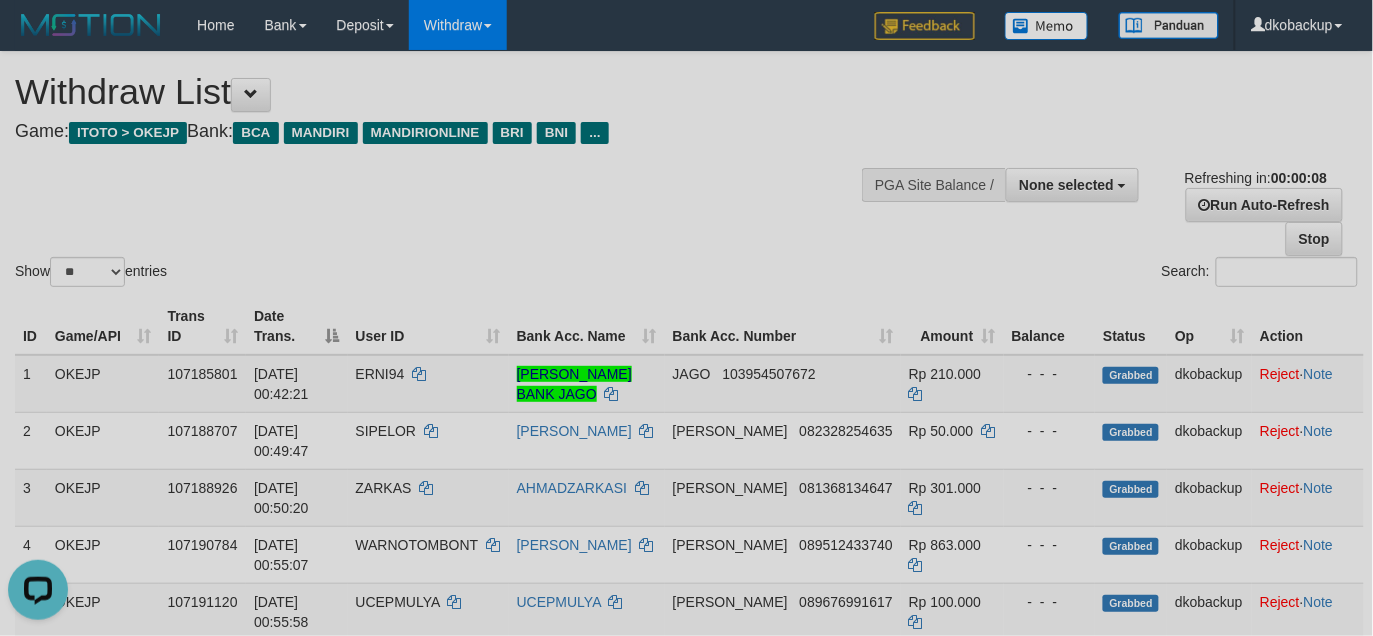 scroll, scrollTop: 0, scrollLeft: 0, axis: both 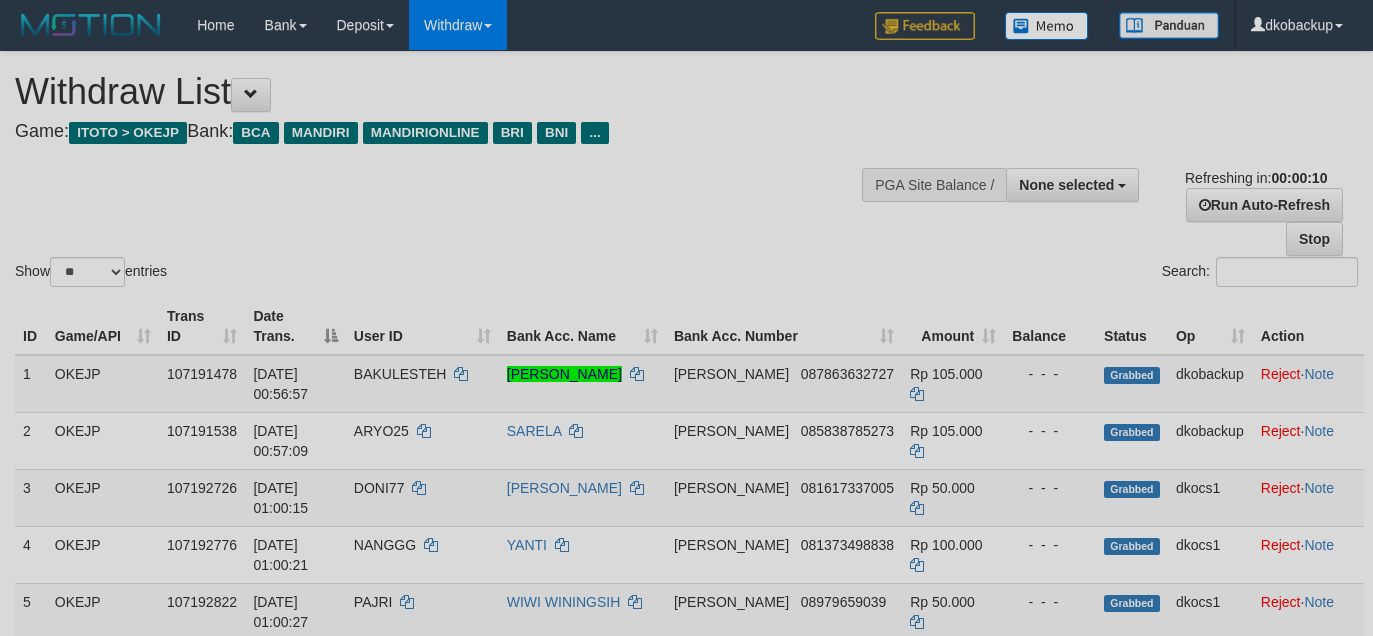 select 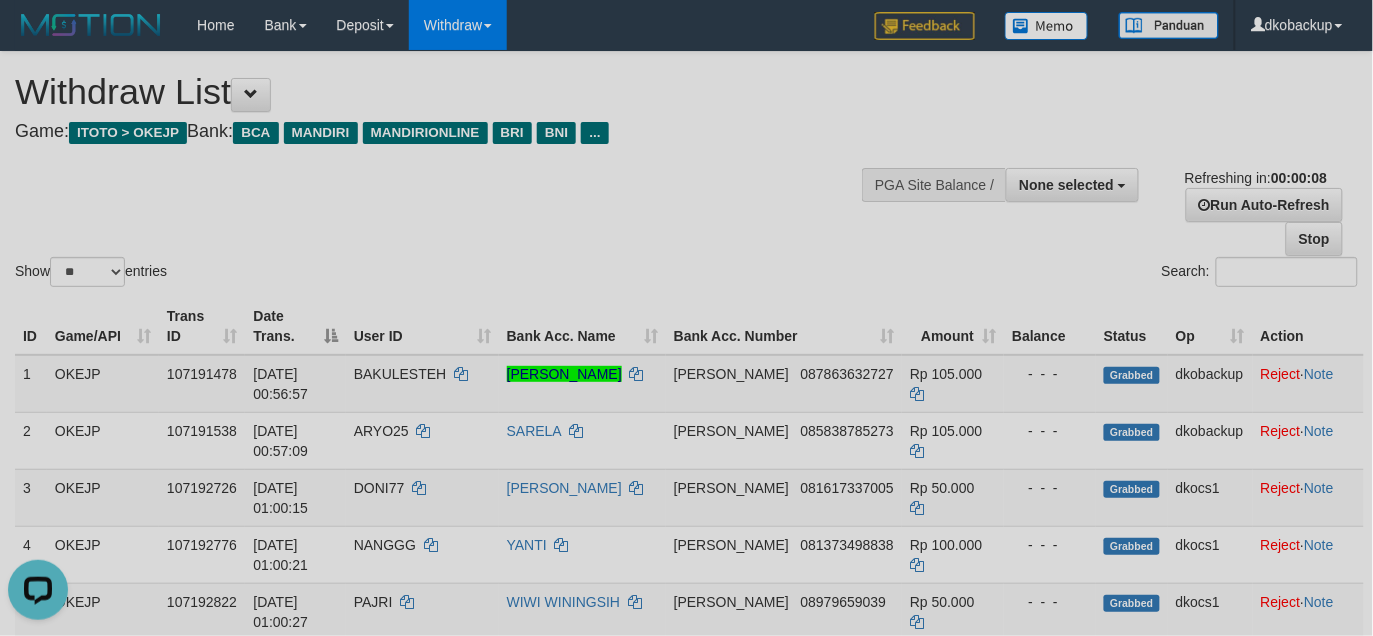 scroll, scrollTop: 0, scrollLeft: 0, axis: both 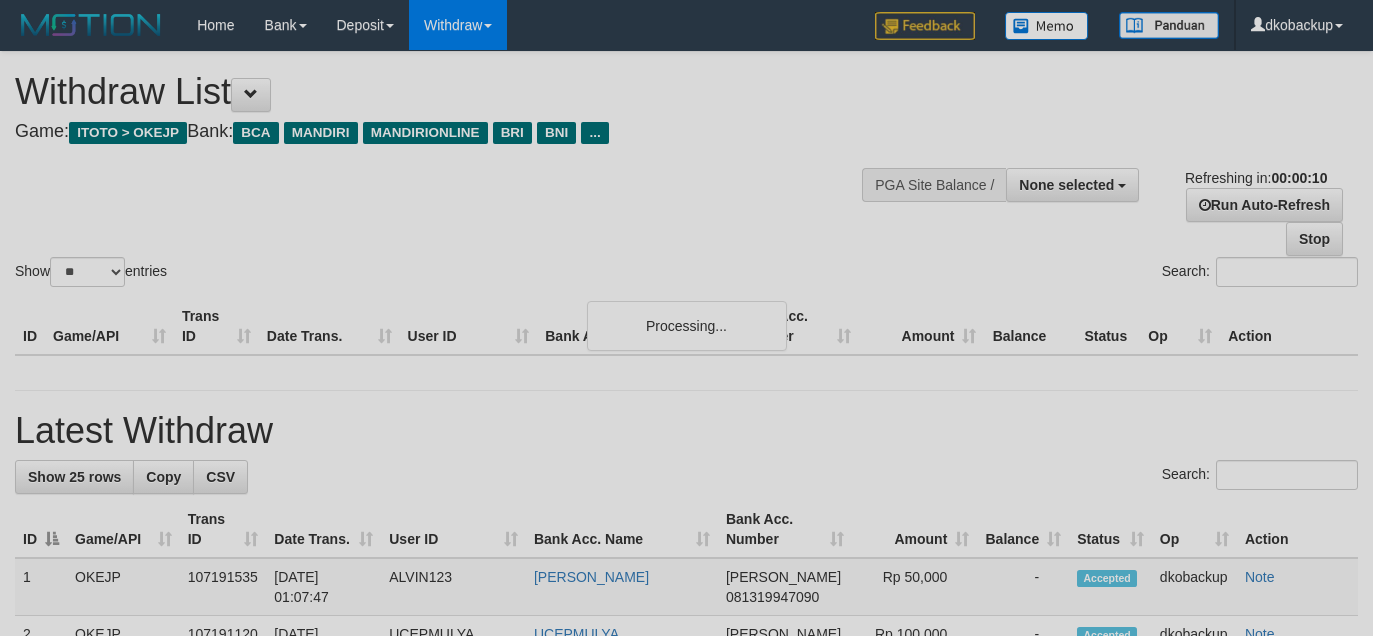 select 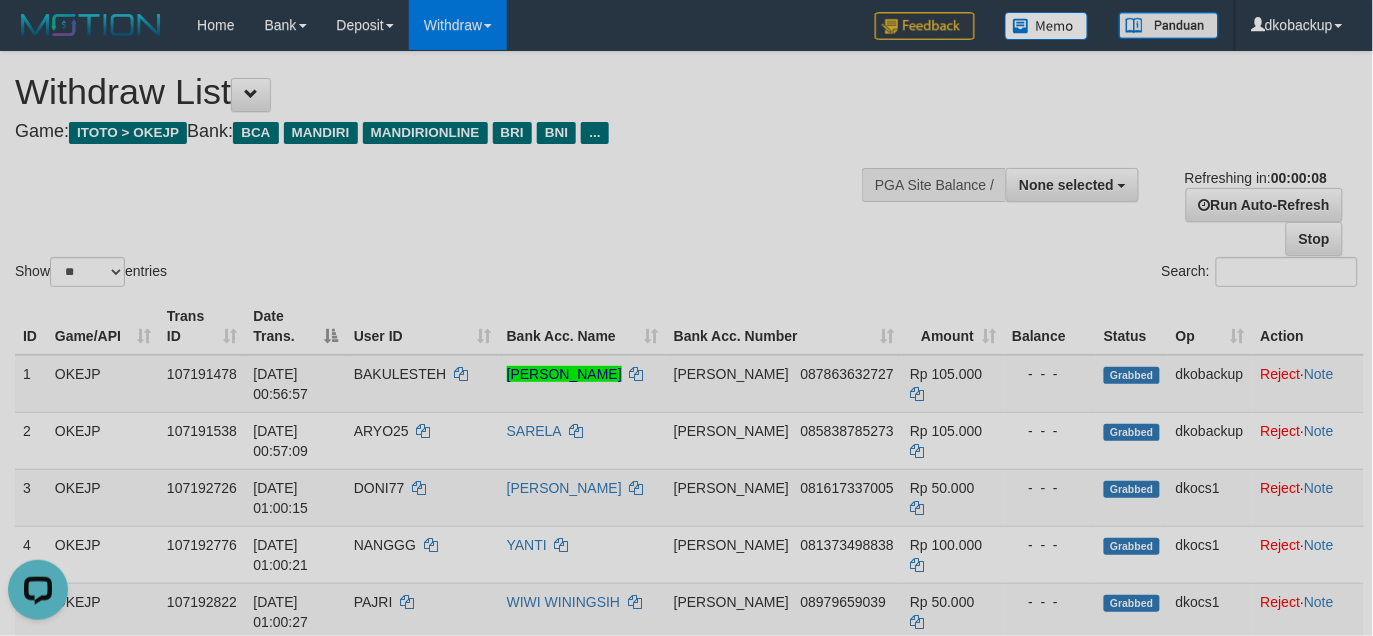 scroll, scrollTop: 0, scrollLeft: 0, axis: both 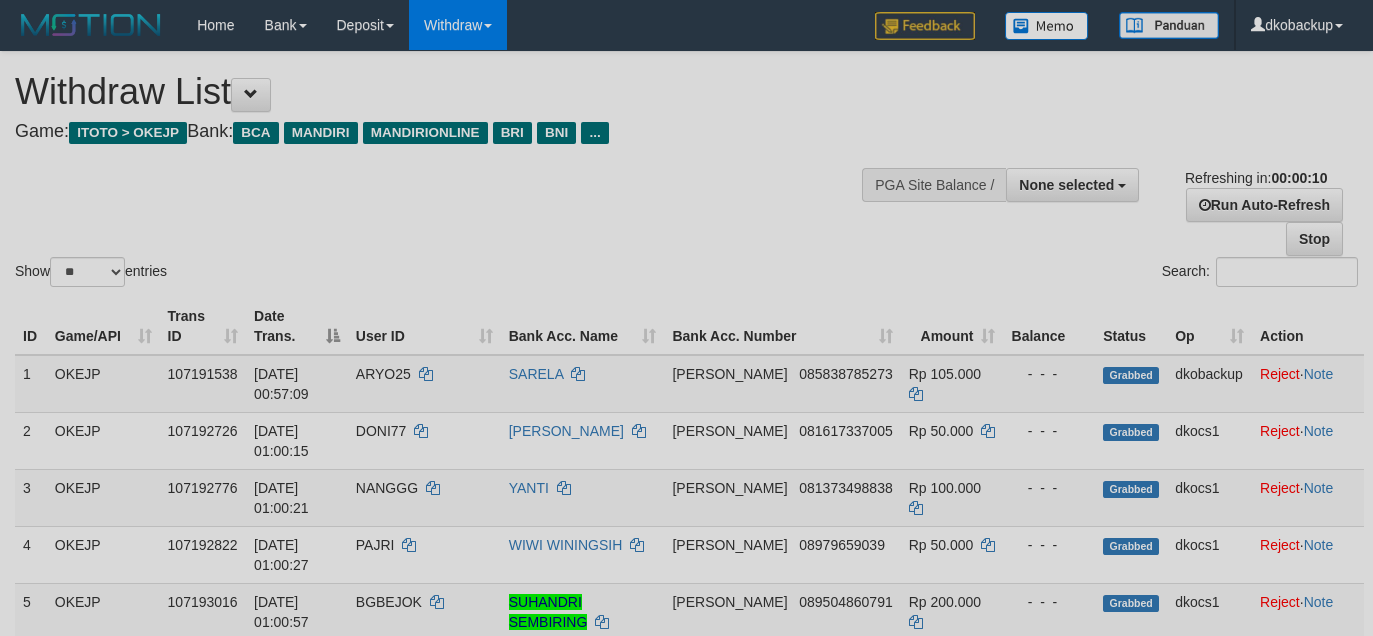 select 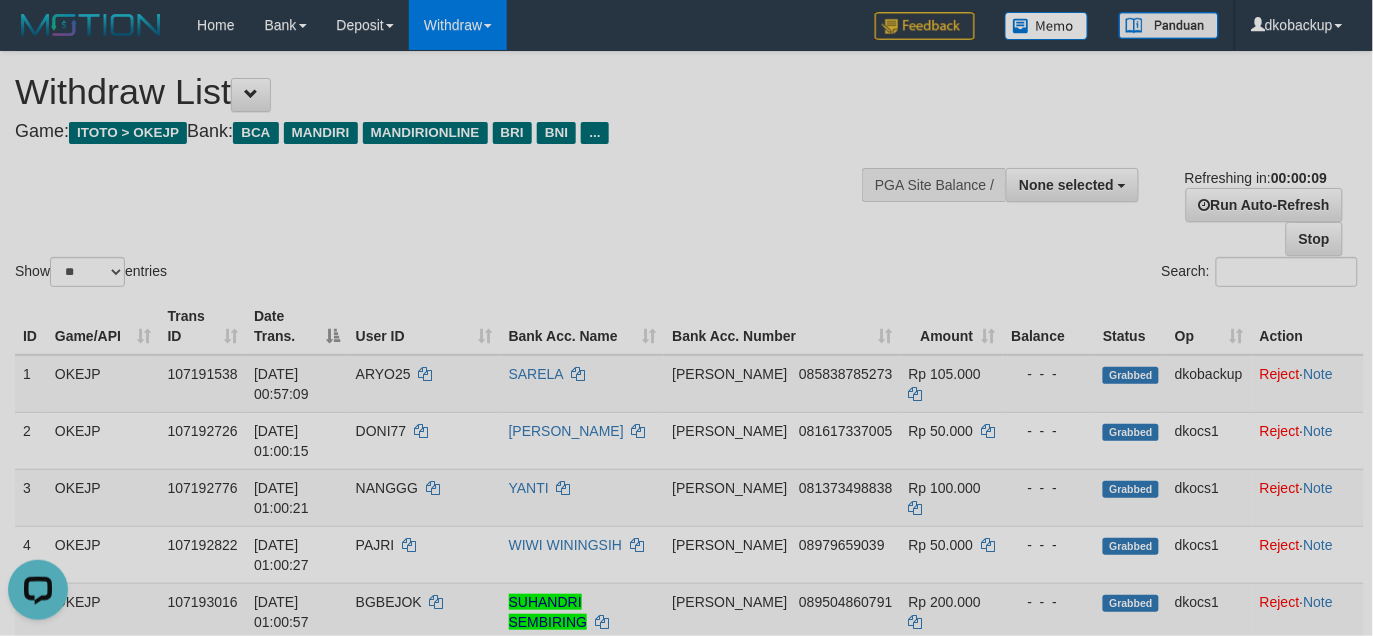 scroll, scrollTop: 0, scrollLeft: 0, axis: both 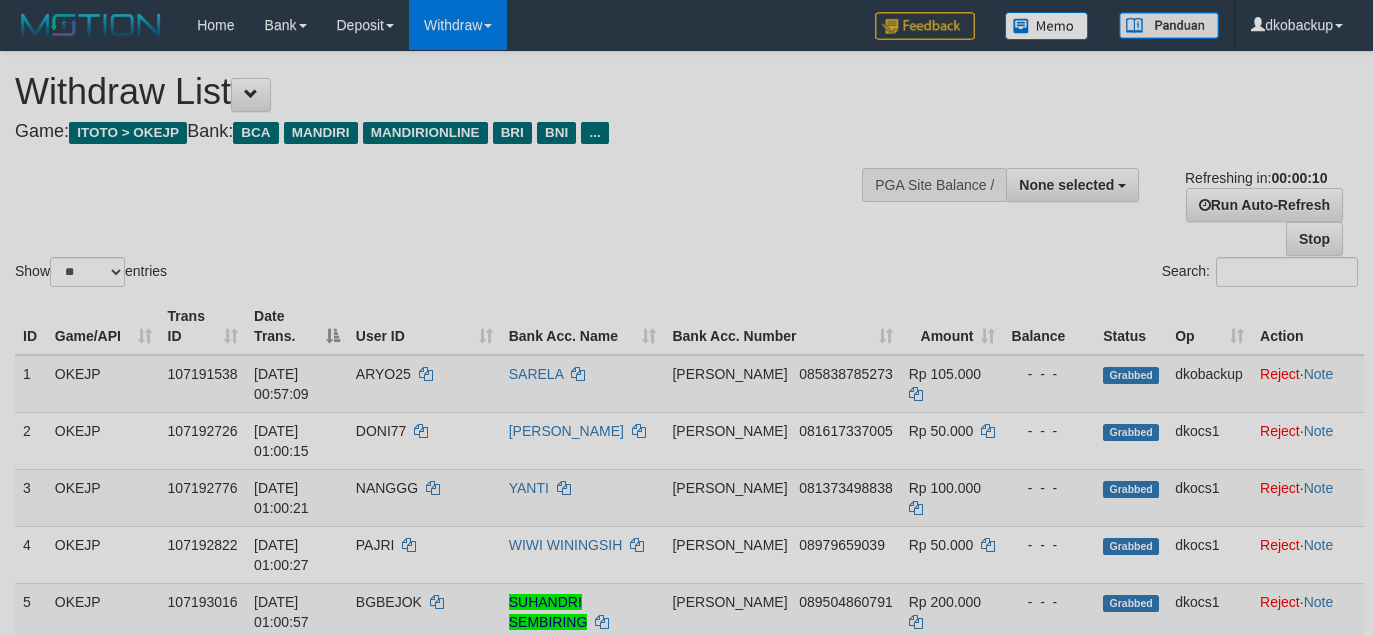 select 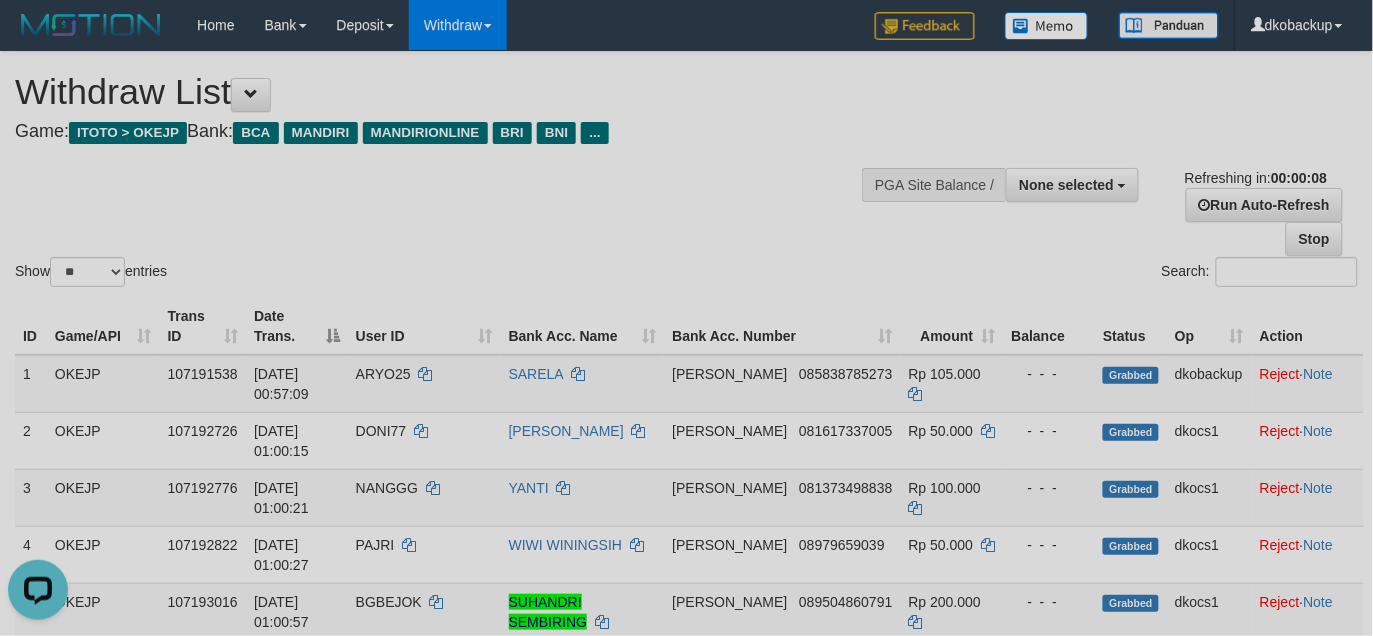 scroll, scrollTop: 0, scrollLeft: 0, axis: both 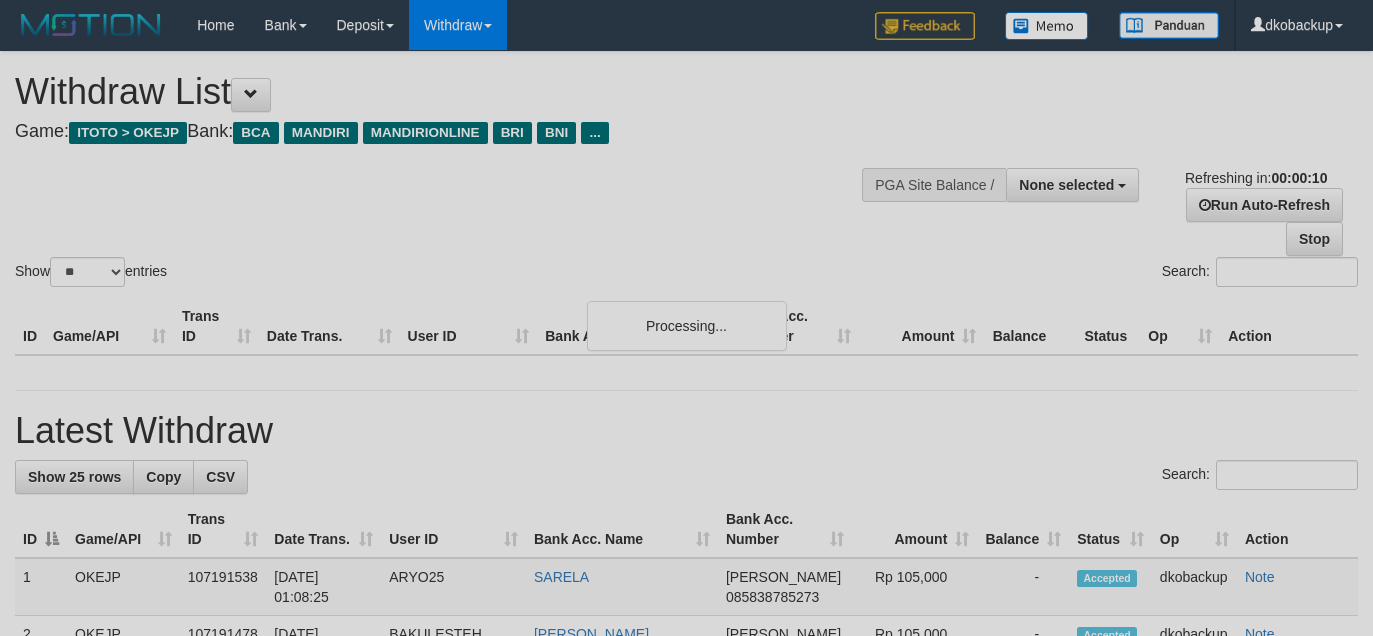 select 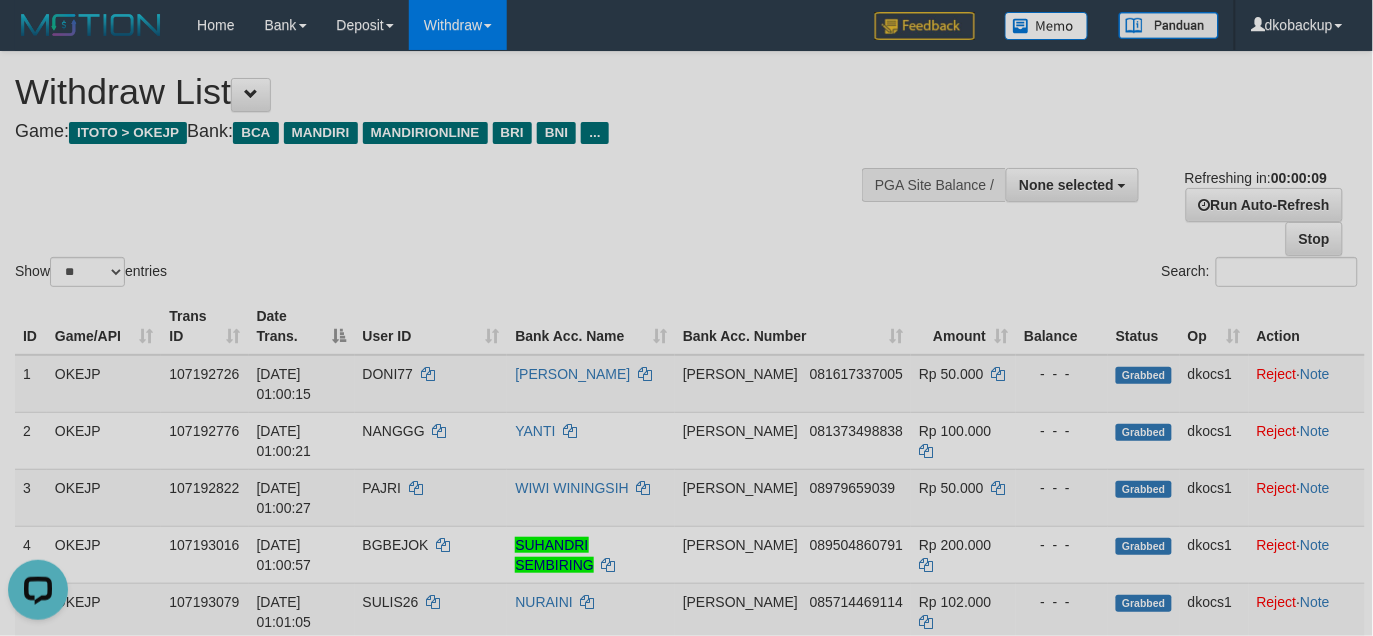 scroll, scrollTop: 0, scrollLeft: 0, axis: both 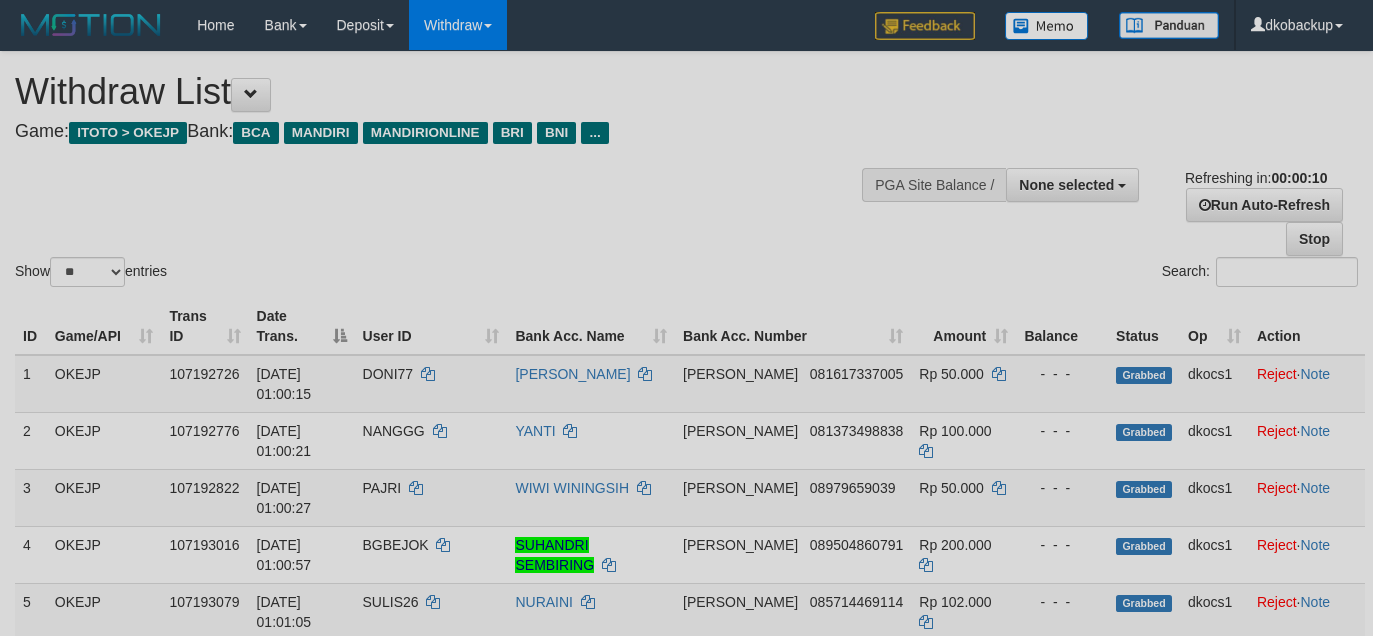select 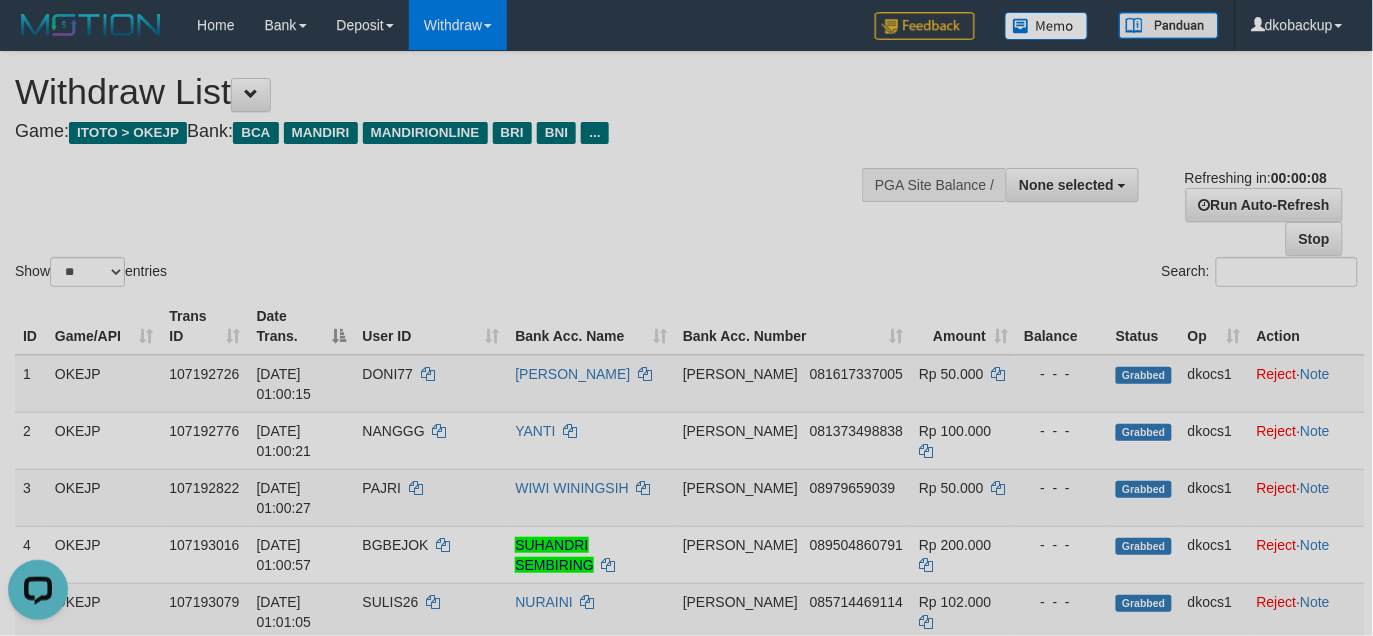 scroll, scrollTop: 0, scrollLeft: 0, axis: both 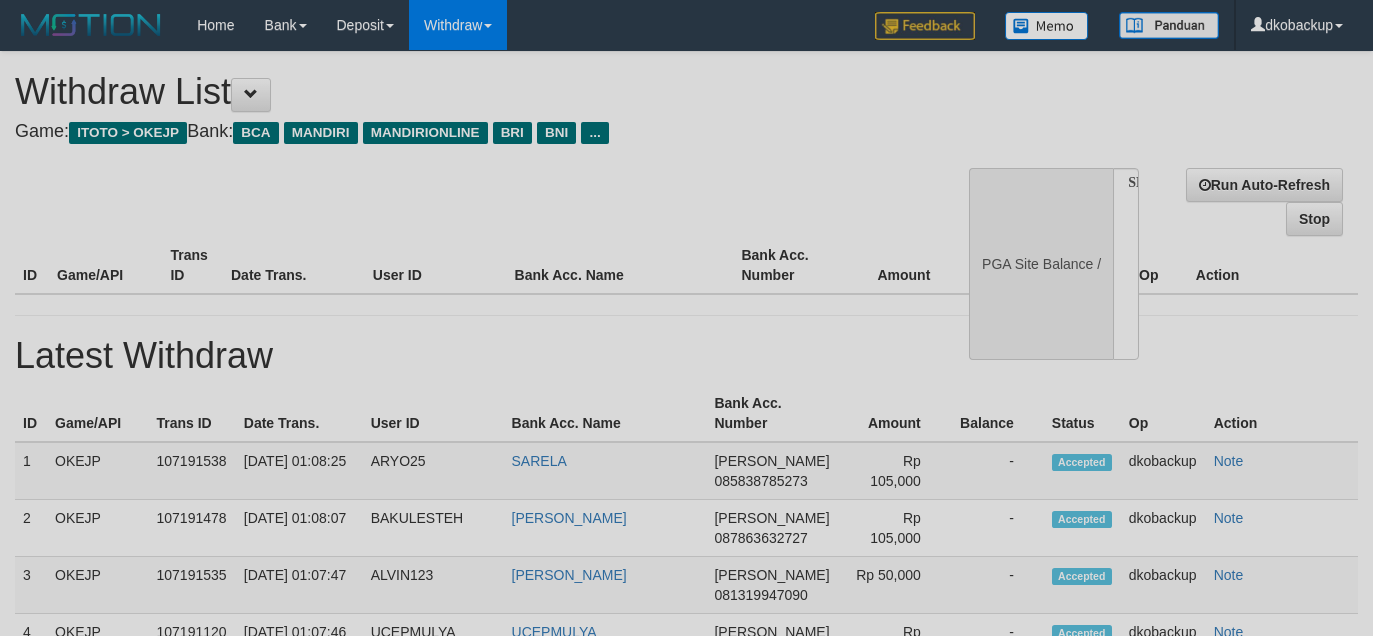 select 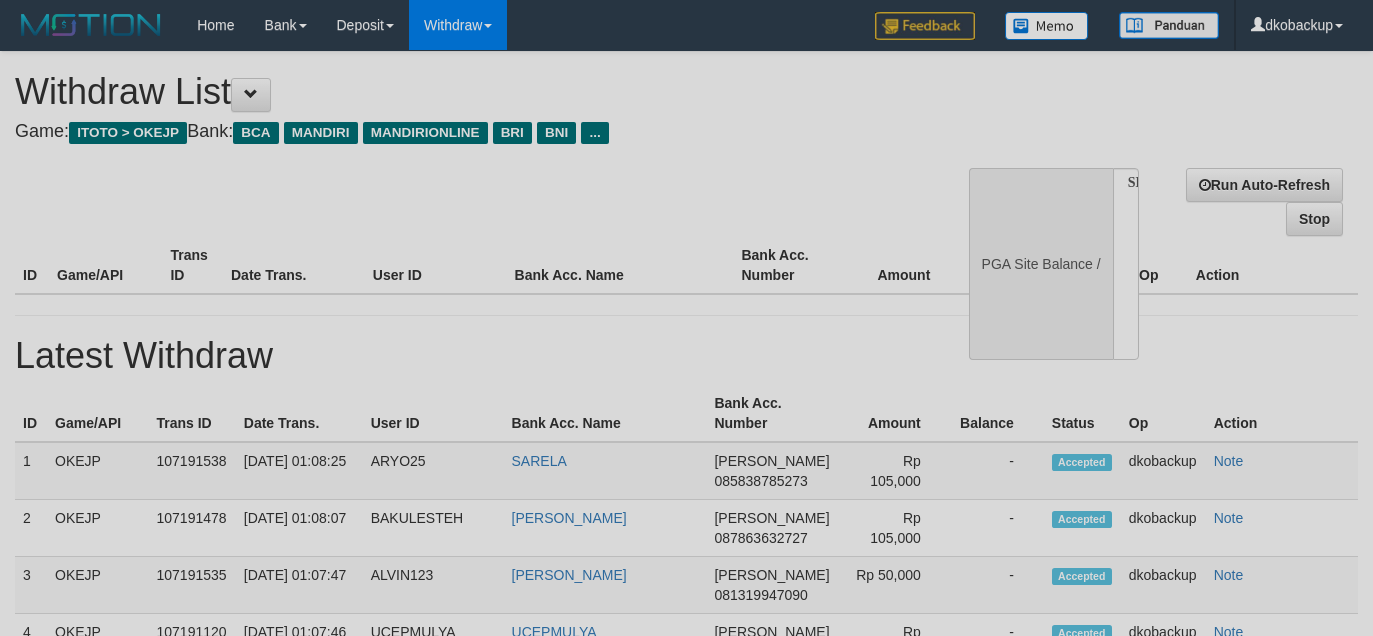 scroll, scrollTop: 0, scrollLeft: 0, axis: both 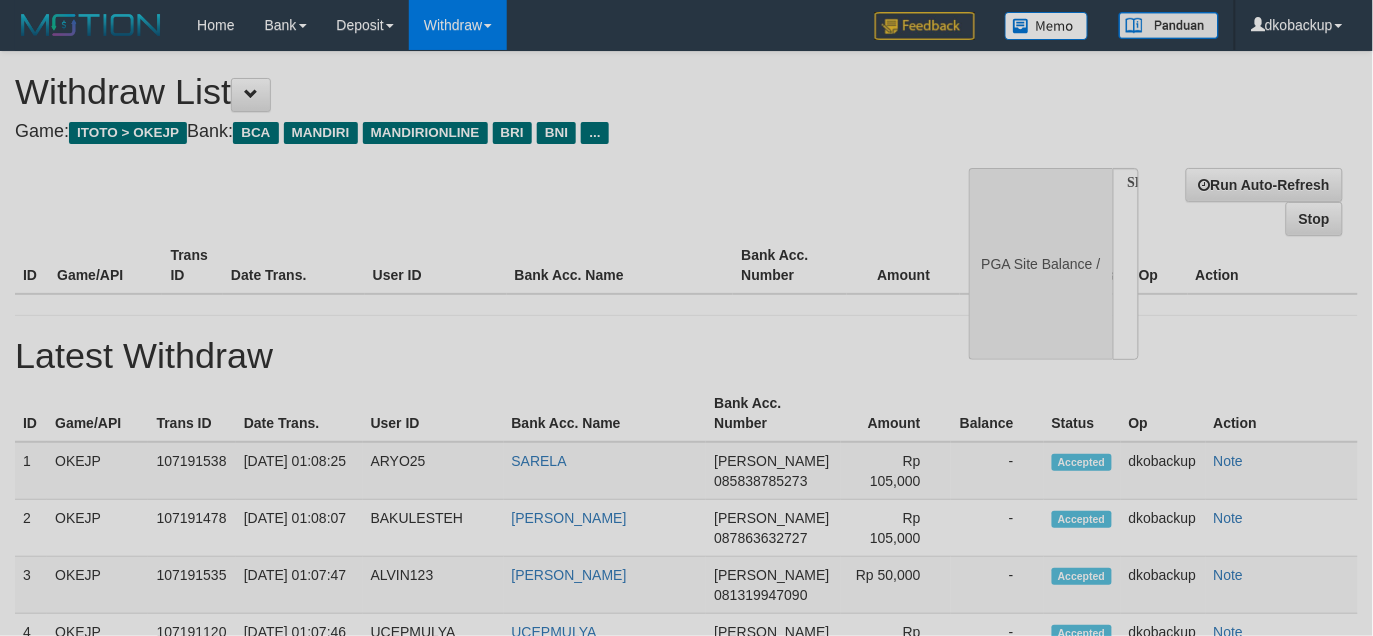 select on "**" 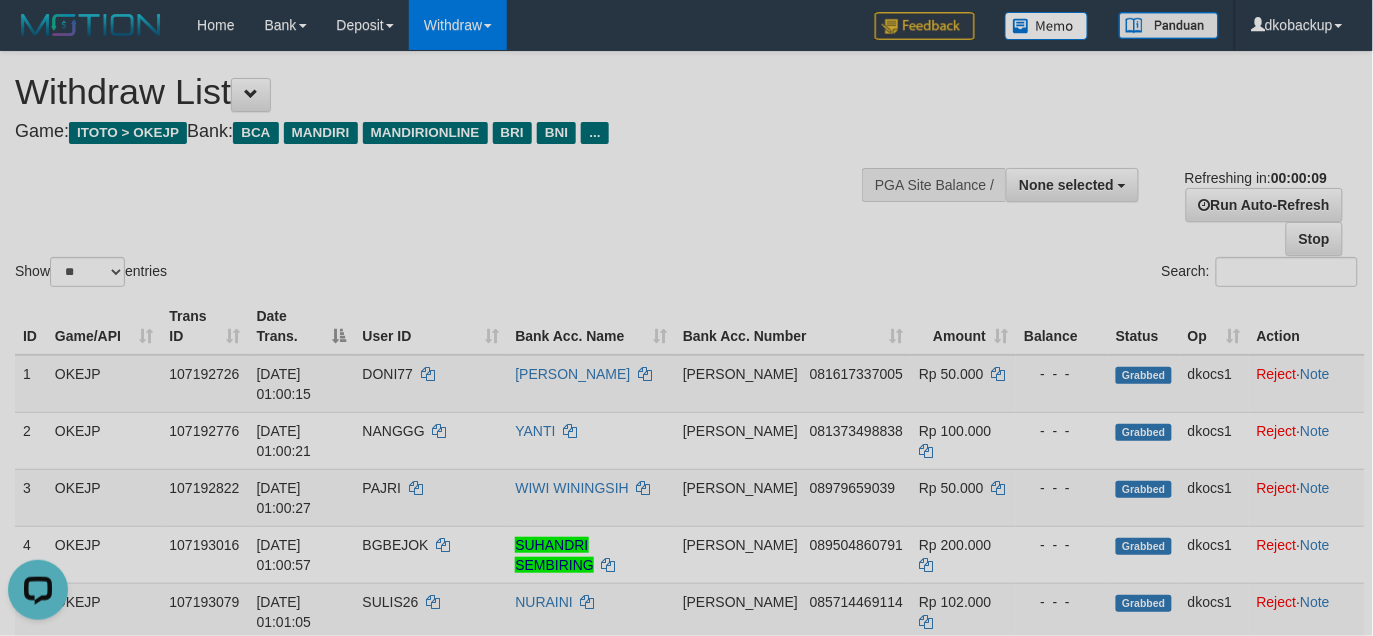 scroll, scrollTop: 0, scrollLeft: 0, axis: both 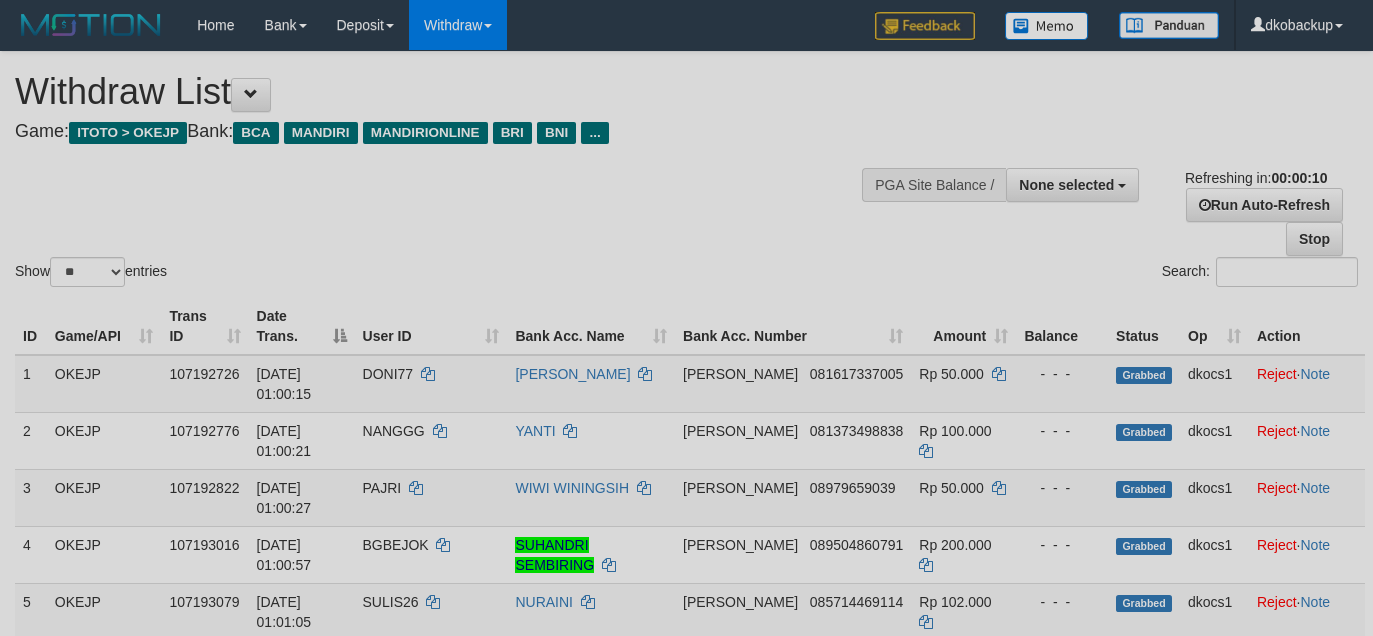 select 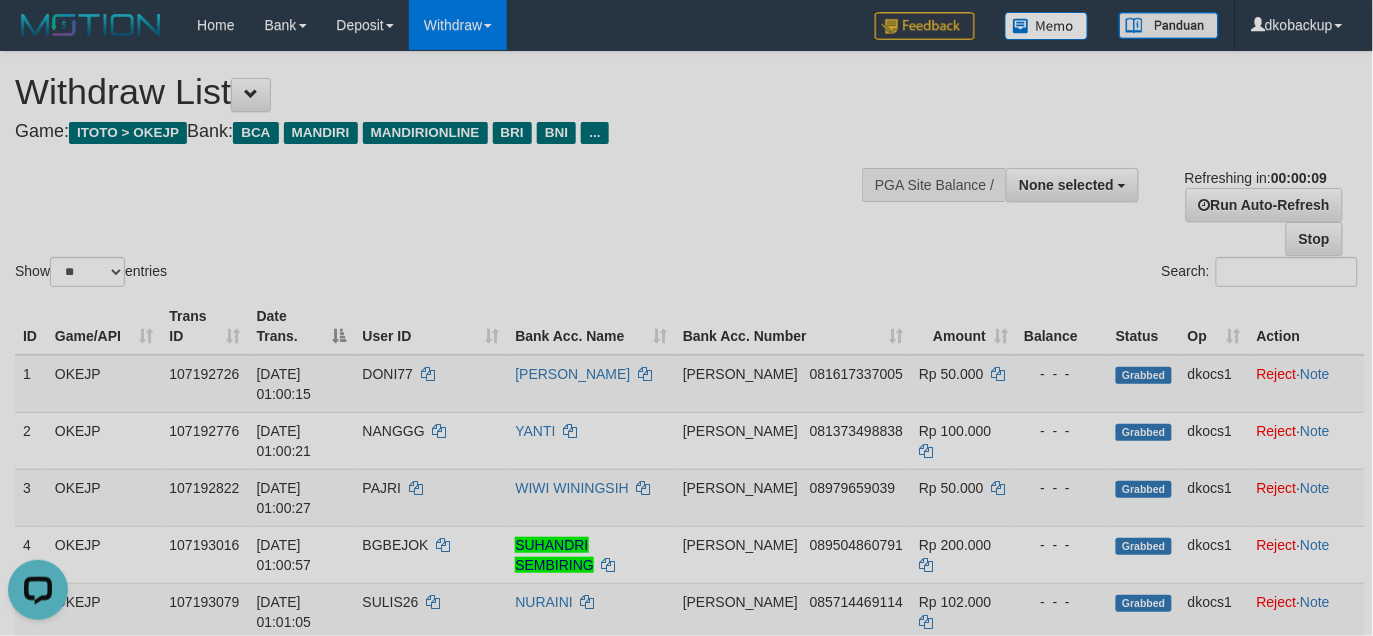 scroll, scrollTop: 0, scrollLeft: 0, axis: both 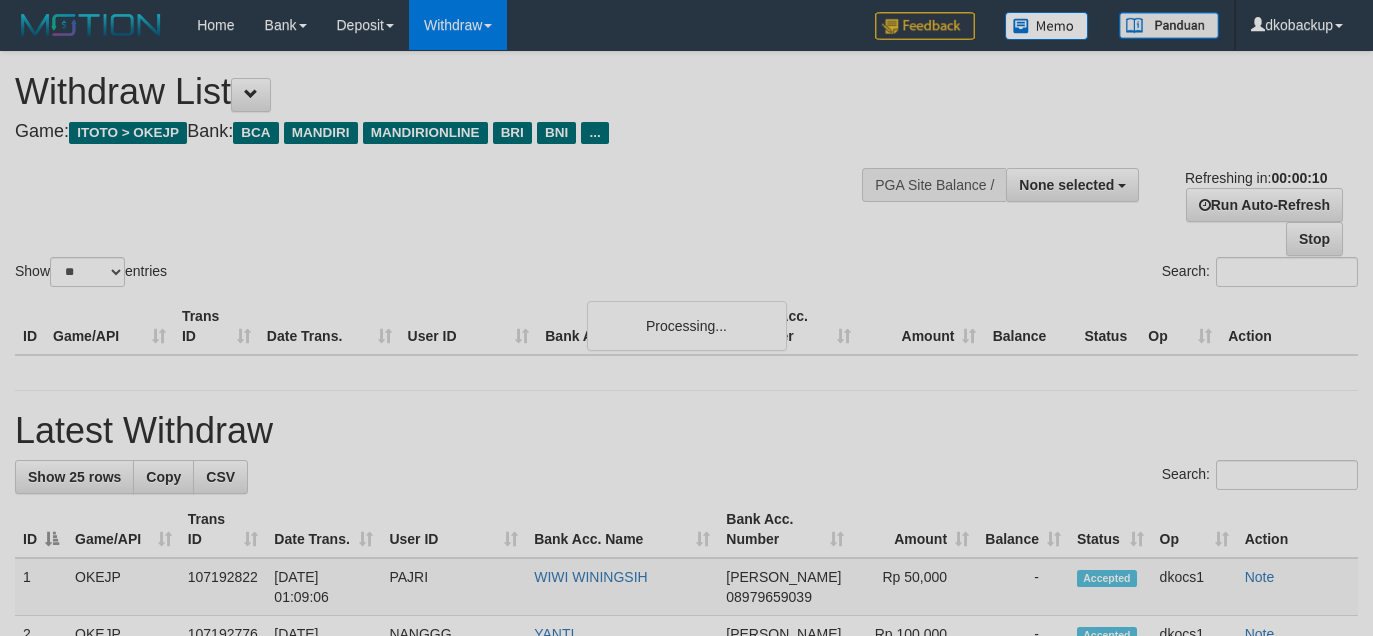 select 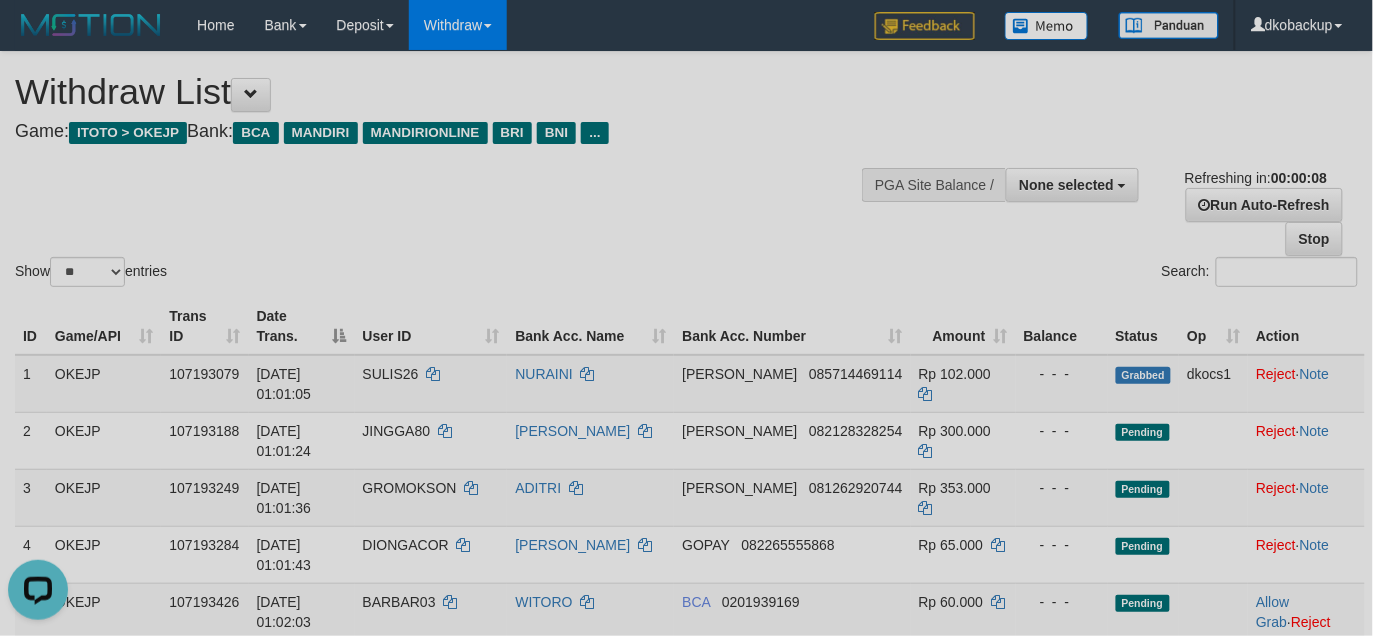 scroll, scrollTop: 0, scrollLeft: 0, axis: both 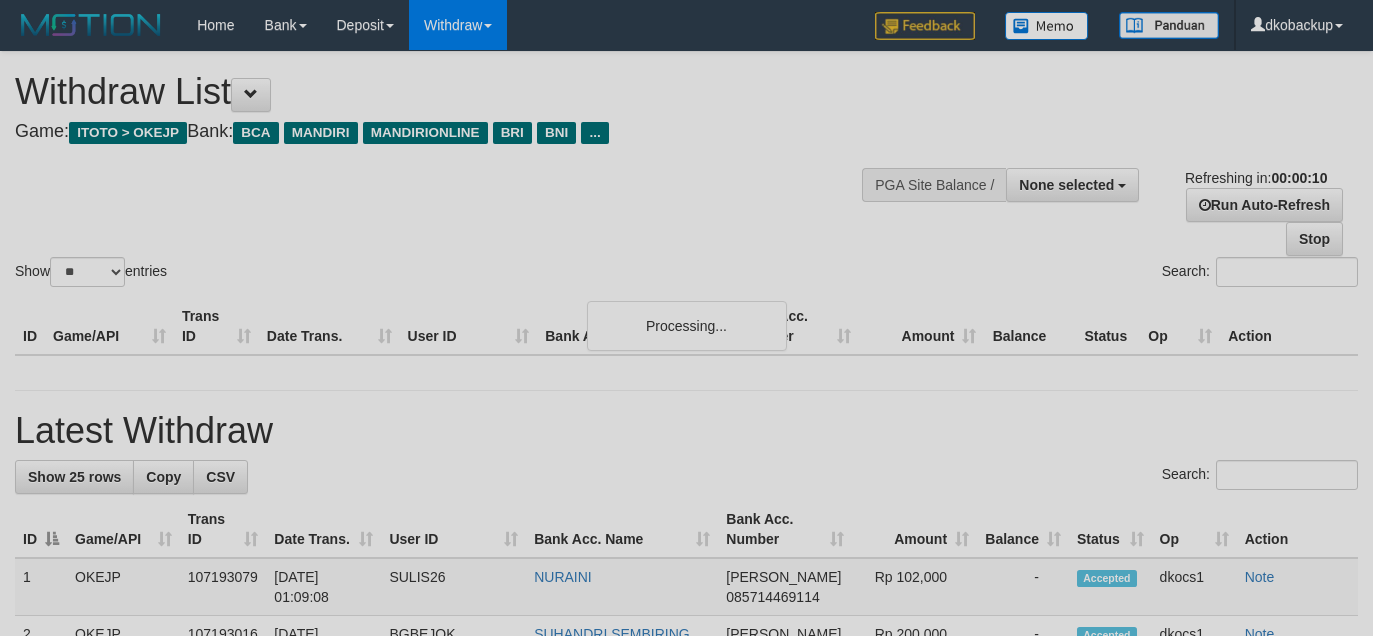 select 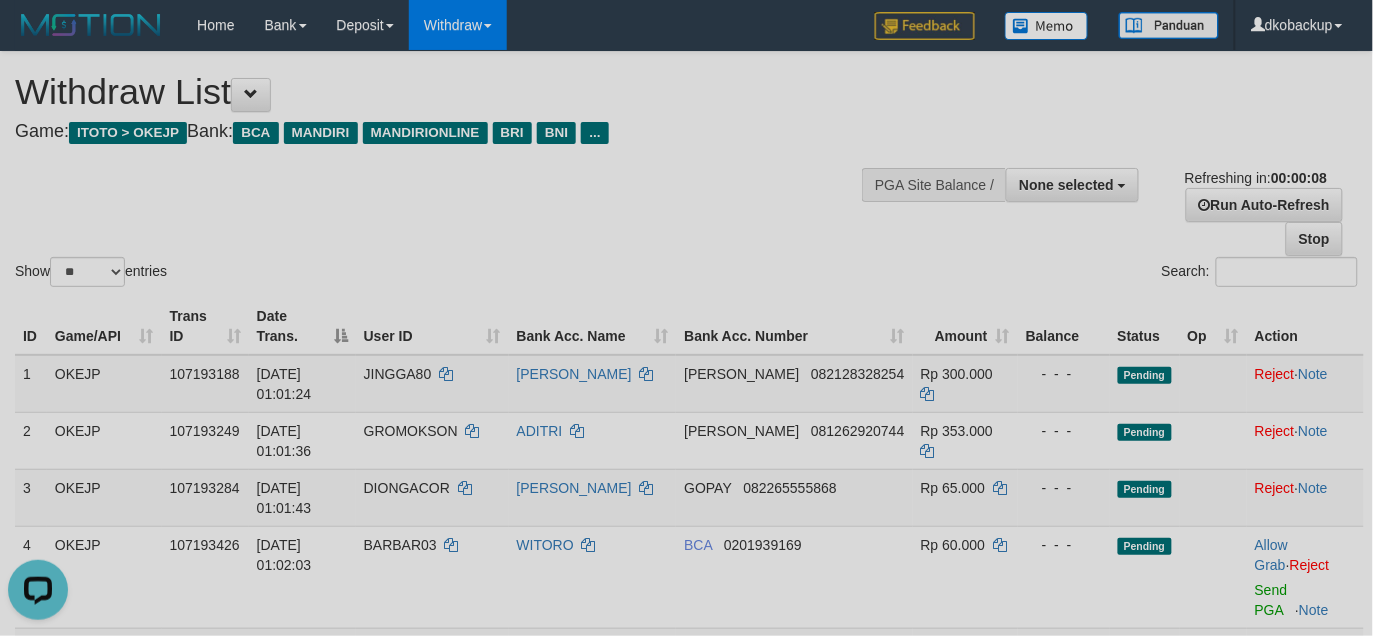 scroll, scrollTop: 0, scrollLeft: 0, axis: both 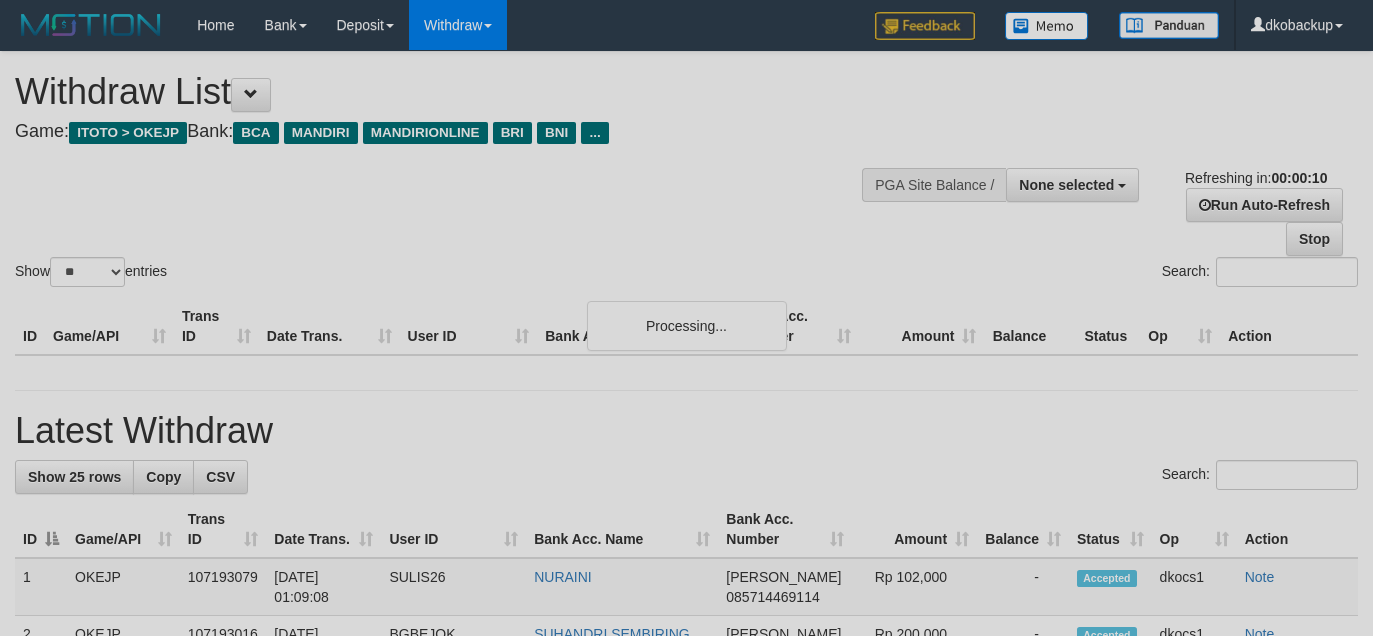 select 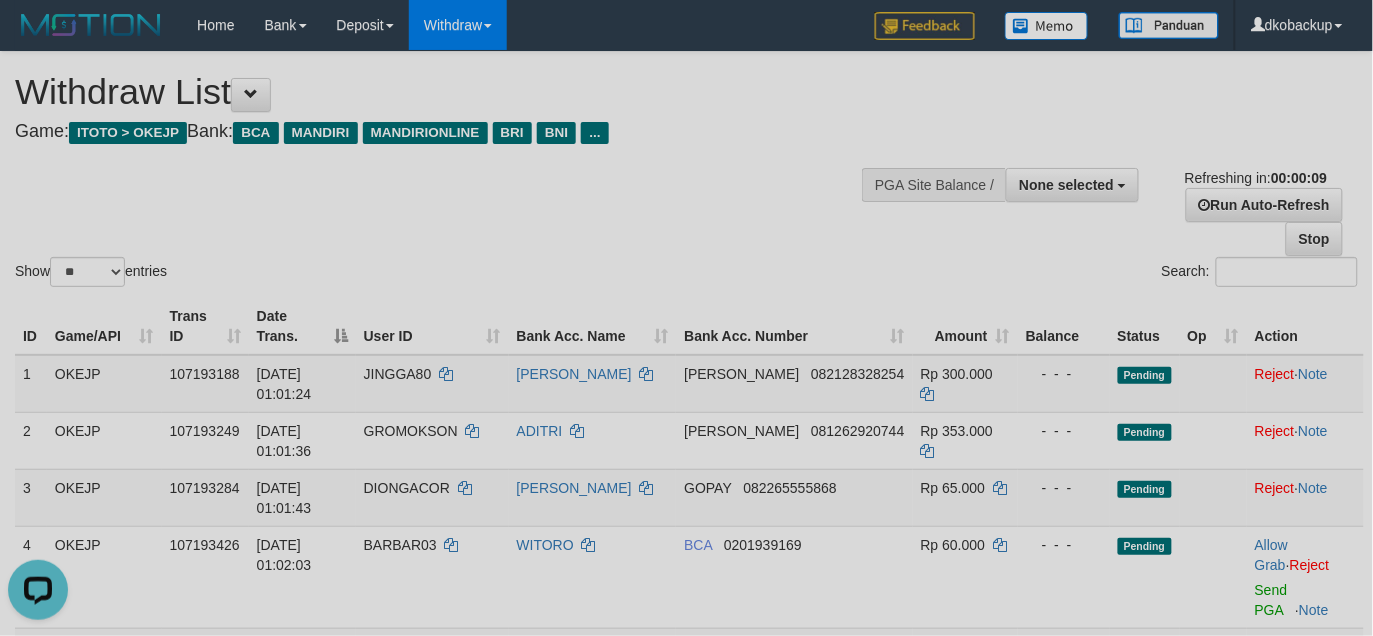 scroll, scrollTop: 0, scrollLeft: 0, axis: both 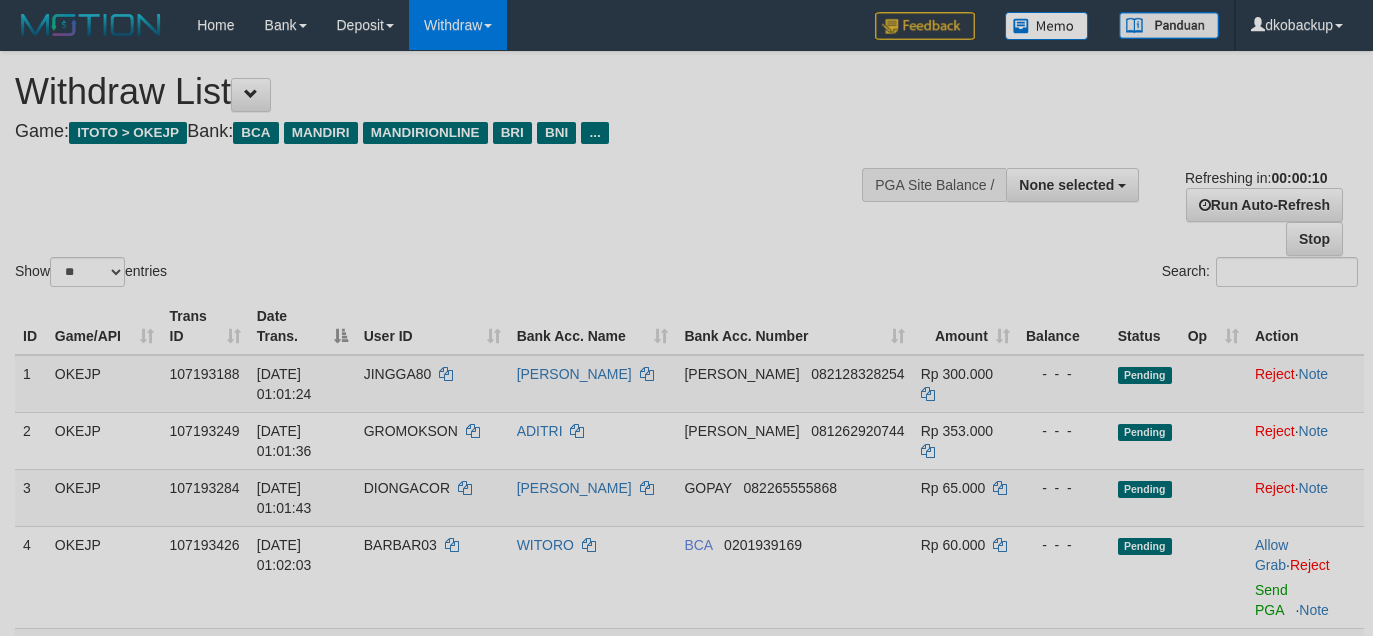 select 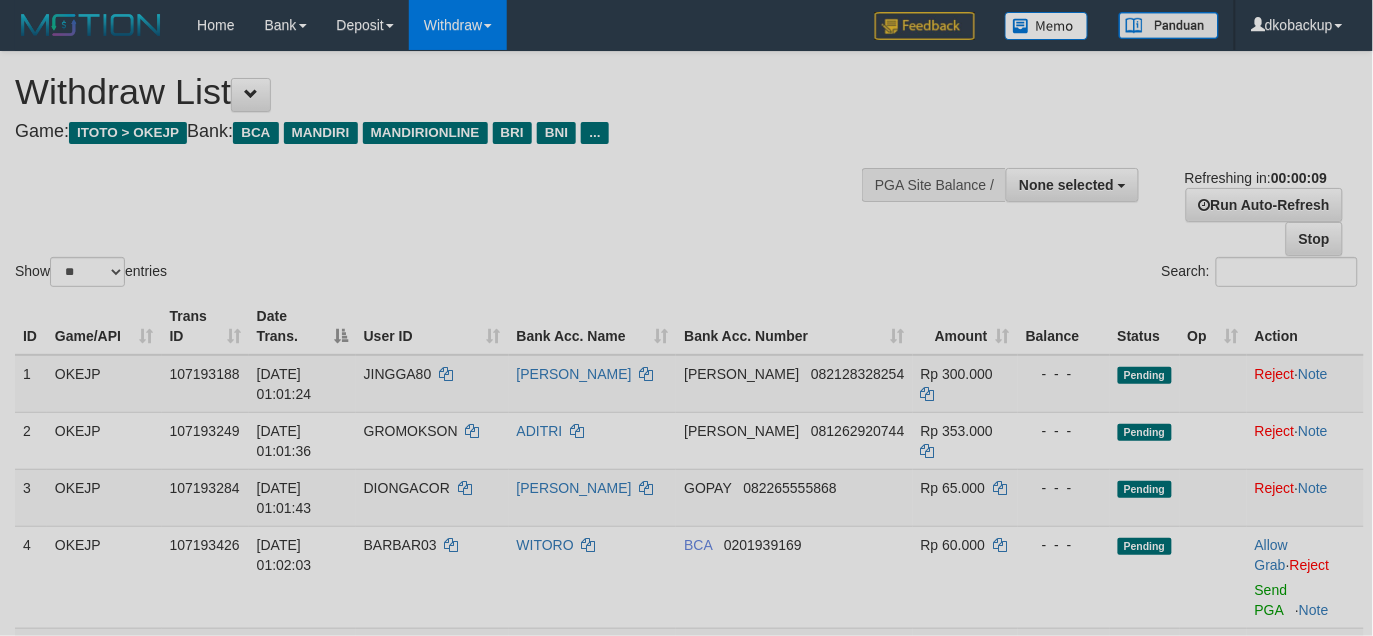 drag, startPoint x: 552, startPoint y: 220, endPoint x: 533, endPoint y: 252, distance: 37.215588 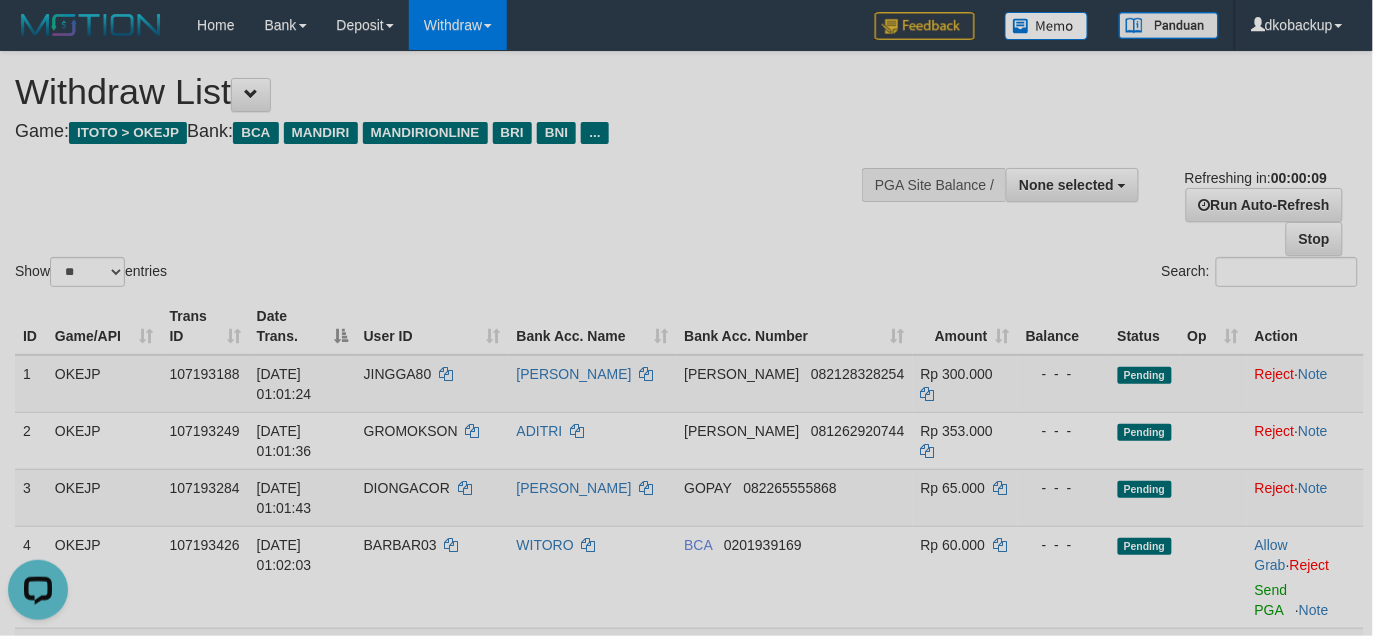 scroll, scrollTop: 0, scrollLeft: 0, axis: both 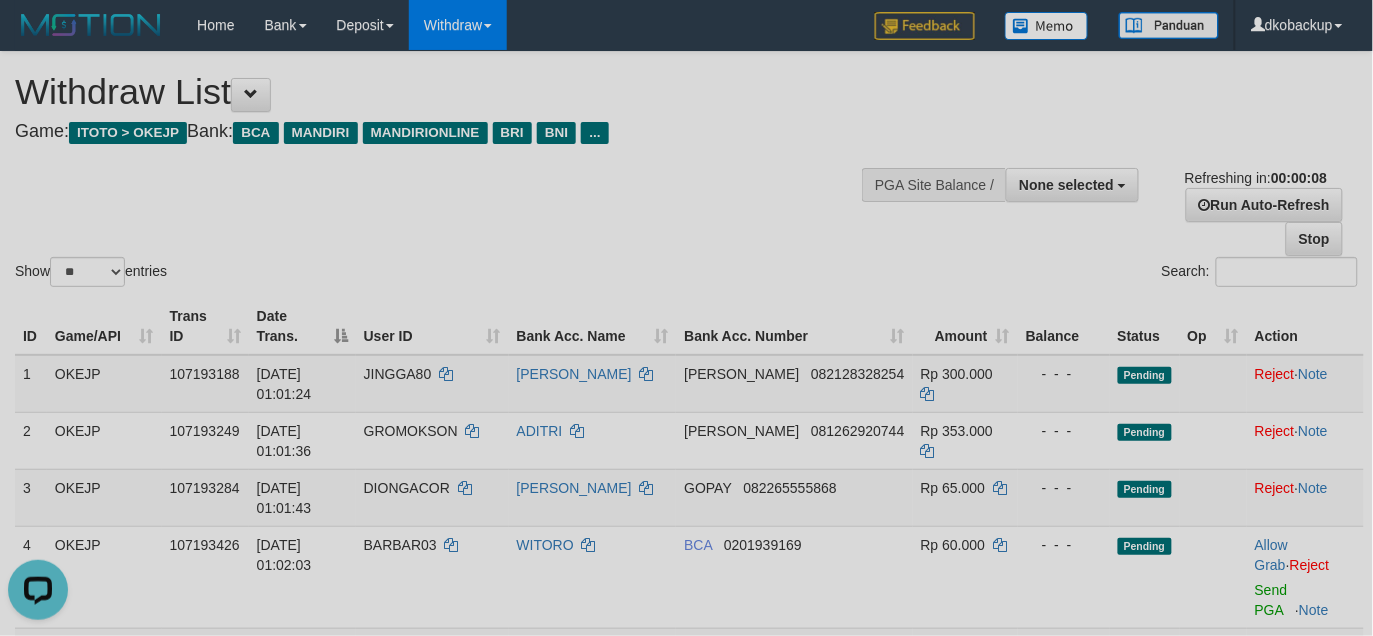 drag, startPoint x: 477, startPoint y: 235, endPoint x: 722, endPoint y: 196, distance: 248.08466 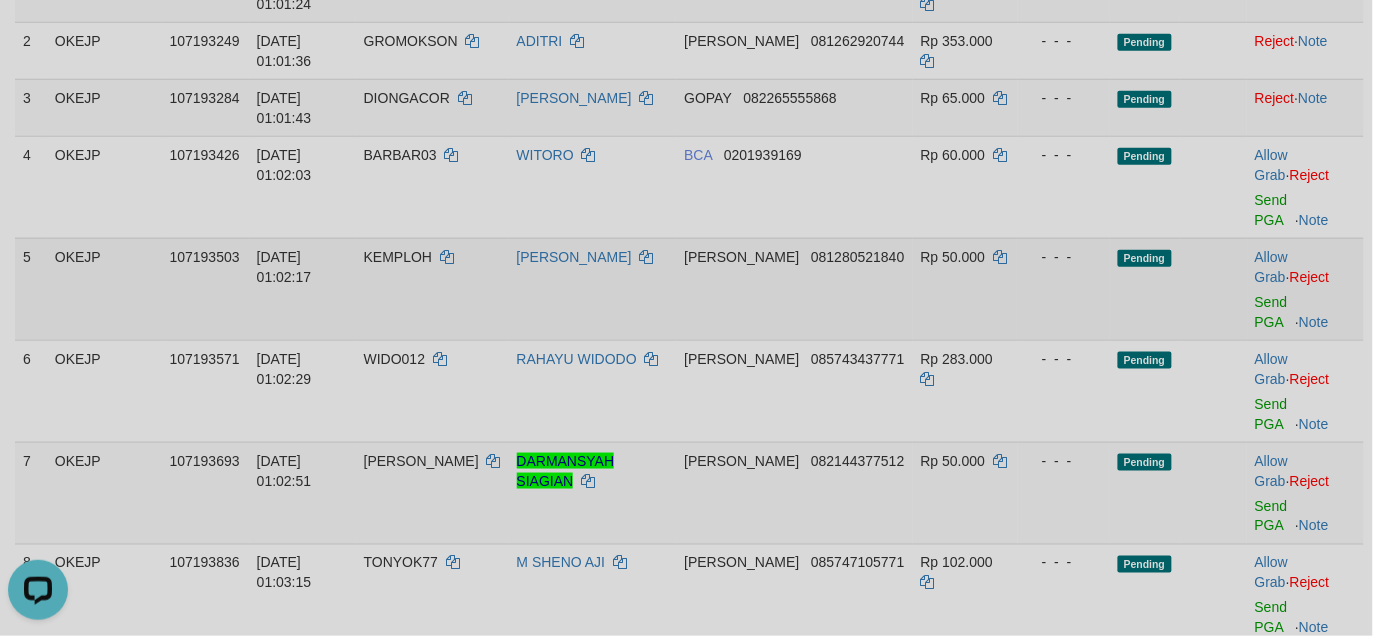 scroll, scrollTop: 1166, scrollLeft: 0, axis: vertical 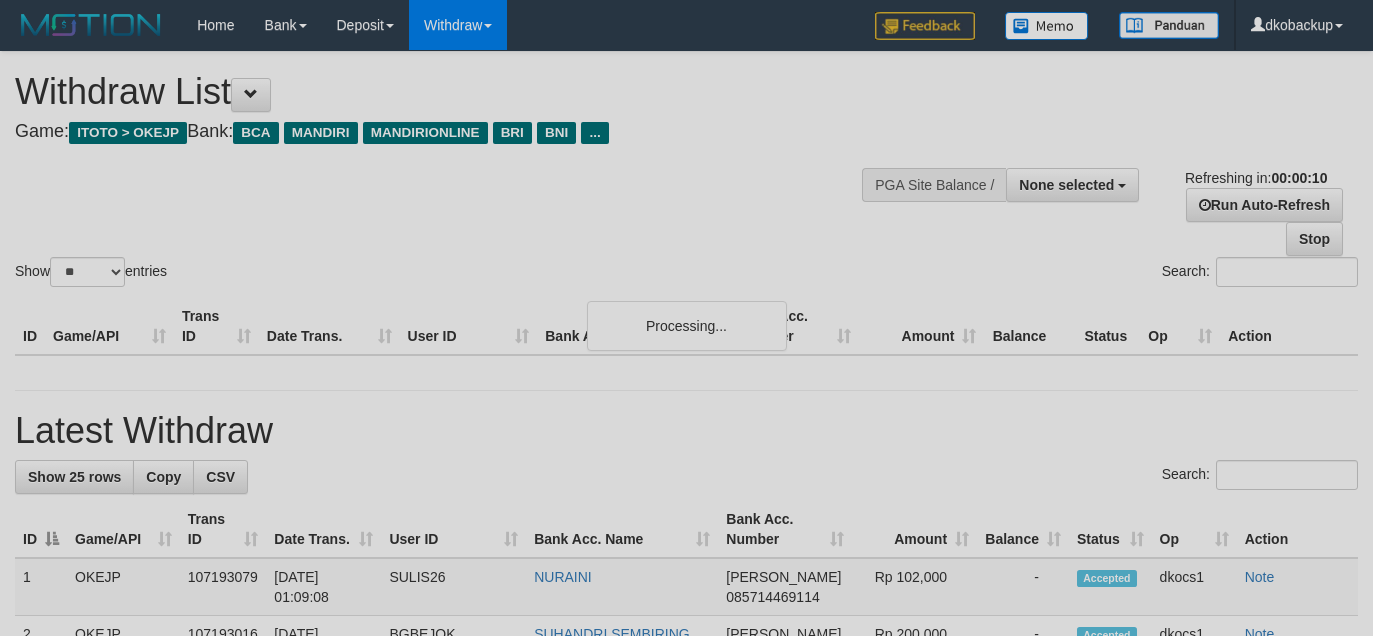 select 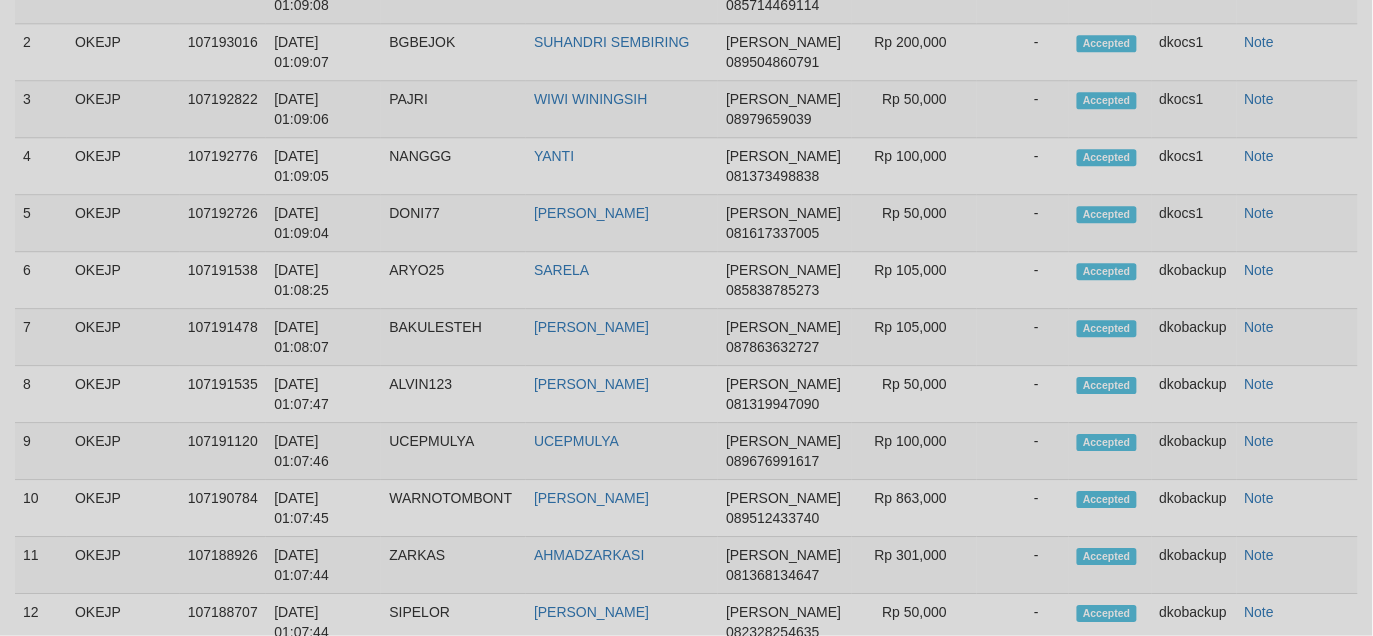 scroll, scrollTop: 1166, scrollLeft: 0, axis: vertical 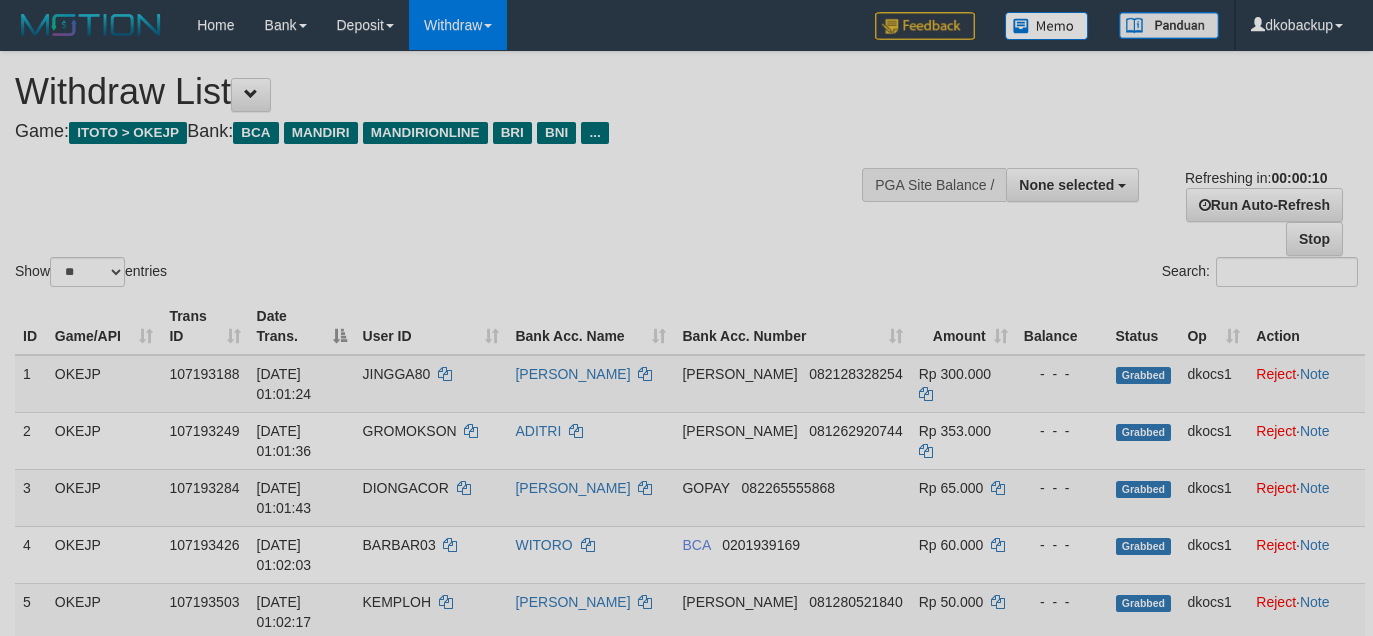 select 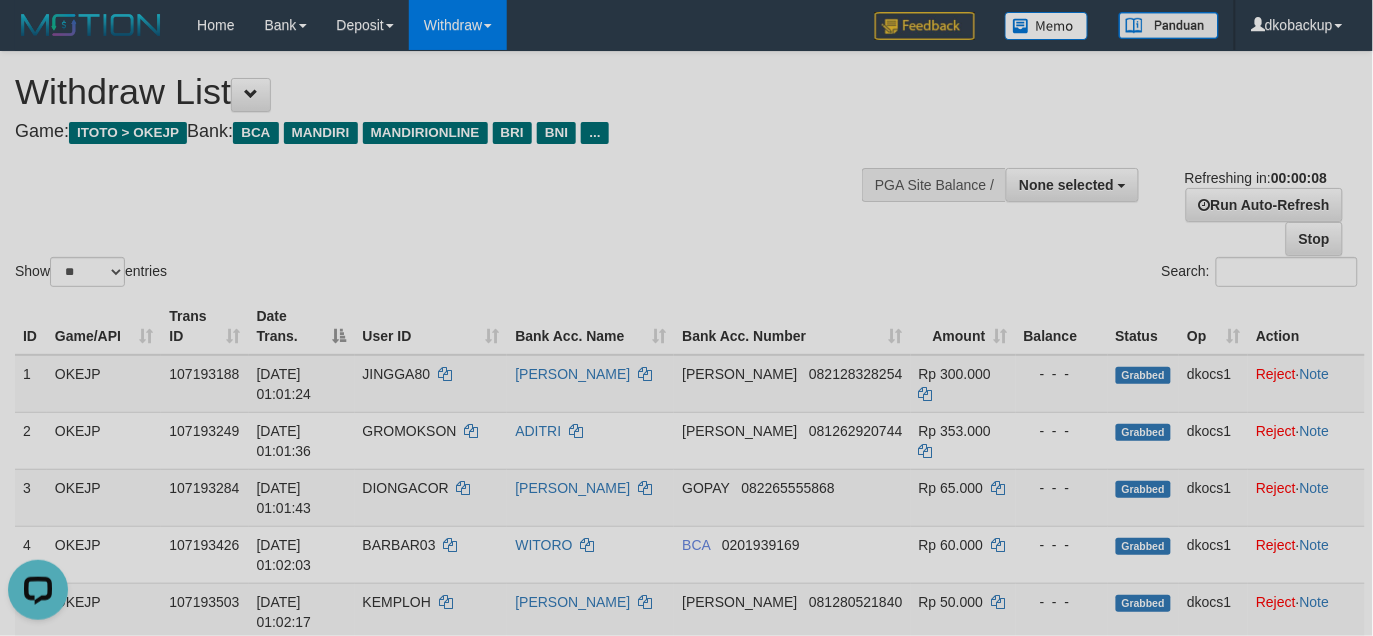 scroll, scrollTop: 0, scrollLeft: 0, axis: both 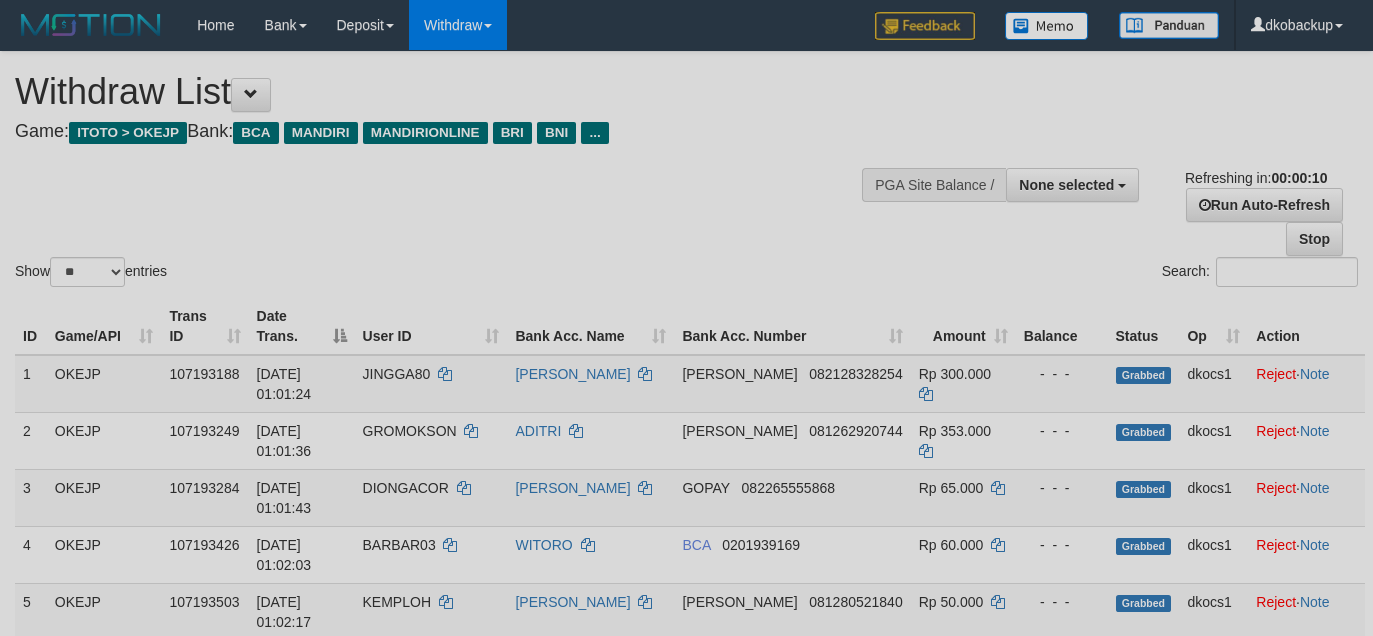 select 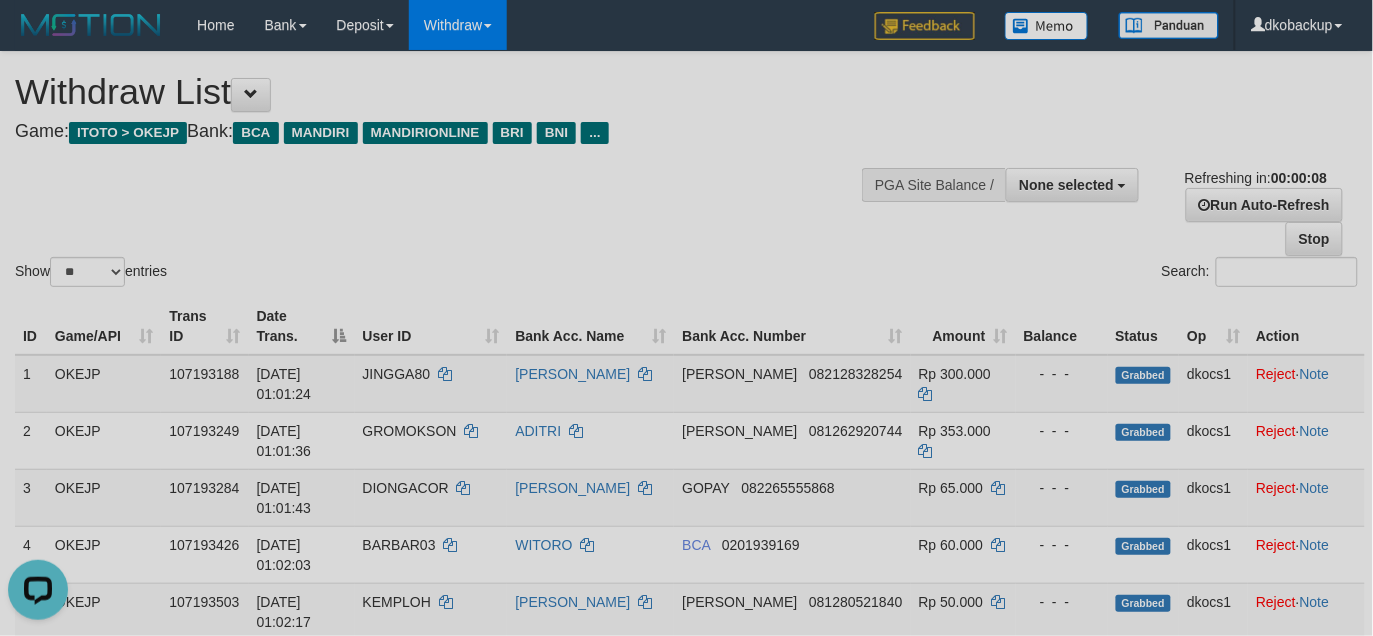 scroll, scrollTop: 0, scrollLeft: 0, axis: both 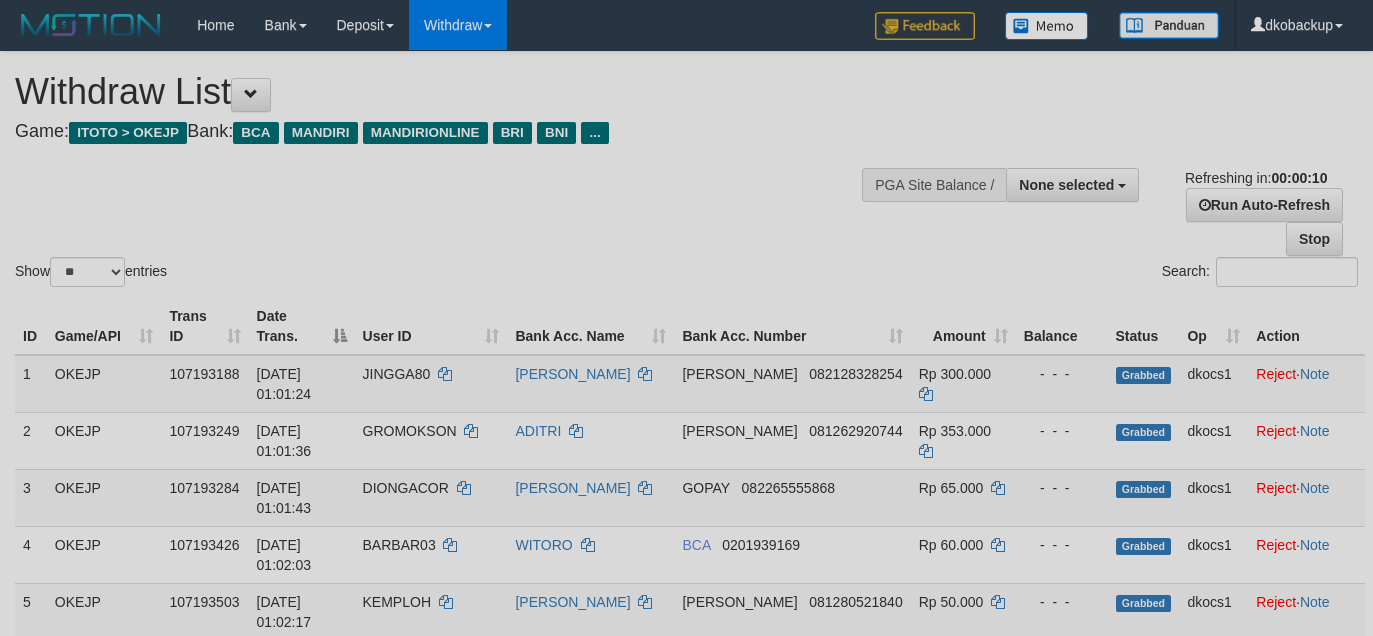 select 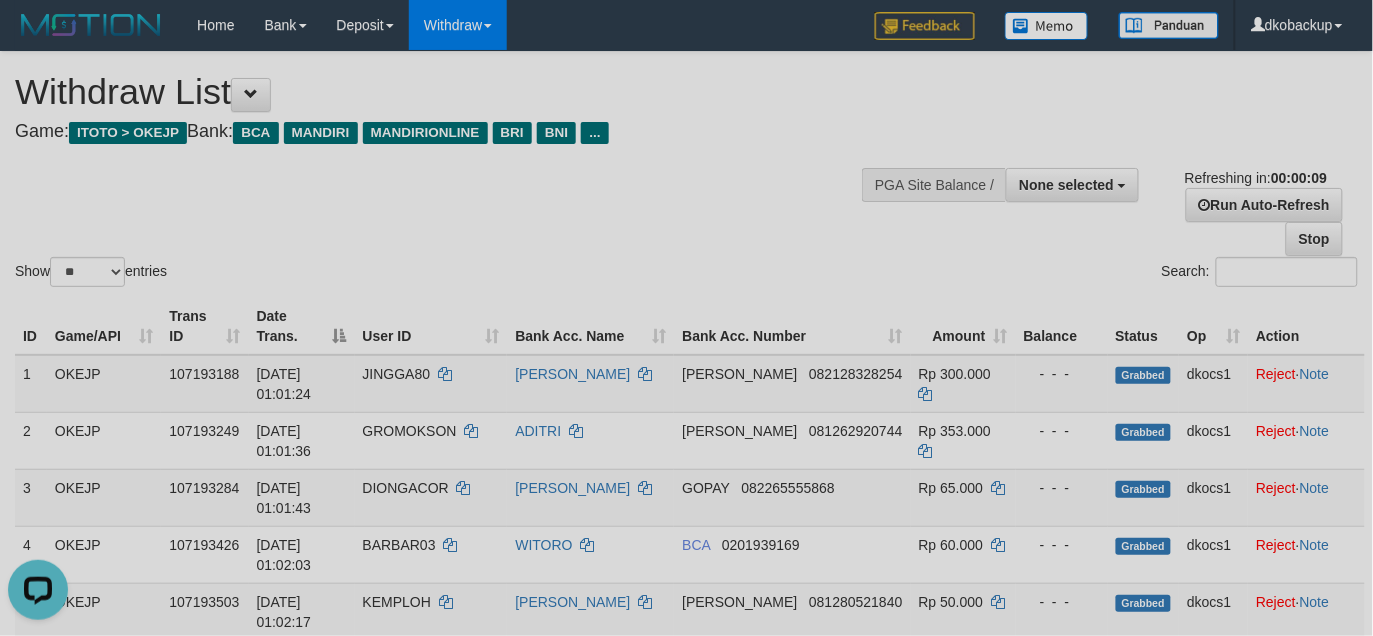 scroll, scrollTop: 0, scrollLeft: 0, axis: both 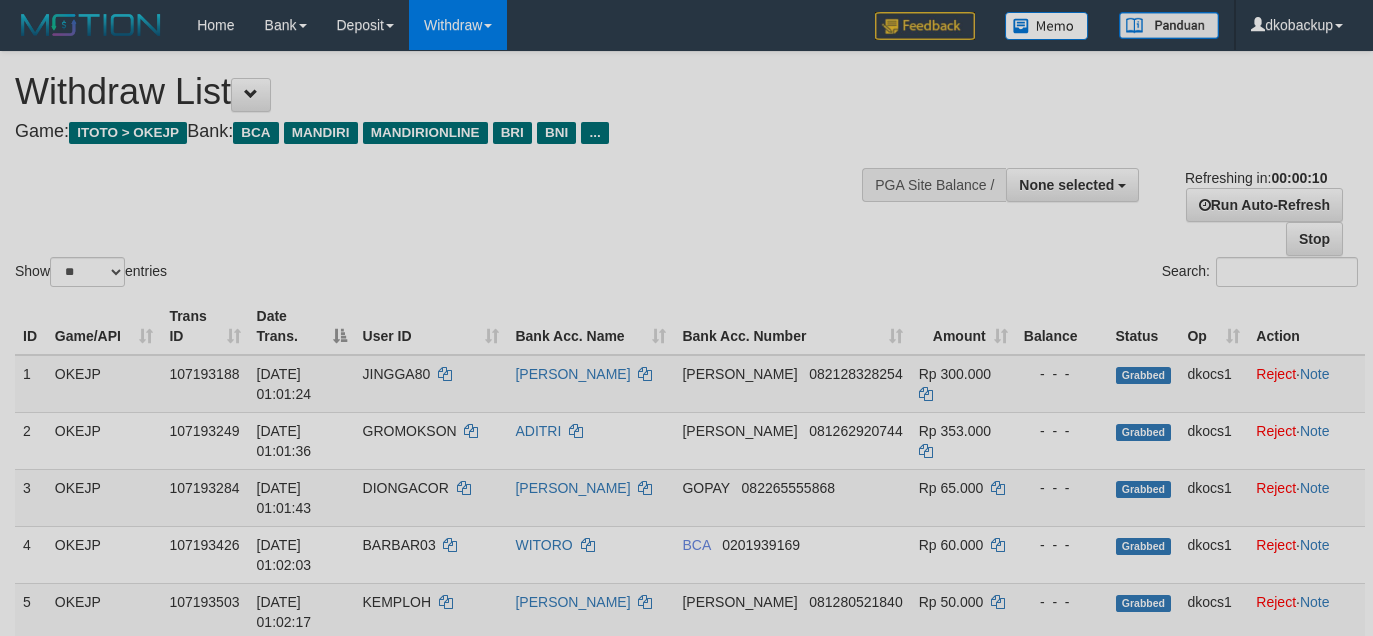 select 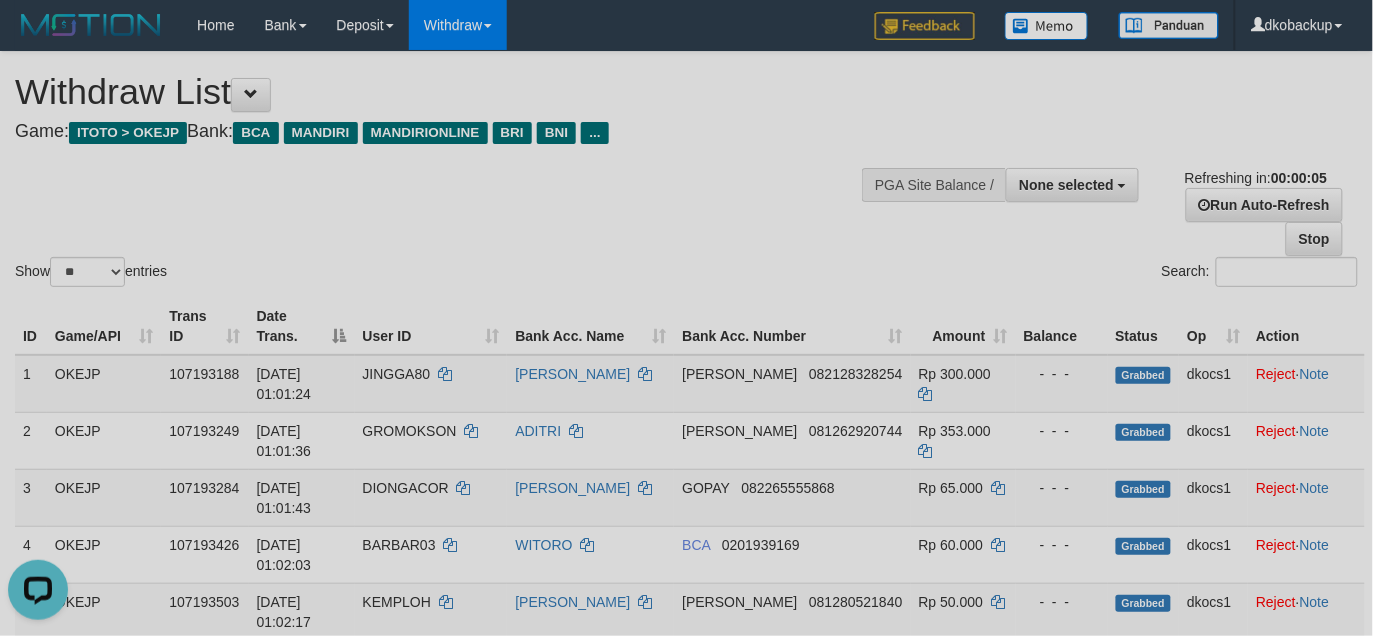 scroll, scrollTop: 0, scrollLeft: 0, axis: both 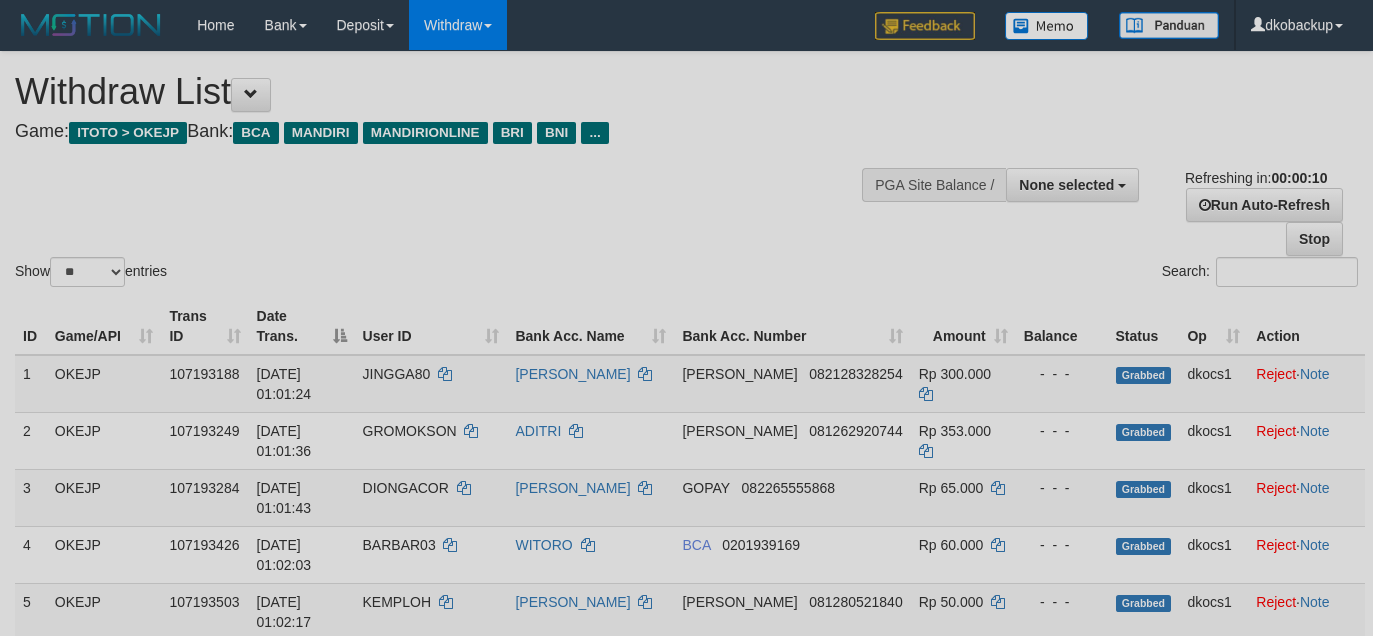 select 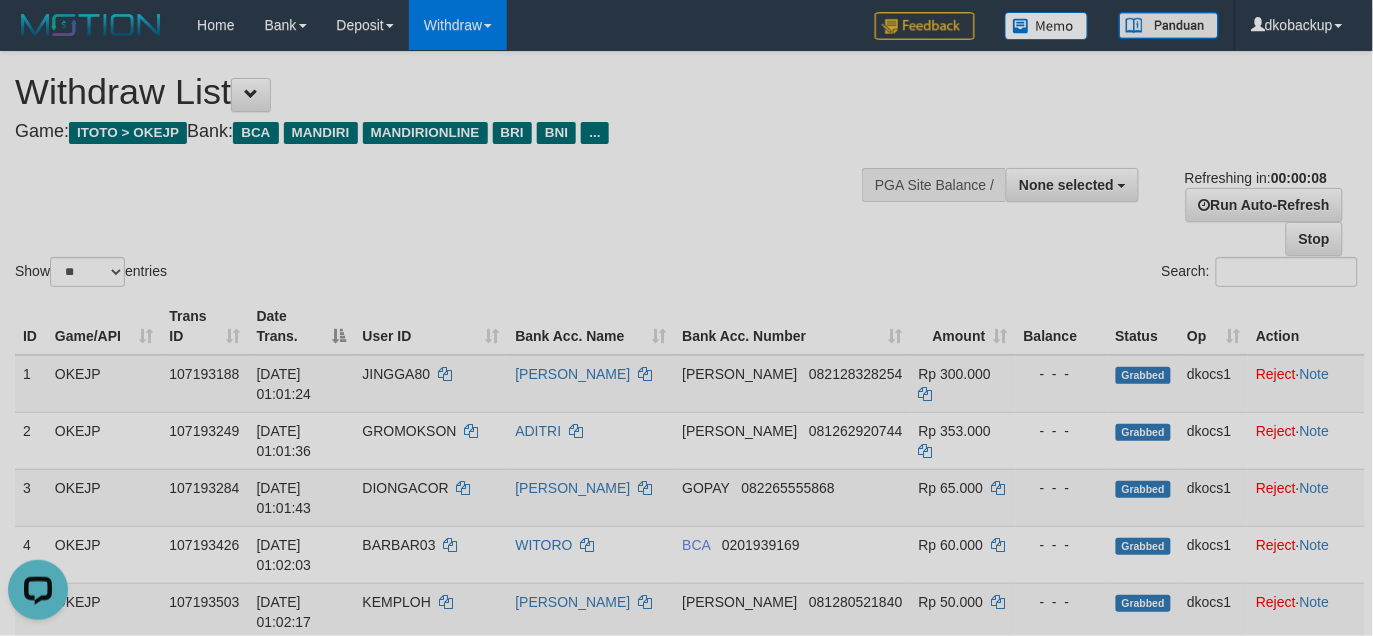 scroll, scrollTop: 0, scrollLeft: 0, axis: both 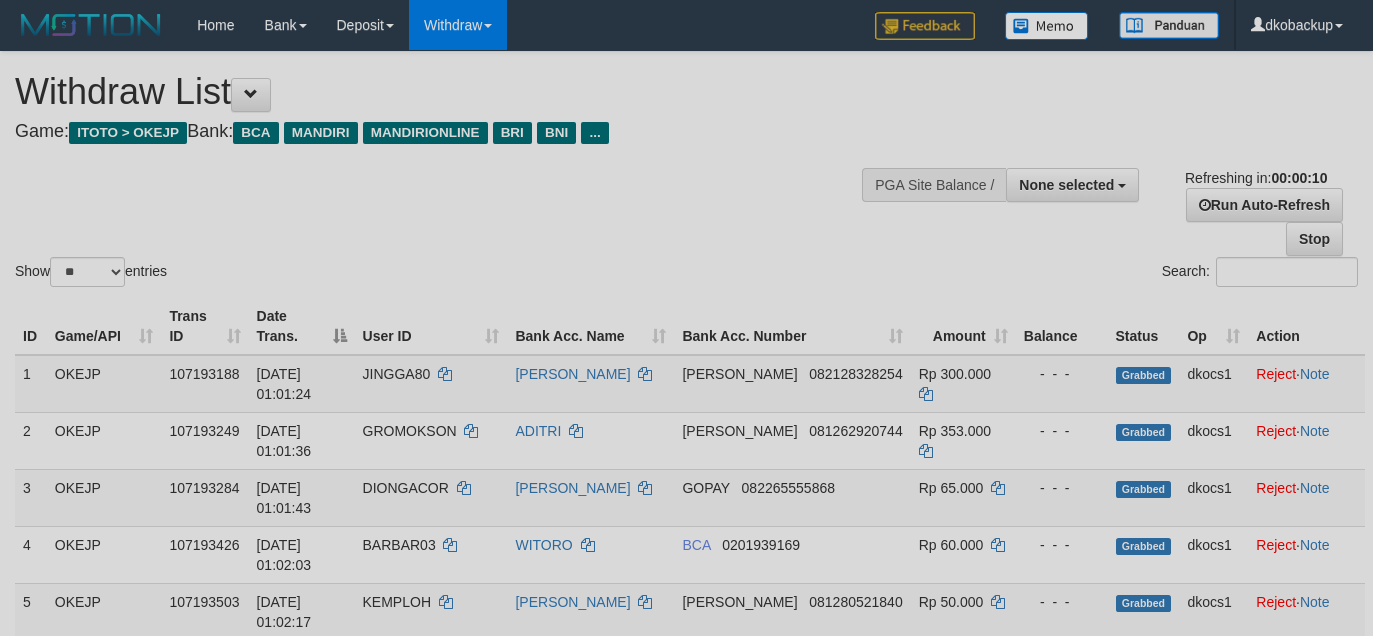 select 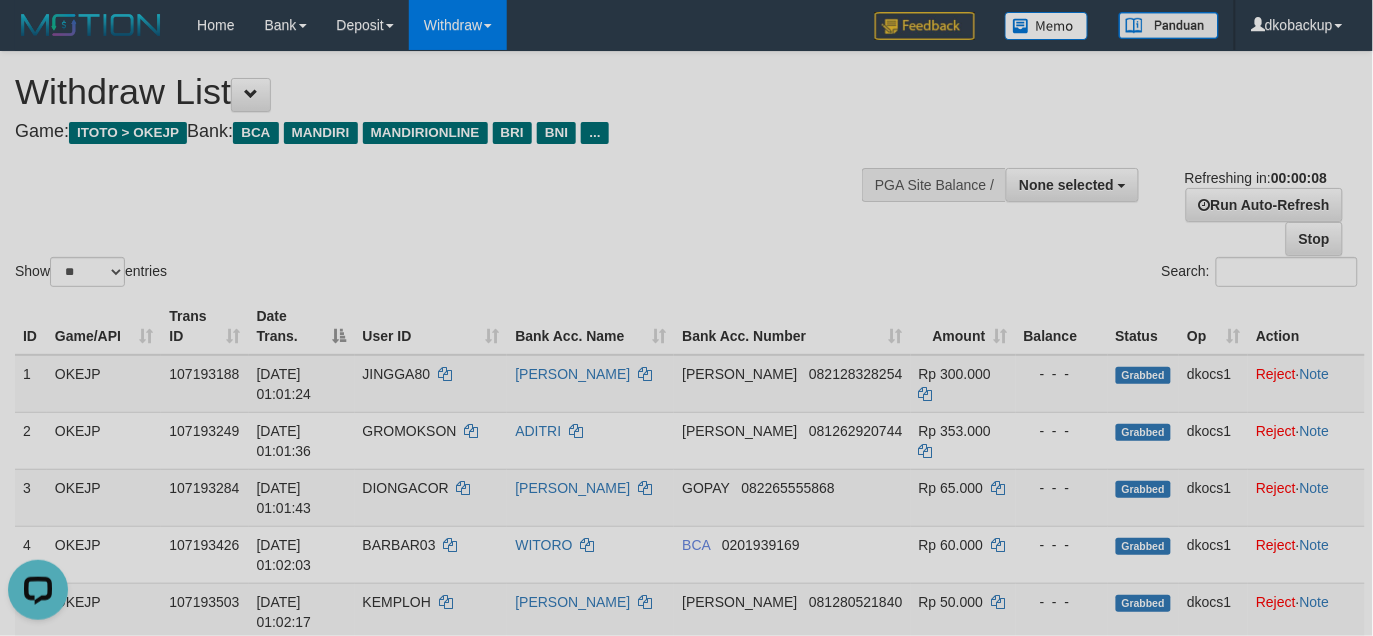 scroll, scrollTop: 0, scrollLeft: 0, axis: both 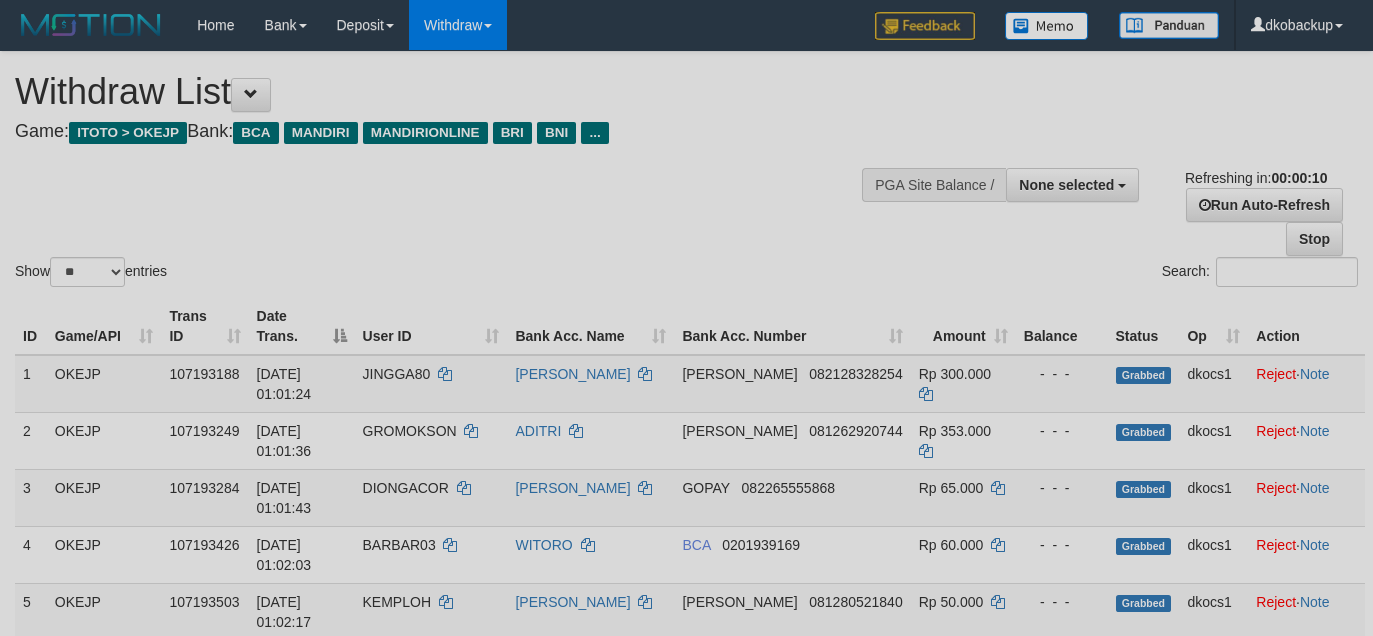 select 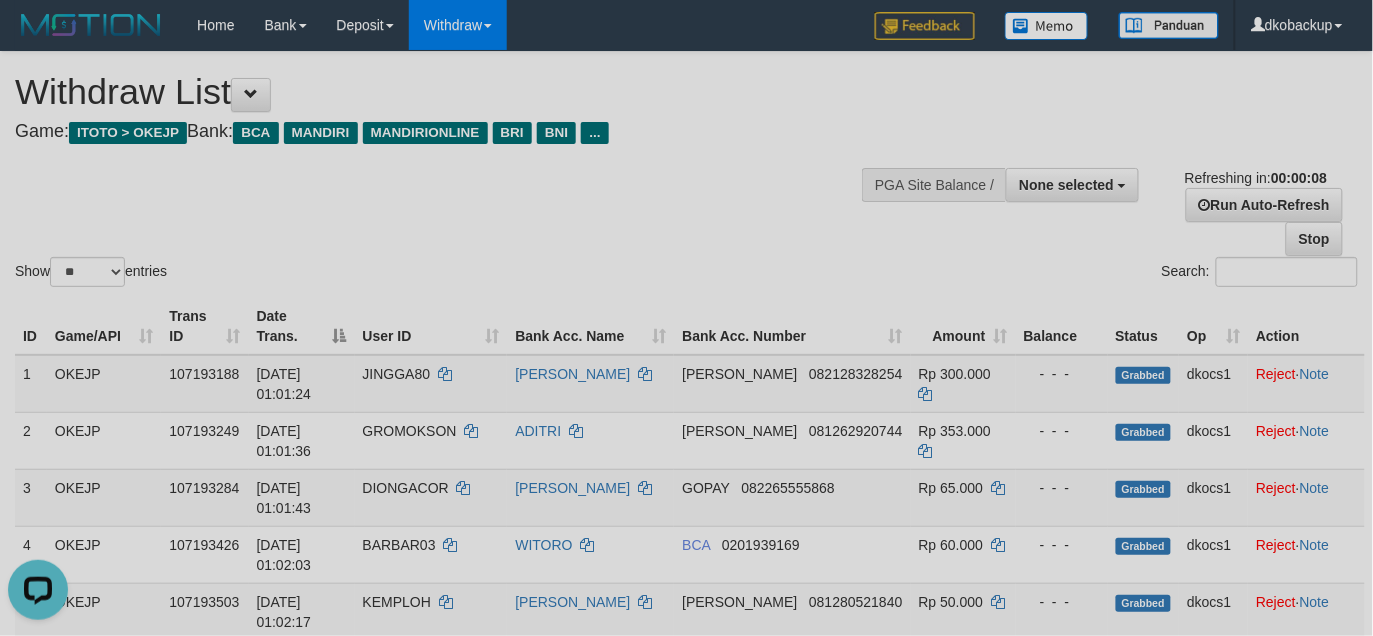 scroll, scrollTop: 0, scrollLeft: 0, axis: both 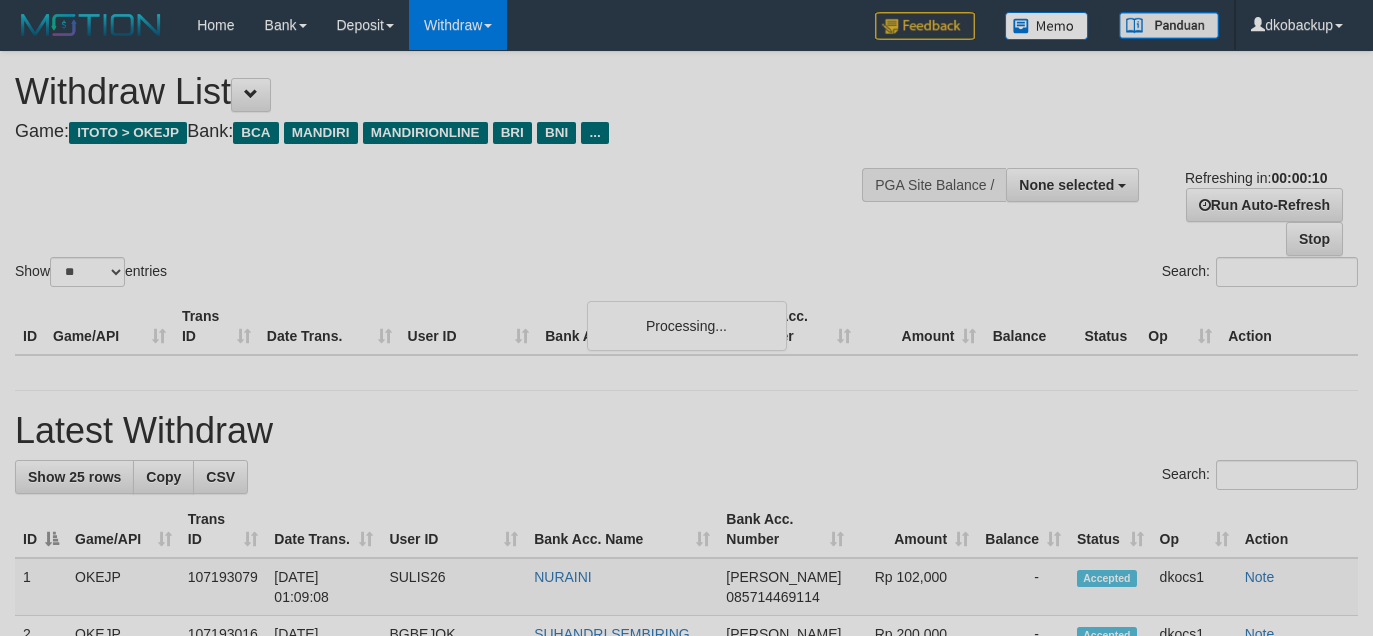 select 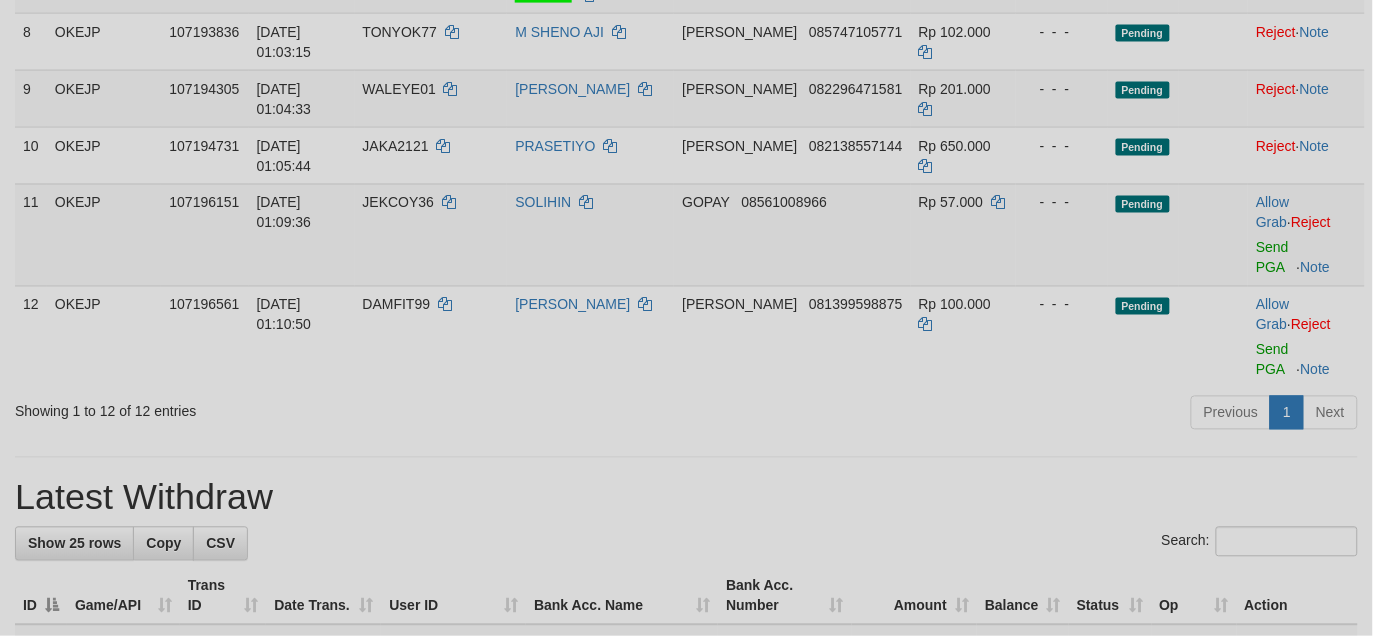scroll, scrollTop: 666, scrollLeft: 0, axis: vertical 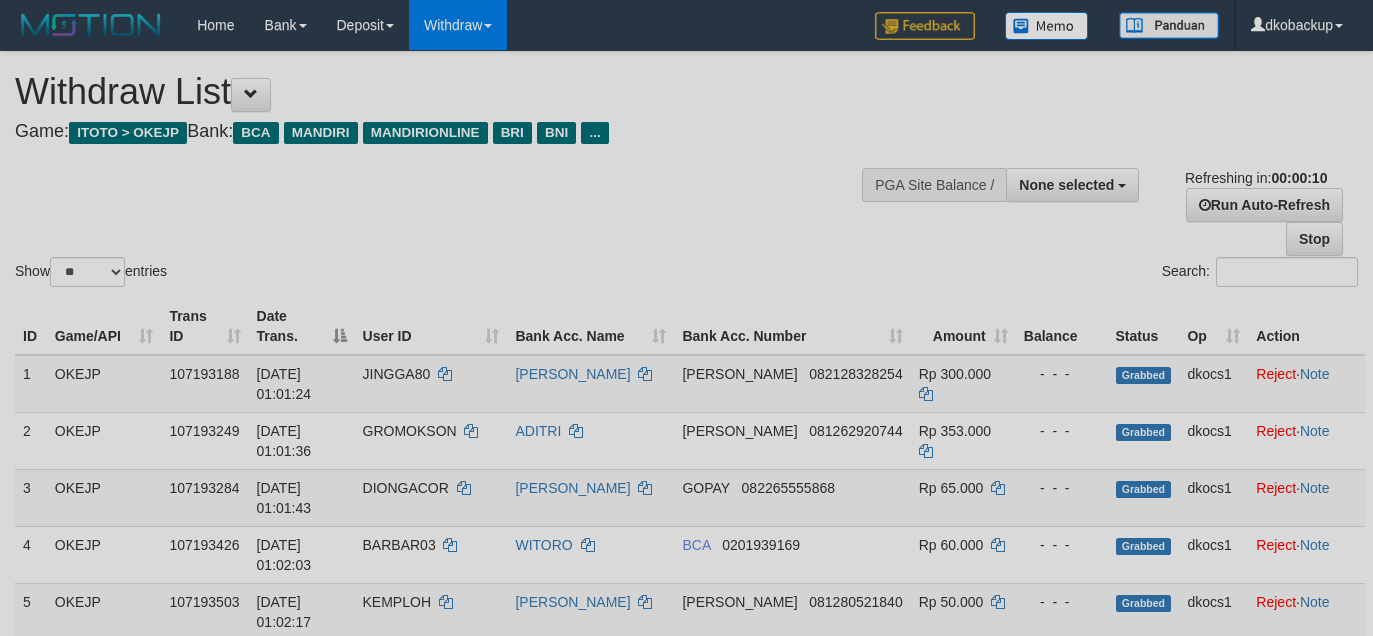 select 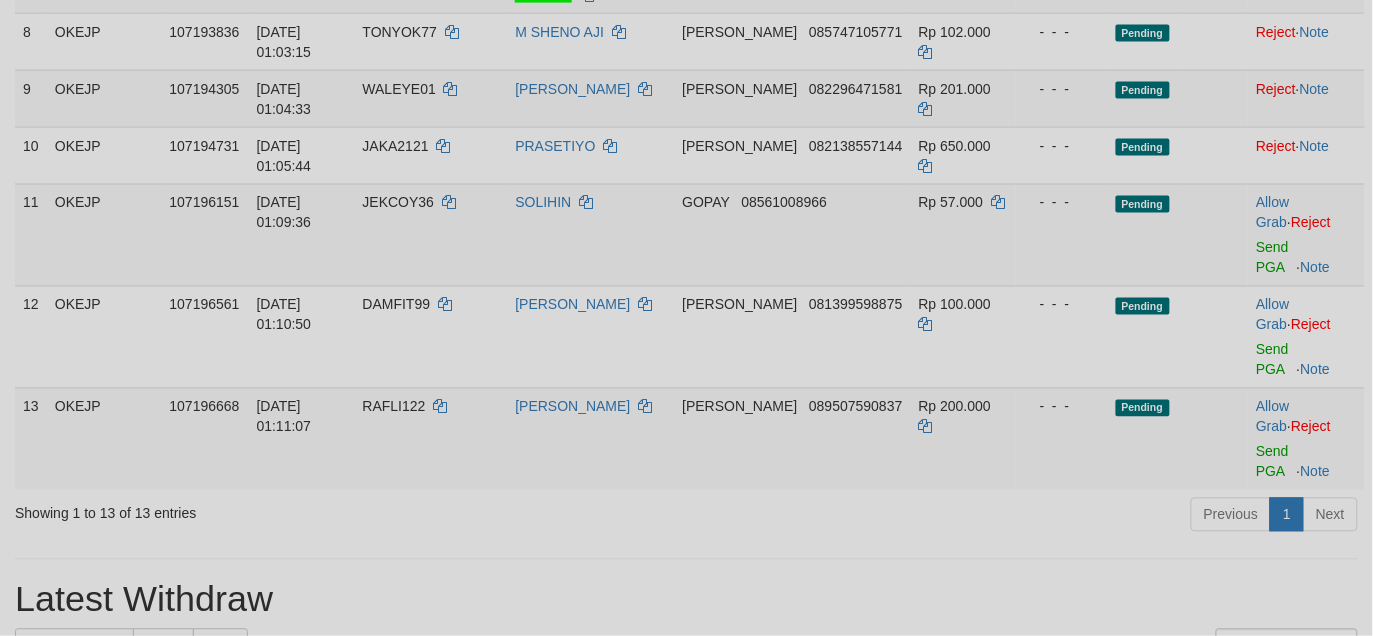 scroll, scrollTop: 666, scrollLeft: 0, axis: vertical 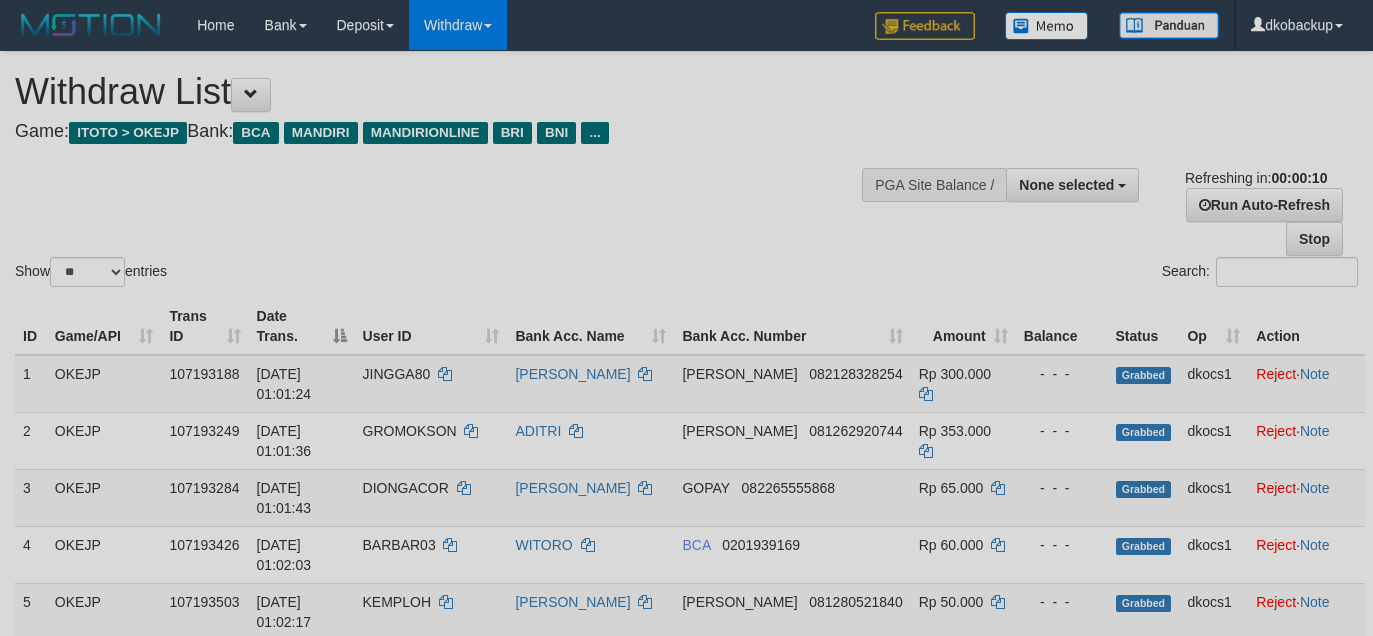 select 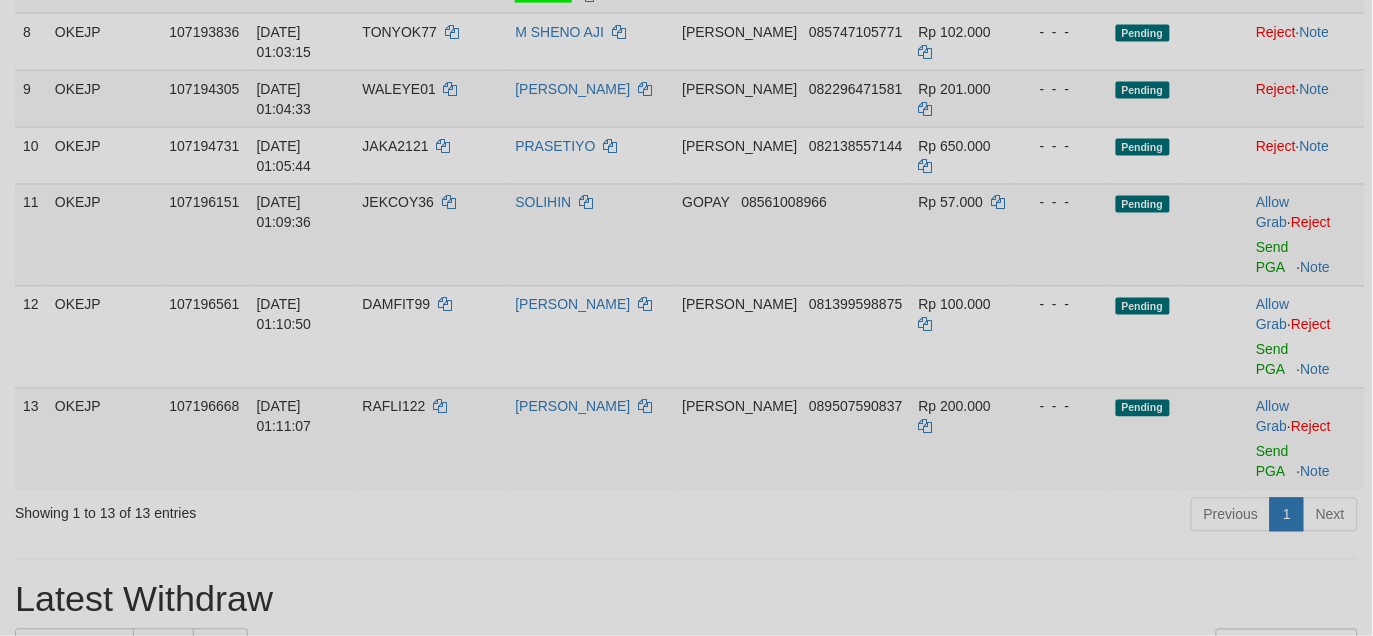 scroll, scrollTop: 666, scrollLeft: 0, axis: vertical 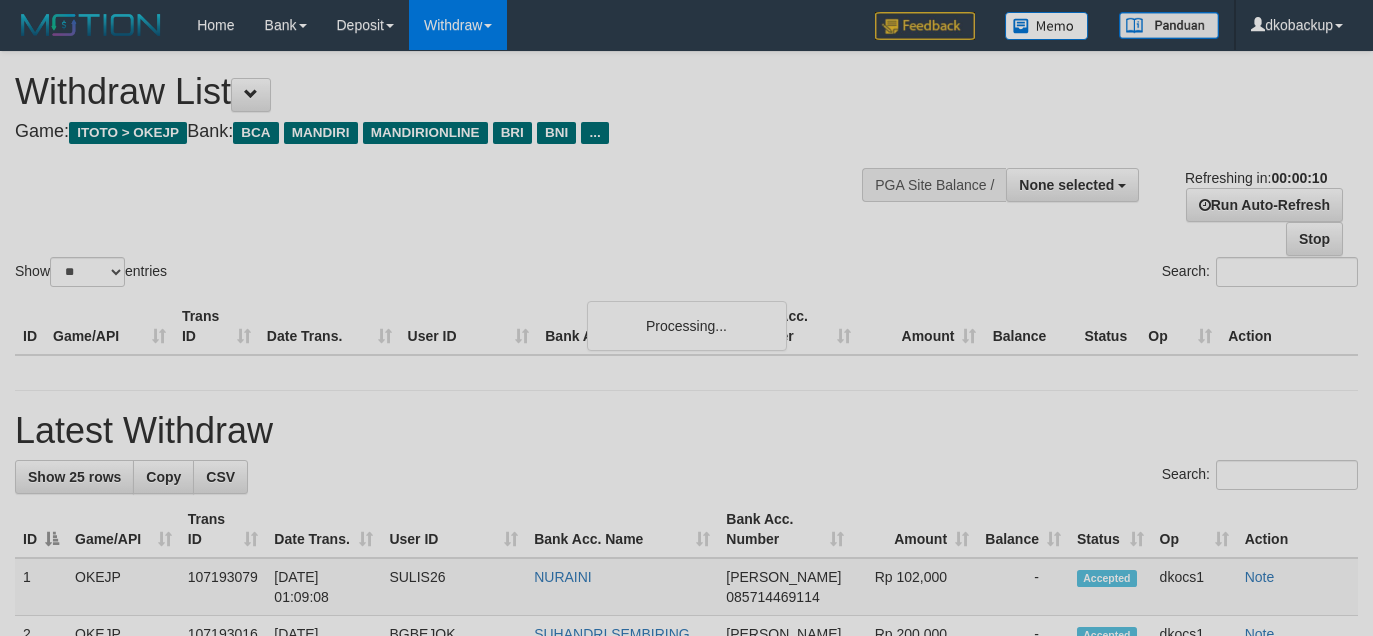 select 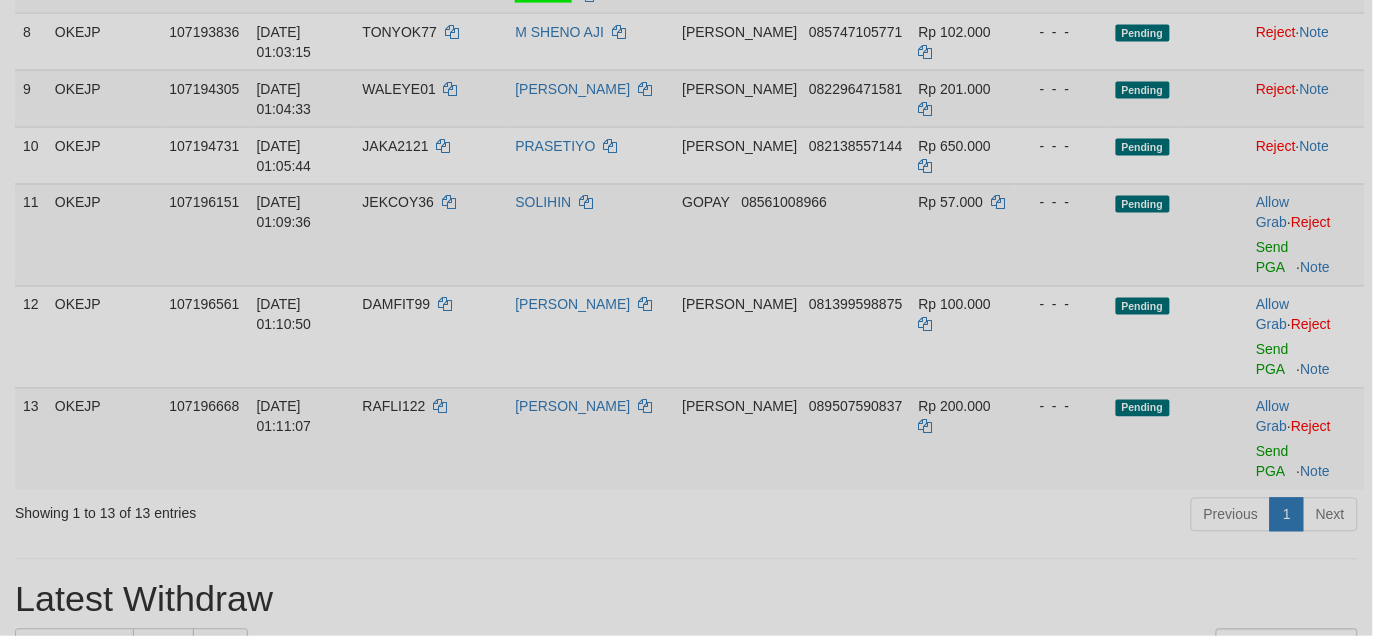 scroll, scrollTop: 666, scrollLeft: 0, axis: vertical 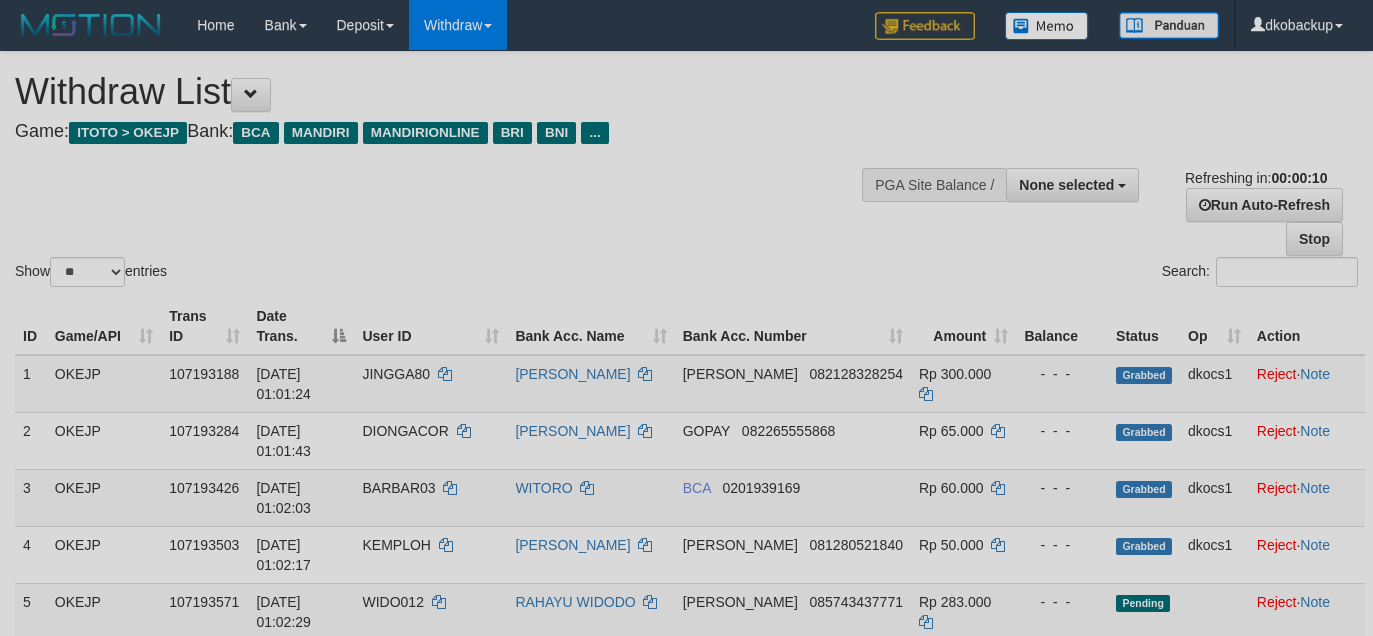 select 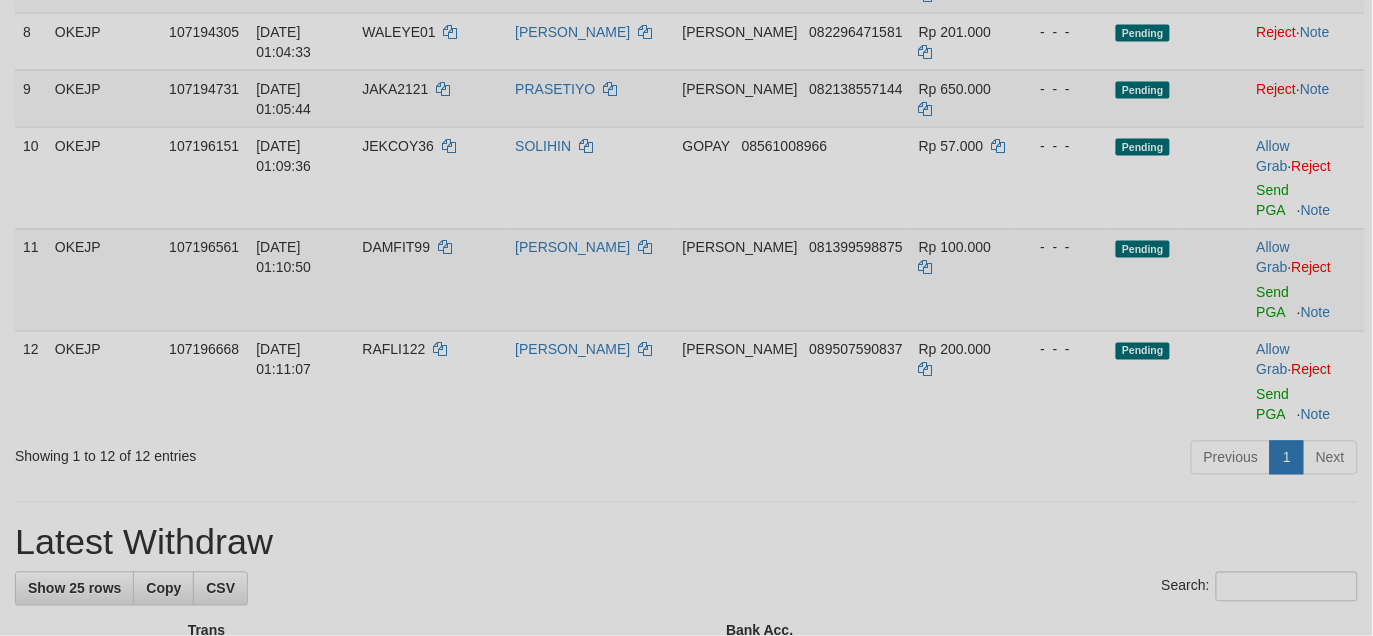 scroll, scrollTop: 666, scrollLeft: 0, axis: vertical 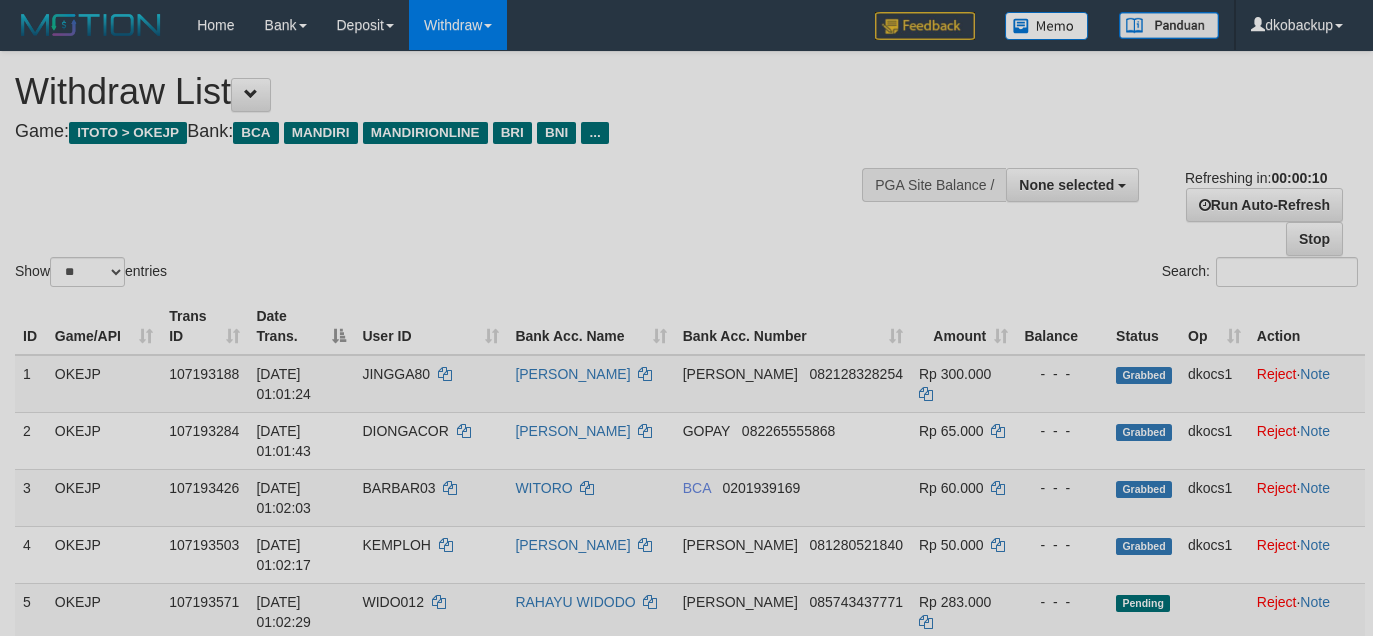 select 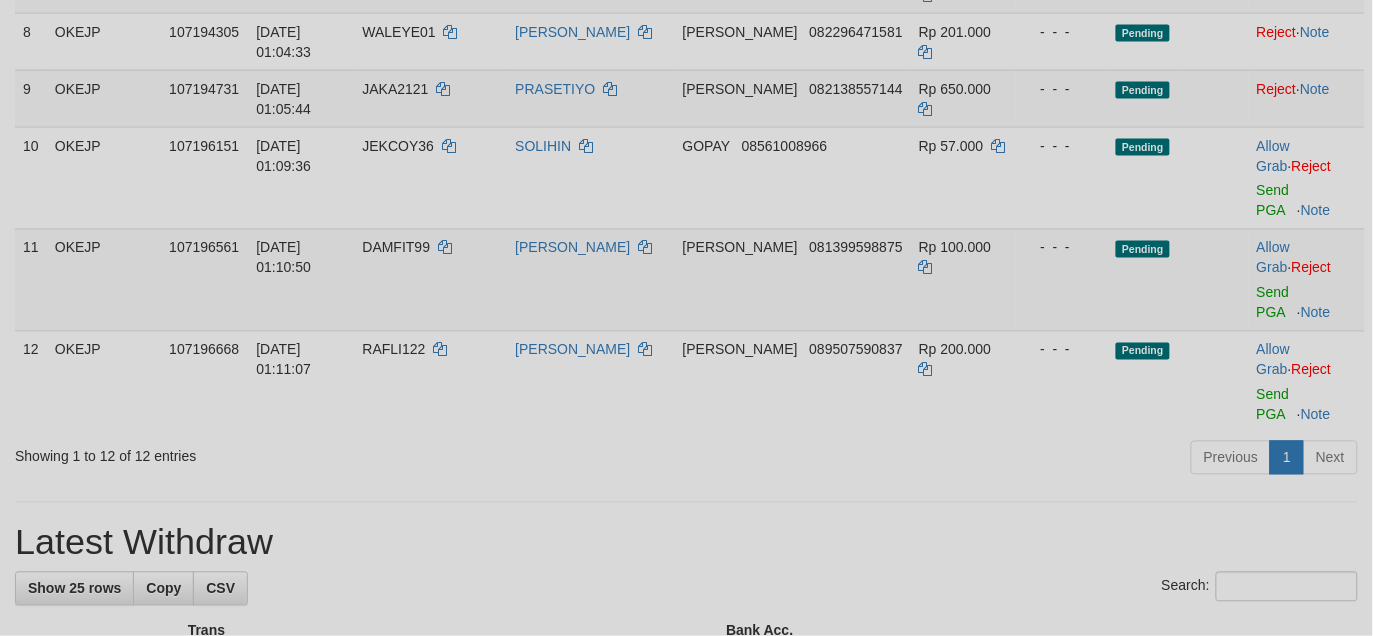 scroll, scrollTop: 666, scrollLeft: 0, axis: vertical 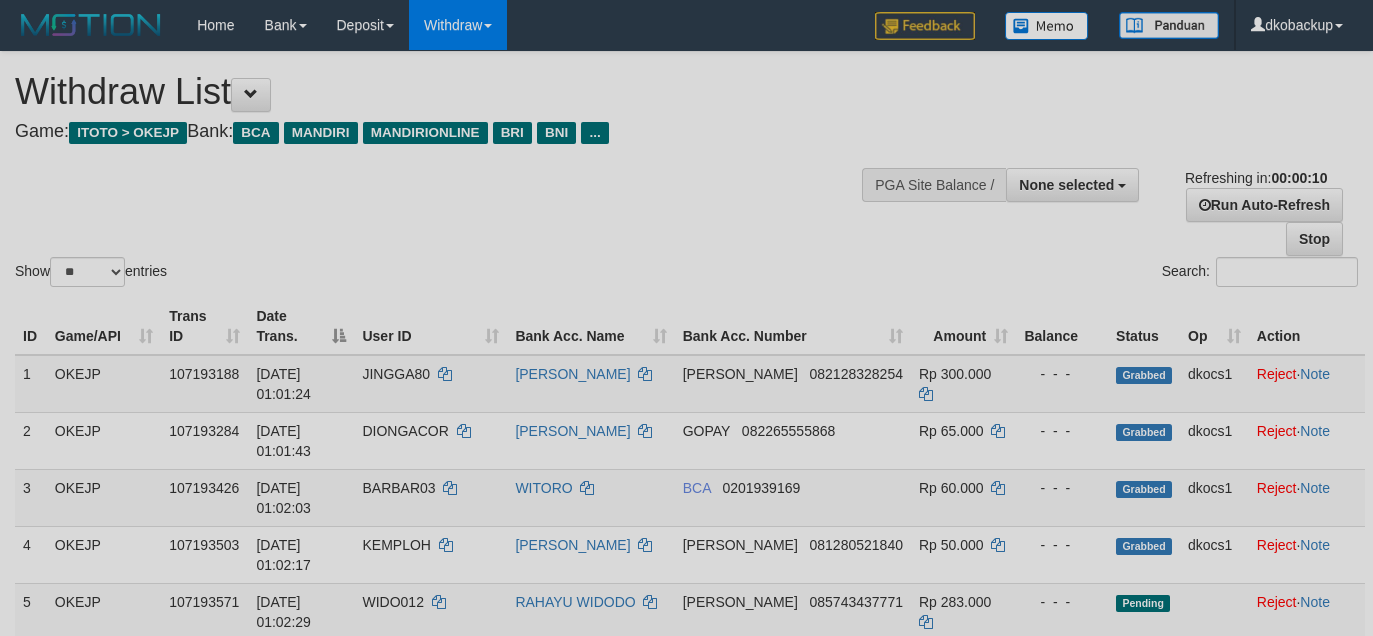 select 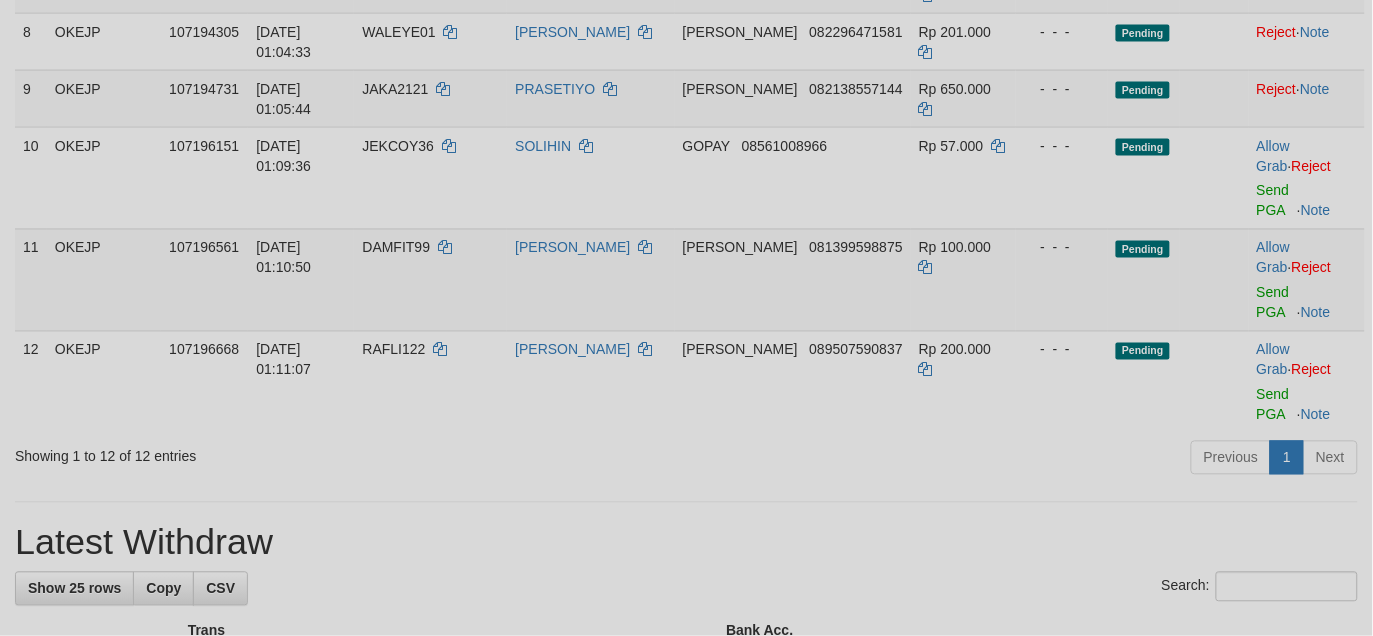 scroll, scrollTop: 666, scrollLeft: 0, axis: vertical 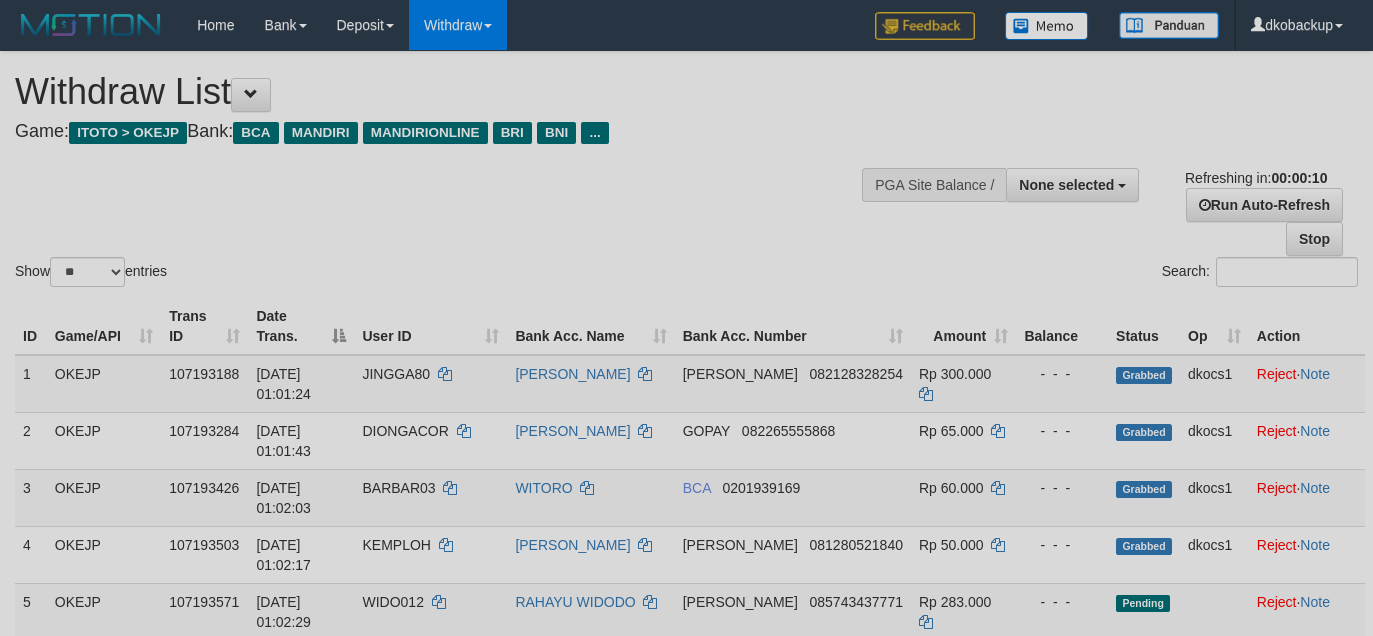 select 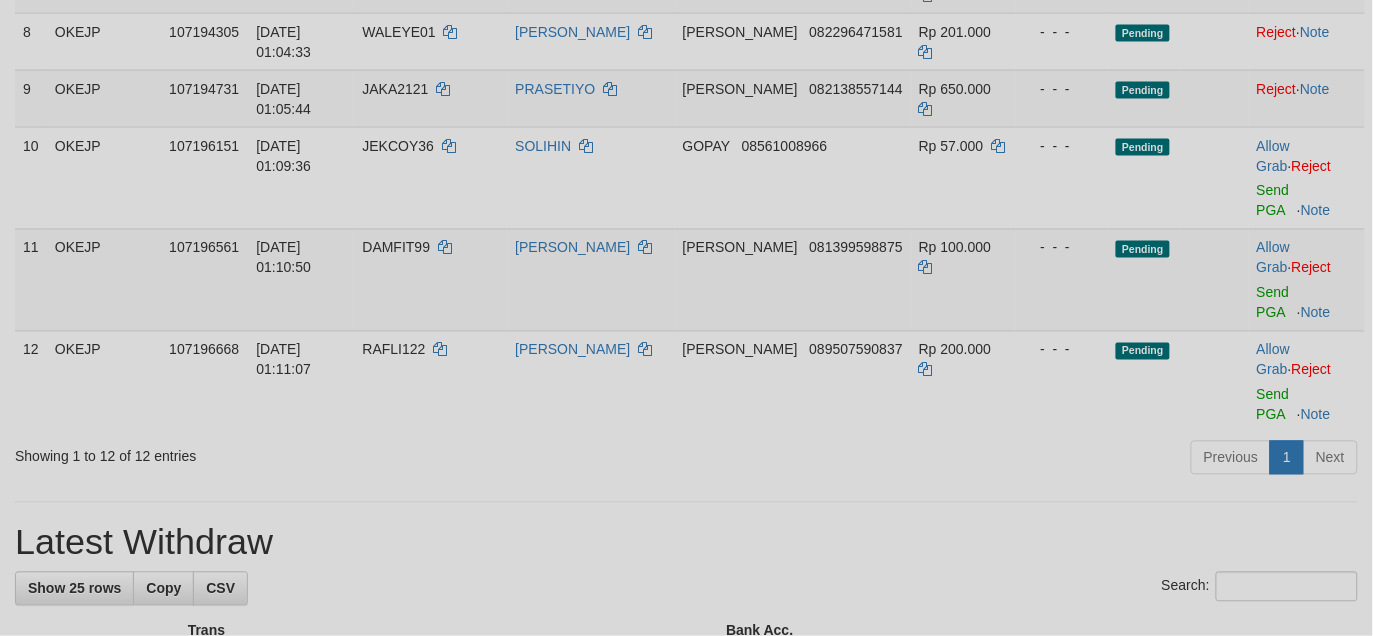 scroll, scrollTop: 666, scrollLeft: 0, axis: vertical 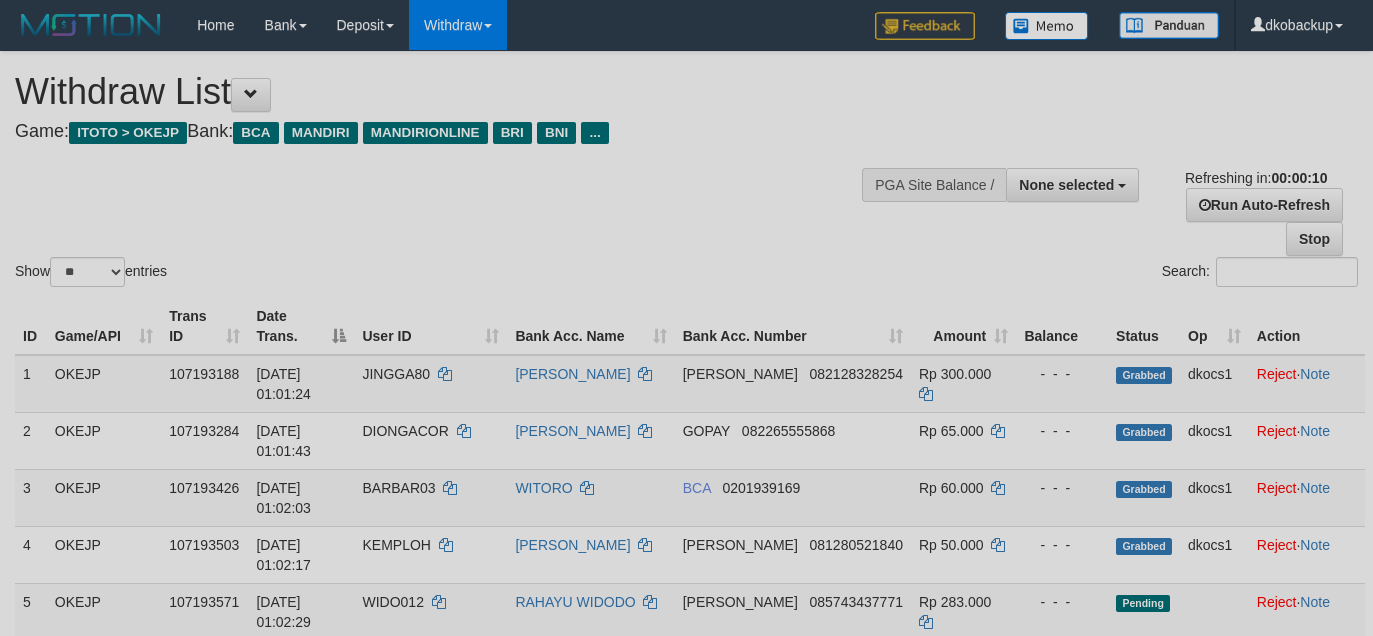 select 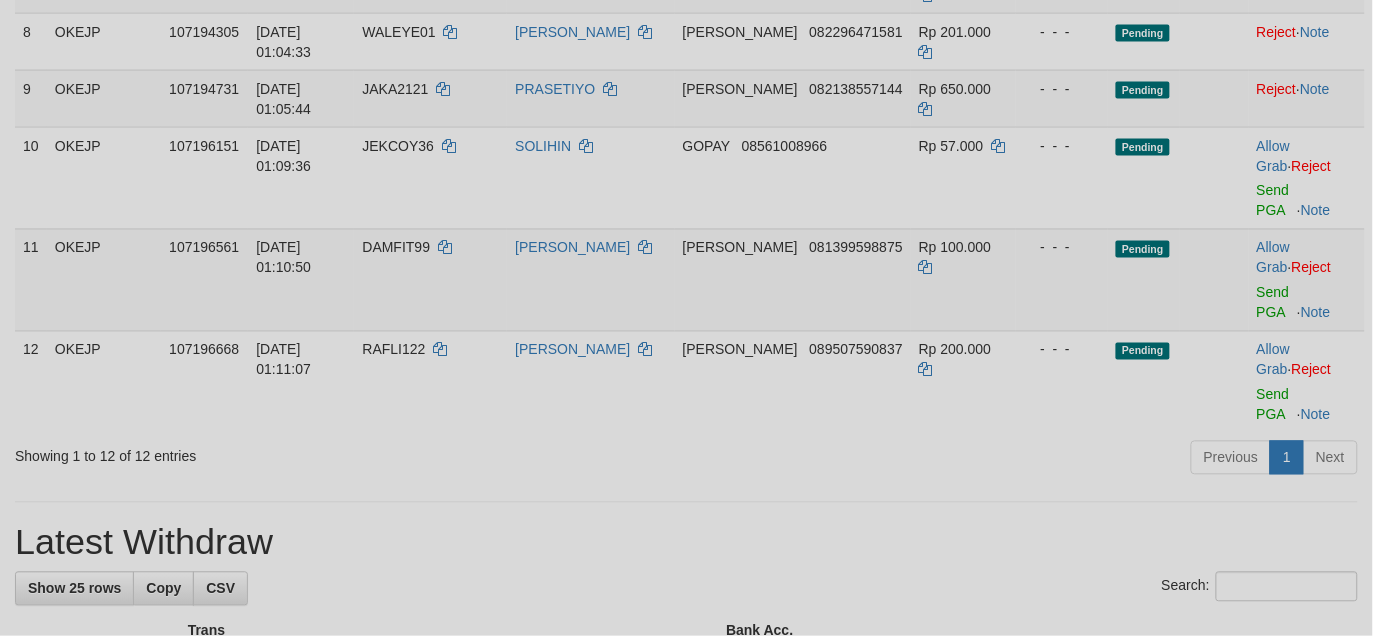 scroll, scrollTop: 666, scrollLeft: 0, axis: vertical 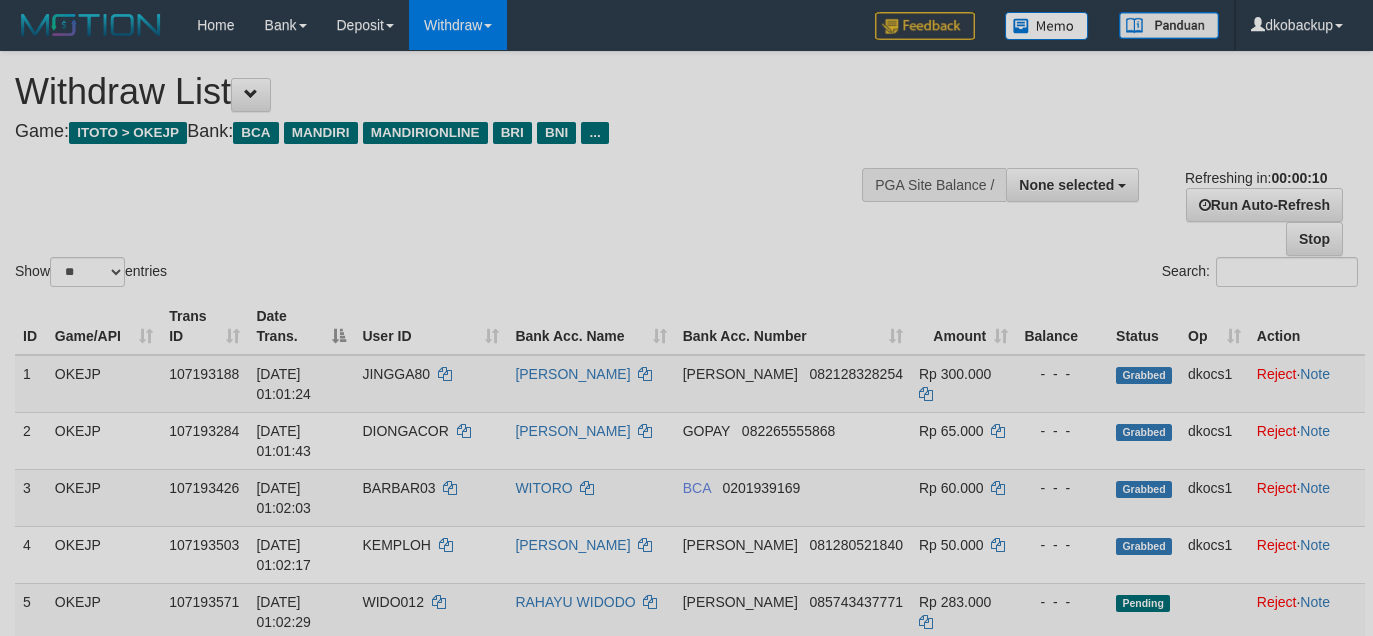 select 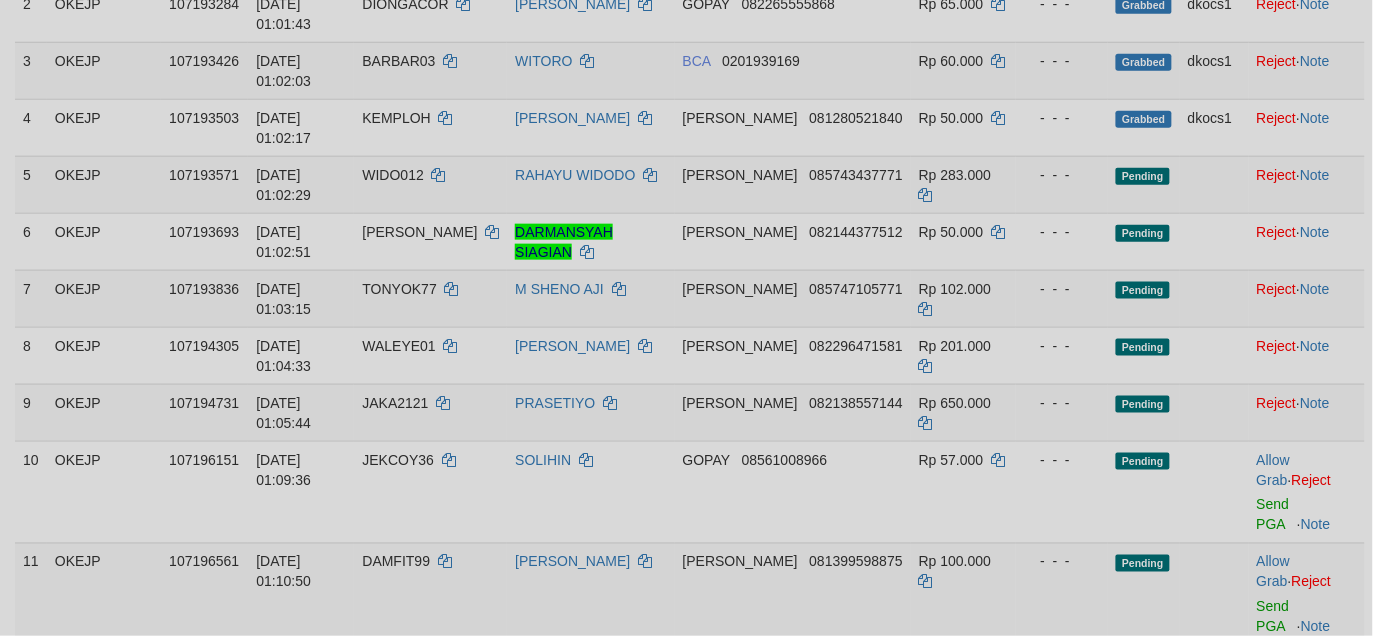 scroll, scrollTop: 407, scrollLeft: 0, axis: vertical 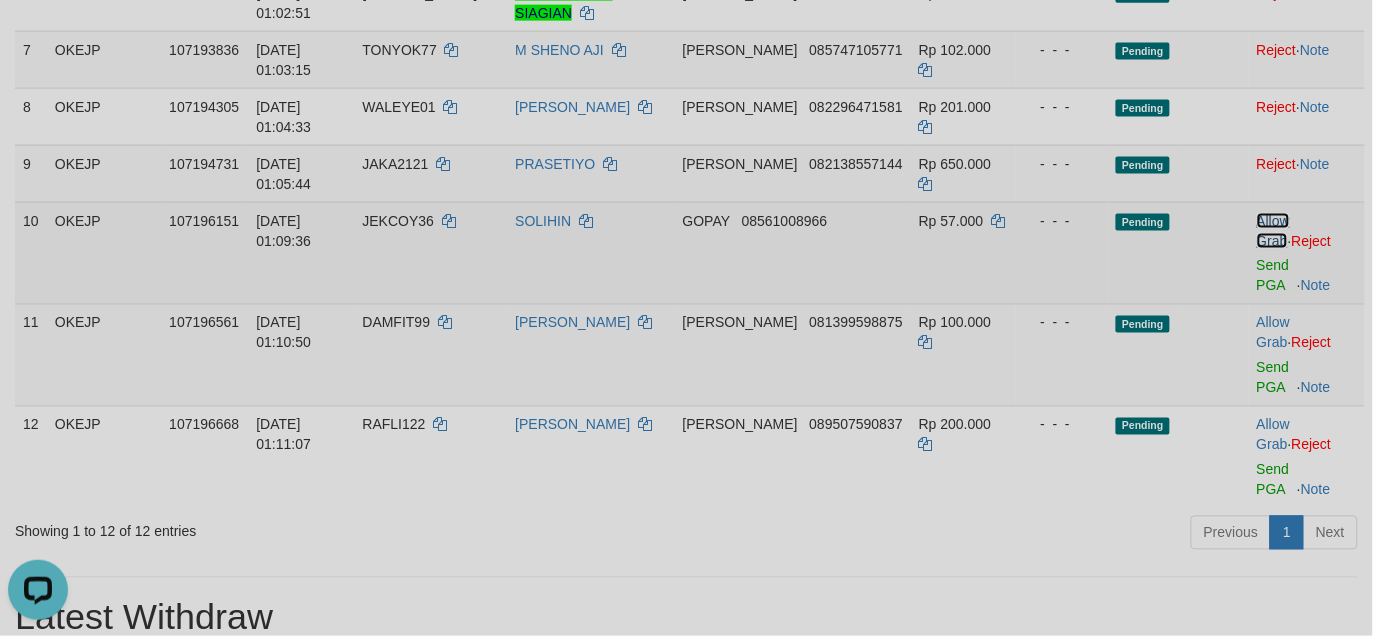 click on "Allow Grab" at bounding box center [1273, 231] 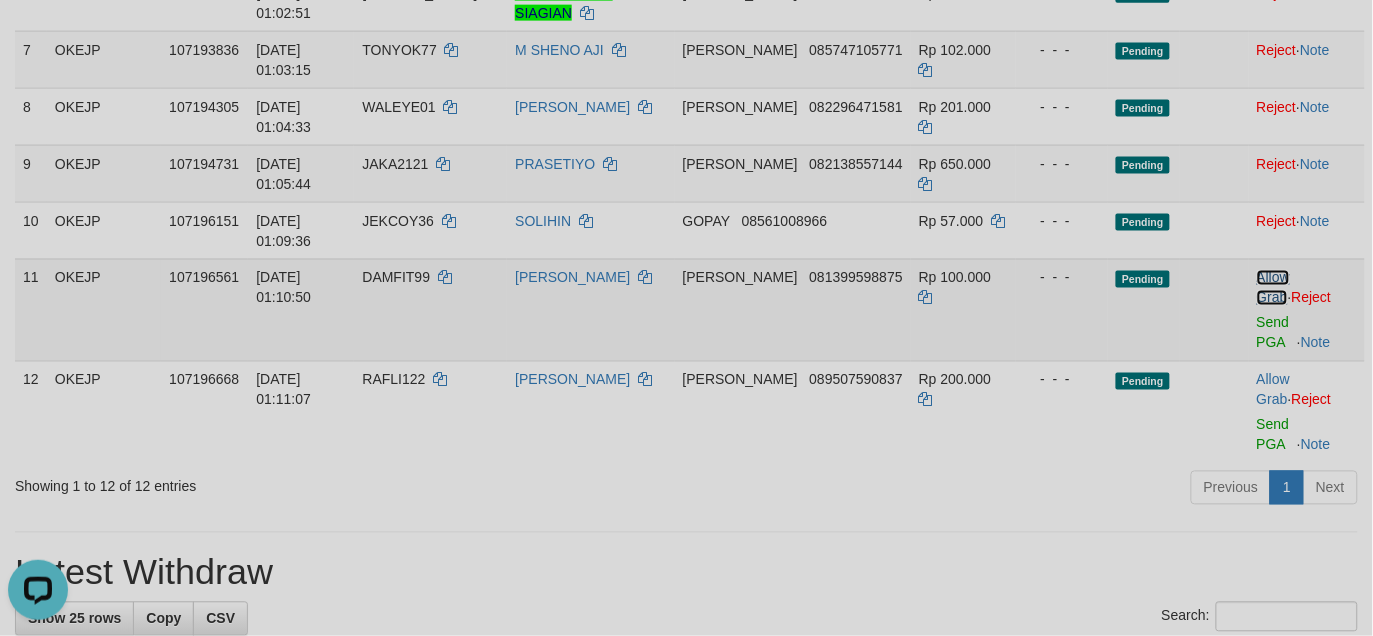 click on "Allow Grab" at bounding box center (1273, 288) 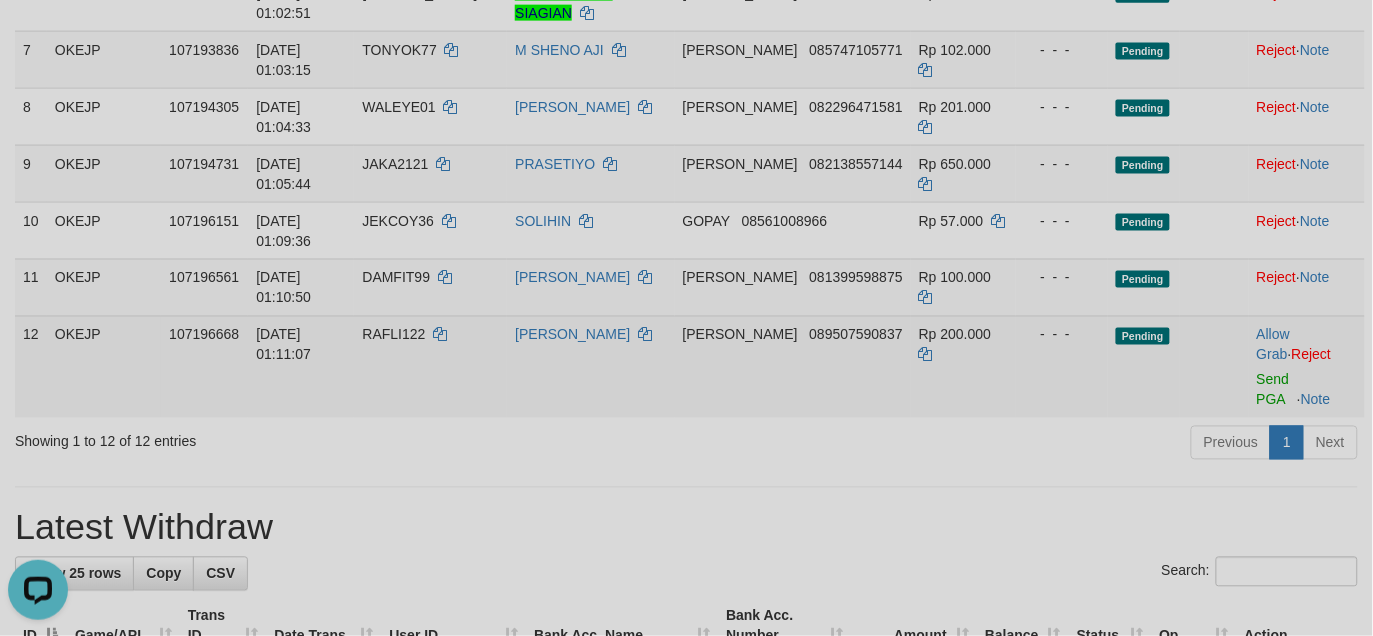 click on "Allow Grab   ·    Reject Send PGA     ·    Note" at bounding box center (1307, 367) 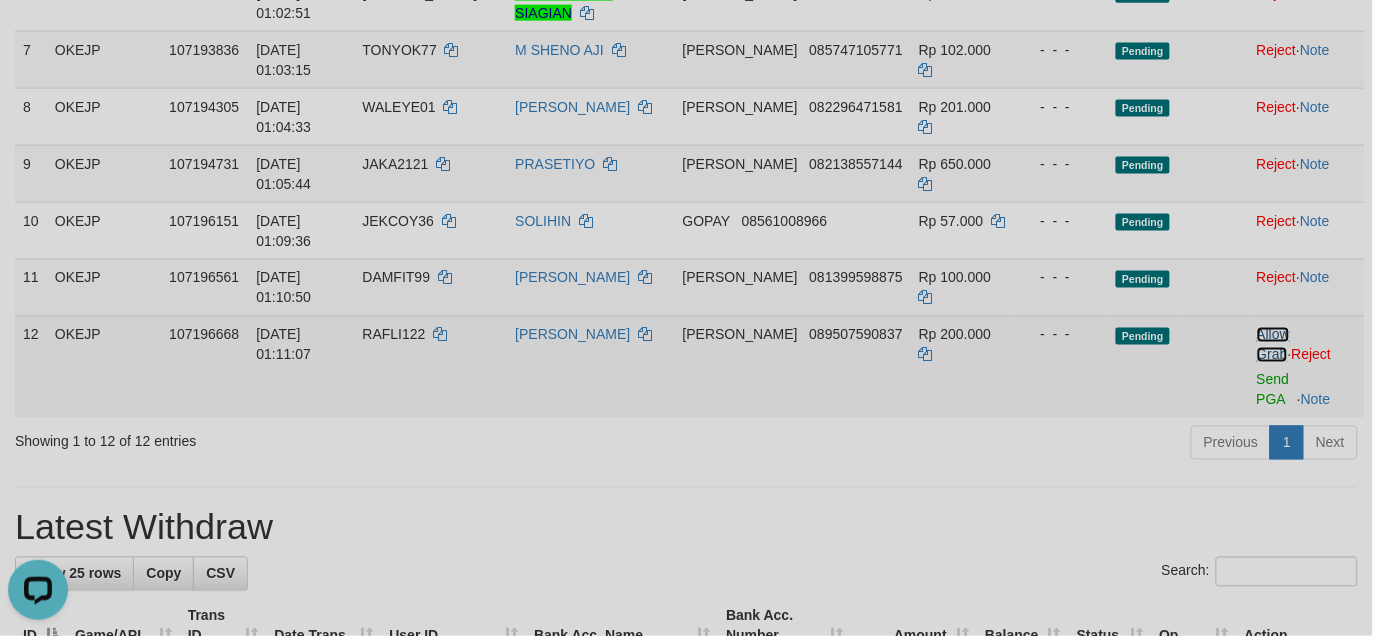 click on "Allow Grab" at bounding box center [1273, 345] 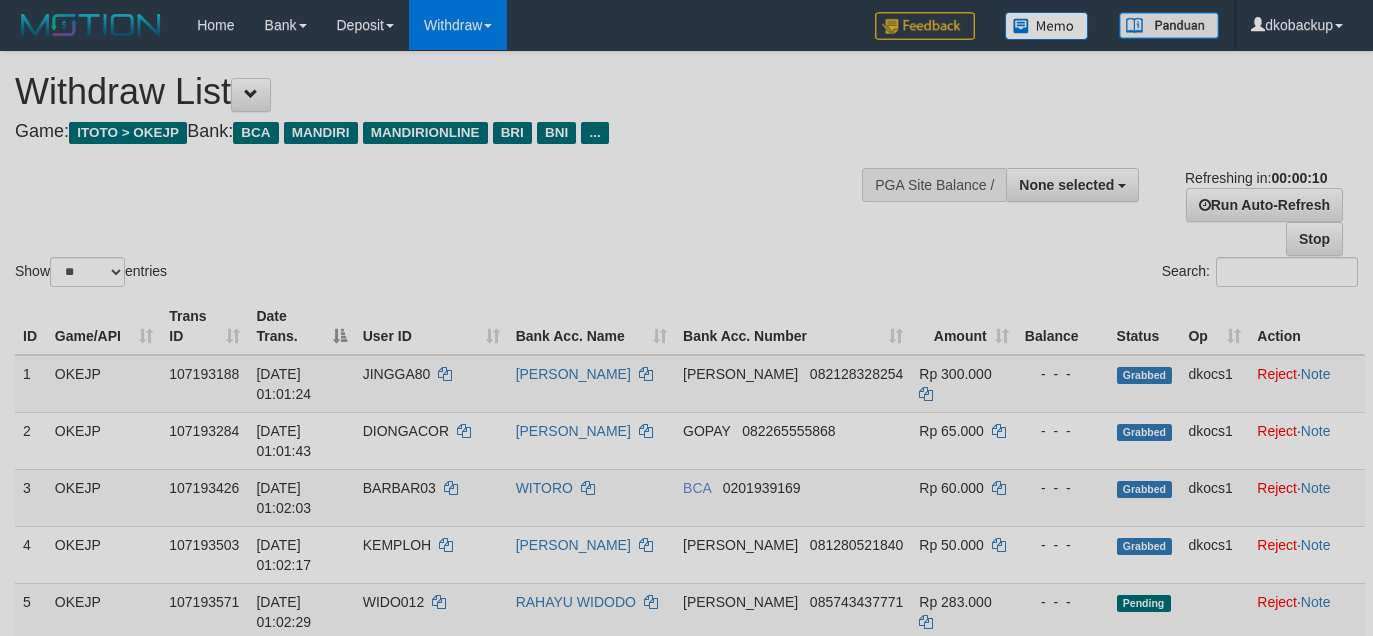 select 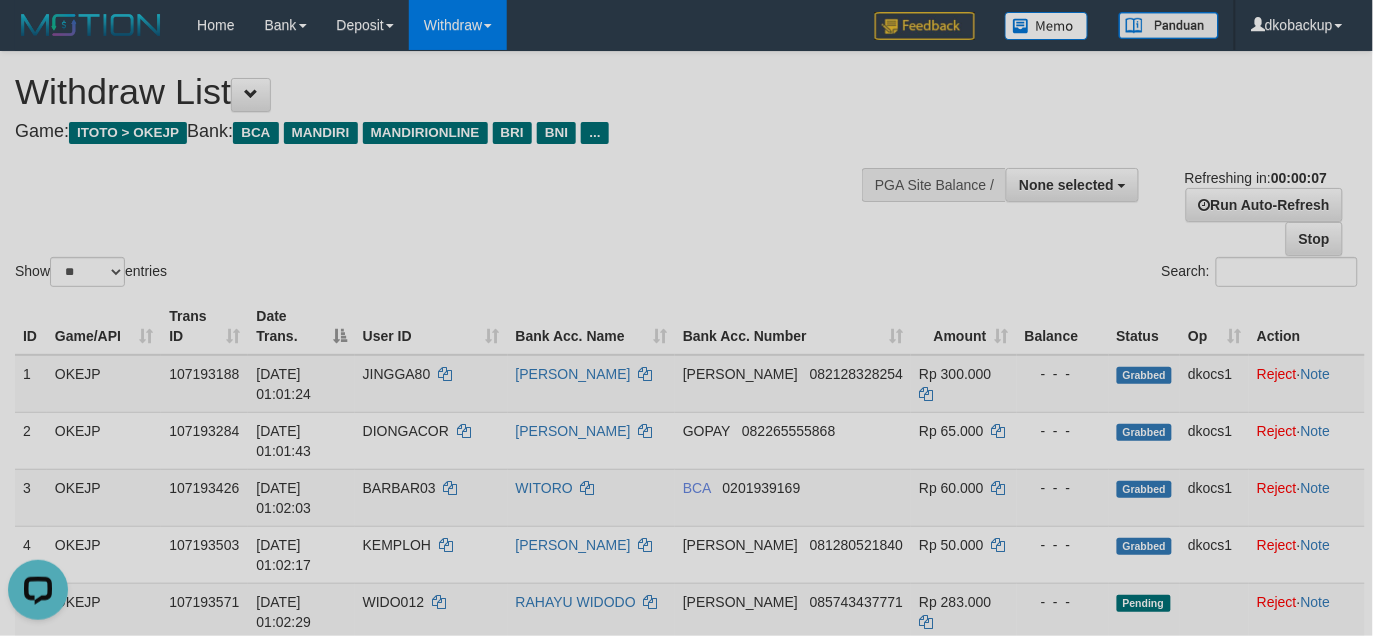 scroll, scrollTop: 0, scrollLeft: 0, axis: both 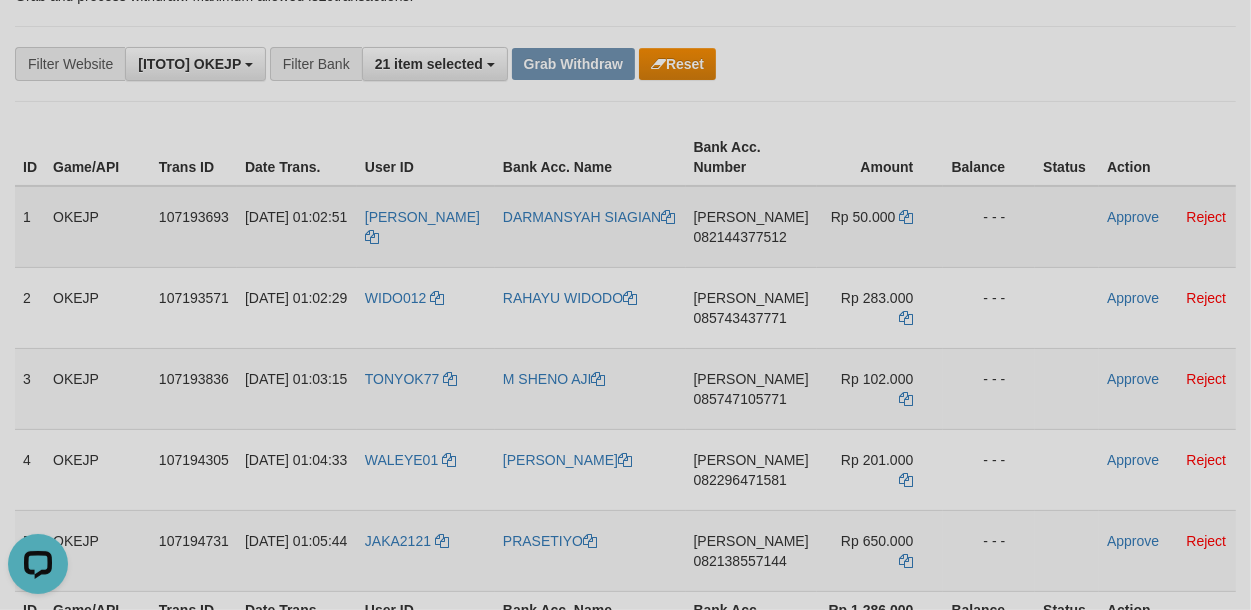 click on "[PERSON_NAME]" at bounding box center [426, 227] 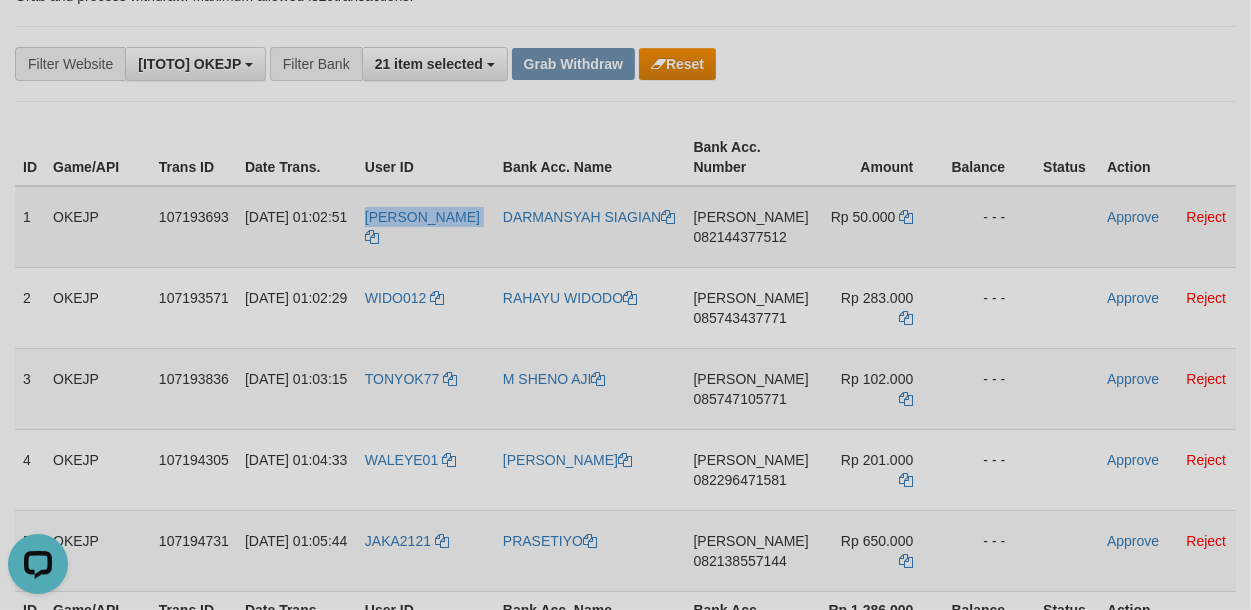 click on "[PERSON_NAME]" at bounding box center (426, 227) 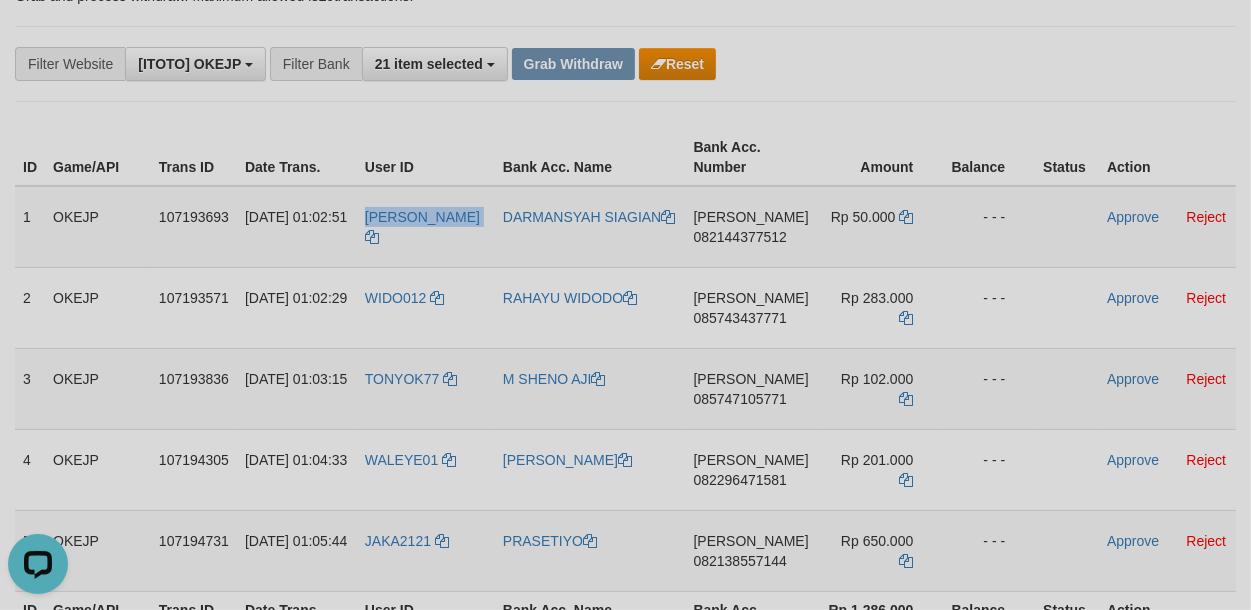 copy on "[PERSON_NAME]" 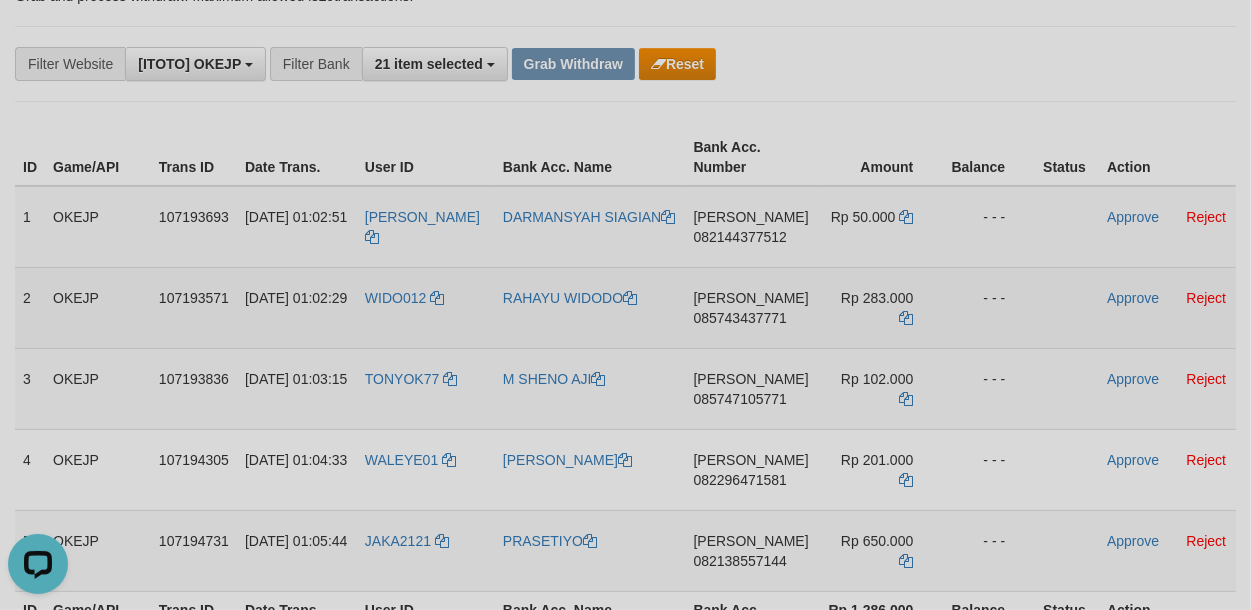 click on "WIDO012" at bounding box center (426, 307) 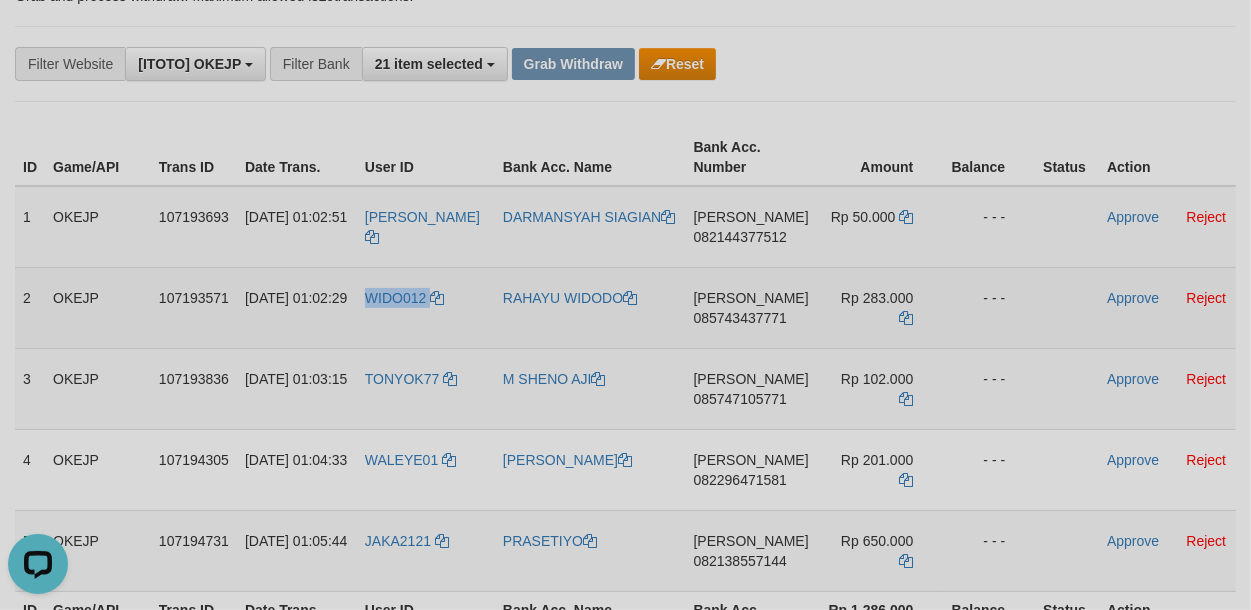click on "WIDO012" at bounding box center (426, 307) 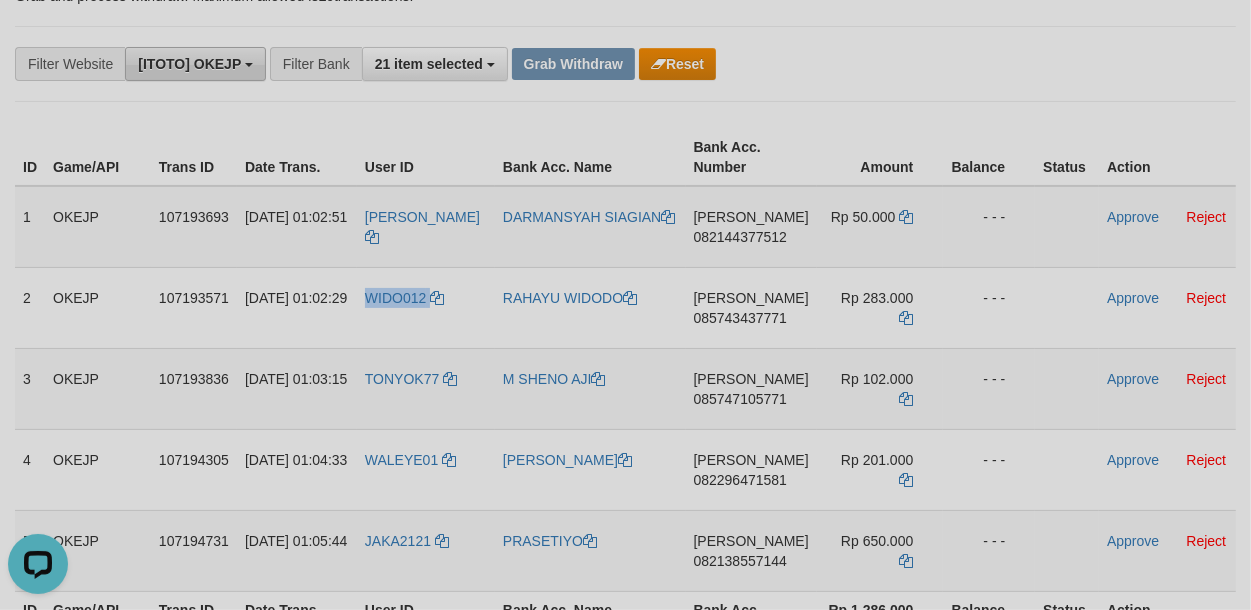 copy on "WIDO012" 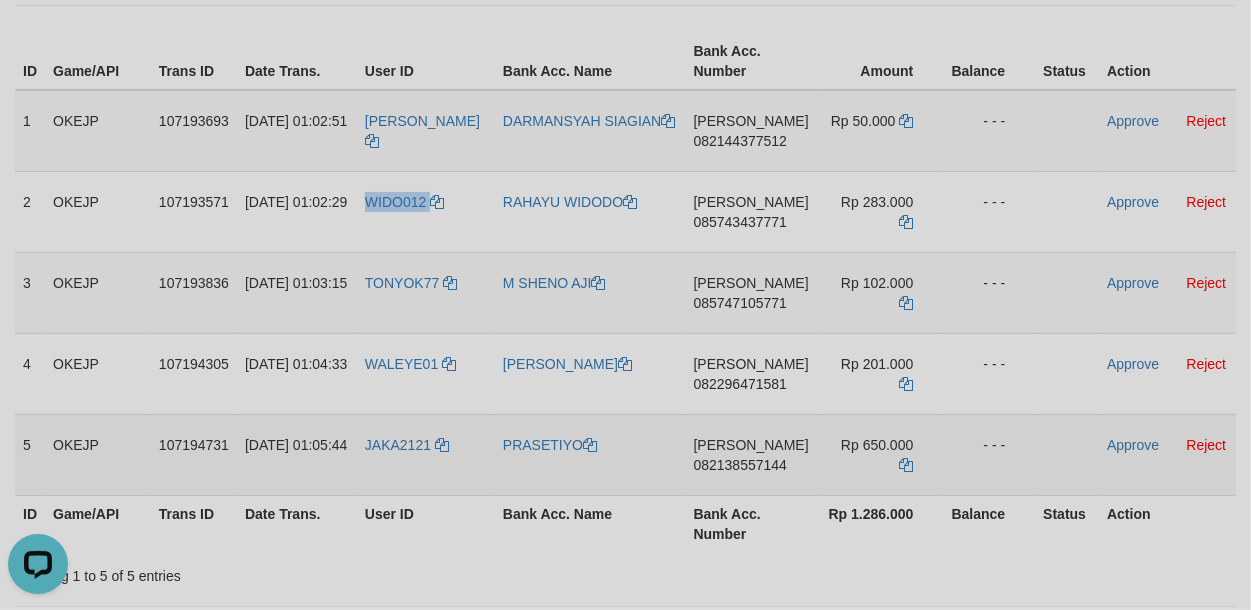 scroll, scrollTop: 333, scrollLeft: 0, axis: vertical 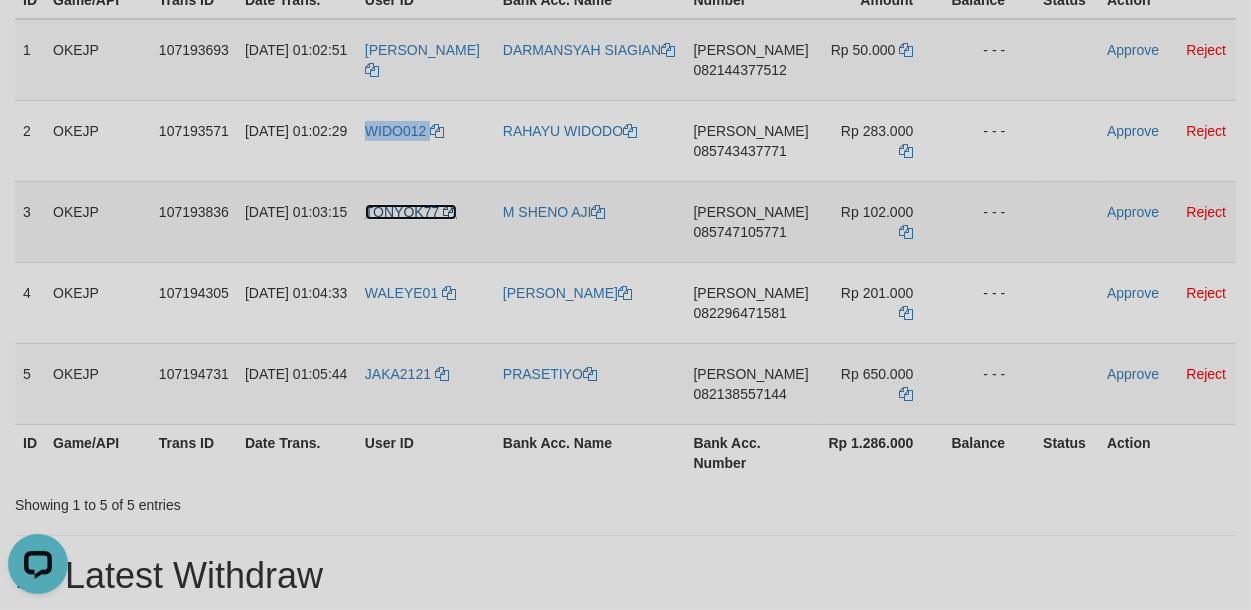 click on "TONYOK77" at bounding box center (402, 212) 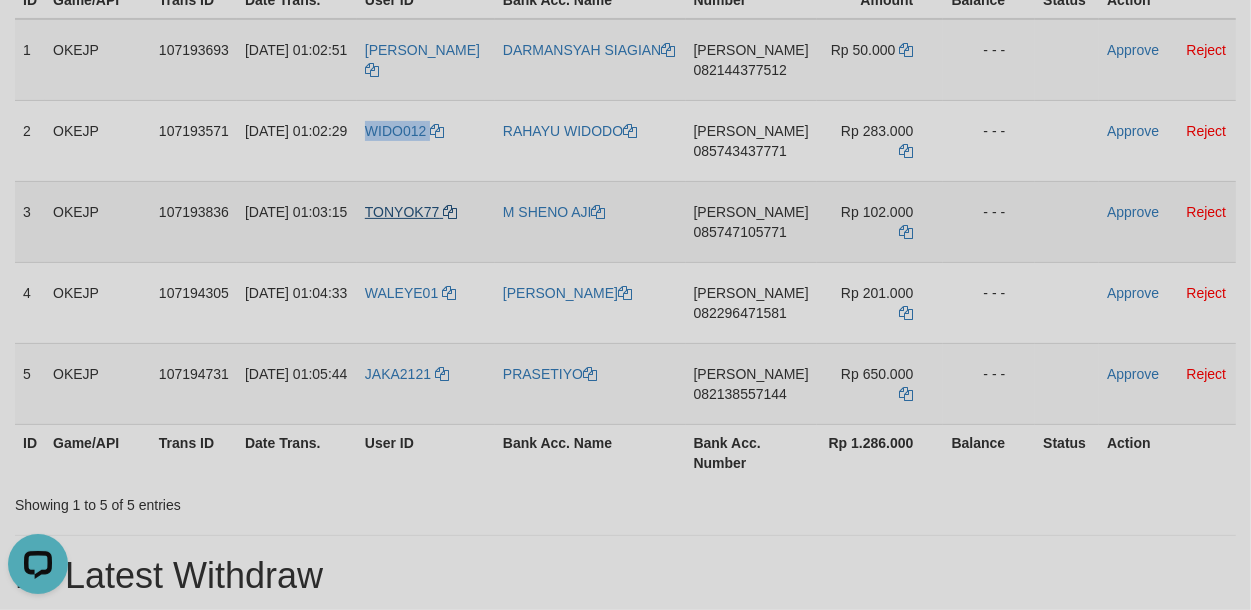 copy on "WIDO012" 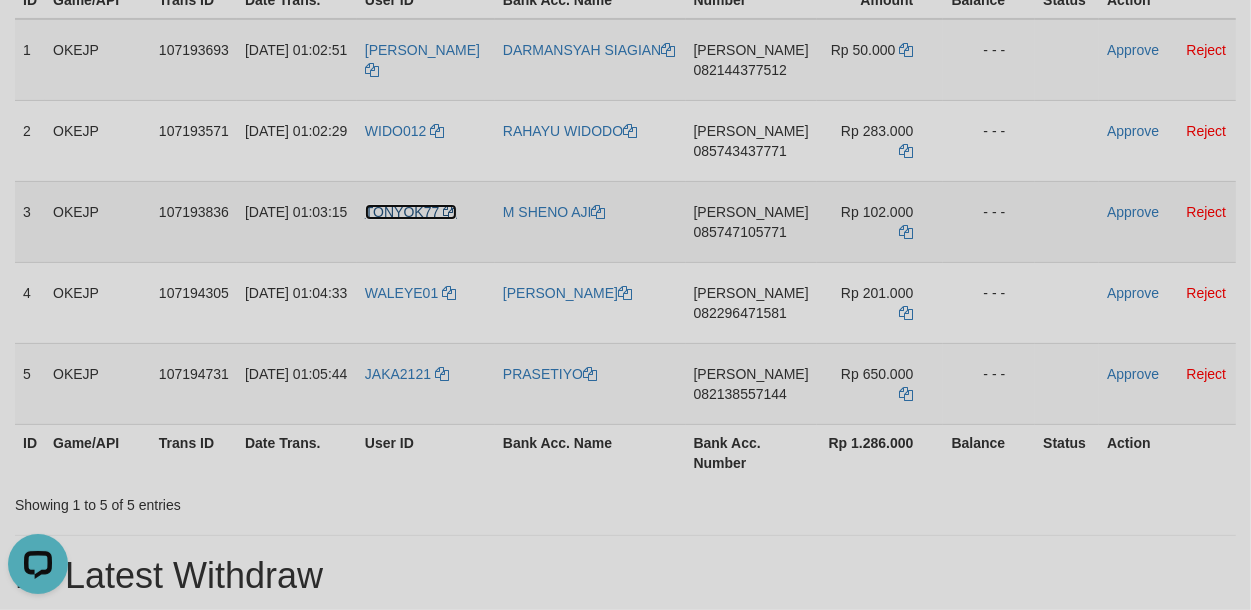 click on "TONYOK77" at bounding box center (402, 212) 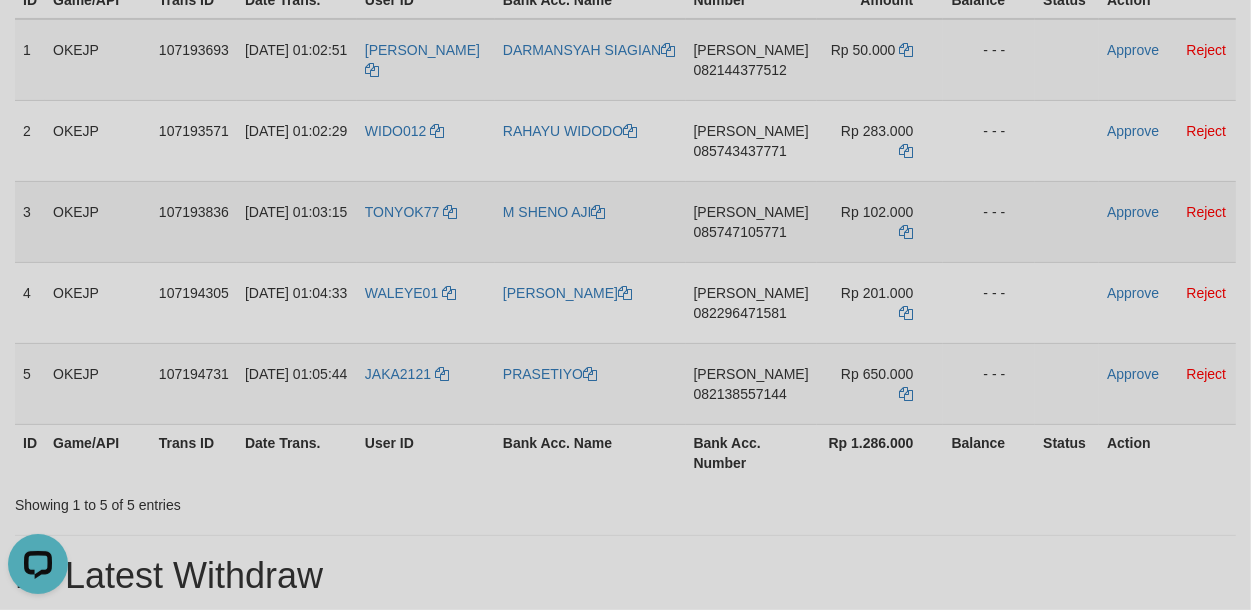 click on "TONYOK77" at bounding box center [426, 221] 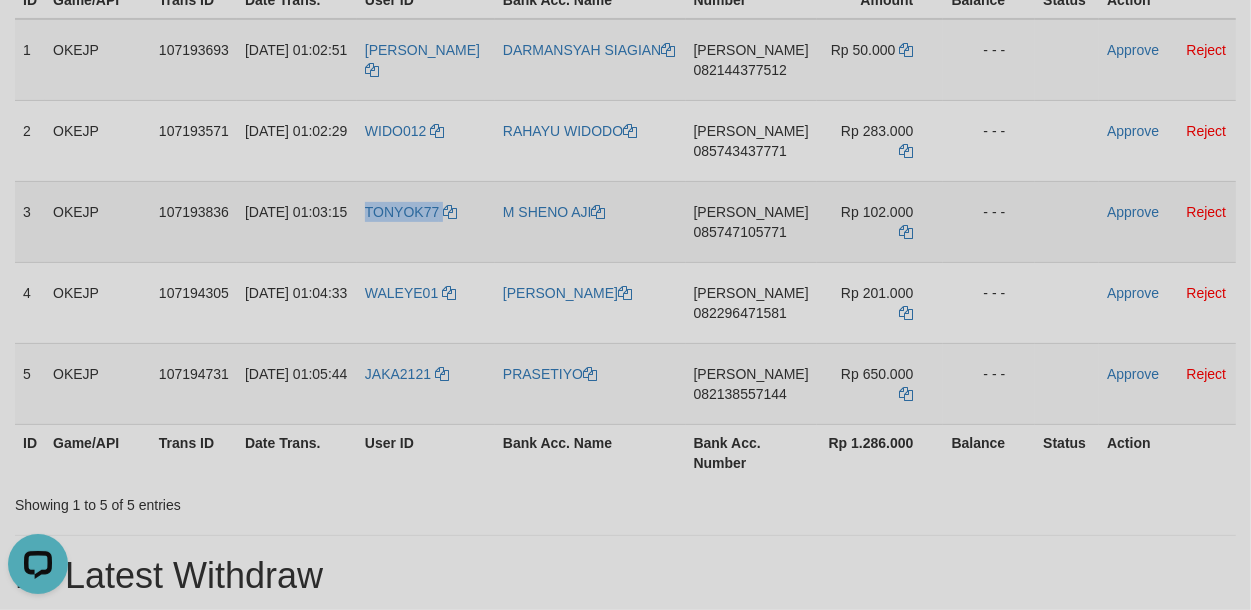 click on "TONYOK77" at bounding box center [426, 221] 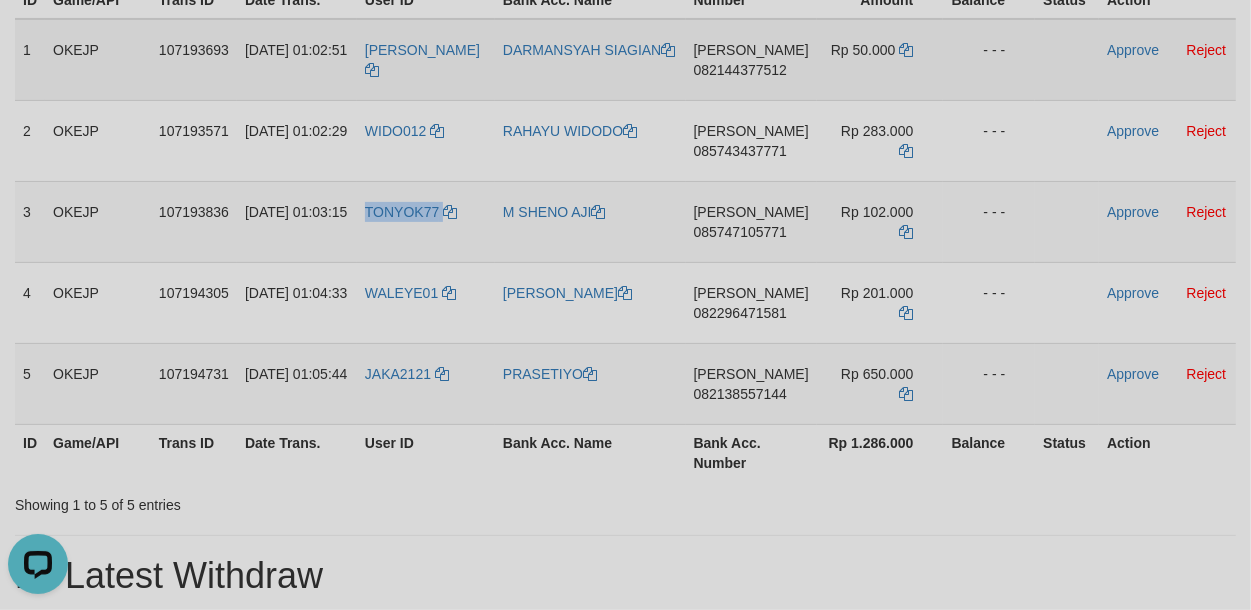 copy on "TONYOK77" 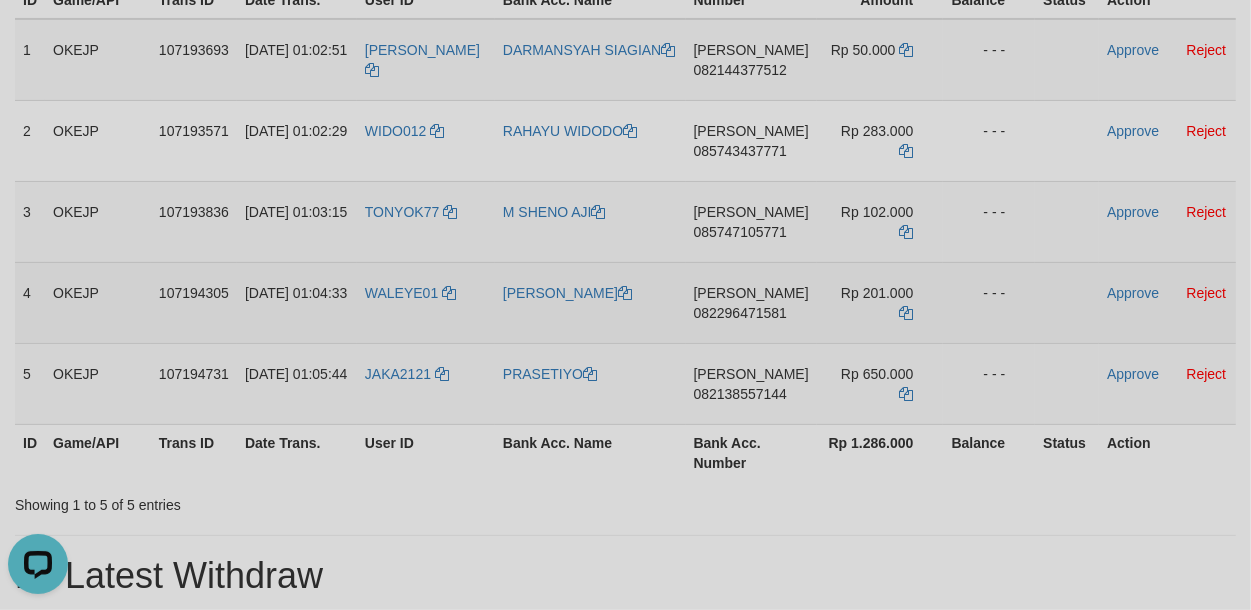 click on "WALEYE01" at bounding box center [426, 302] 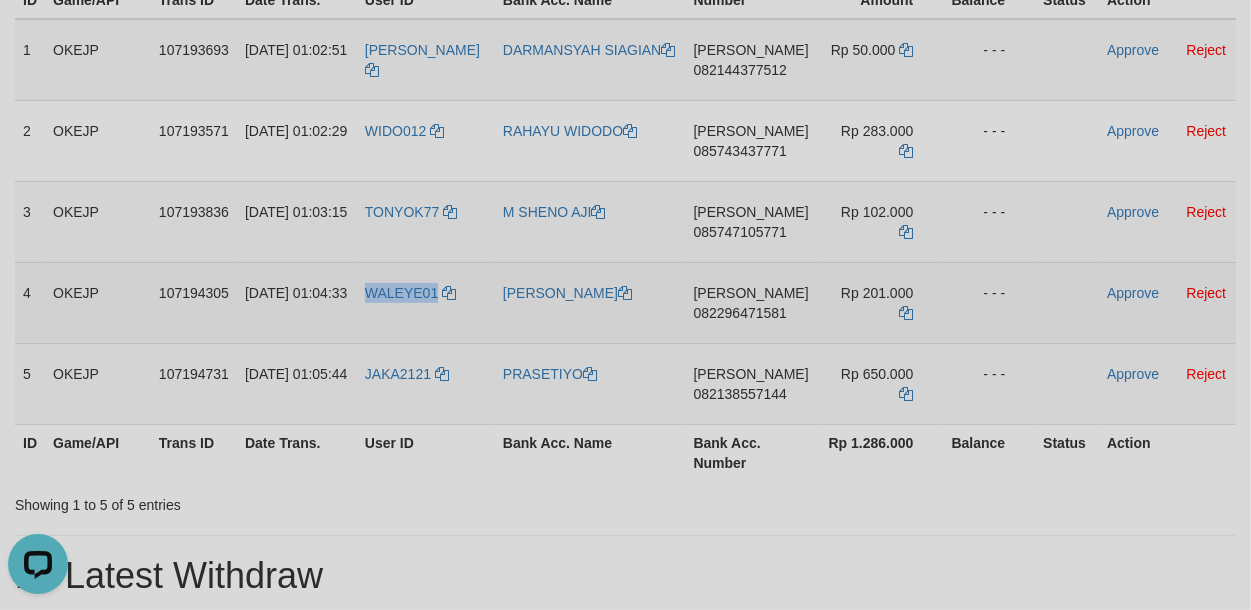 click on "WALEYE01" at bounding box center (426, 302) 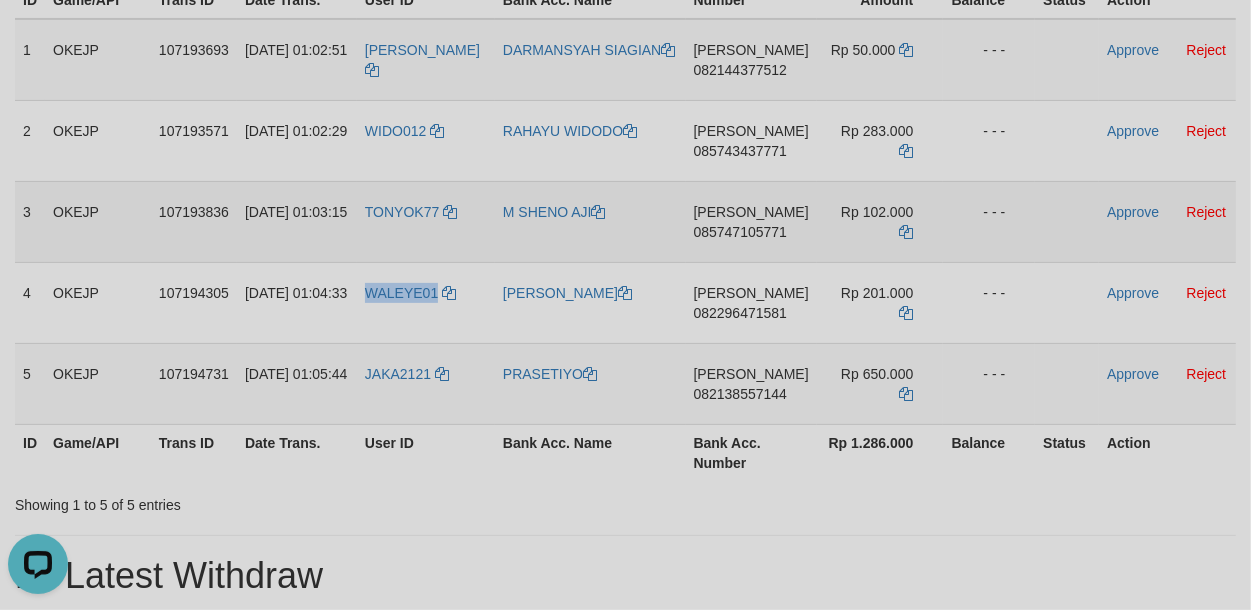 copy on "WALEYE01" 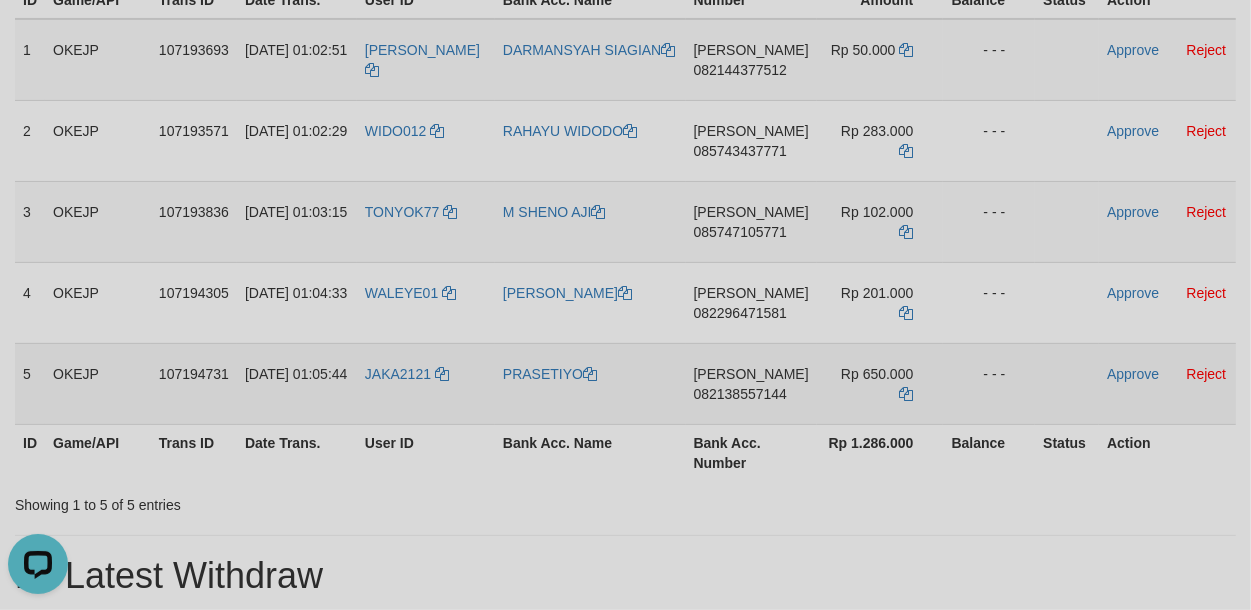 click on "JAKA2121" at bounding box center (426, 383) 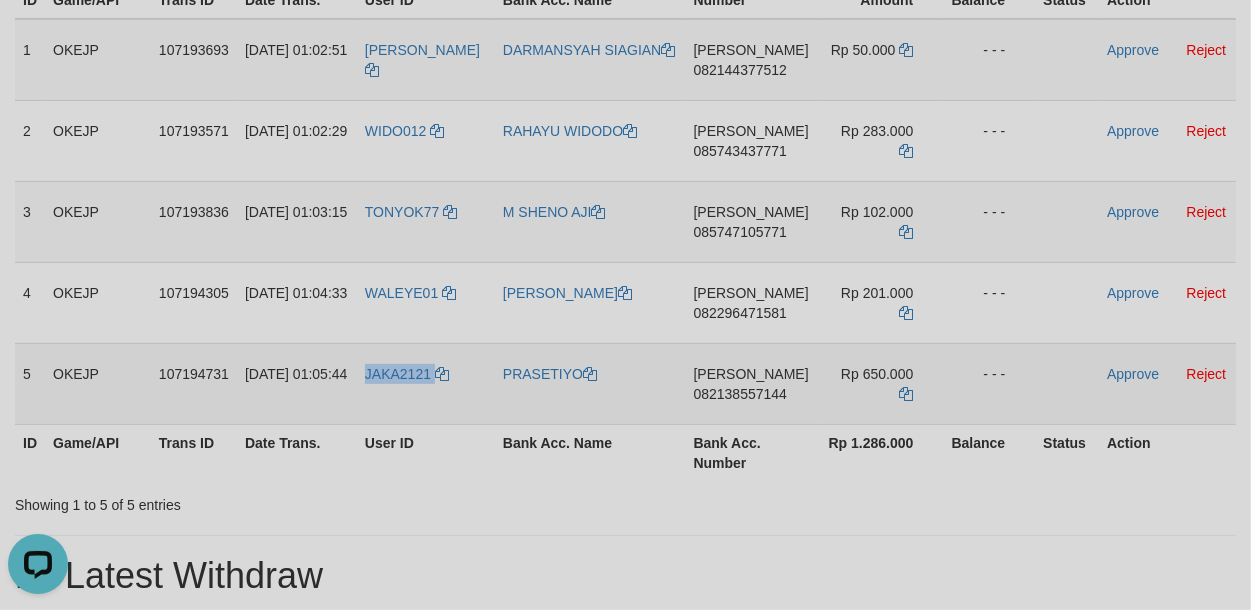 click on "JAKA2121" at bounding box center [426, 383] 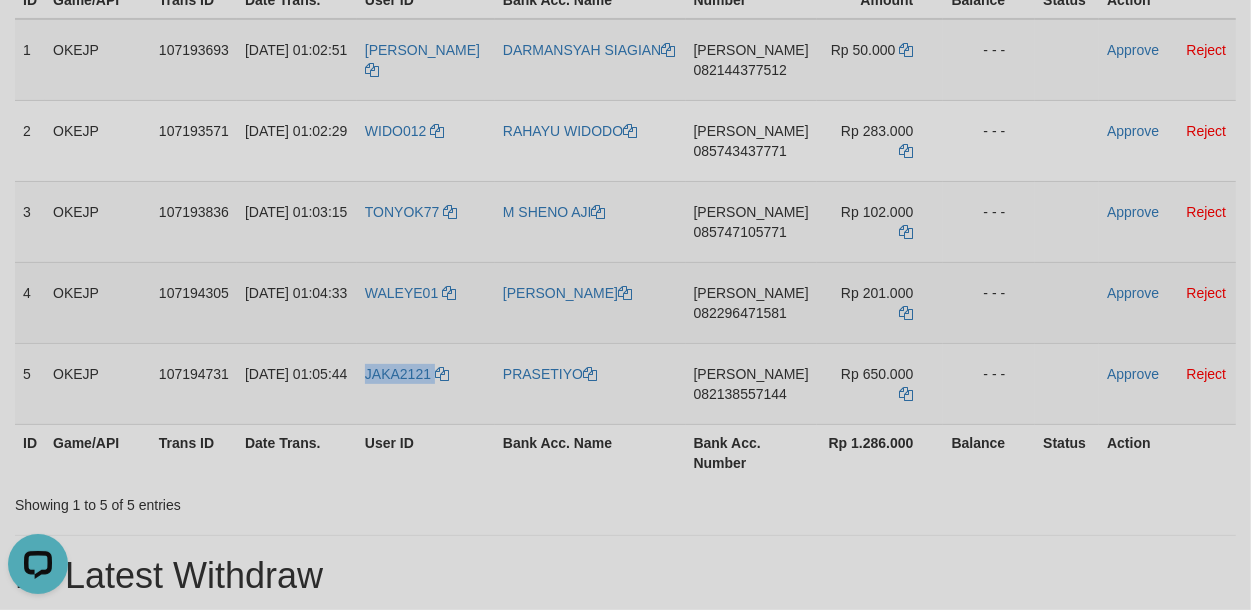 copy on "JAKA2121" 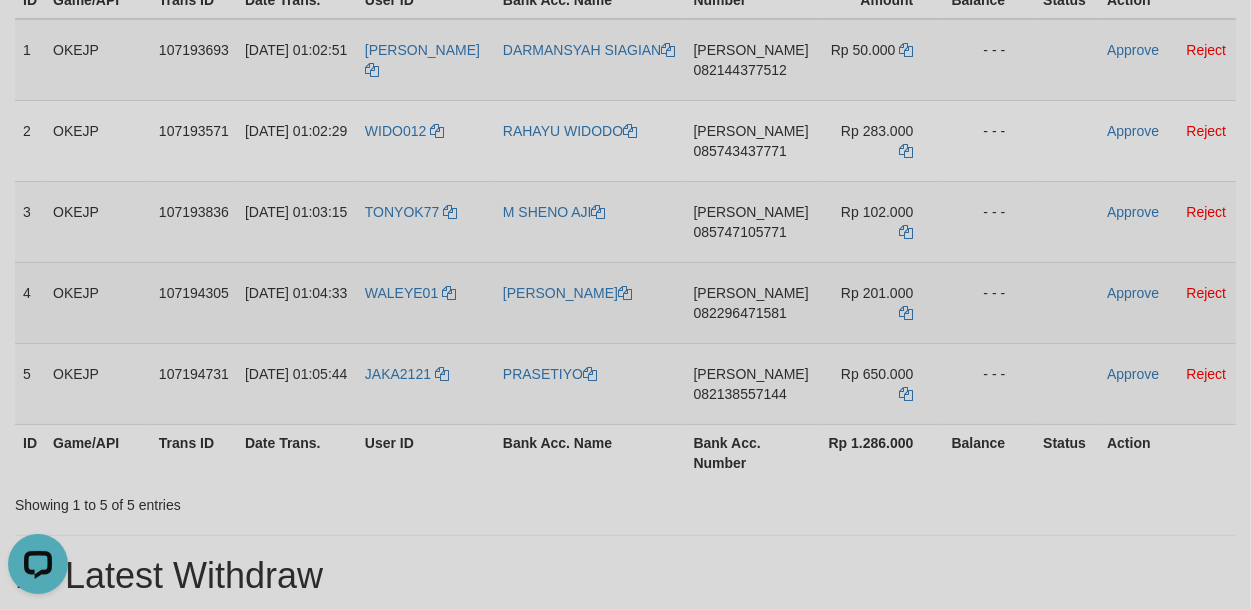 click on "WALEYE01" at bounding box center [426, 302] 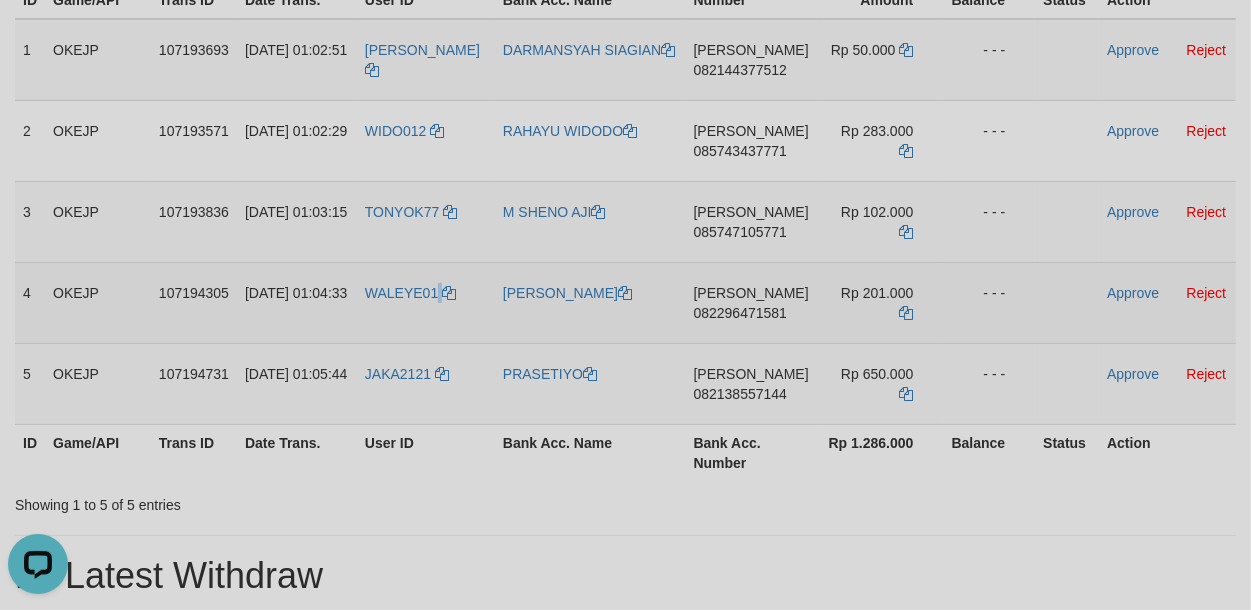 drag, startPoint x: 448, startPoint y: 317, endPoint x: 446, endPoint y: 305, distance: 12.165525 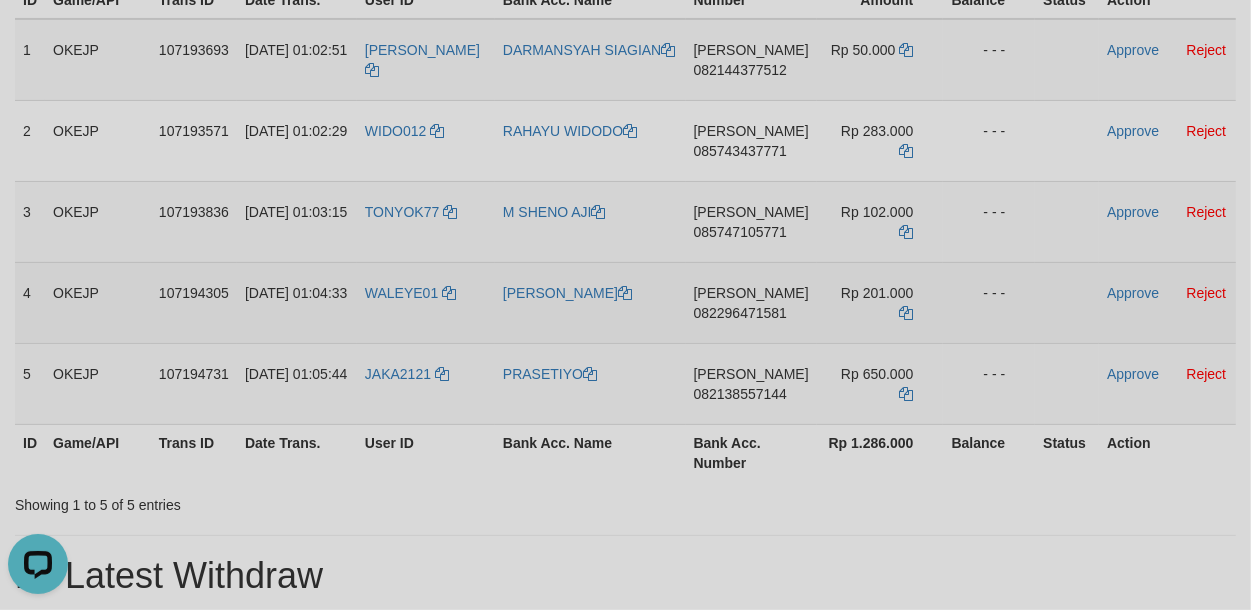 click on "WALEYE01" at bounding box center (426, 302) 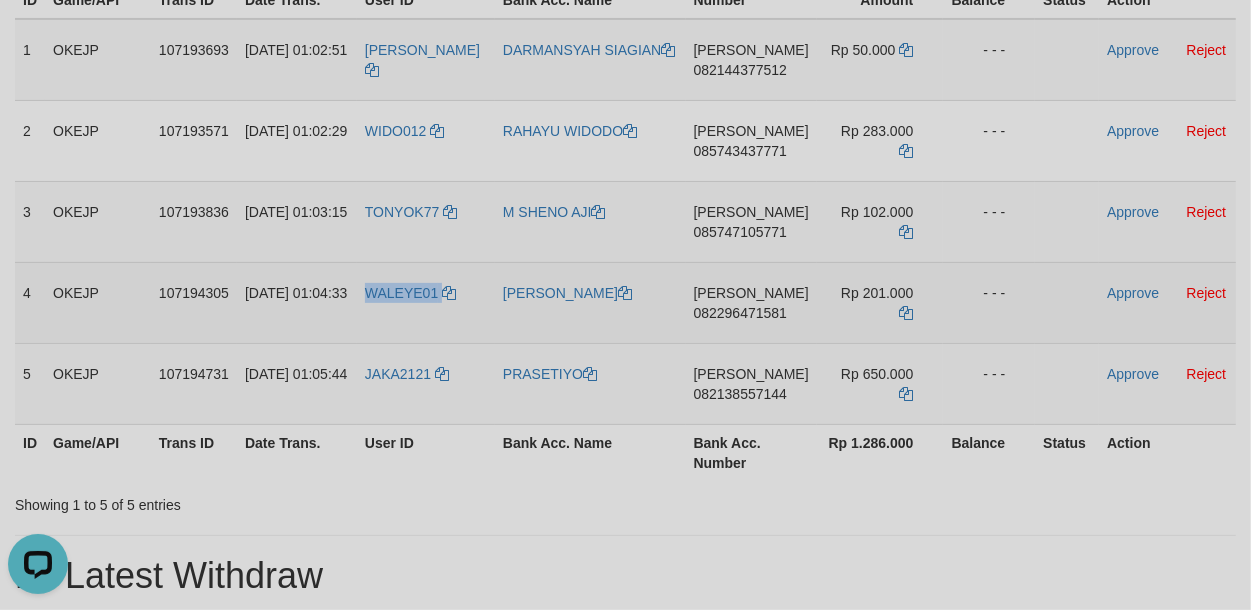 click on "WALEYE01" at bounding box center (426, 302) 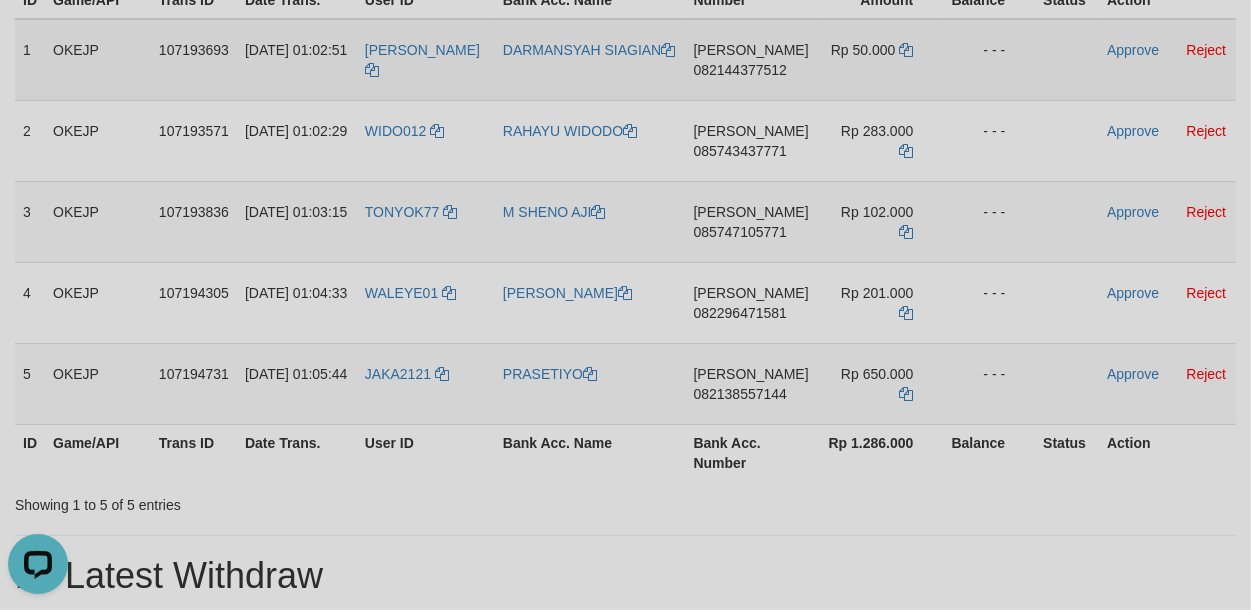 click on "DANA
082144377512" at bounding box center (751, 60) 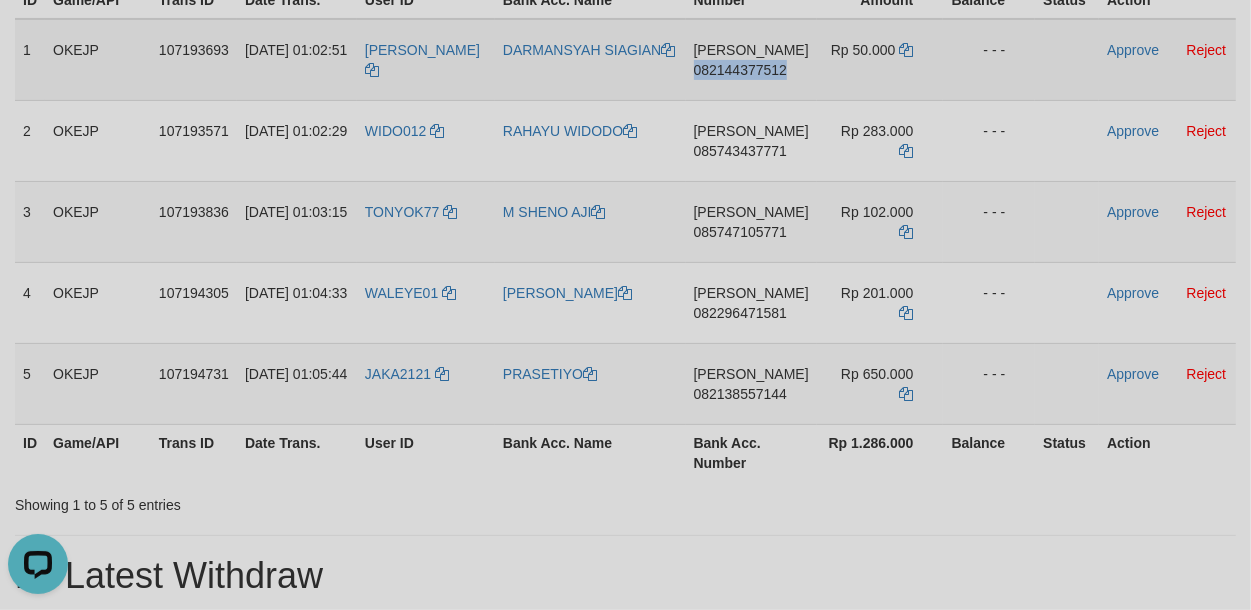 click on "DANA
082144377512" at bounding box center (751, 60) 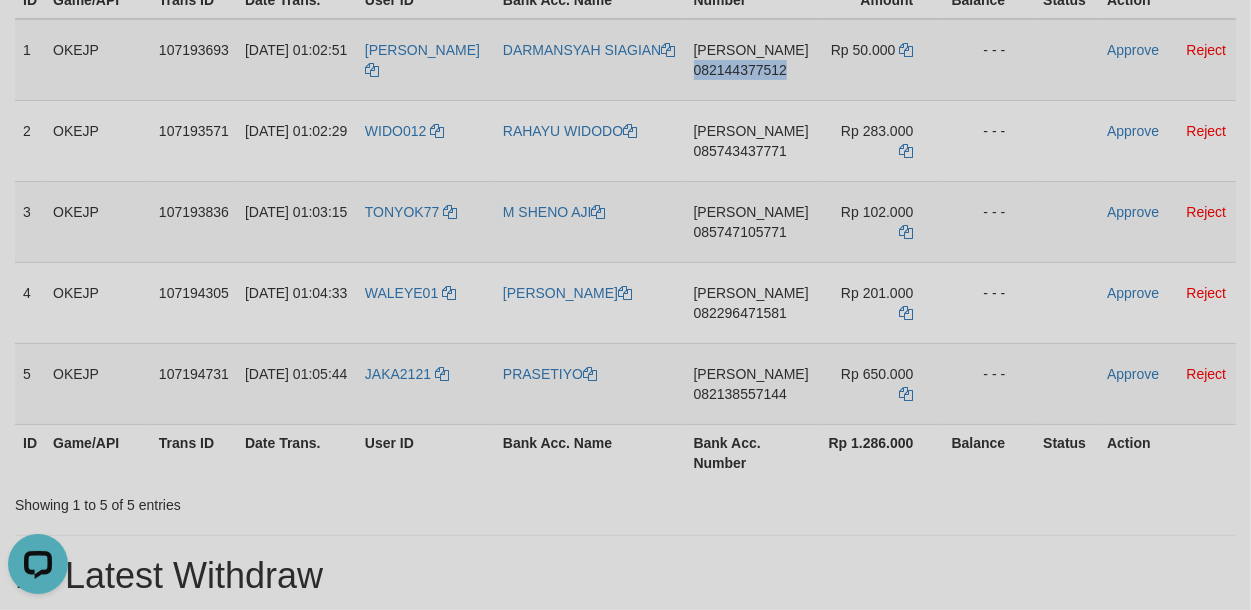 copy on "082144377512" 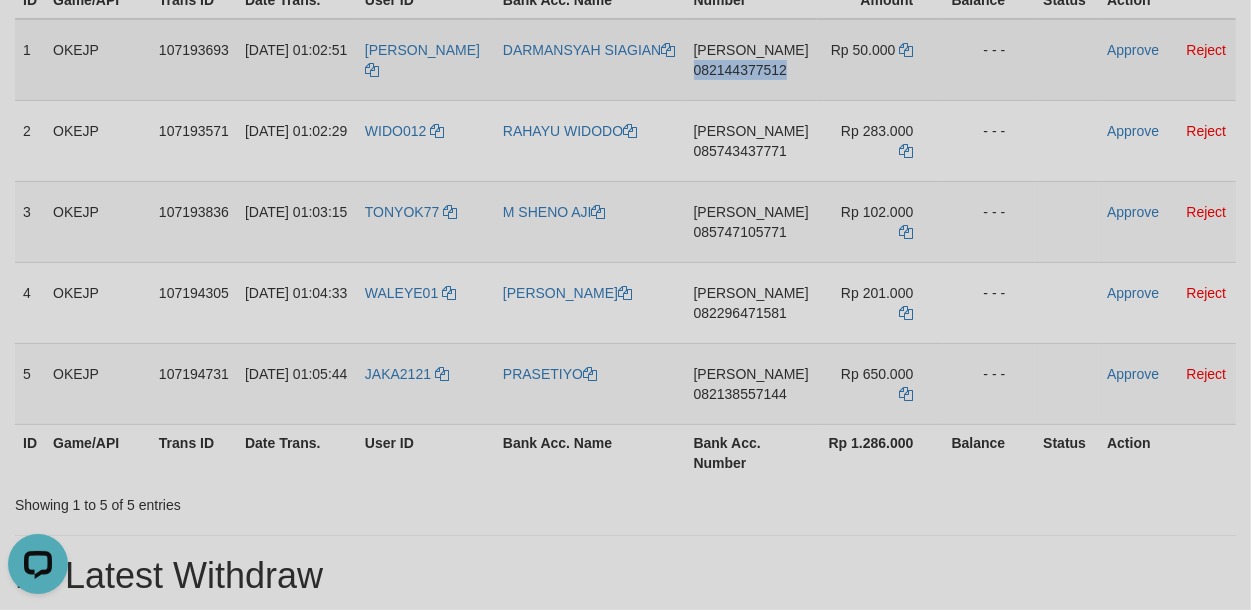 click on "DANA
082144377512" at bounding box center (751, 60) 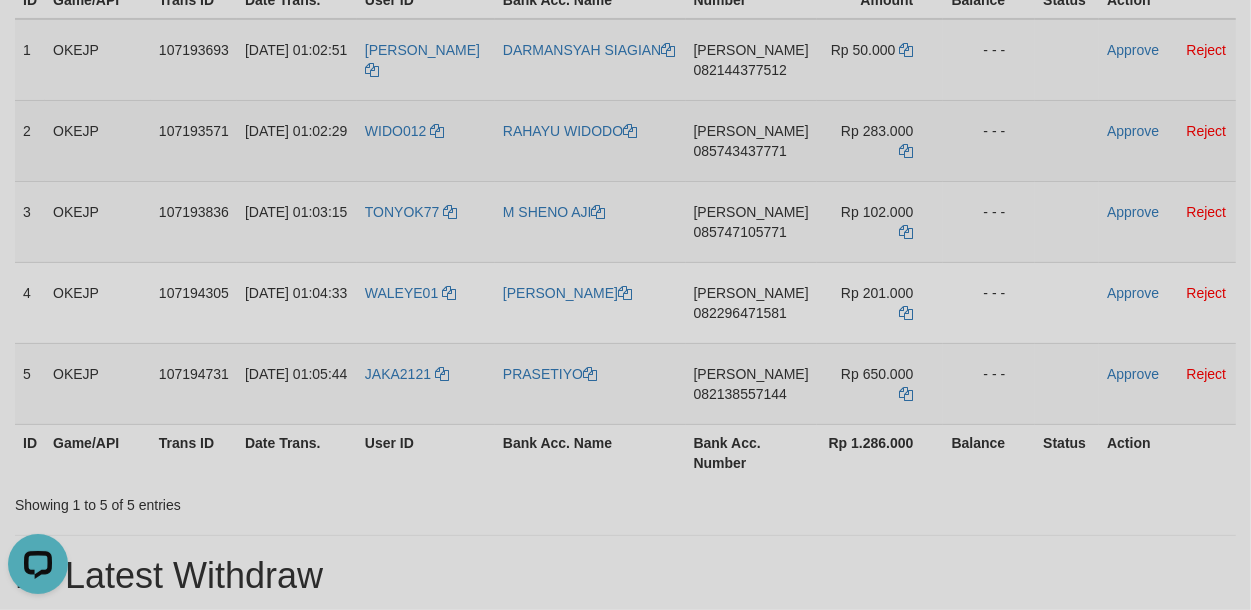 click on "DANA
085743437771" at bounding box center (751, 140) 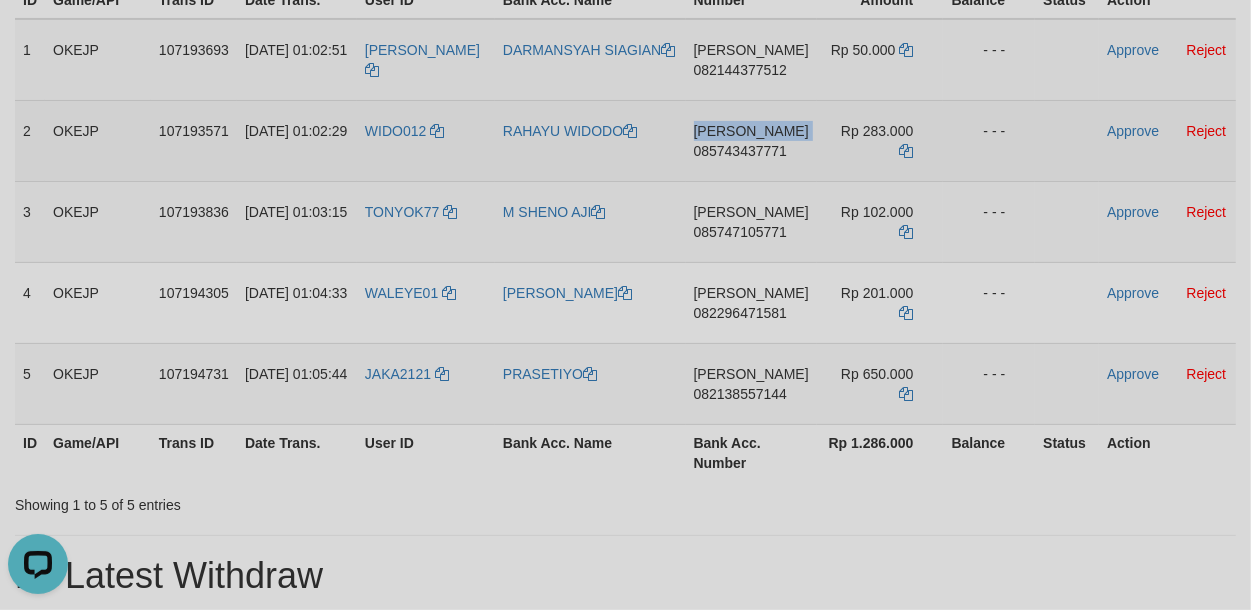click on "DANA
085743437771" at bounding box center (751, 140) 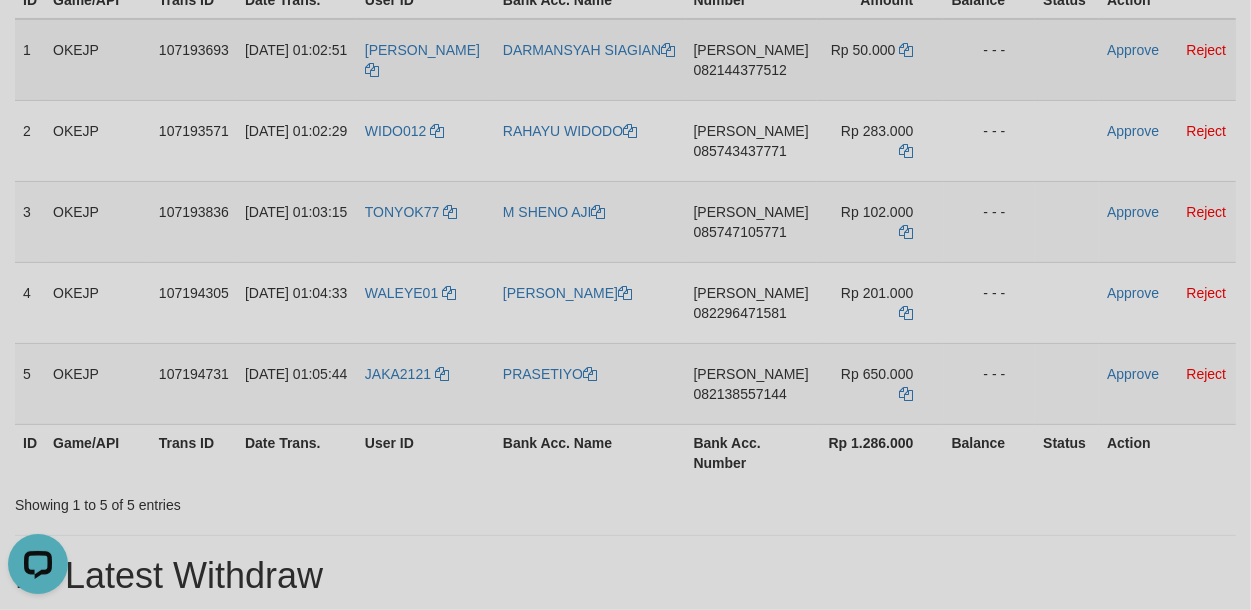 click on "DANA
082144377512" at bounding box center [751, 60] 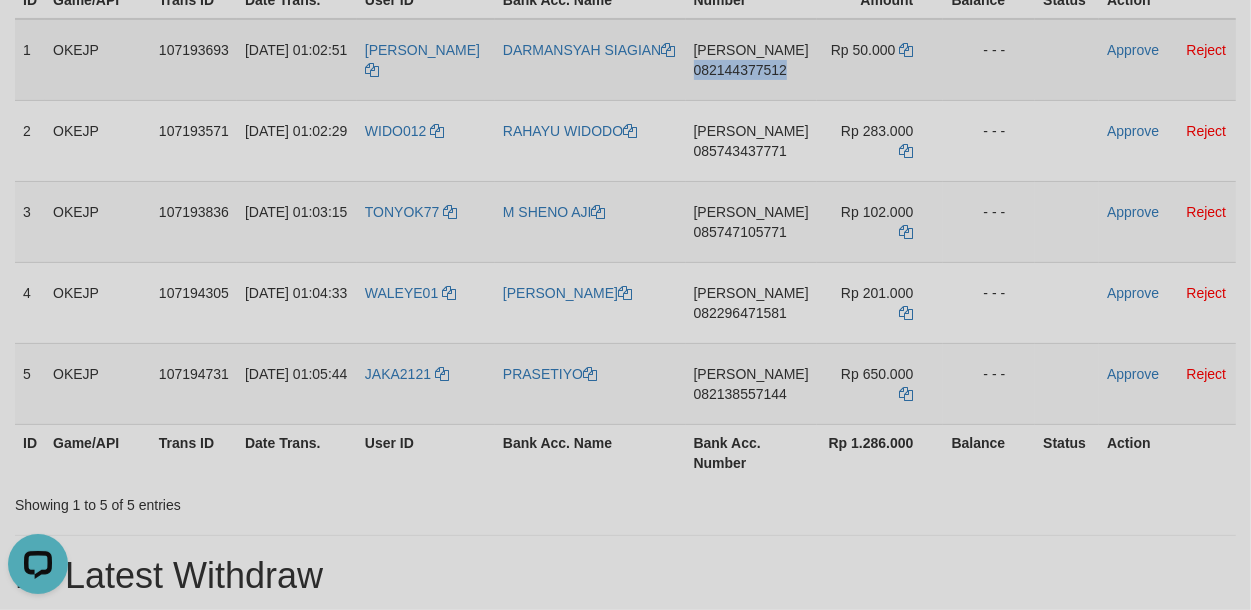 click on "DANA
082144377512" at bounding box center [751, 60] 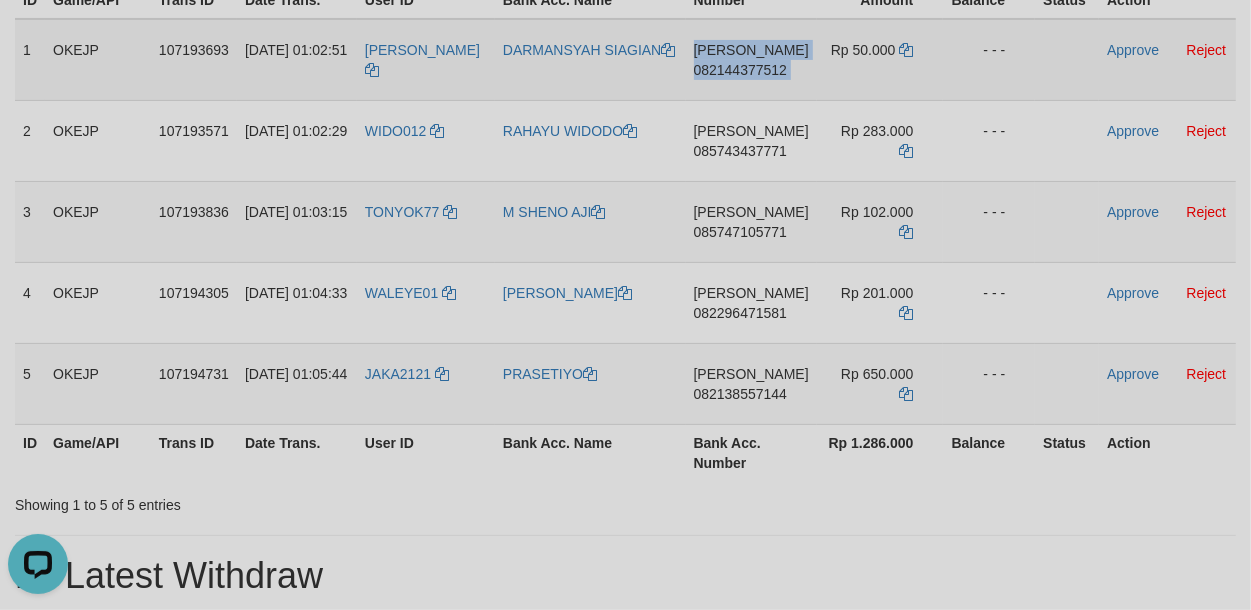 click on "DANA
082144377512" at bounding box center [751, 60] 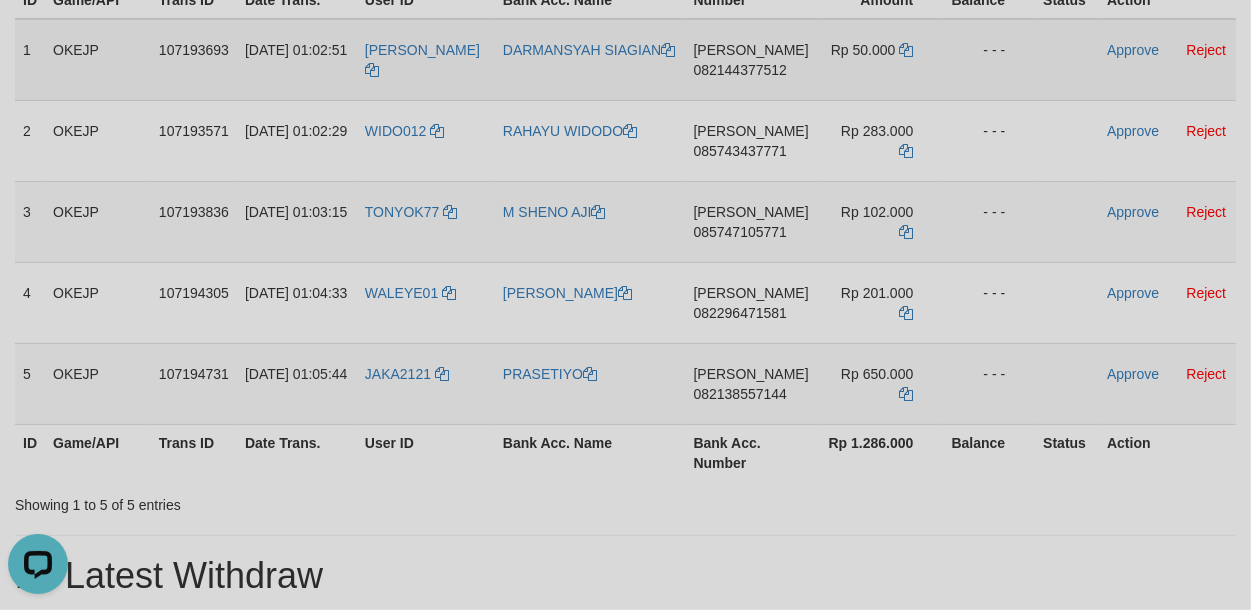 click on "DANA
082144377512" at bounding box center [751, 60] 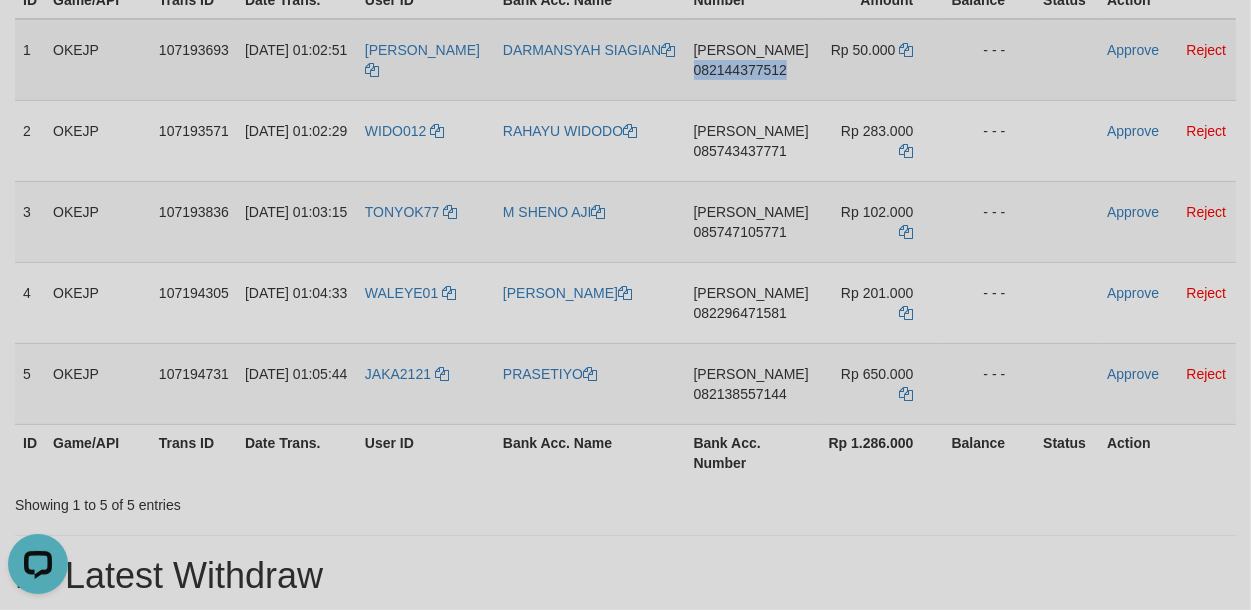 click on "DANA
082144377512" at bounding box center [751, 60] 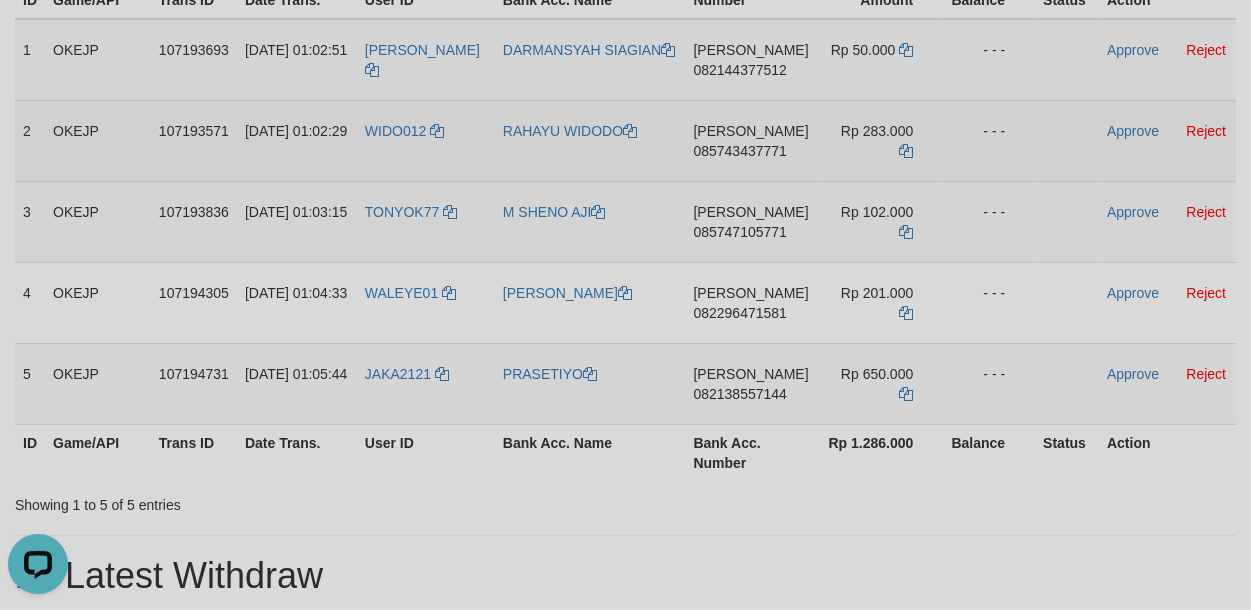 click on "DANA
085743437771" at bounding box center [751, 140] 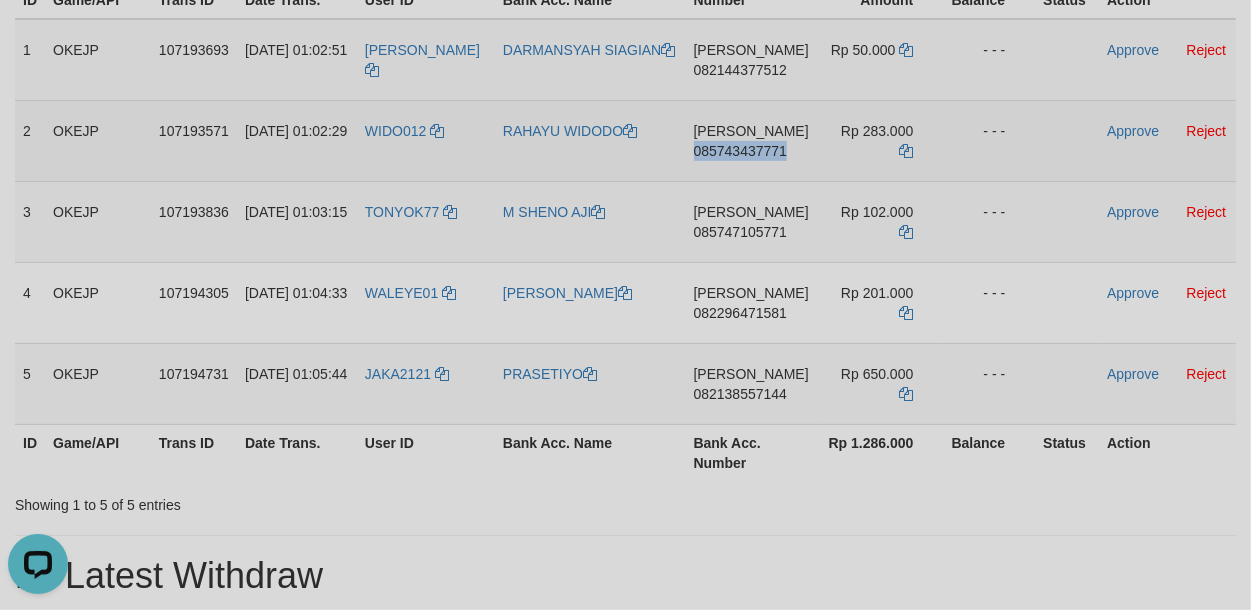 click on "DANA
085743437771" at bounding box center [751, 140] 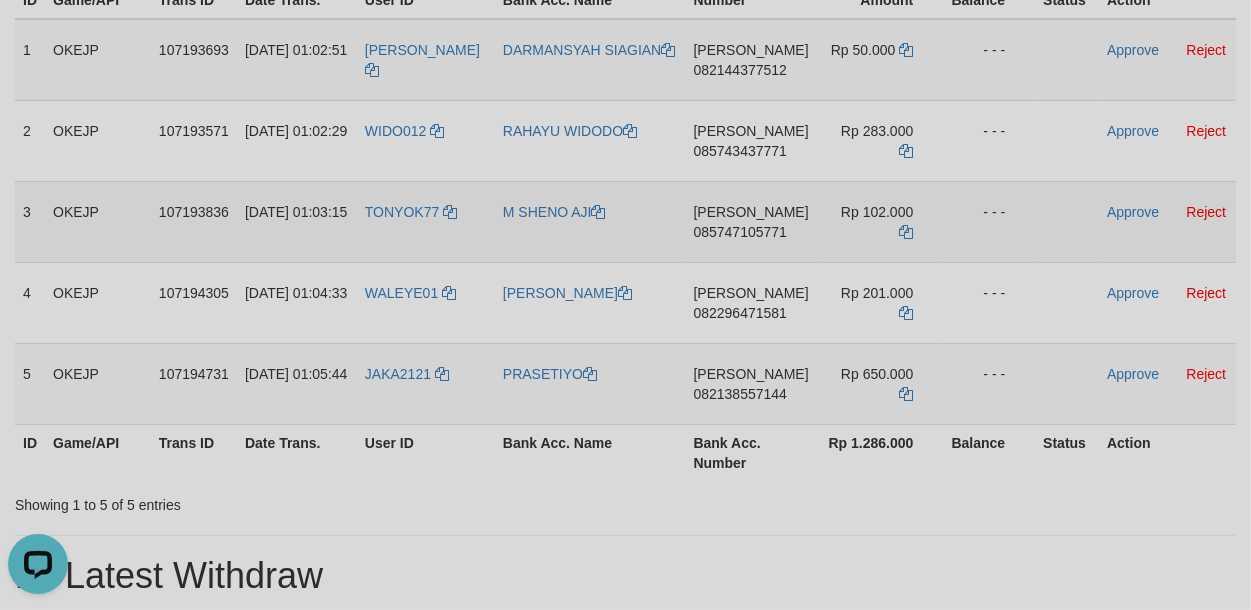 click on "DANA
085747105771" at bounding box center [751, 221] 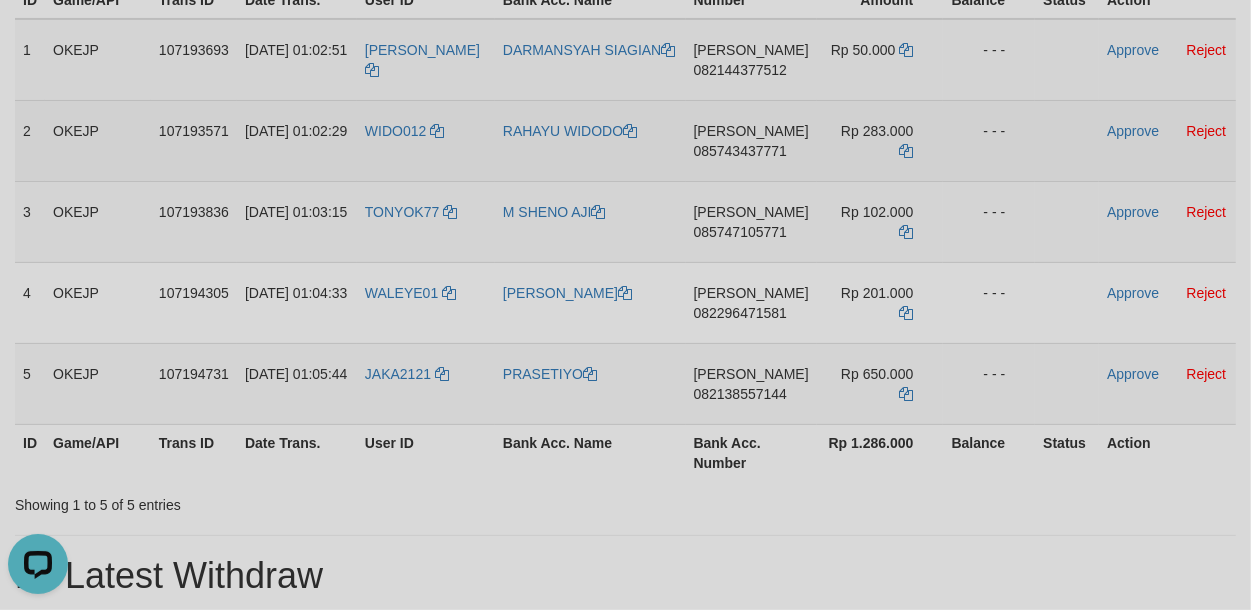 click on "DANA
085743437771" at bounding box center [751, 140] 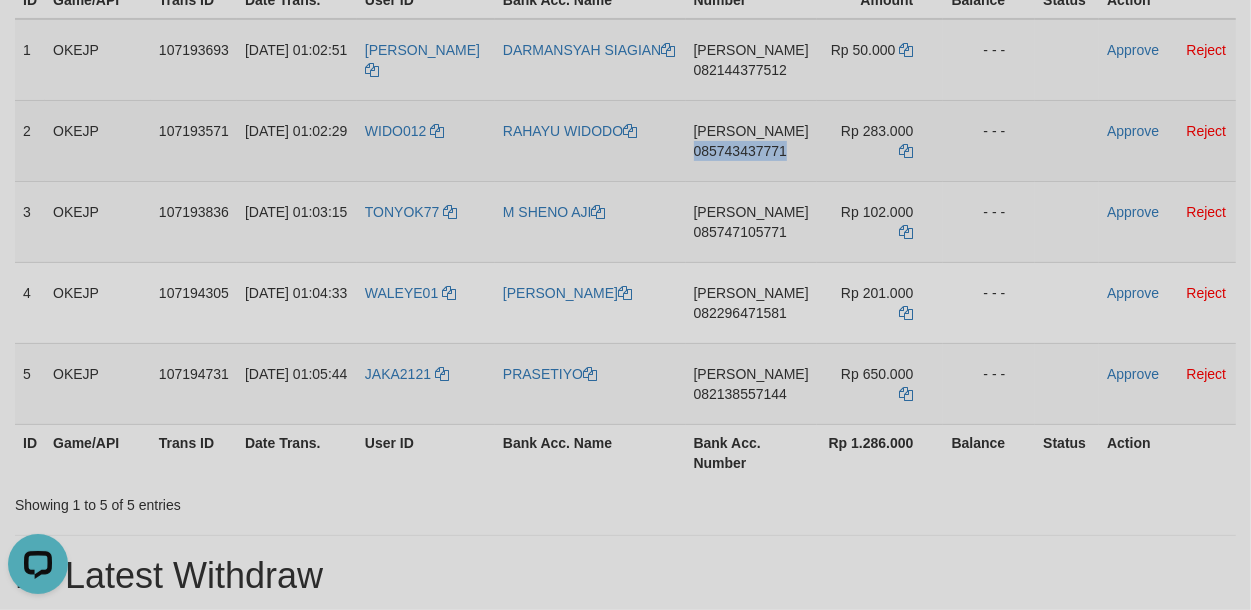 click on "DANA
085743437771" at bounding box center [751, 140] 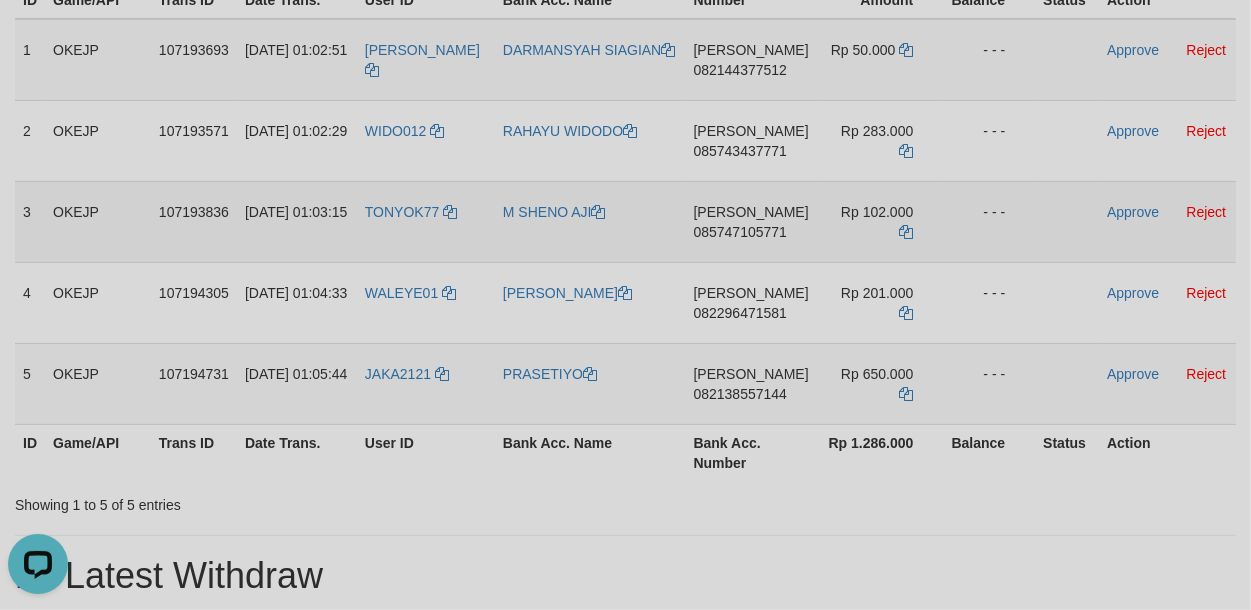 click on "DANA
085747105771" at bounding box center [751, 221] 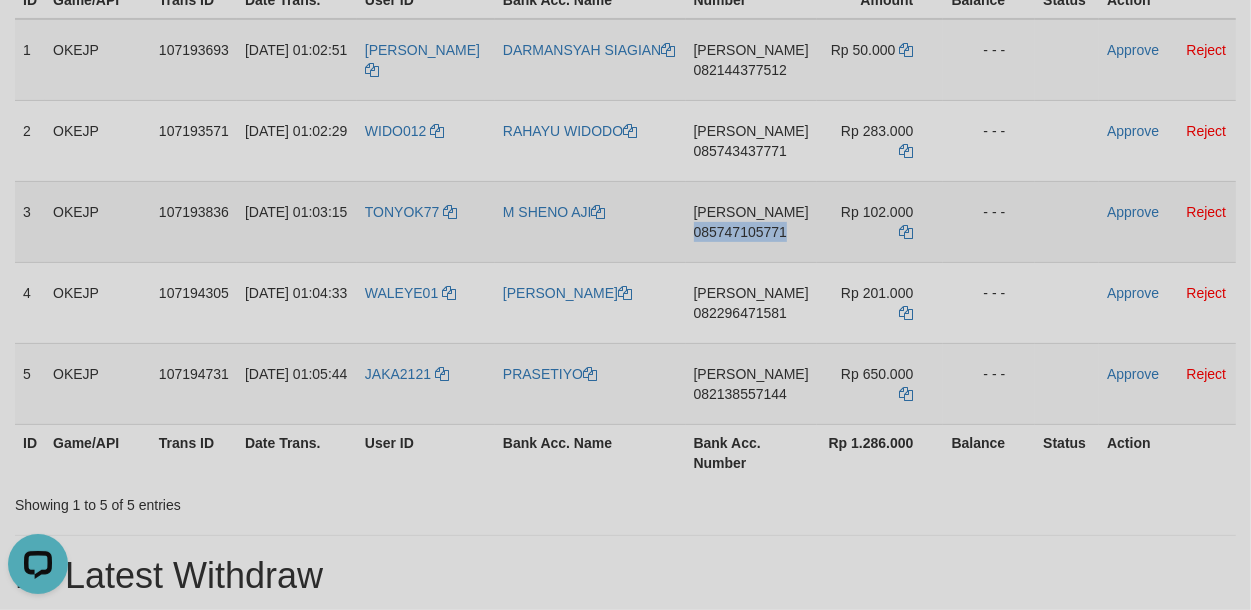 click on "DANA
085747105771" at bounding box center [751, 221] 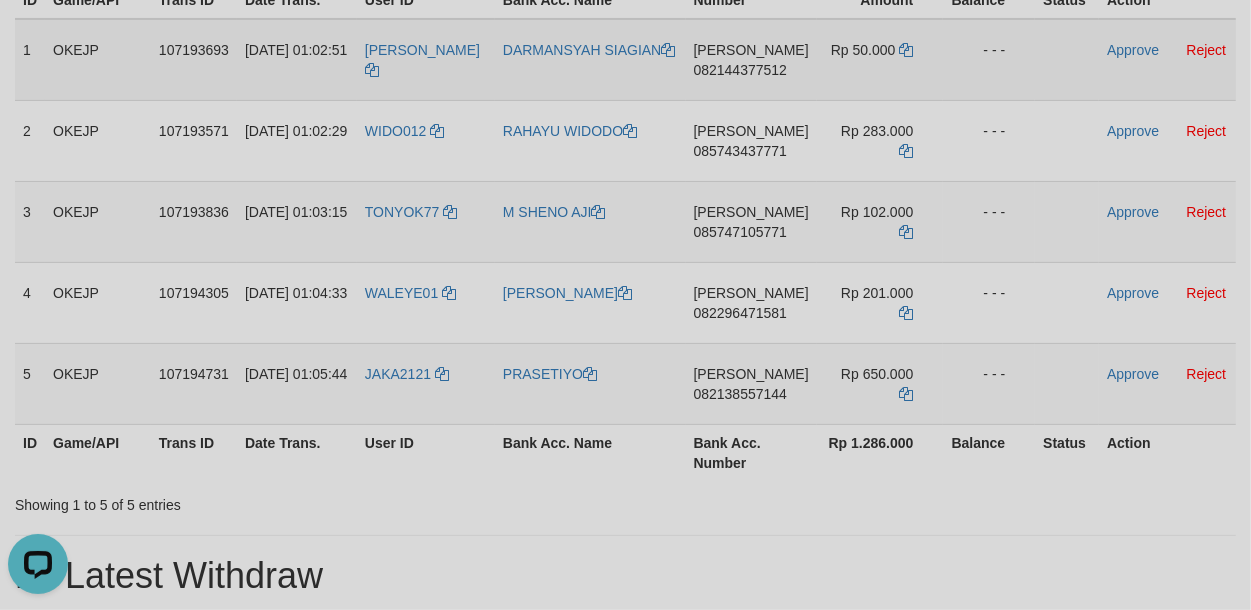click on "[PERSON_NAME]" at bounding box center [426, 60] 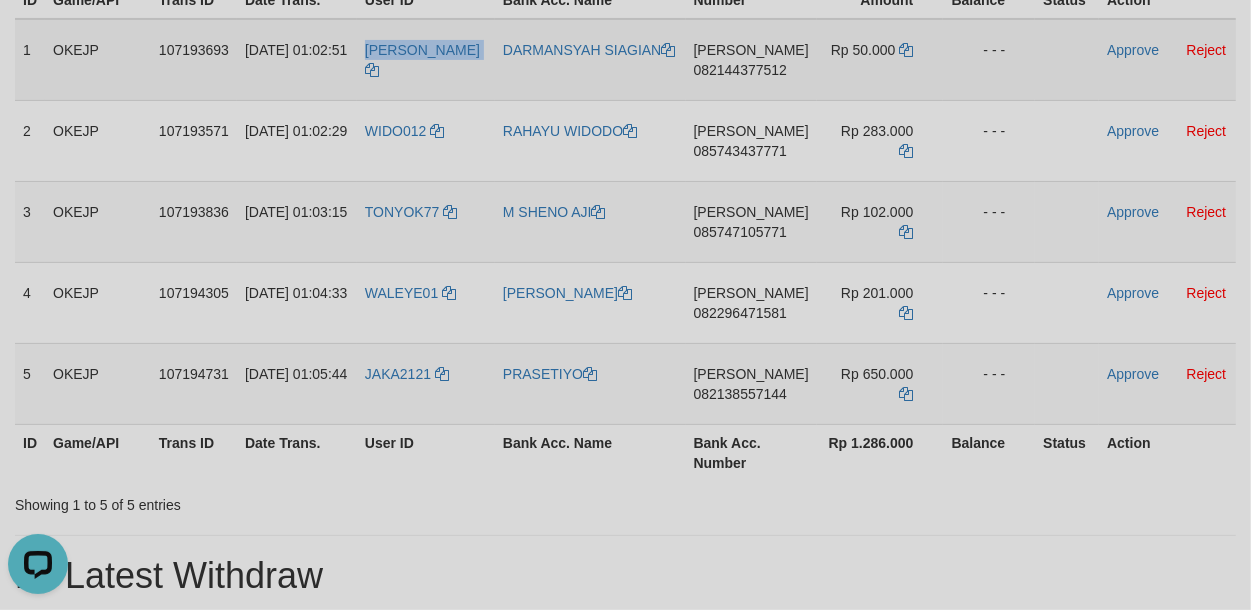 click on "[PERSON_NAME]" at bounding box center (426, 60) 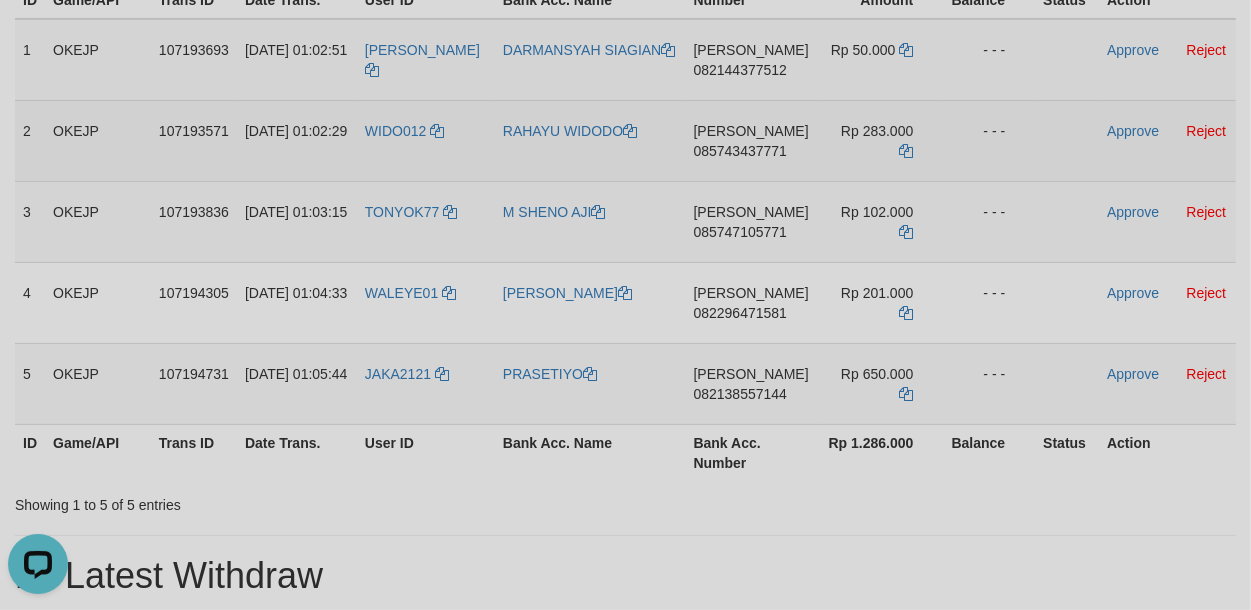 click on "WIDO012" at bounding box center [426, 140] 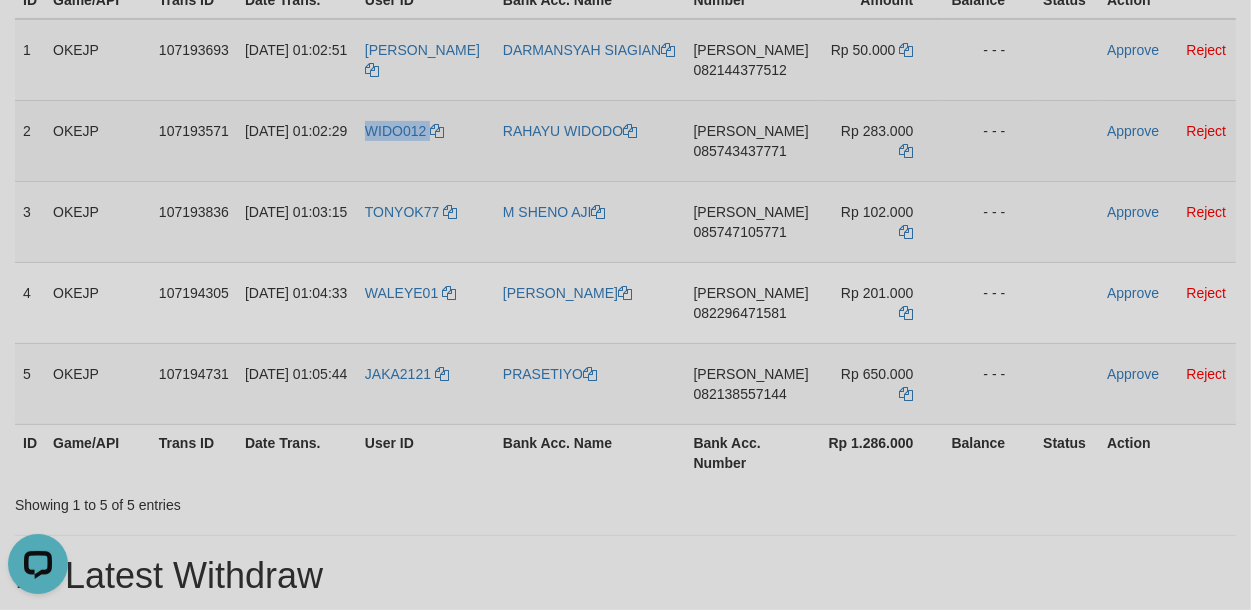 click on "WIDO012" at bounding box center (426, 140) 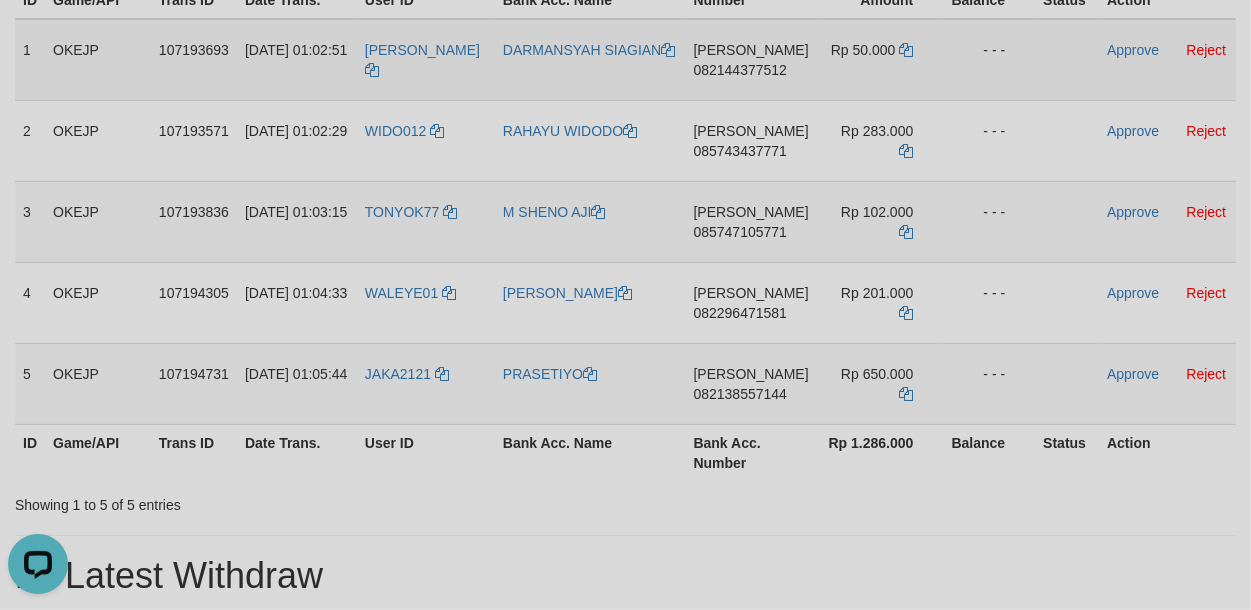 click on "DARMANSYAH SIAGIAN" at bounding box center (590, 60) 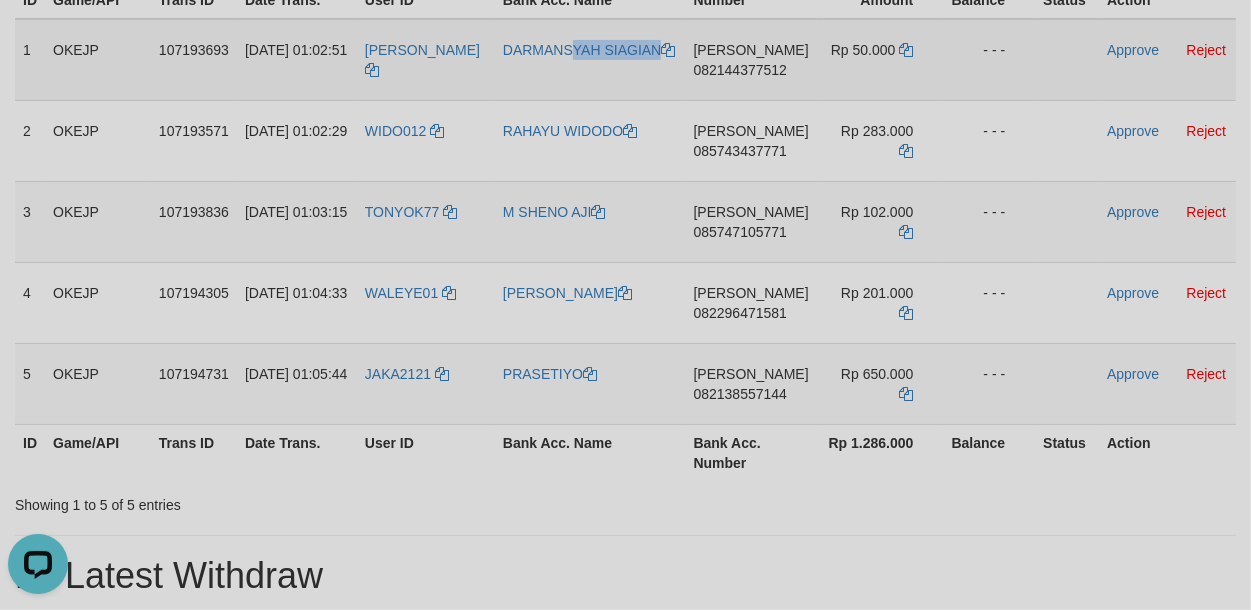 click on "DARMANSYAH SIAGIAN" at bounding box center (590, 60) 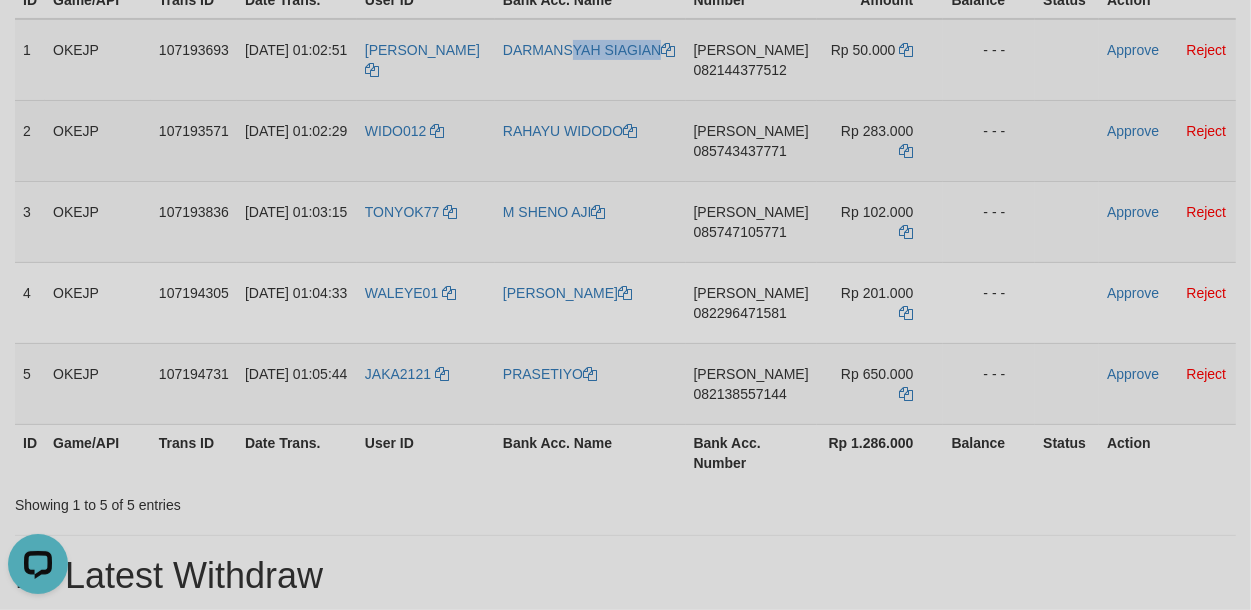 drag, startPoint x: 586, startPoint y: 160, endPoint x: 573, endPoint y: 166, distance: 14.3178215 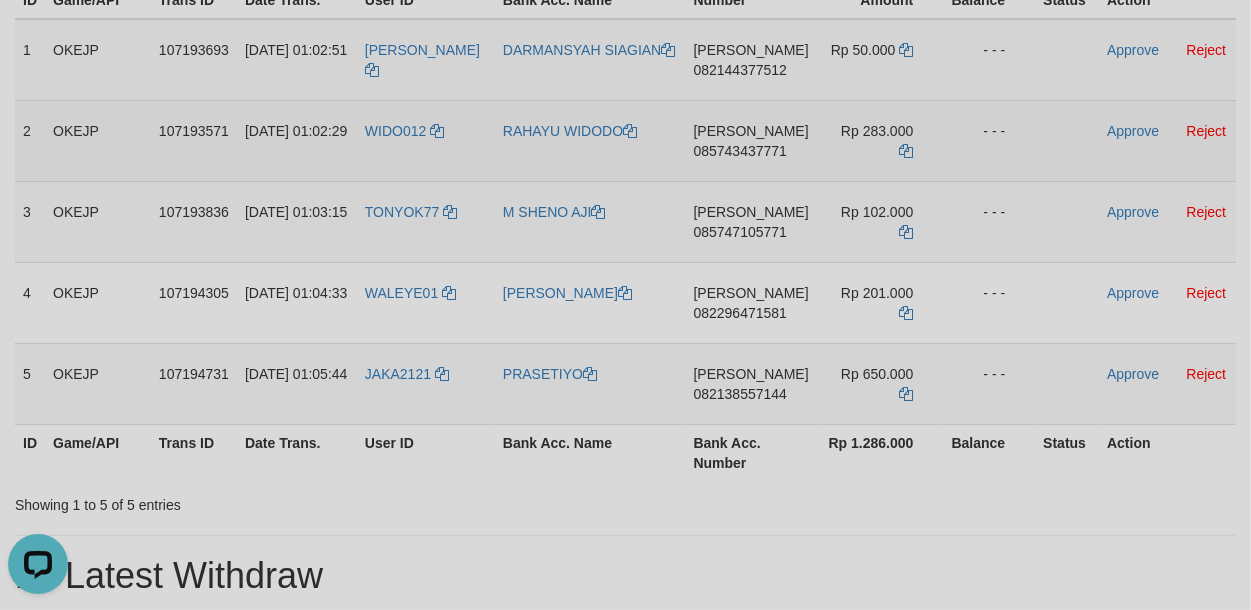 click on "RAHAYU WIDODO" at bounding box center [590, 140] 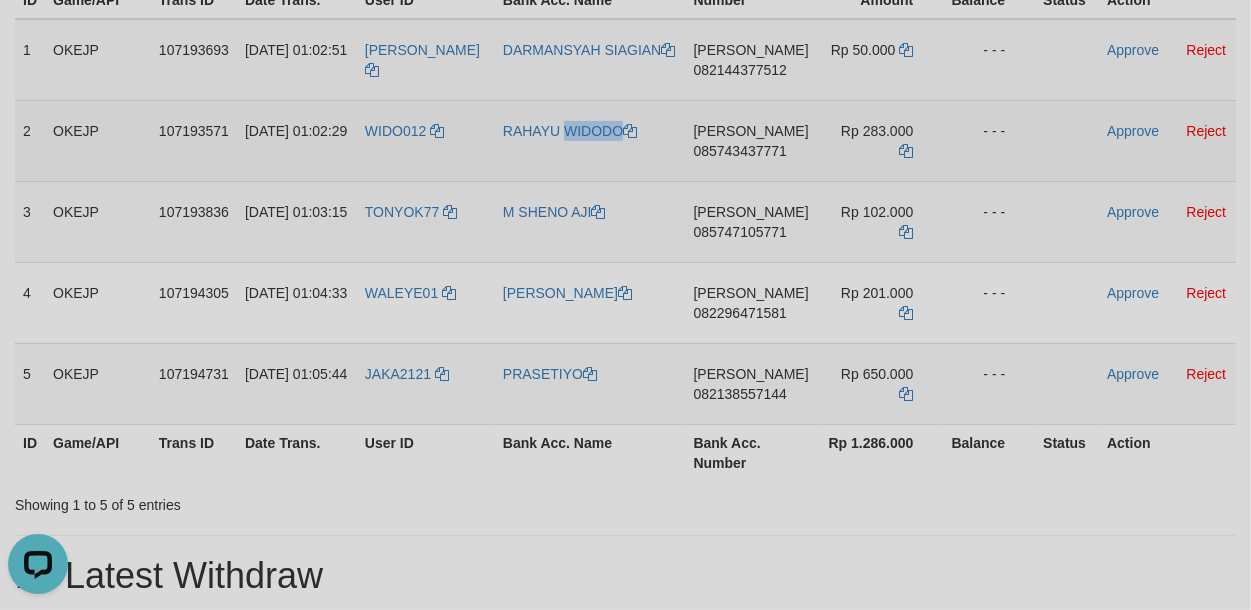 click on "RAHAYU WIDODO" at bounding box center (590, 140) 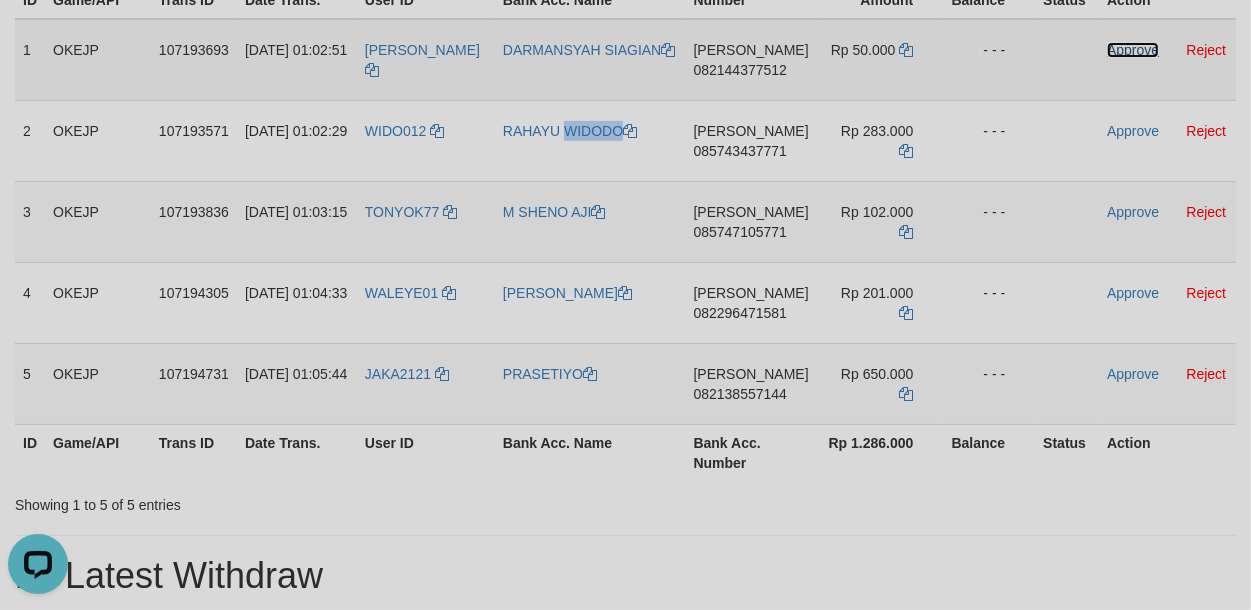 click on "Approve" at bounding box center [1133, 50] 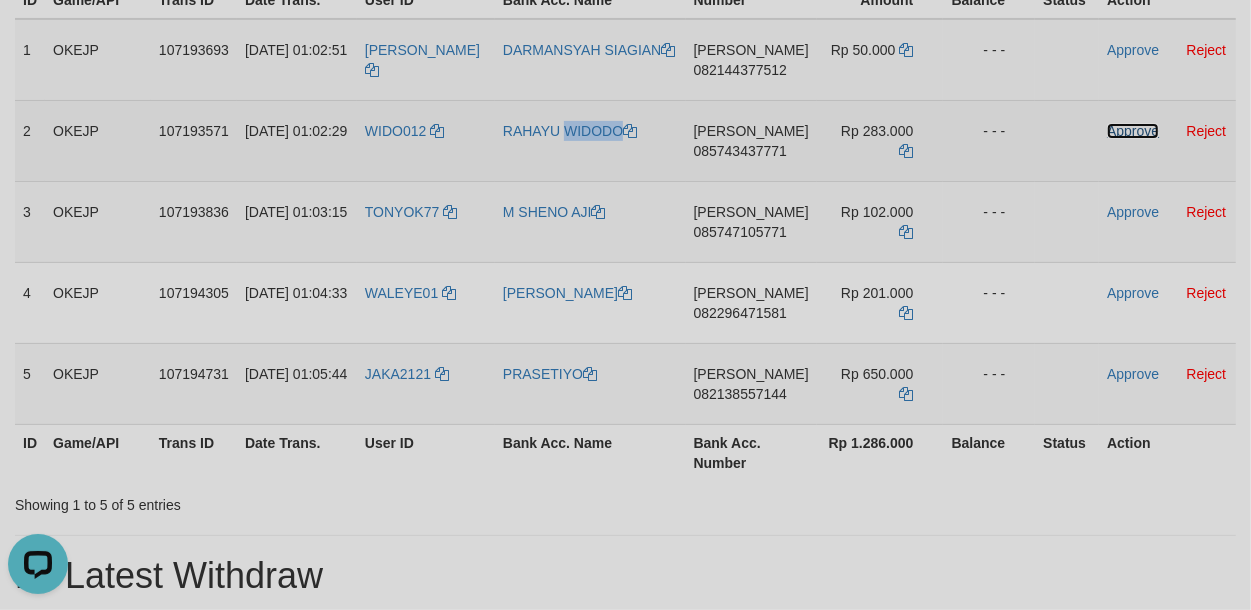 click on "Approve" at bounding box center (1133, 131) 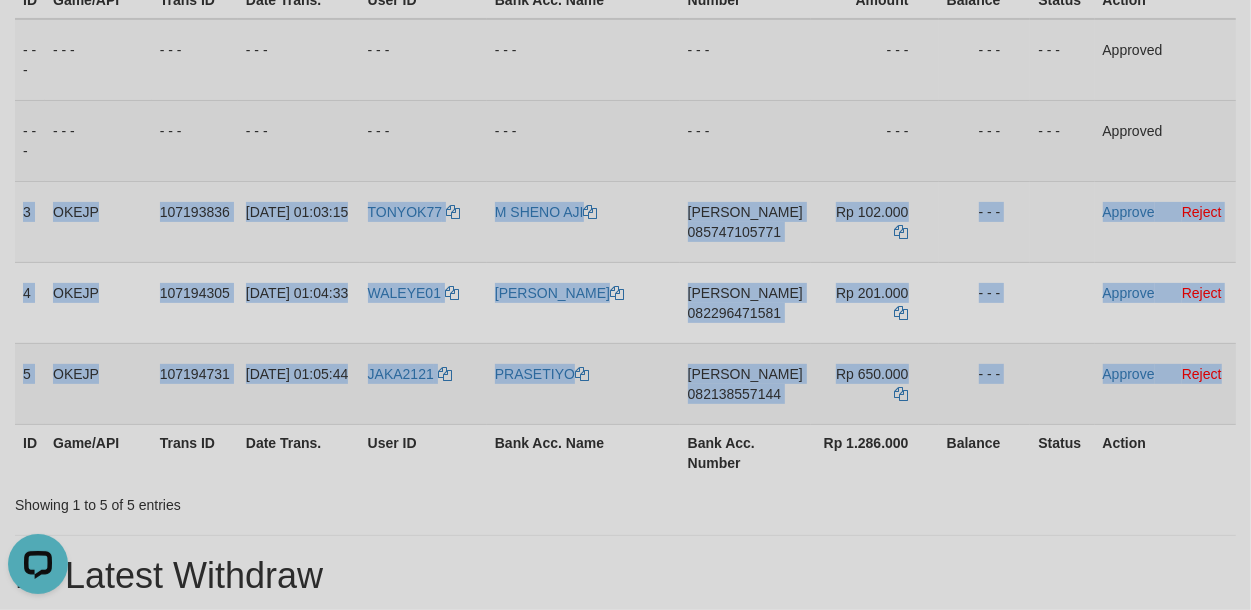drag, startPoint x: 20, startPoint y: 225, endPoint x: 1217, endPoint y: 402, distance: 1210.0157 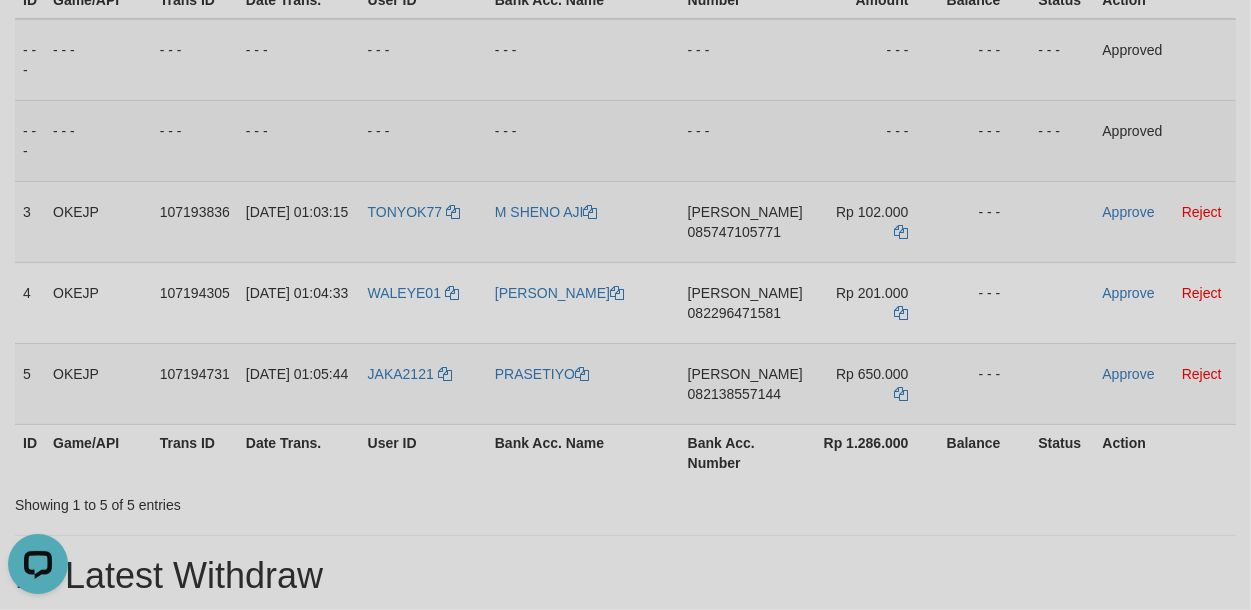 click on "- - -" at bounding box center [745, 140] 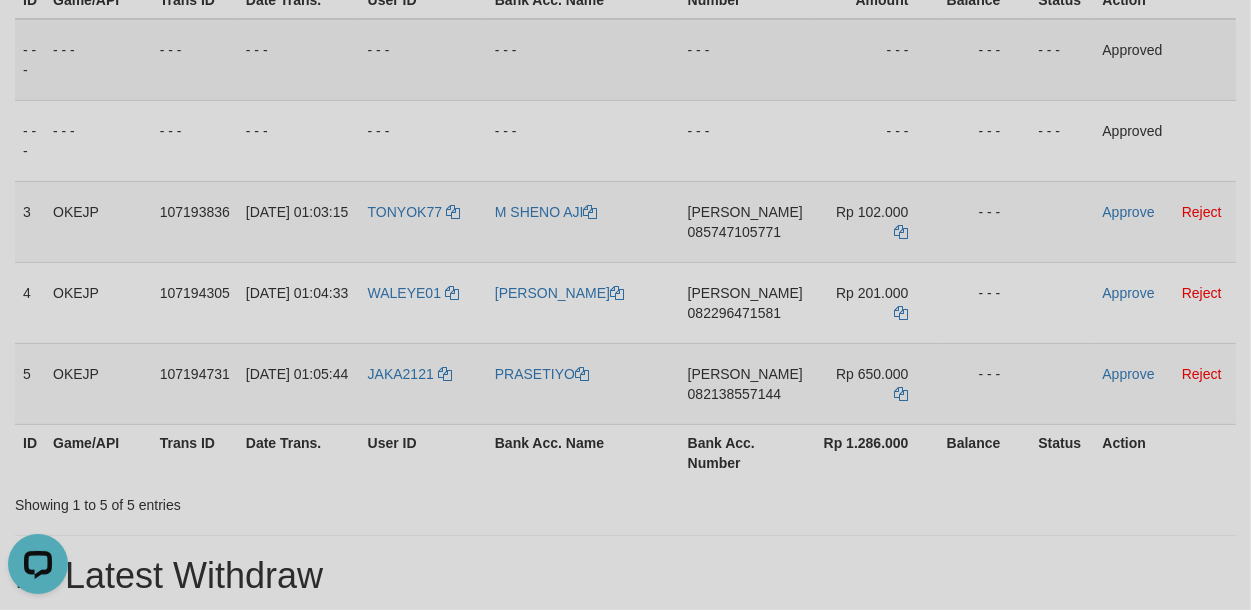 click on "- - -" at bounding box center (583, 60) 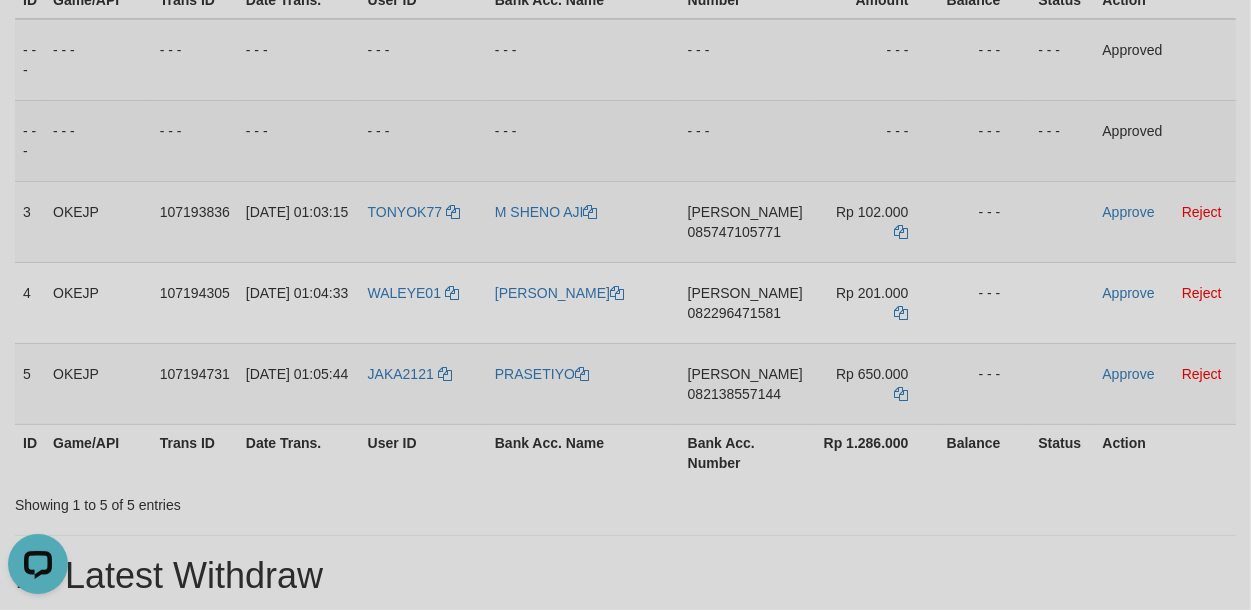 drag, startPoint x: 835, startPoint y: 117, endPoint x: 853, endPoint y: 117, distance: 18 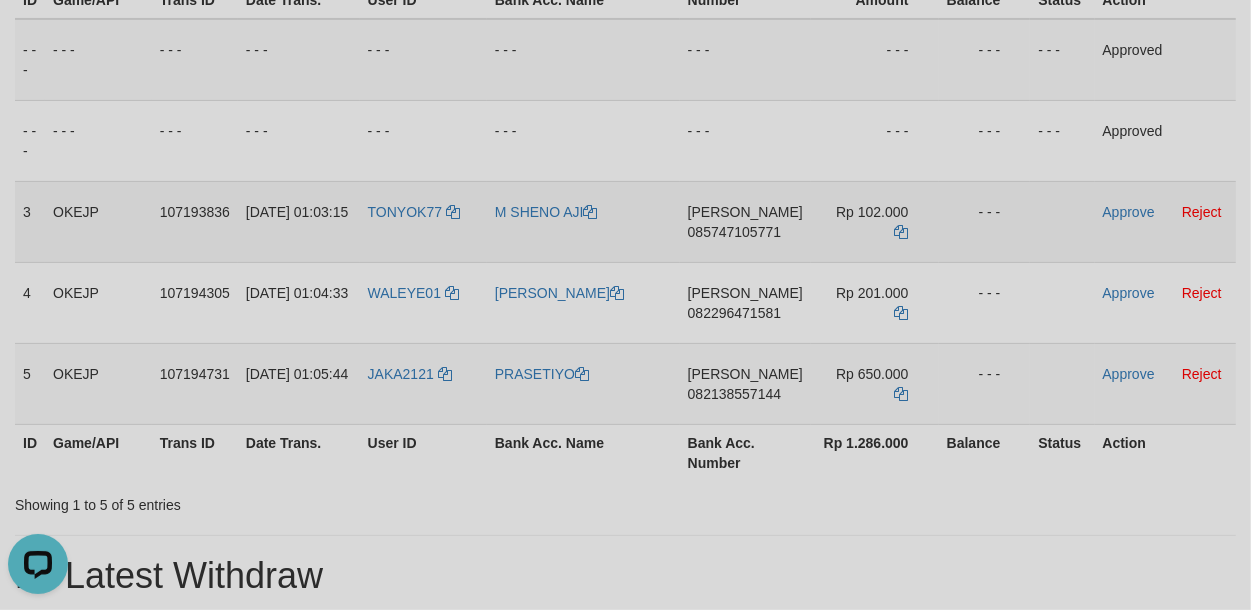 click on "DANA
085747105771" at bounding box center [745, 221] 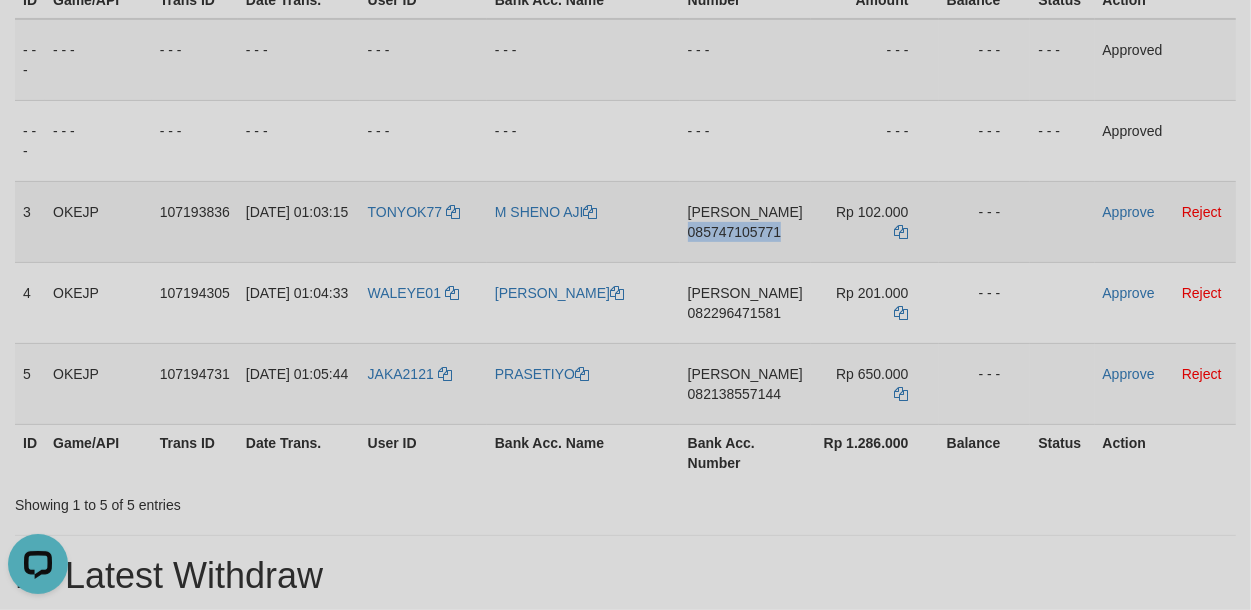 click on "DANA
085747105771" at bounding box center [745, 221] 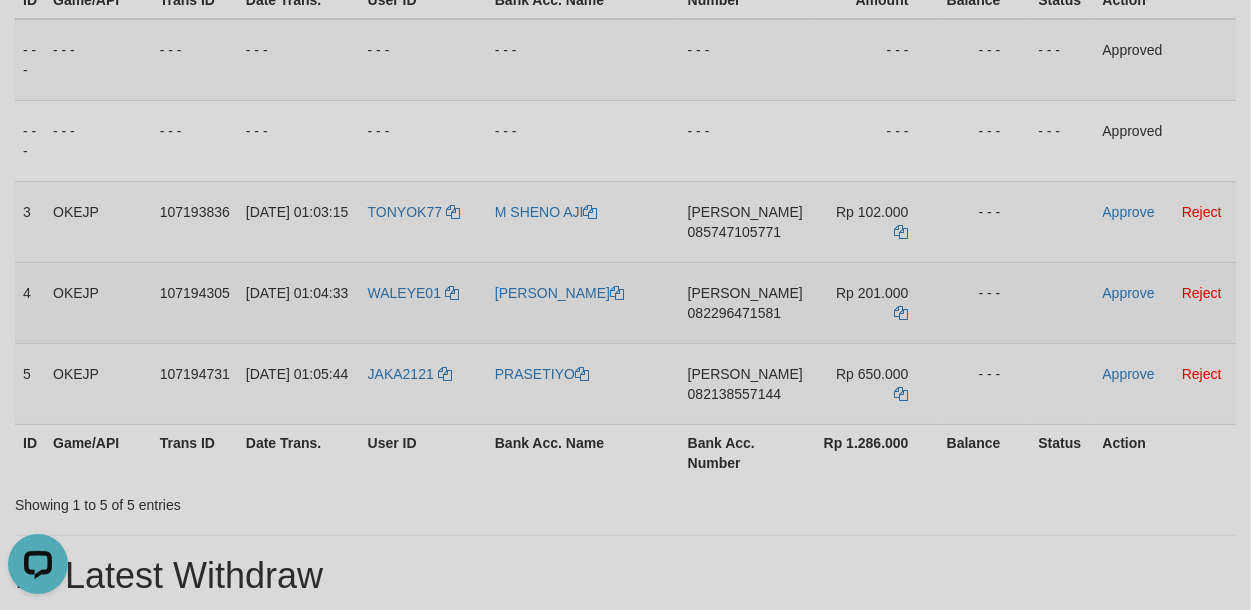 click on "DANA
082296471581" at bounding box center (745, 302) 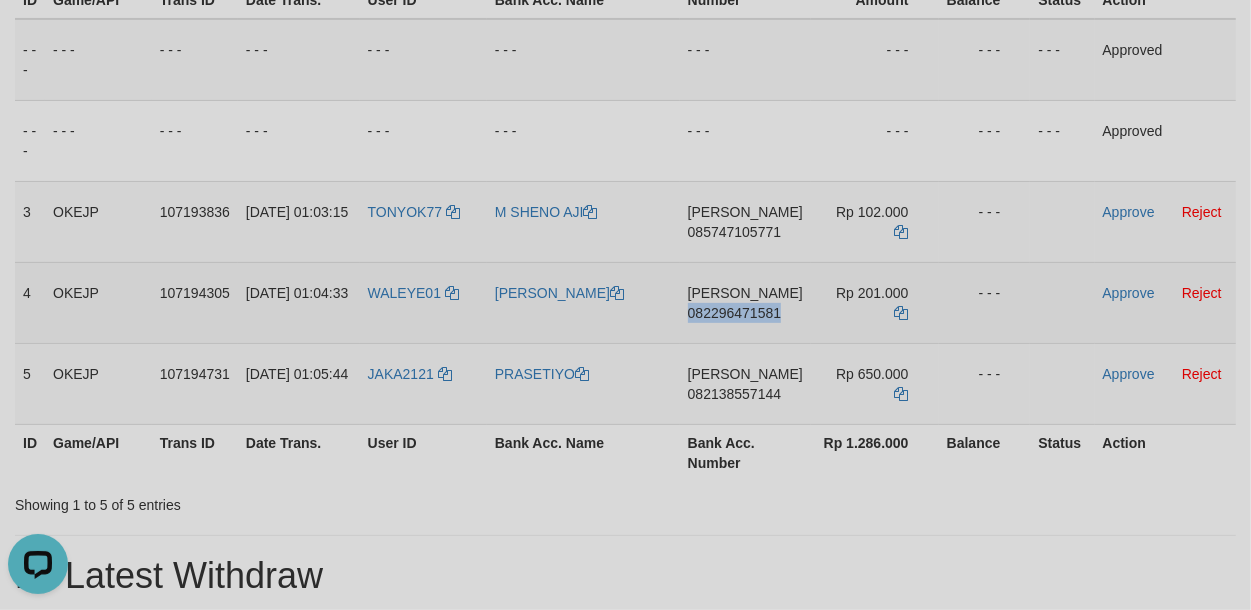 click on "DANA
082296471581" at bounding box center (745, 302) 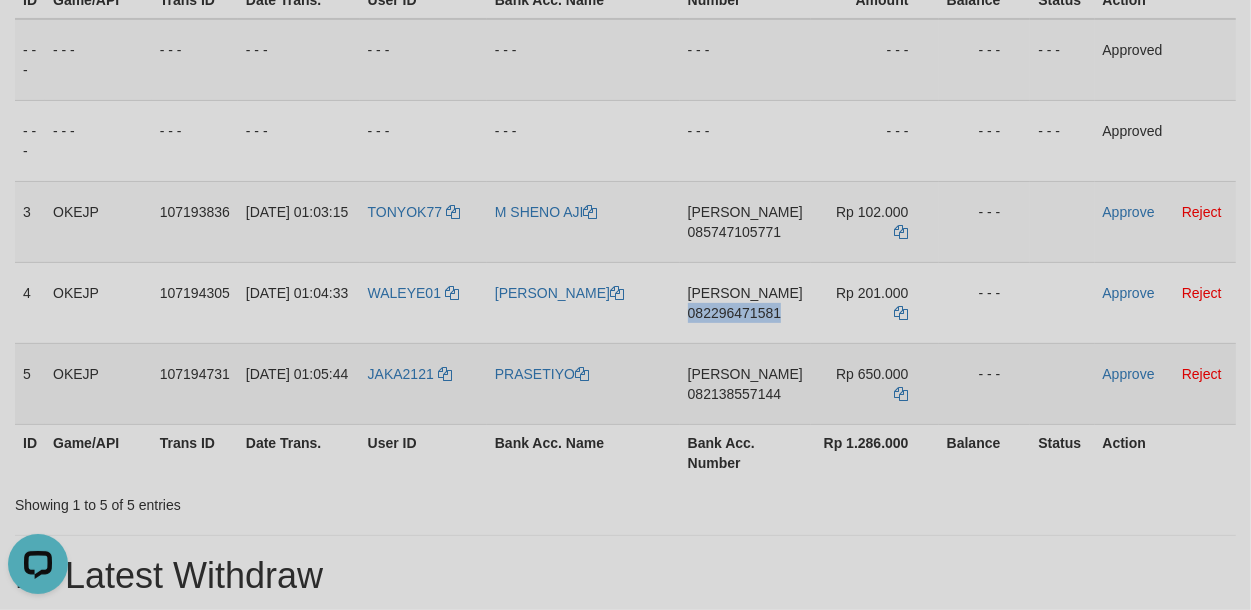 drag, startPoint x: 735, startPoint y: 333, endPoint x: 1235, endPoint y: 401, distance: 504.6028 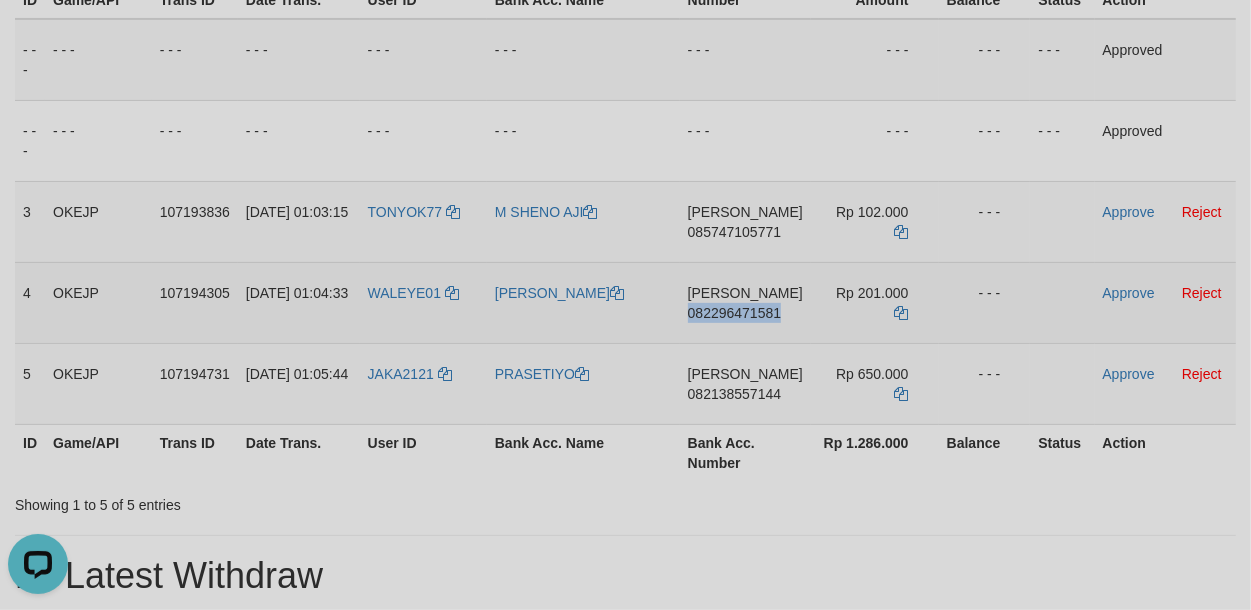 click on "DANA
082296471581" at bounding box center (745, 302) 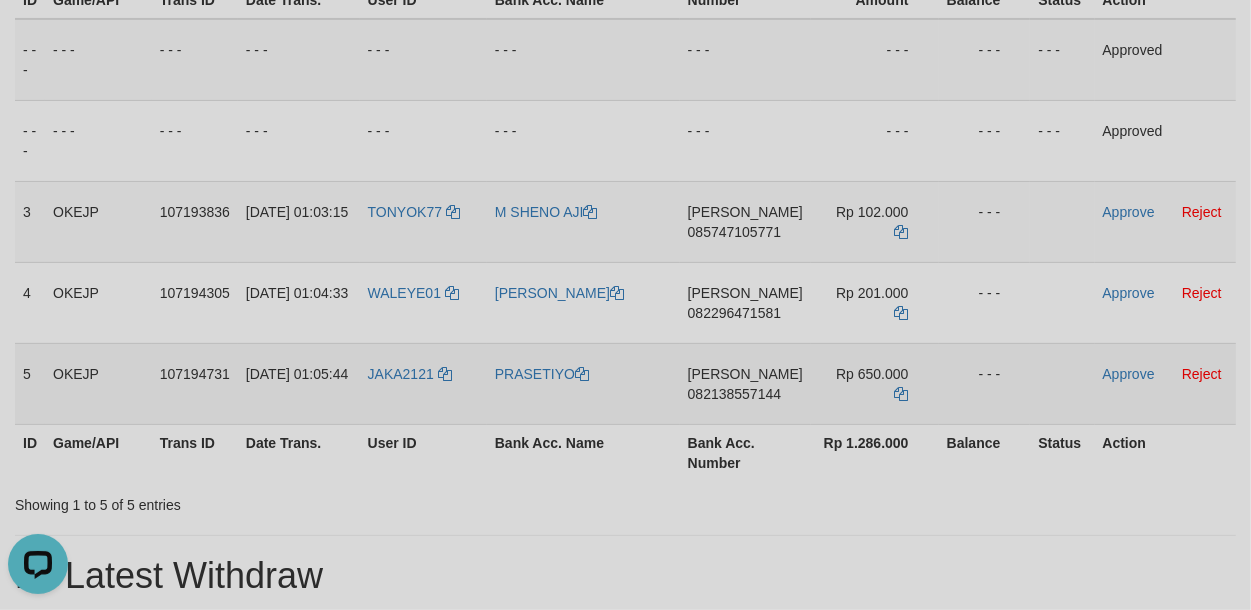 click on "DANA
082138557144" at bounding box center (745, 383) 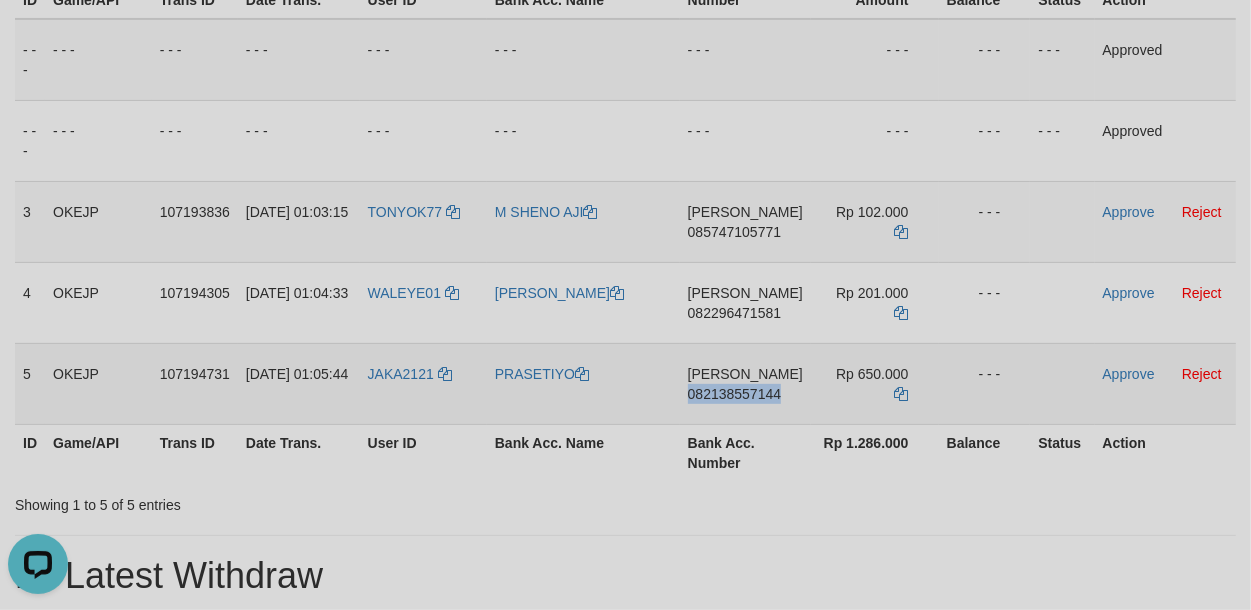 click on "DANA
082138557144" at bounding box center [745, 383] 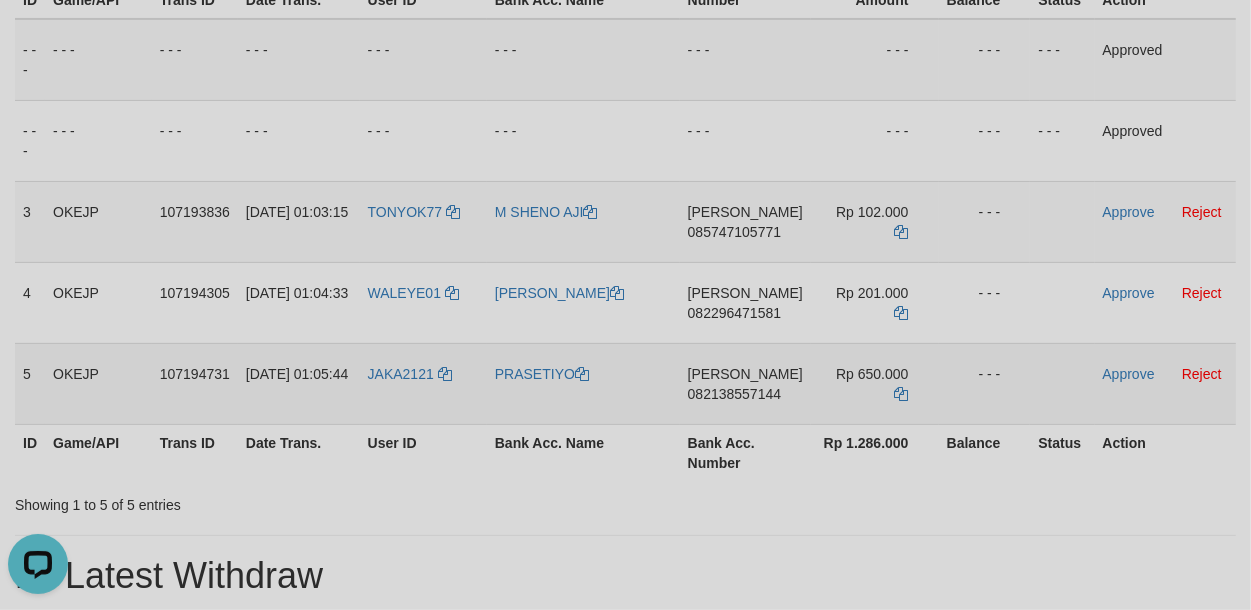 click on "JAKA2121" at bounding box center [423, 383] 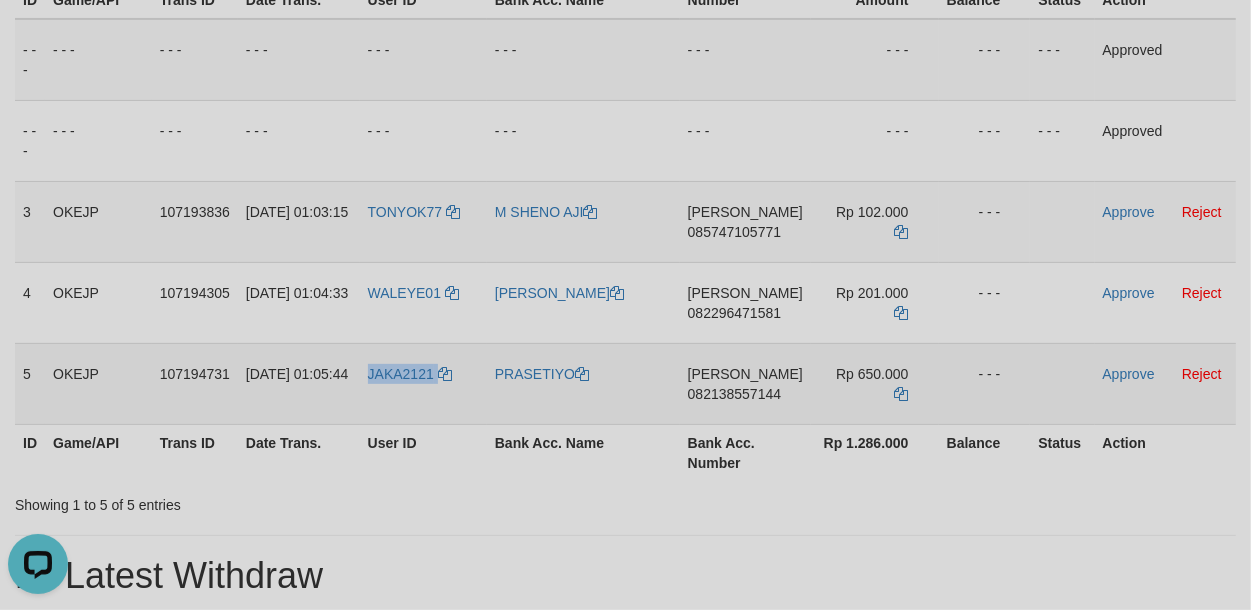 click on "JAKA2121" at bounding box center [423, 383] 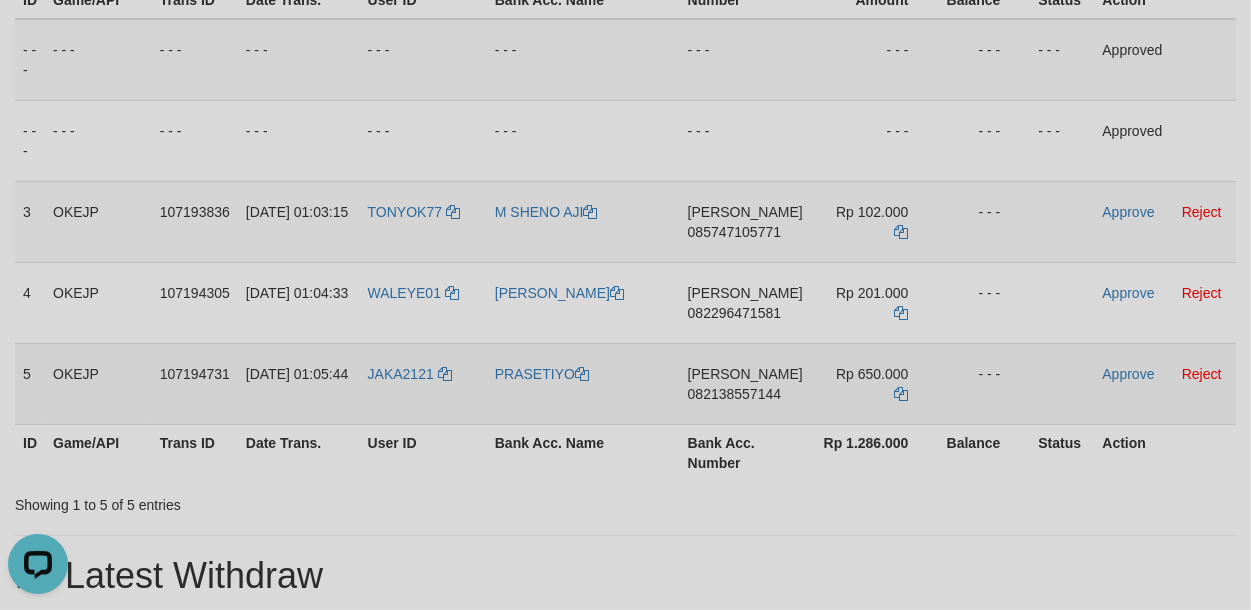 click on "DANA
082138557144" at bounding box center (745, 383) 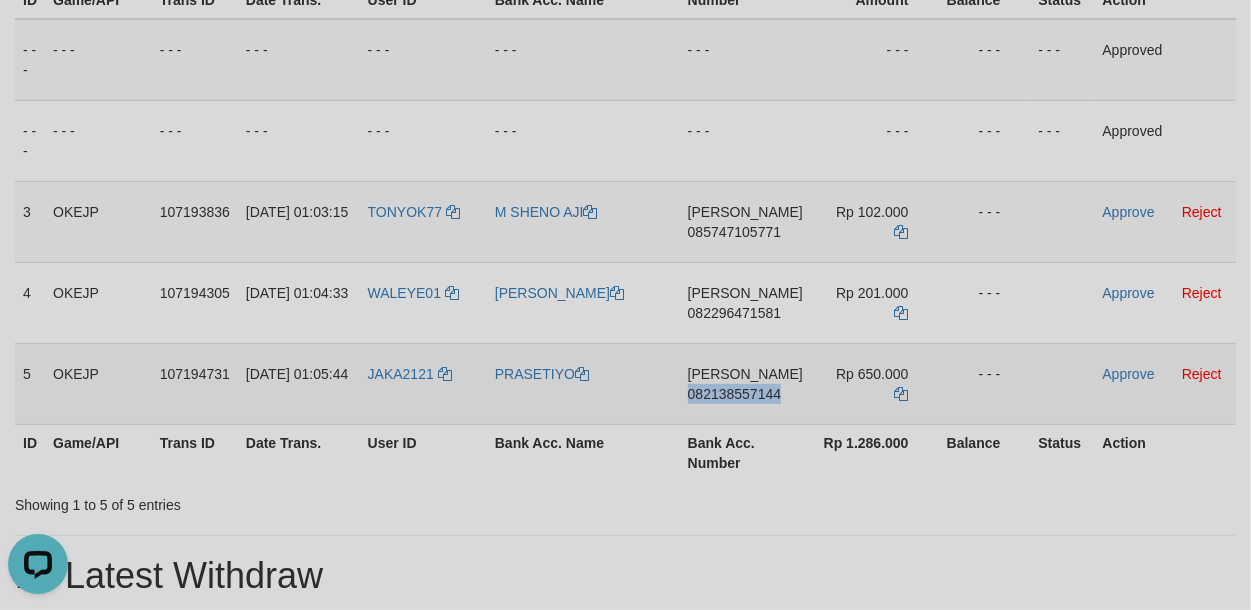 click on "DANA
082138557144" at bounding box center [745, 383] 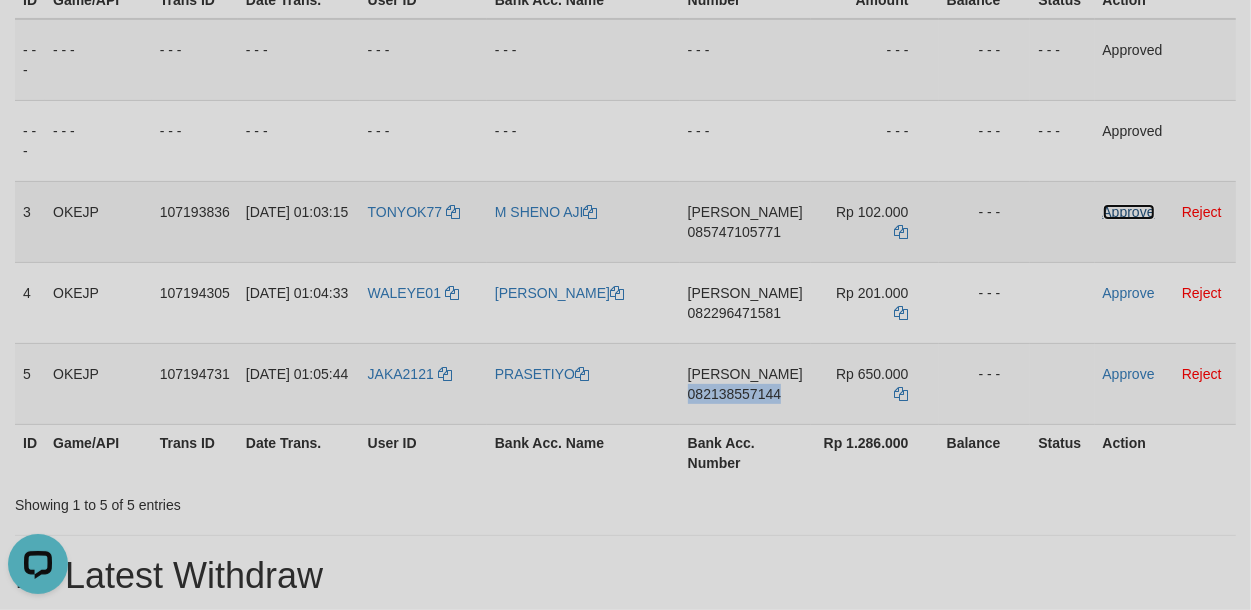 click on "Approve" at bounding box center [1129, 212] 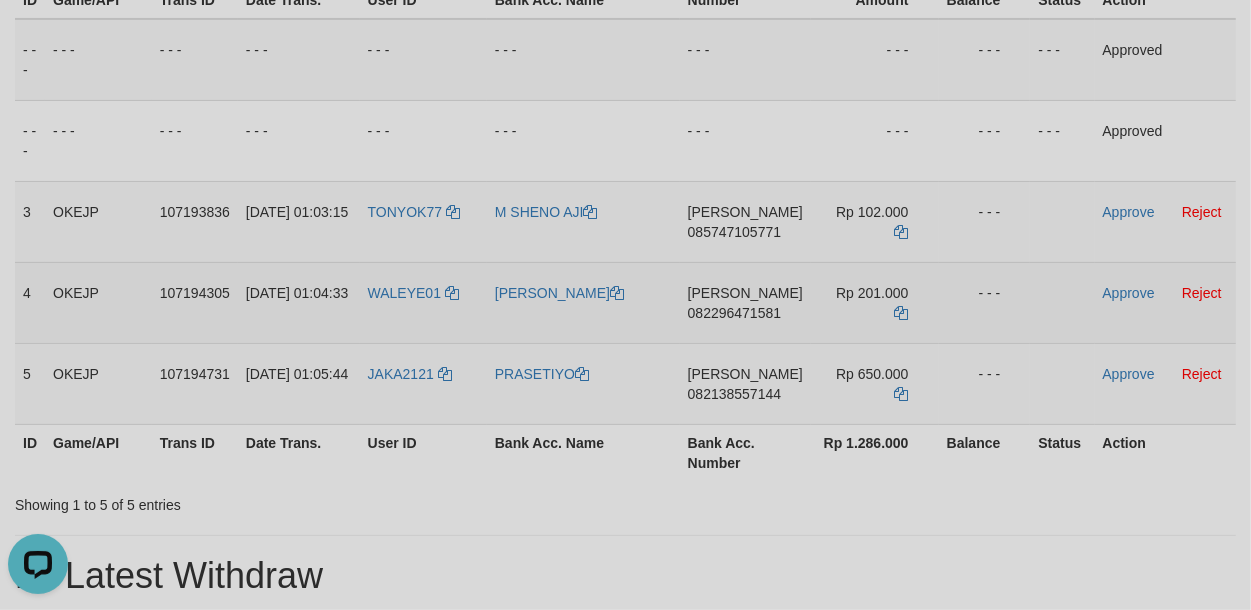 click on "Approve
Reject" at bounding box center [1166, 302] 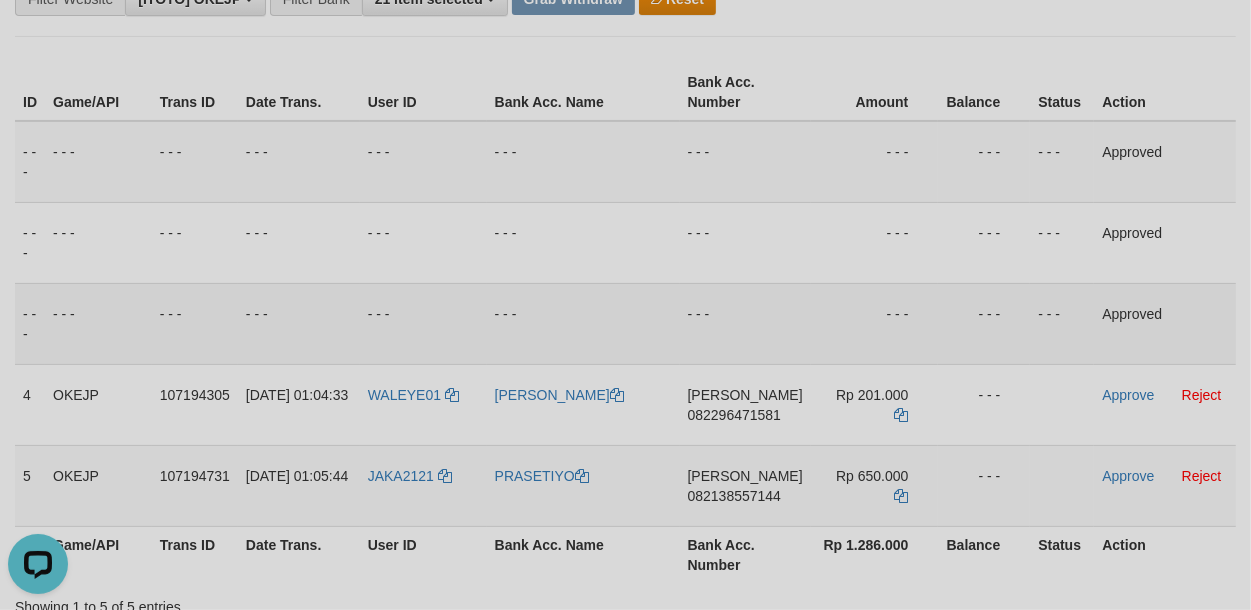 scroll, scrollTop: 201, scrollLeft: 0, axis: vertical 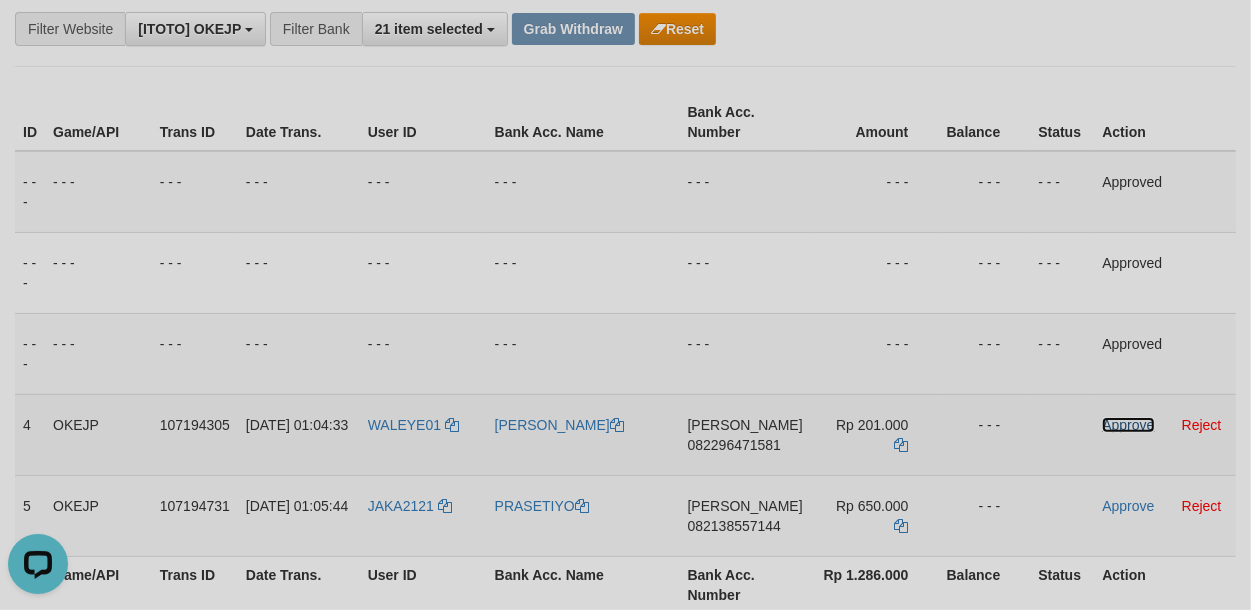click on "Approve" at bounding box center (1128, 425) 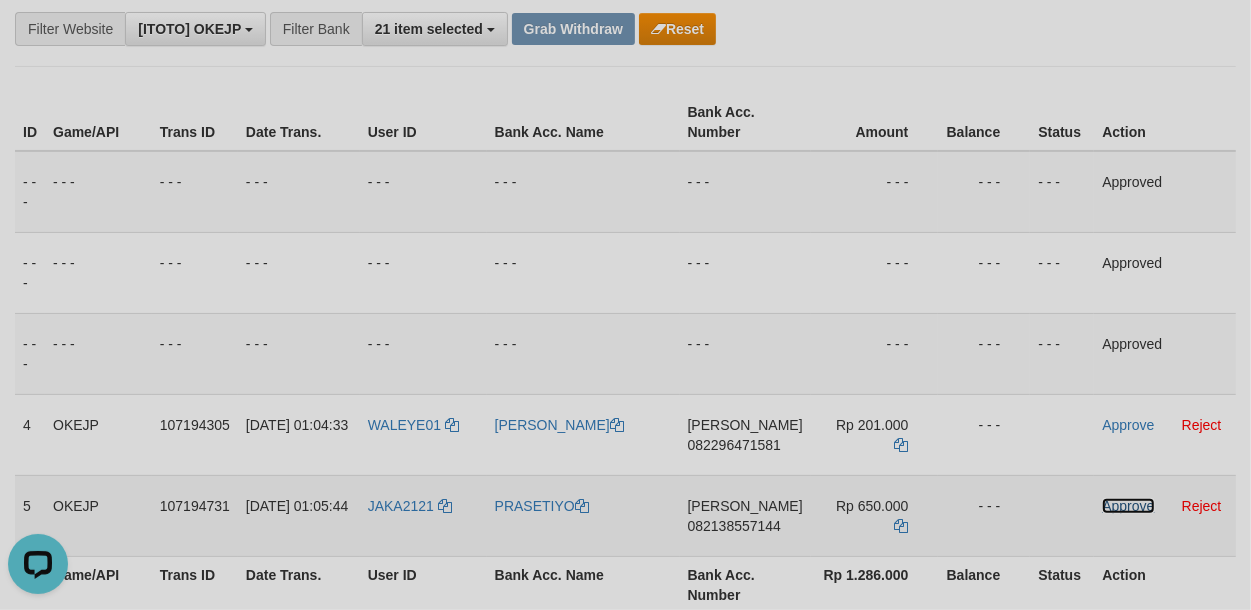 click on "Approve" at bounding box center (1128, 506) 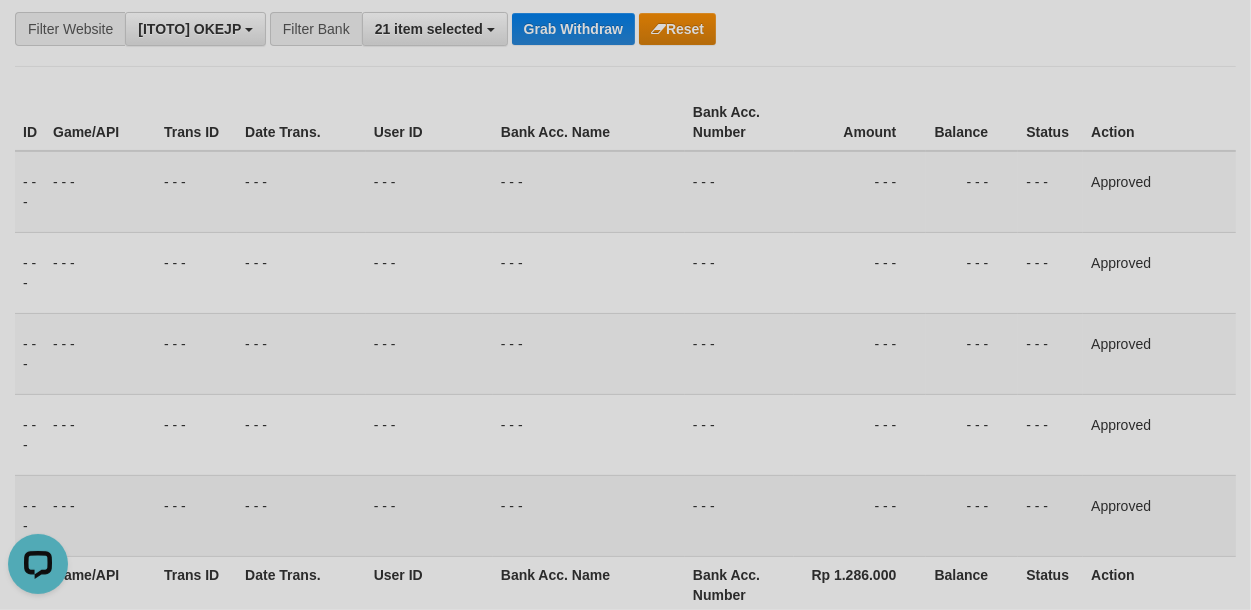 click on "**********" at bounding box center [625, 29] 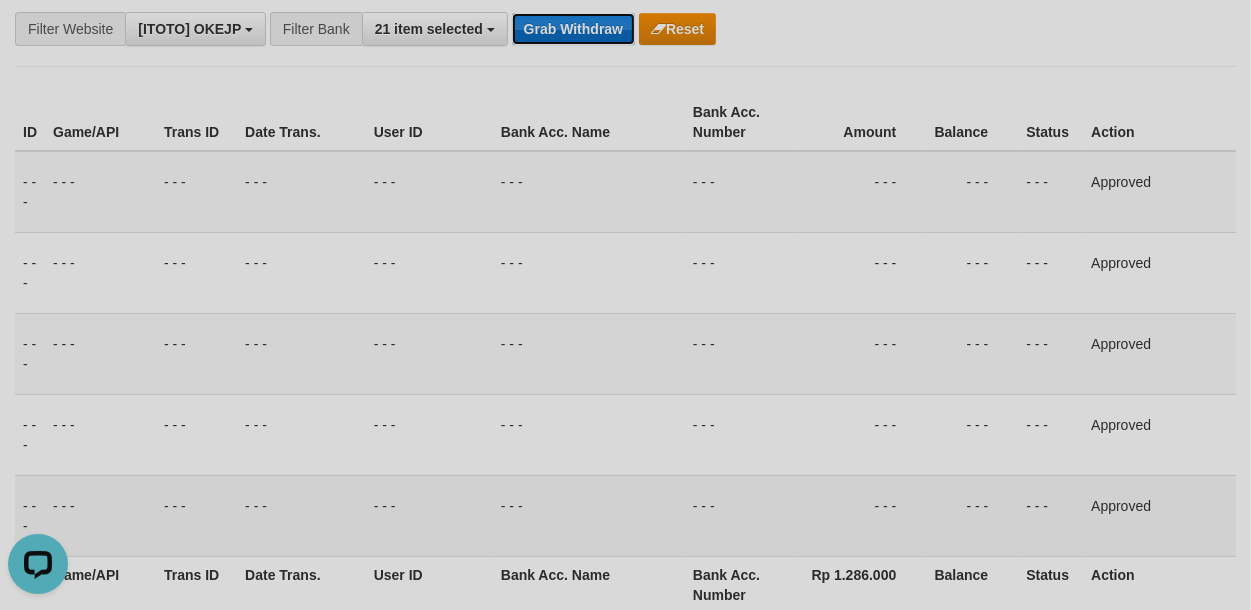 click on "Grab Withdraw" at bounding box center [573, 29] 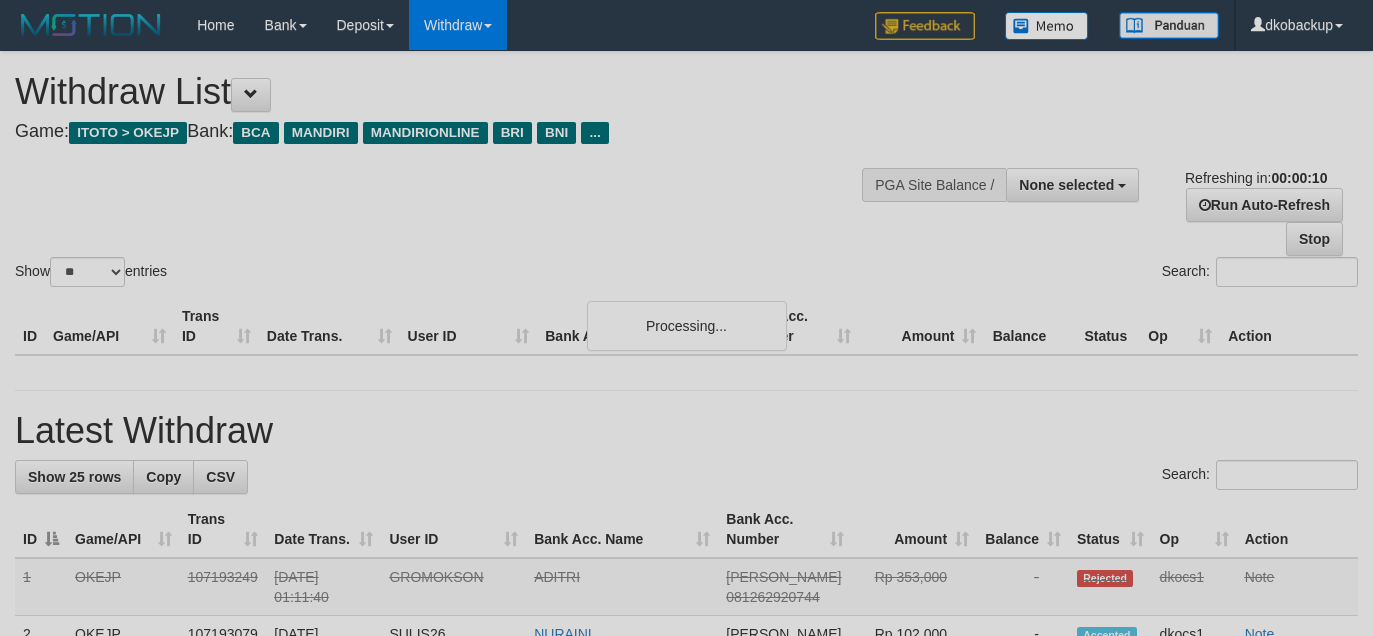 select 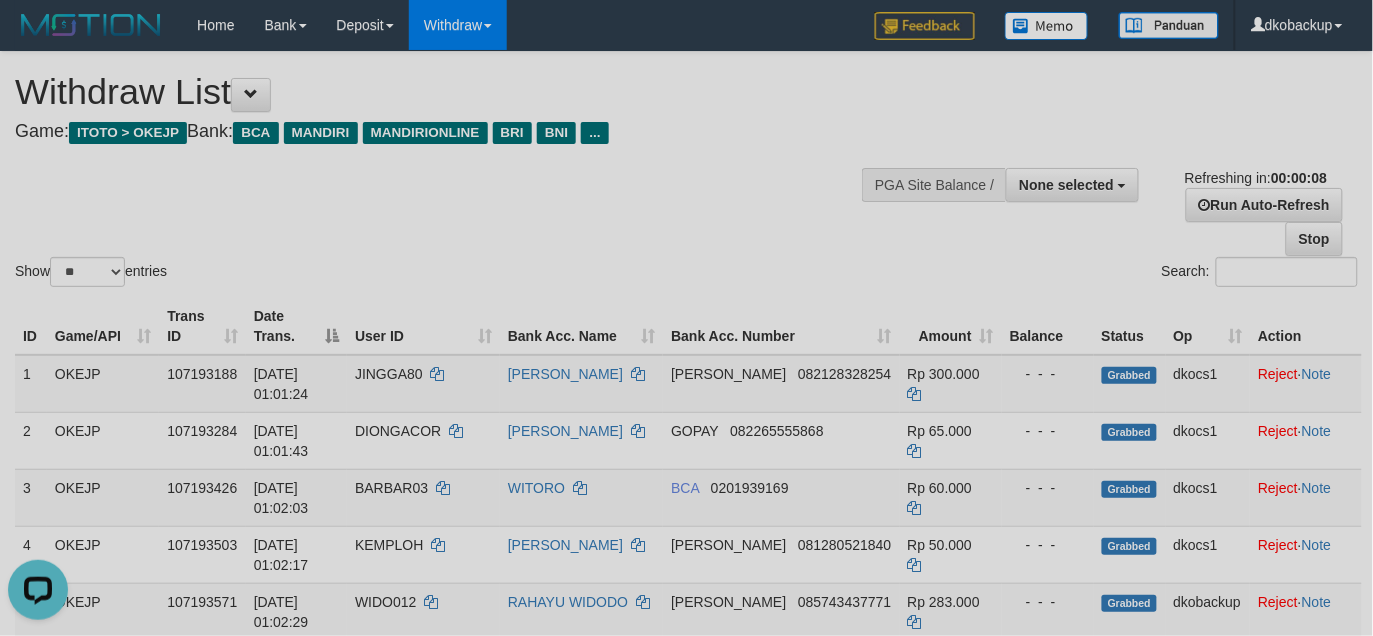 scroll, scrollTop: 0, scrollLeft: 0, axis: both 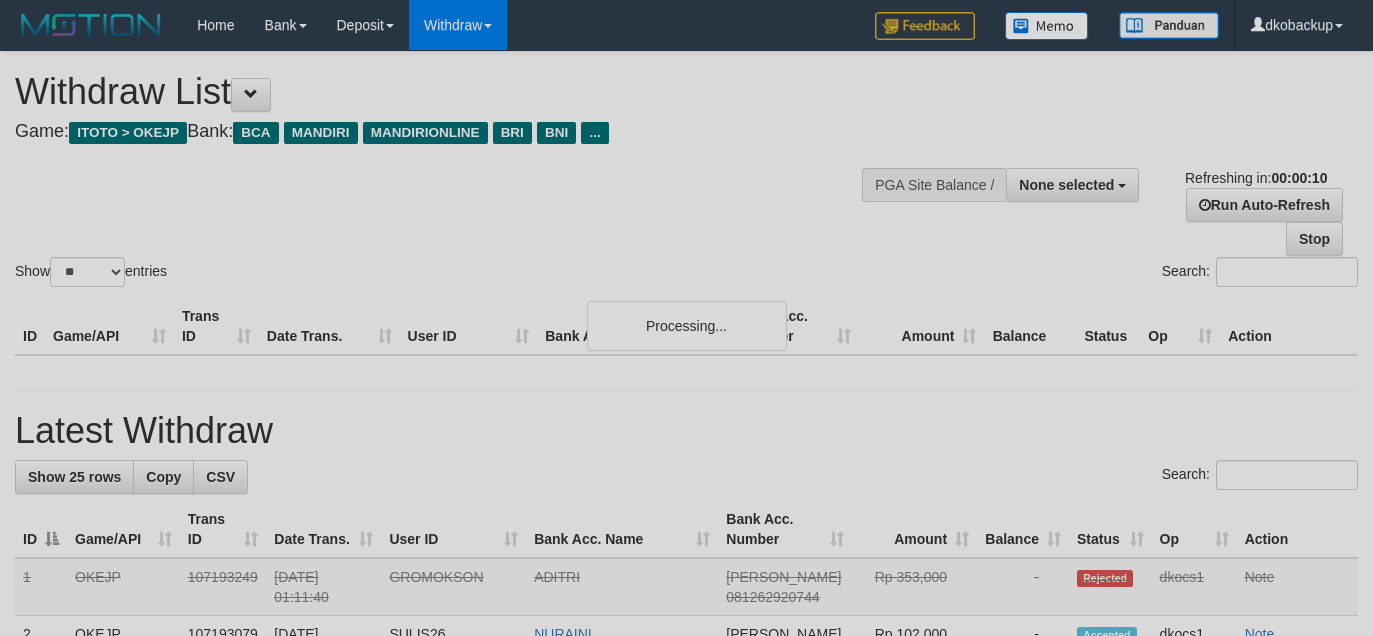 select 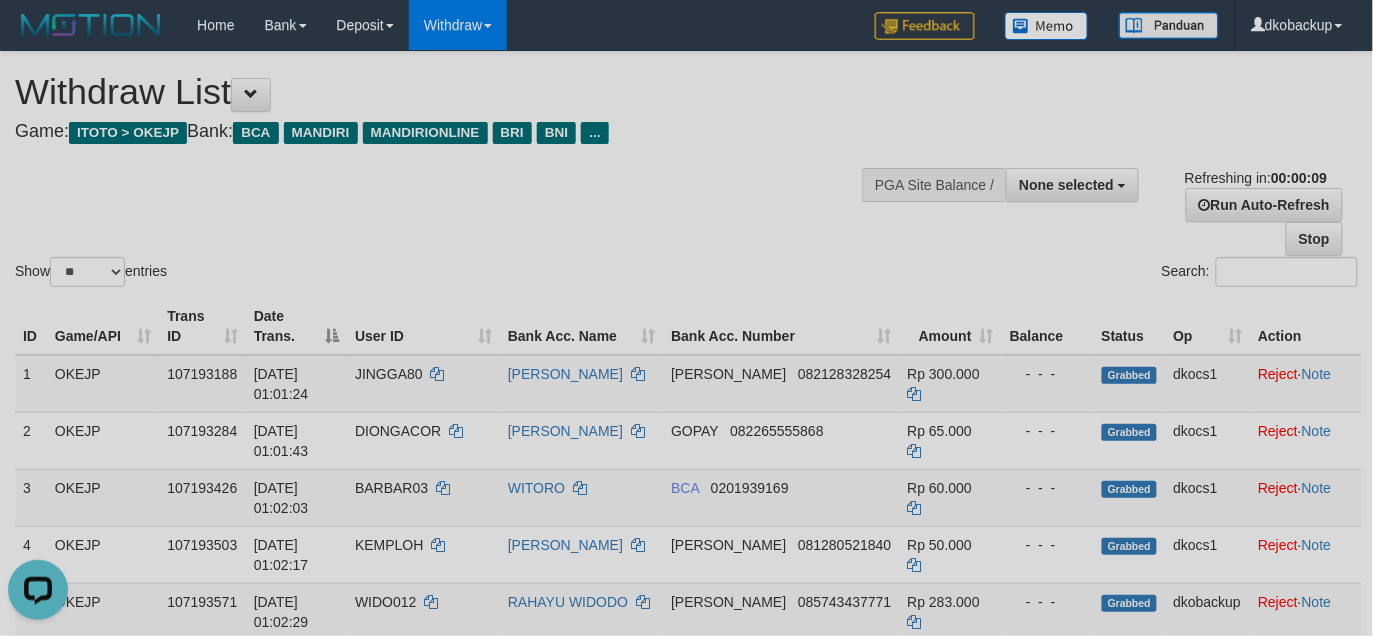 scroll, scrollTop: 0, scrollLeft: 0, axis: both 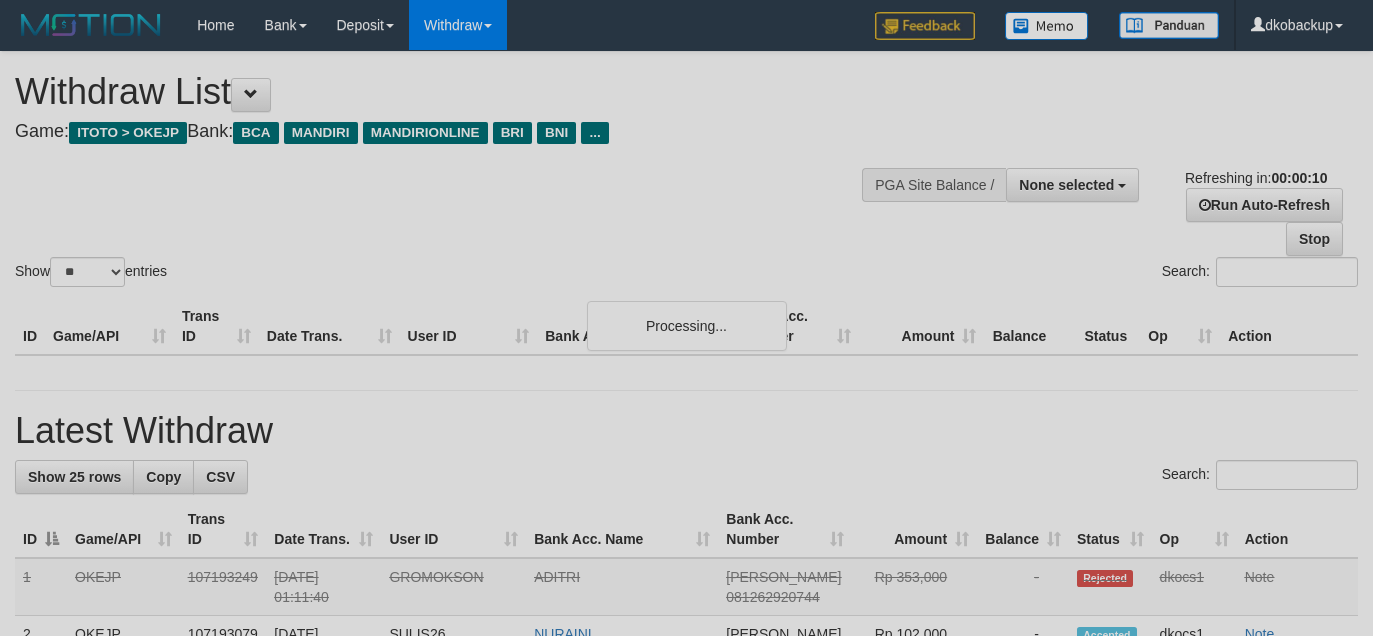 select 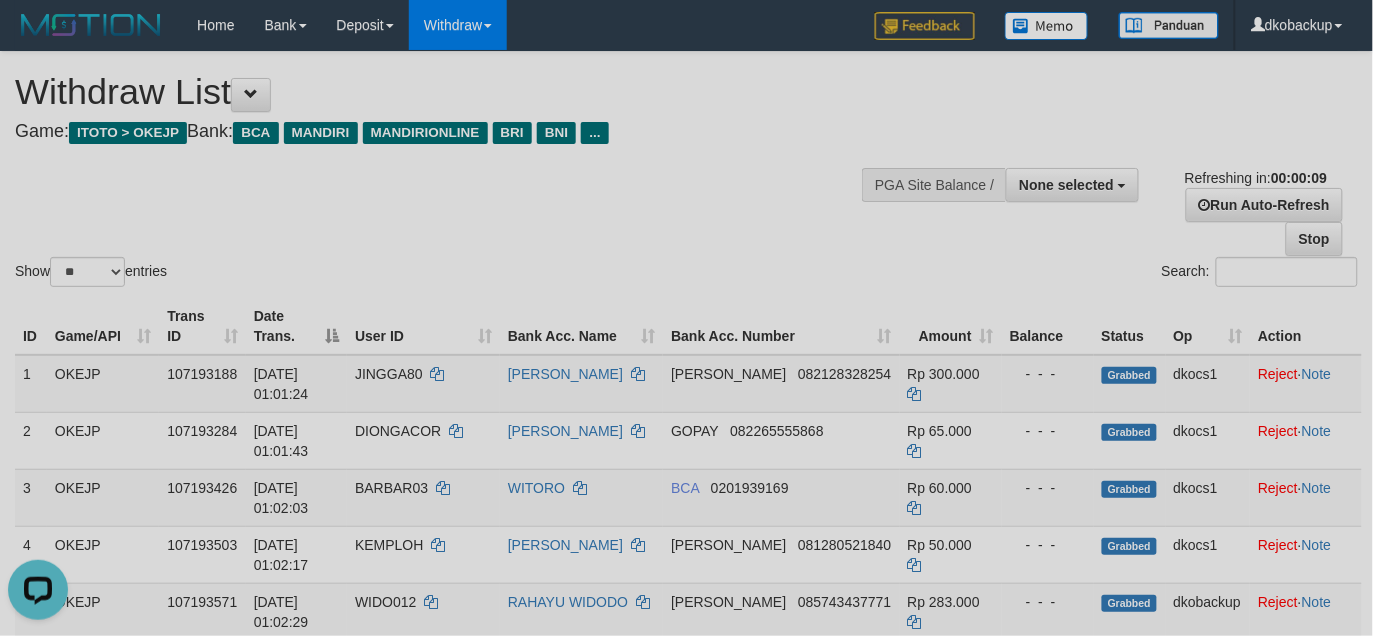 scroll, scrollTop: 0, scrollLeft: 0, axis: both 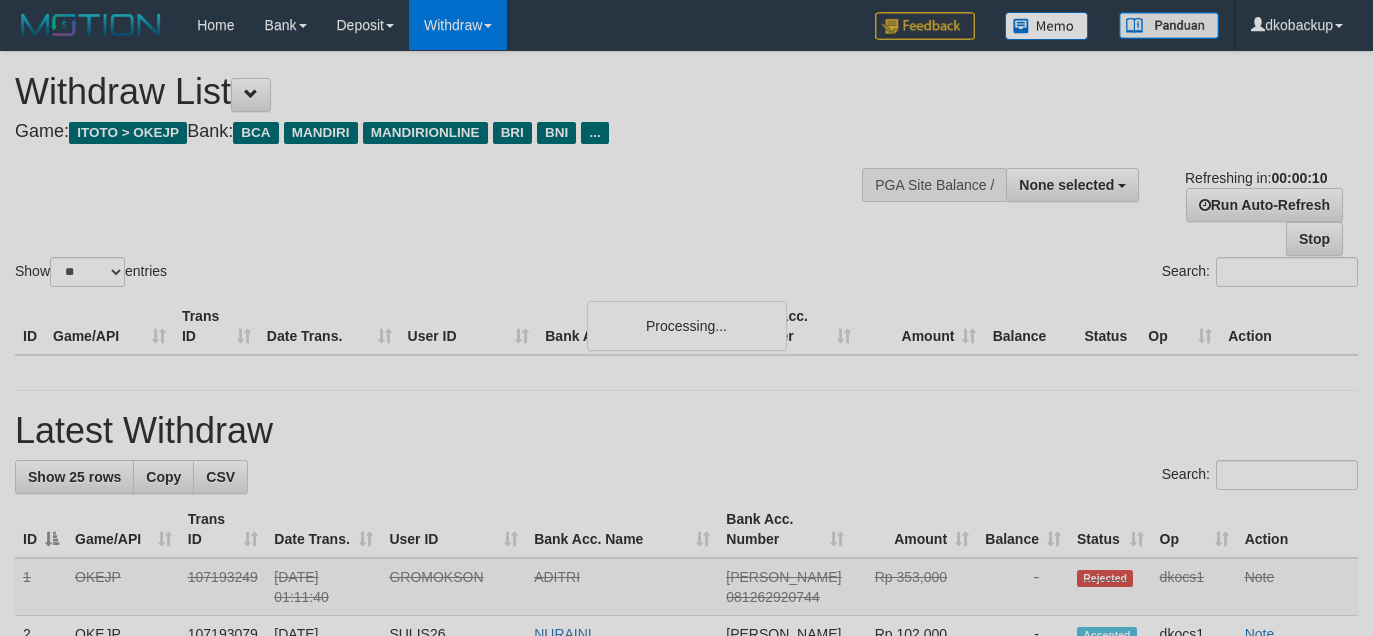select 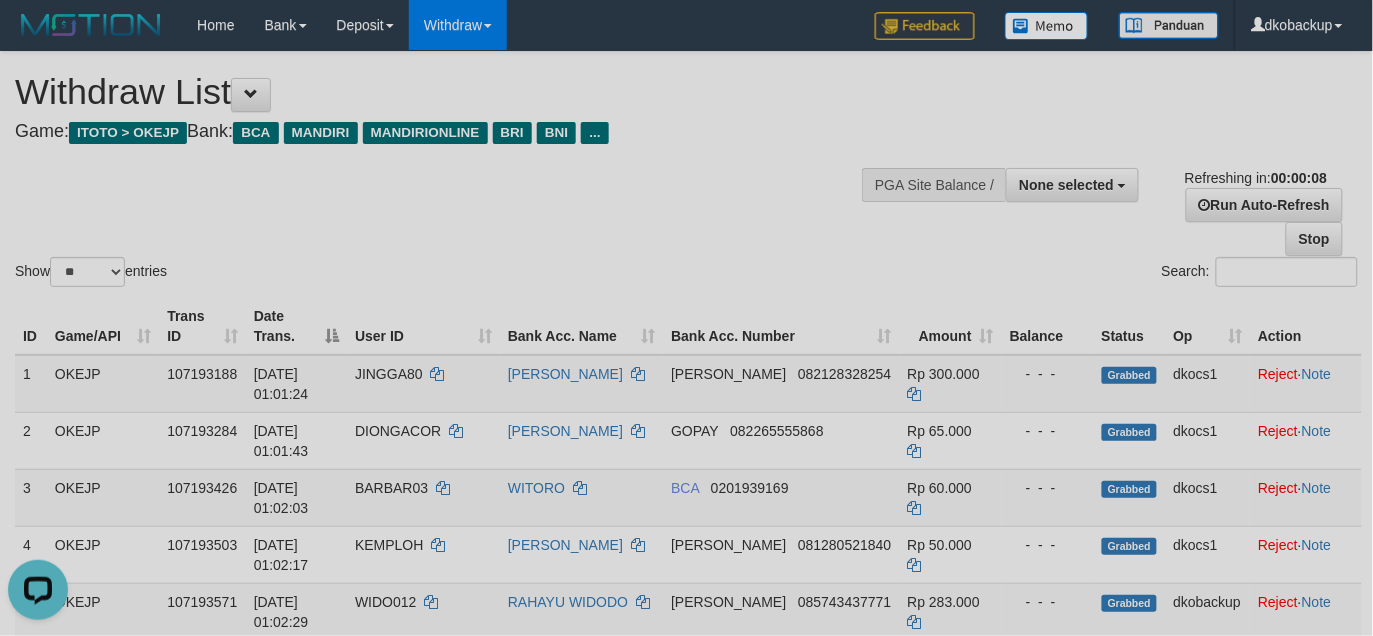 scroll, scrollTop: 0, scrollLeft: 0, axis: both 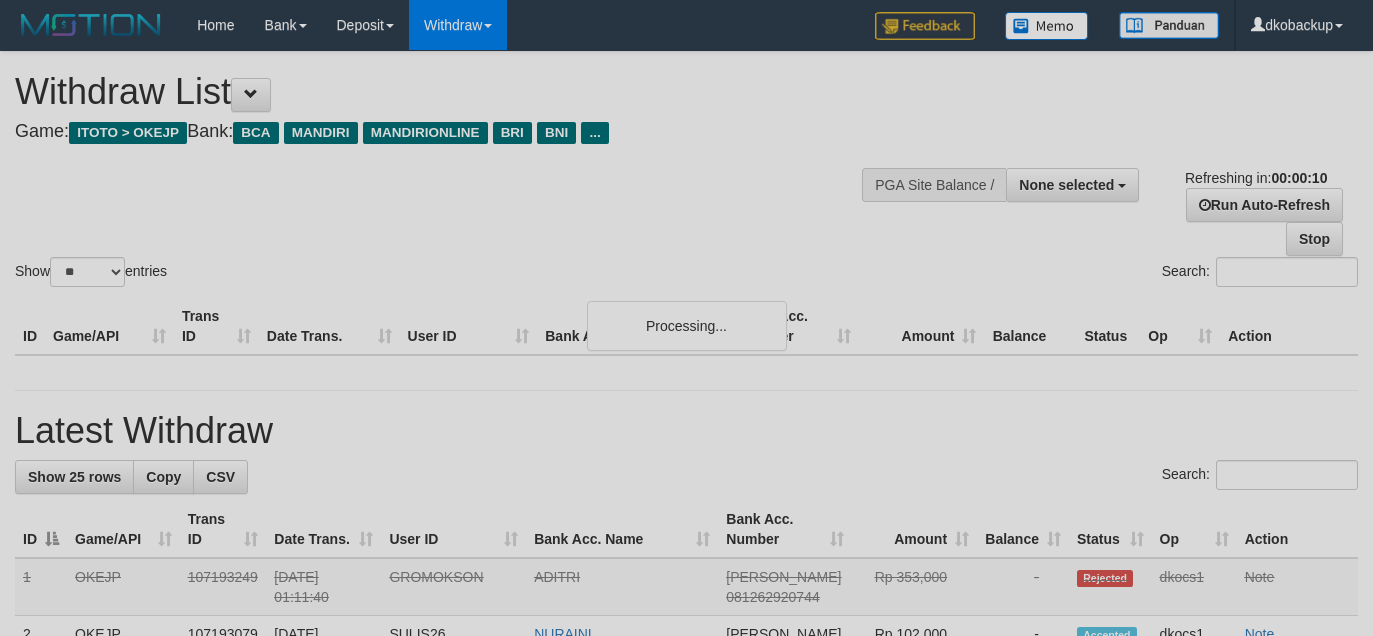 select 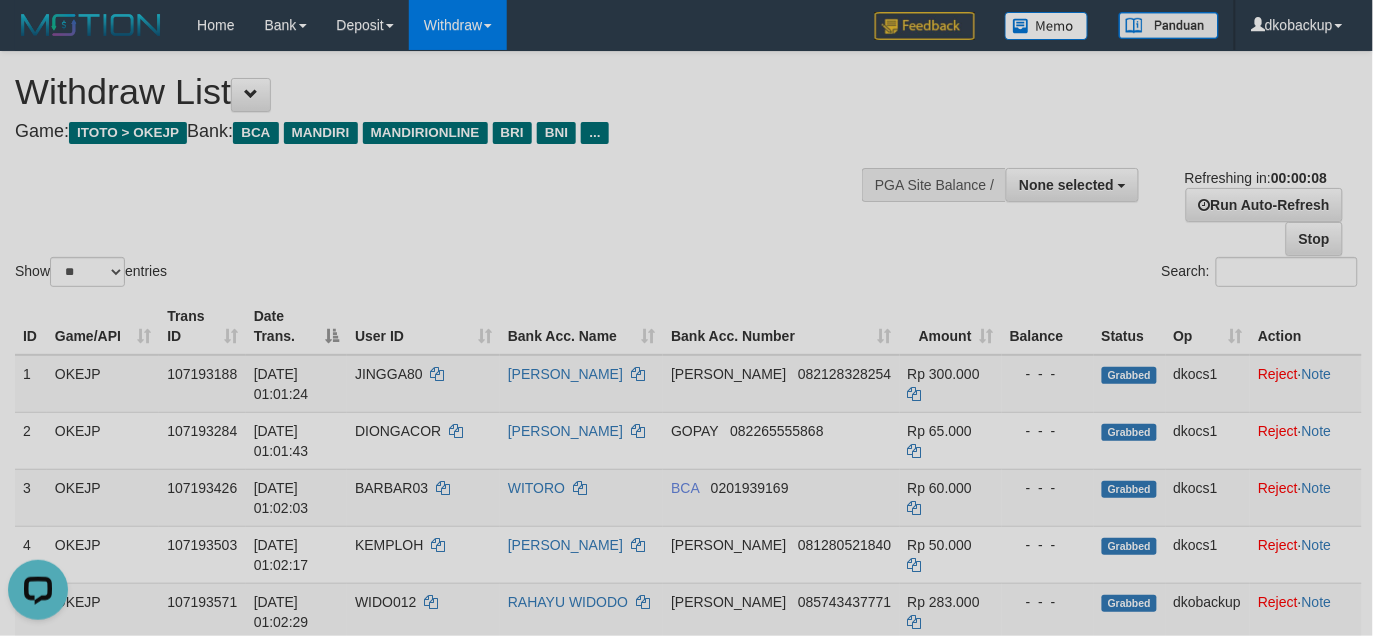 scroll, scrollTop: 0, scrollLeft: 0, axis: both 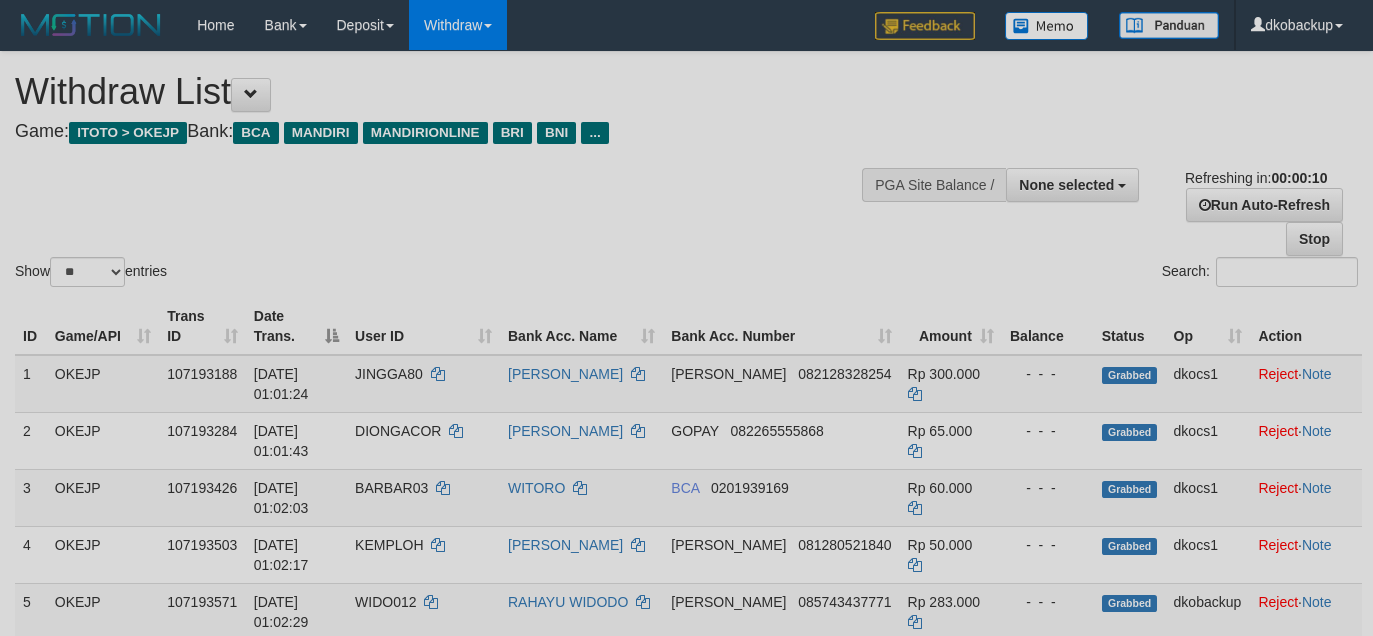 select 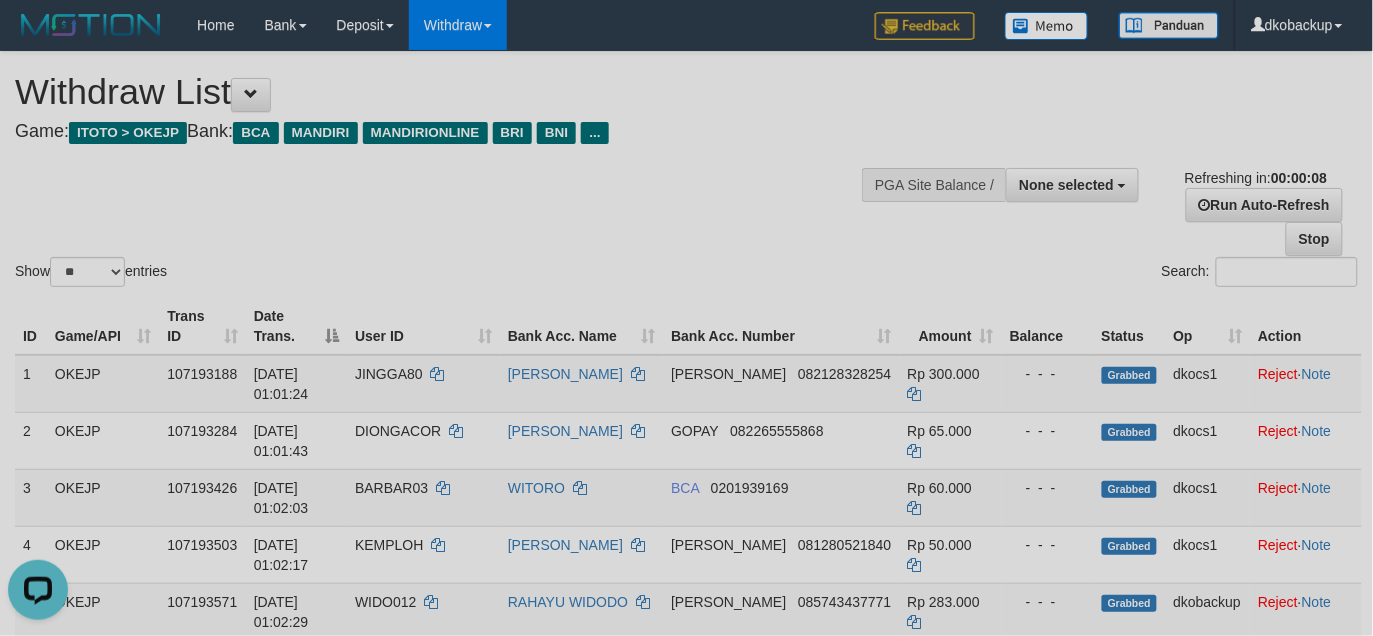 scroll, scrollTop: 0, scrollLeft: 0, axis: both 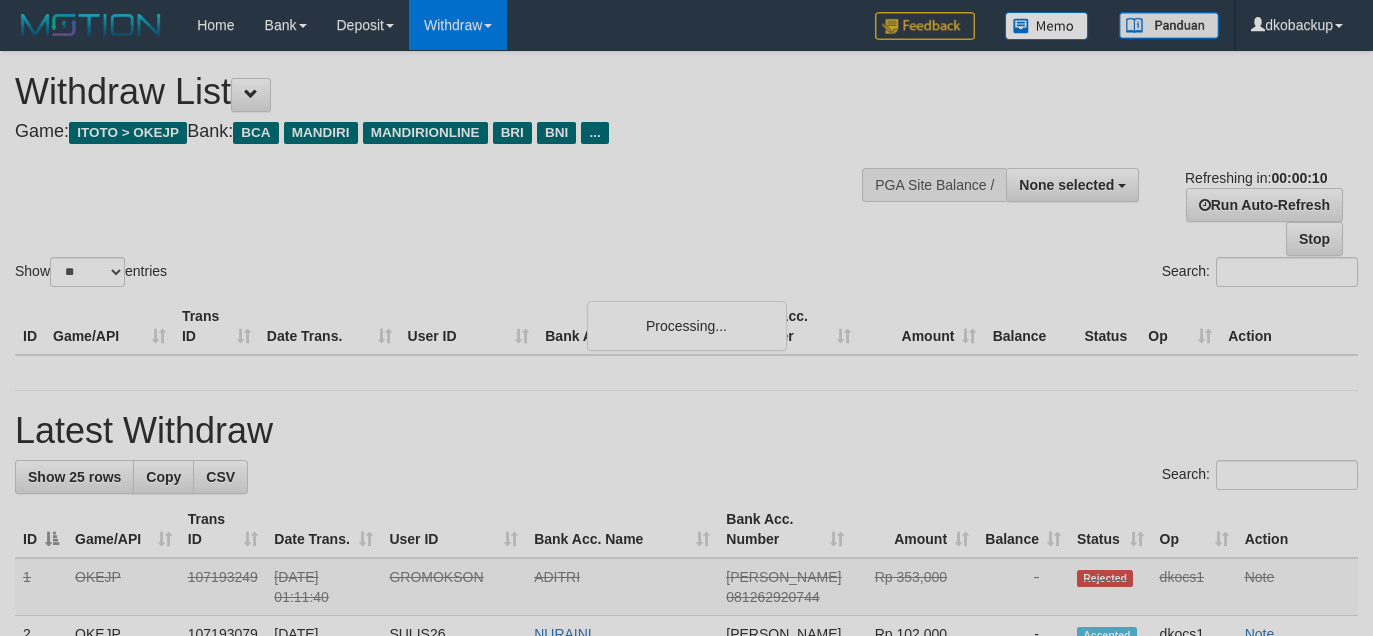 select 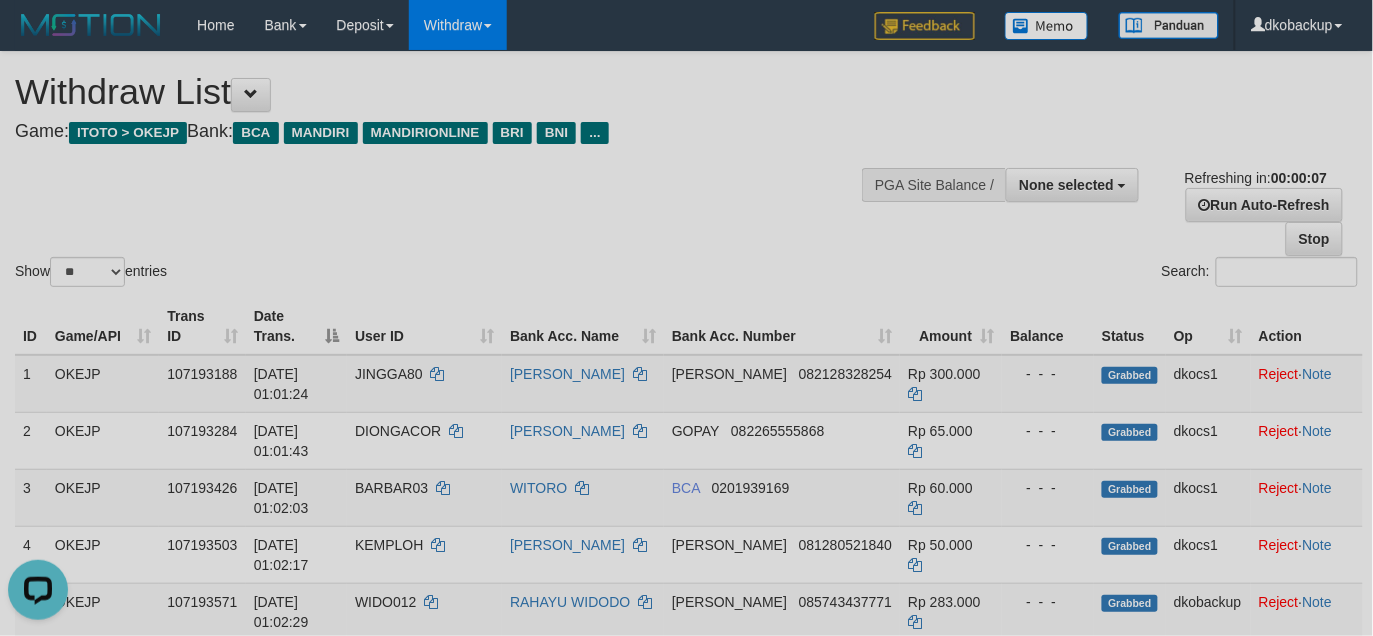 scroll, scrollTop: 0, scrollLeft: 0, axis: both 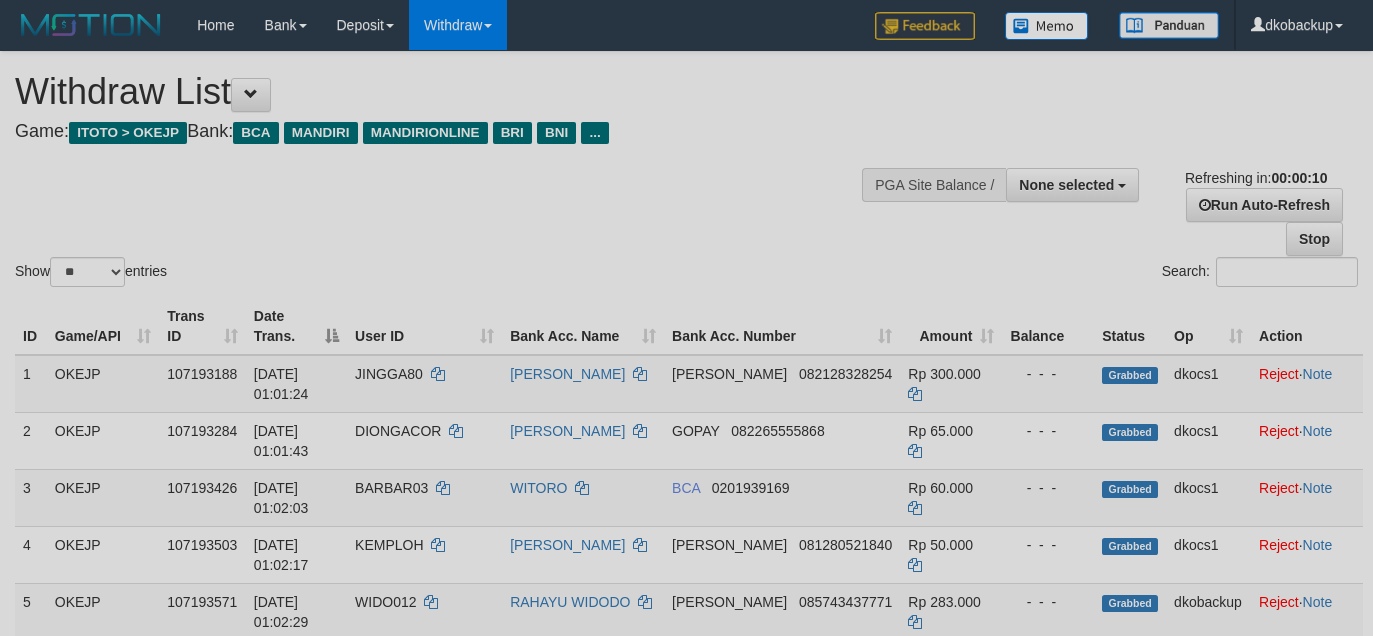 select 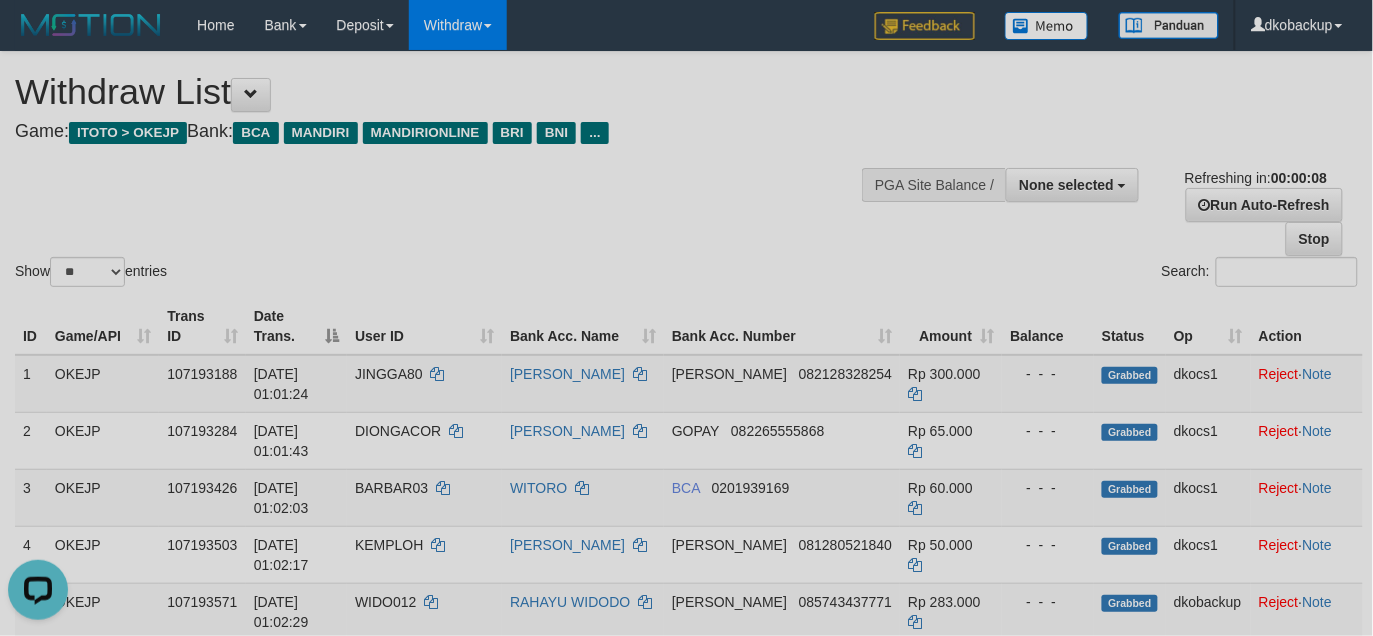 scroll, scrollTop: 0, scrollLeft: 0, axis: both 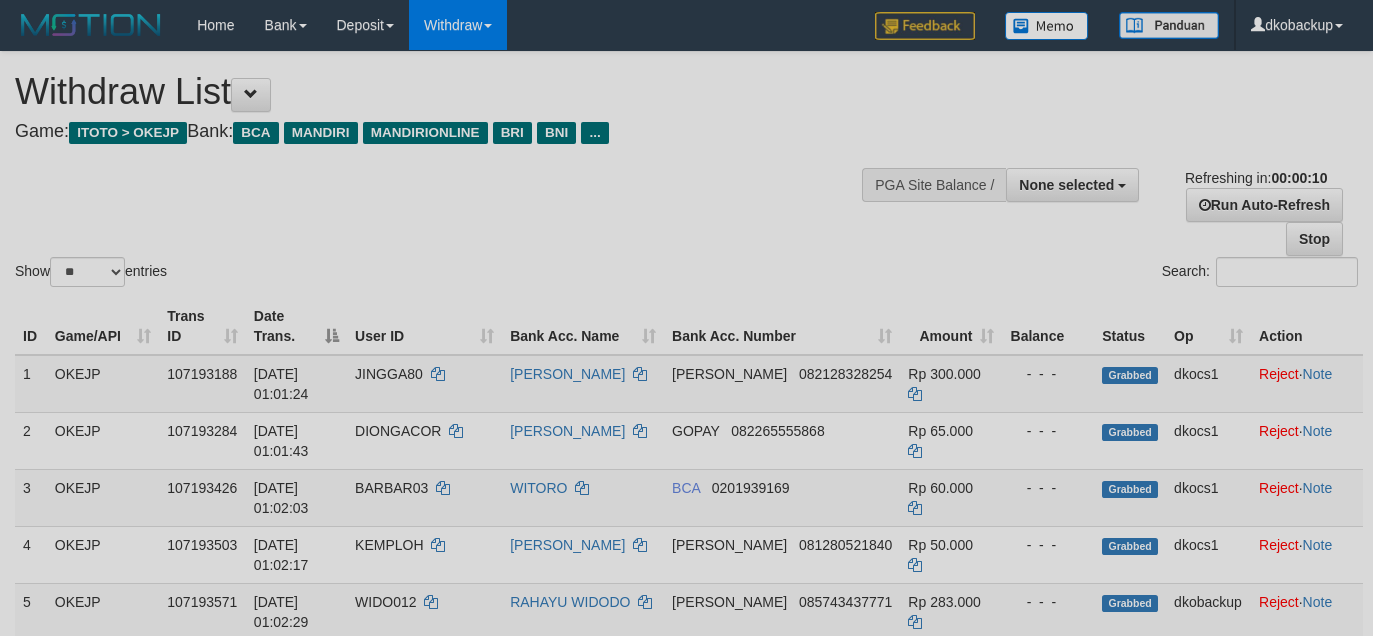 select 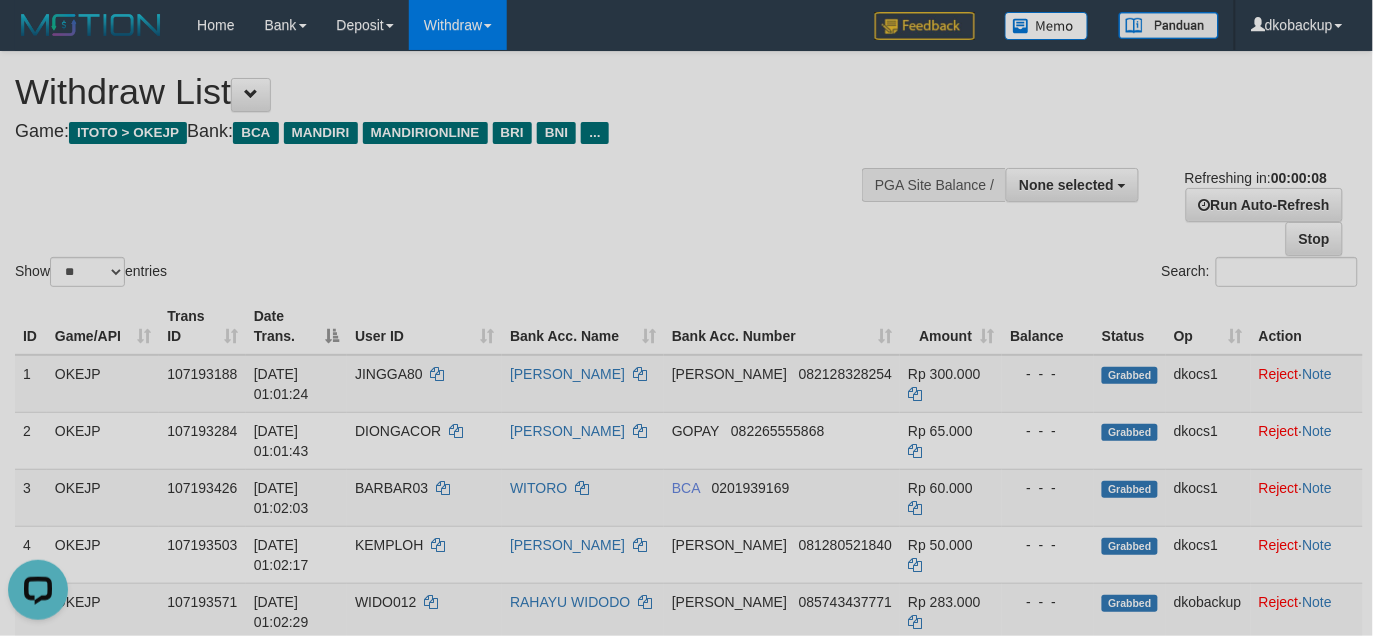 scroll, scrollTop: 0, scrollLeft: 0, axis: both 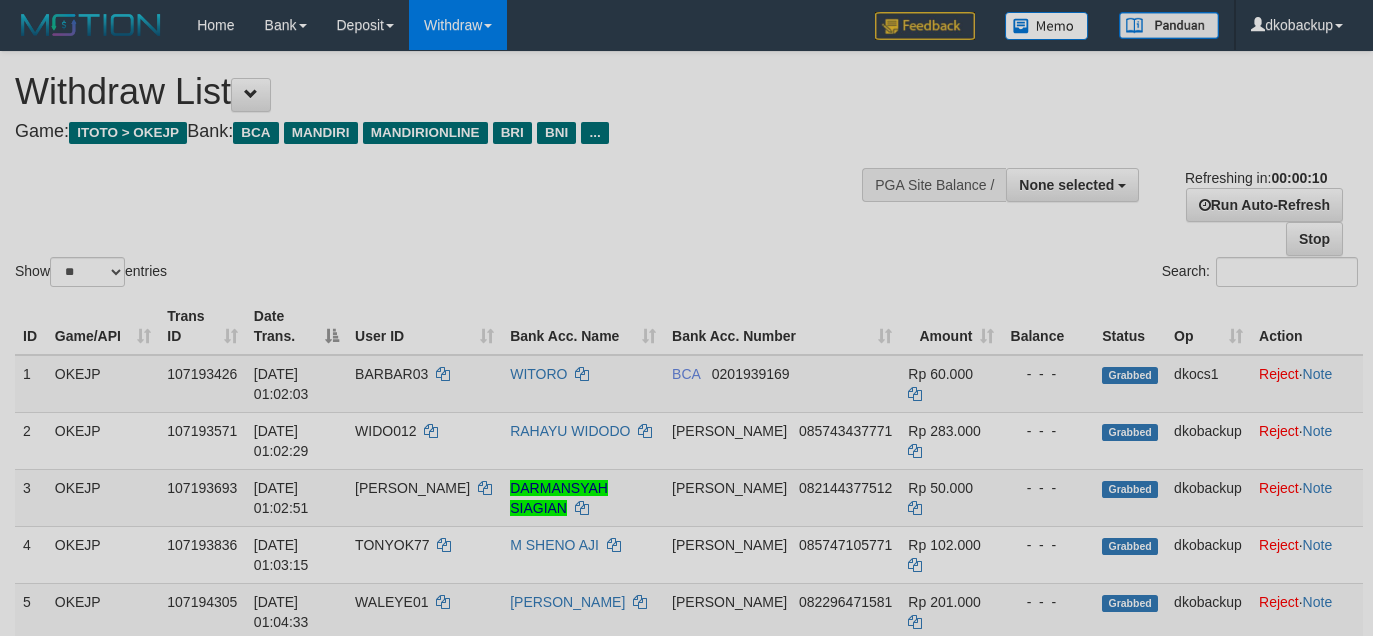 select 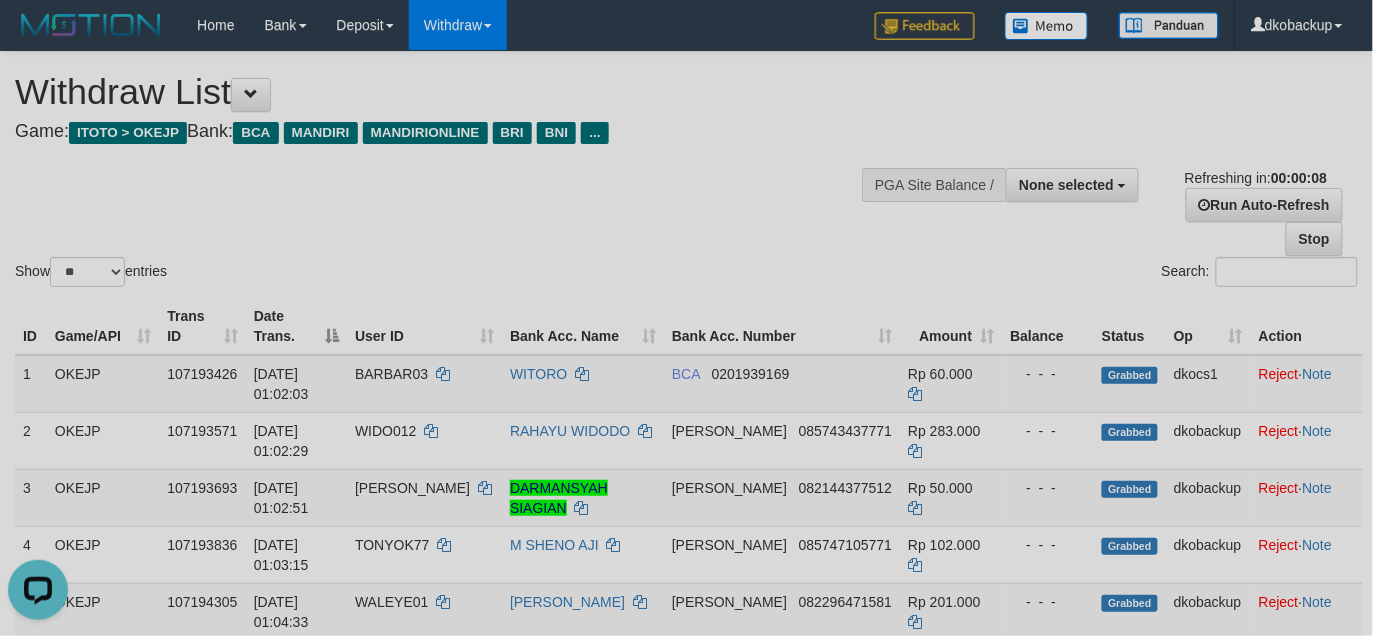 scroll, scrollTop: 0, scrollLeft: 0, axis: both 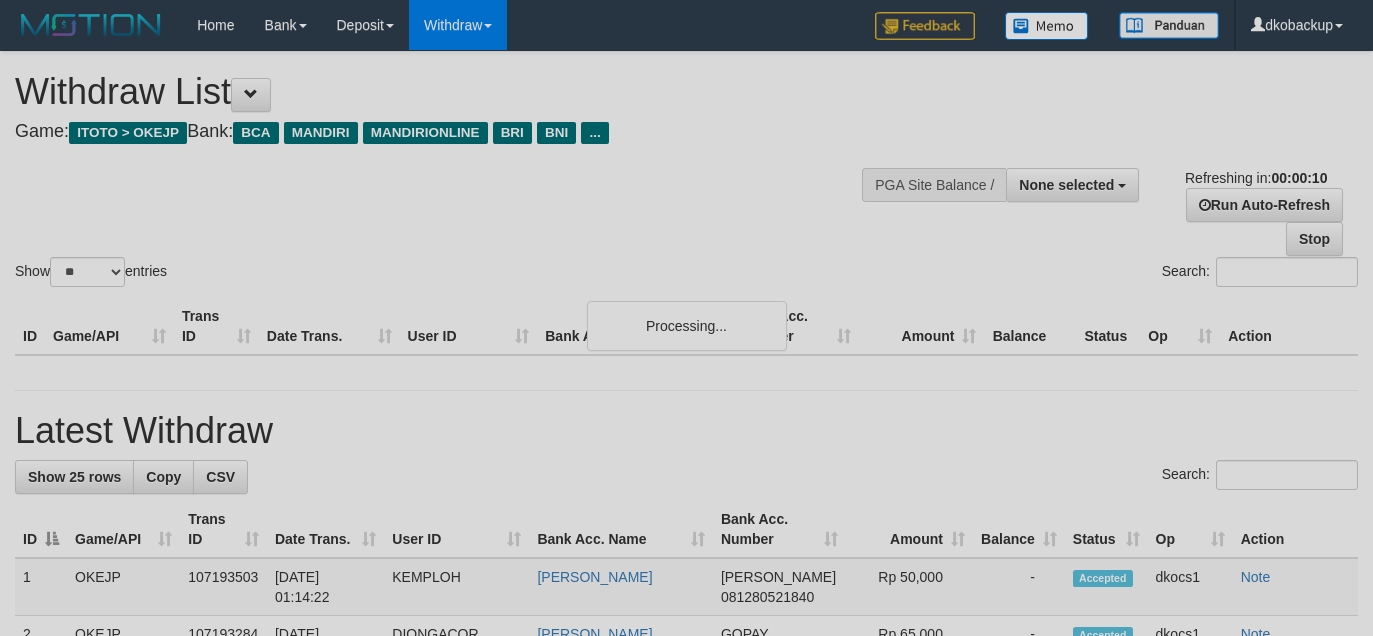 select 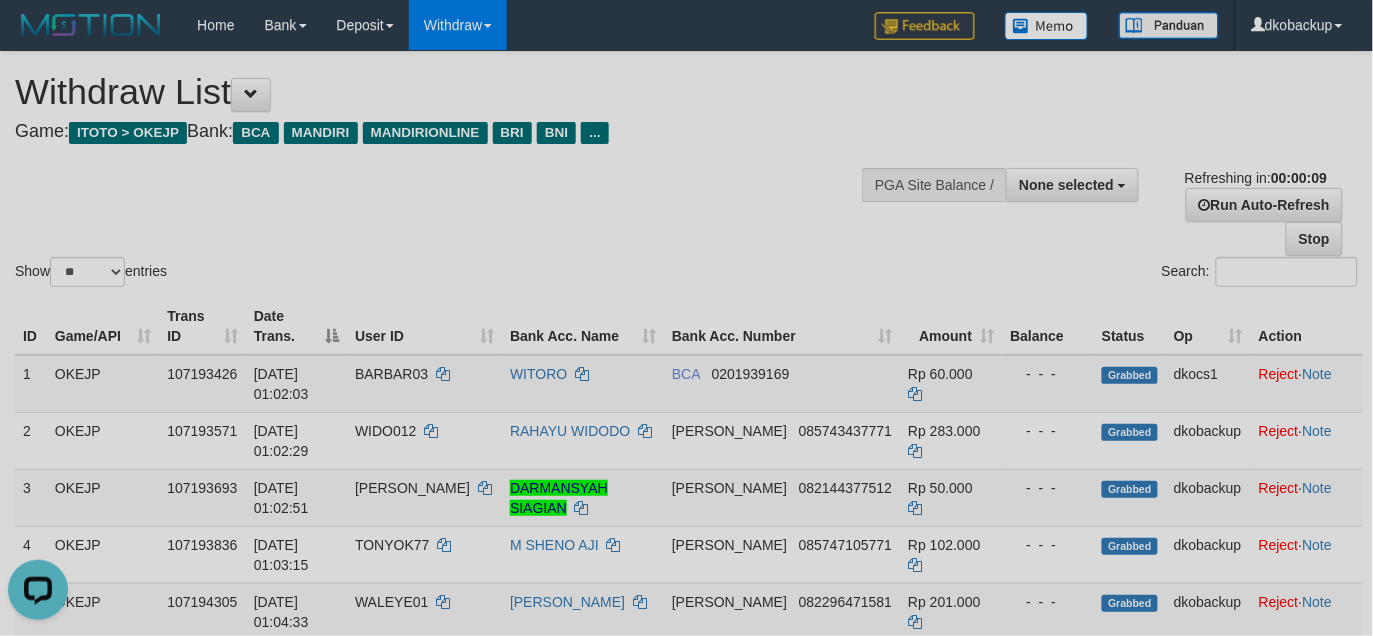 scroll, scrollTop: 0, scrollLeft: 0, axis: both 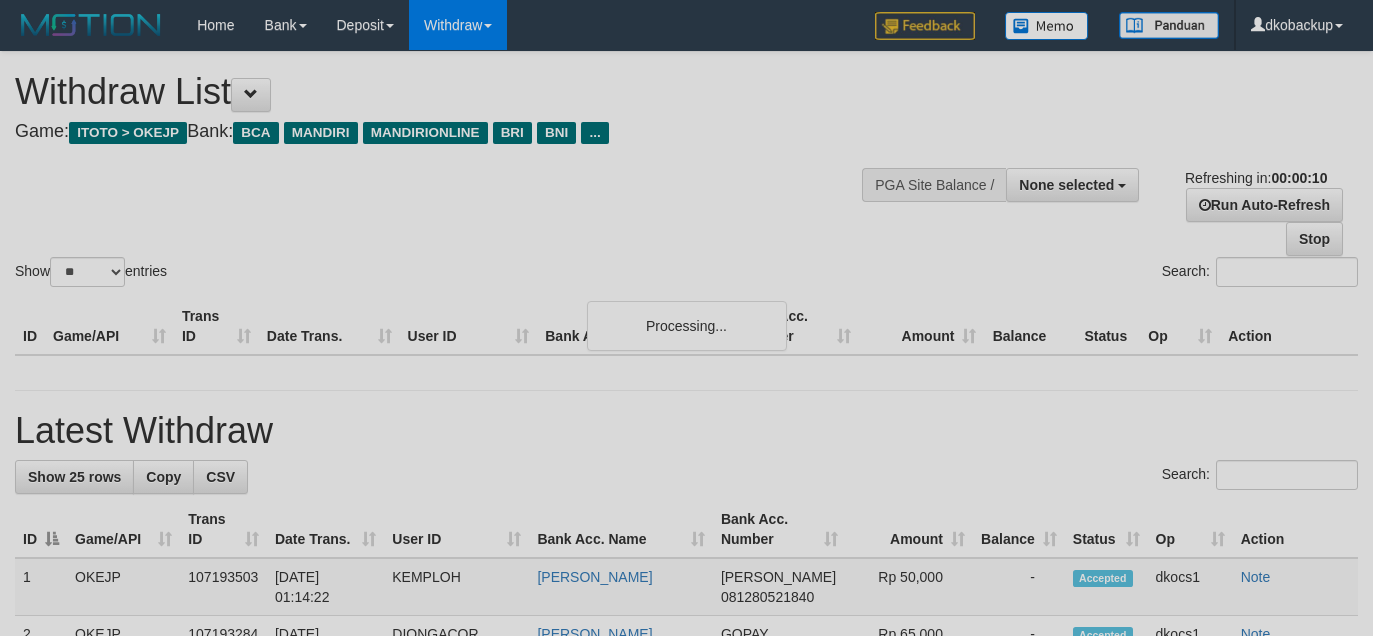 select 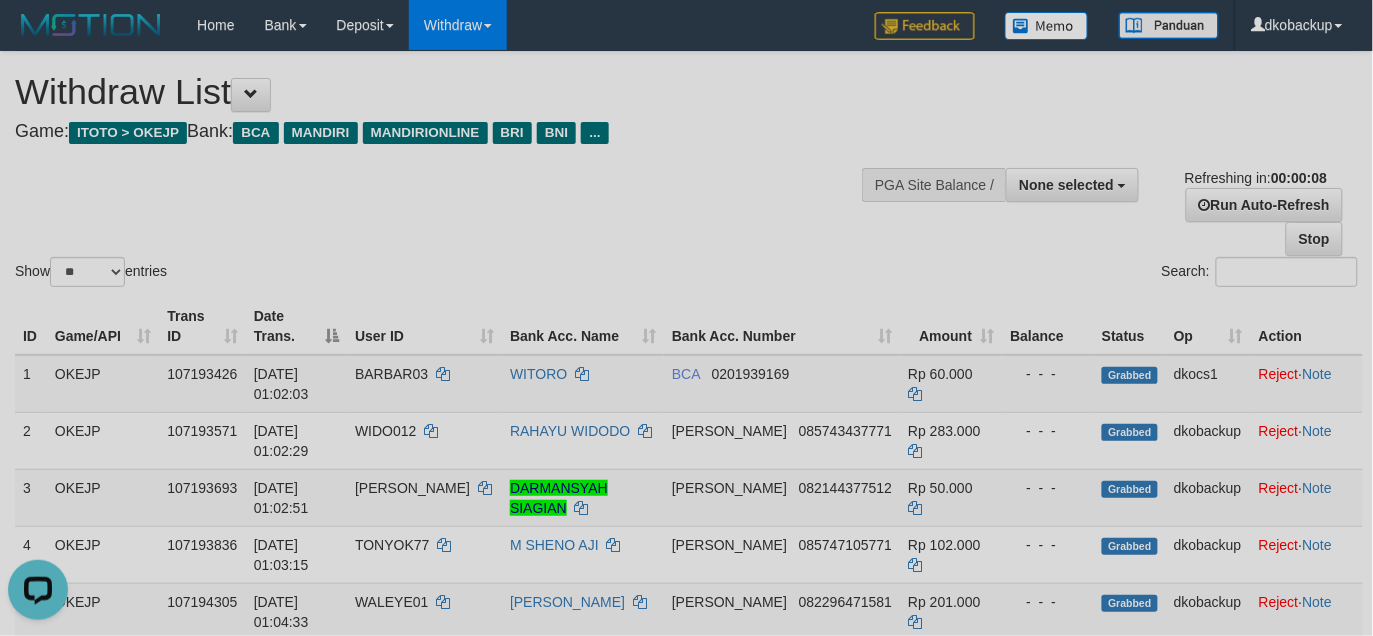 scroll, scrollTop: 0, scrollLeft: 0, axis: both 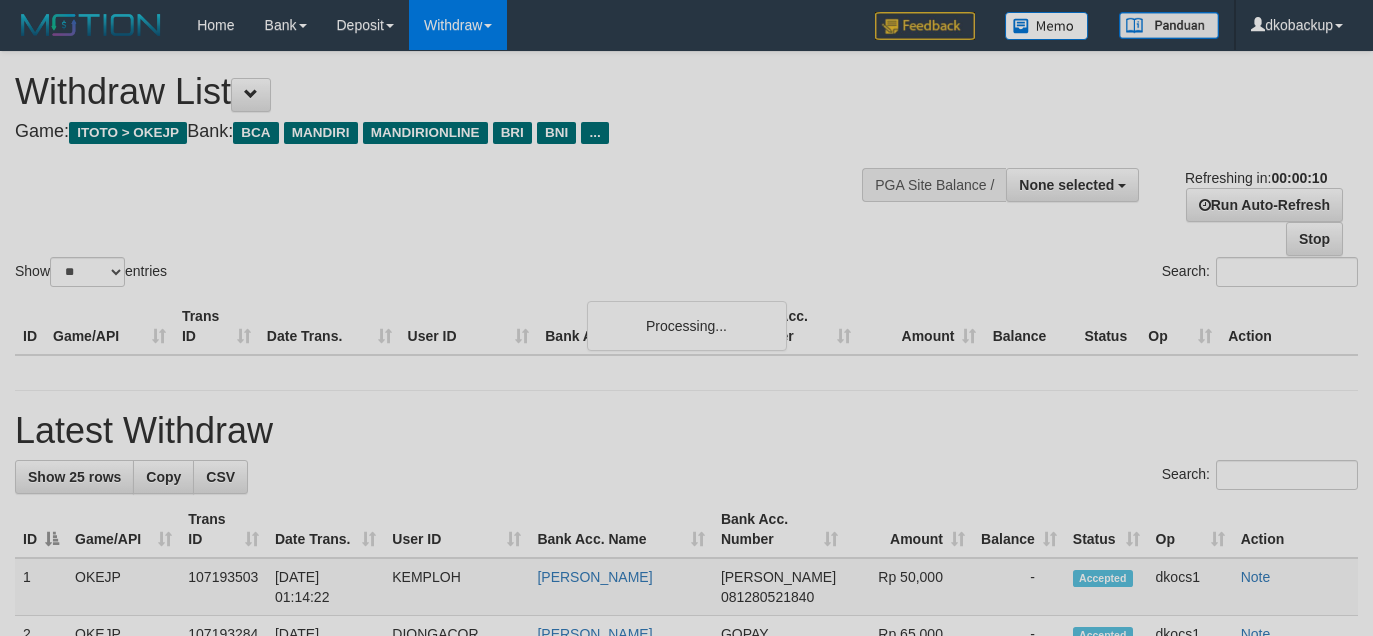 select 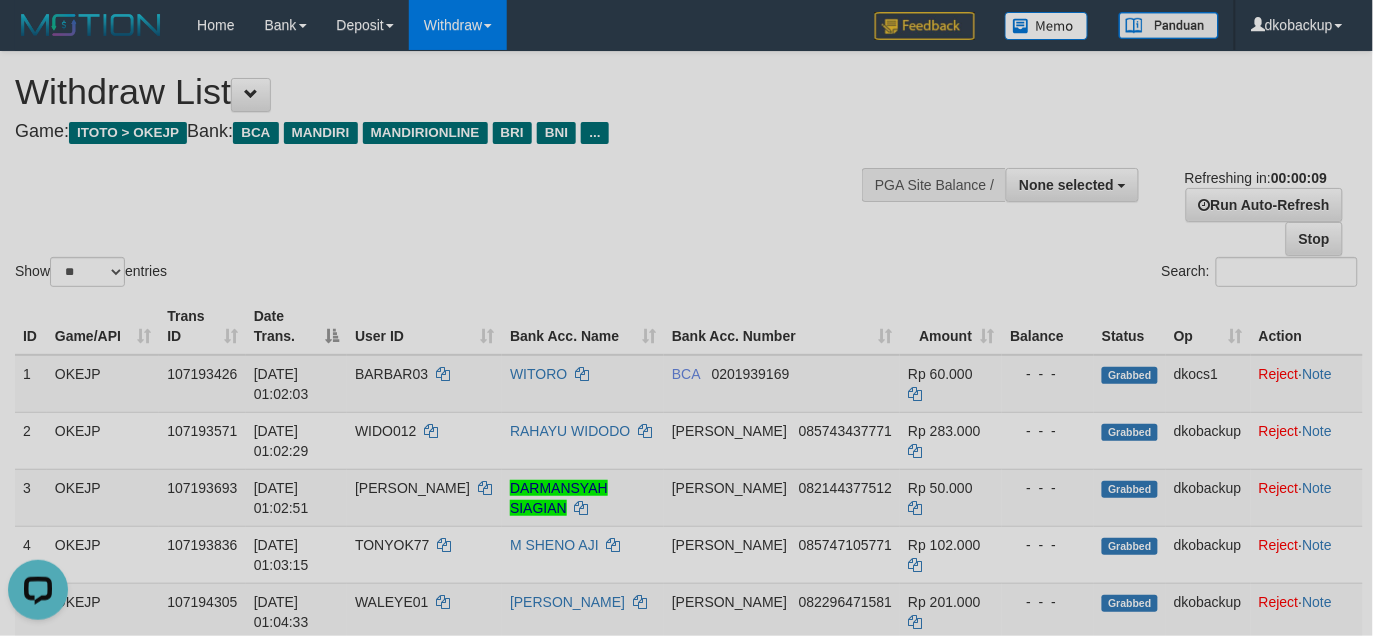 scroll, scrollTop: 0, scrollLeft: 0, axis: both 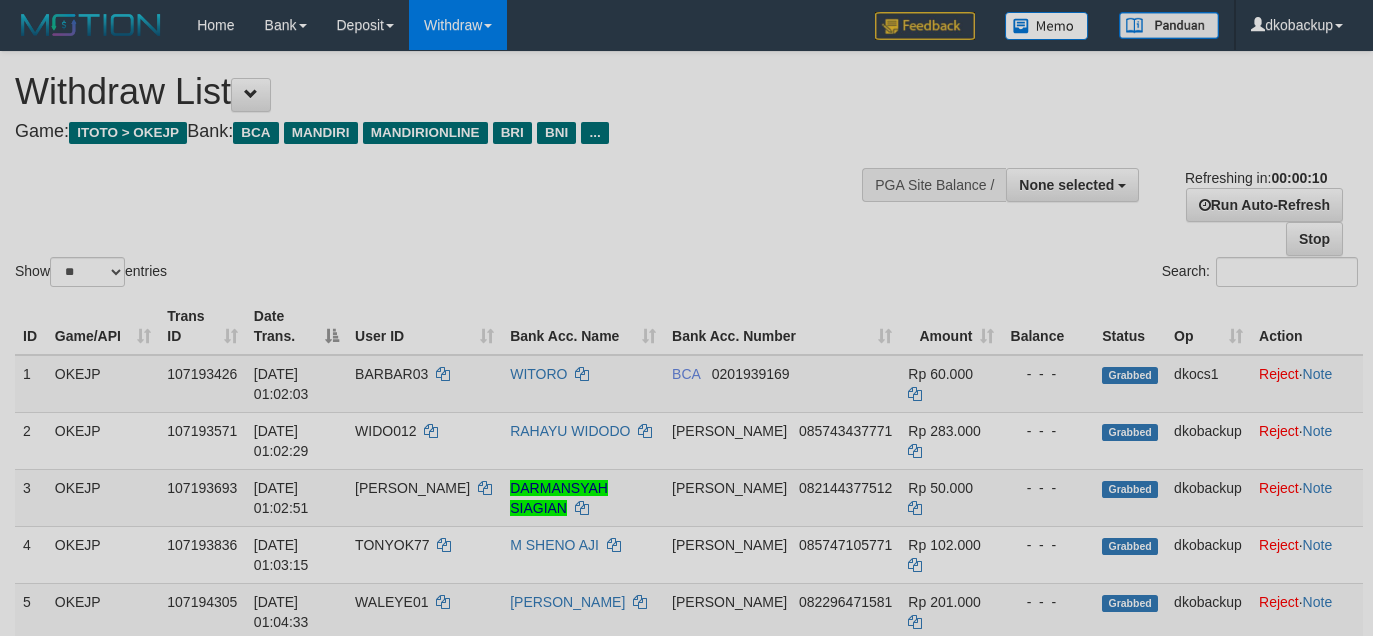 select 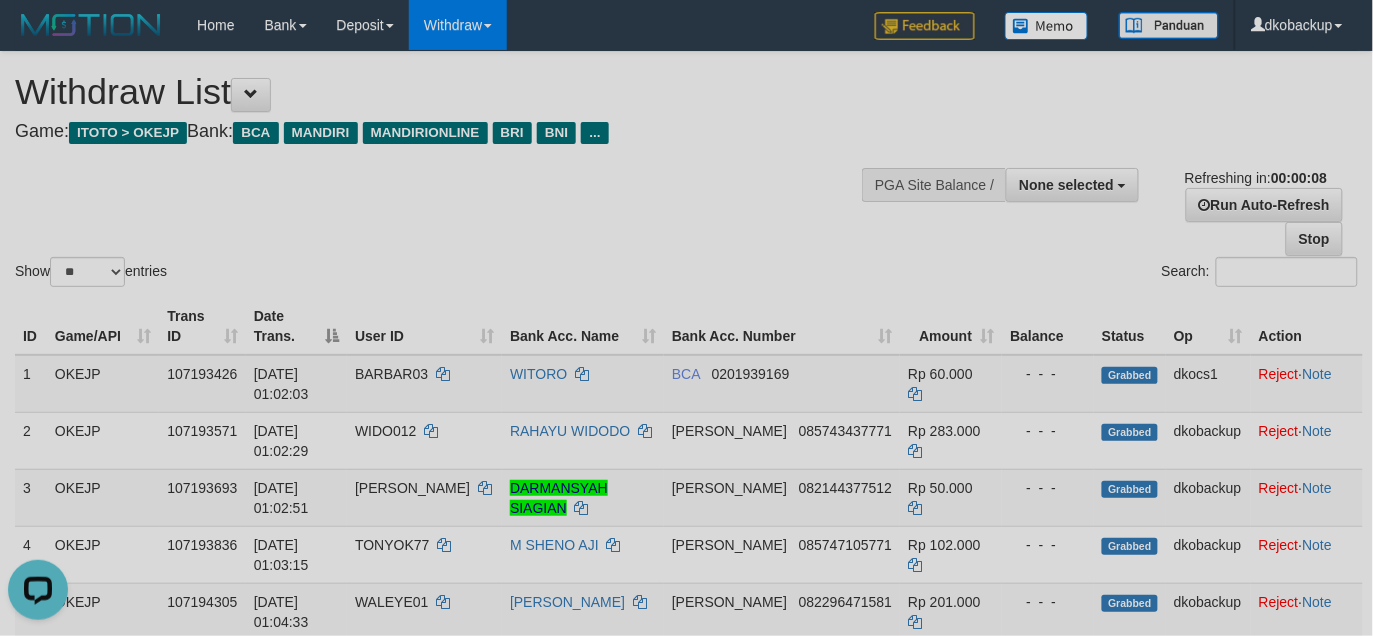 scroll, scrollTop: 0, scrollLeft: 0, axis: both 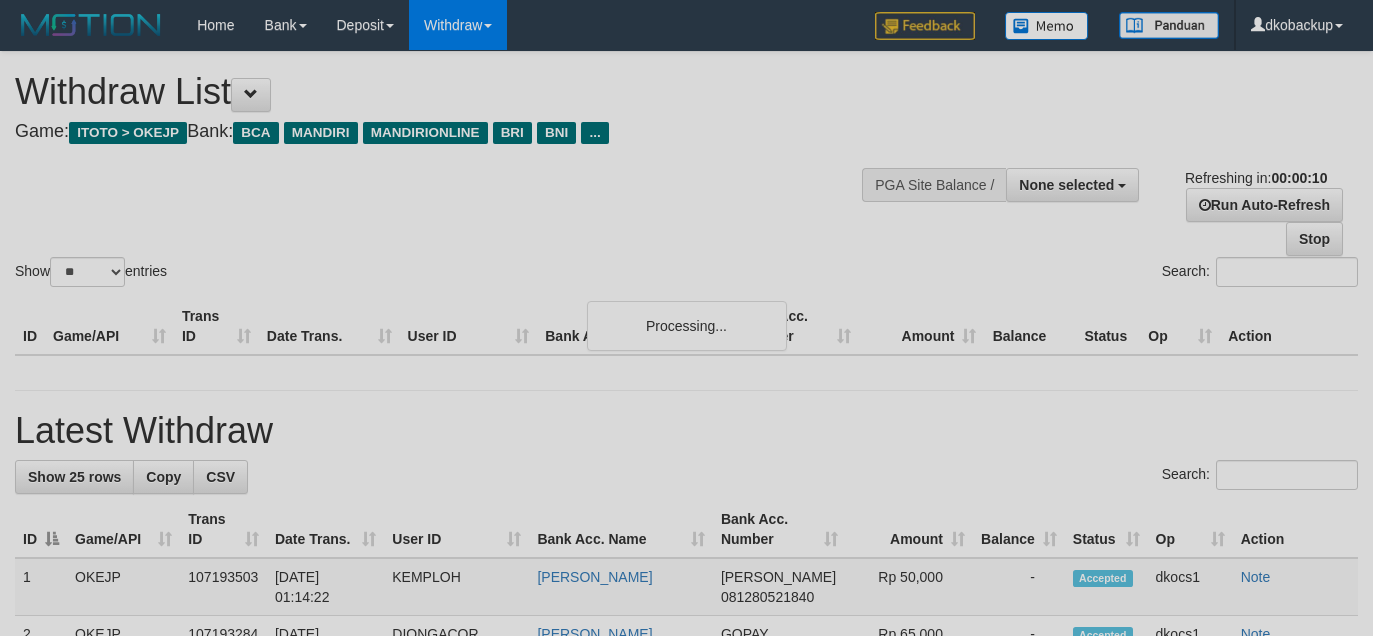 select 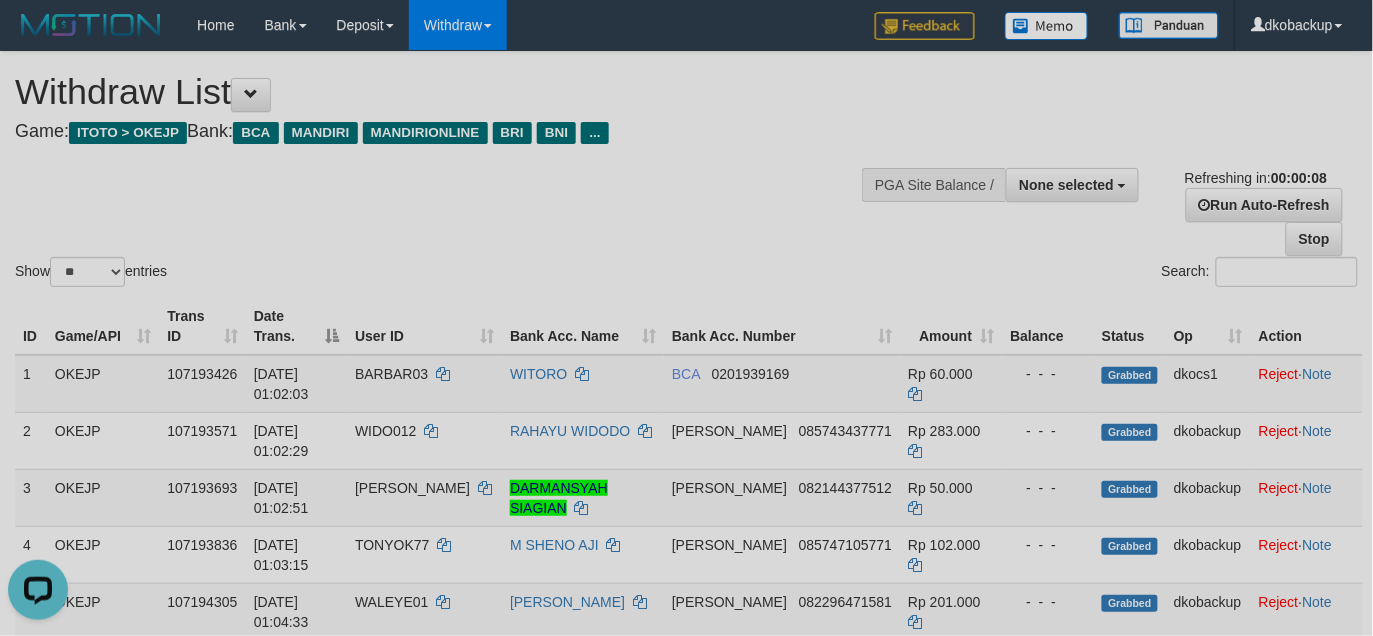 scroll, scrollTop: 0, scrollLeft: 0, axis: both 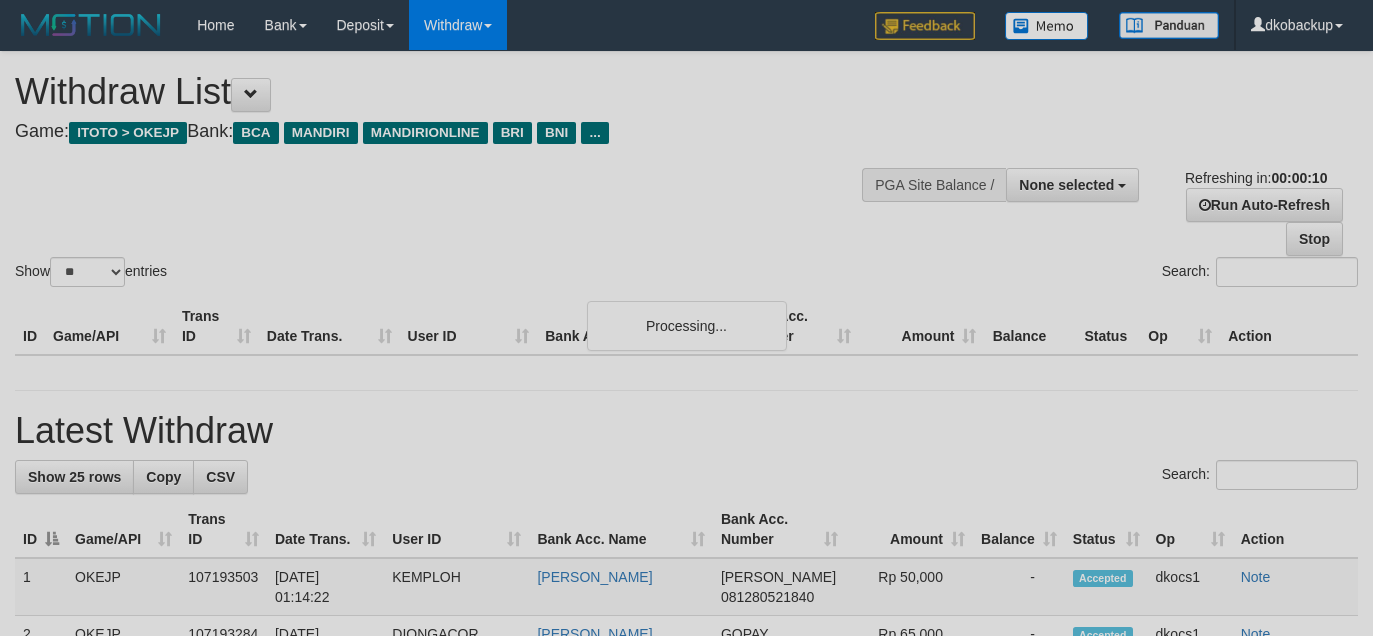 select 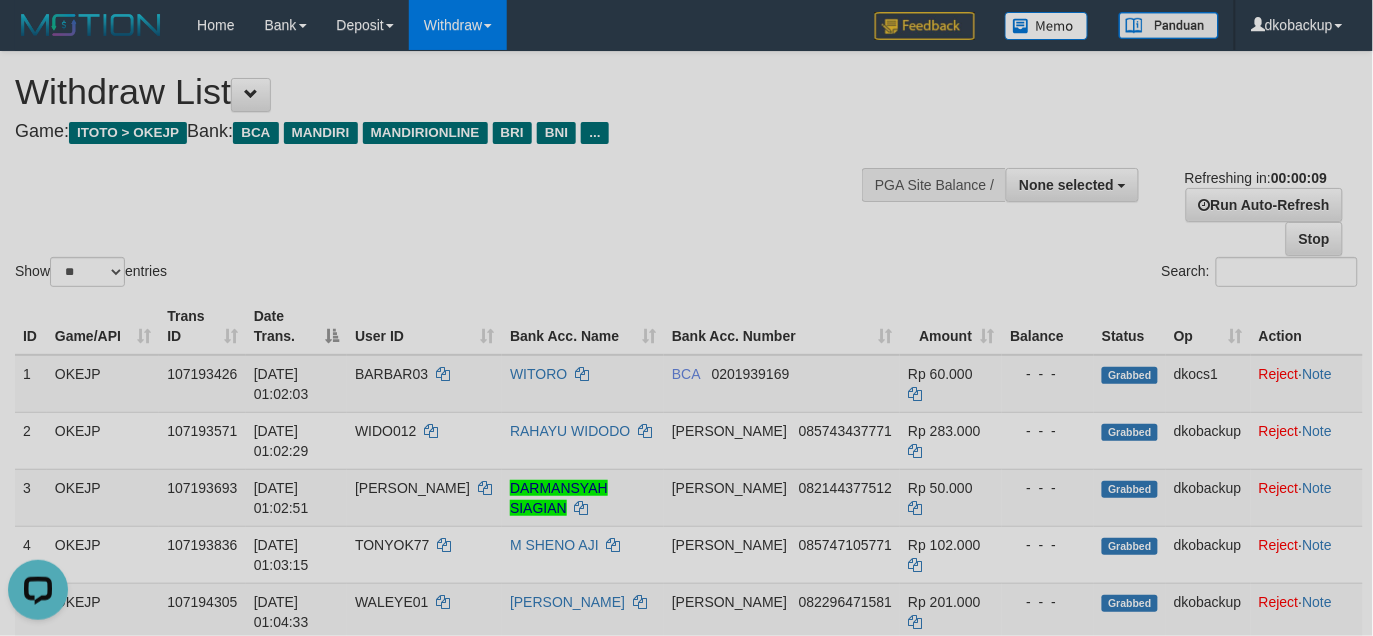 scroll, scrollTop: 0, scrollLeft: 0, axis: both 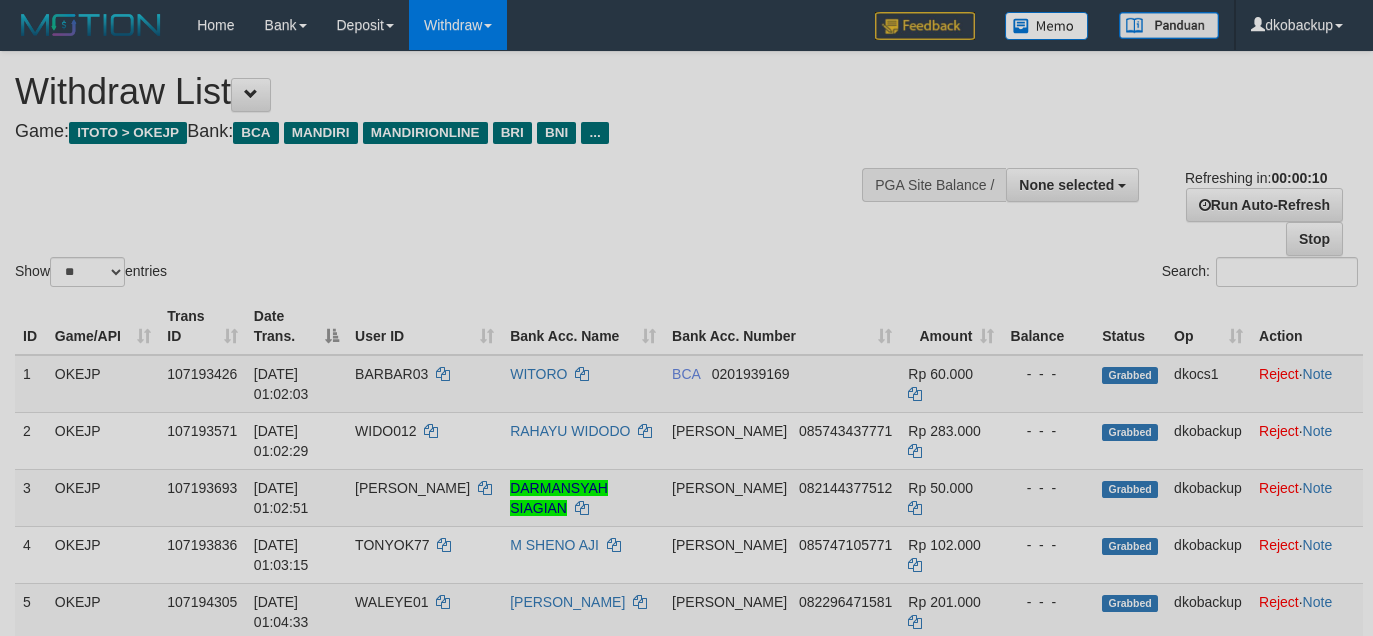 select 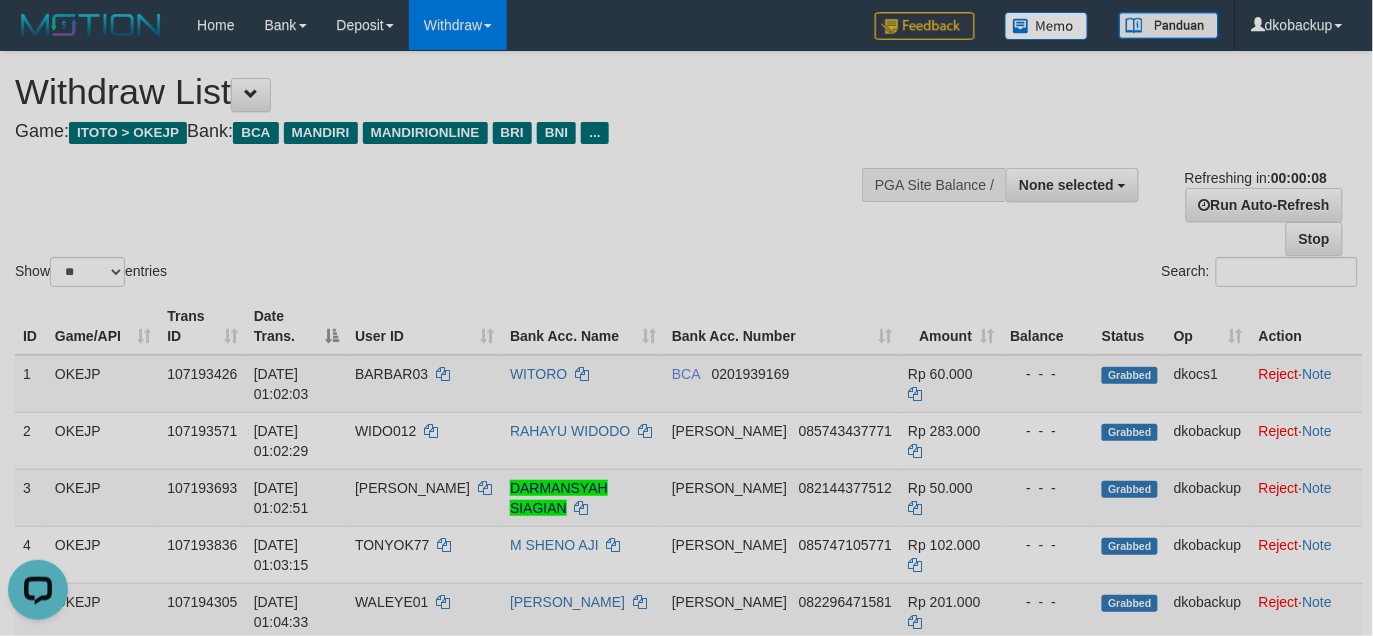 scroll, scrollTop: 0, scrollLeft: 0, axis: both 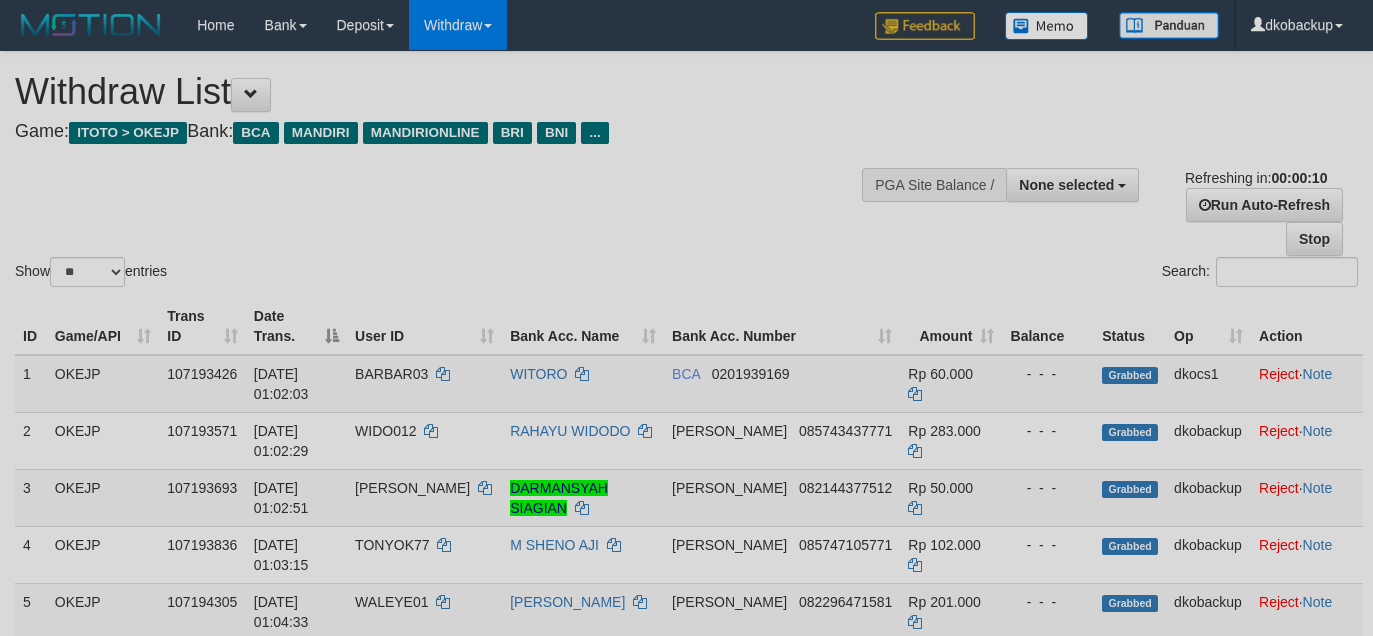 select 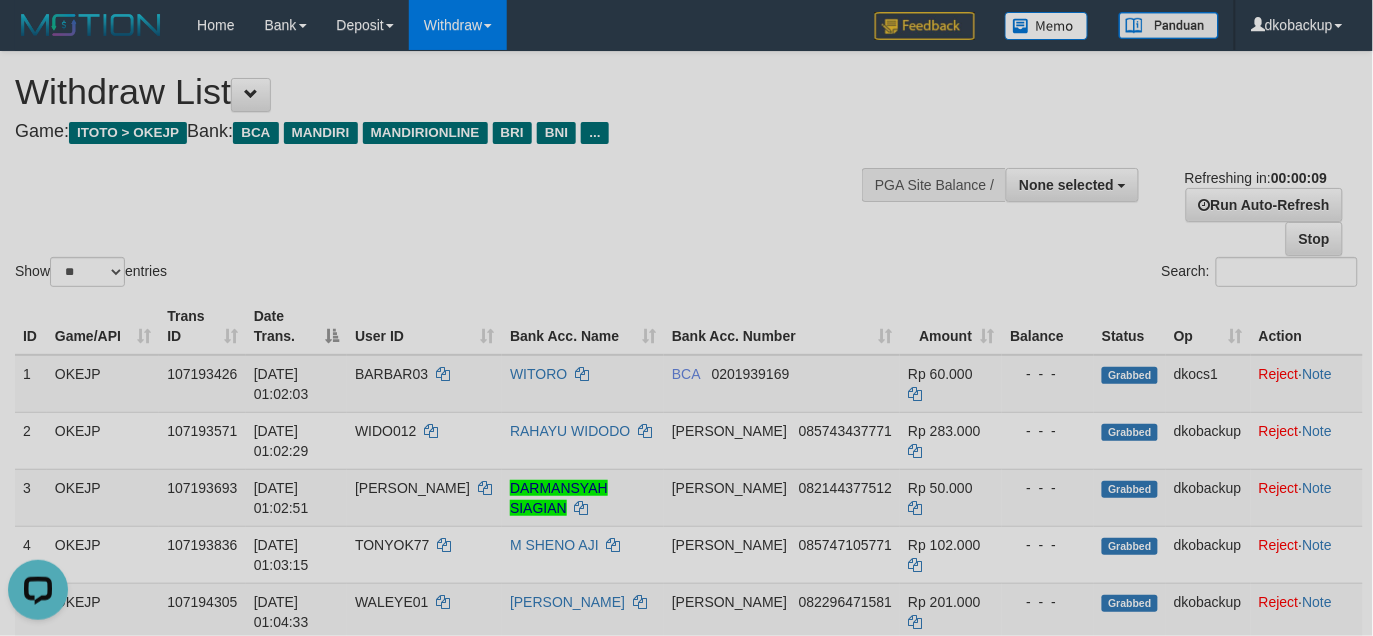 scroll, scrollTop: 0, scrollLeft: 0, axis: both 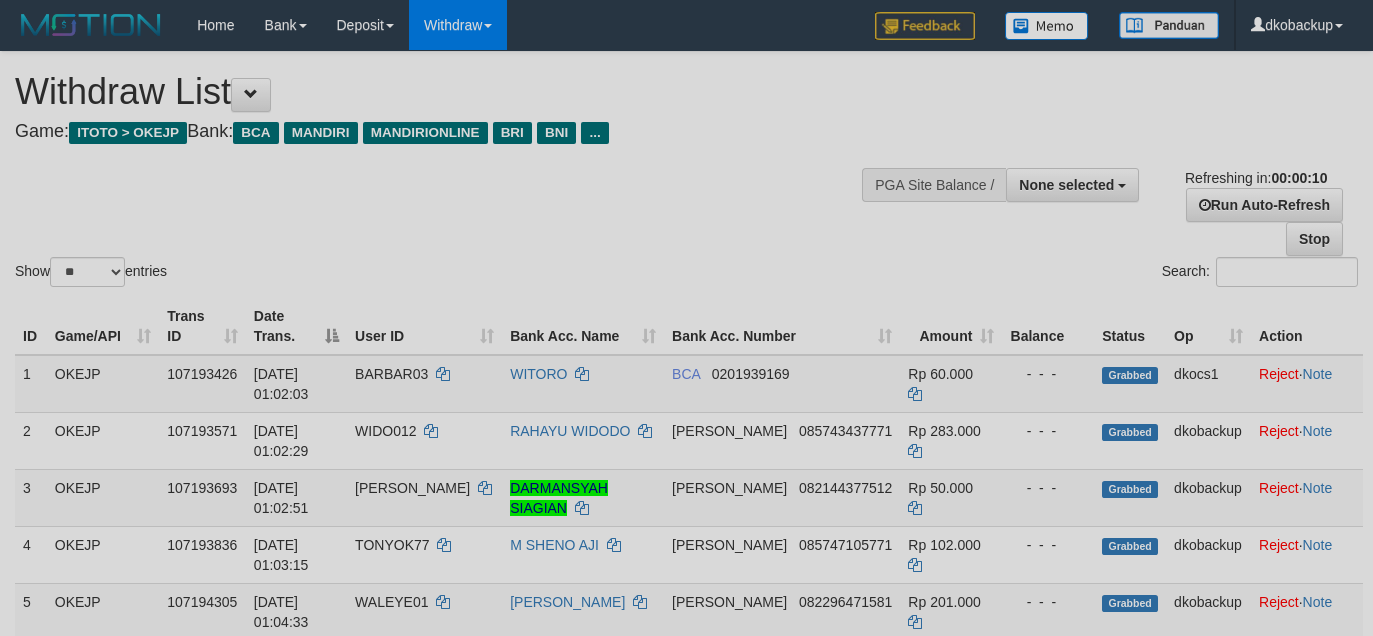 select 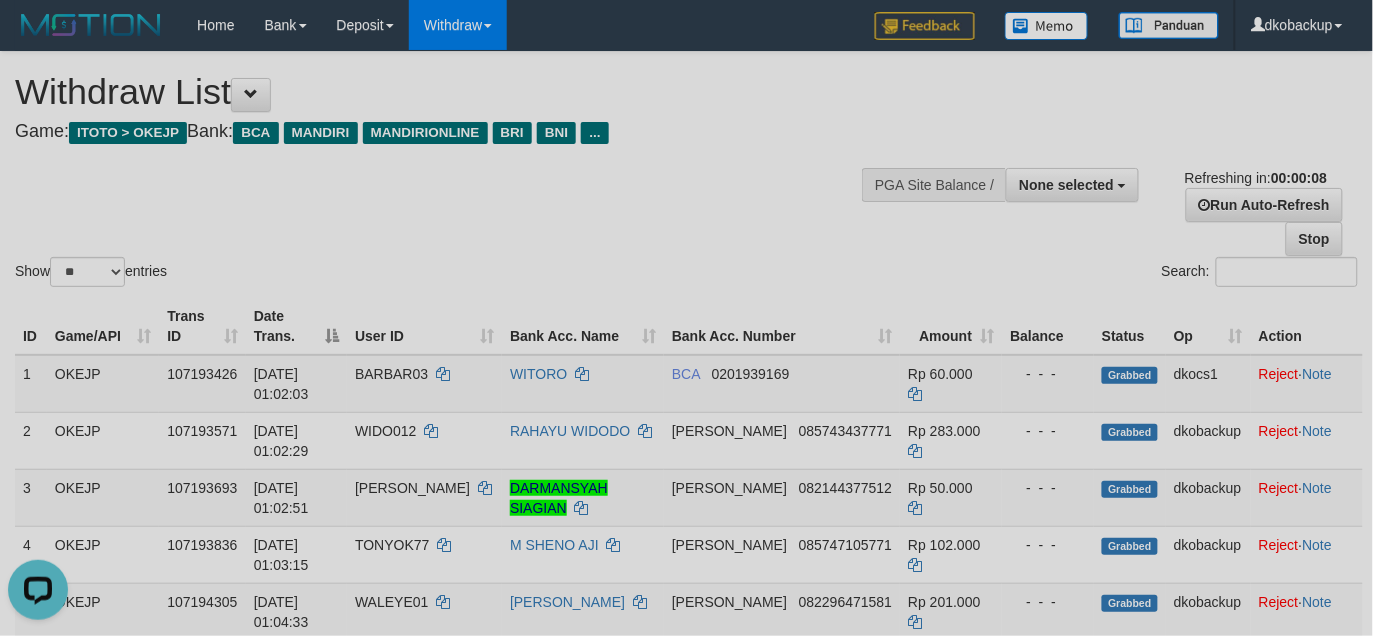 scroll, scrollTop: 0, scrollLeft: 0, axis: both 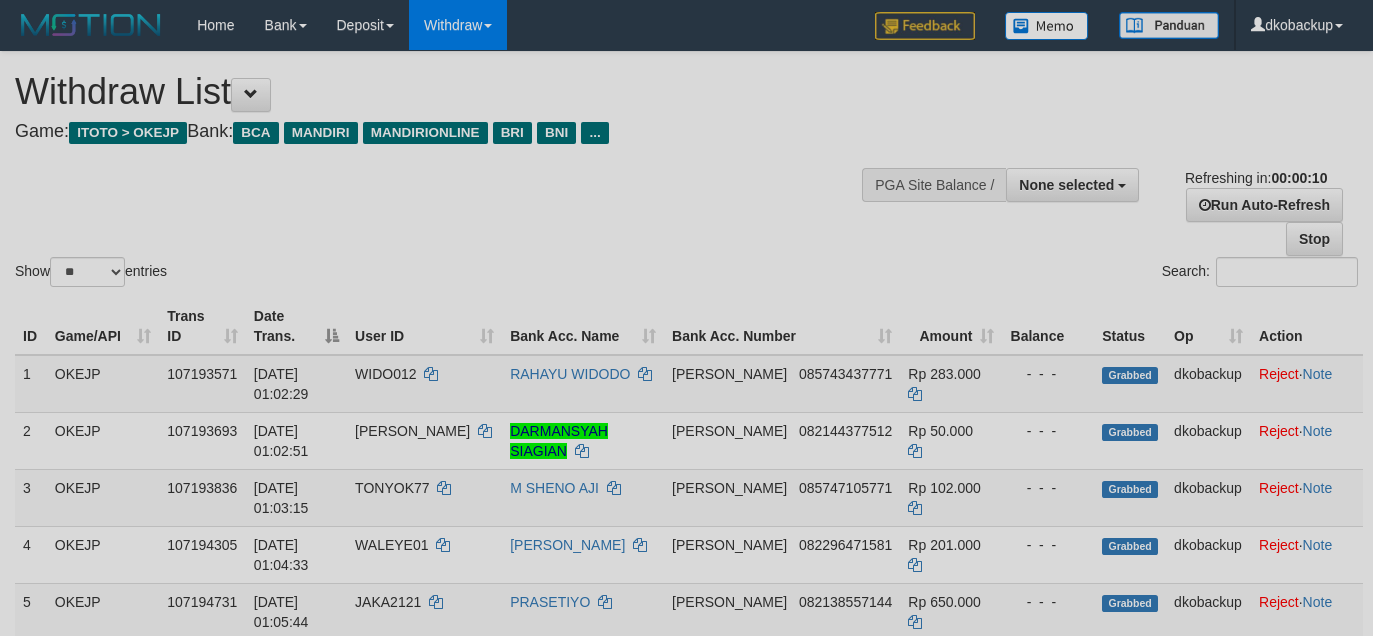 select 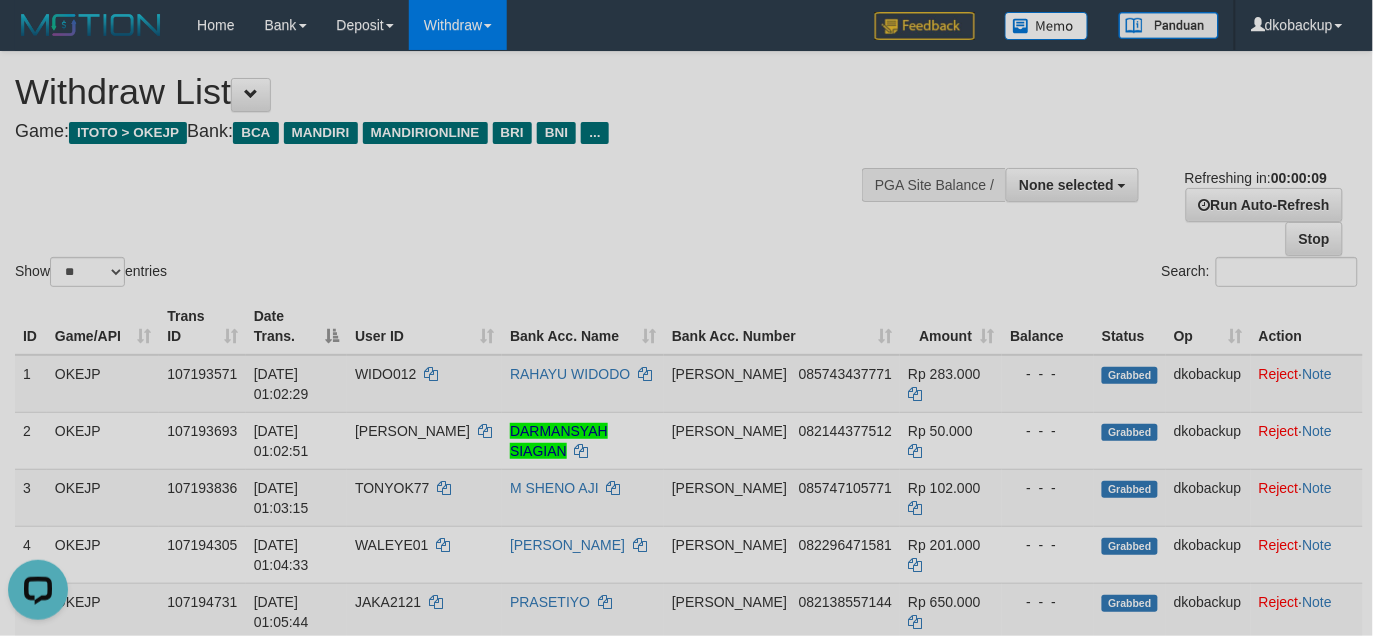 scroll, scrollTop: 0, scrollLeft: 0, axis: both 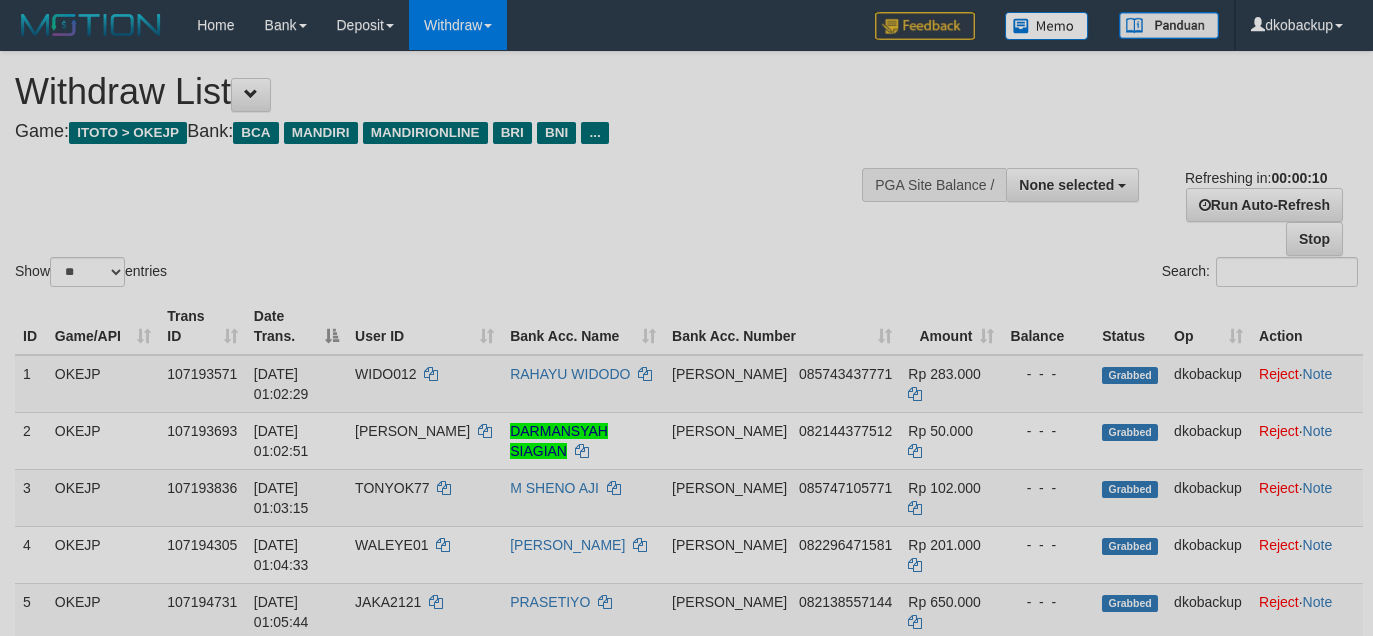 select 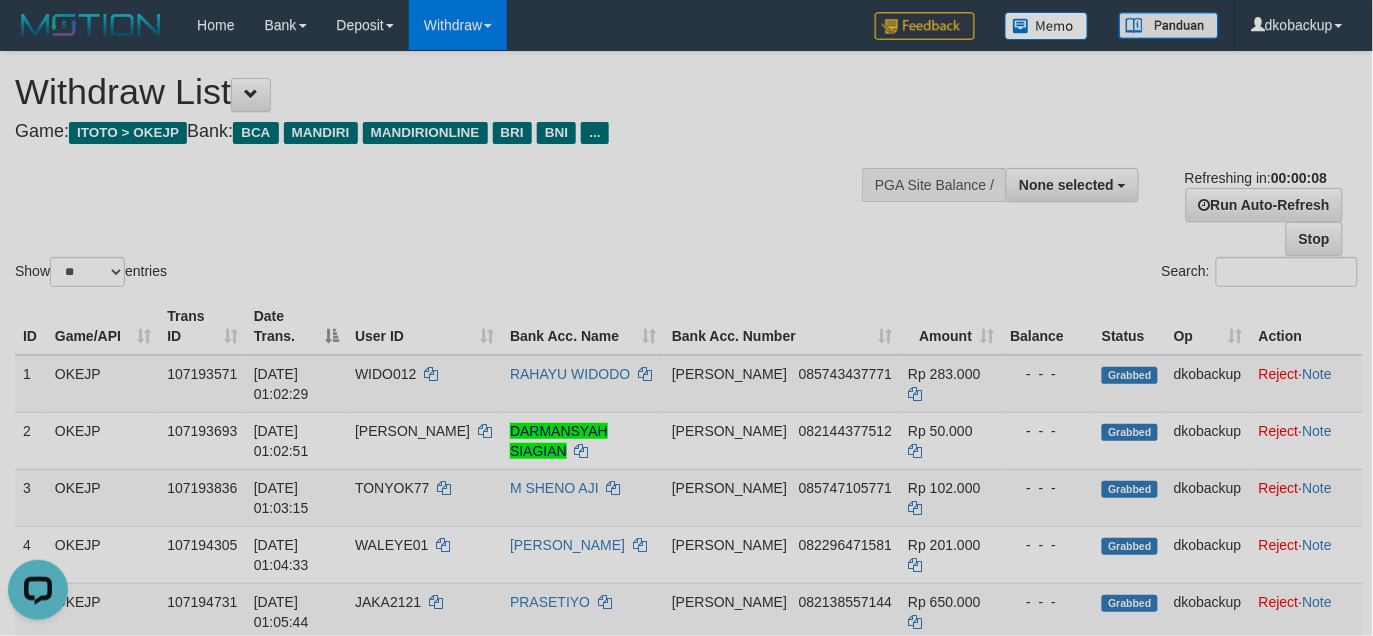 scroll, scrollTop: 0, scrollLeft: 0, axis: both 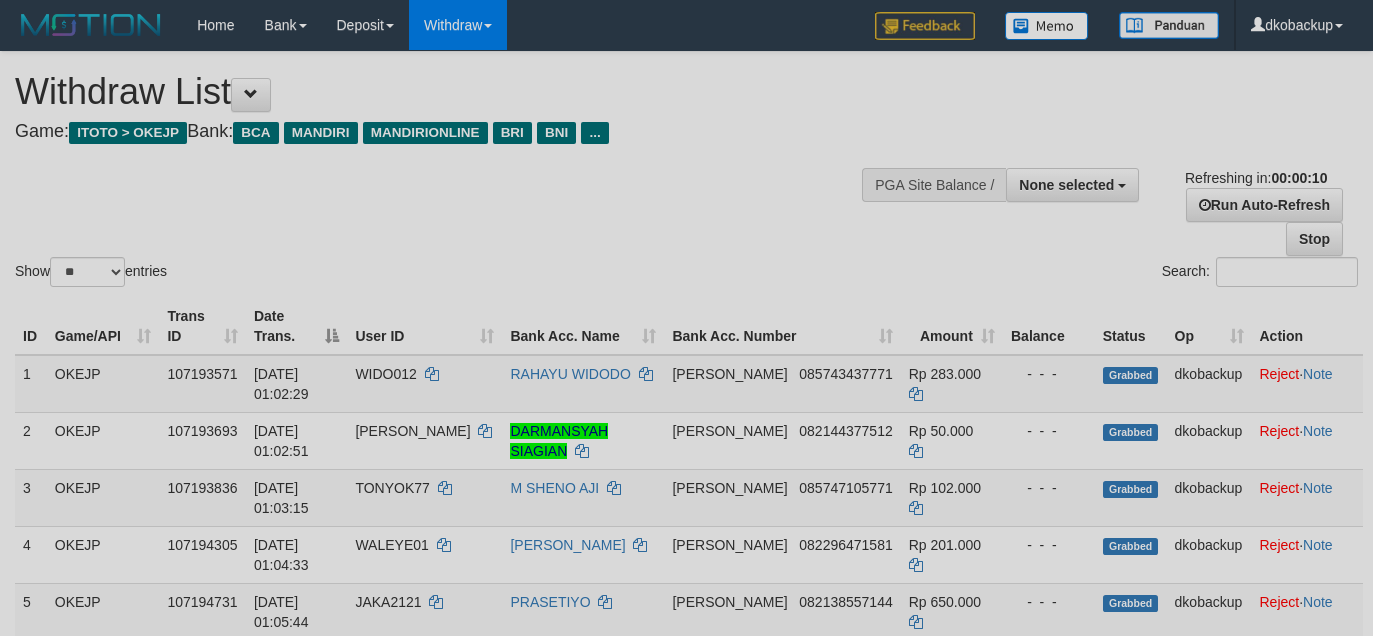 select 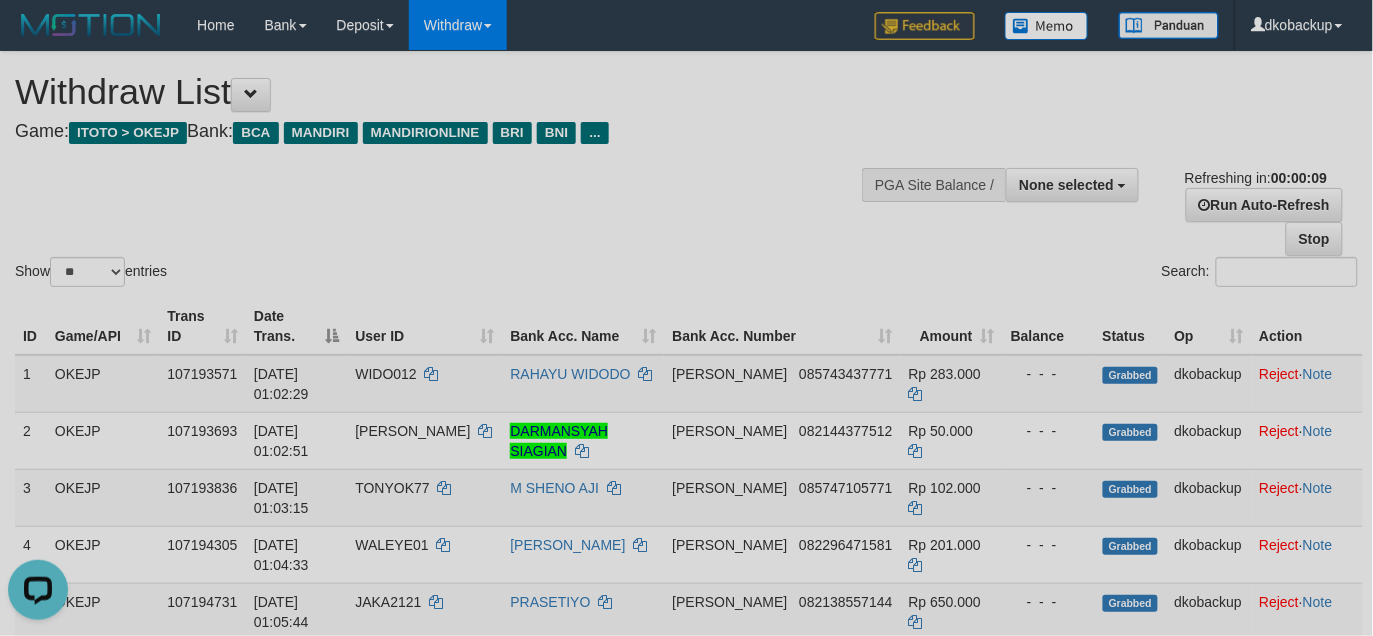 scroll, scrollTop: 0, scrollLeft: 0, axis: both 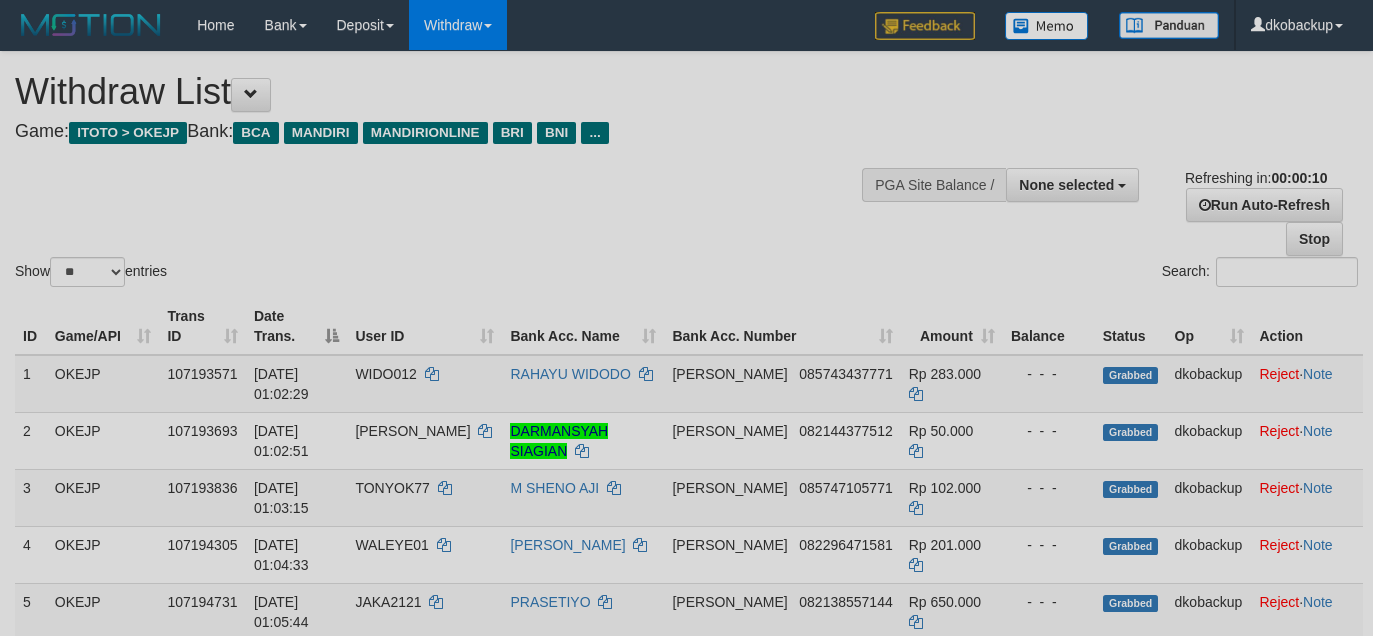 select 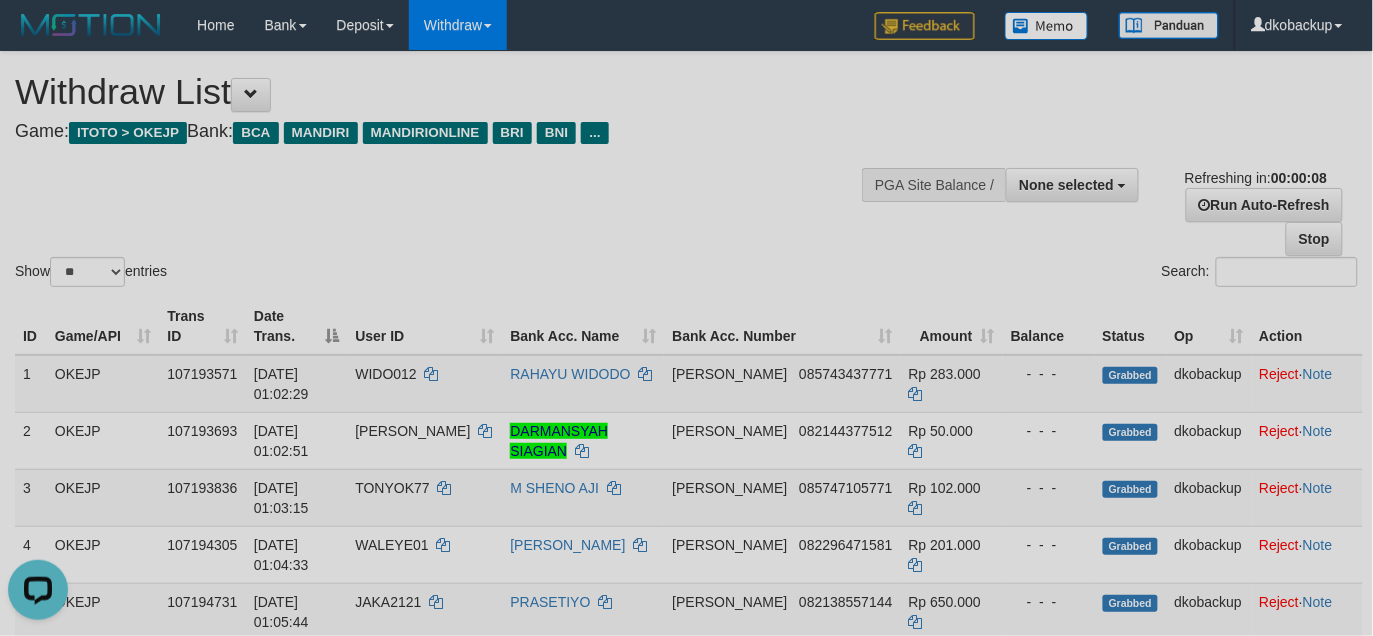 scroll, scrollTop: 0, scrollLeft: 0, axis: both 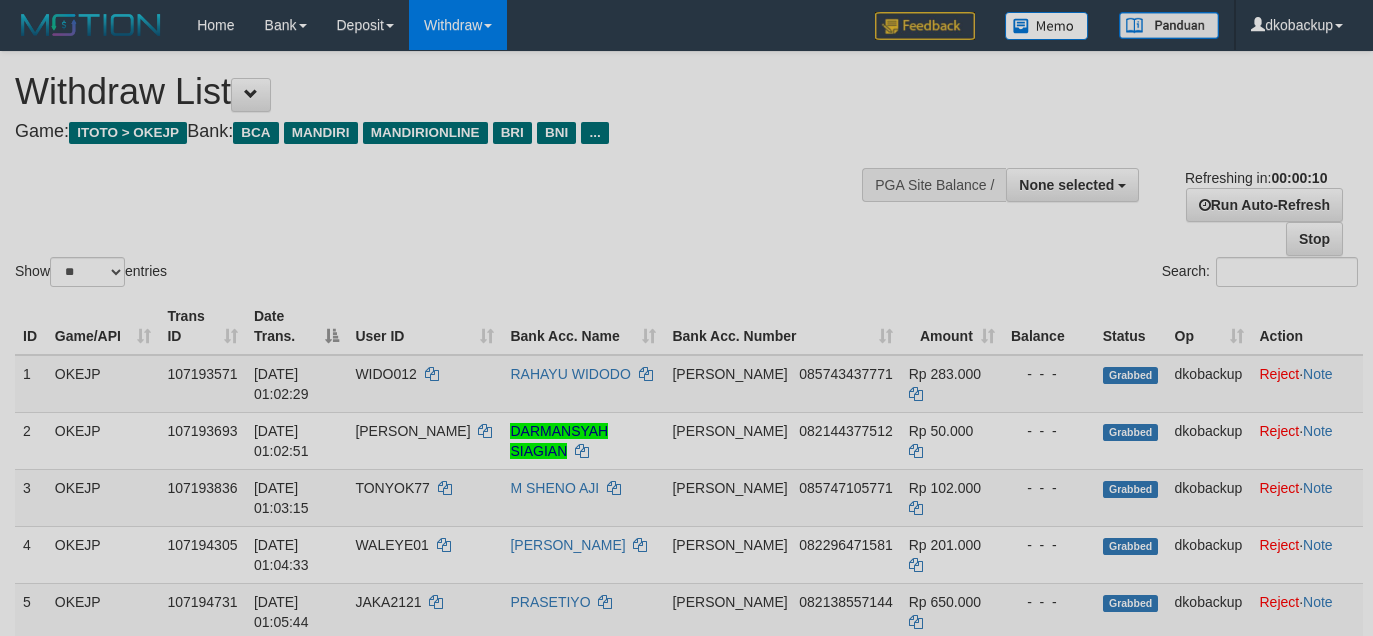 select 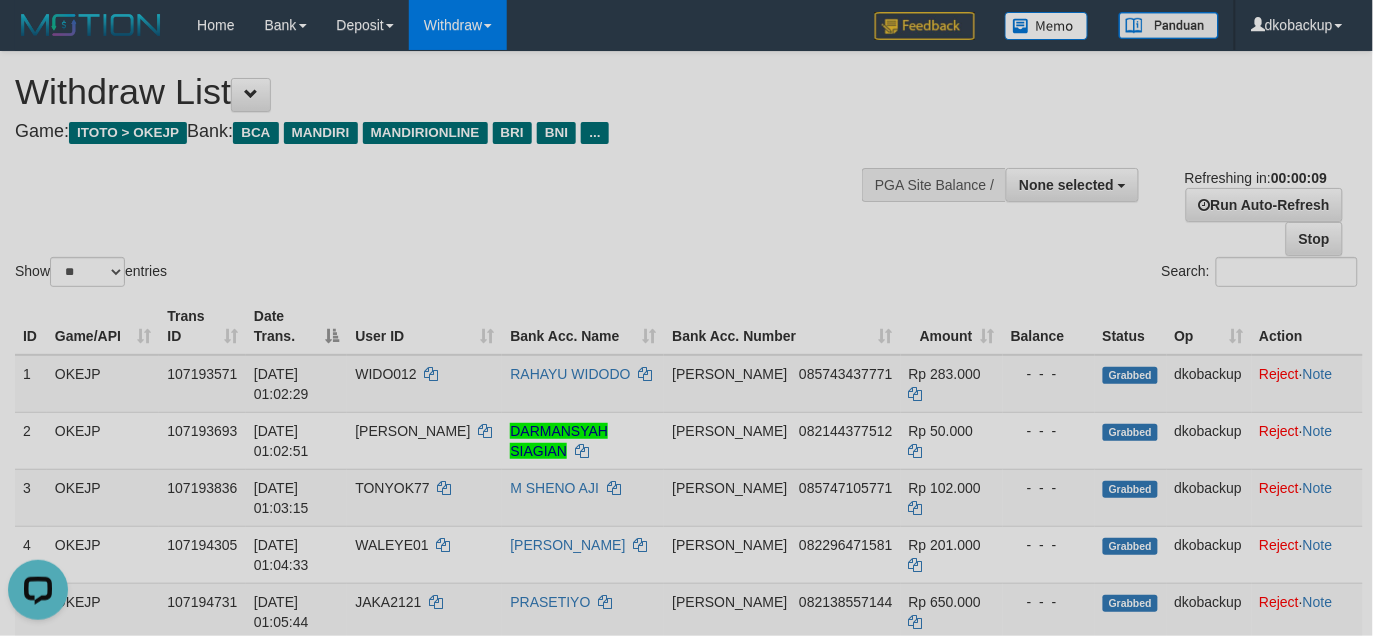 scroll, scrollTop: 0, scrollLeft: 0, axis: both 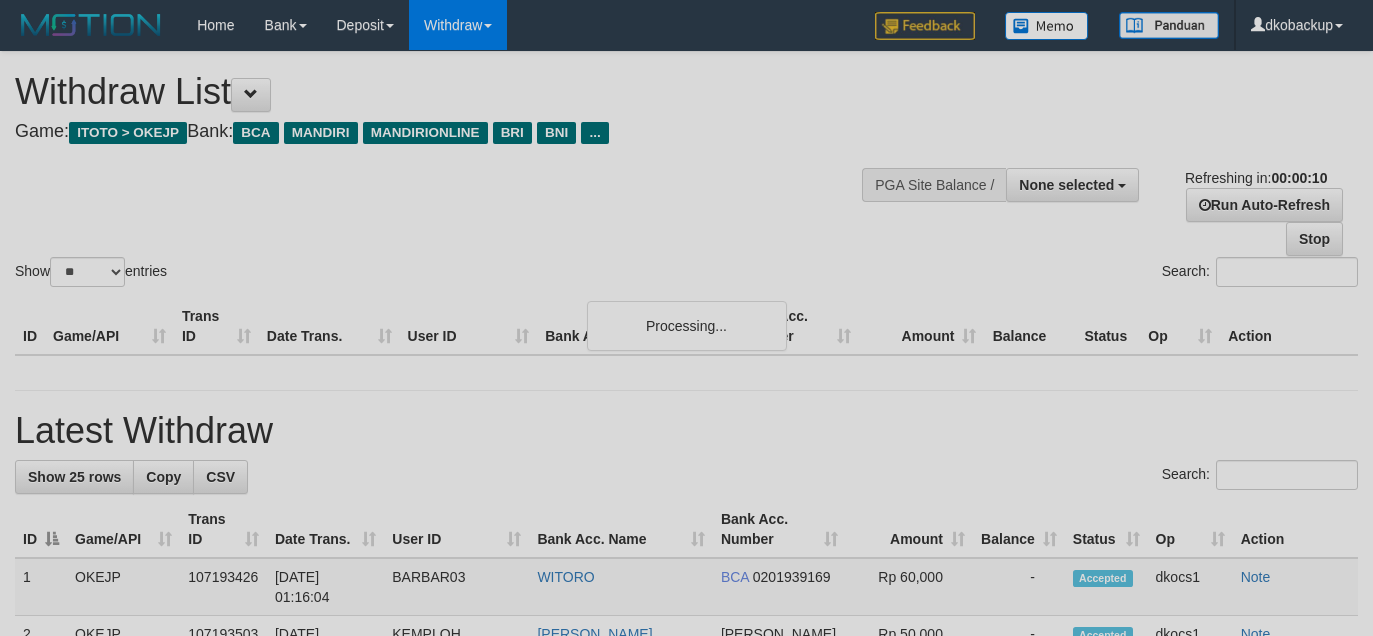 select 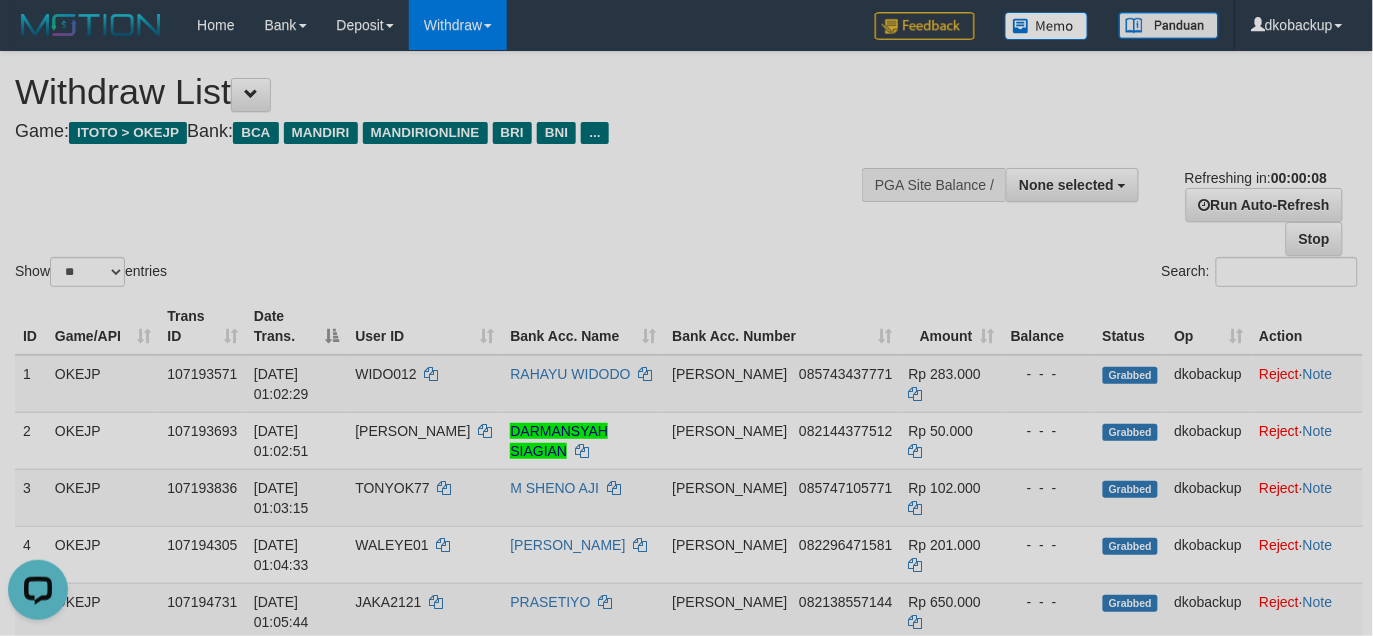 scroll, scrollTop: 0, scrollLeft: 0, axis: both 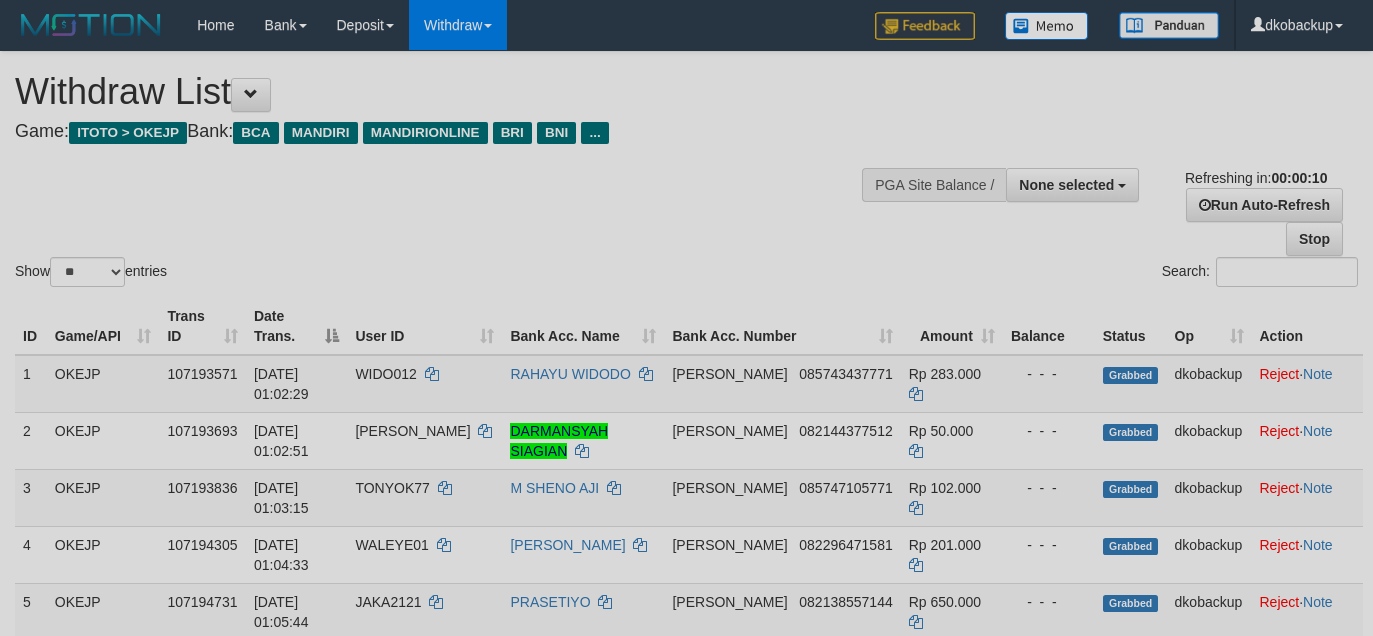 select 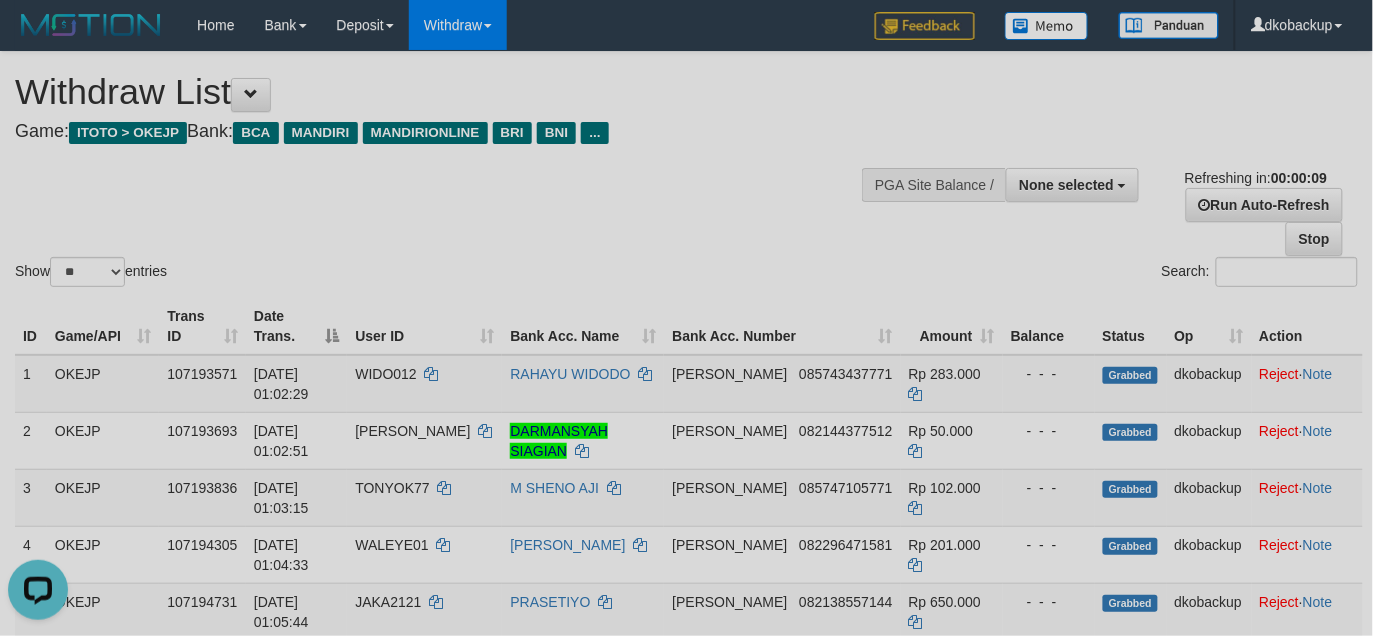 scroll, scrollTop: 0, scrollLeft: 0, axis: both 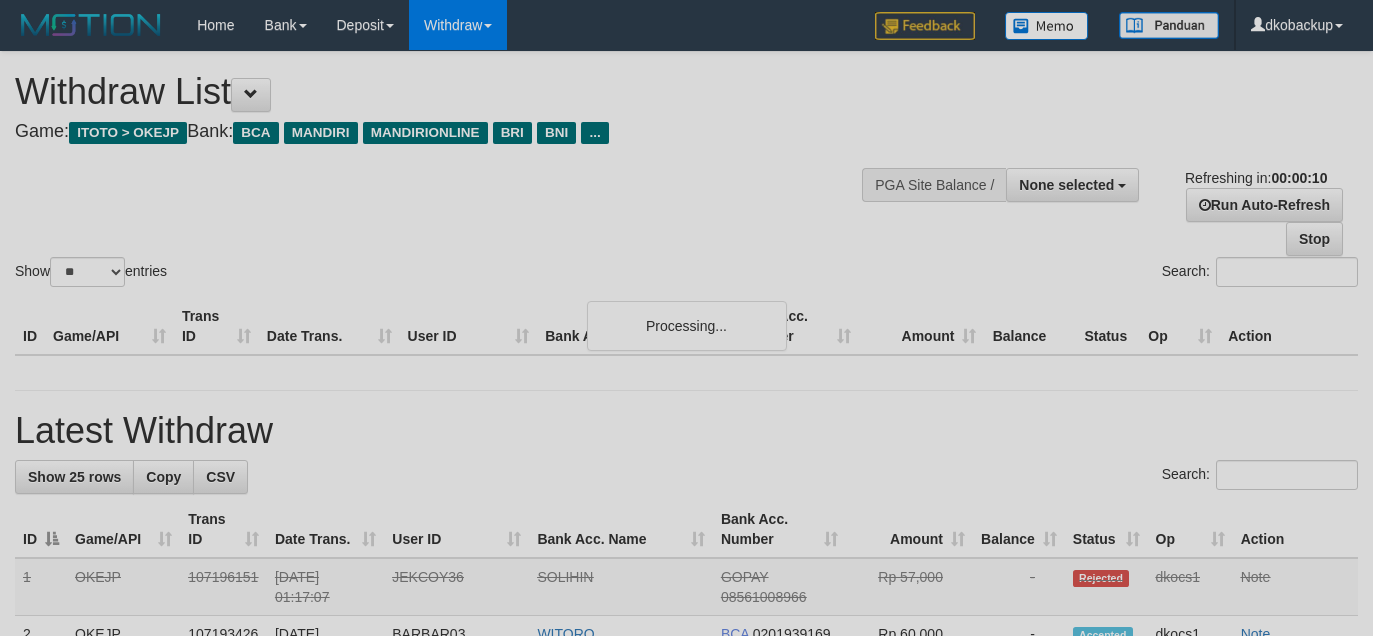 select 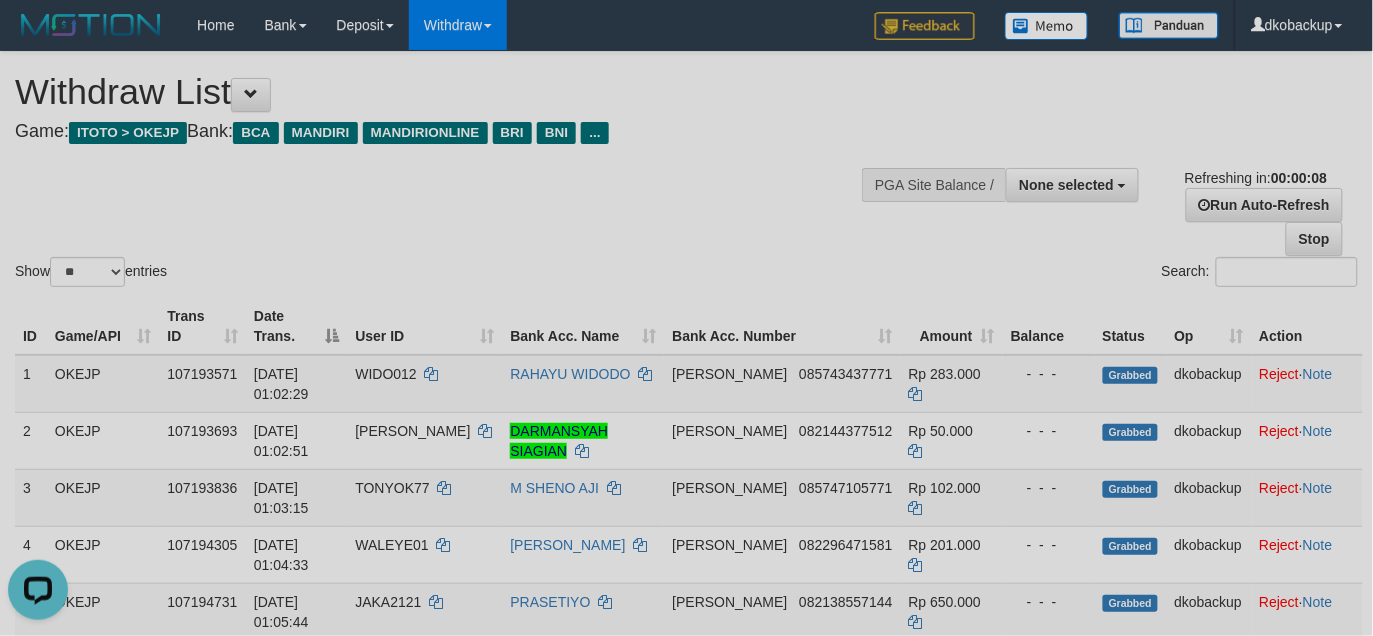 scroll, scrollTop: 0, scrollLeft: 0, axis: both 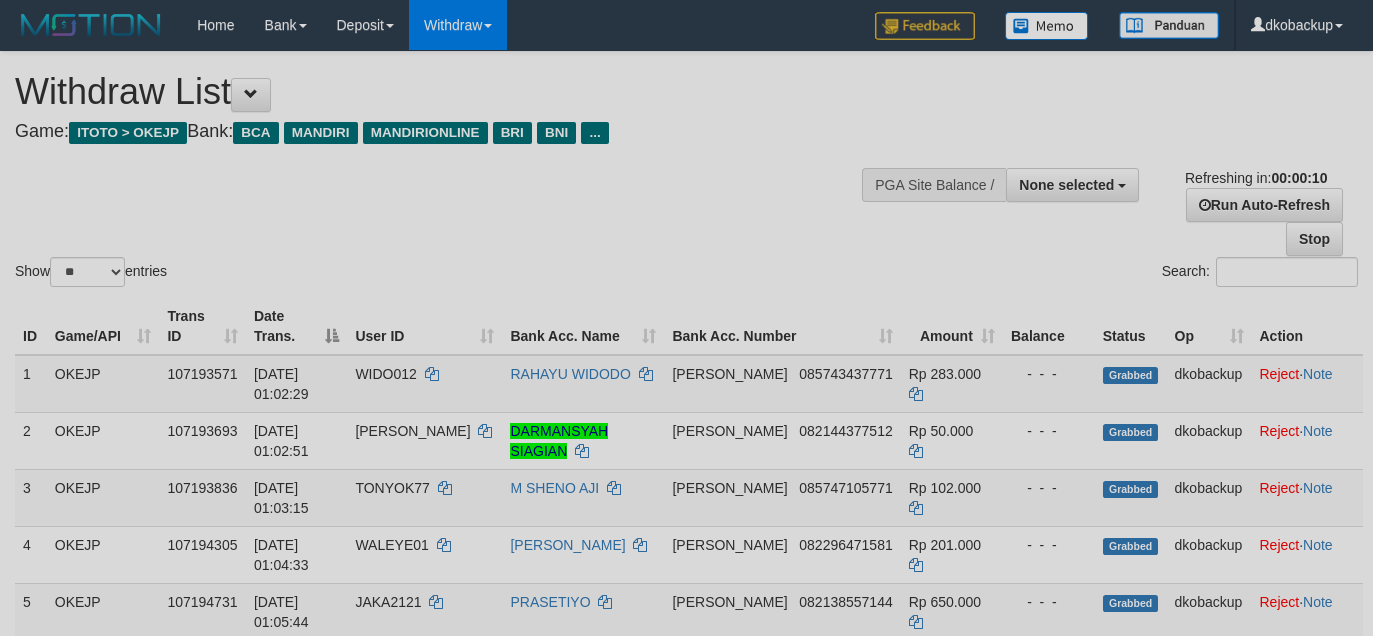 select 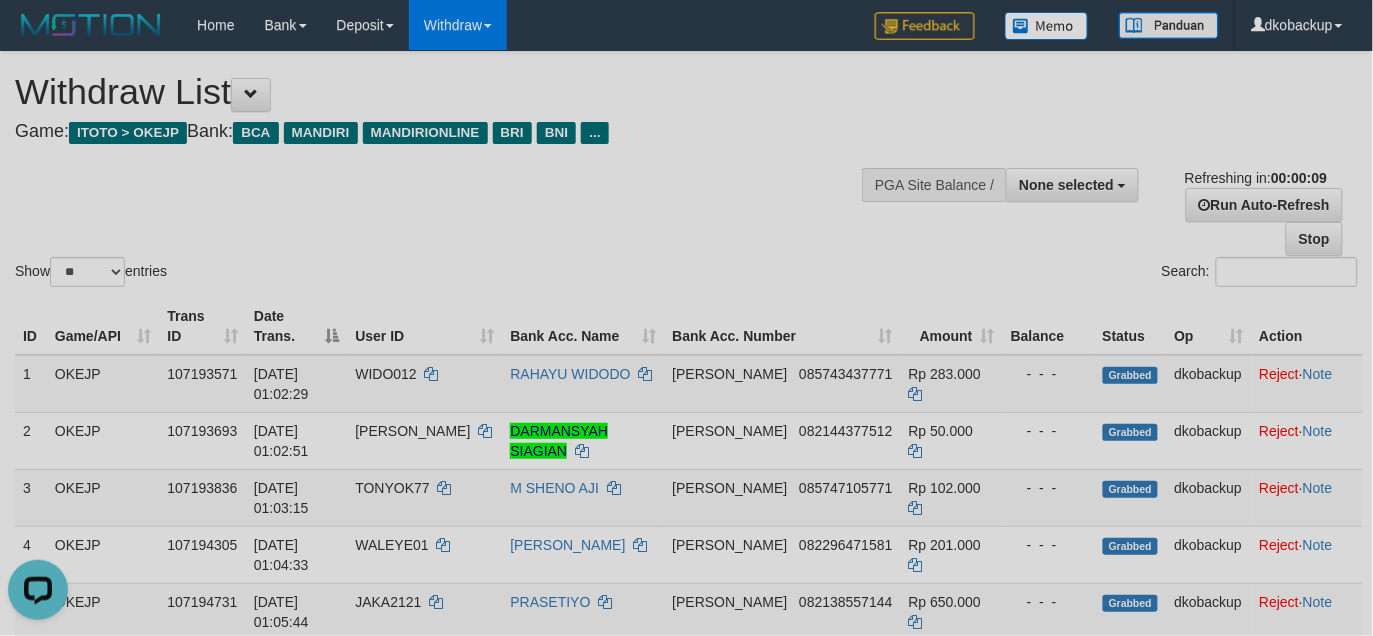 scroll, scrollTop: 0, scrollLeft: 0, axis: both 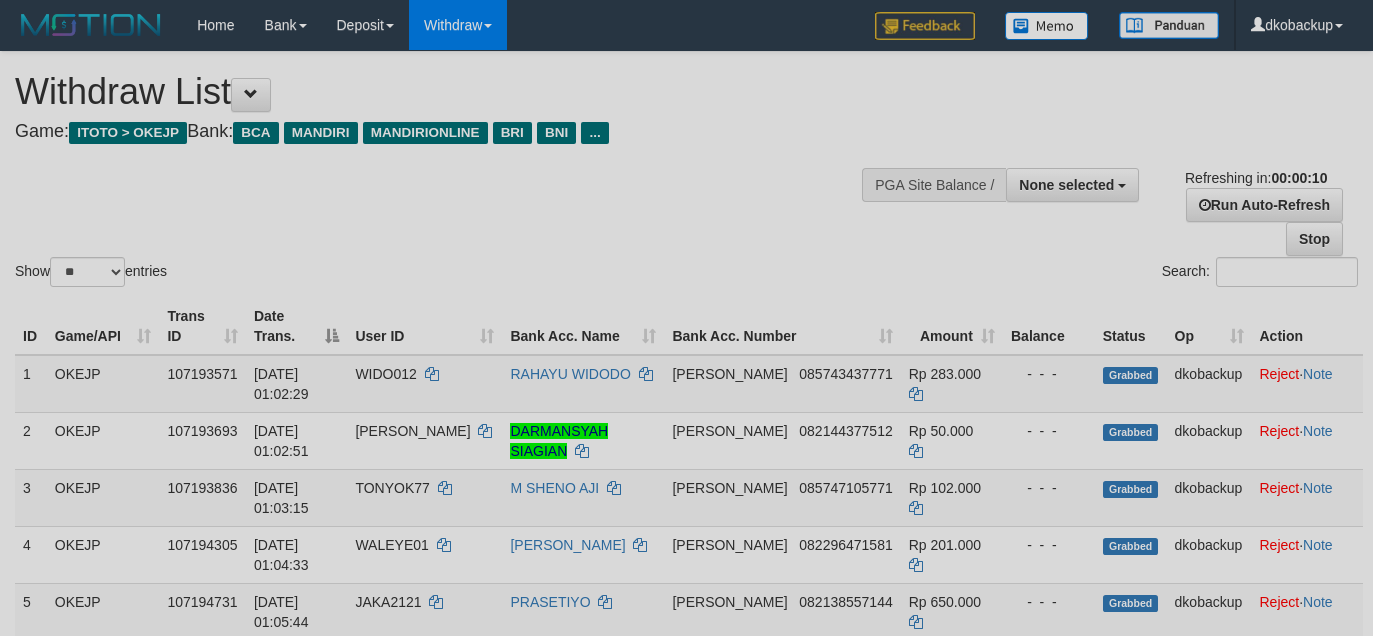 select 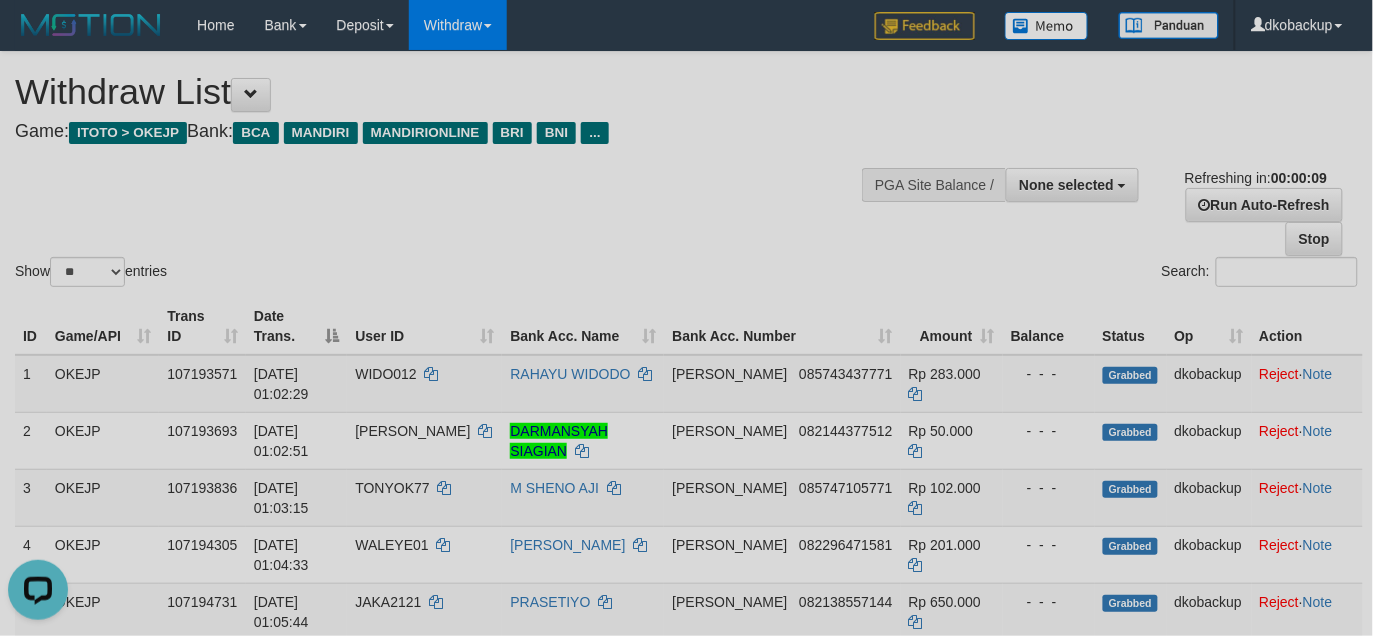 scroll, scrollTop: 0, scrollLeft: 0, axis: both 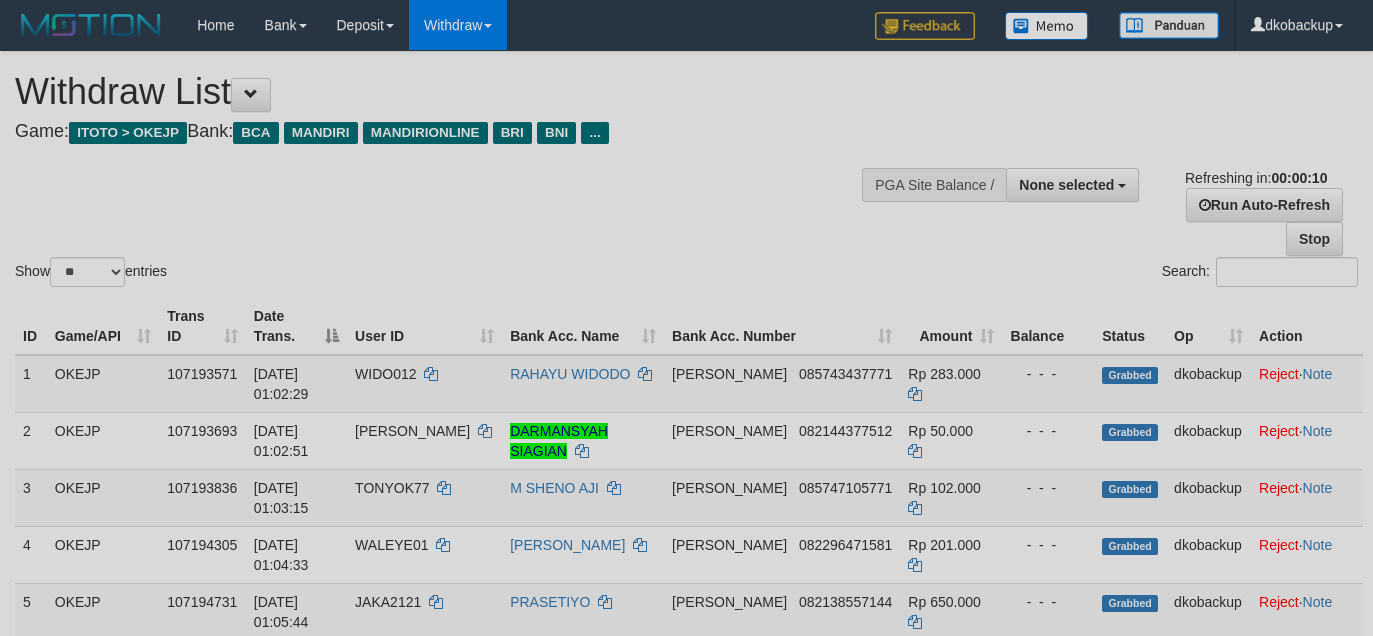 select 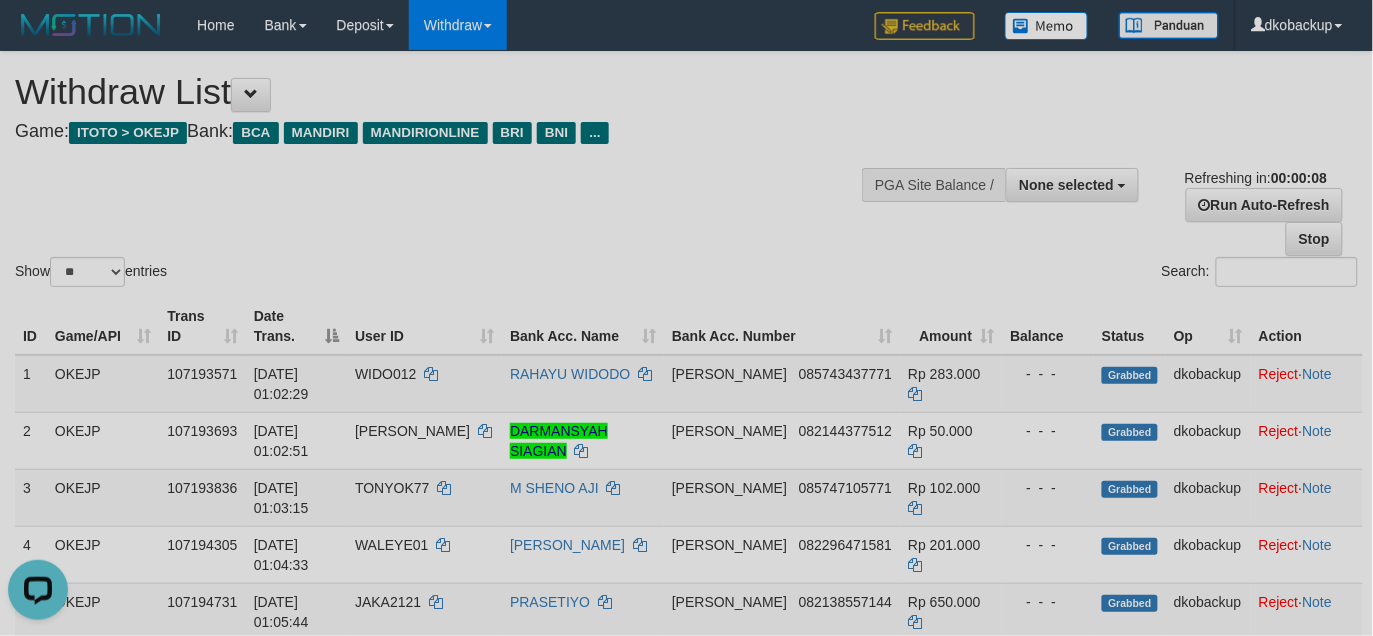 scroll, scrollTop: 0, scrollLeft: 0, axis: both 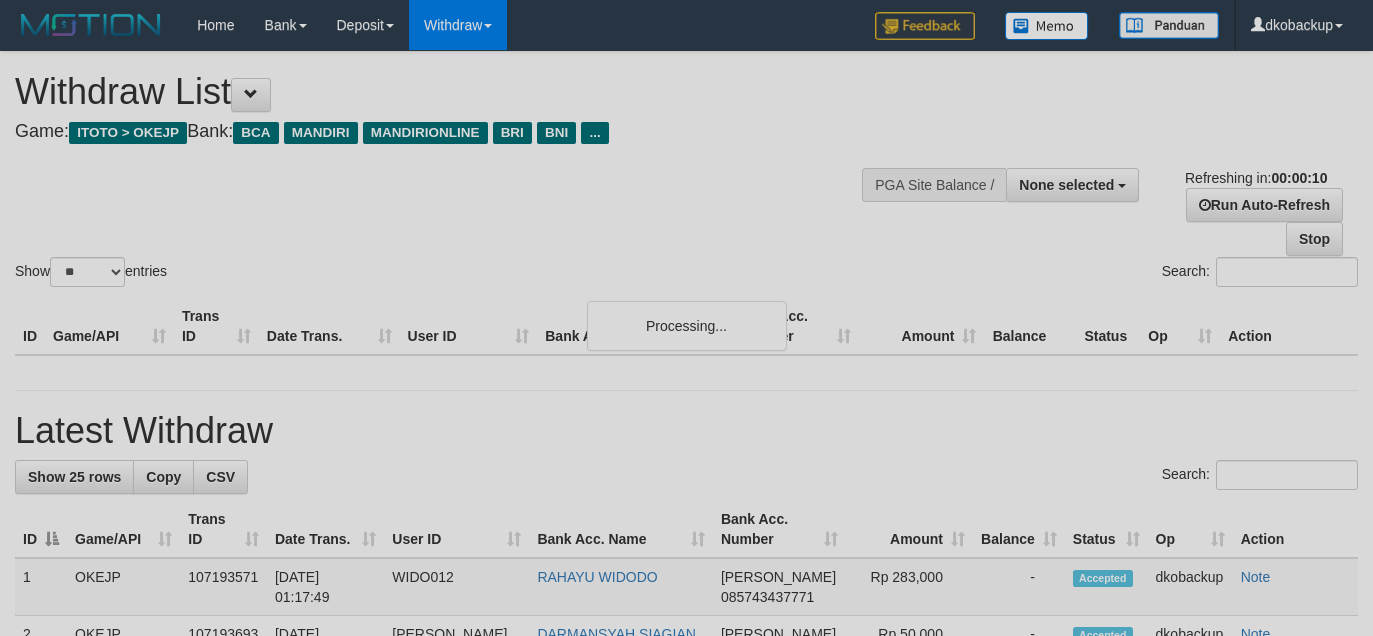 select 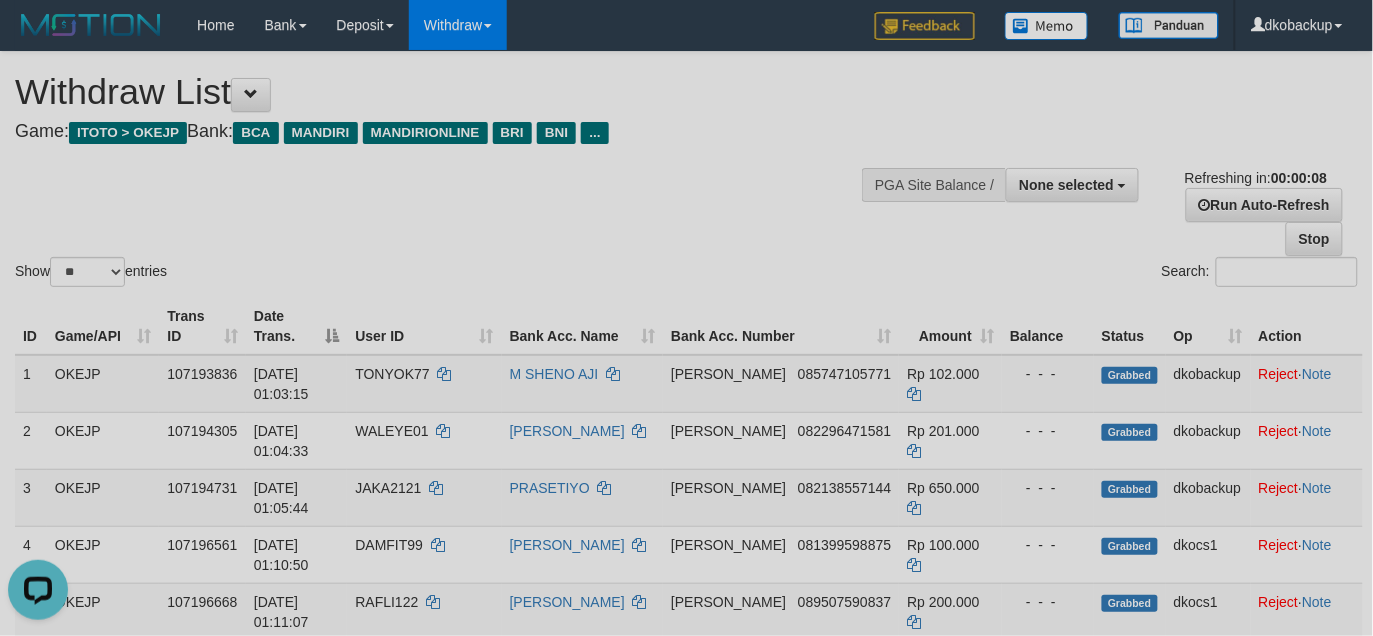 scroll, scrollTop: 0, scrollLeft: 0, axis: both 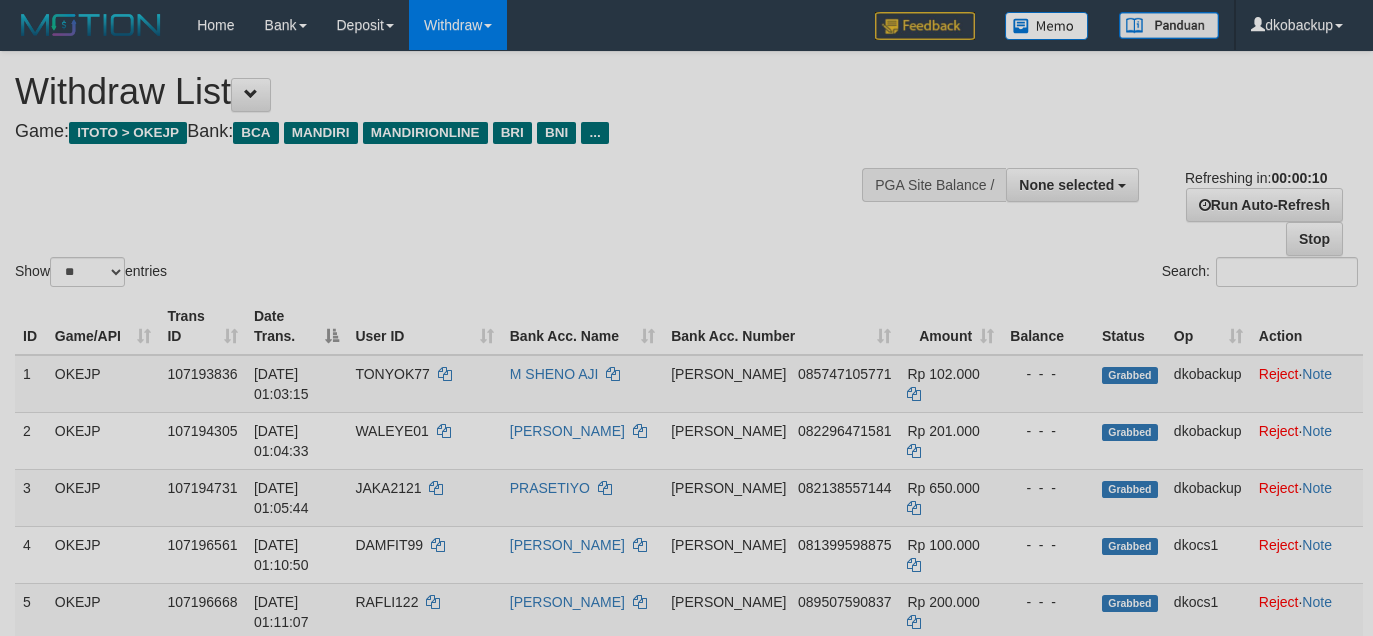select 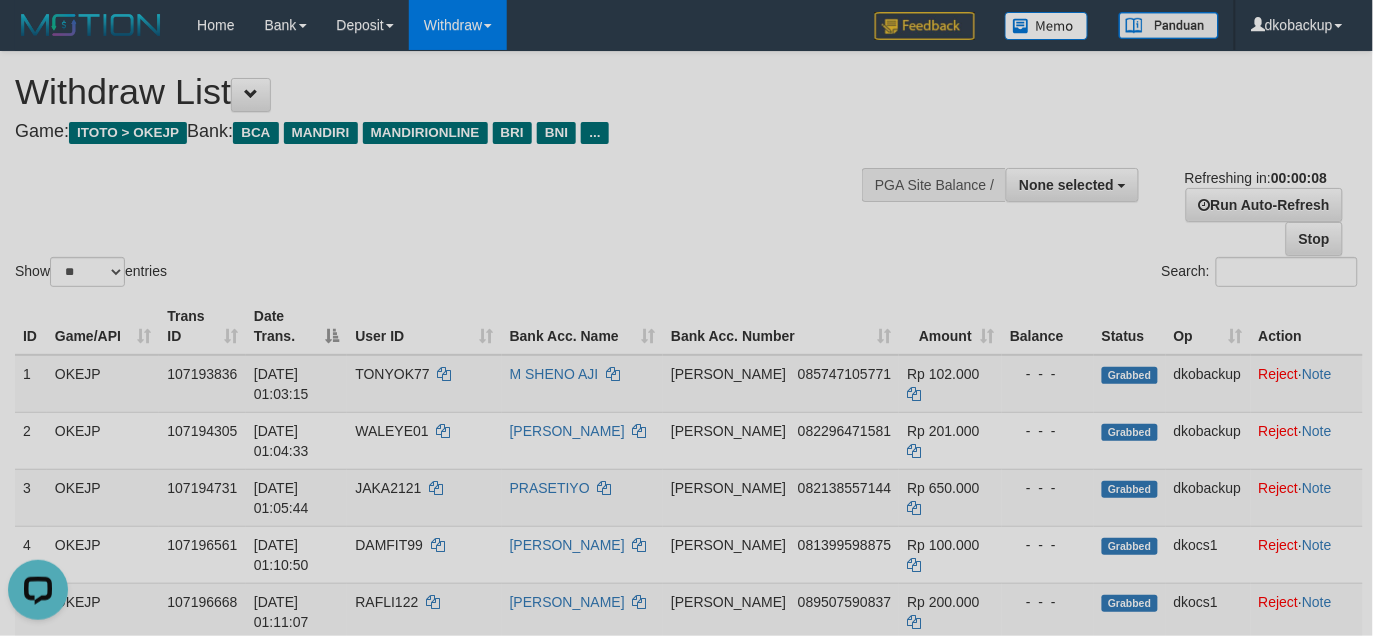scroll, scrollTop: 0, scrollLeft: 0, axis: both 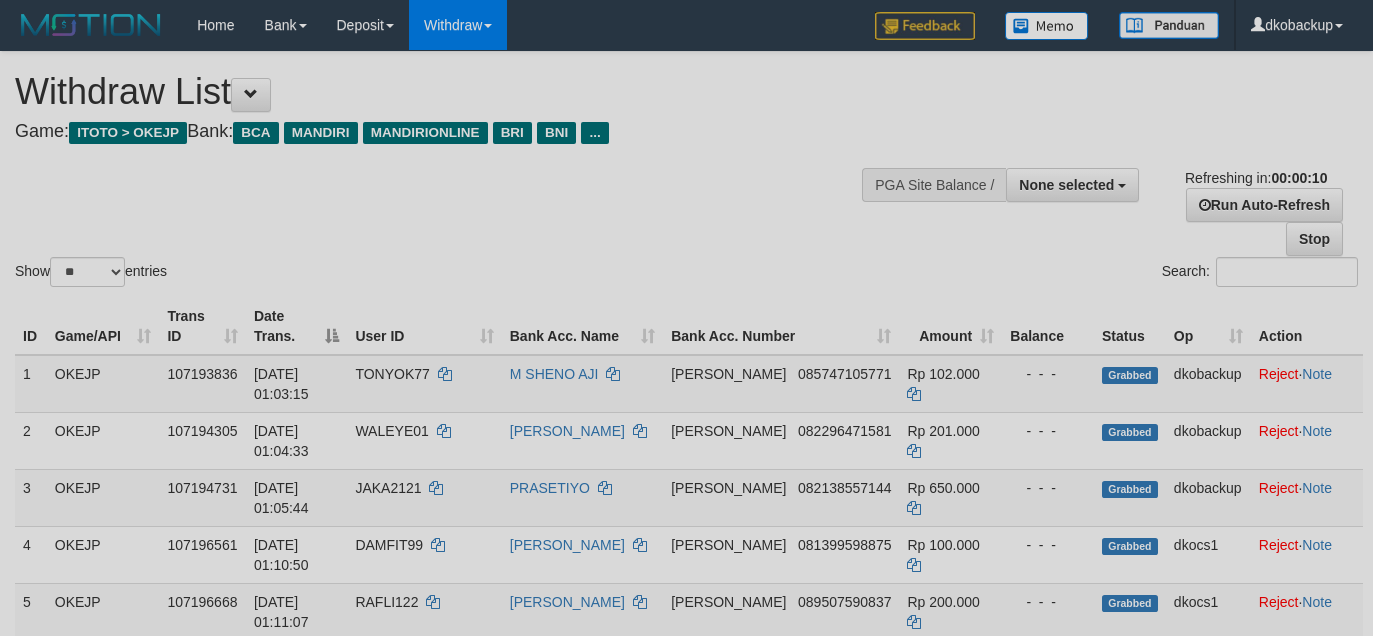 select 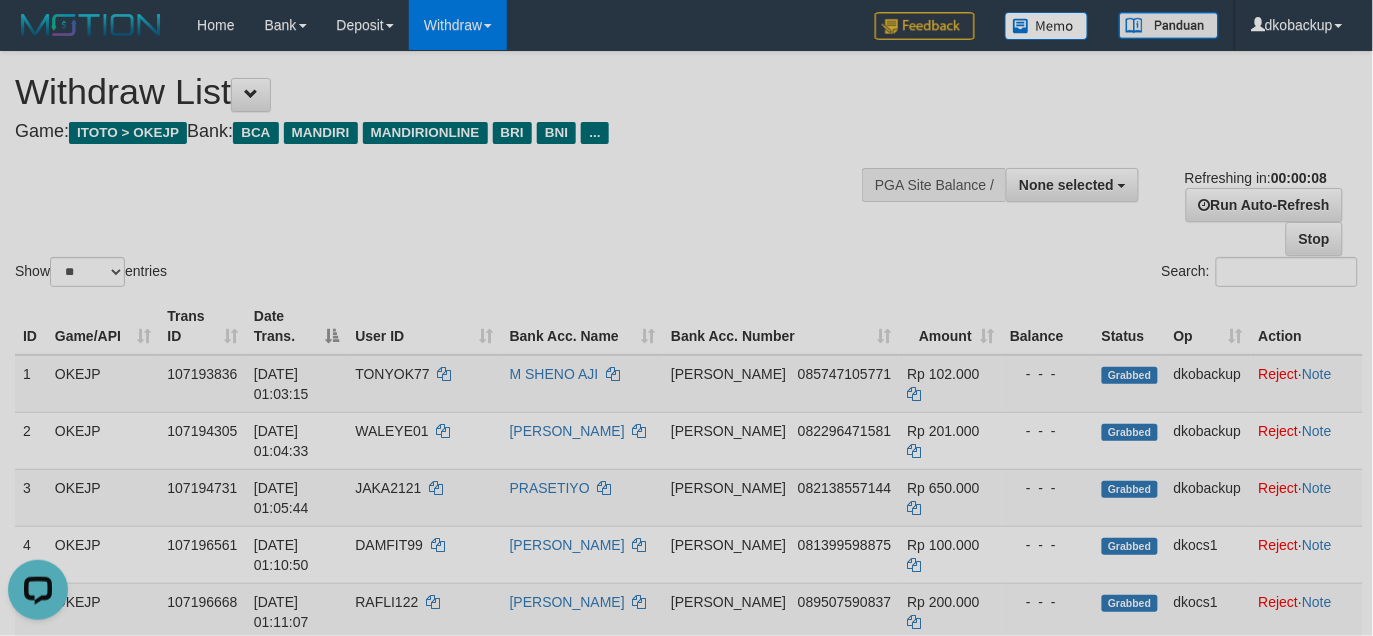scroll, scrollTop: 0, scrollLeft: 0, axis: both 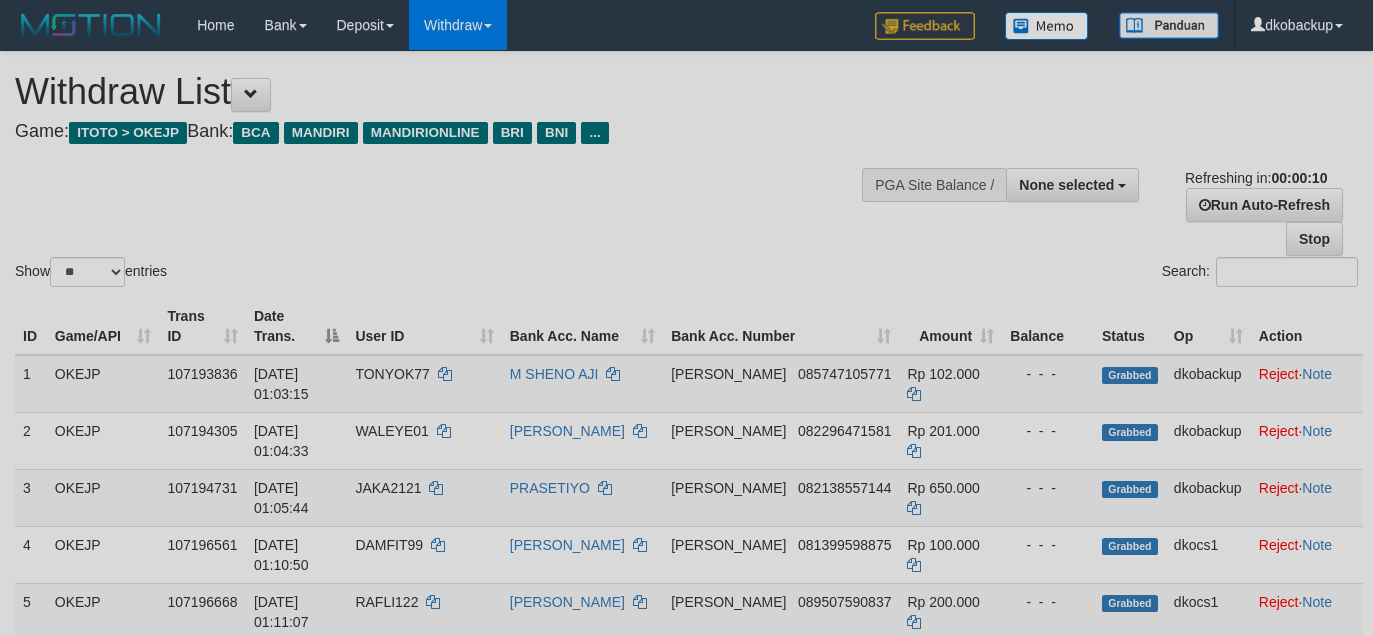 select 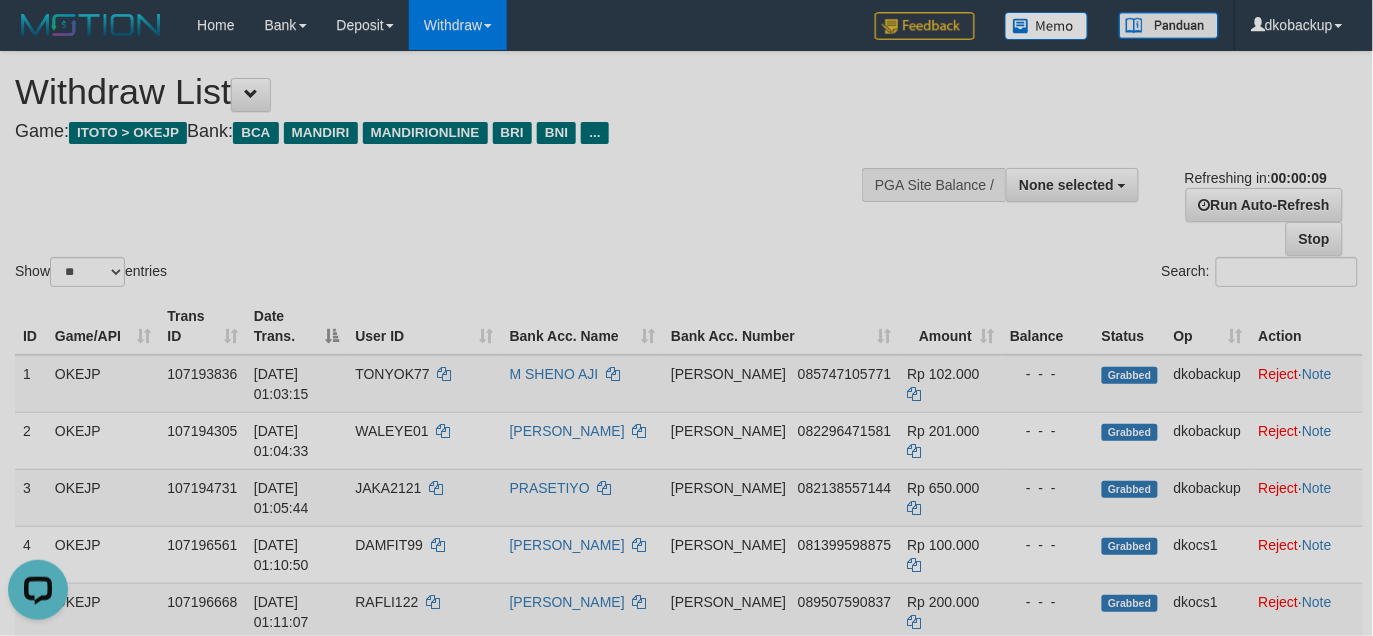 scroll, scrollTop: 0, scrollLeft: 0, axis: both 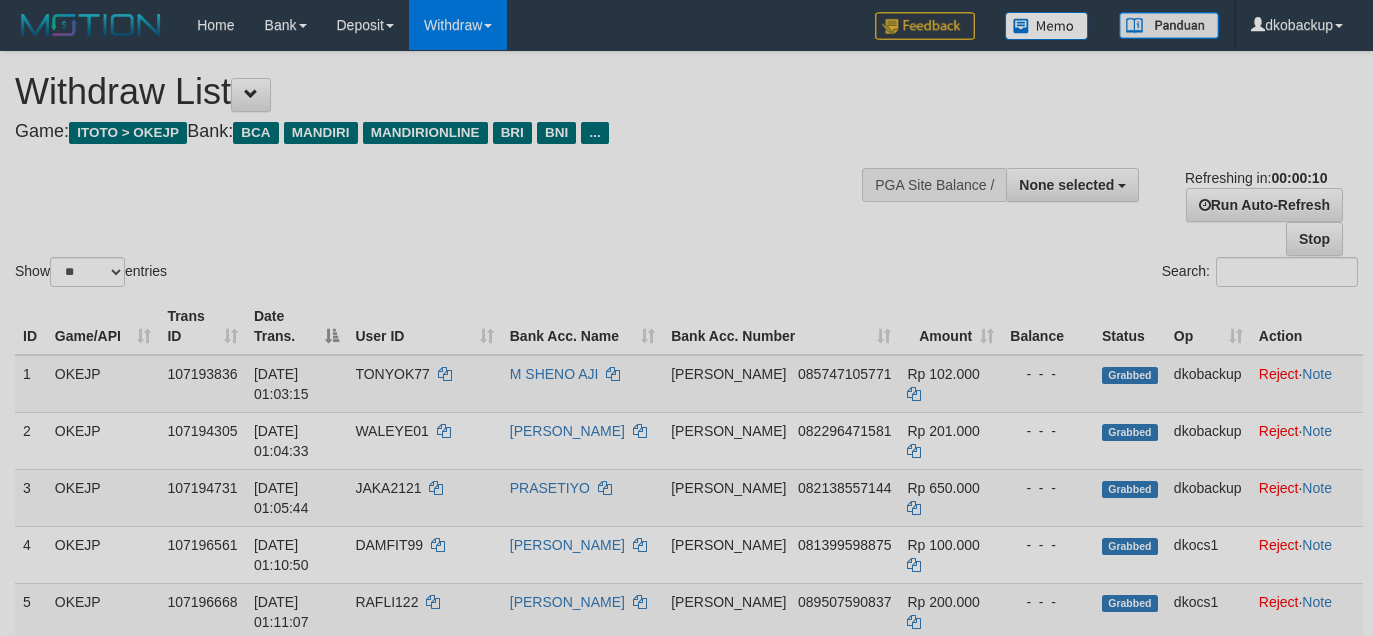 select 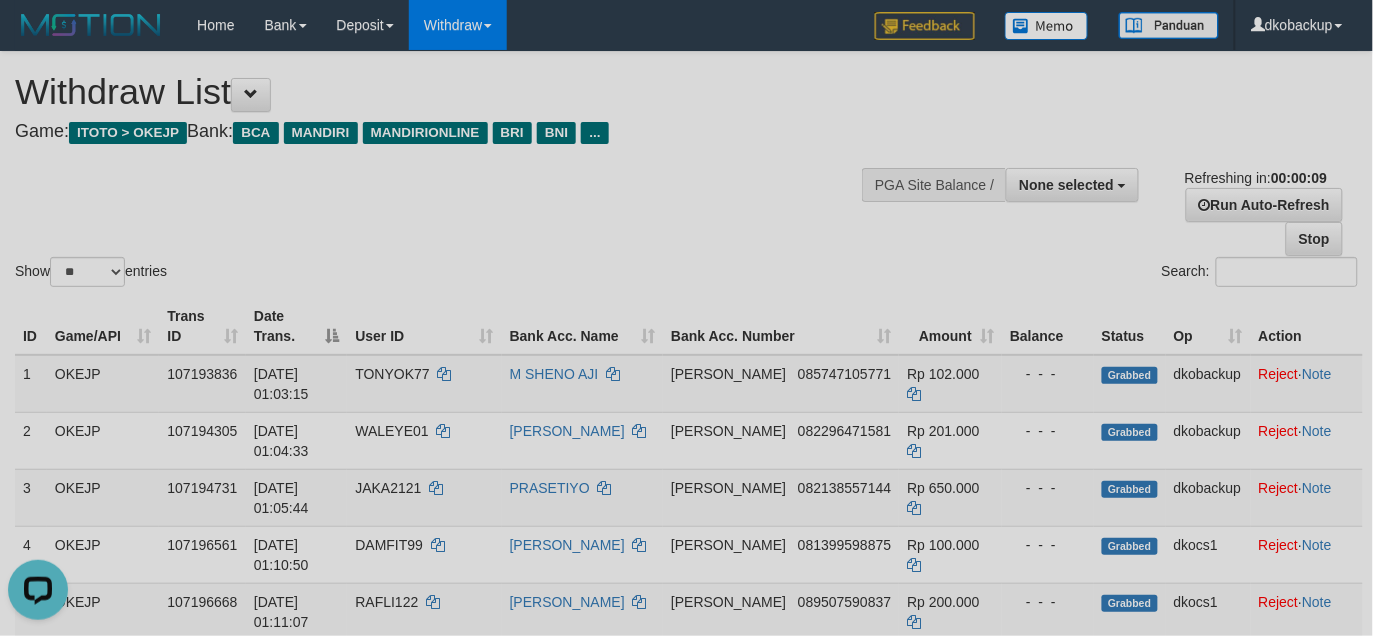 scroll, scrollTop: 0, scrollLeft: 0, axis: both 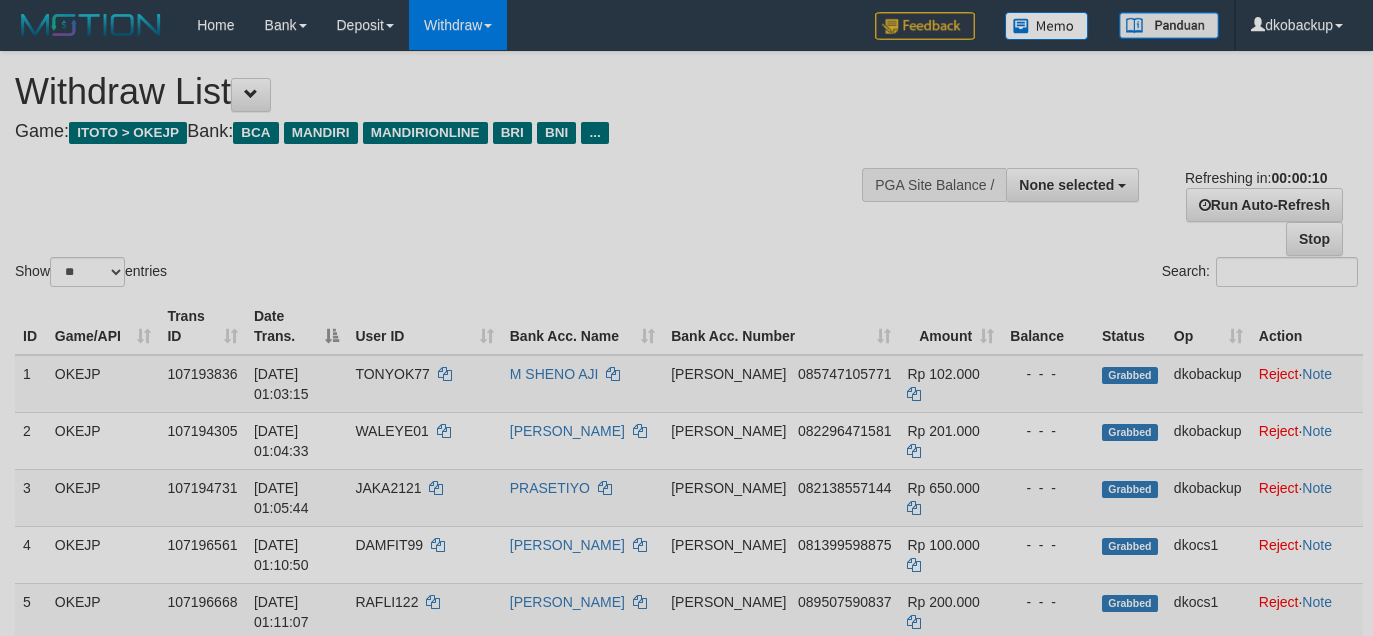 select 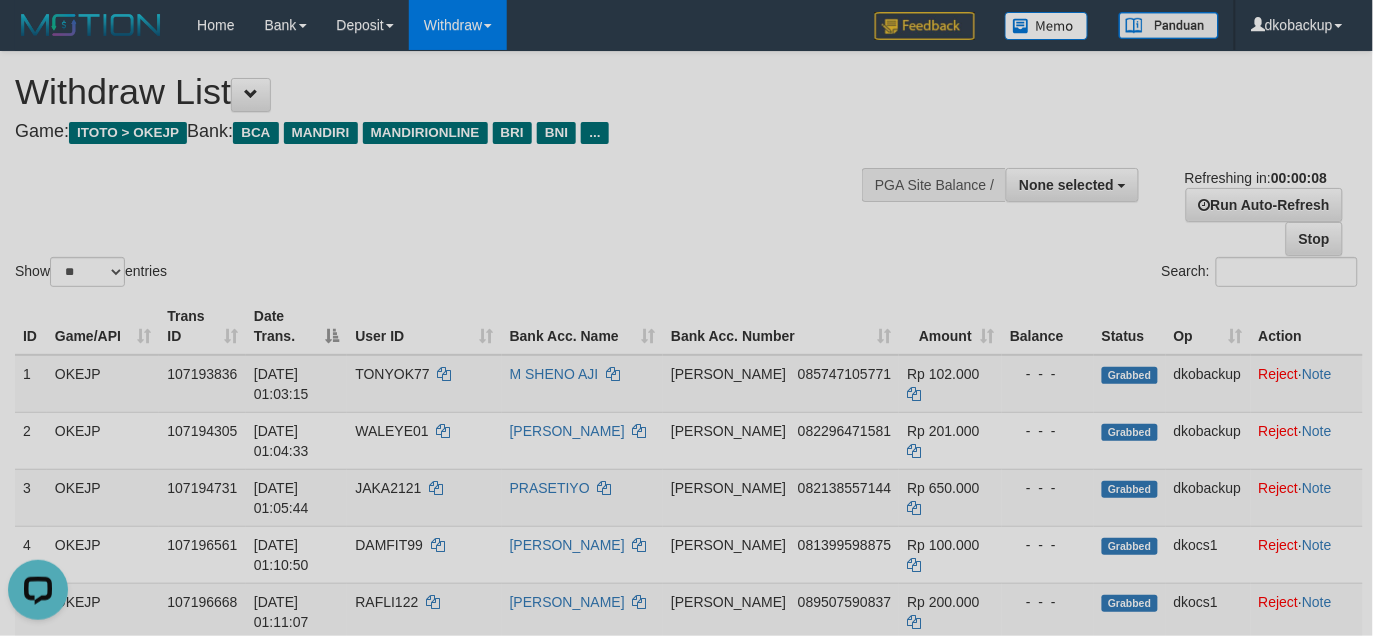 scroll, scrollTop: 0, scrollLeft: 0, axis: both 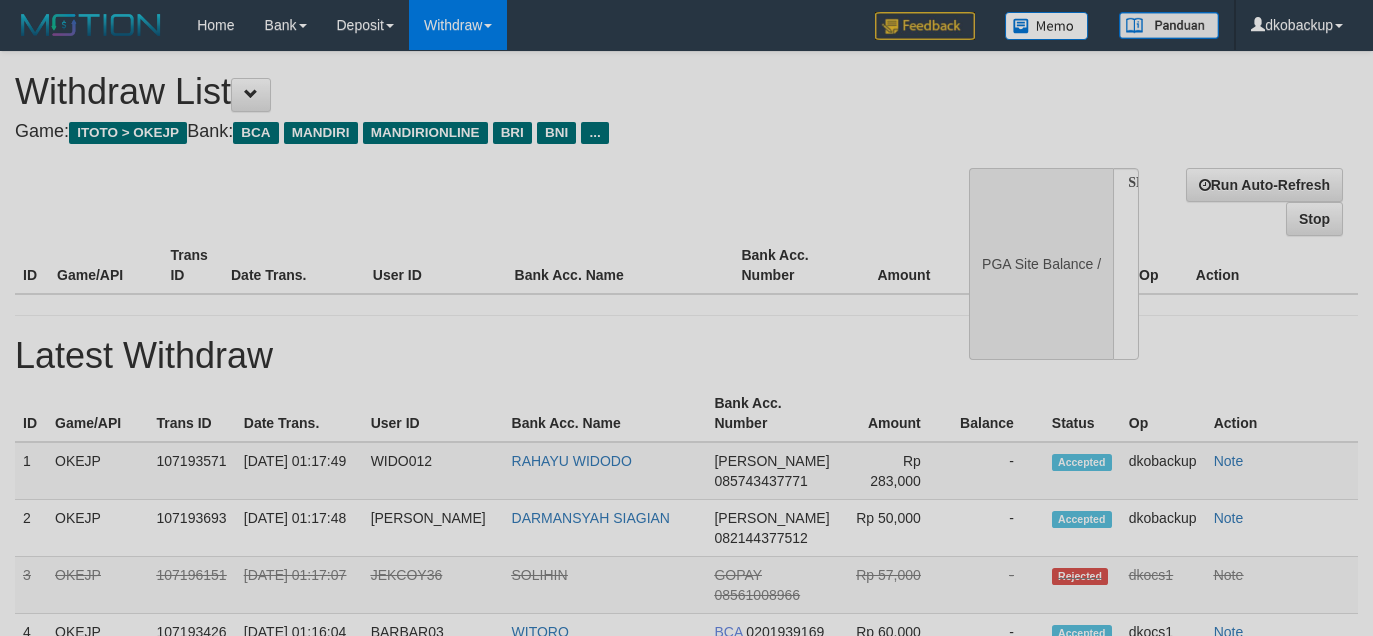 select 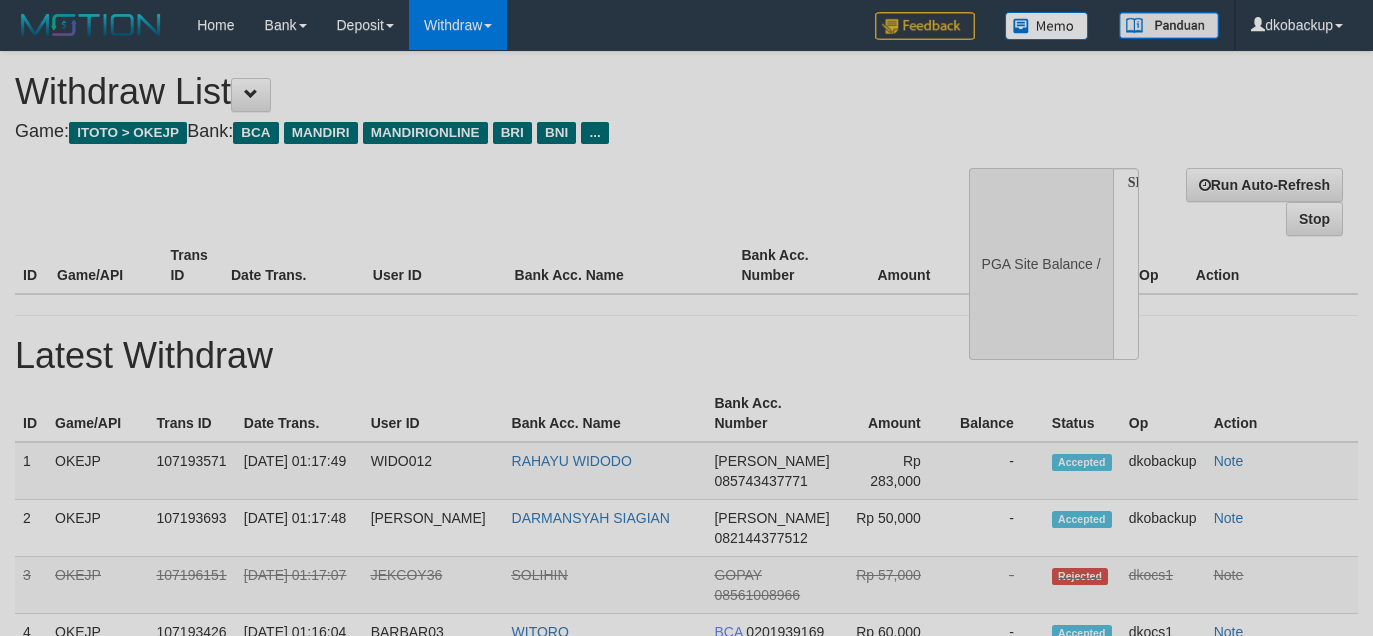 scroll, scrollTop: 0, scrollLeft: 0, axis: both 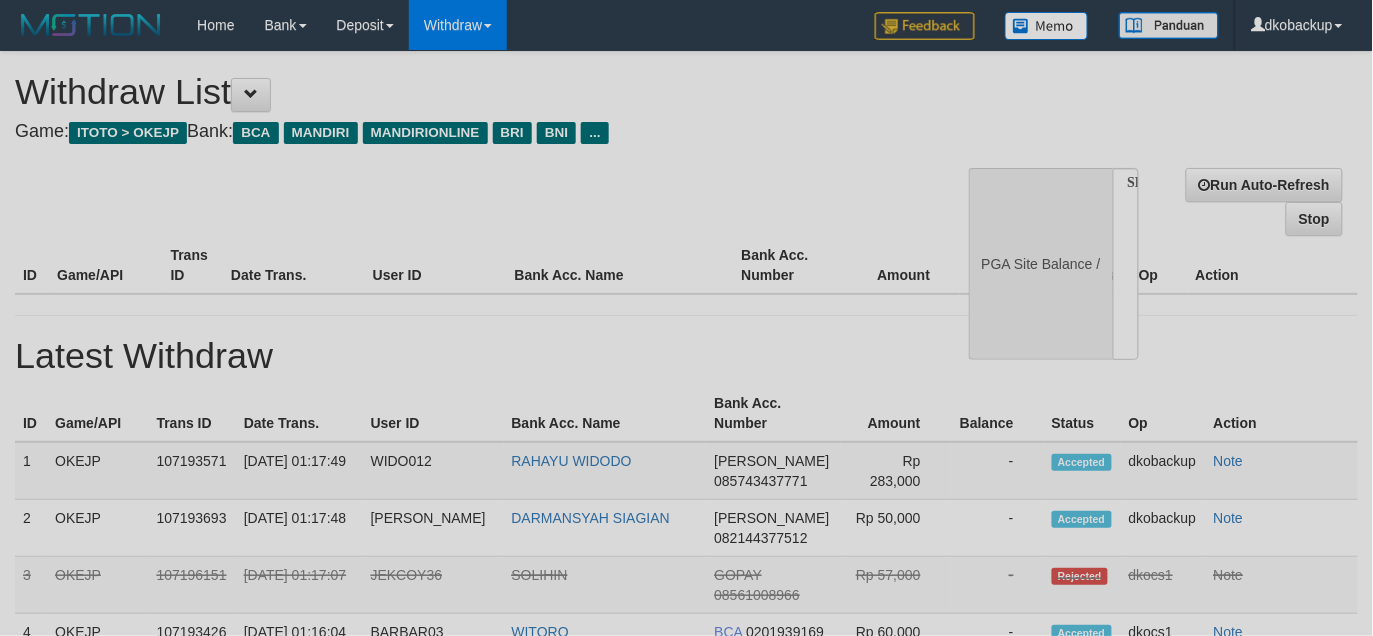 select on "**" 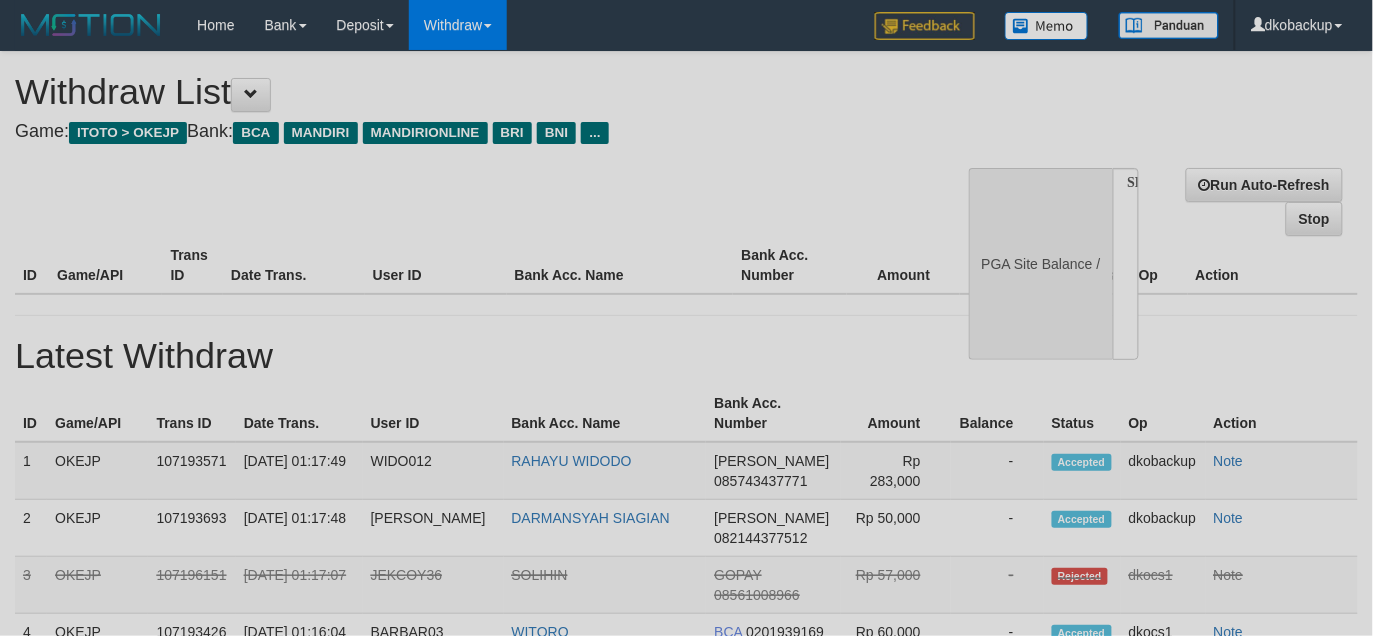 select 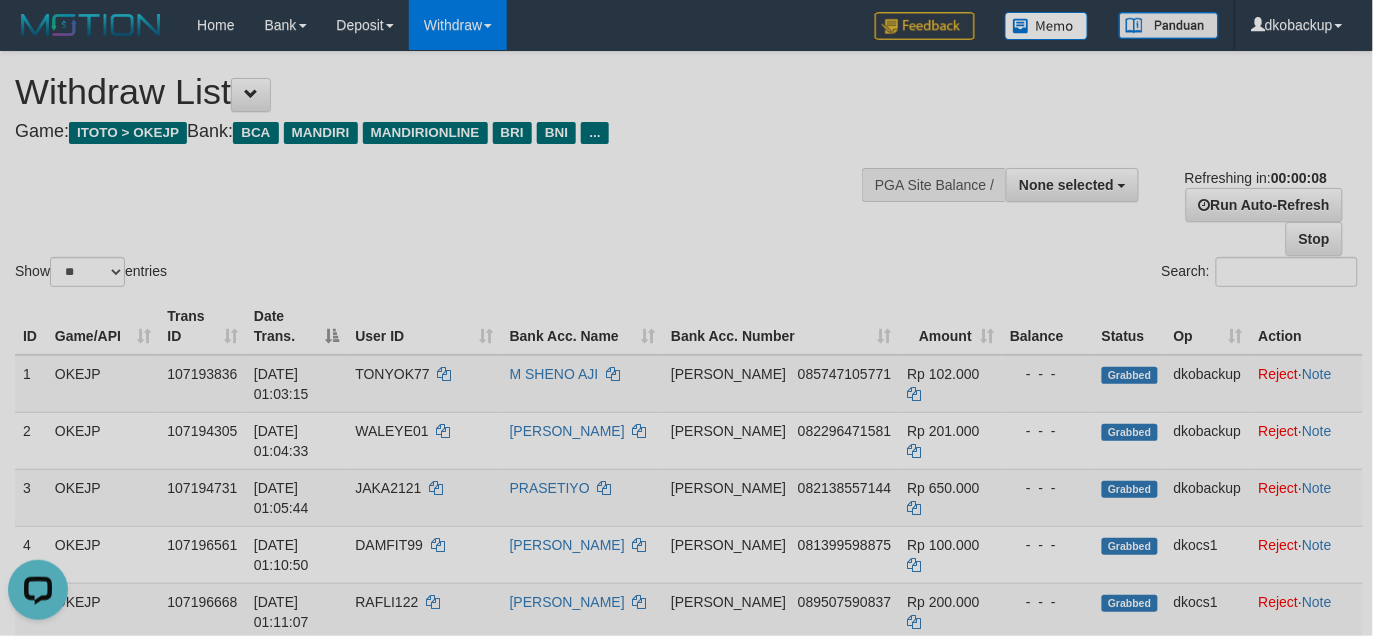 scroll, scrollTop: 0, scrollLeft: 0, axis: both 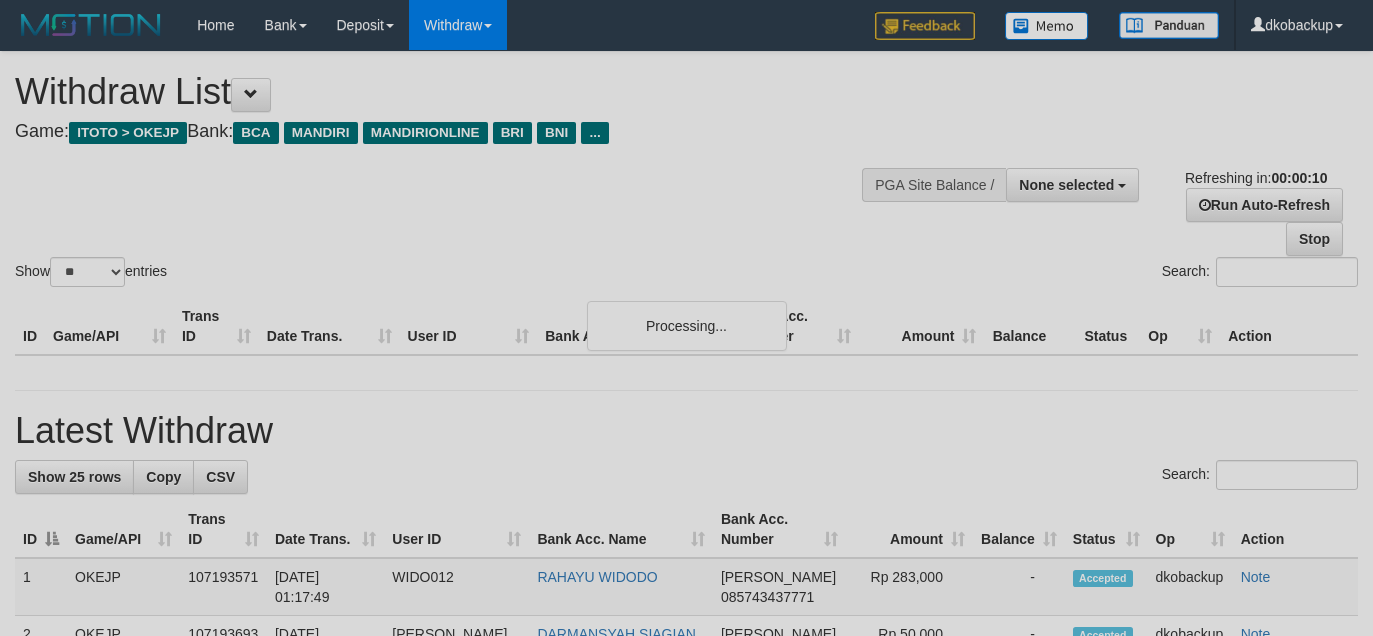 select 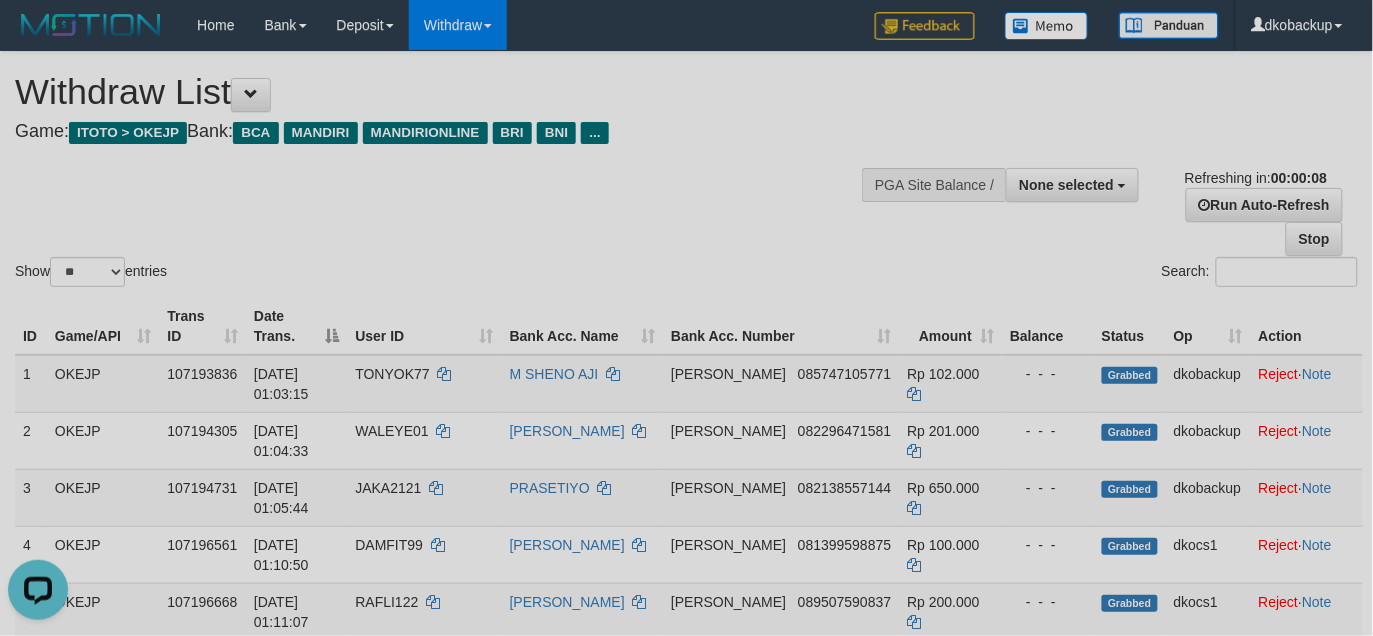 scroll, scrollTop: 0, scrollLeft: 0, axis: both 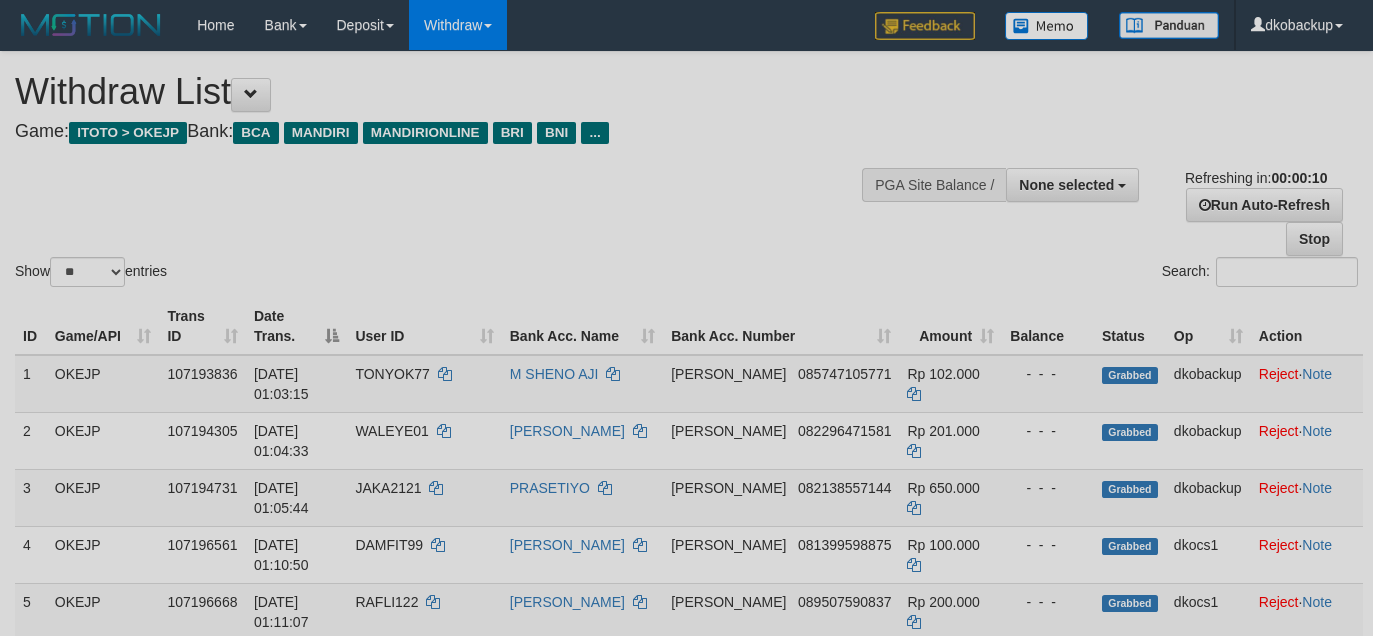 select 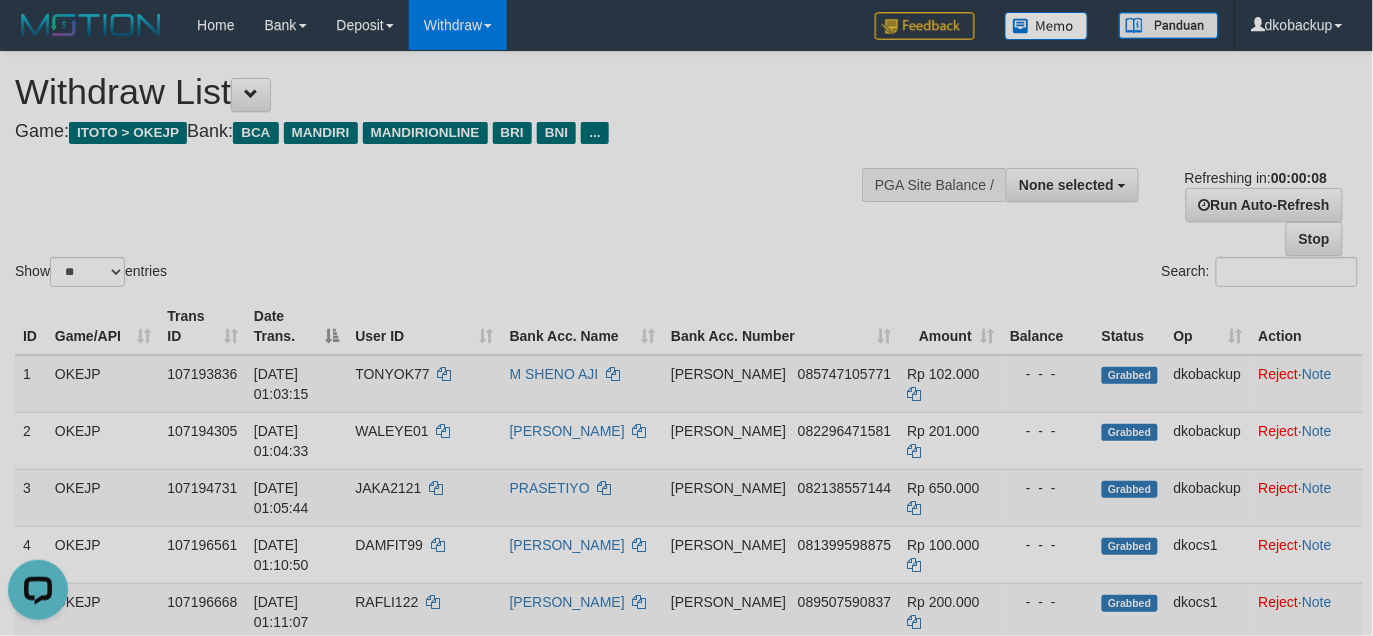 scroll, scrollTop: 0, scrollLeft: 0, axis: both 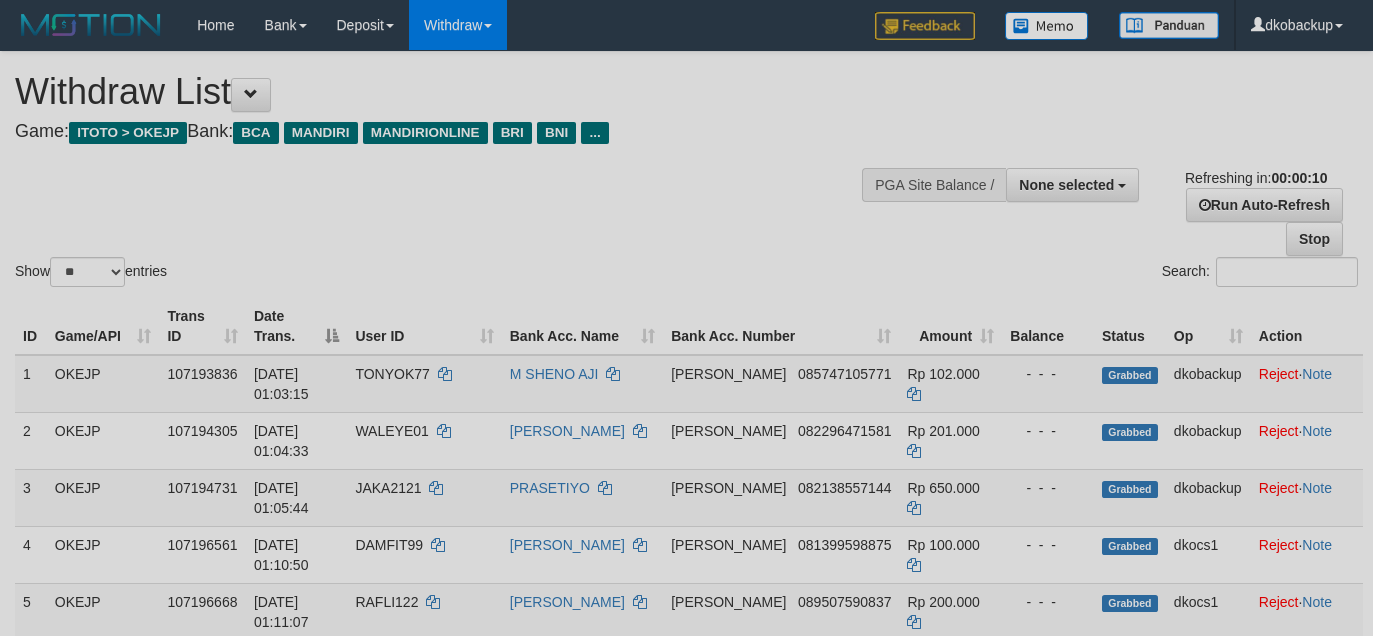 select 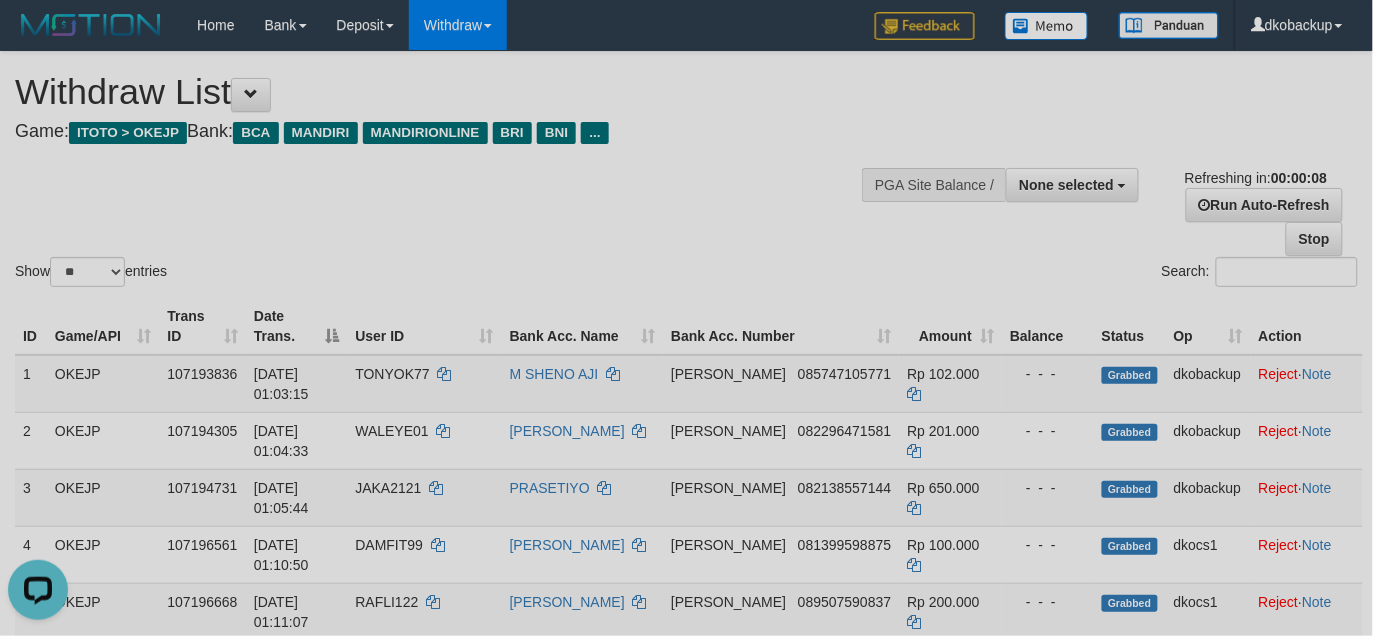 scroll, scrollTop: 0, scrollLeft: 0, axis: both 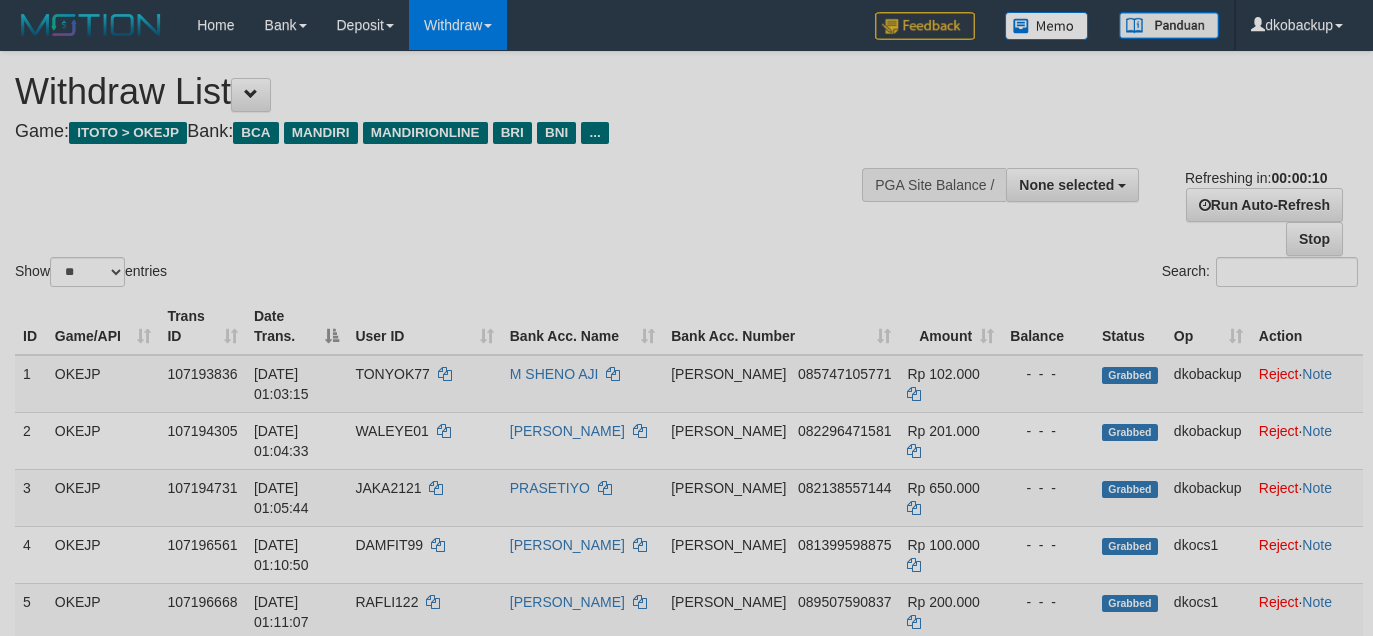select 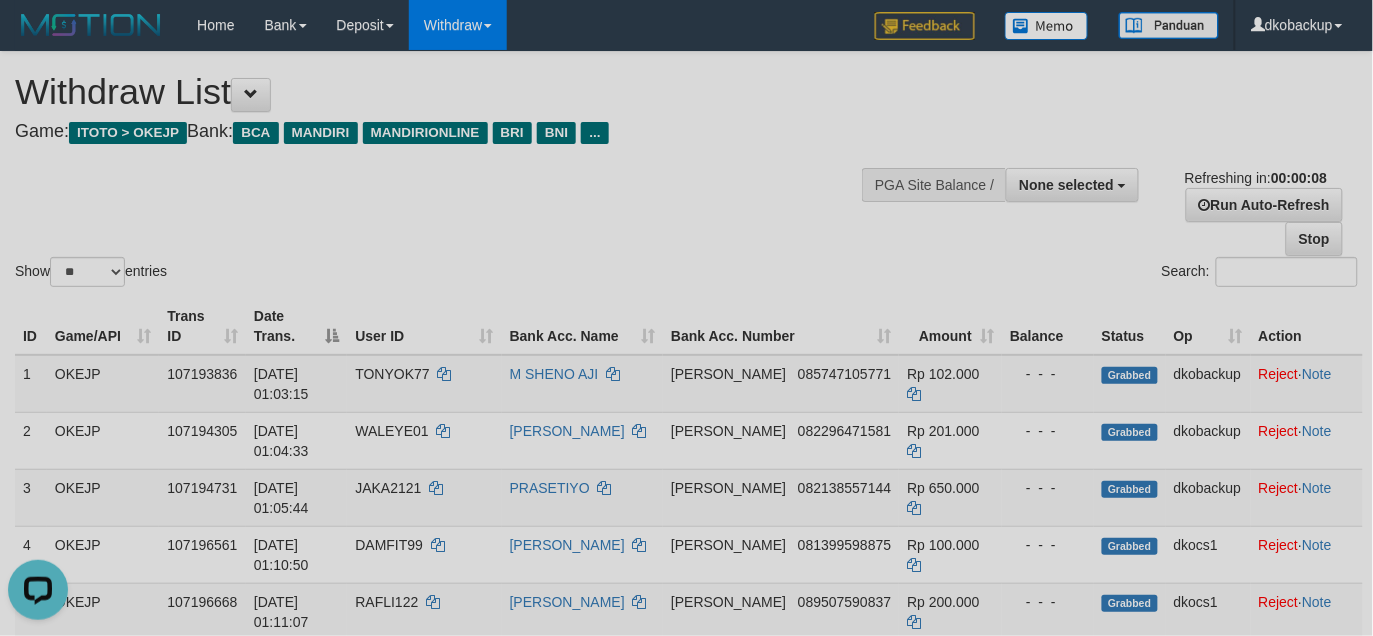 scroll, scrollTop: 0, scrollLeft: 0, axis: both 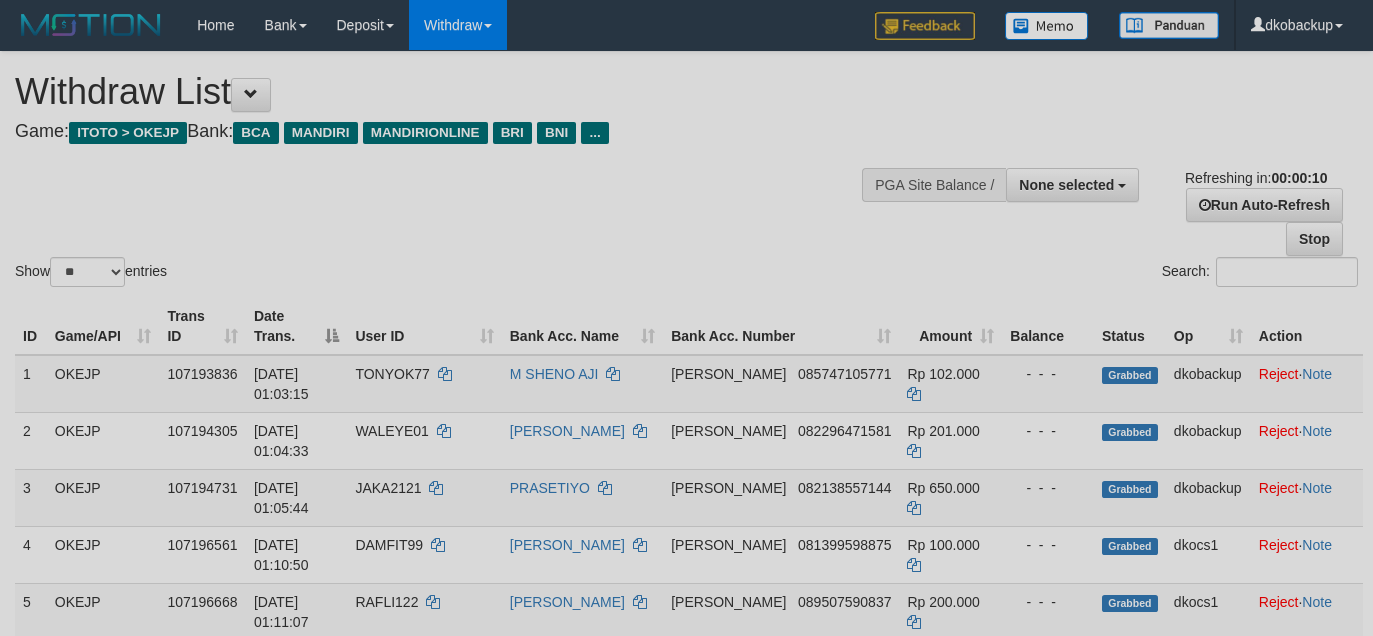 select 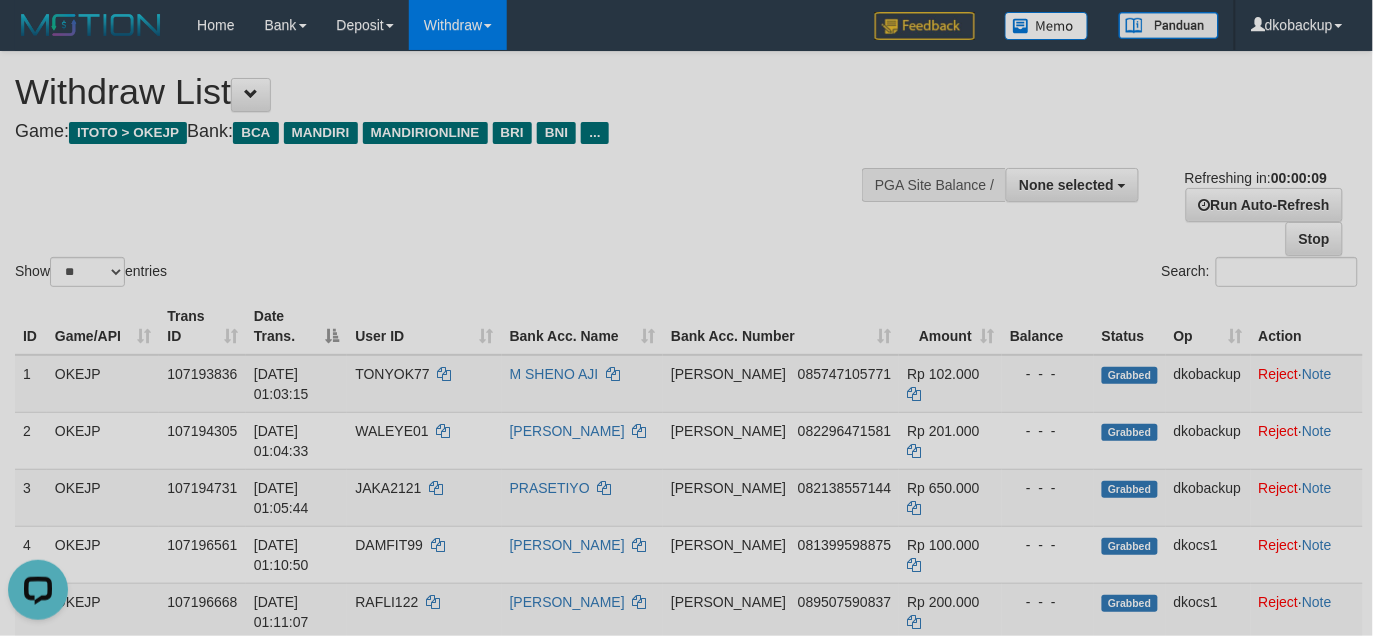 scroll, scrollTop: 0, scrollLeft: 0, axis: both 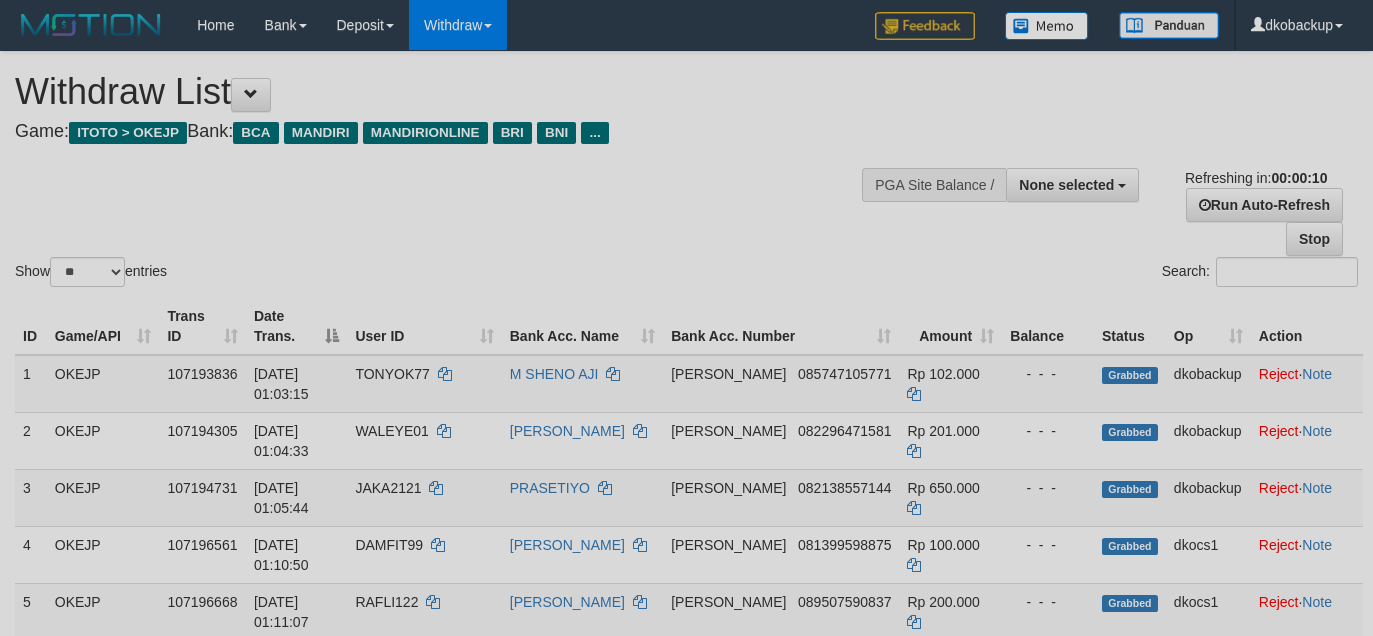 select 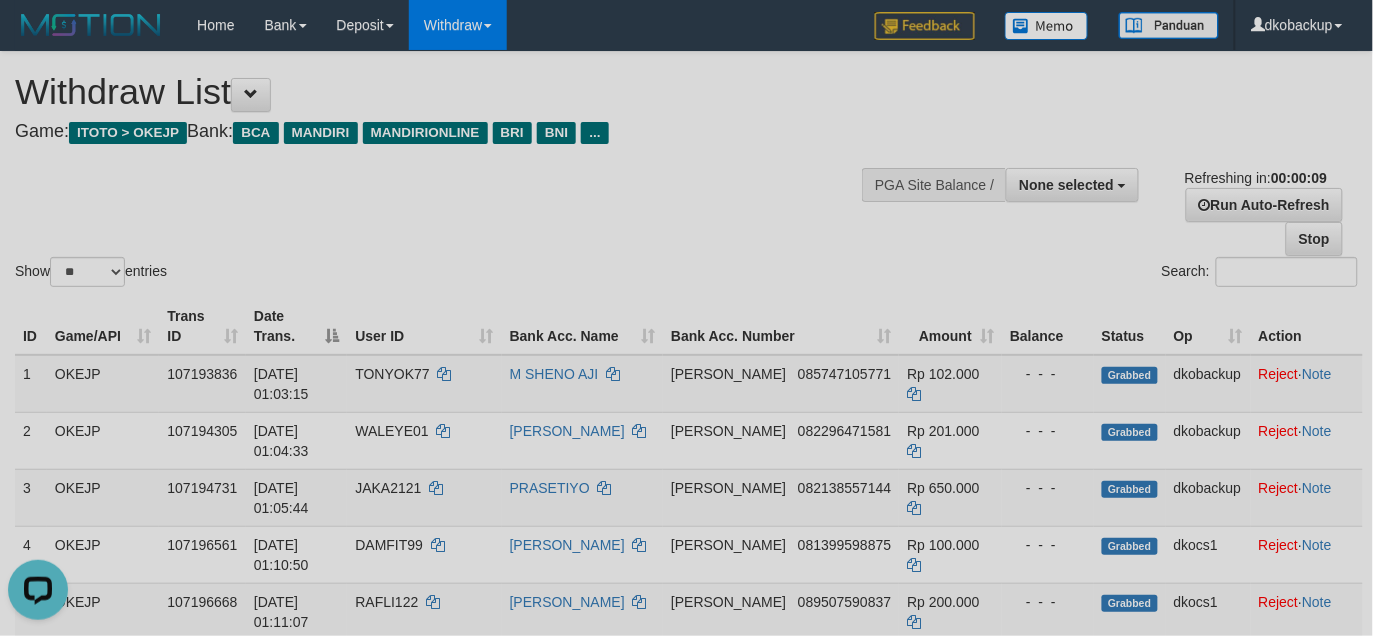 scroll, scrollTop: 0, scrollLeft: 0, axis: both 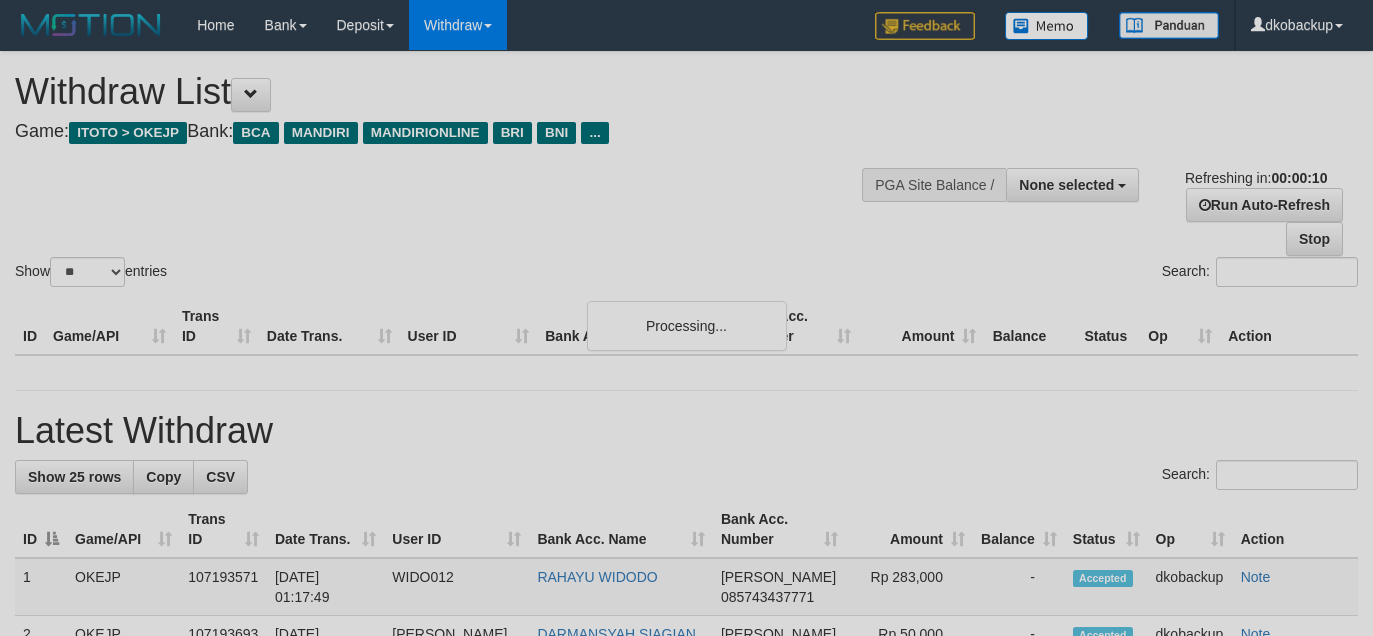 select 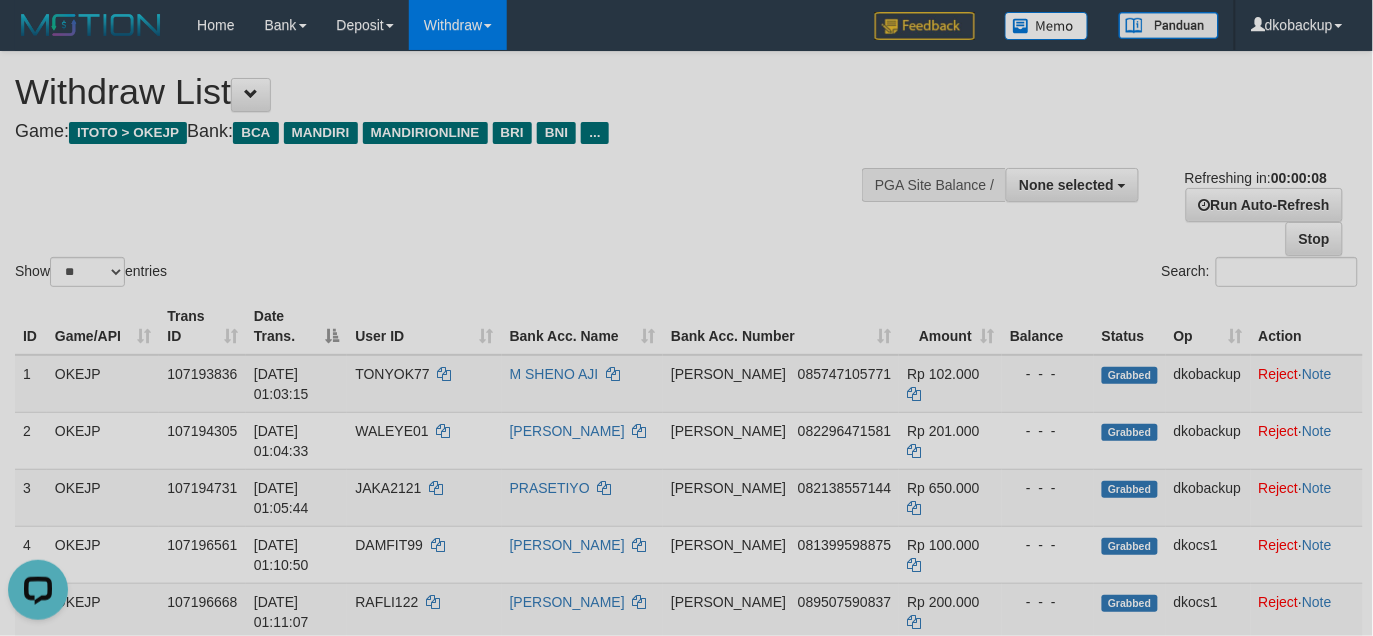 scroll, scrollTop: 0, scrollLeft: 0, axis: both 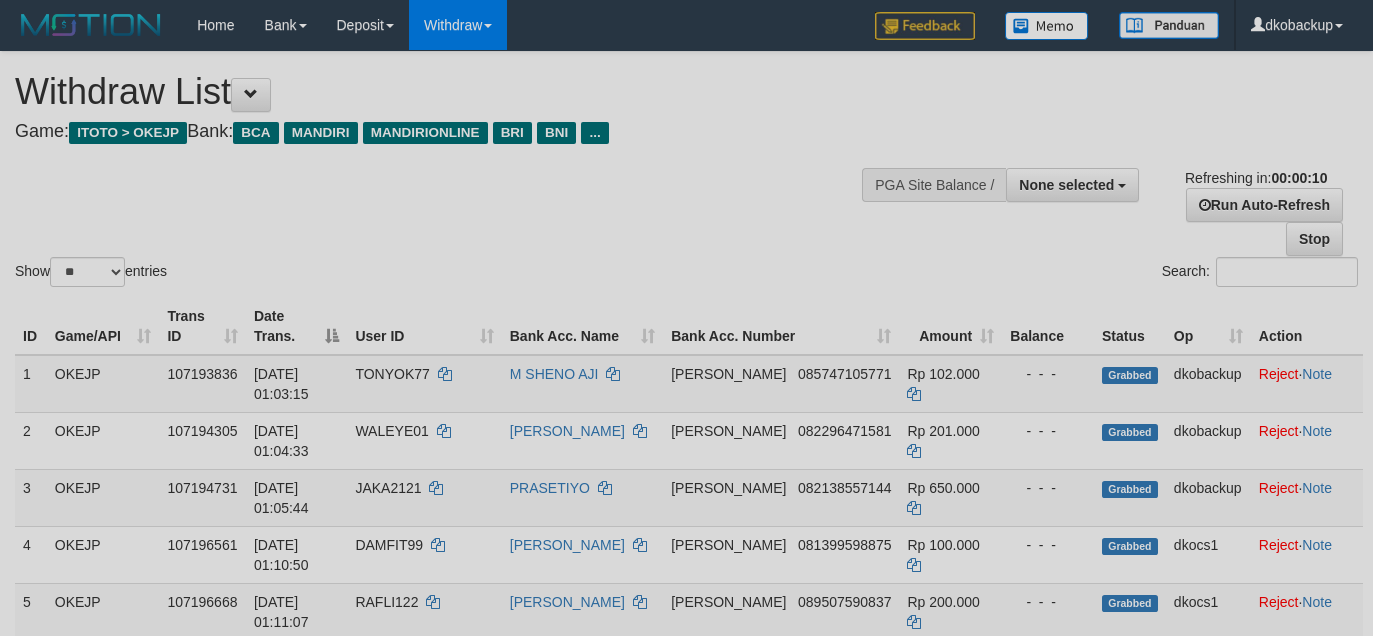 select 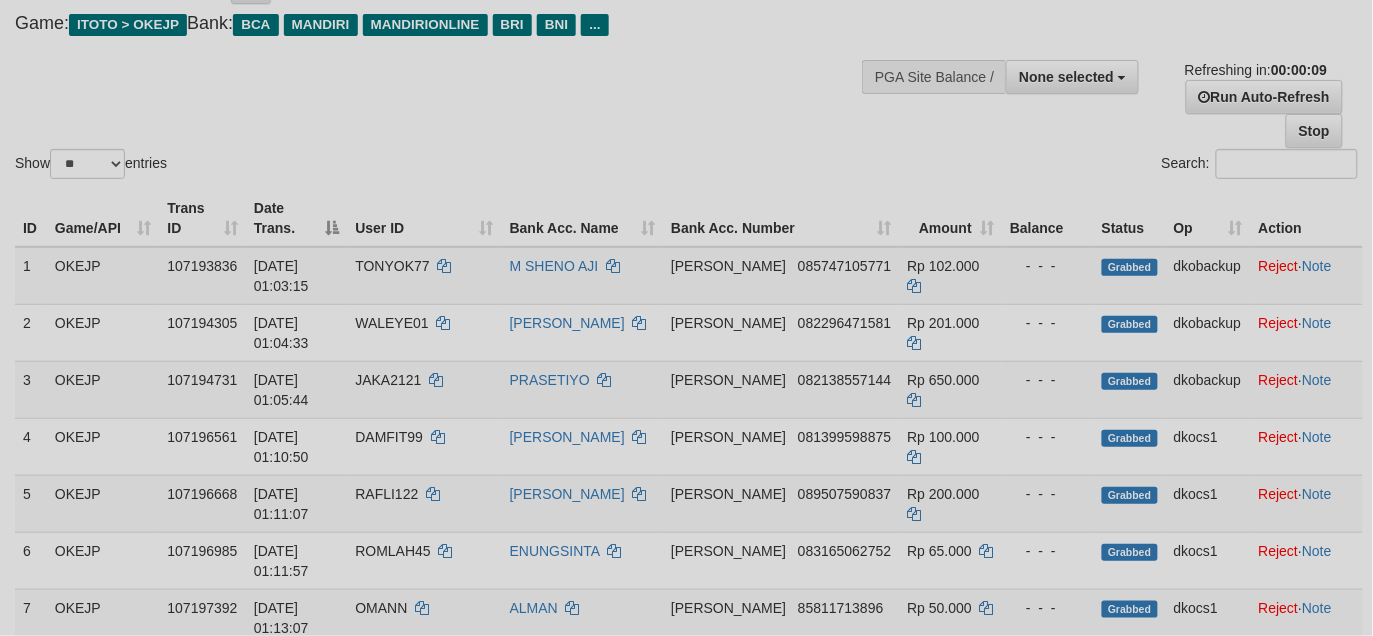 scroll, scrollTop: 166, scrollLeft: 0, axis: vertical 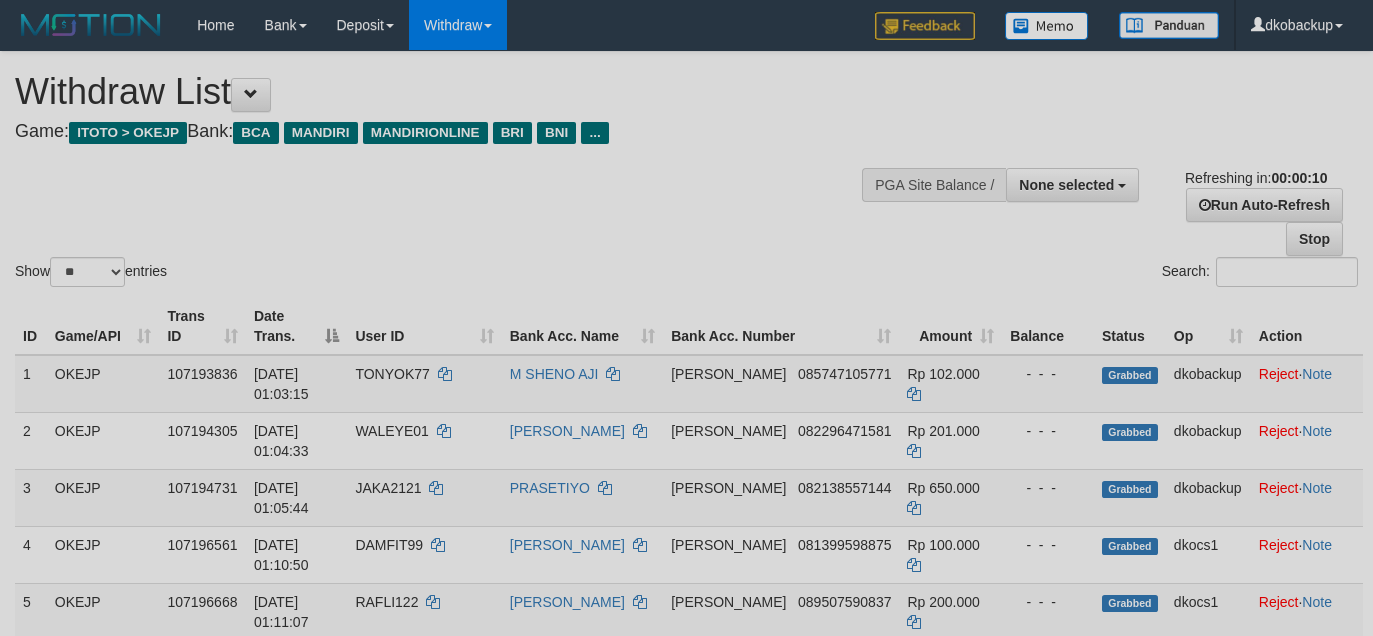 select 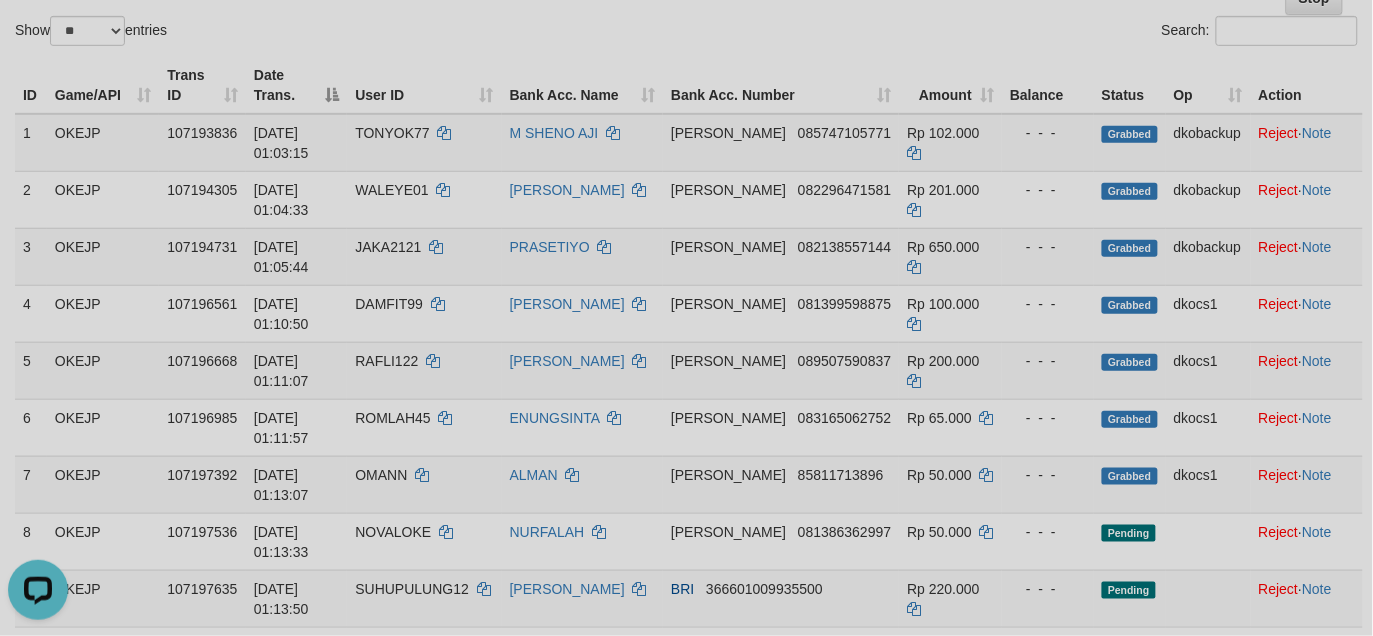 scroll, scrollTop: 0, scrollLeft: 0, axis: both 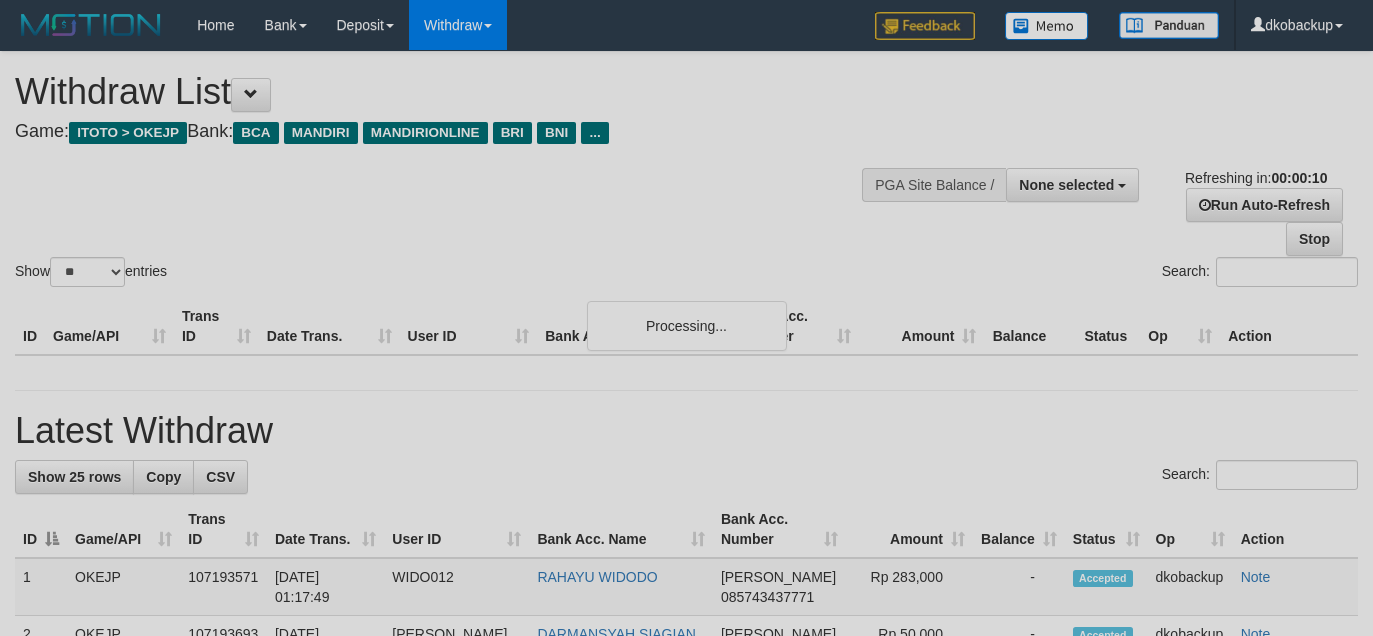 select 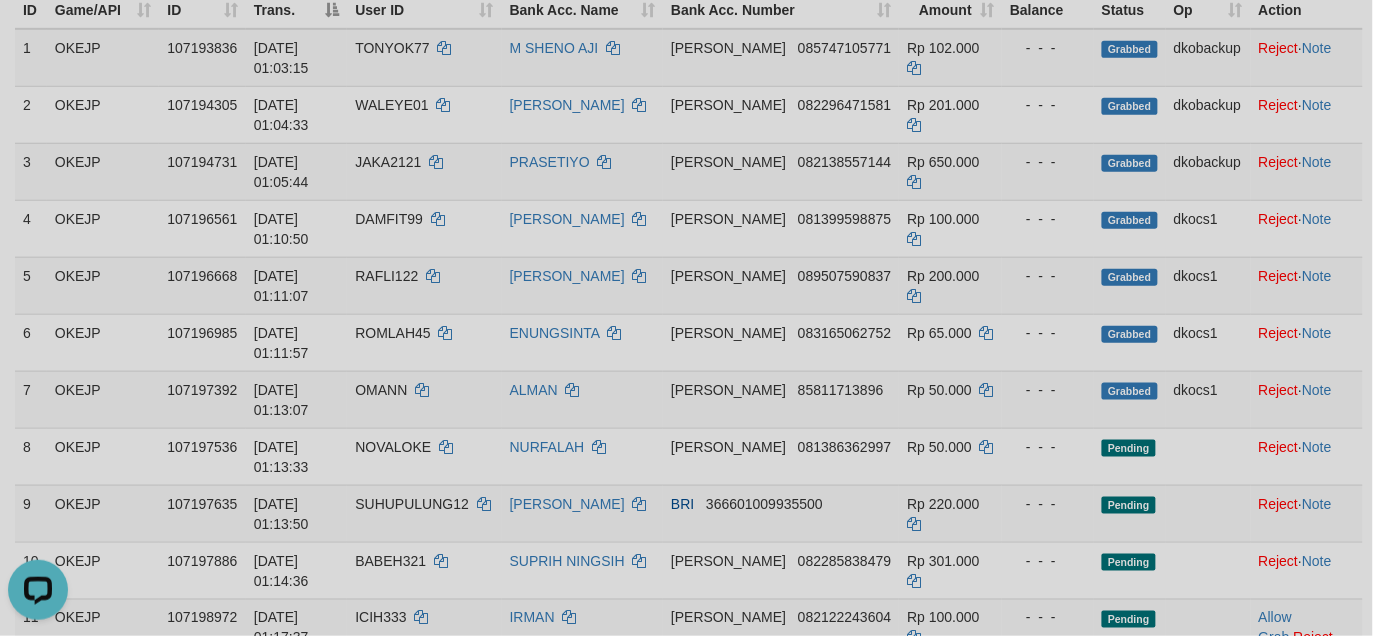 scroll, scrollTop: 0, scrollLeft: 0, axis: both 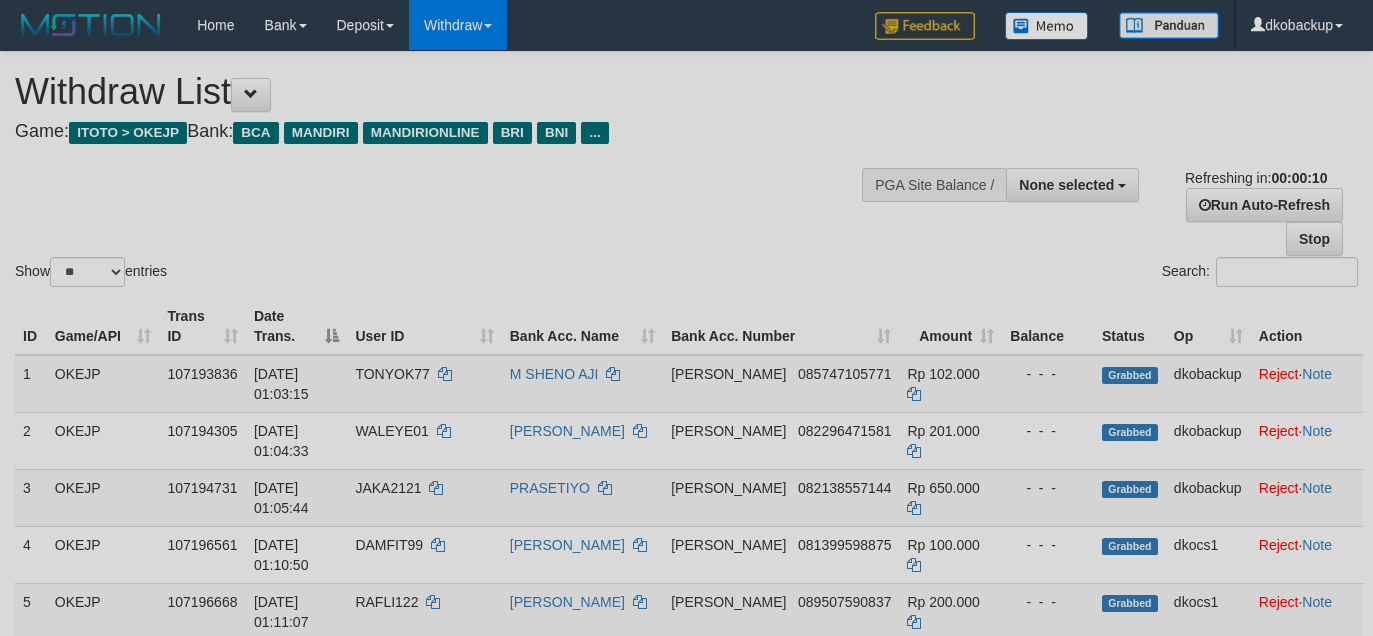 select 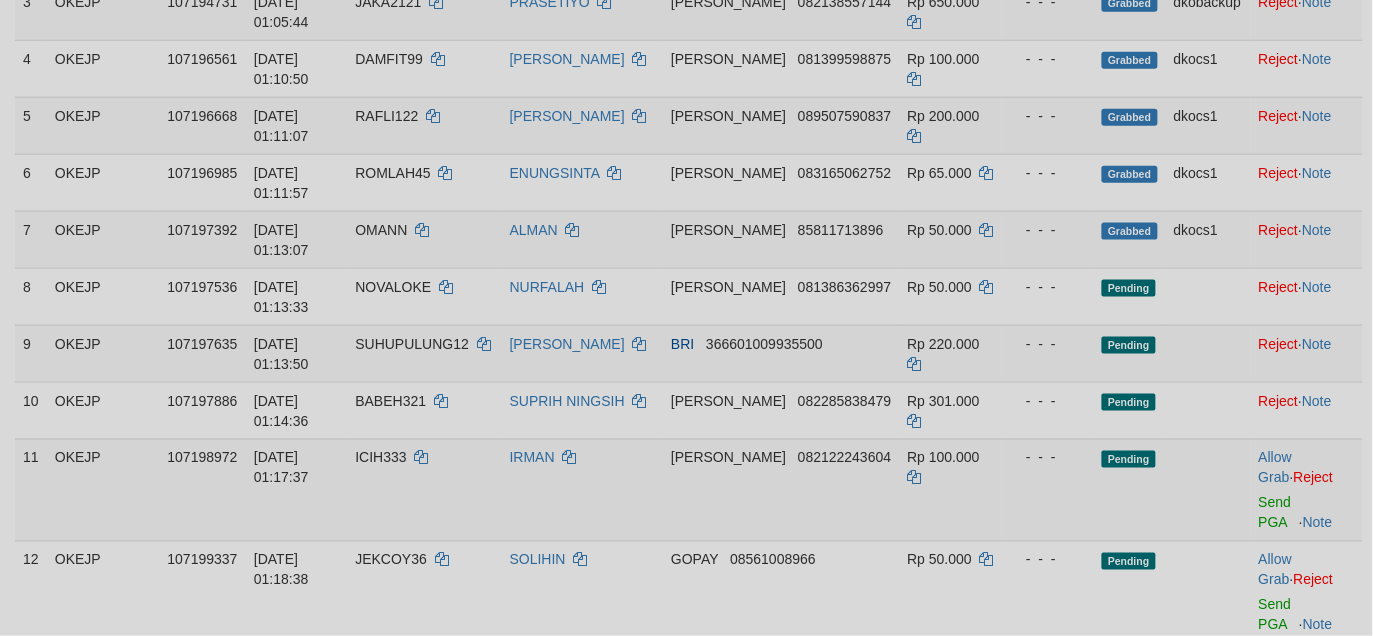 scroll, scrollTop: 326, scrollLeft: 0, axis: vertical 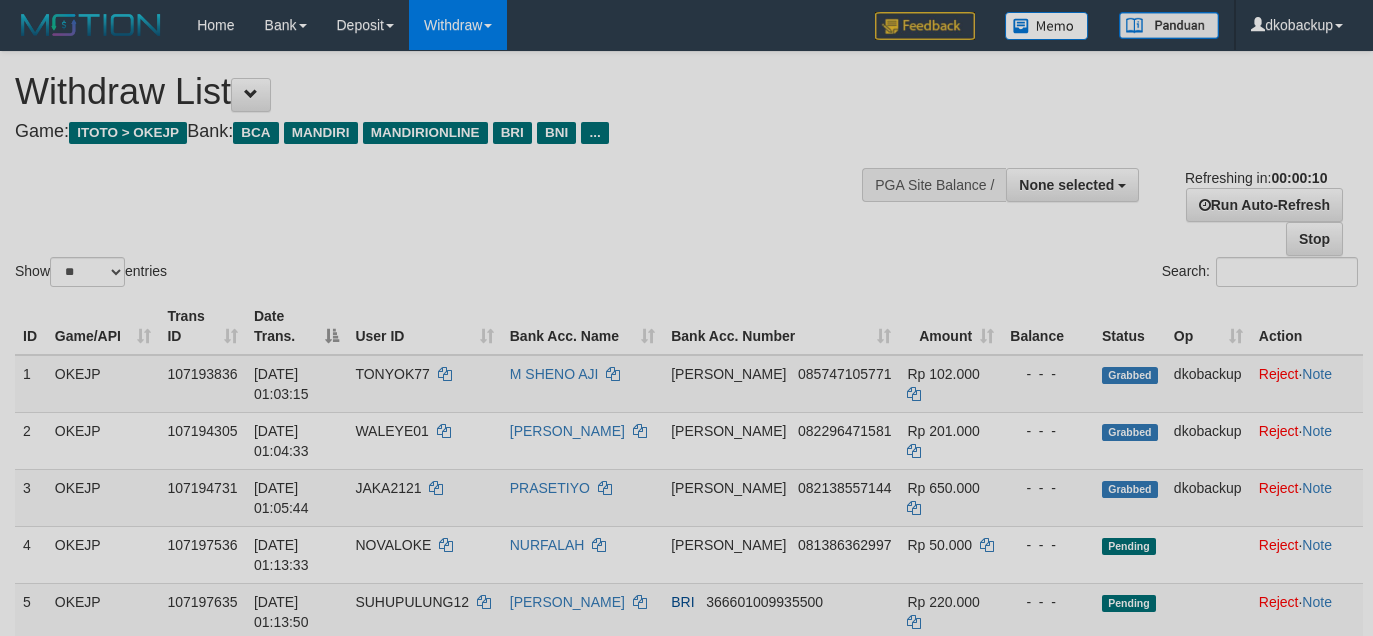 select 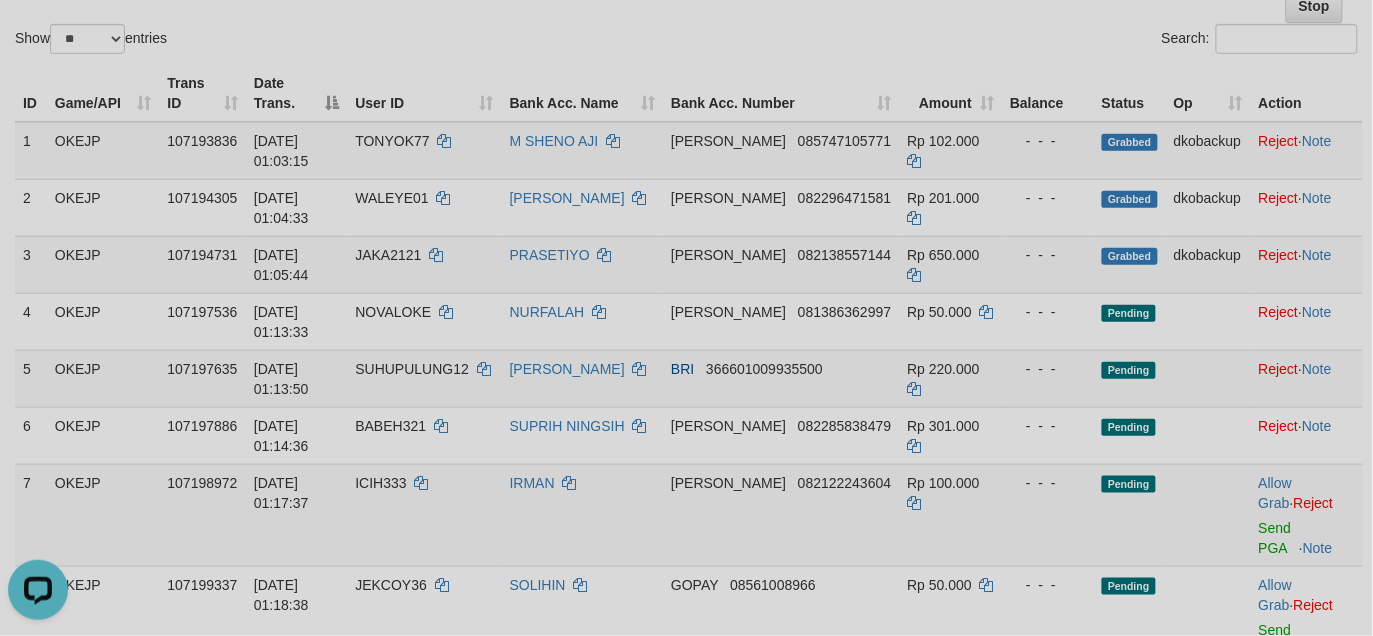 scroll, scrollTop: 0, scrollLeft: 0, axis: both 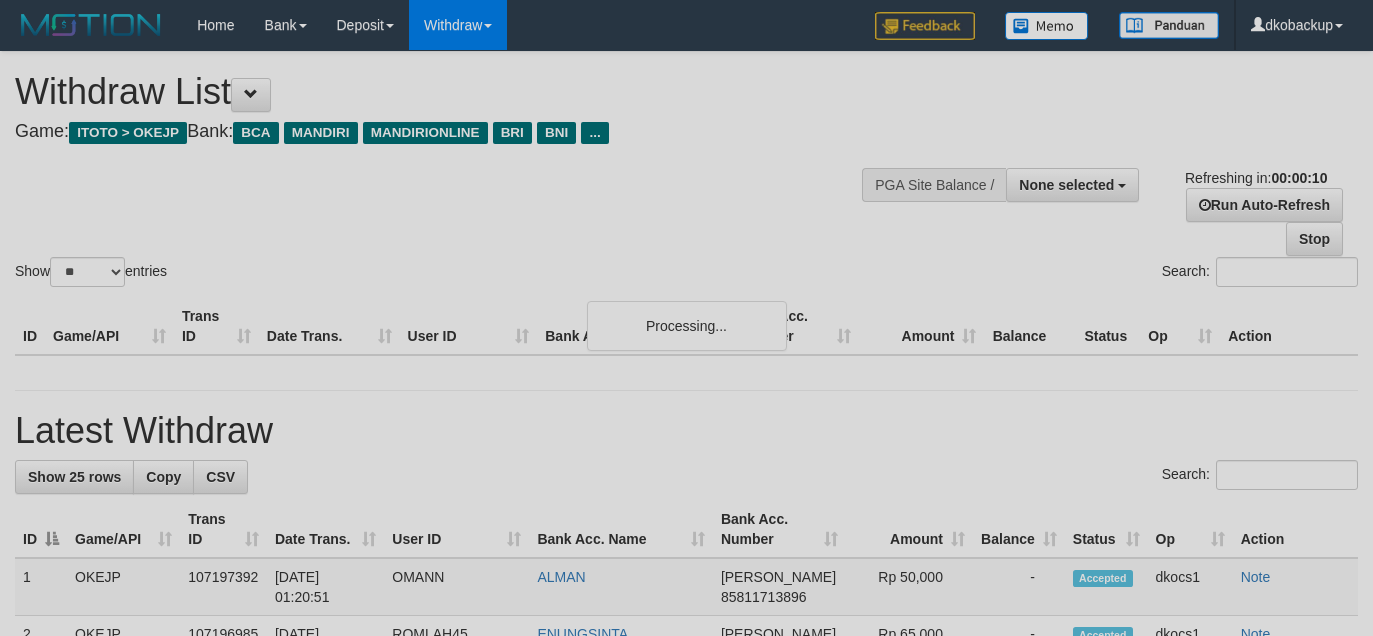 select 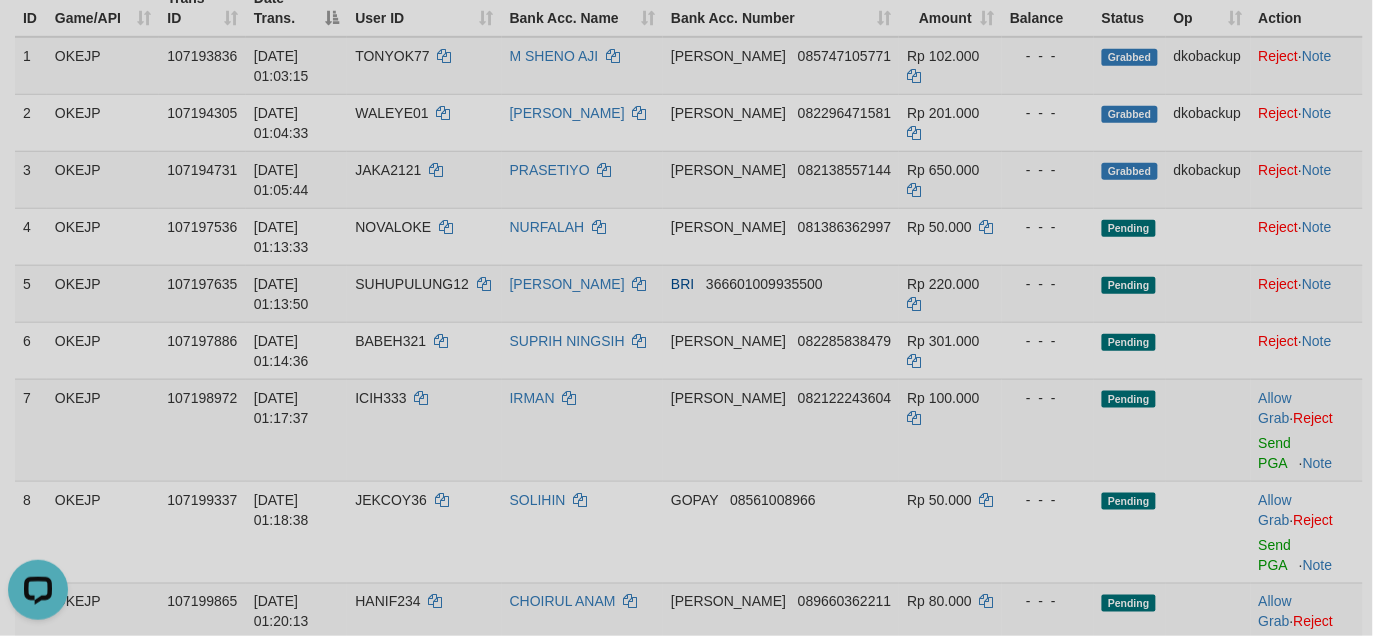 scroll, scrollTop: 0, scrollLeft: 0, axis: both 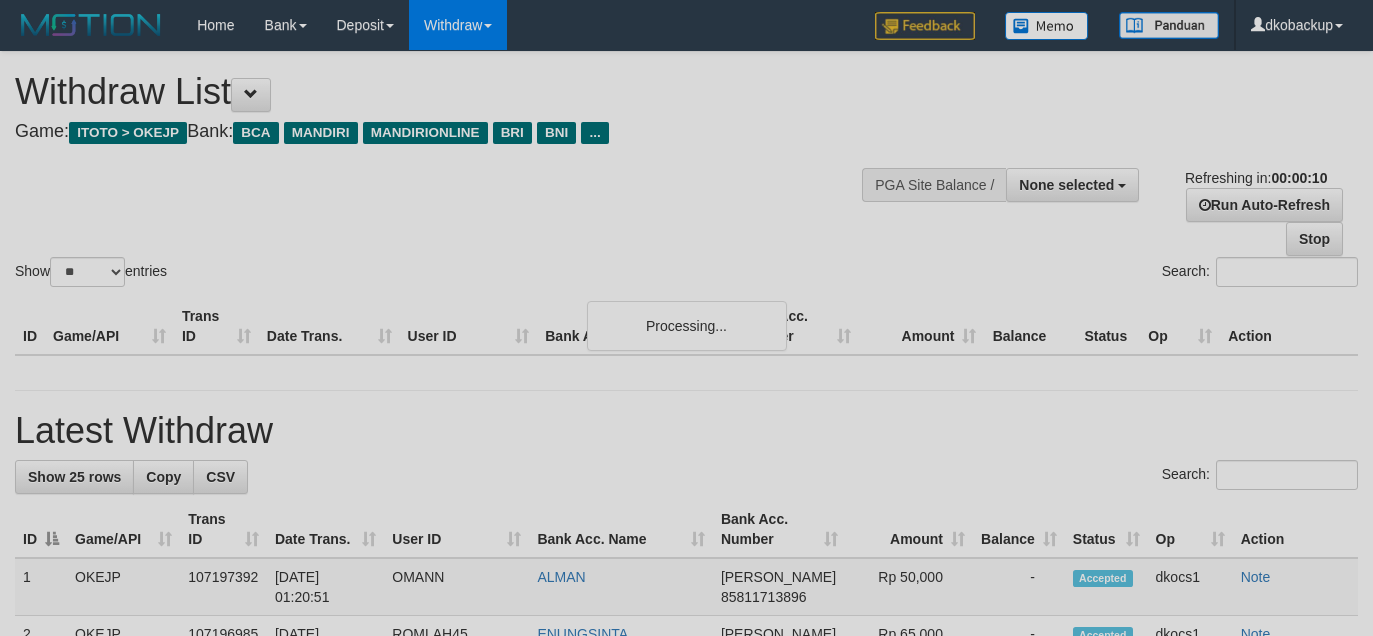 select 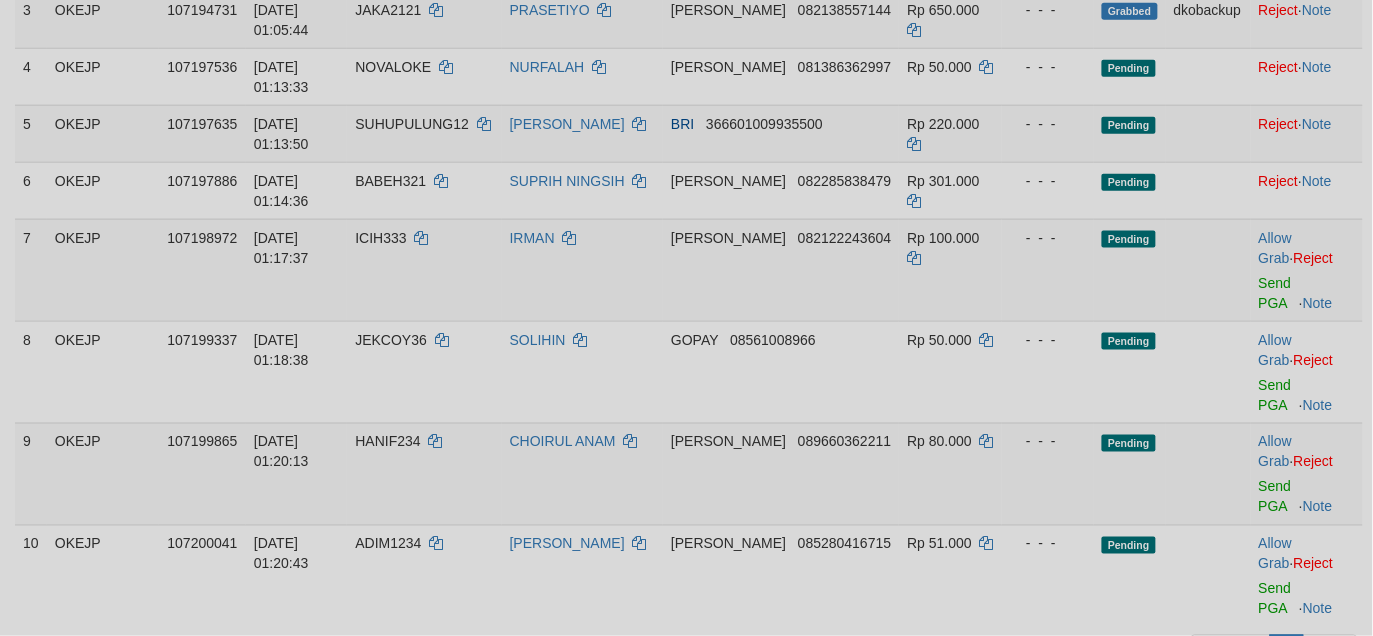 scroll, scrollTop: 318, scrollLeft: 0, axis: vertical 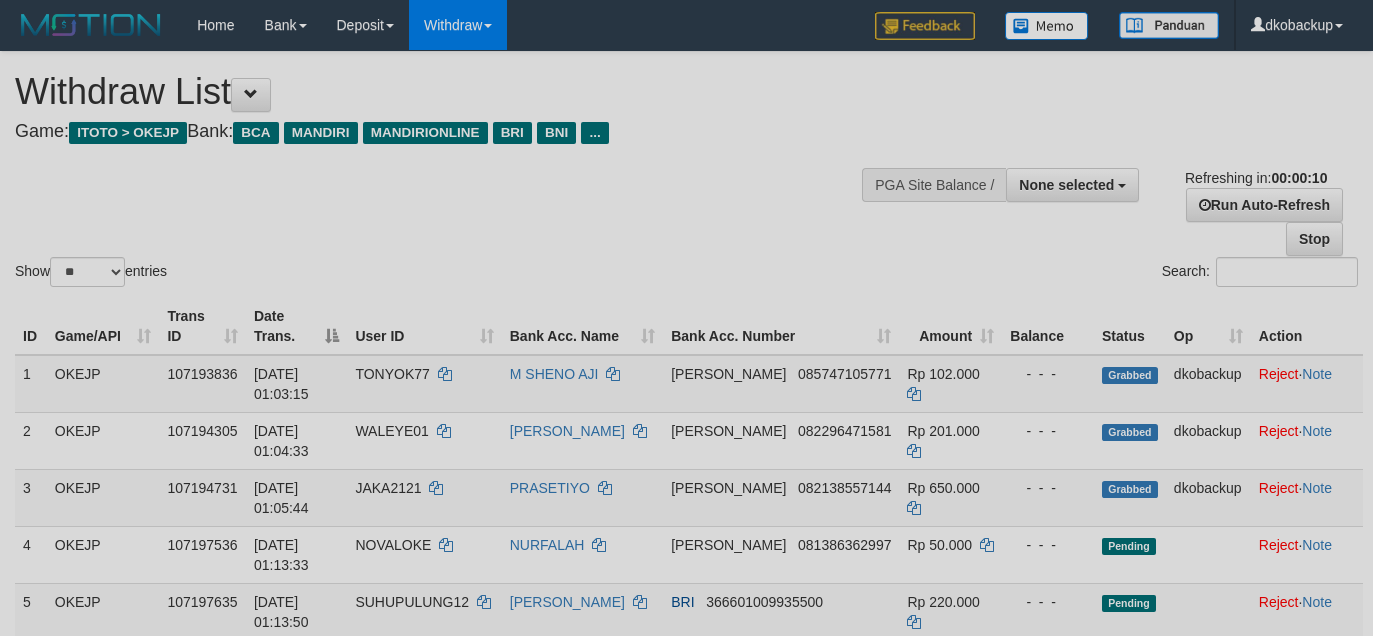 select 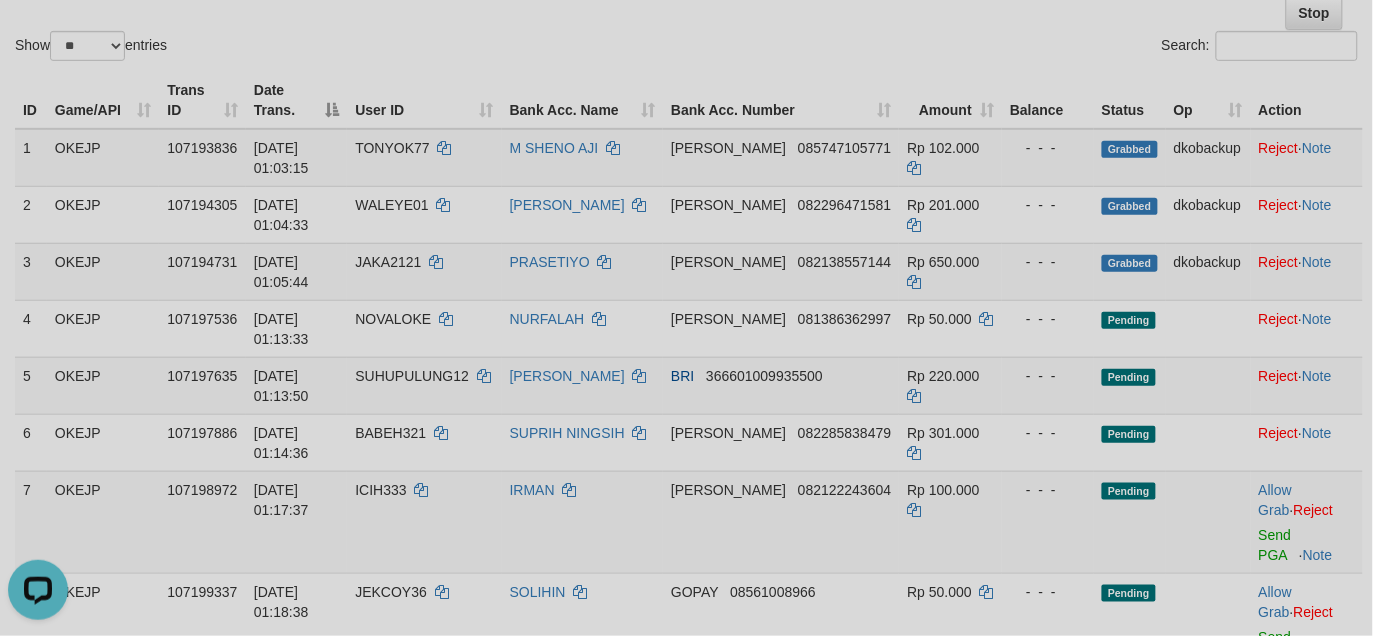 scroll, scrollTop: 0, scrollLeft: 0, axis: both 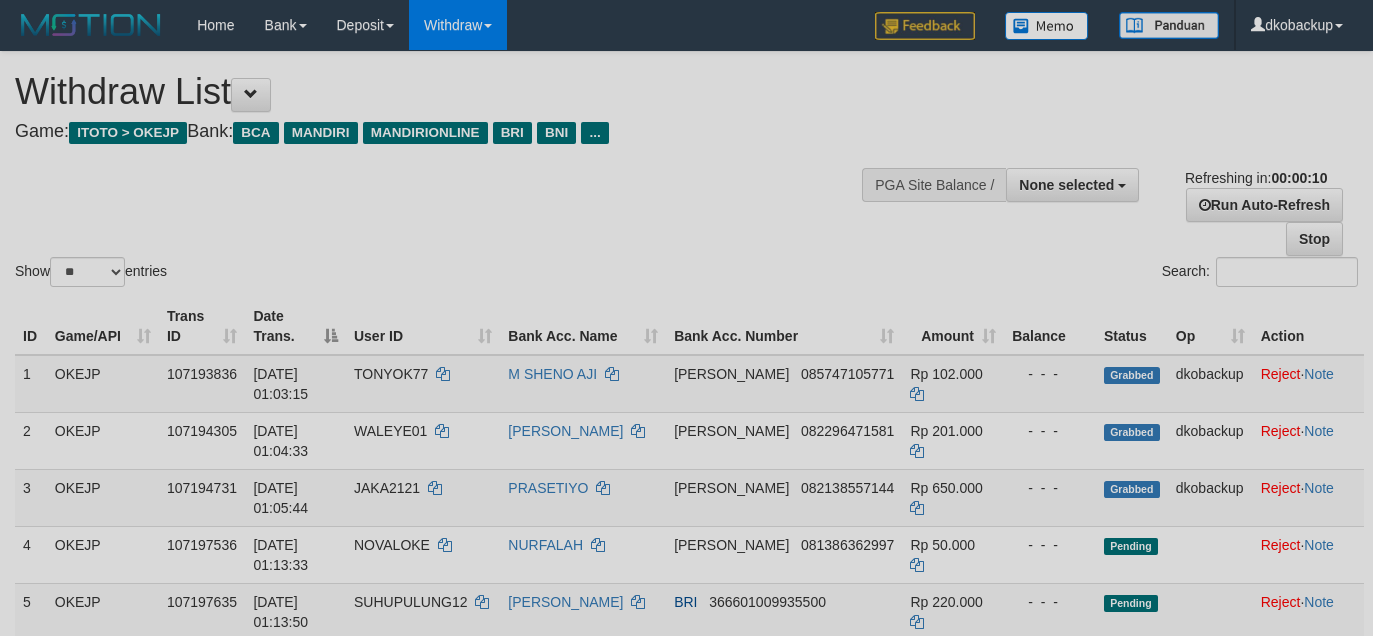 select 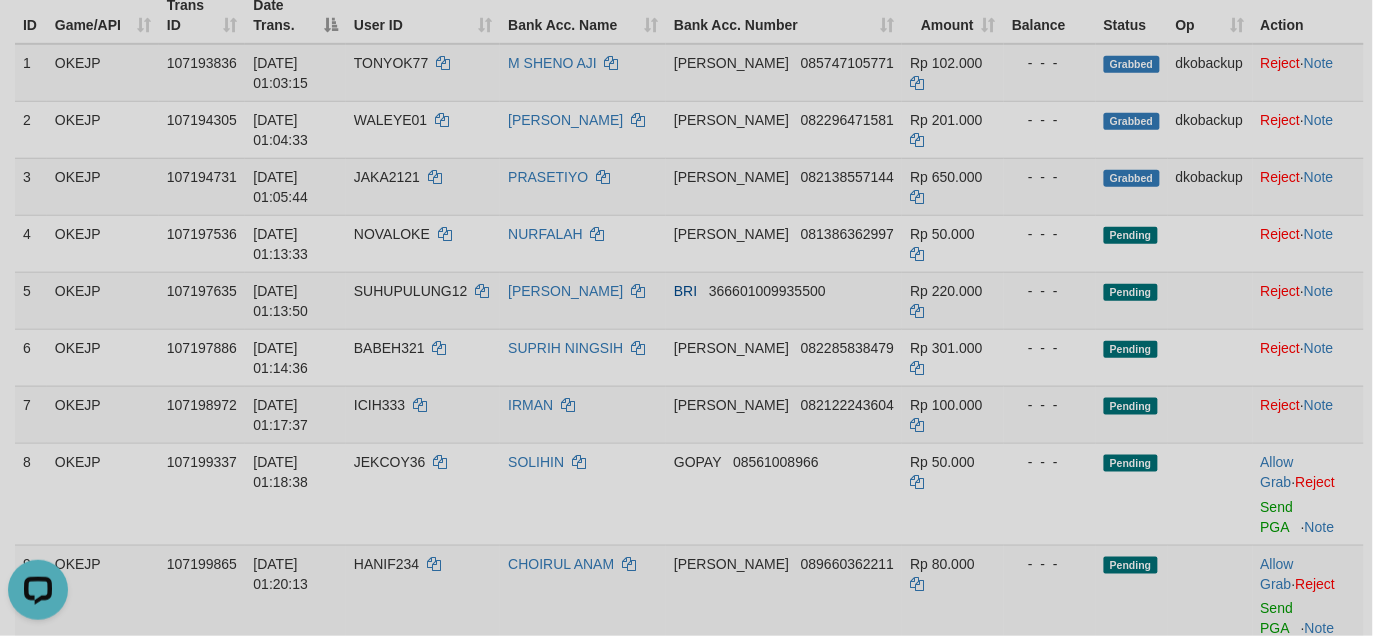 scroll, scrollTop: 0, scrollLeft: 0, axis: both 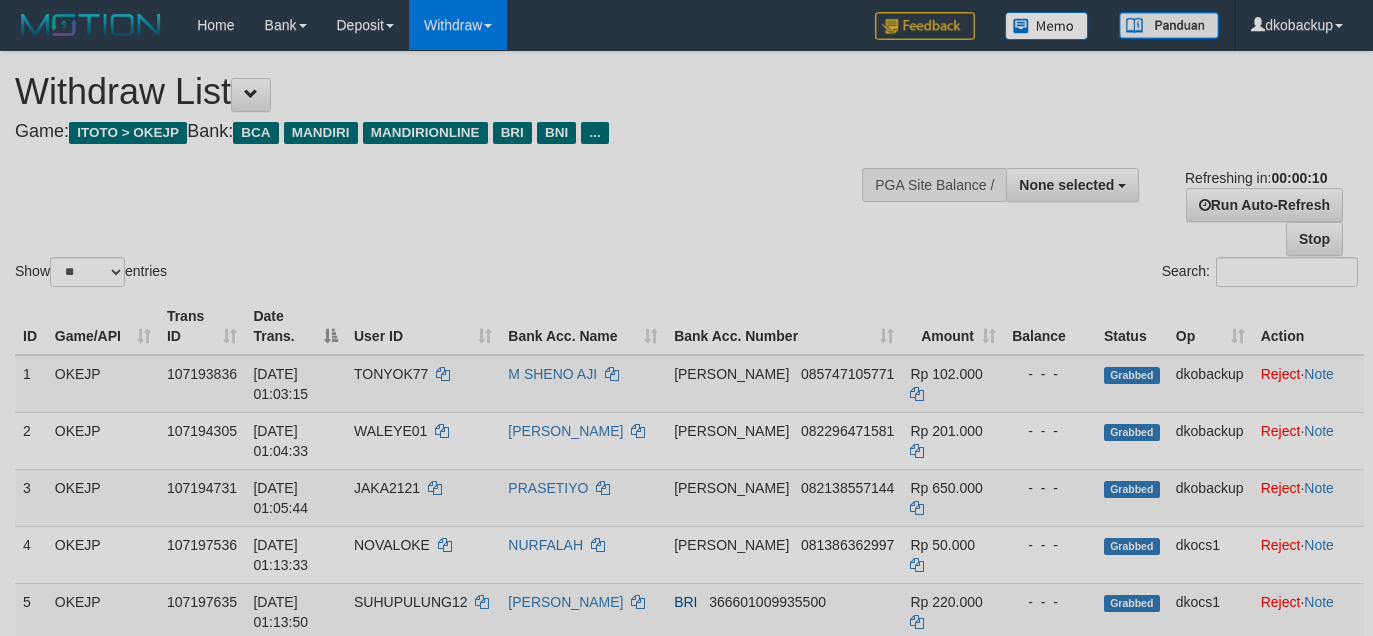 select 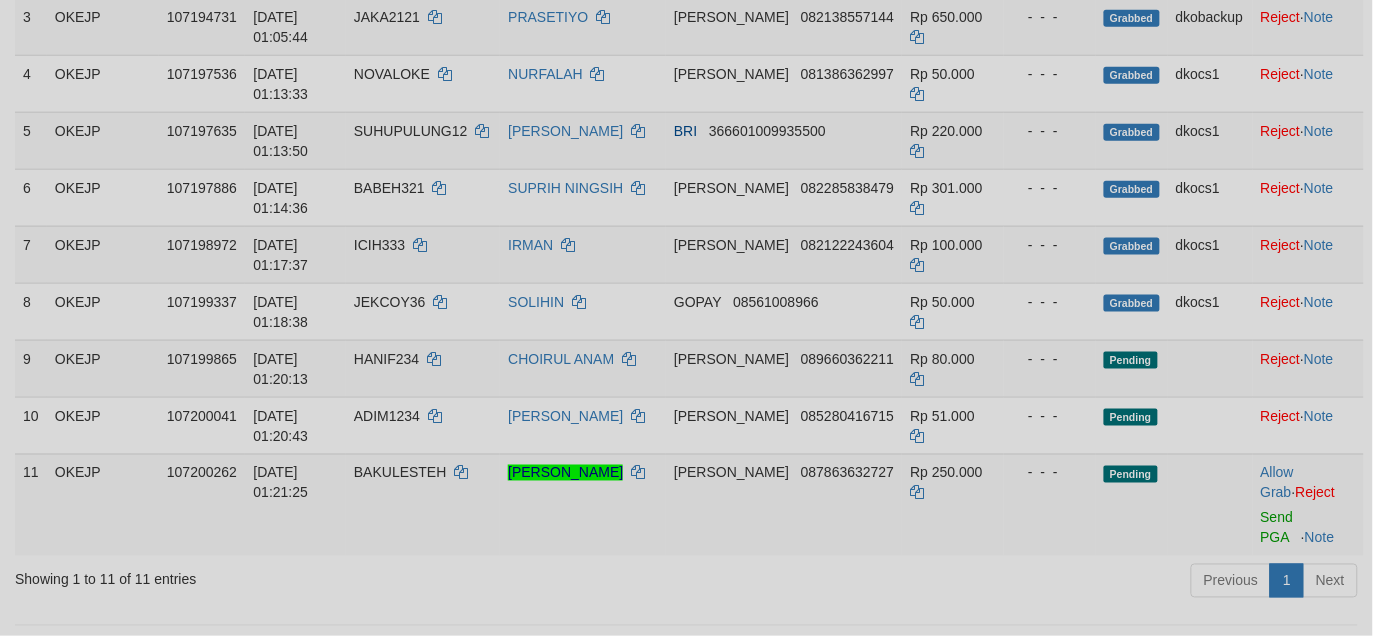scroll, scrollTop: 311, scrollLeft: 0, axis: vertical 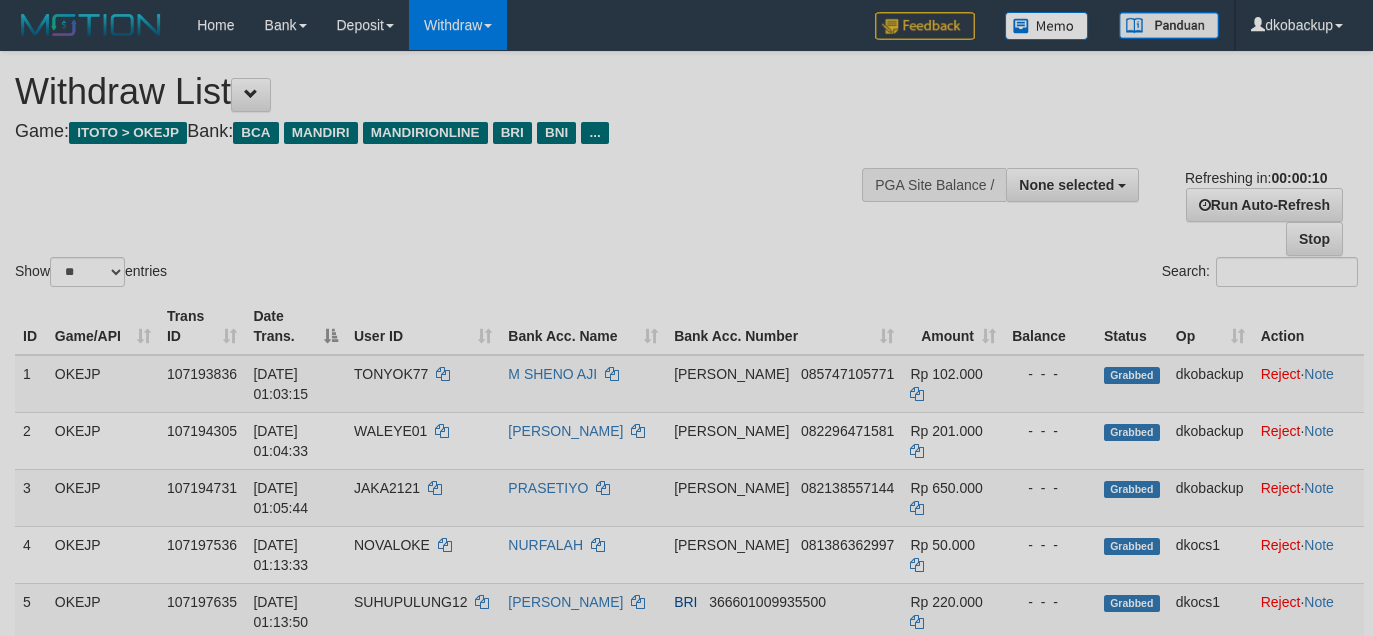 select 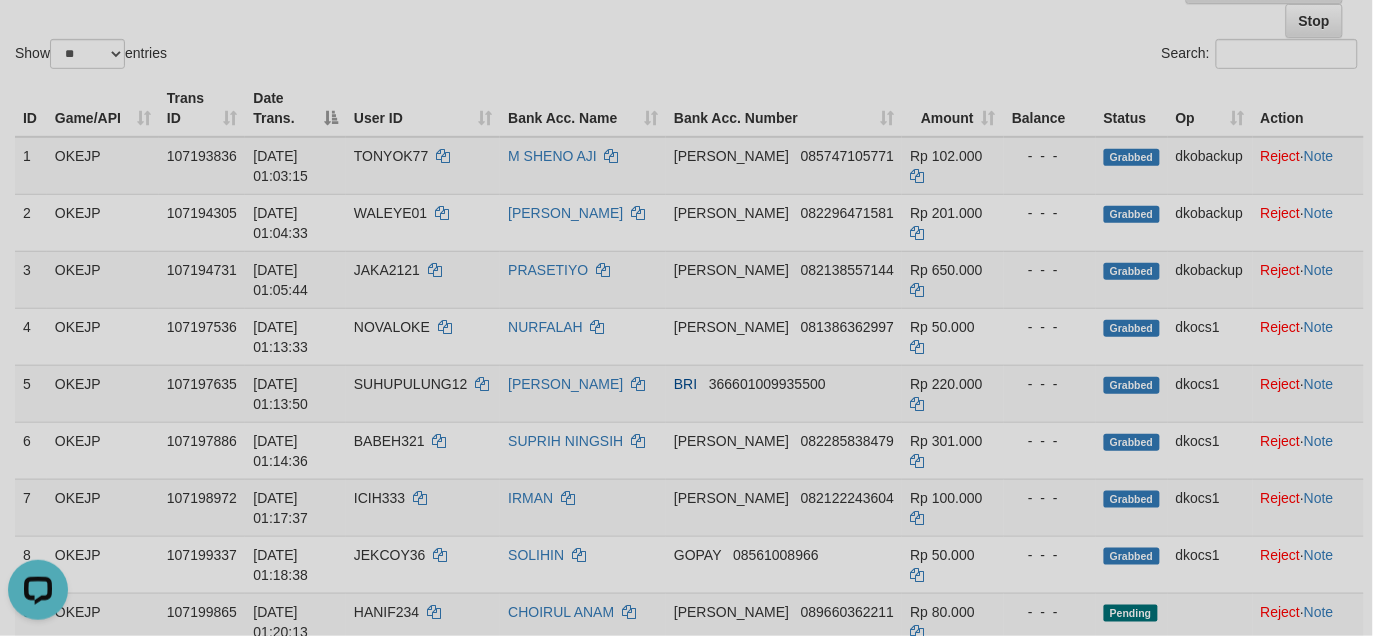 scroll, scrollTop: 0, scrollLeft: 0, axis: both 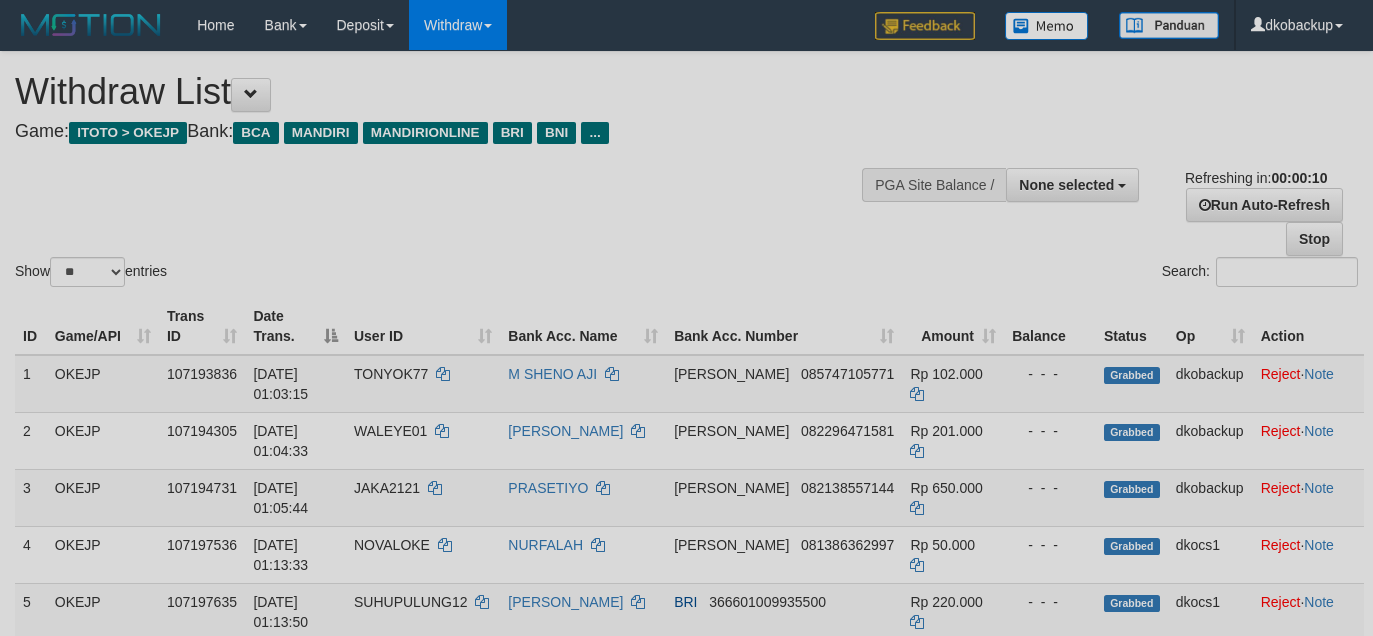 select 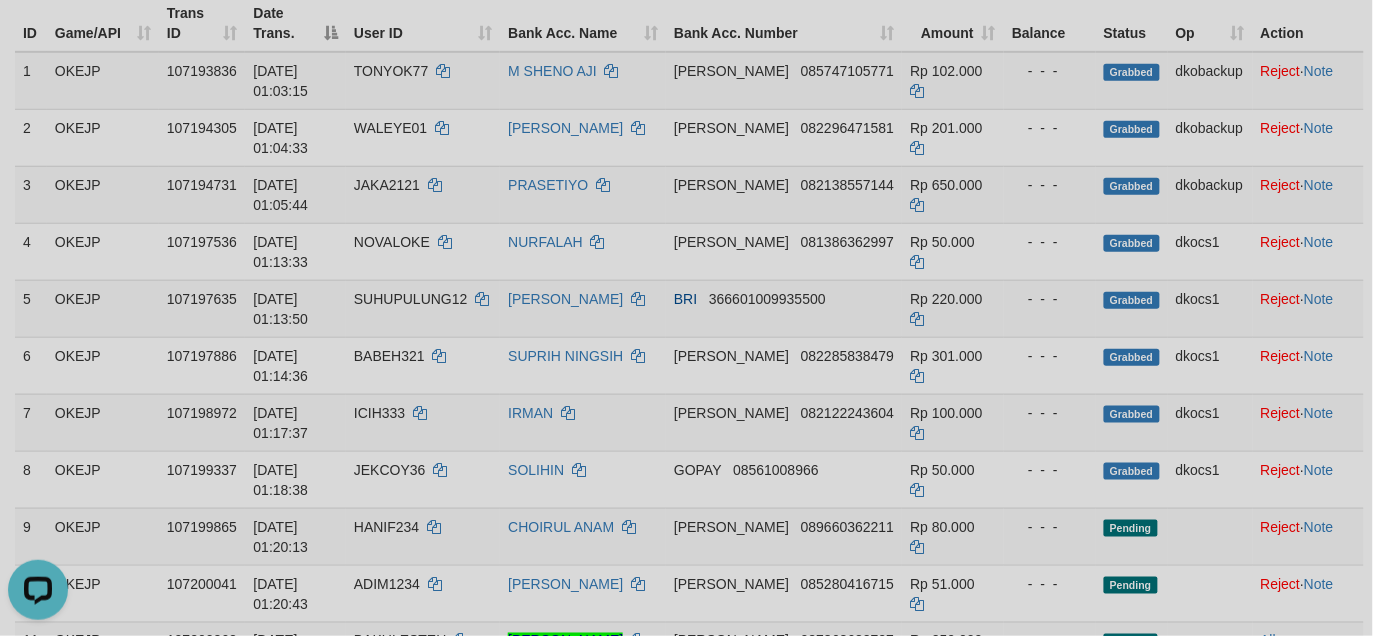 scroll, scrollTop: 0, scrollLeft: 0, axis: both 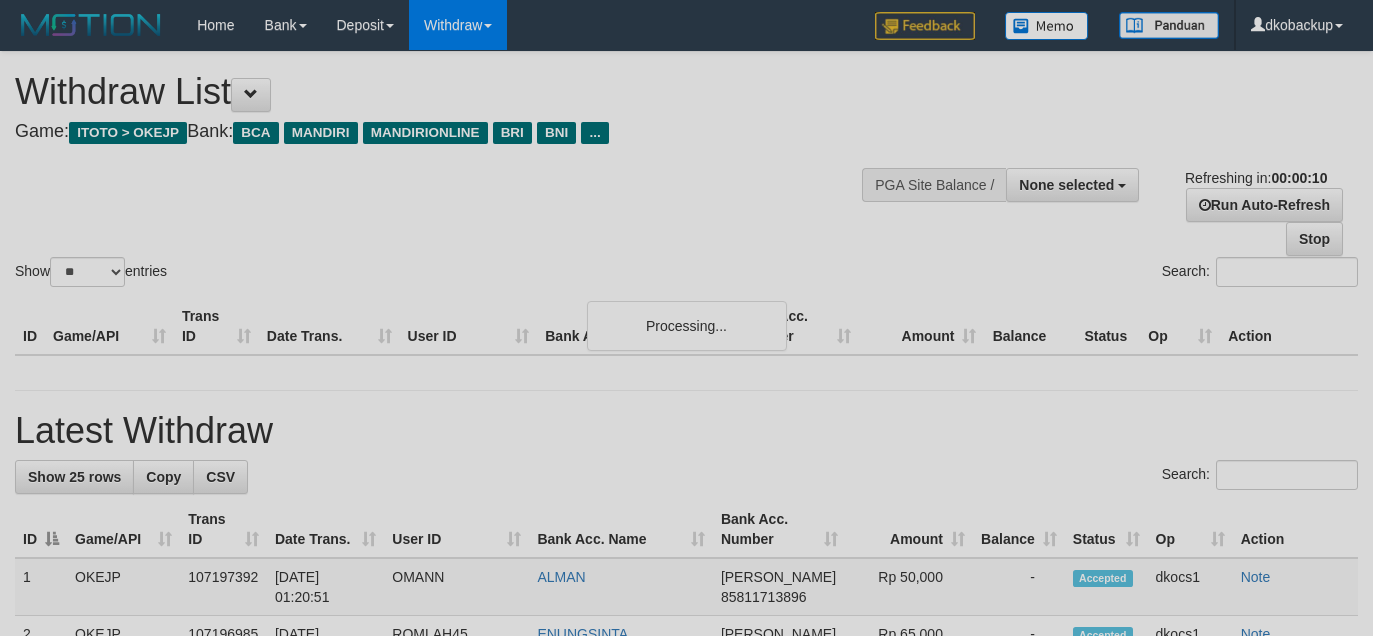 select 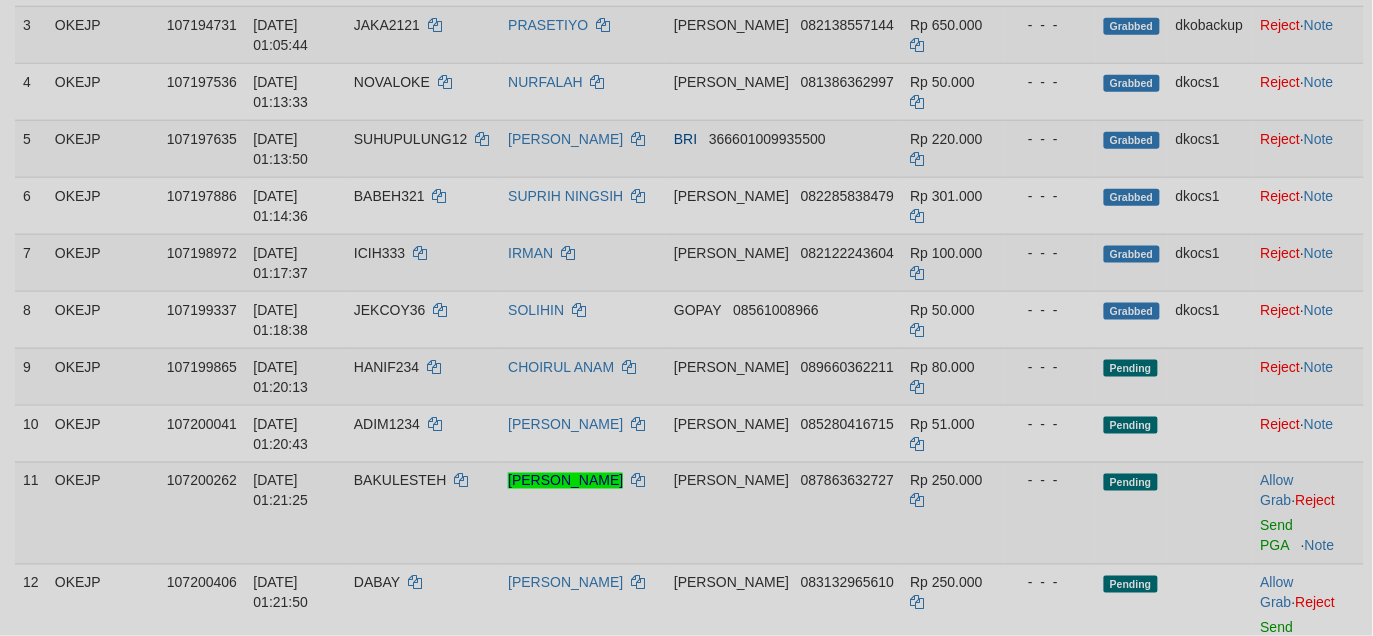 scroll, scrollTop: 303, scrollLeft: 0, axis: vertical 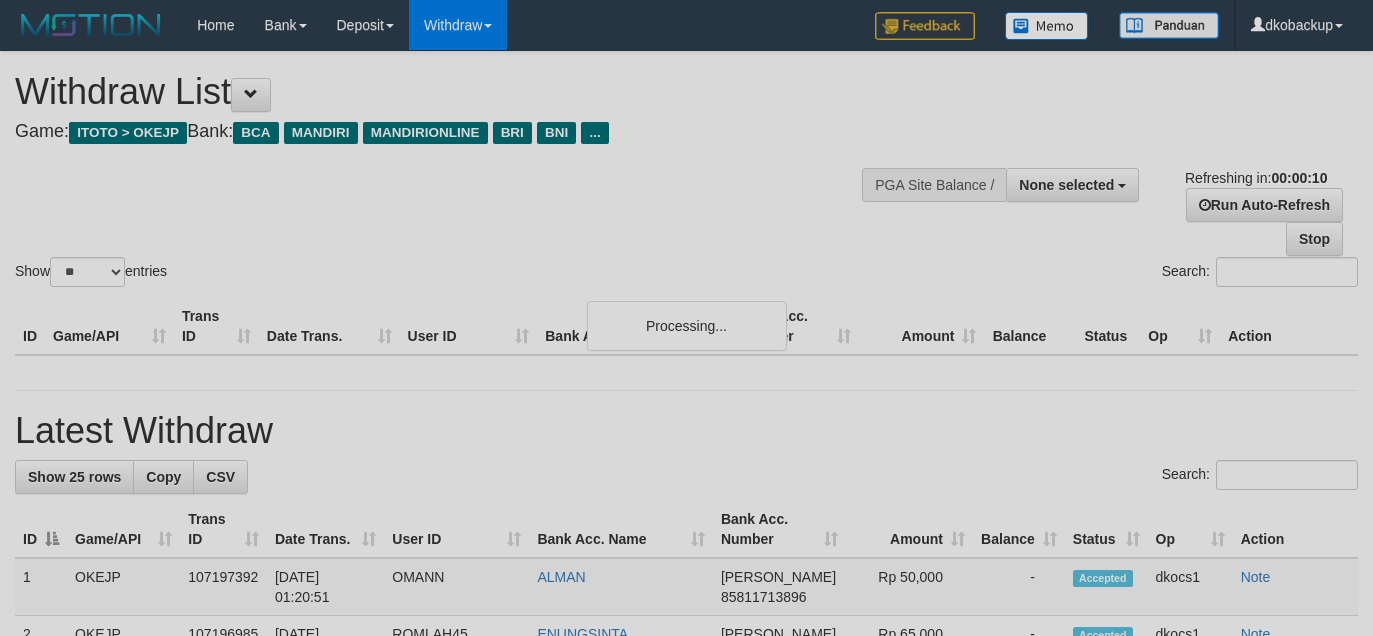 select 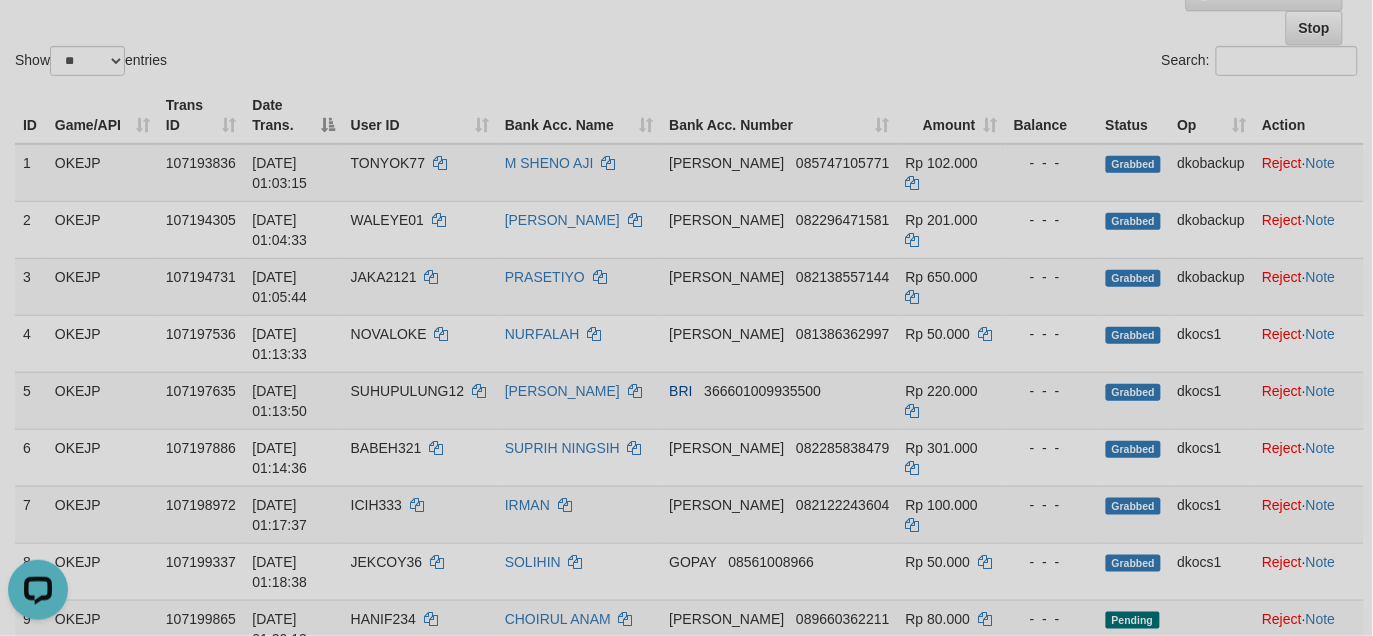 scroll, scrollTop: 0, scrollLeft: 0, axis: both 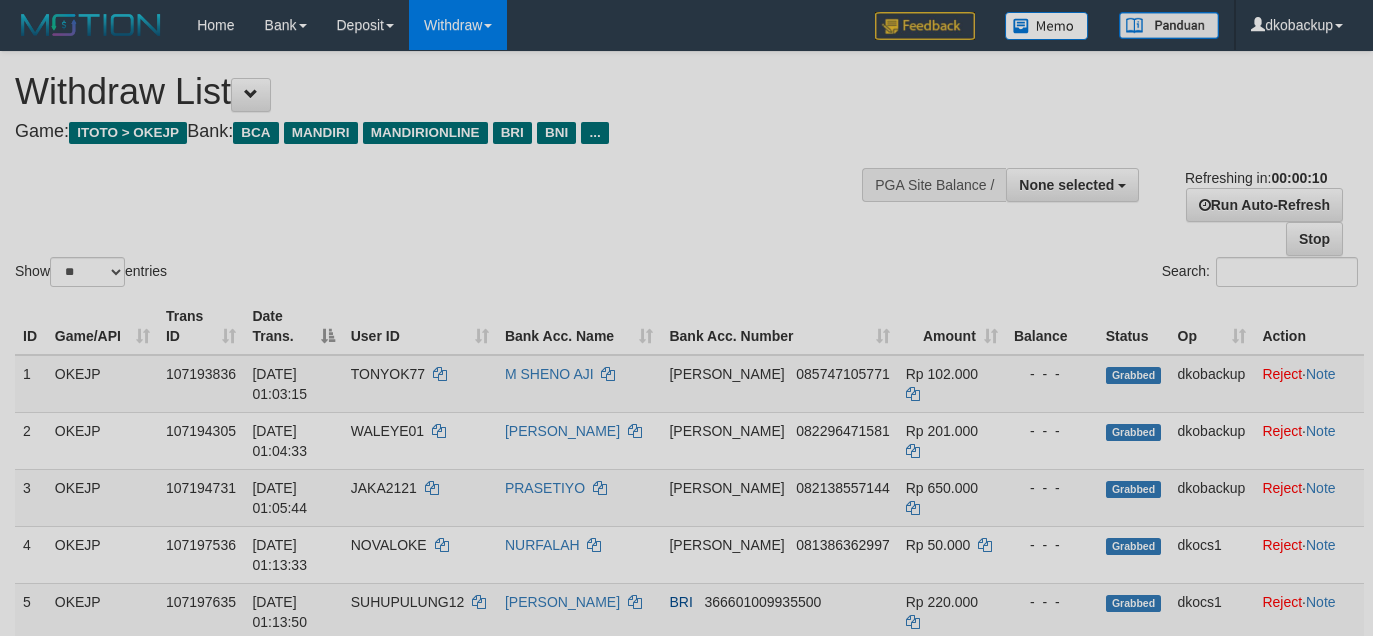 select 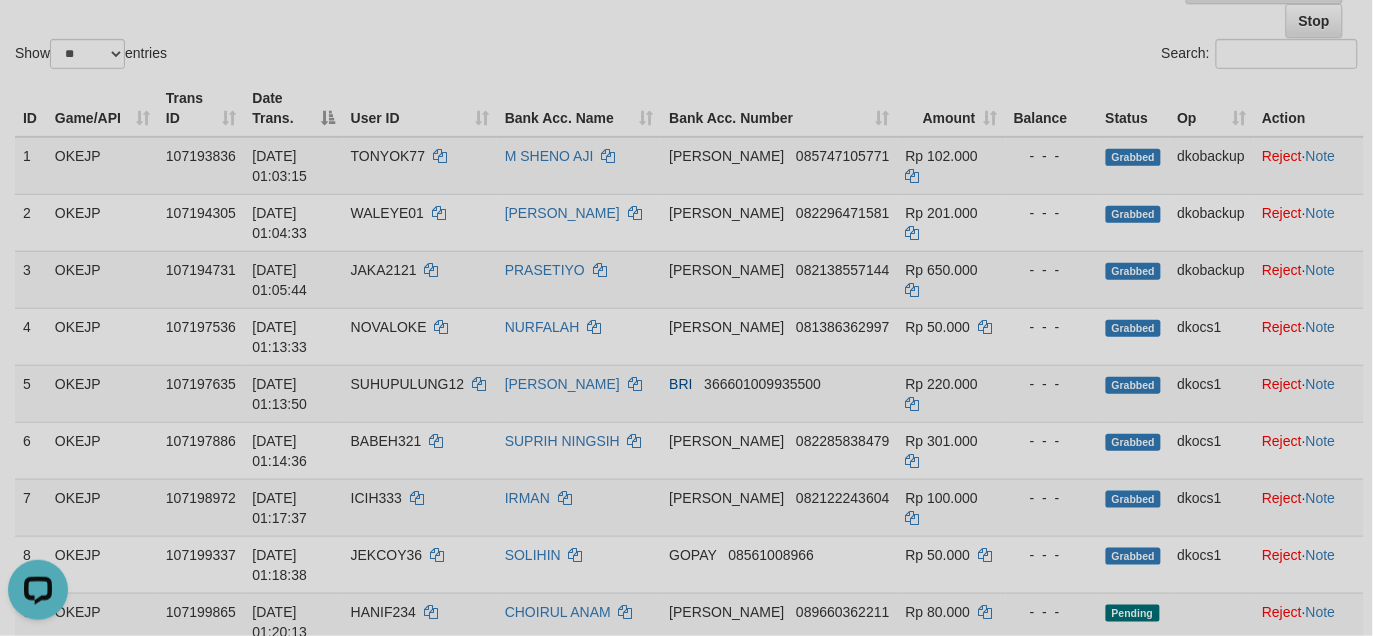 scroll, scrollTop: 0, scrollLeft: 0, axis: both 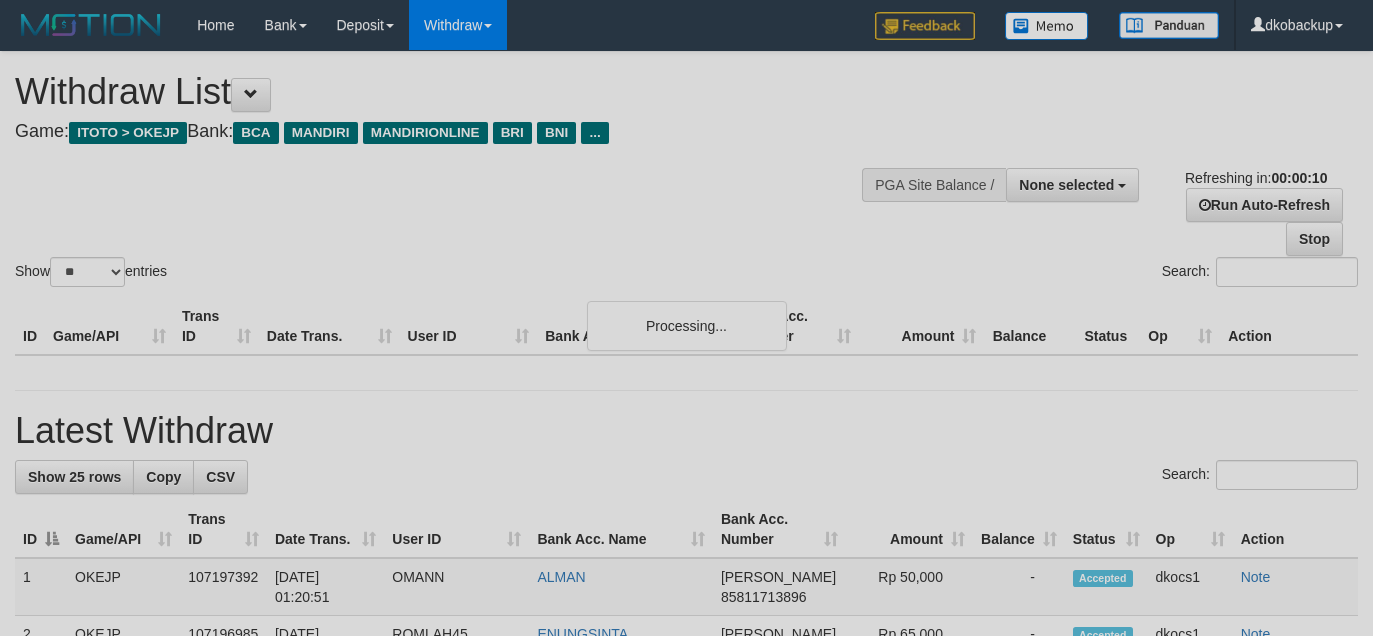 select 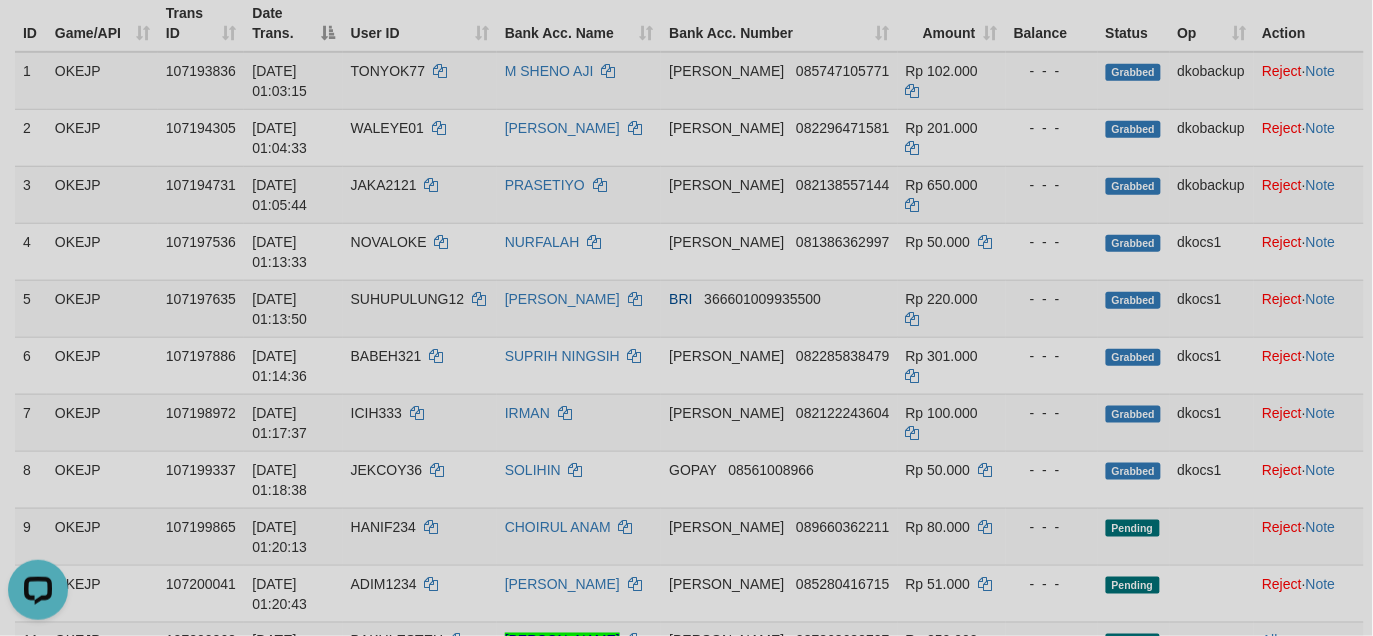 scroll, scrollTop: 0, scrollLeft: 0, axis: both 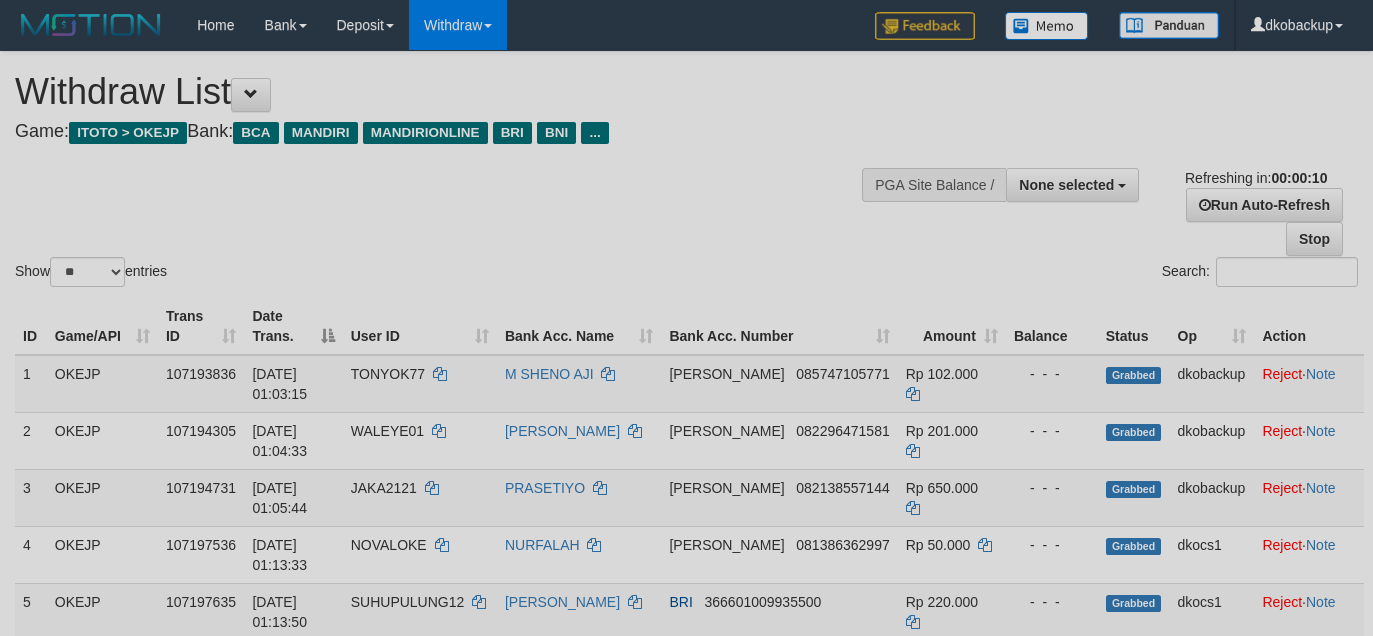 select 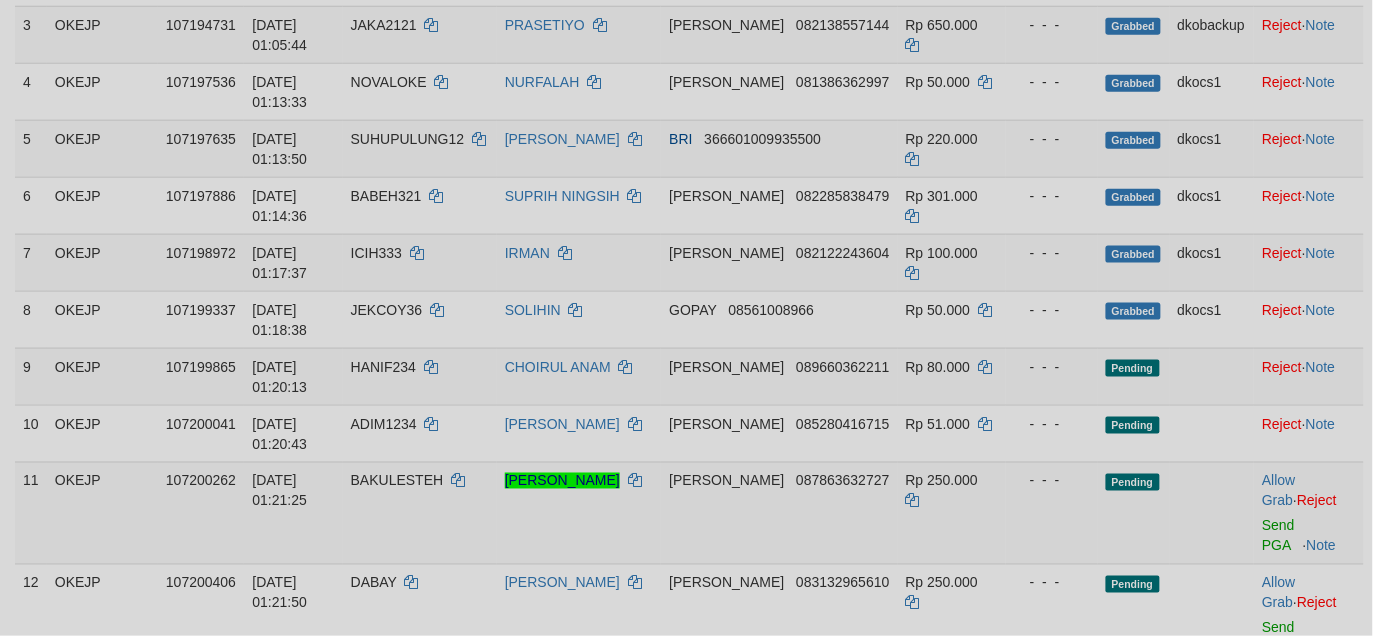 scroll, scrollTop: 303, scrollLeft: 0, axis: vertical 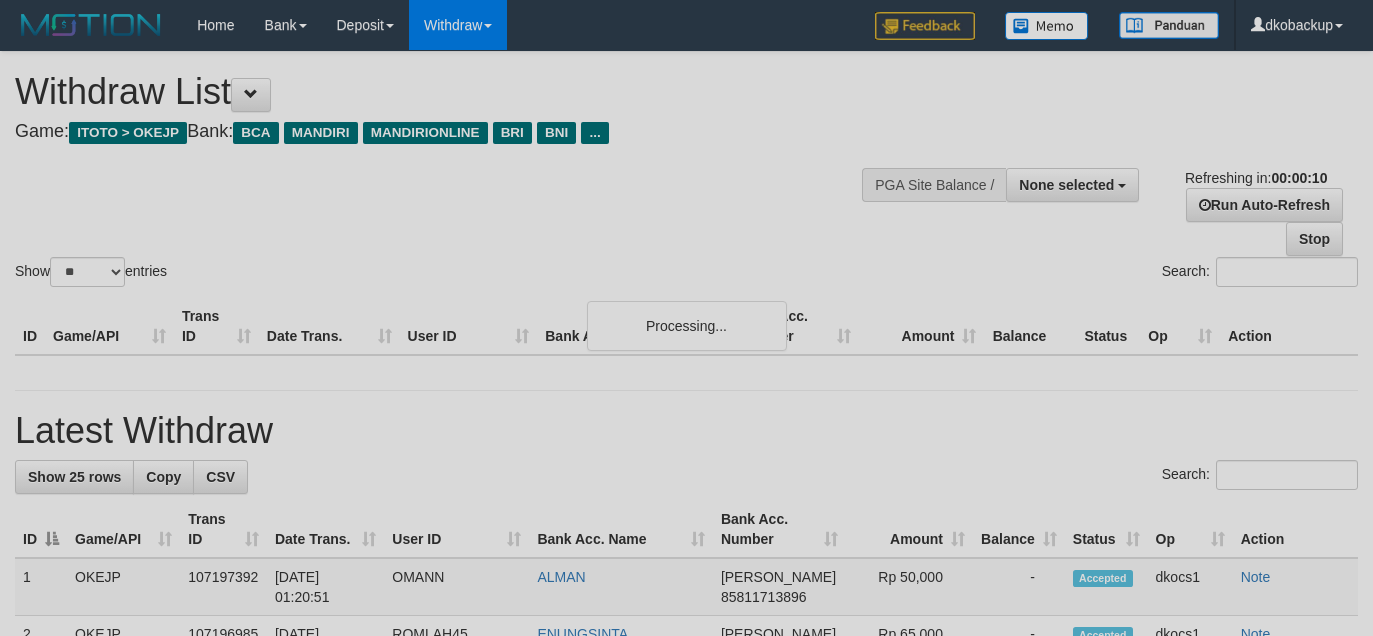 select 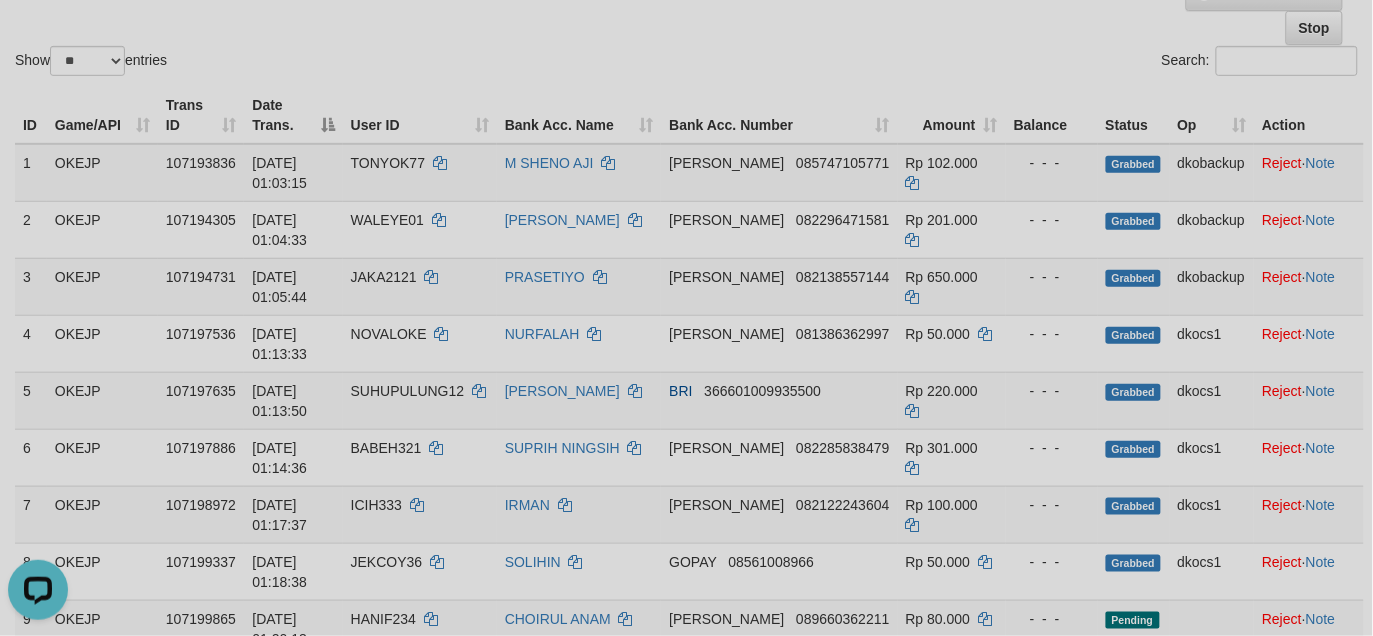 scroll, scrollTop: 0, scrollLeft: 0, axis: both 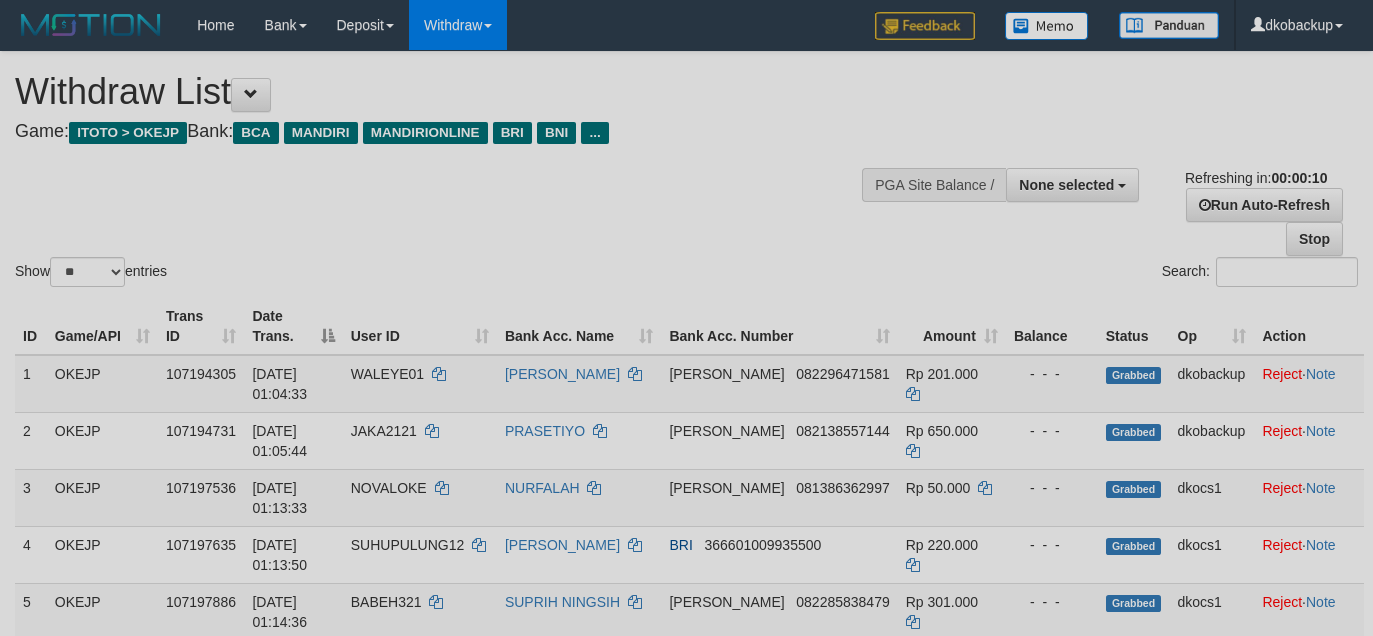 select 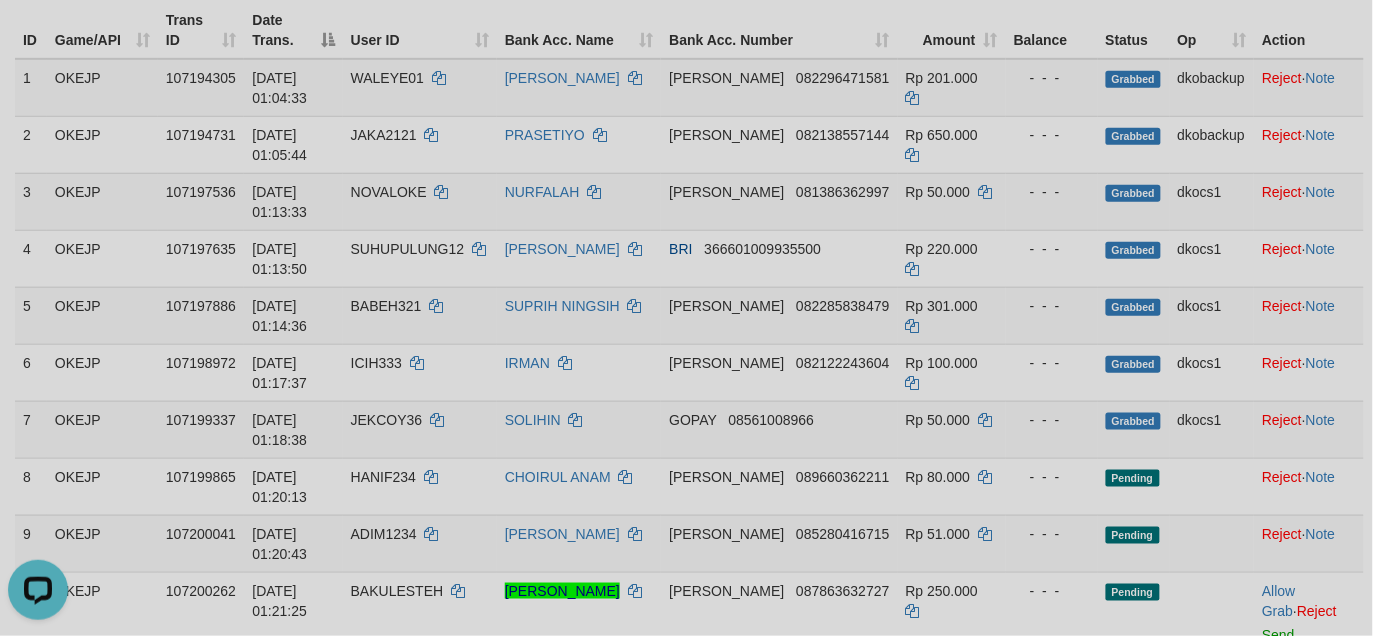 scroll, scrollTop: 0, scrollLeft: 0, axis: both 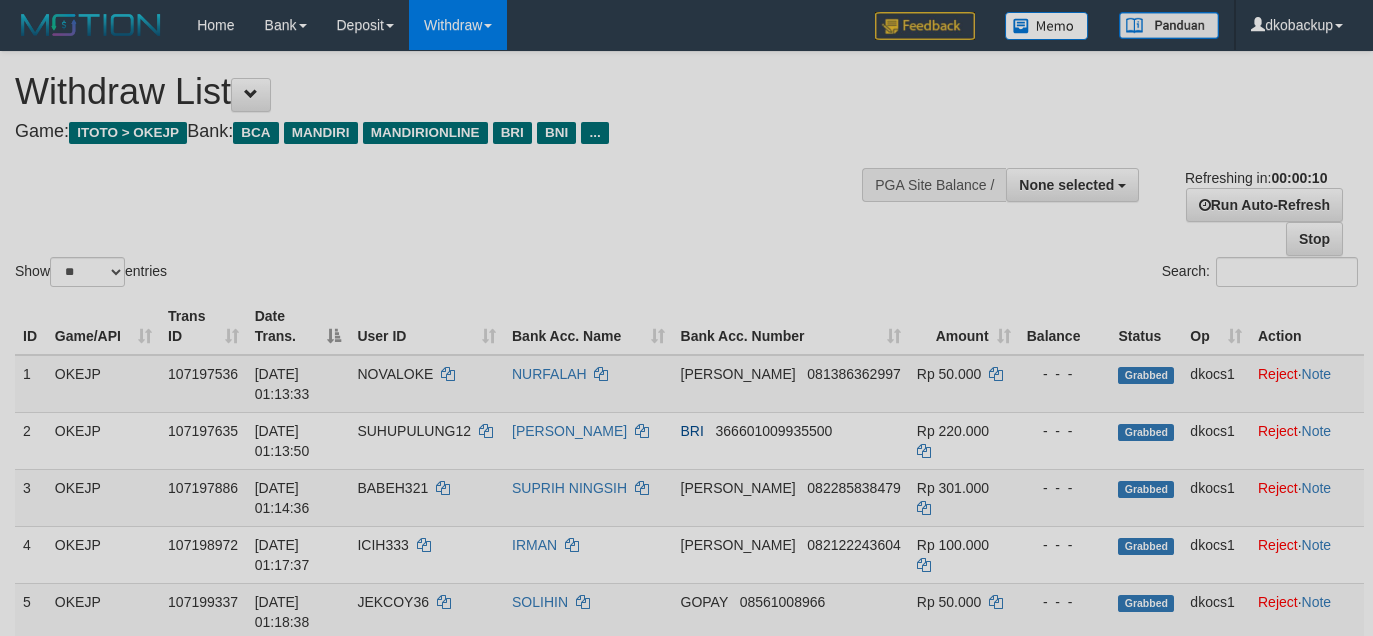 select 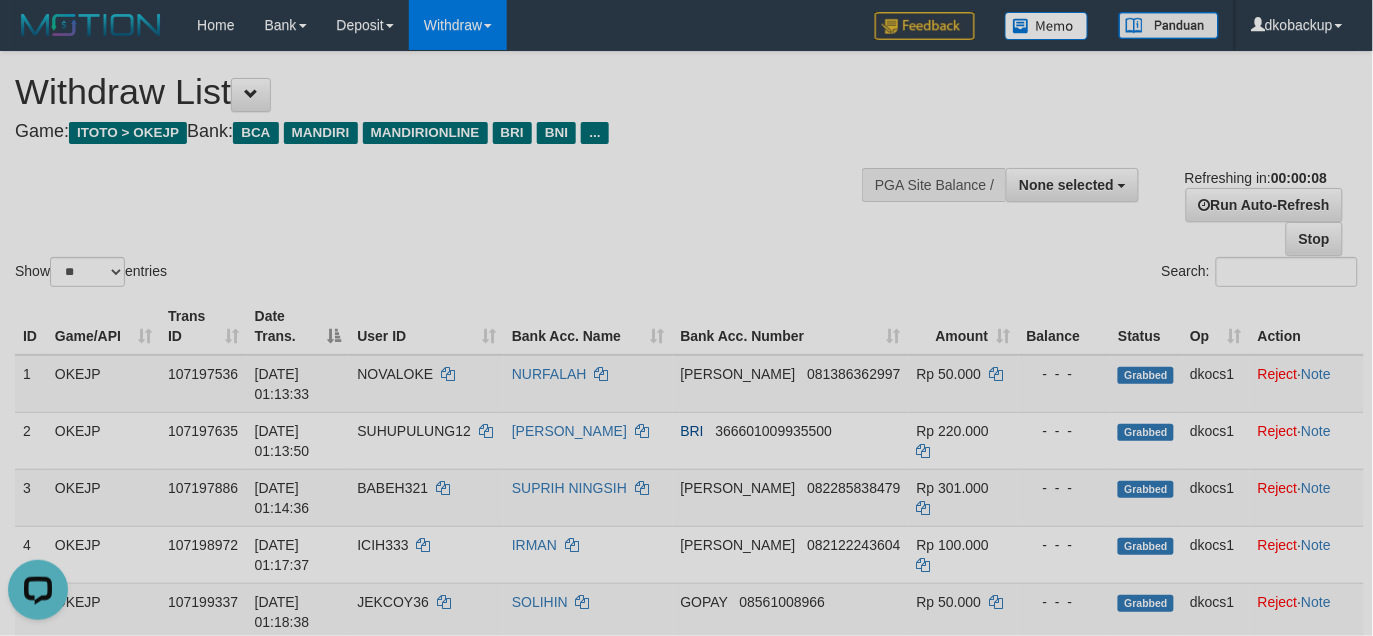 scroll, scrollTop: 0, scrollLeft: 0, axis: both 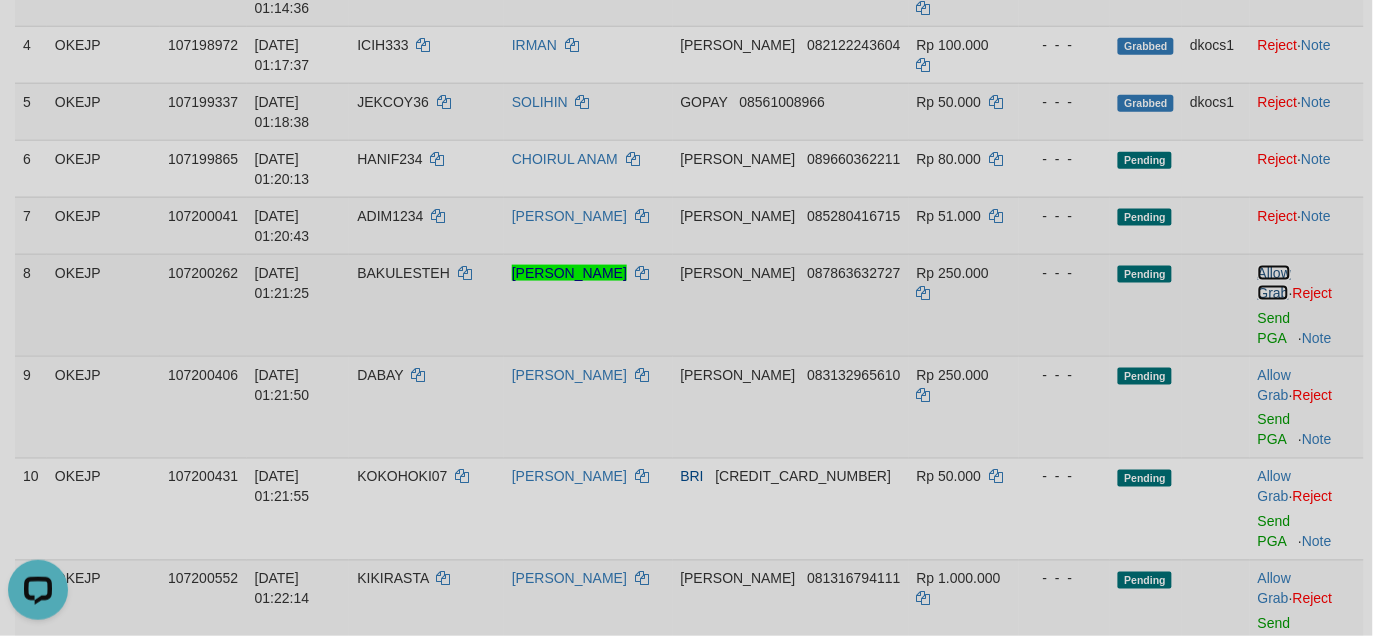 click on "Allow Grab" at bounding box center [1274, 283] 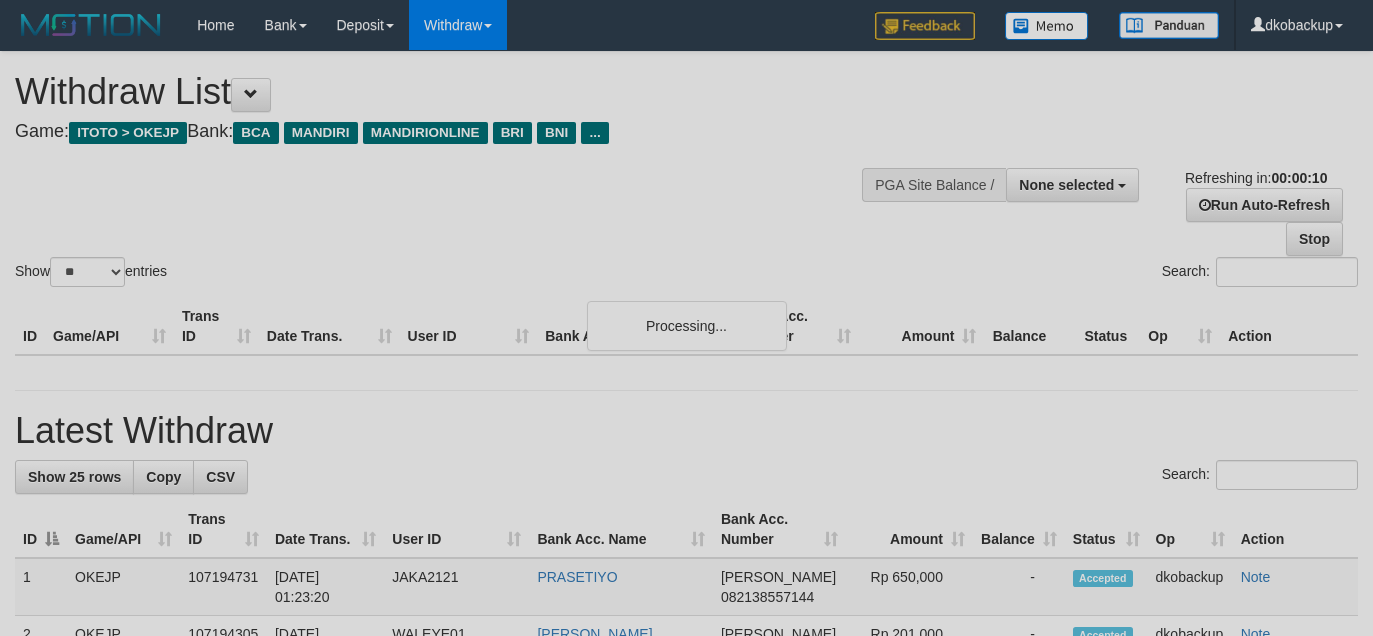 select 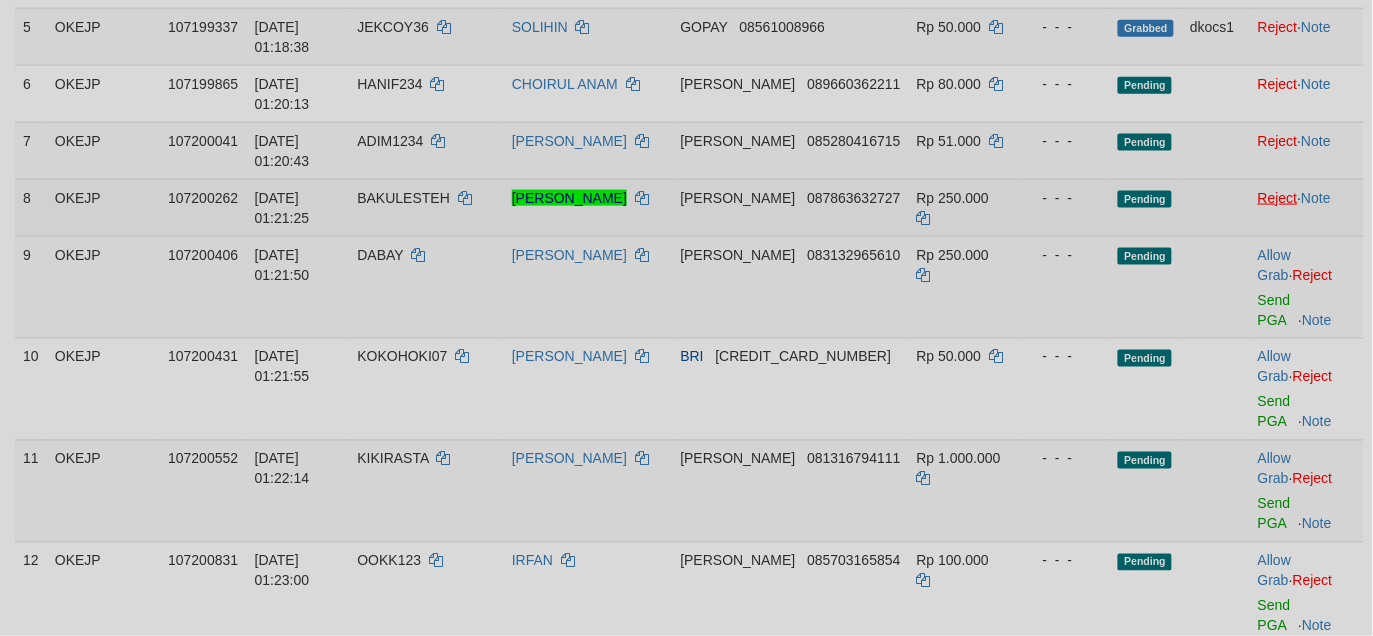 scroll, scrollTop: 500, scrollLeft: 0, axis: vertical 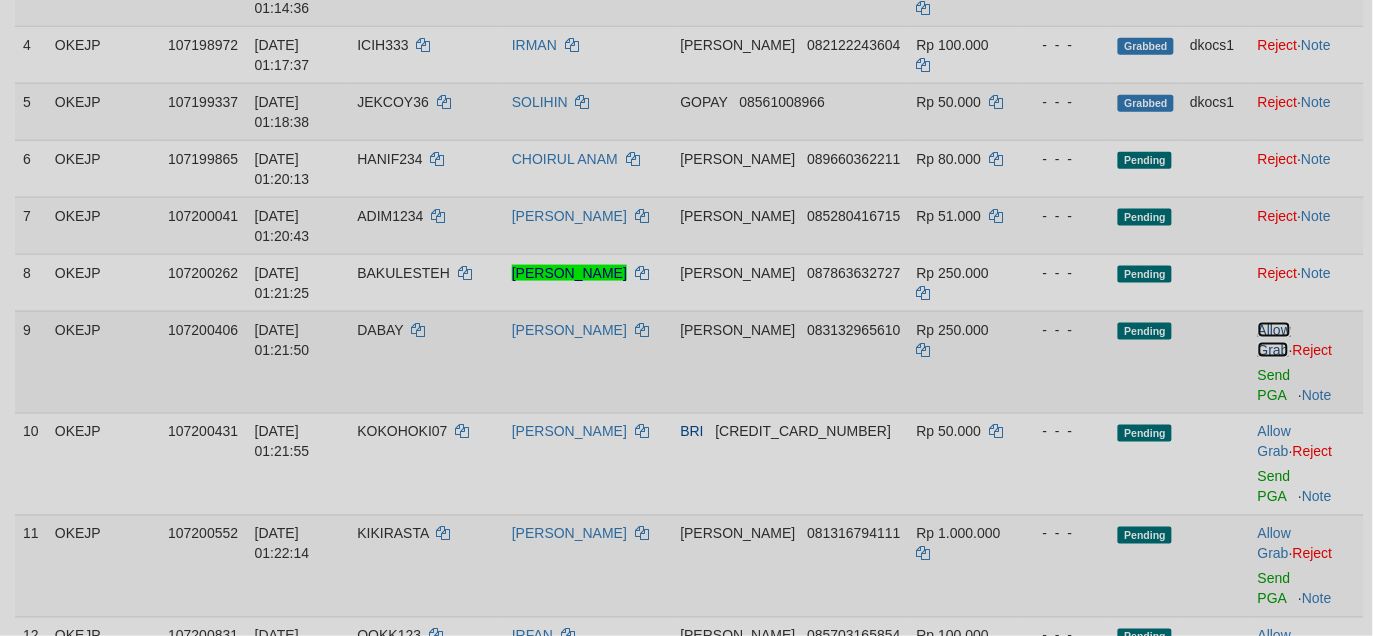 click on "Allow Grab" at bounding box center (1274, 340) 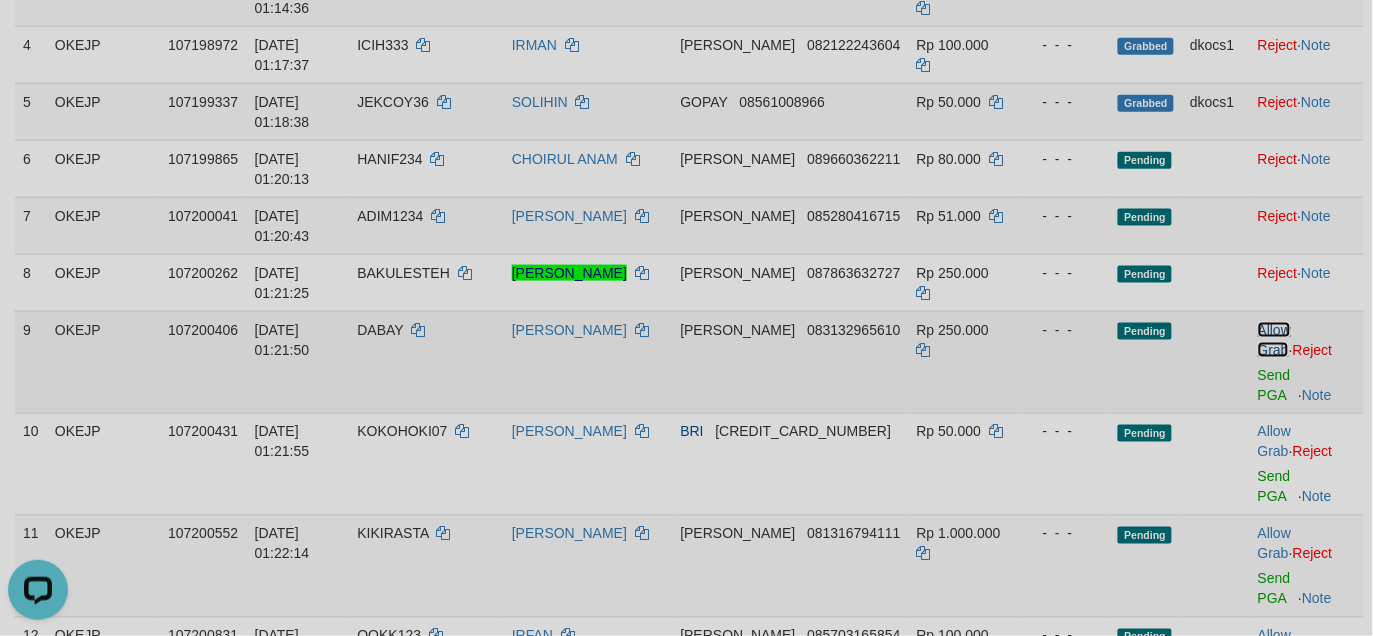 scroll, scrollTop: 0, scrollLeft: 0, axis: both 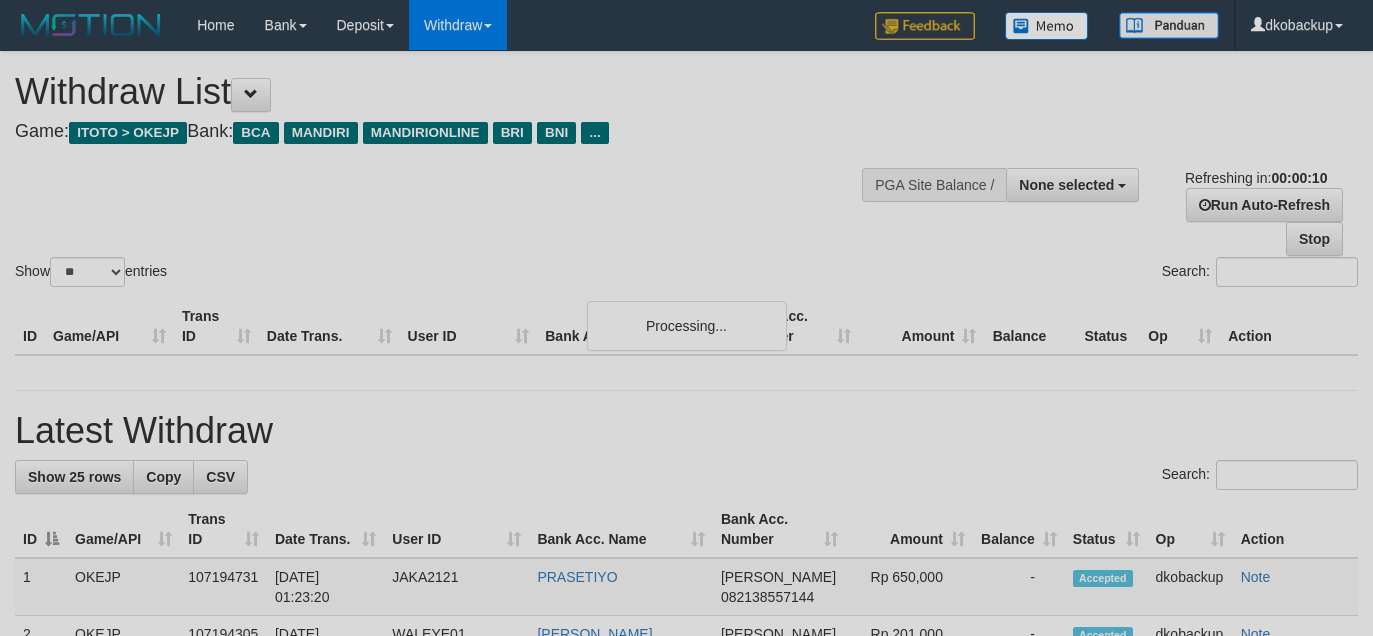 select 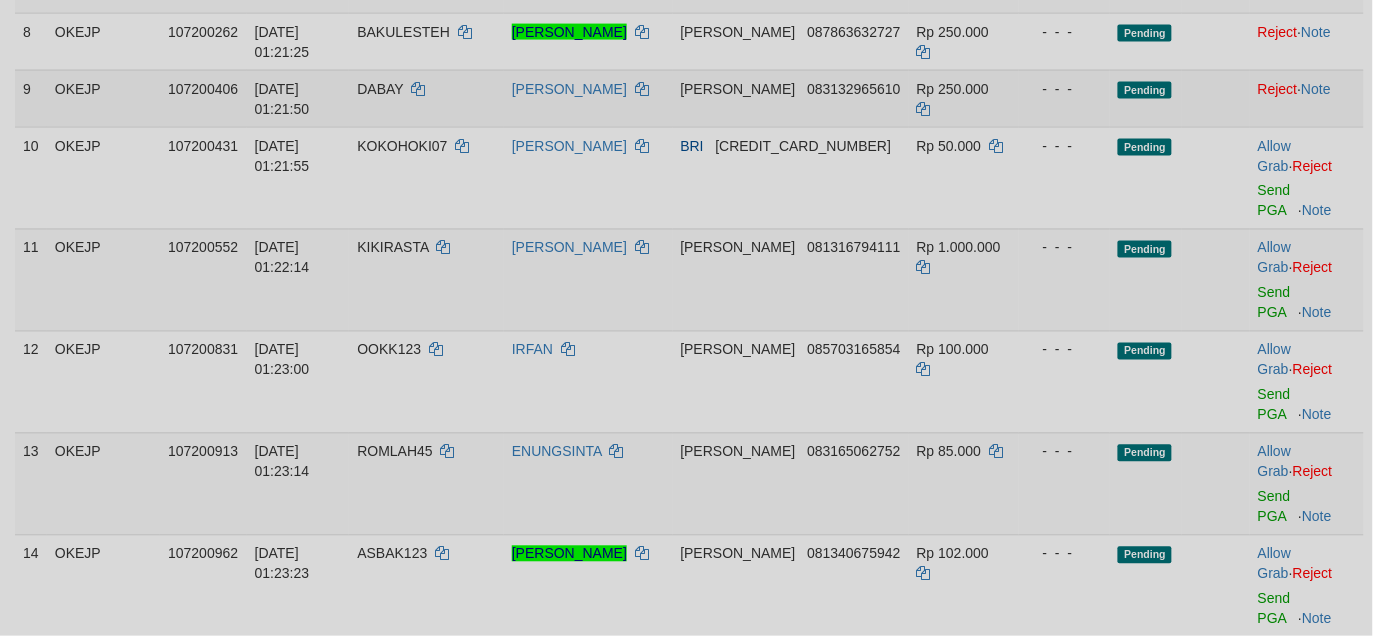 scroll, scrollTop: 666, scrollLeft: 0, axis: vertical 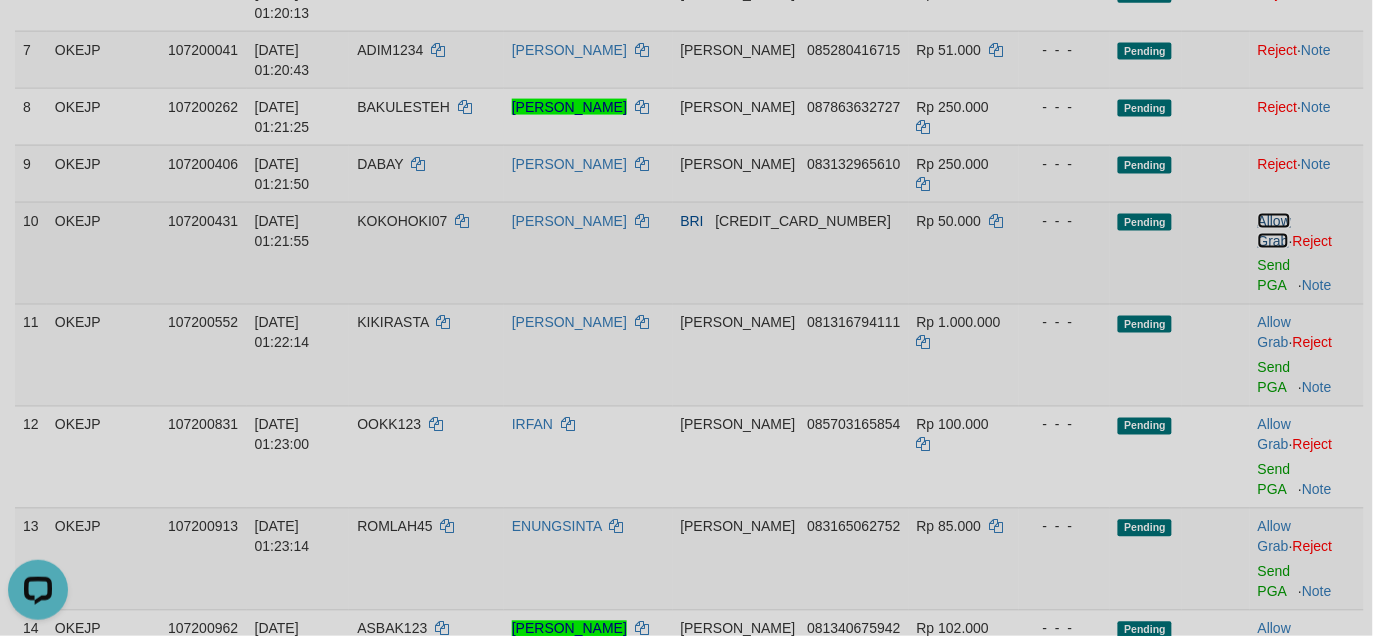 click on "Allow Grab" at bounding box center [1274, 231] 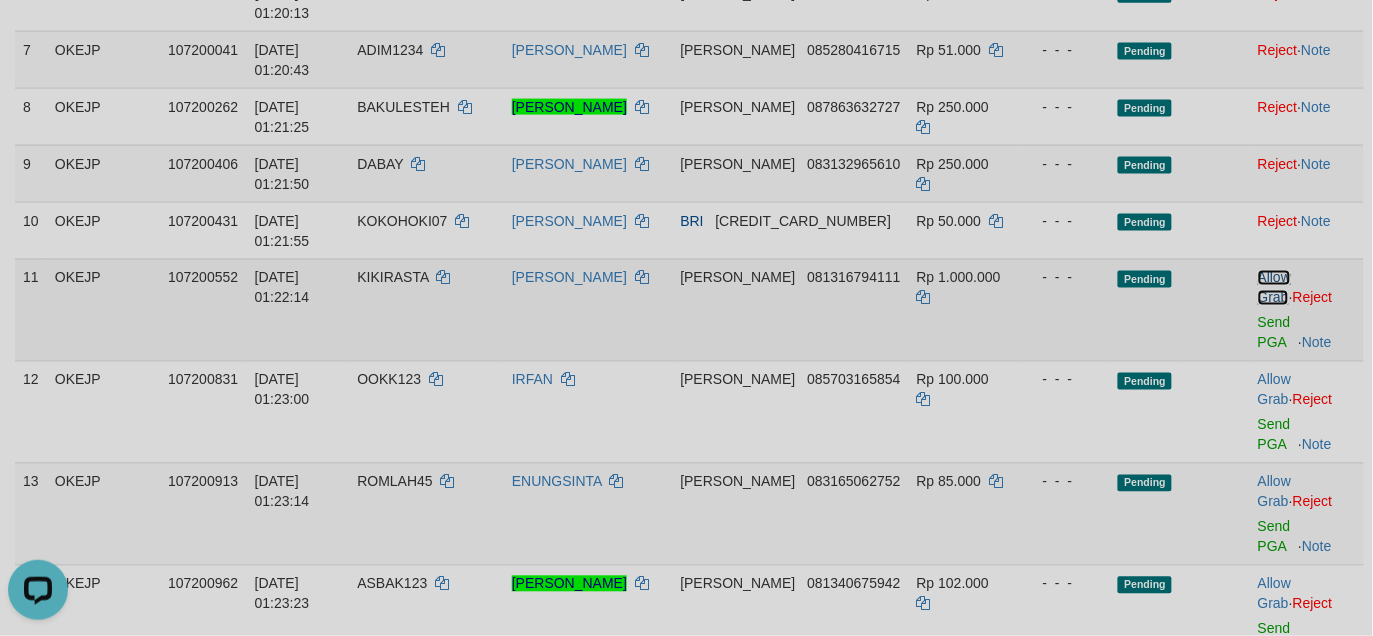 click on "Allow Grab" at bounding box center (1274, 288) 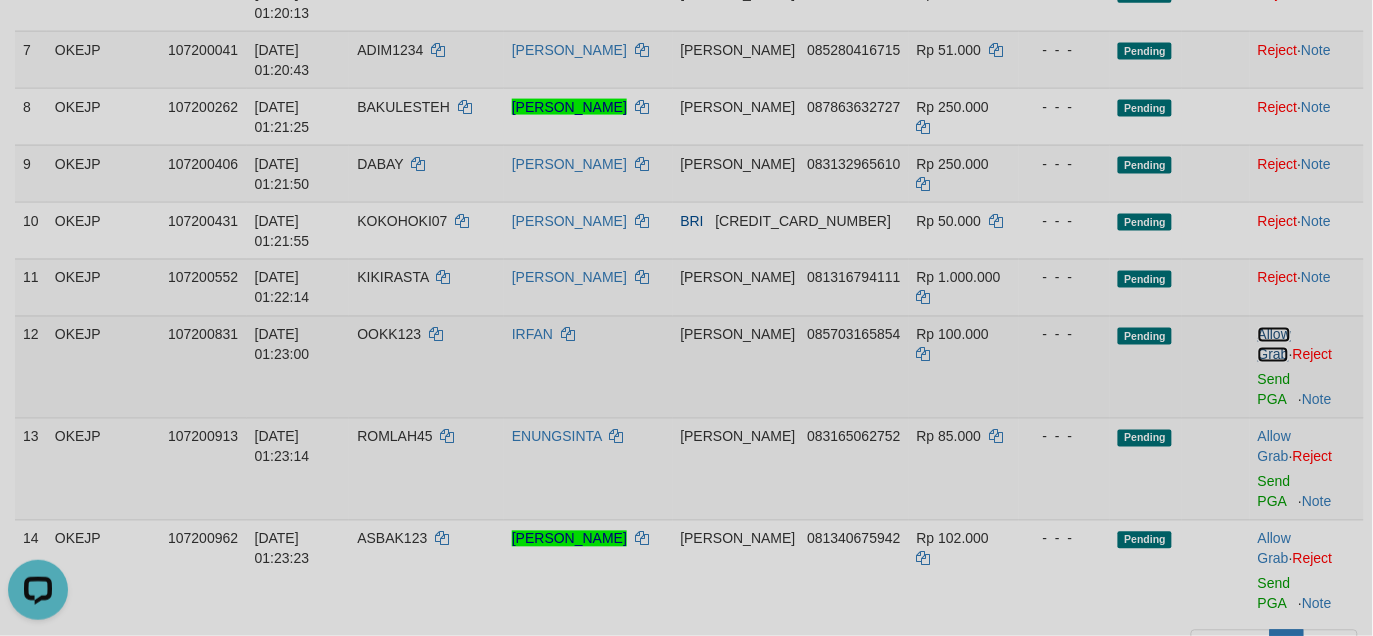 click on "Allow Grab" at bounding box center [1274, 345] 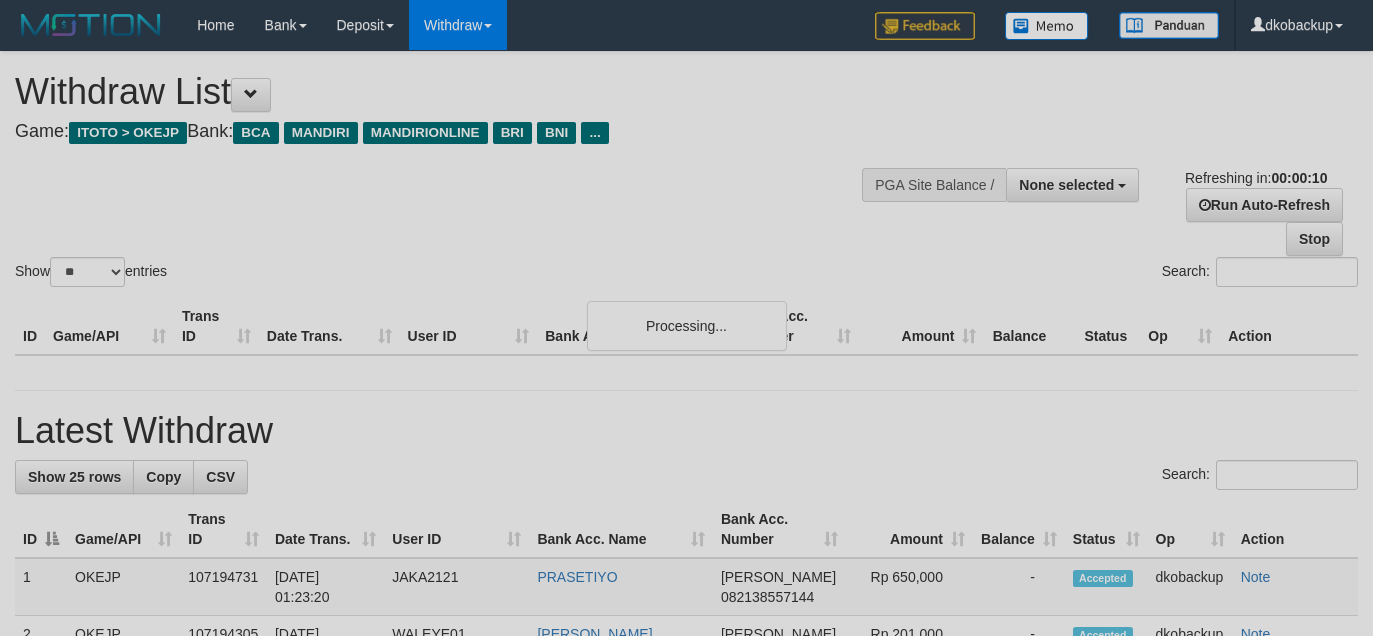 select 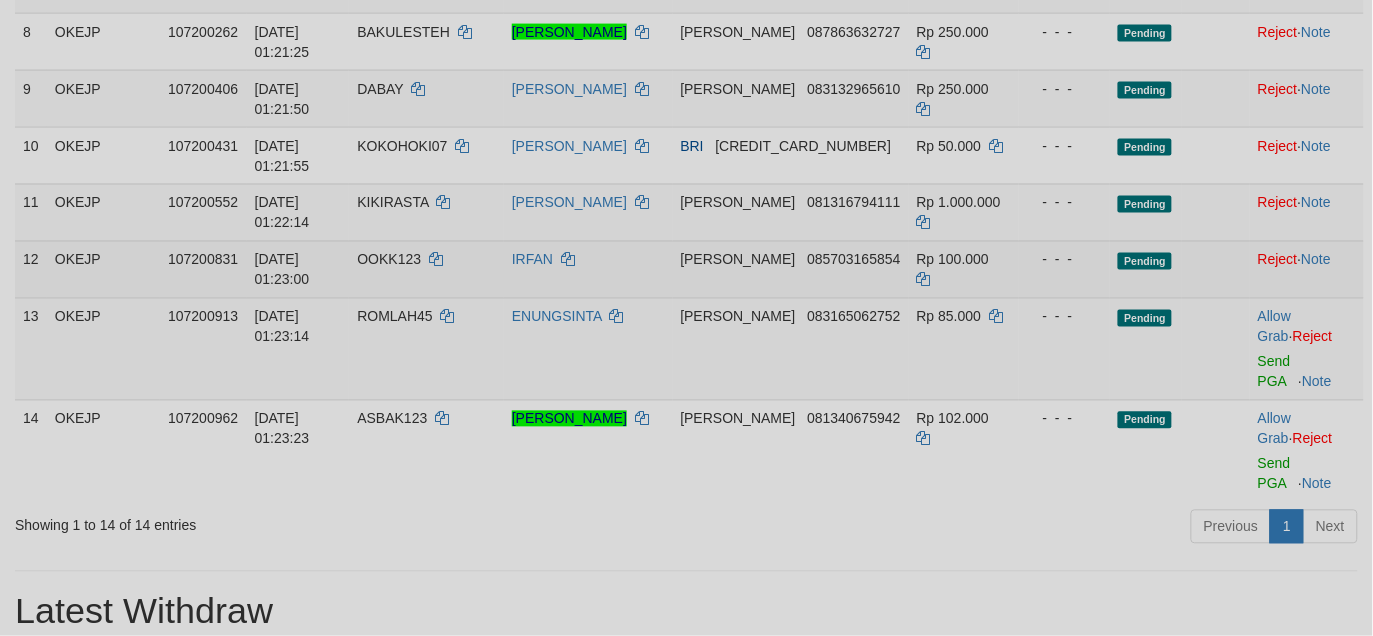 scroll, scrollTop: 666, scrollLeft: 0, axis: vertical 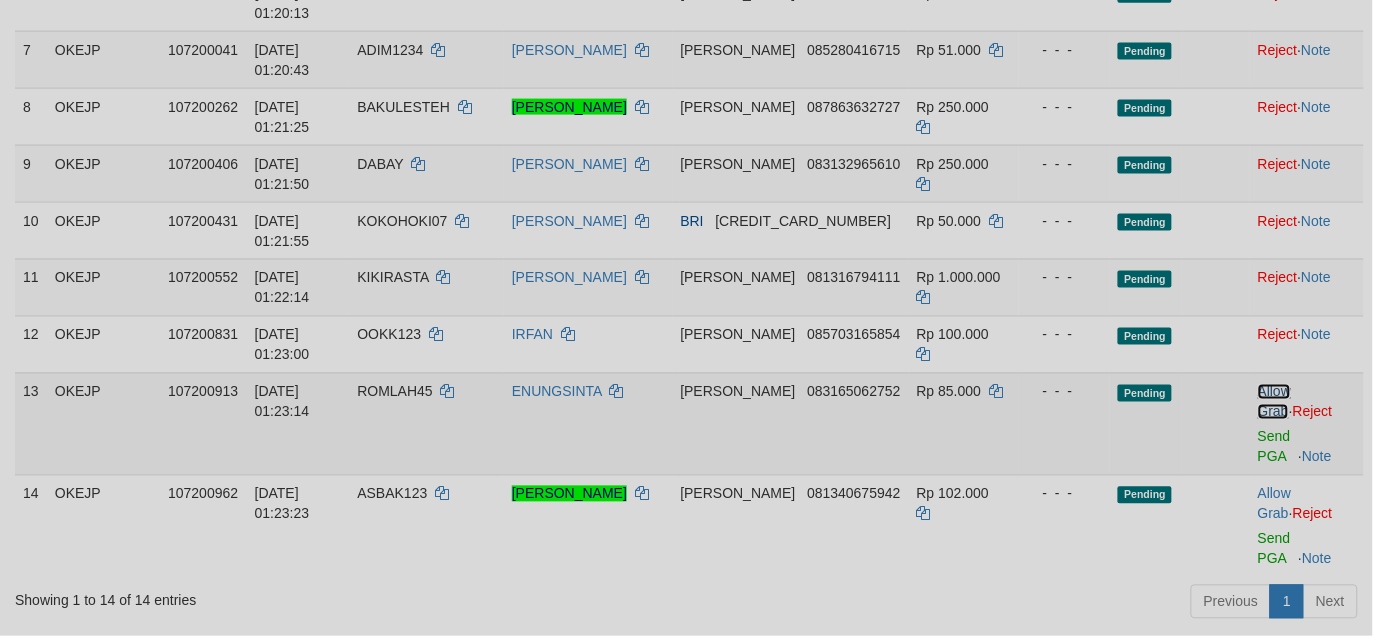 click on "Allow Grab" at bounding box center (1274, 402) 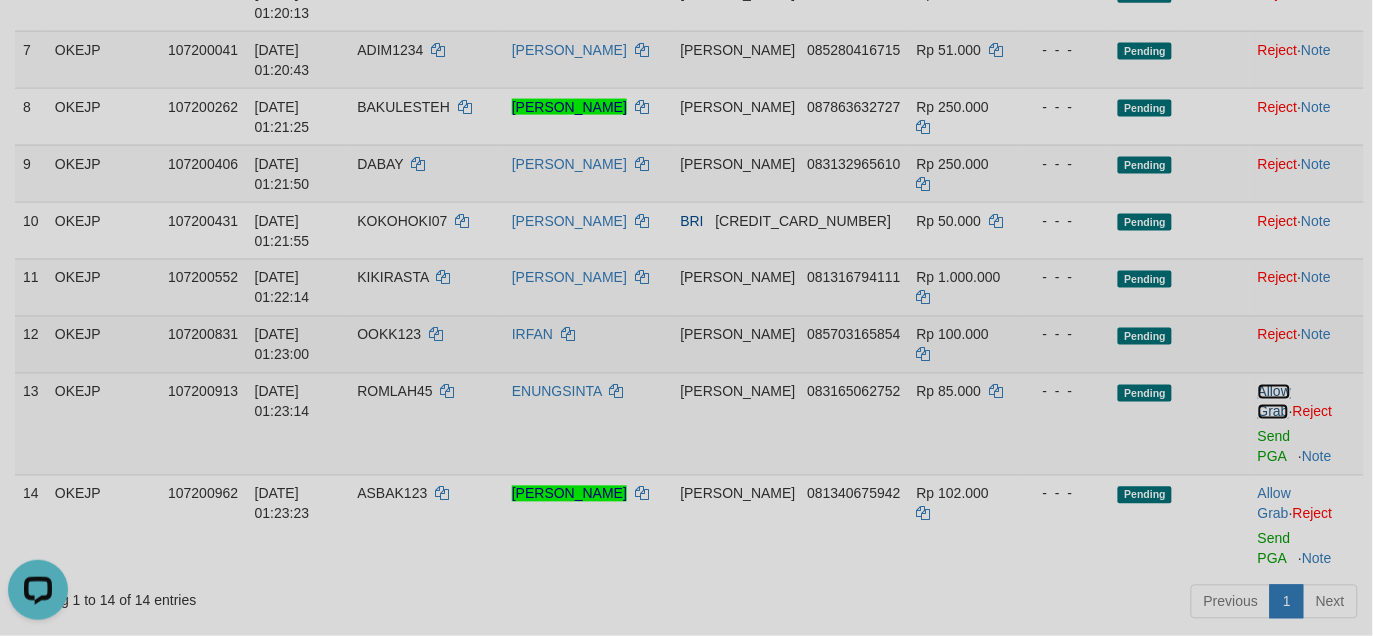 scroll, scrollTop: 0, scrollLeft: 0, axis: both 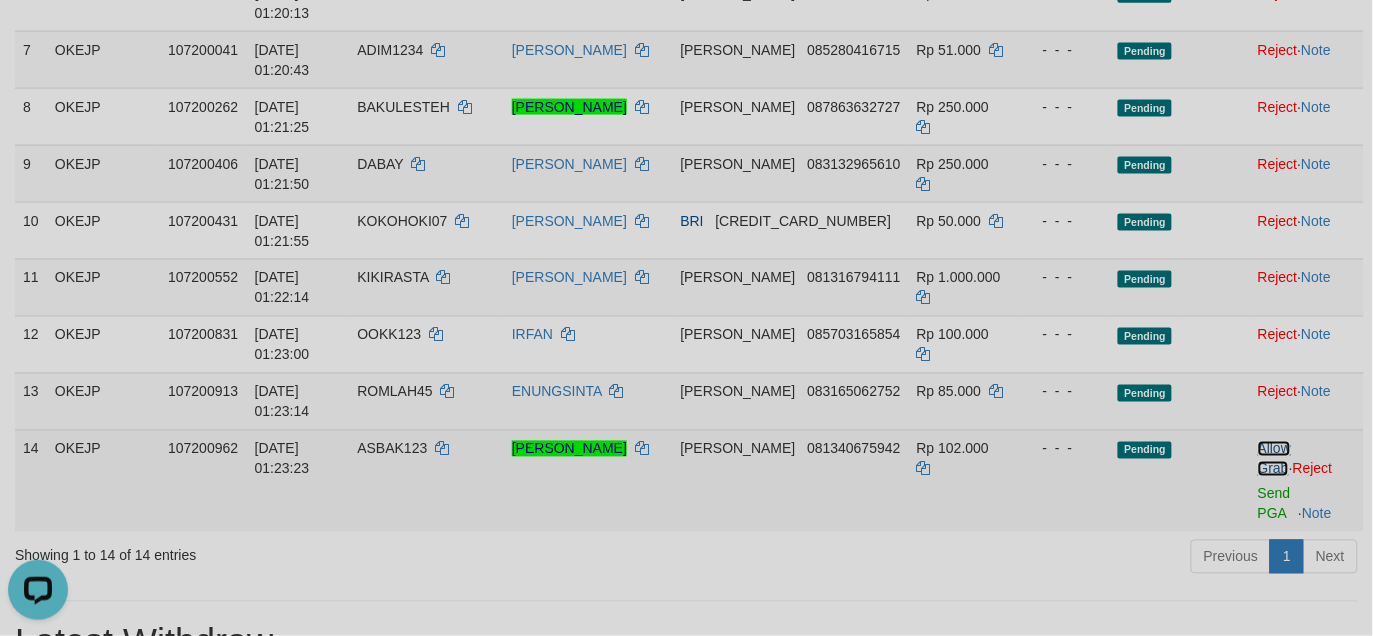 click on "Allow Grab" at bounding box center [1274, 459] 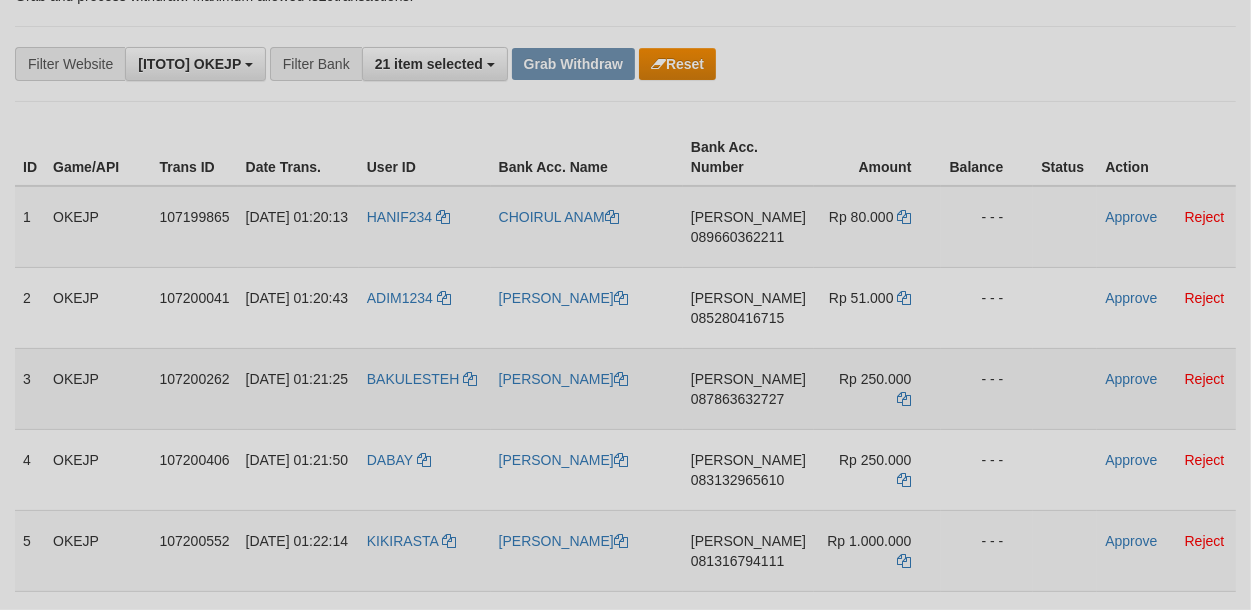 scroll, scrollTop: 276, scrollLeft: 0, axis: vertical 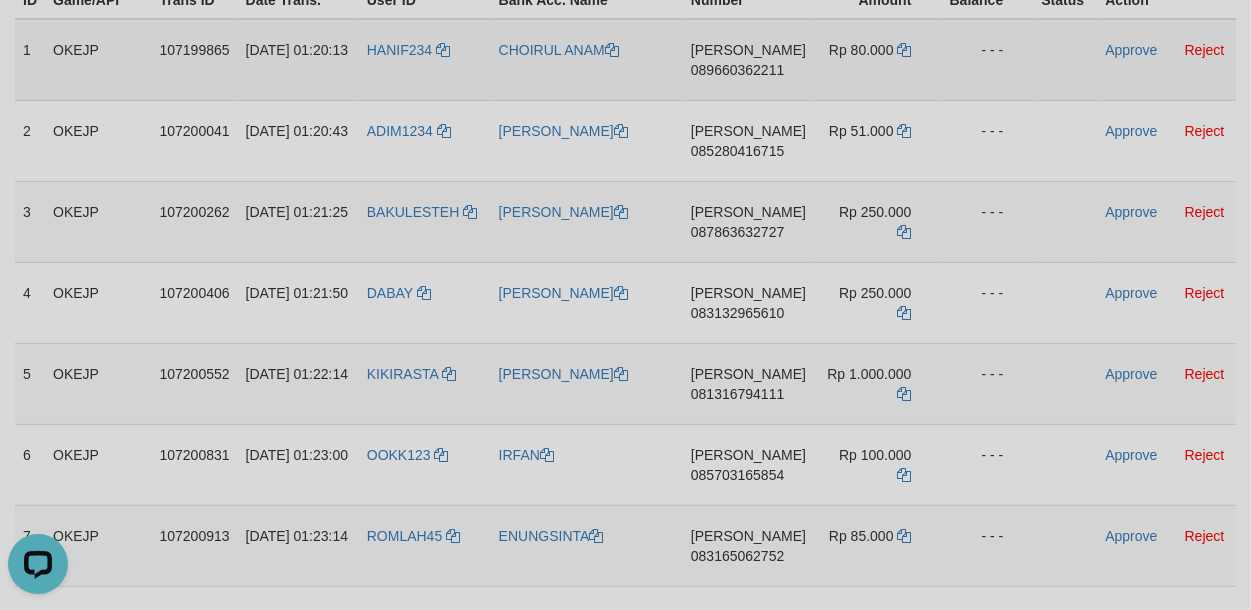 click on "HANIF234" at bounding box center [425, 60] 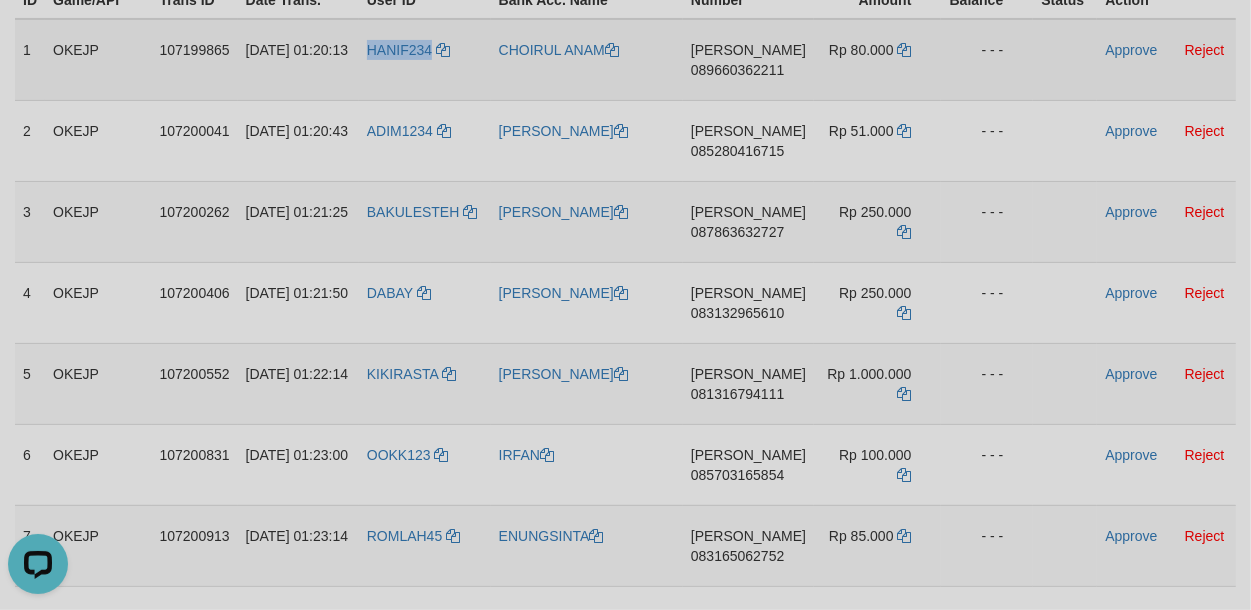 click on "HANIF234" at bounding box center (425, 60) 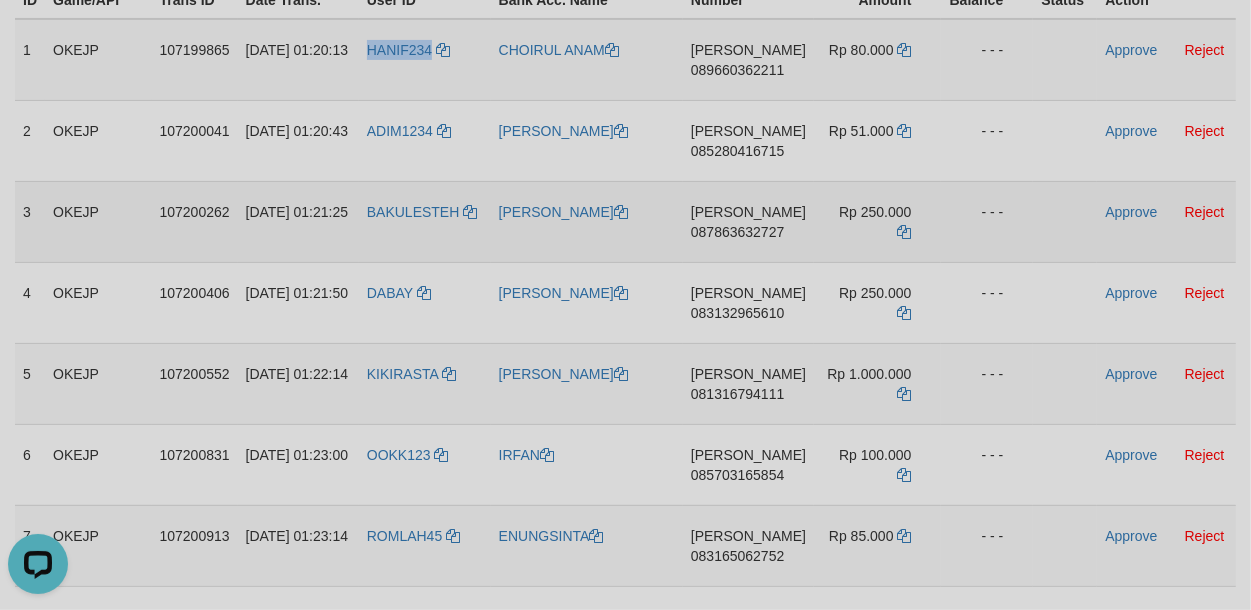 copy on "HANIF234" 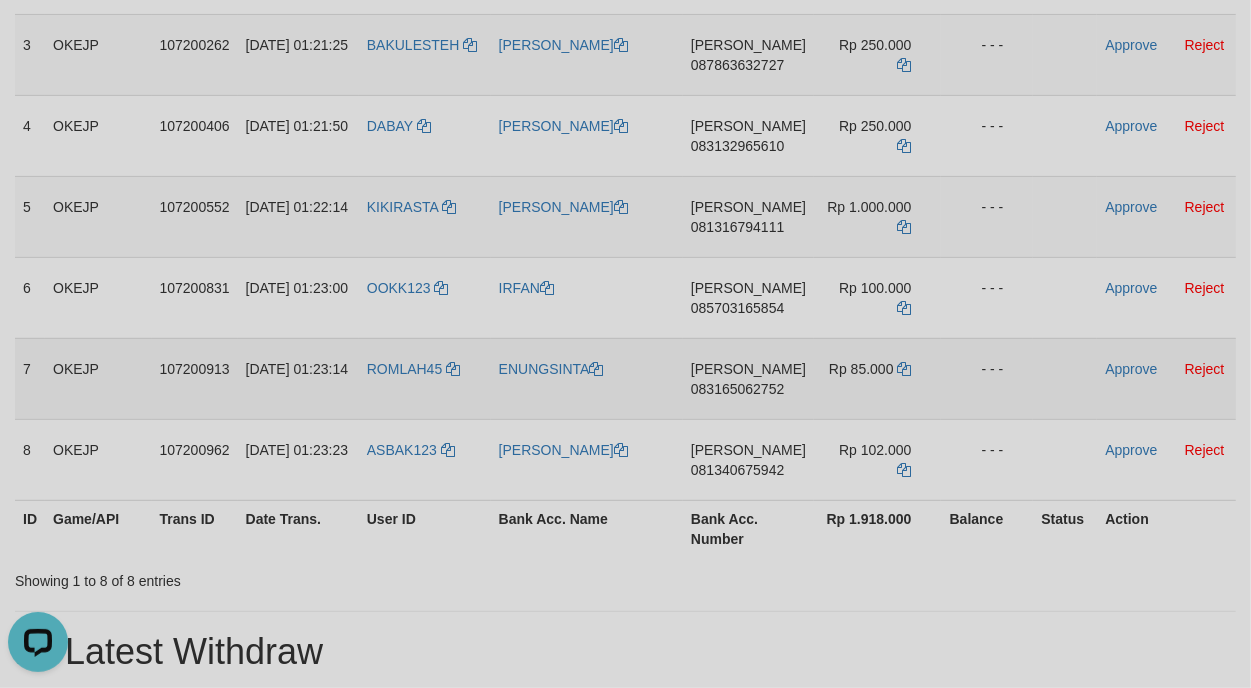 scroll, scrollTop: 333, scrollLeft: 0, axis: vertical 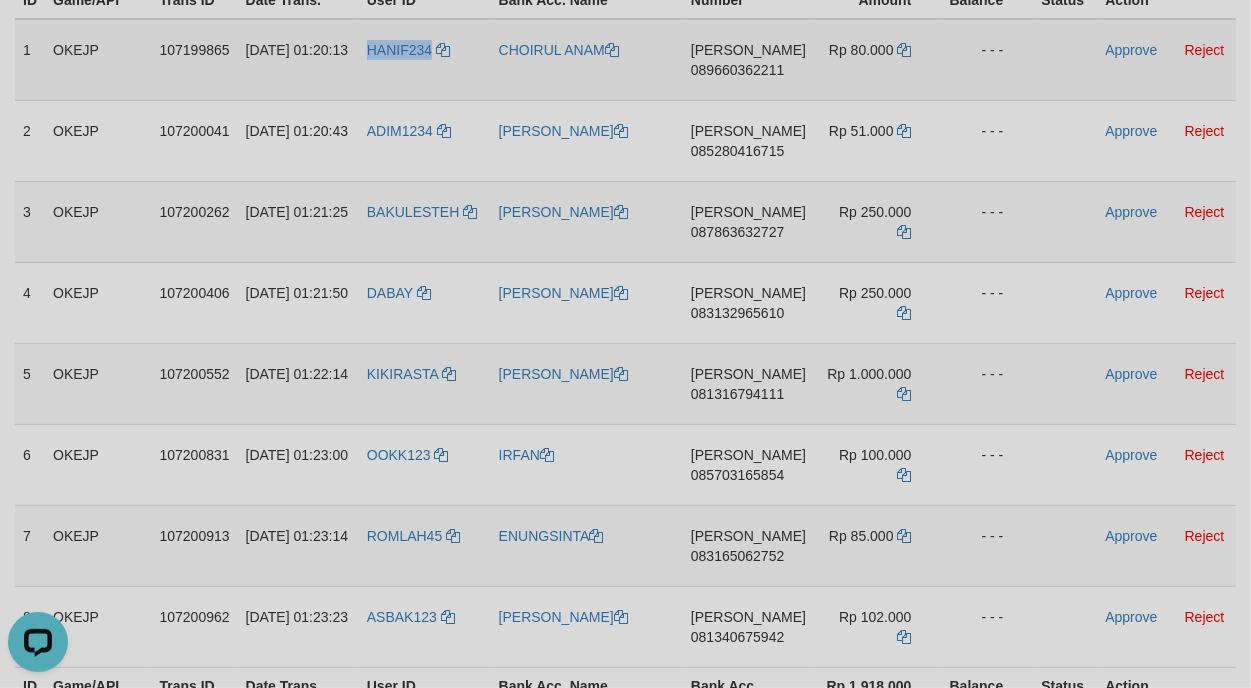 click on "HANIF234" at bounding box center [425, 60] 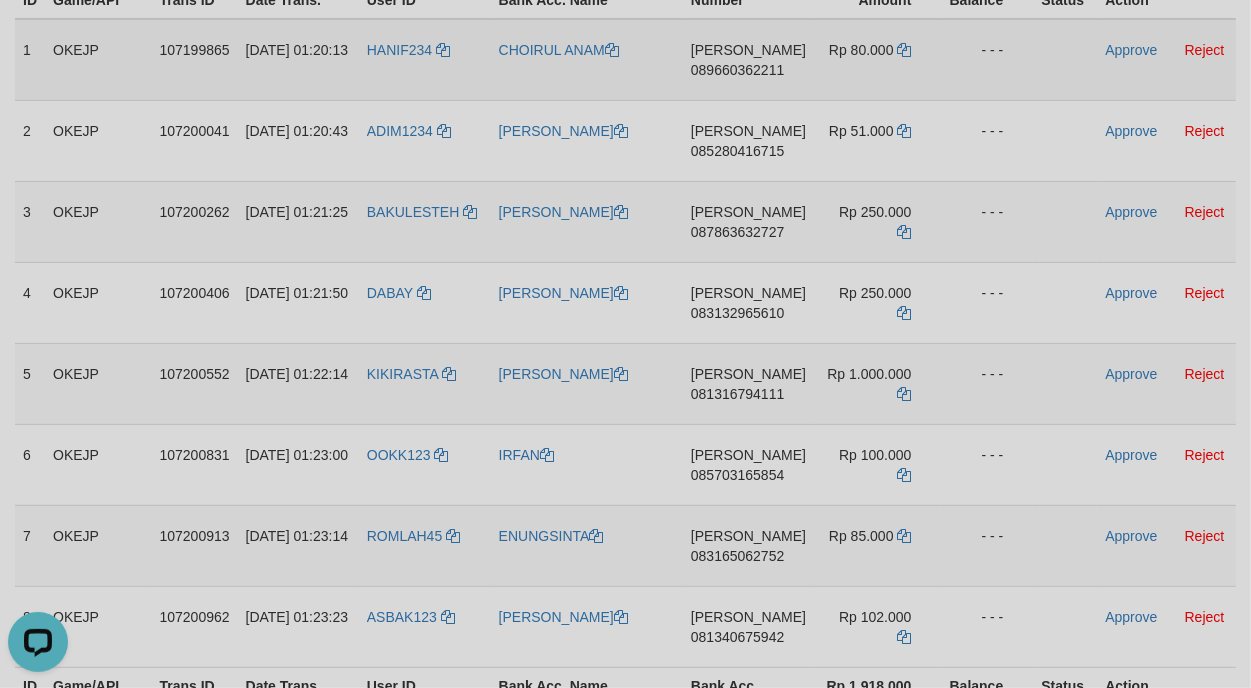 click on "HANIF234" at bounding box center [425, 60] 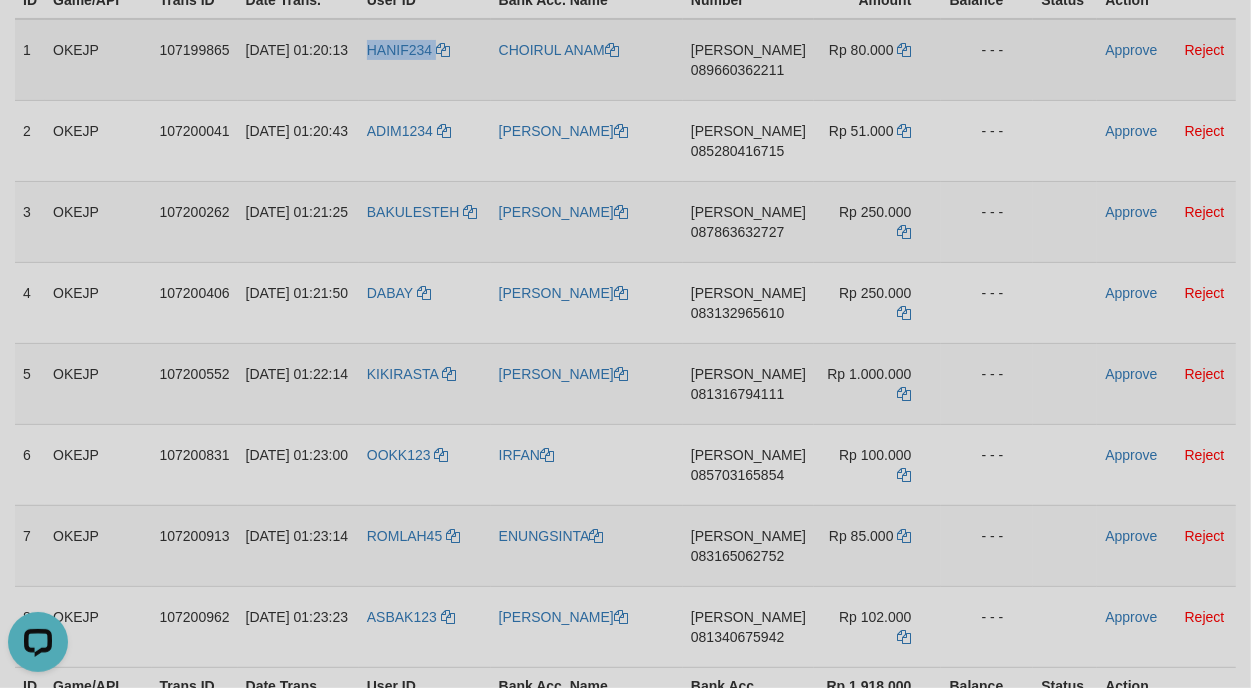 click on "HANIF234" at bounding box center [425, 60] 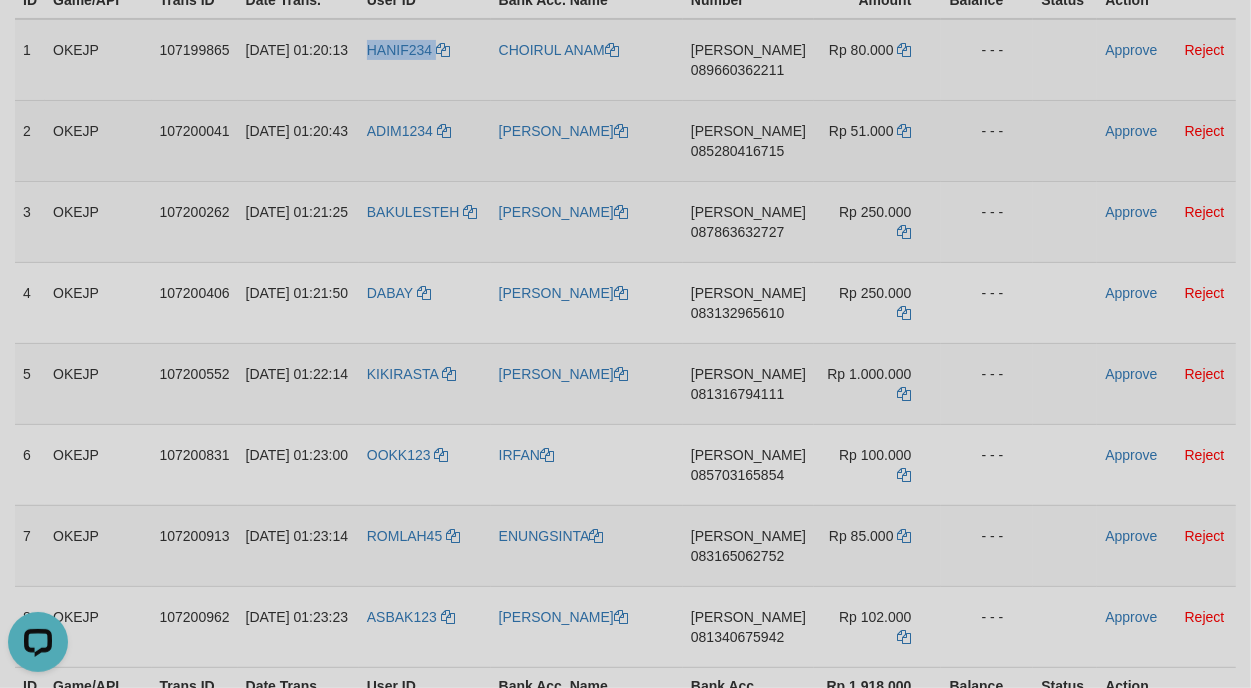 copy on "HANIF234" 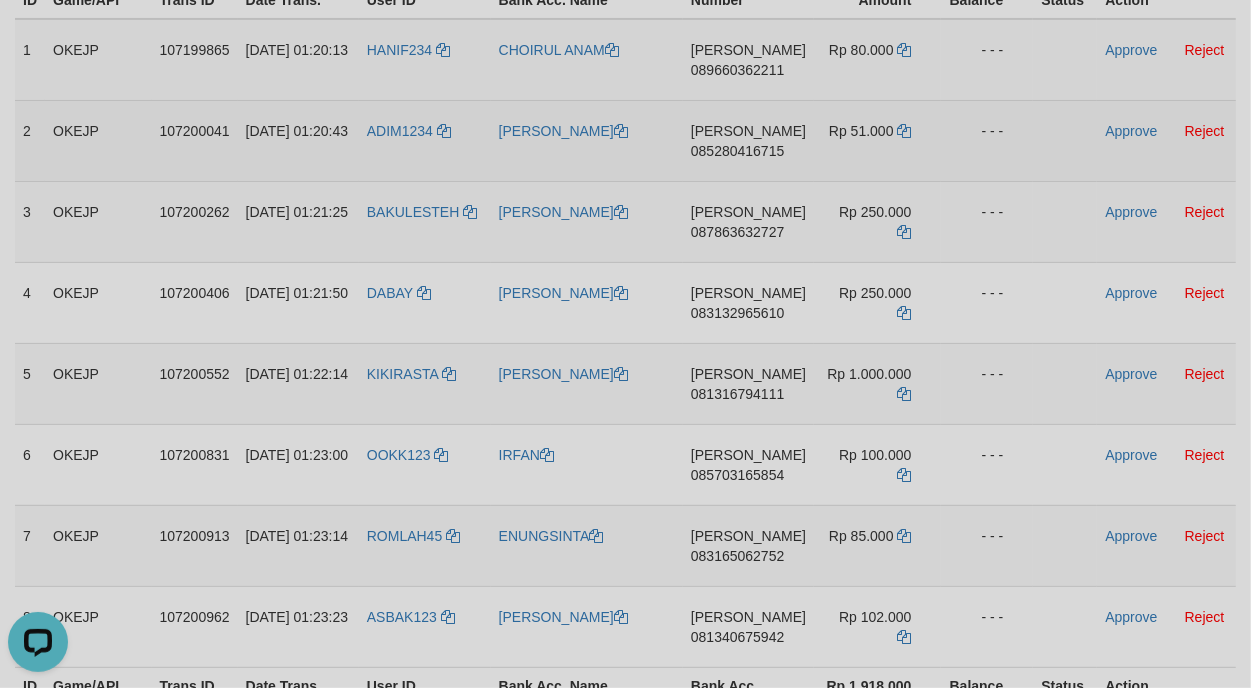 click on "ADIM1234" at bounding box center [425, 140] 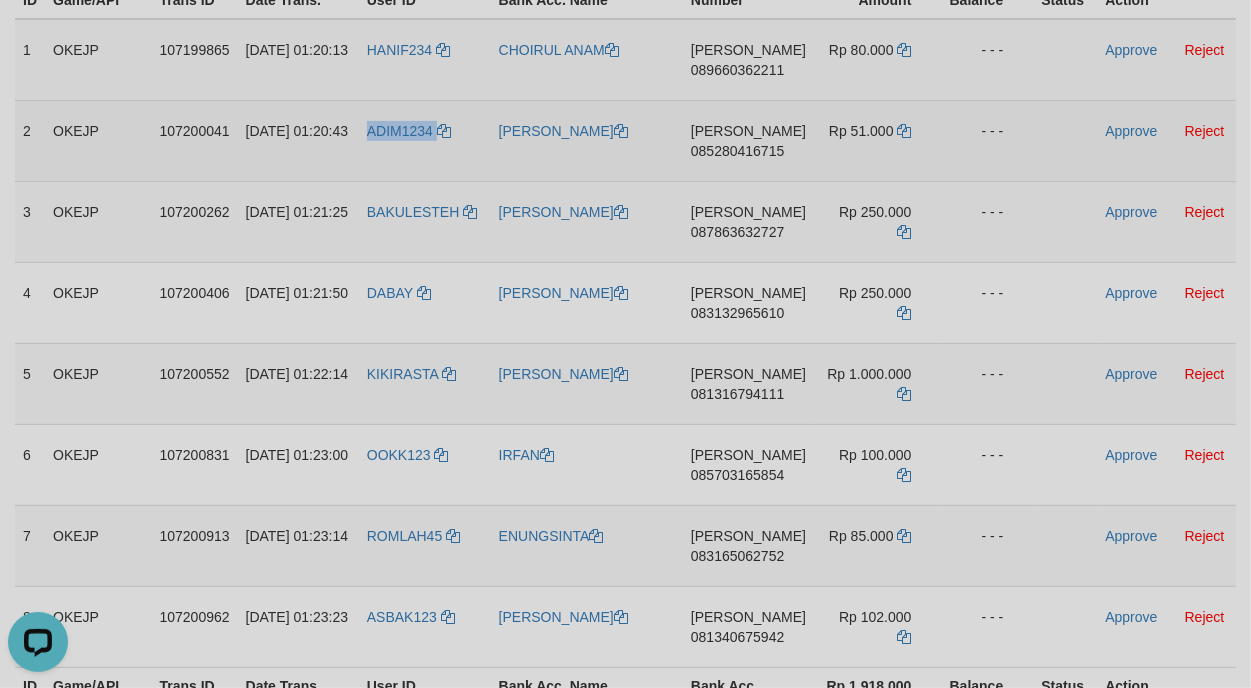 click on "ADIM1234" at bounding box center (425, 140) 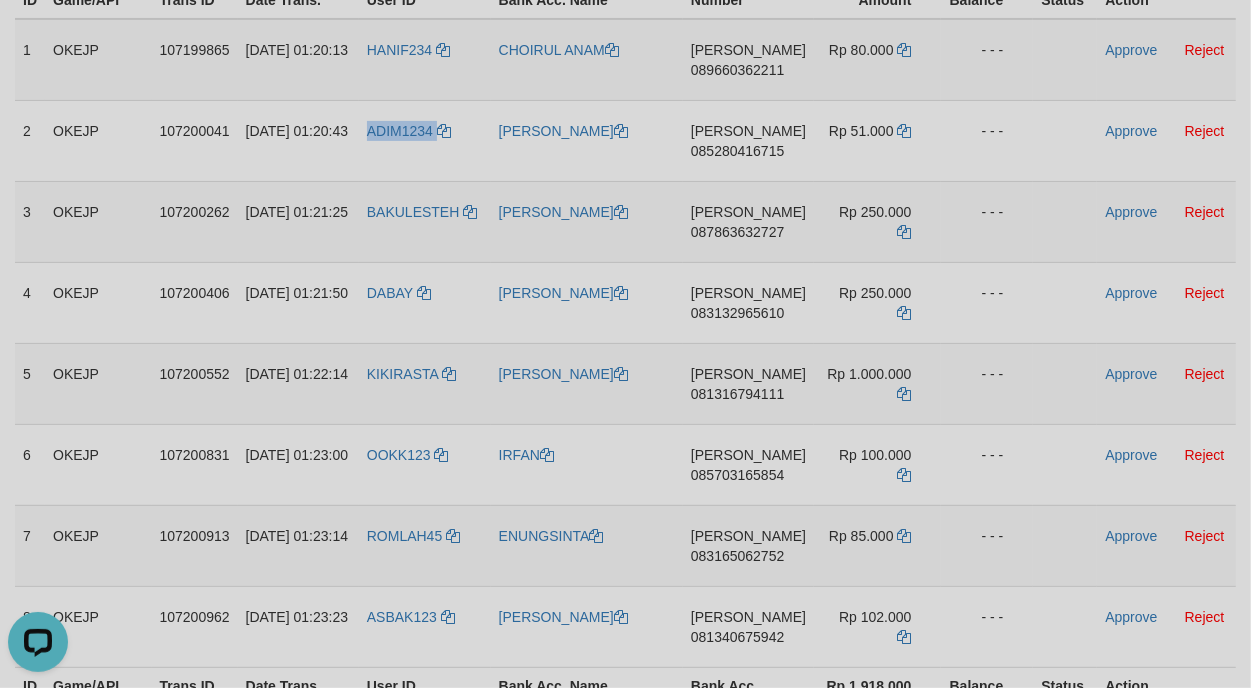 copy on "ADIM1234" 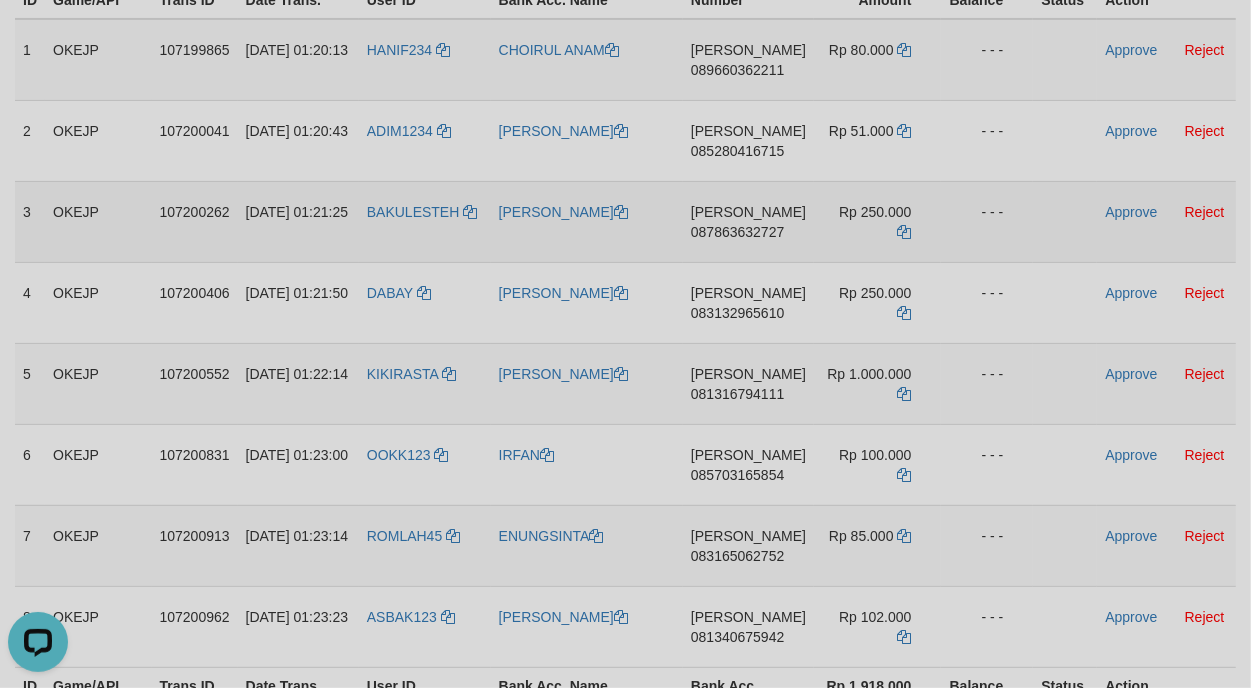 click on "BAKULESTEH" at bounding box center (425, 221) 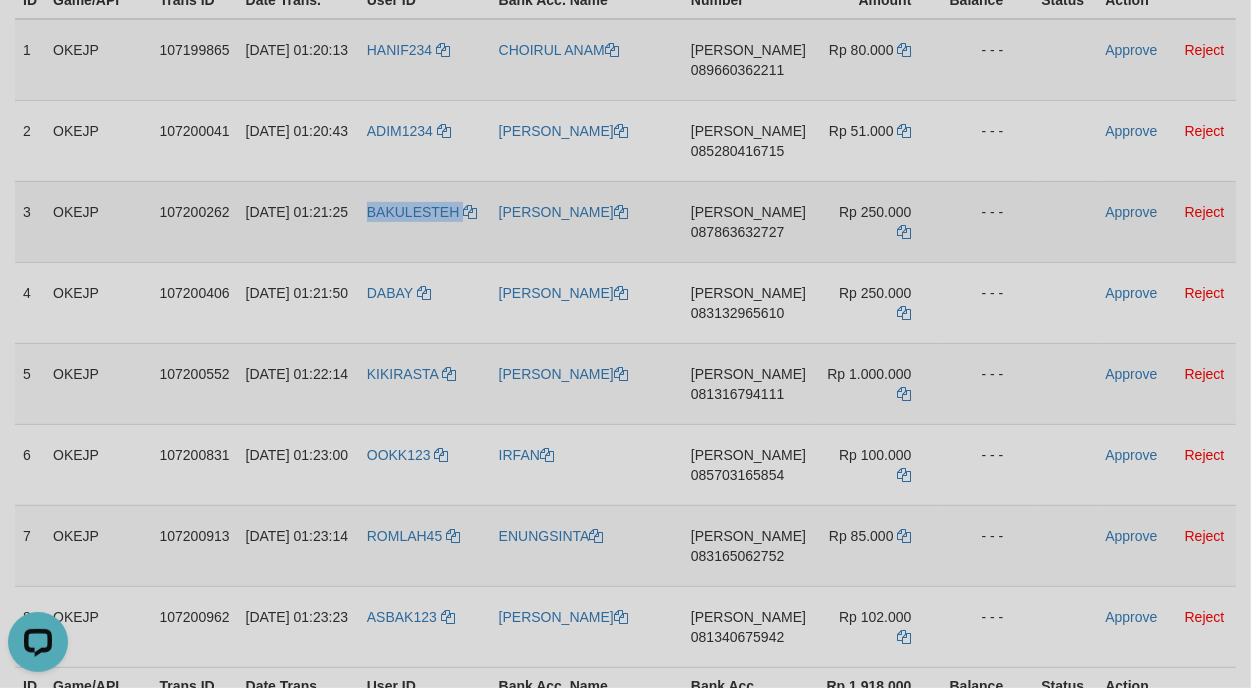 click on "BAKULESTEH" at bounding box center (425, 221) 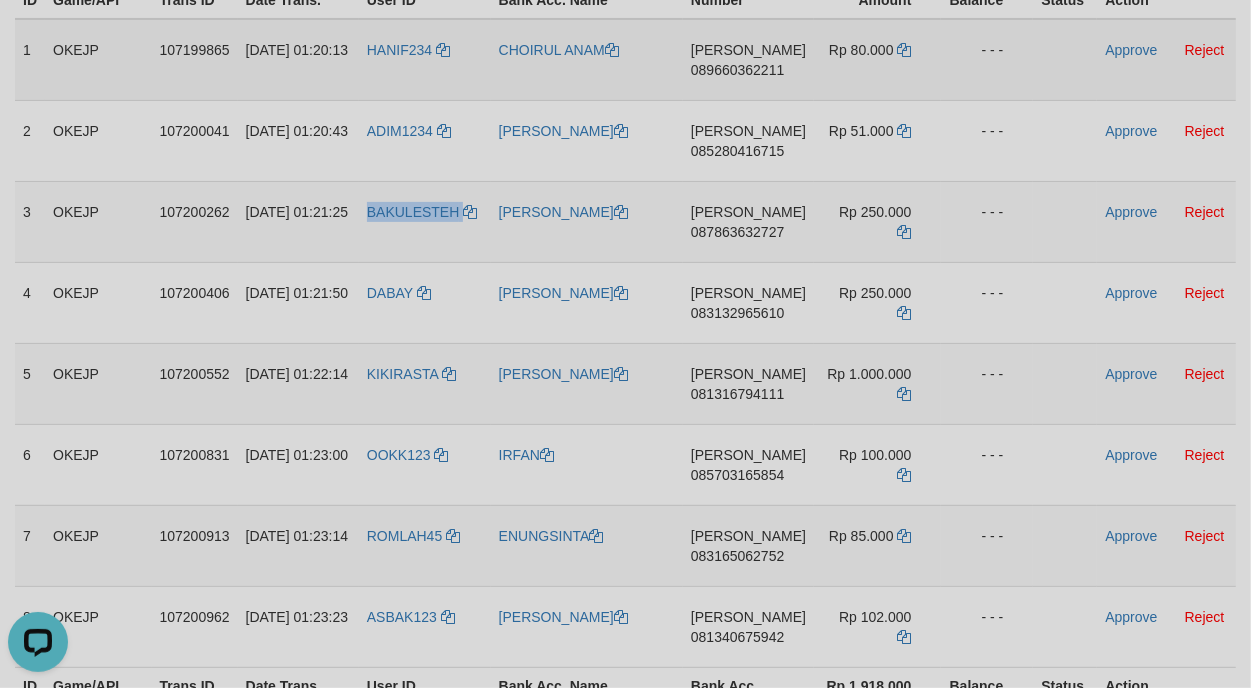 copy on "BAKULESTEH" 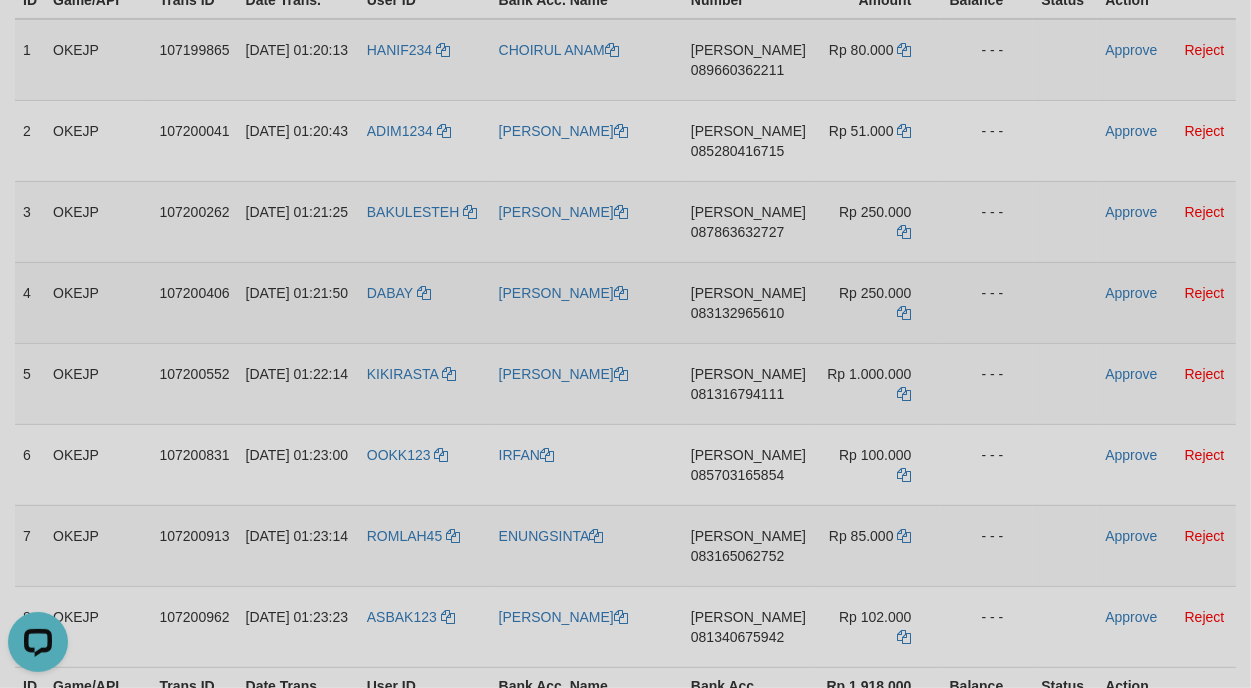 click on "DABAY" at bounding box center (425, 302) 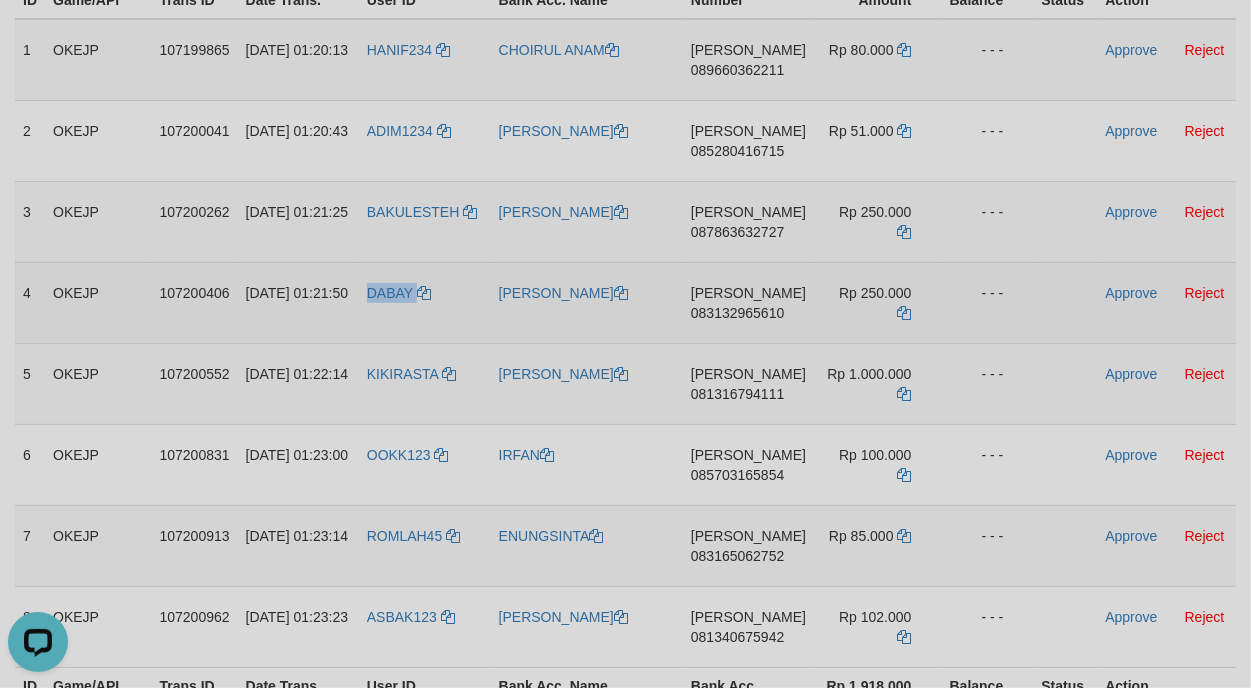 click on "DABAY" at bounding box center [425, 302] 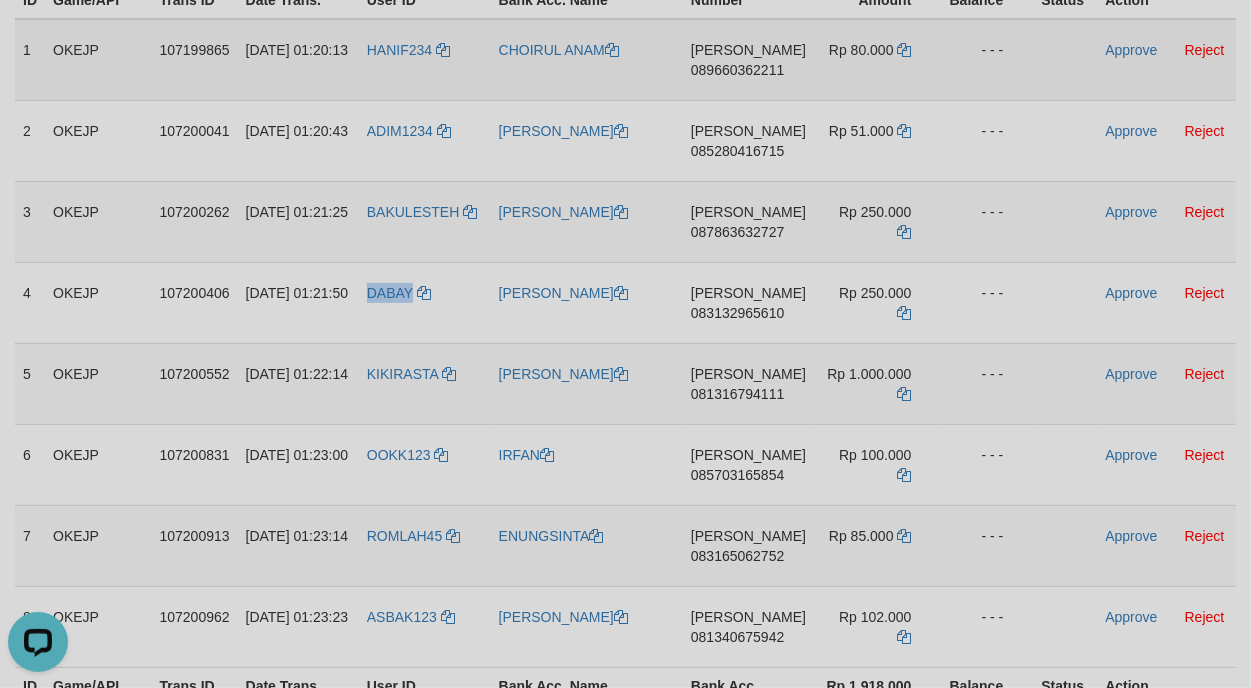 copy on "DABAY" 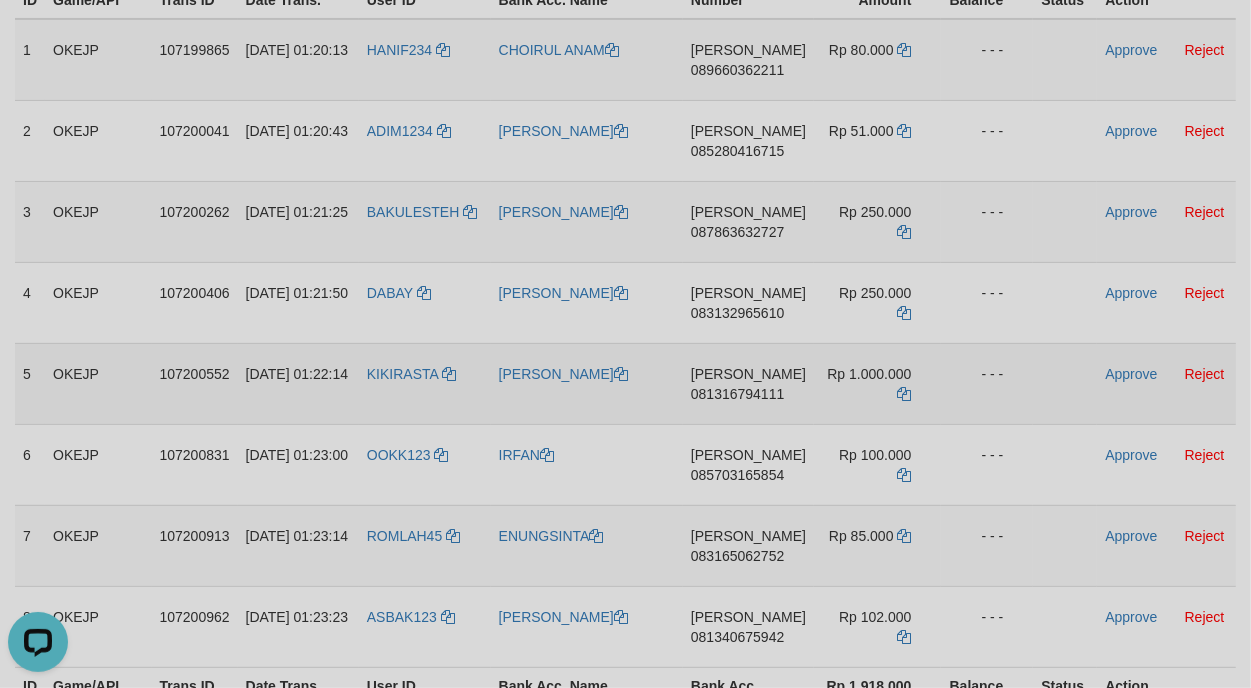 click on "KIKIRASTA" at bounding box center [425, 383] 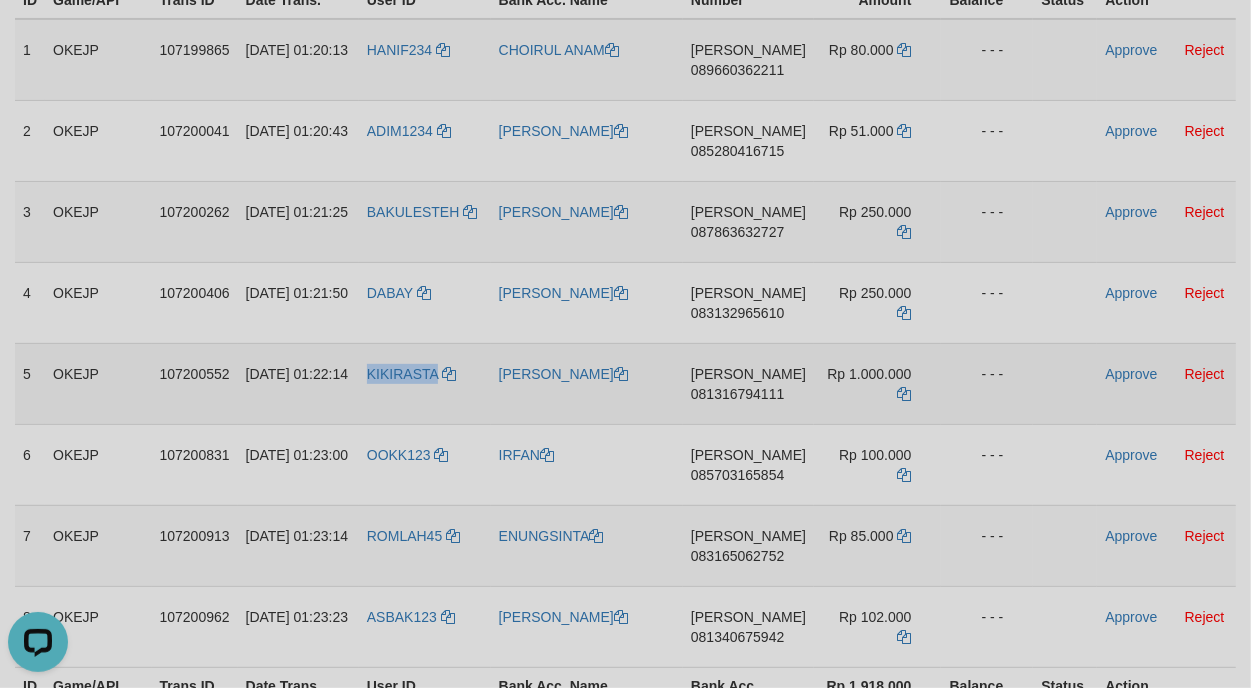 drag, startPoint x: 398, startPoint y: 388, endPoint x: 437, endPoint y: 390, distance: 39.051247 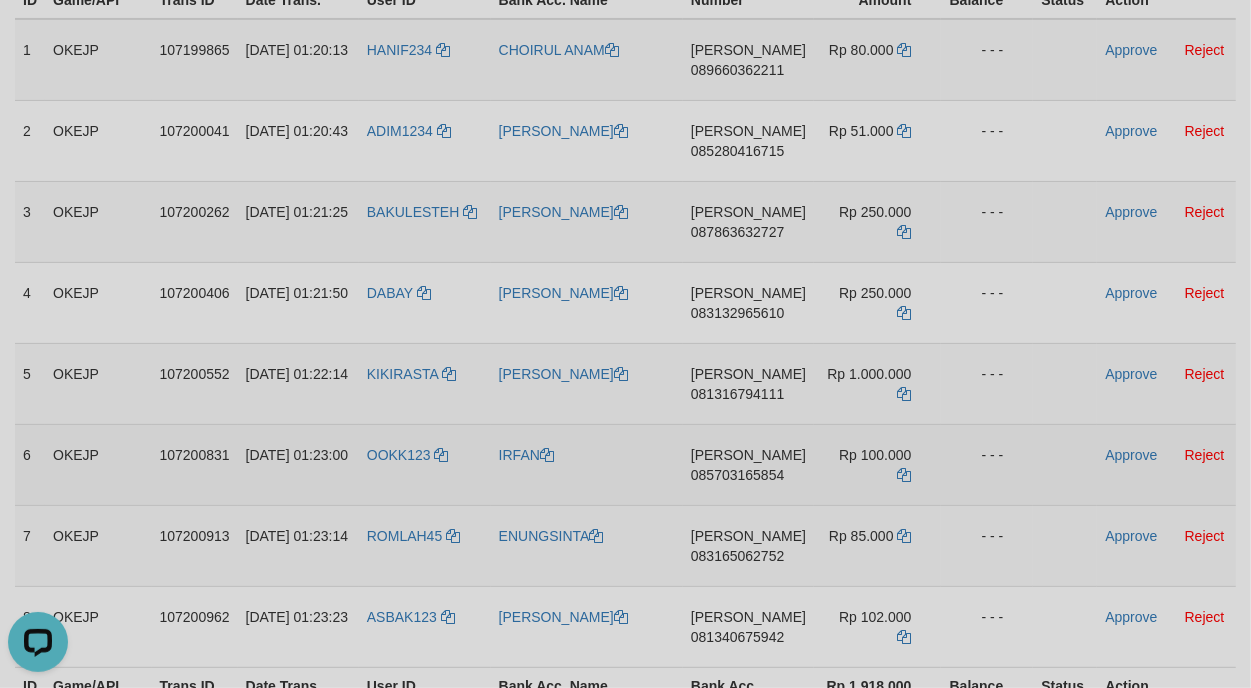 click on "OOKK123" at bounding box center (425, 464) 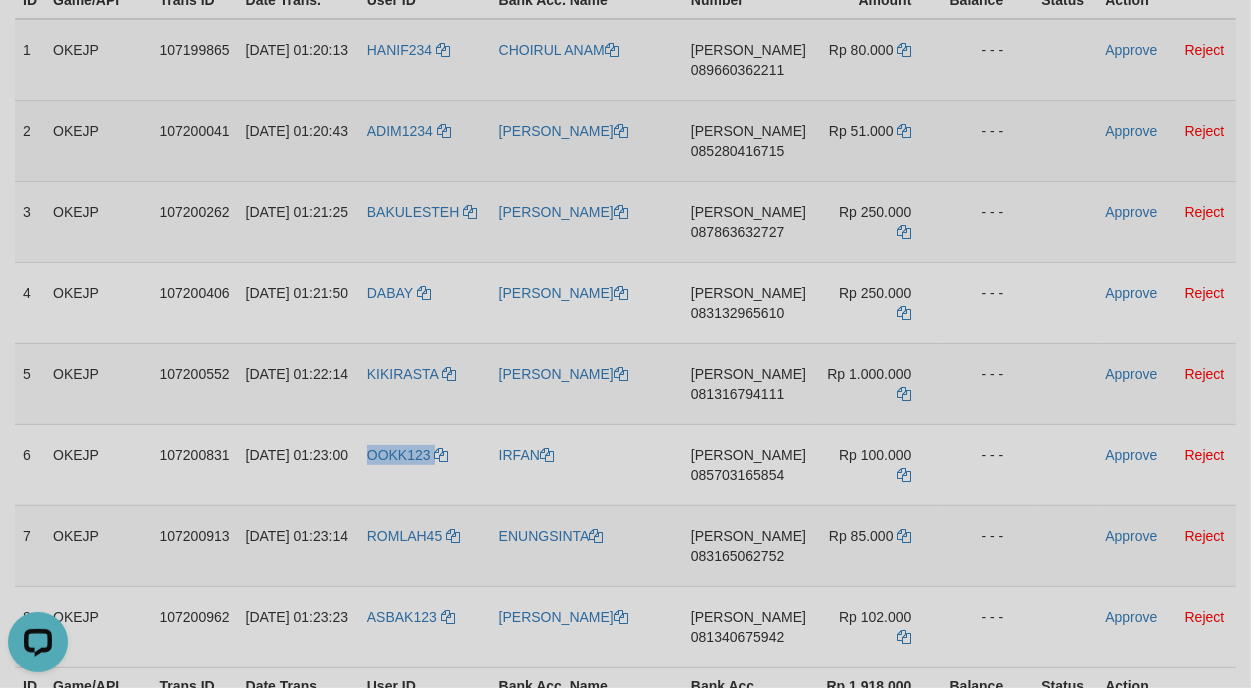 drag, startPoint x: 415, startPoint y: 478, endPoint x: 285, endPoint y: 125, distance: 376.17682 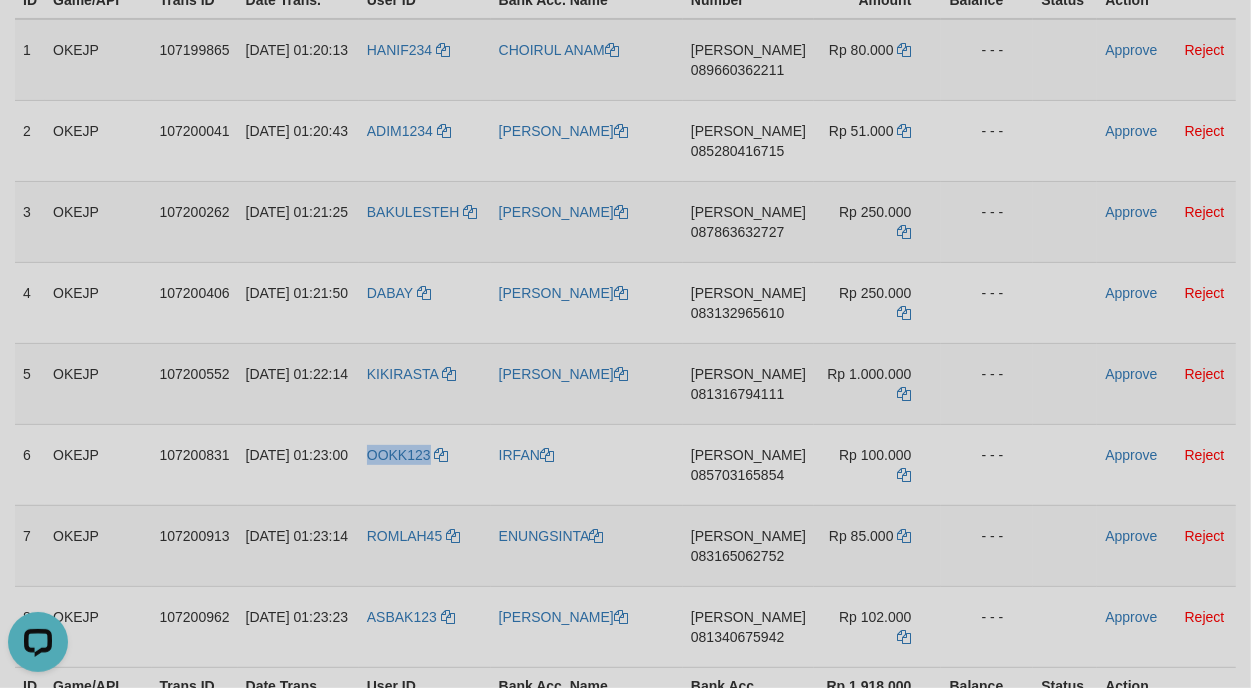 copy on "OOKK123" 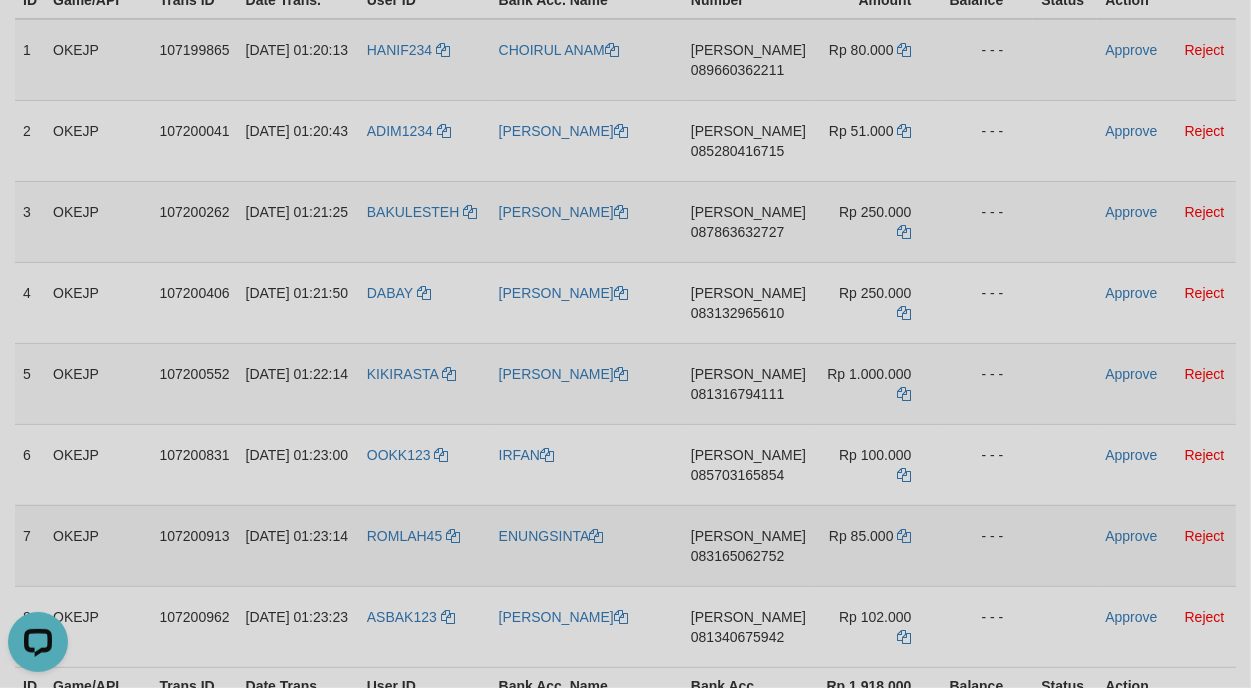 click on "ROMLAH45" at bounding box center [425, 545] 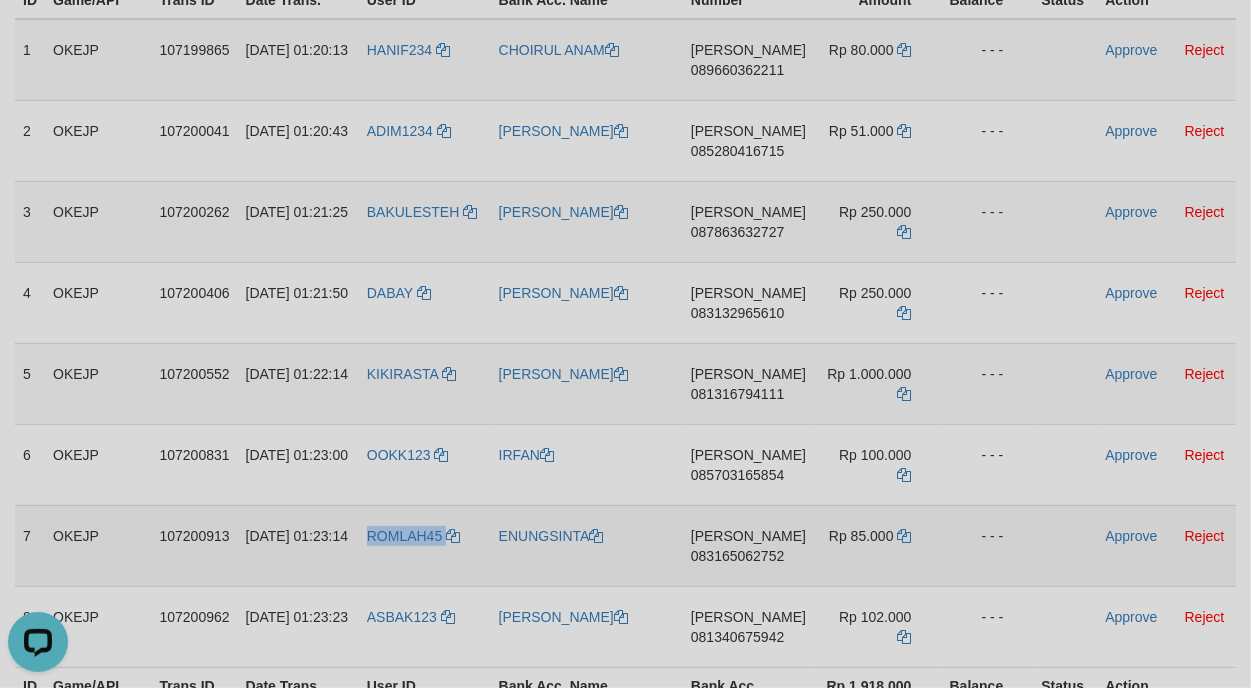 click on "ROMLAH45" at bounding box center [425, 545] 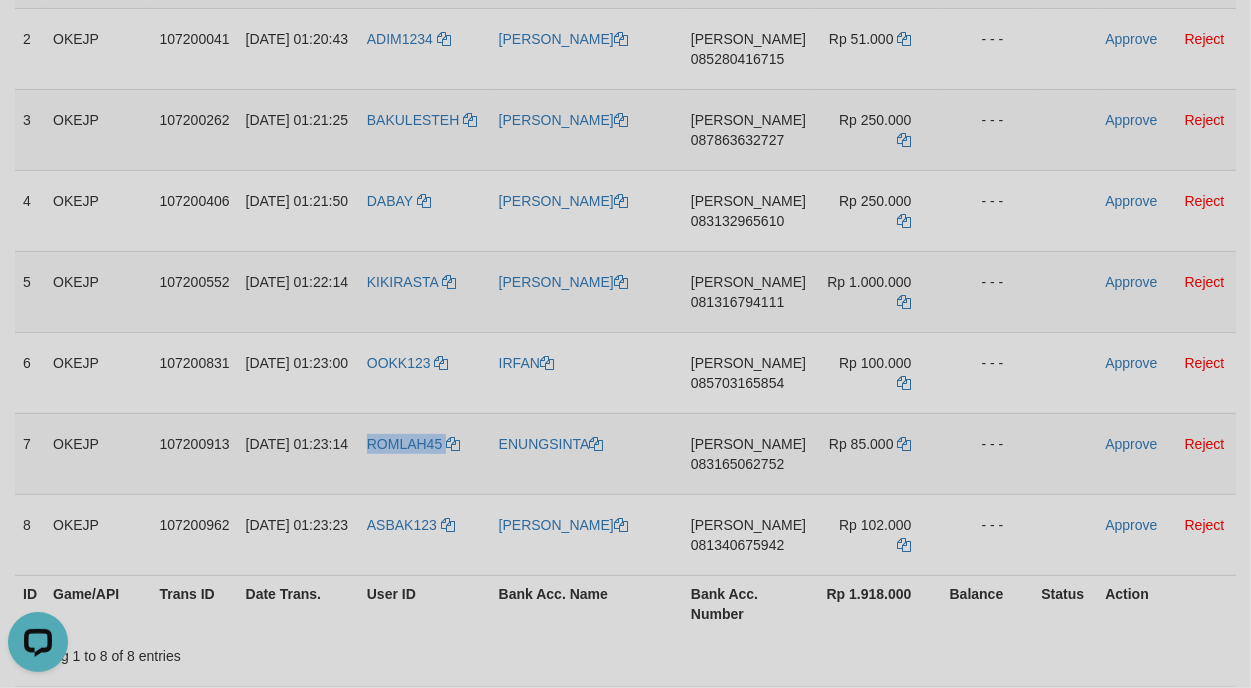scroll, scrollTop: 500, scrollLeft: 0, axis: vertical 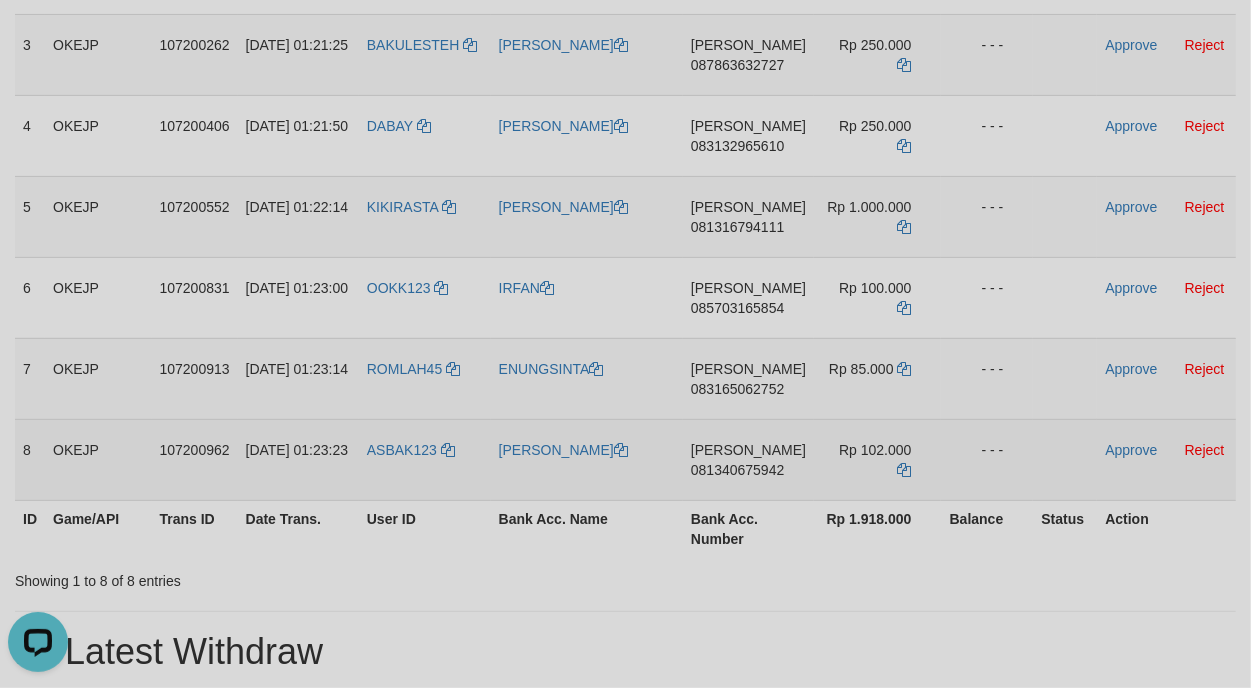 click on "ASBAK123" at bounding box center (425, 459) 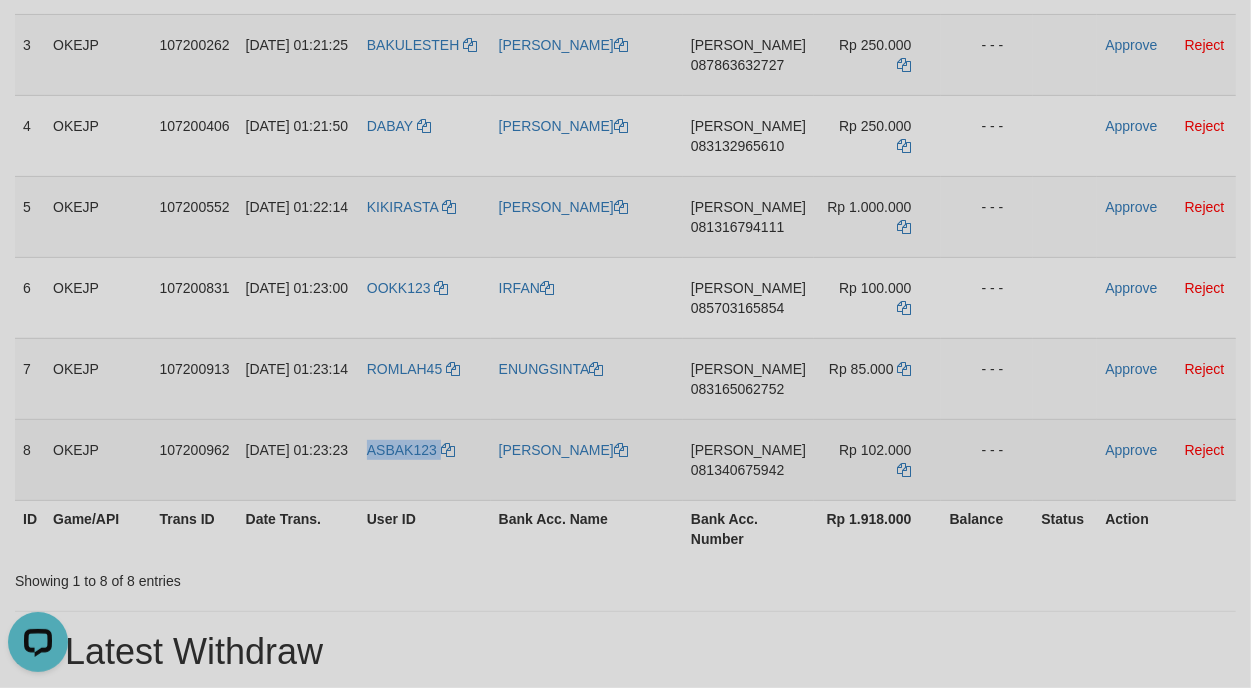 click on "ASBAK123" at bounding box center [425, 459] 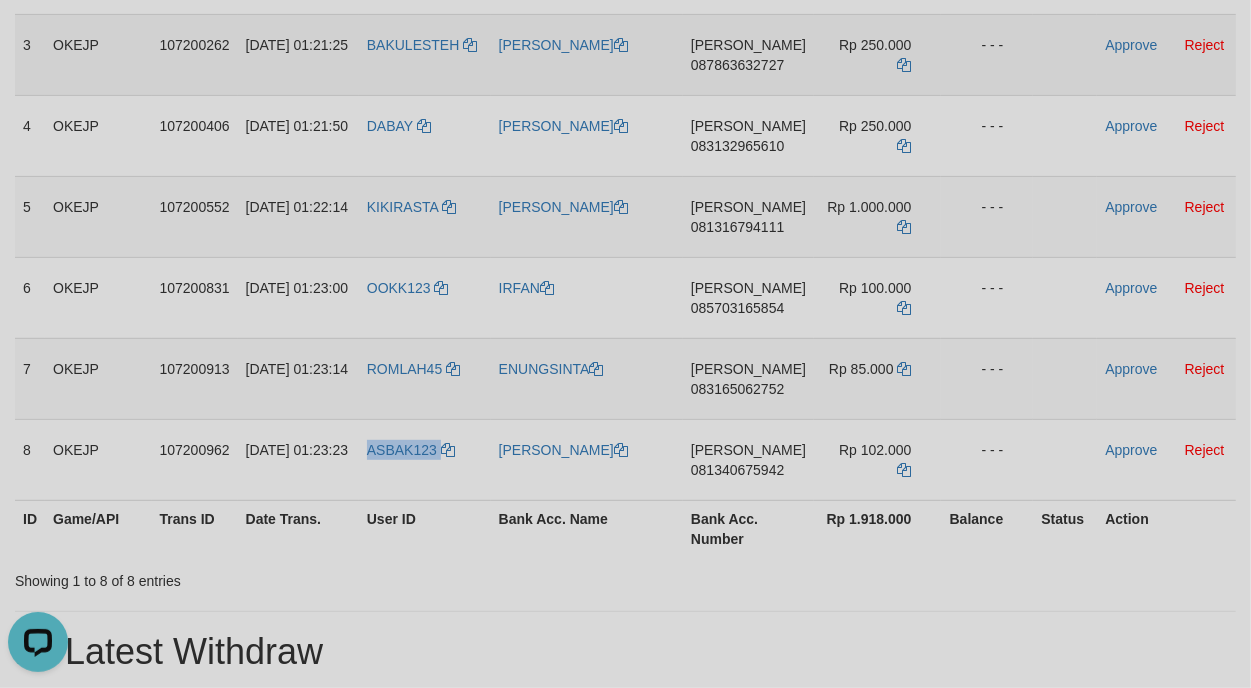 copy on "ASBAK123" 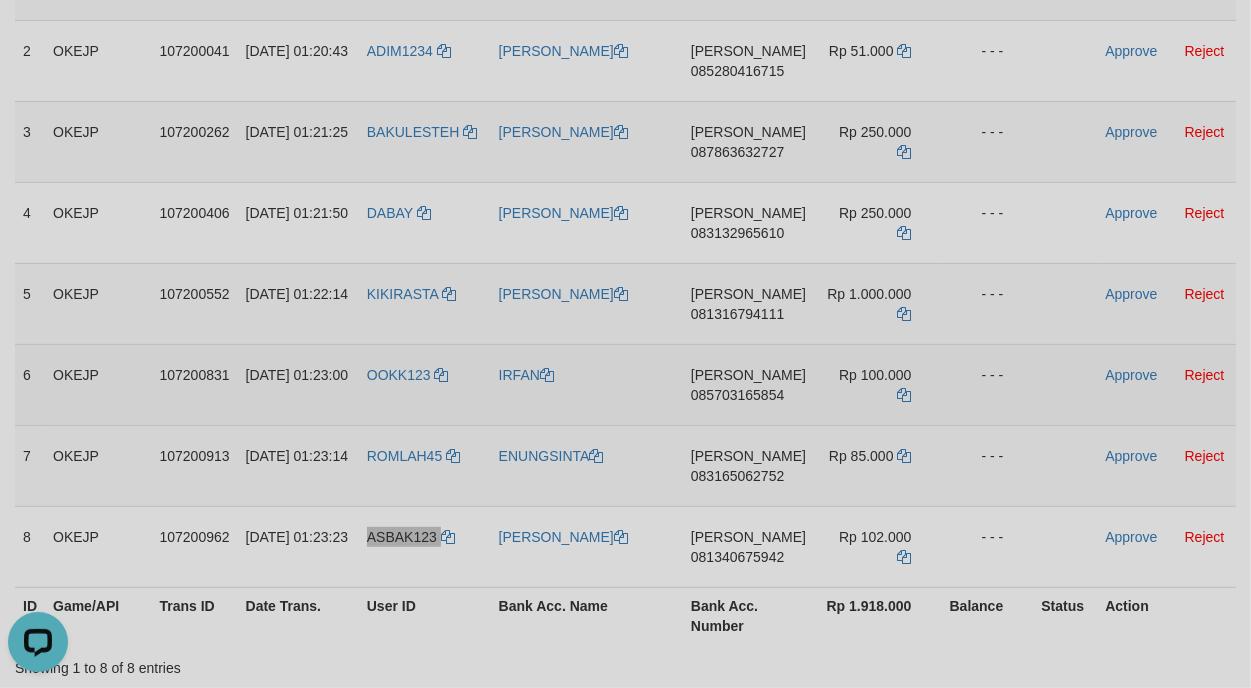 scroll, scrollTop: 333, scrollLeft: 0, axis: vertical 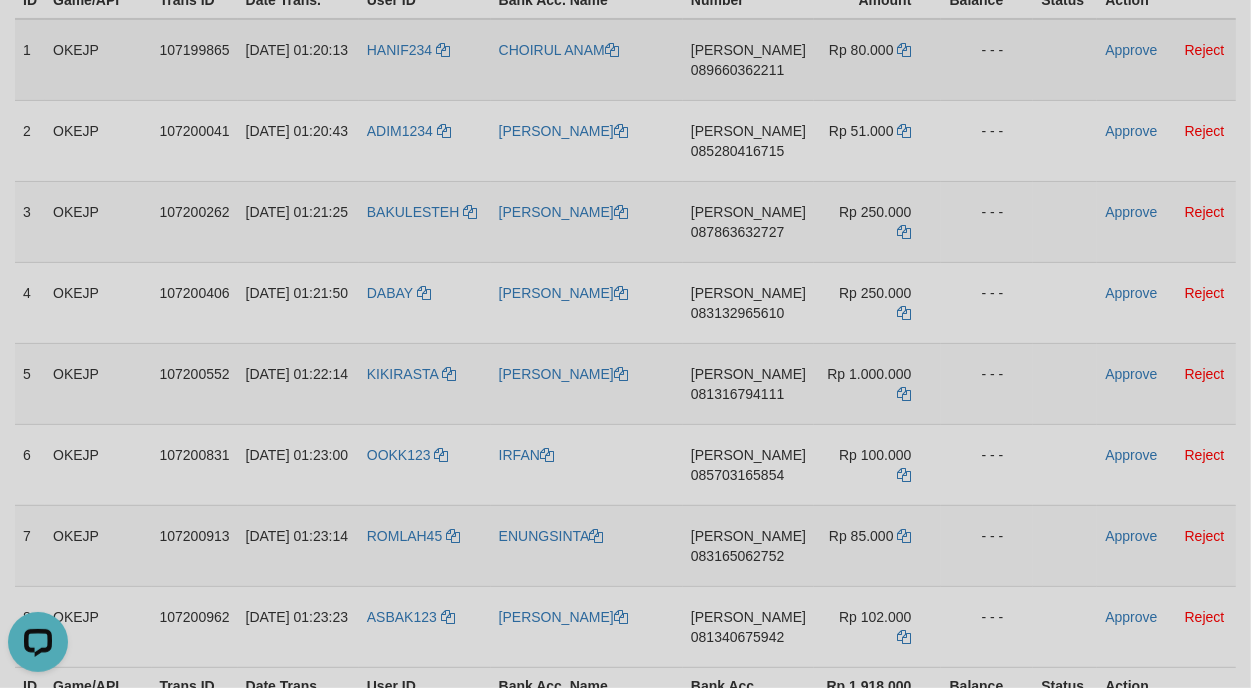 click on "DANA
089660362211" at bounding box center [748, 60] 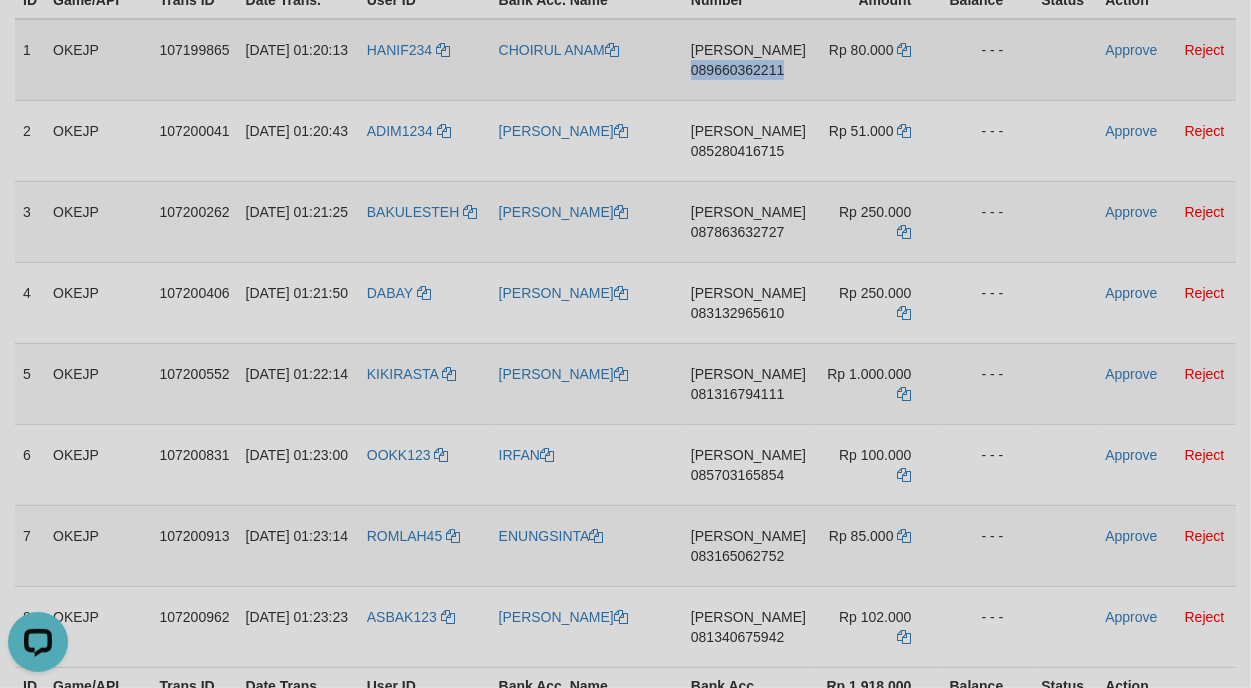 click on "DANA
089660362211" at bounding box center [748, 60] 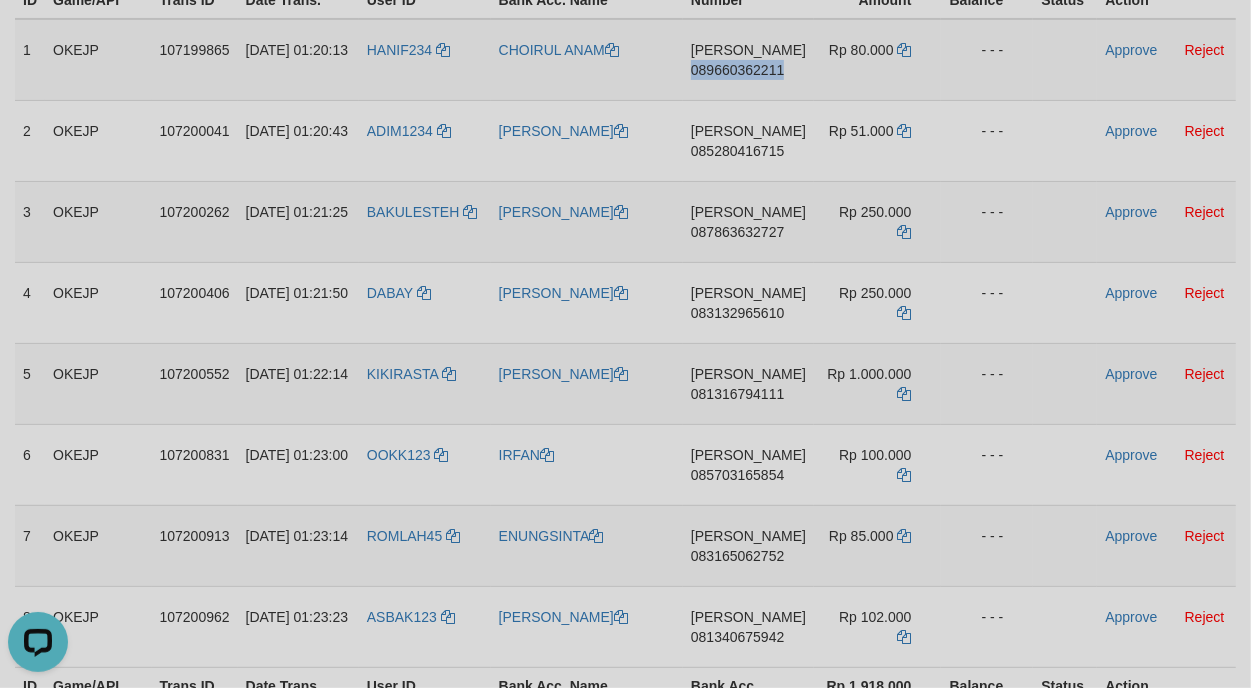 copy on "089660362211" 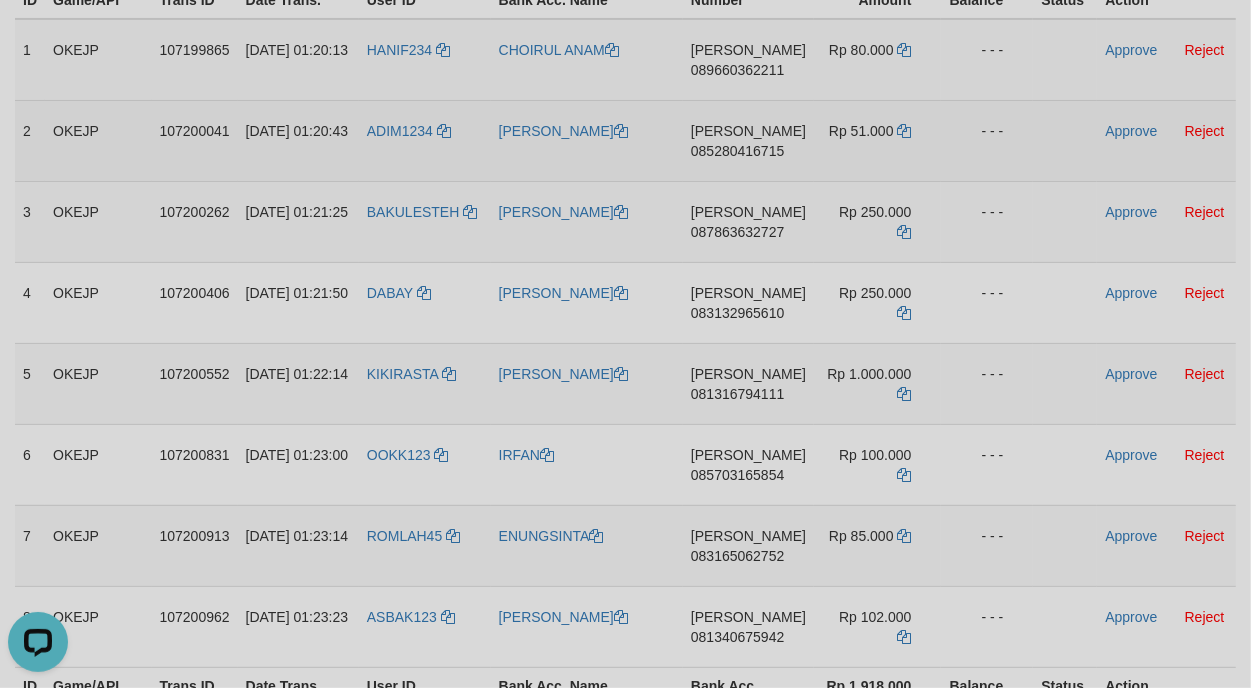 click on "DANA
085280416715" at bounding box center (748, 140) 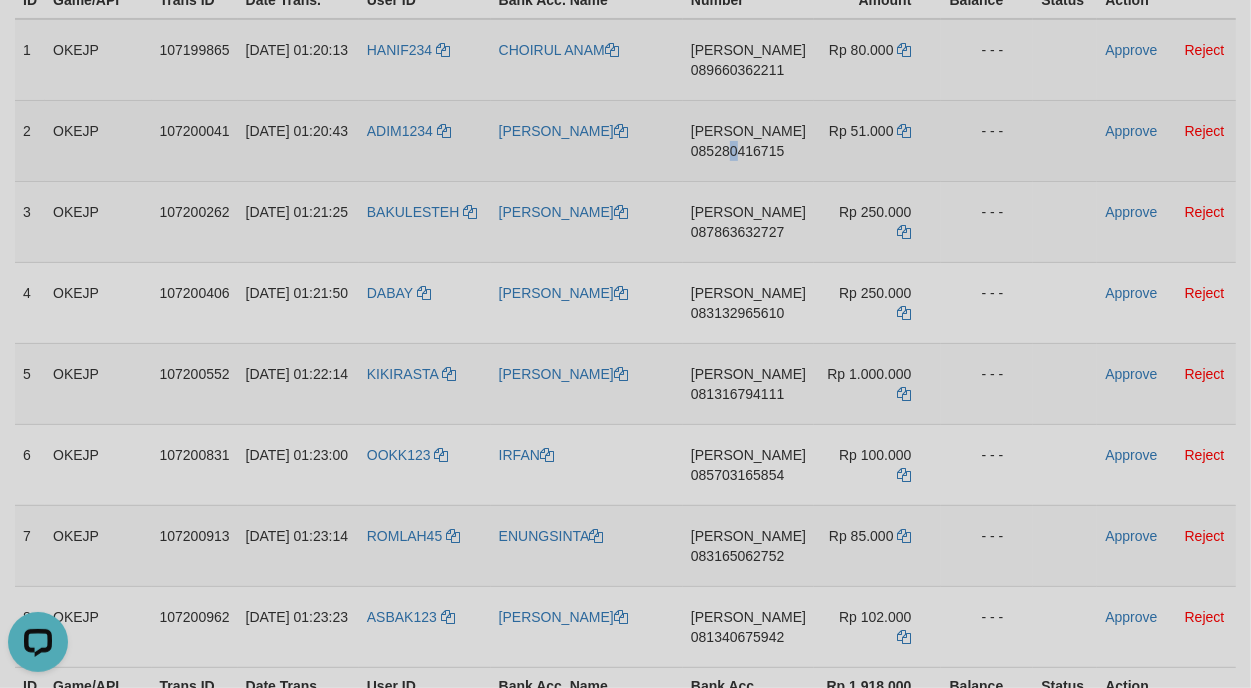 click on "DANA
085280416715" at bounding box center [748, 140] 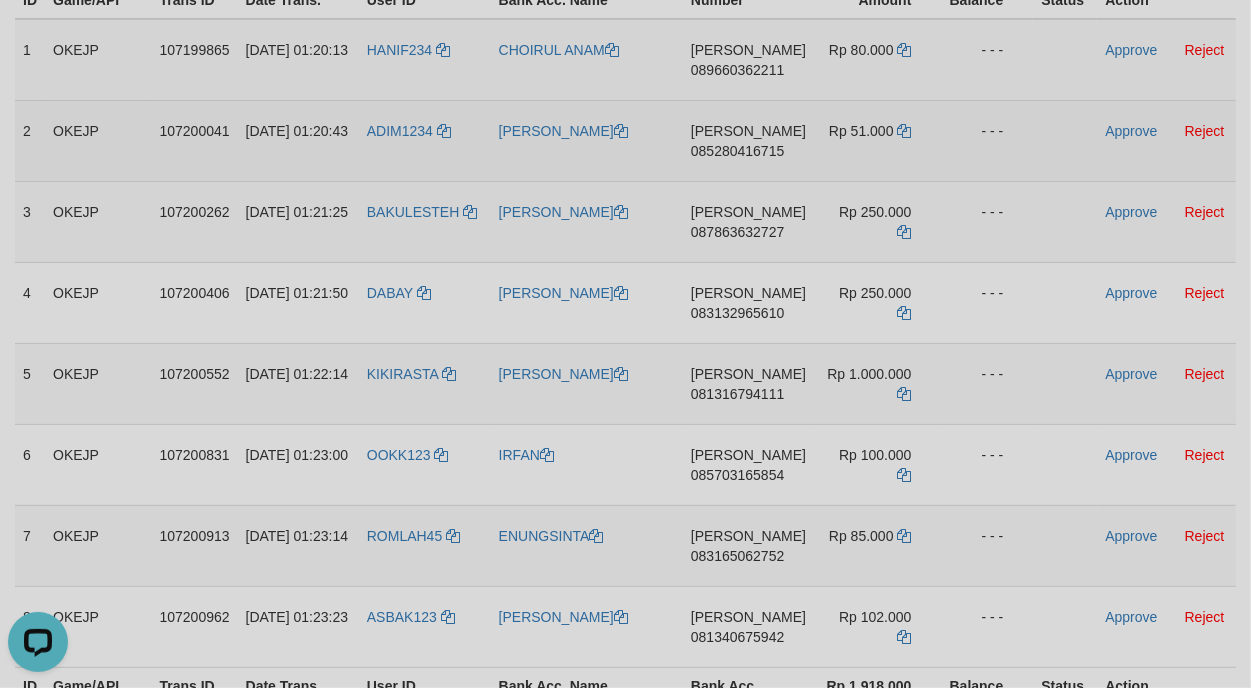 click on "DANA
085280416715" at bounding box center [748, 140] 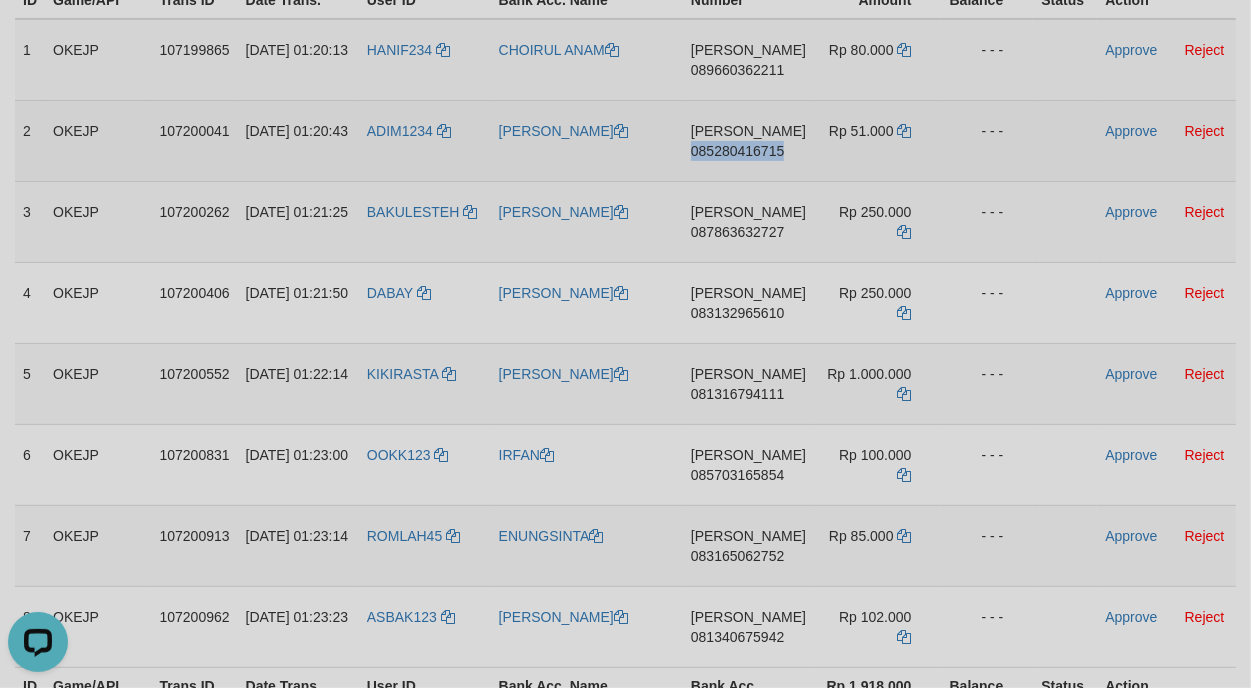 click on "DANA
085280416715" at bounding box center (748, 140) 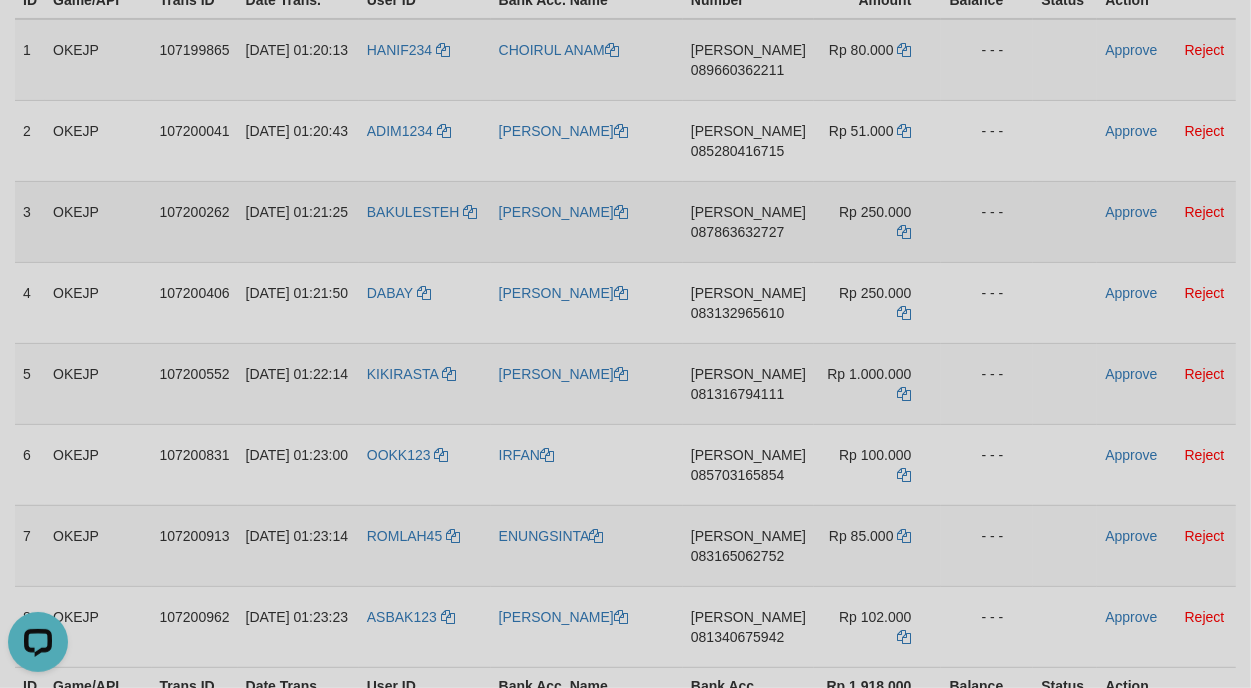 click on "DANA
087863632727" at bounding box center (748, 221) 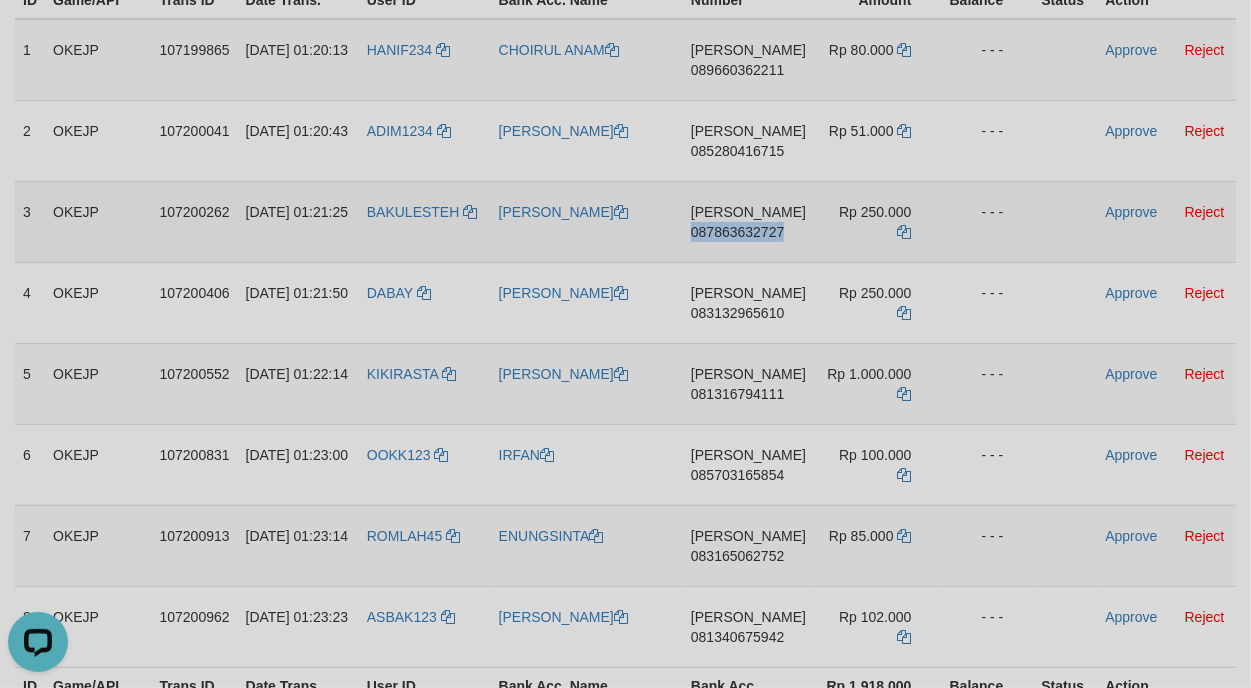 click on "DANA
087863632727" at bounding box center [748, 221] 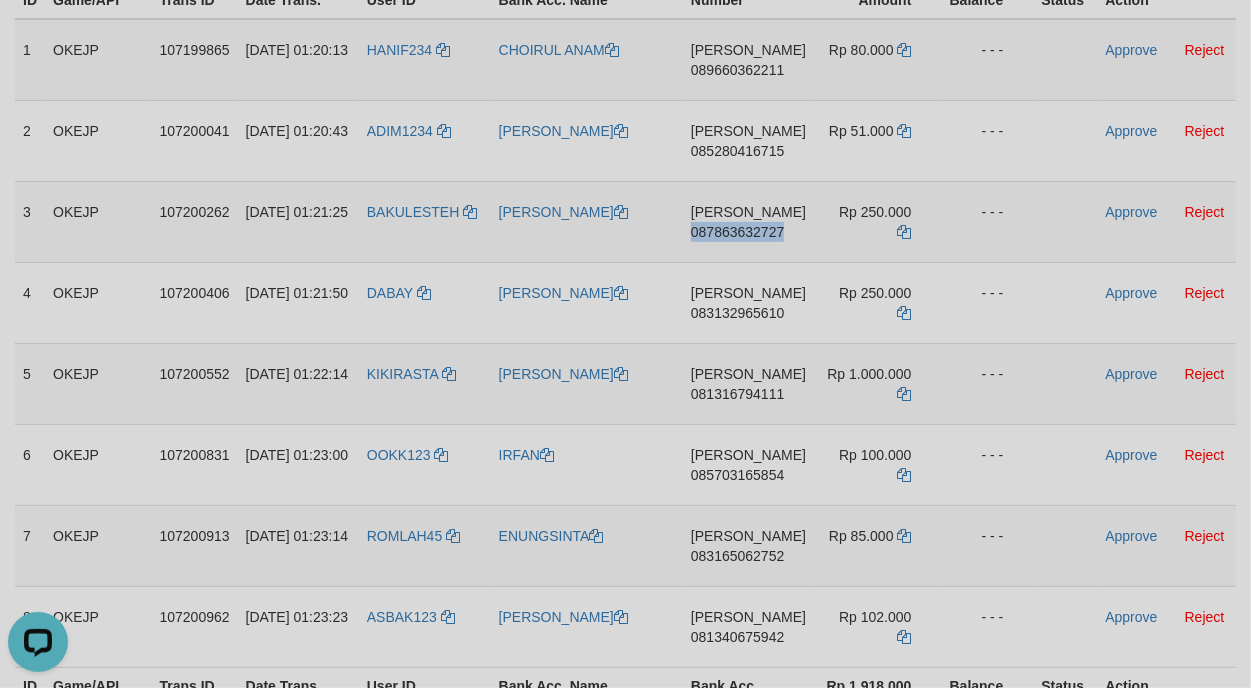 drag, startPoint x: 735, startPoint y: 255, endPoint x: 1253, endPoint y: 273, distance: 518.3126 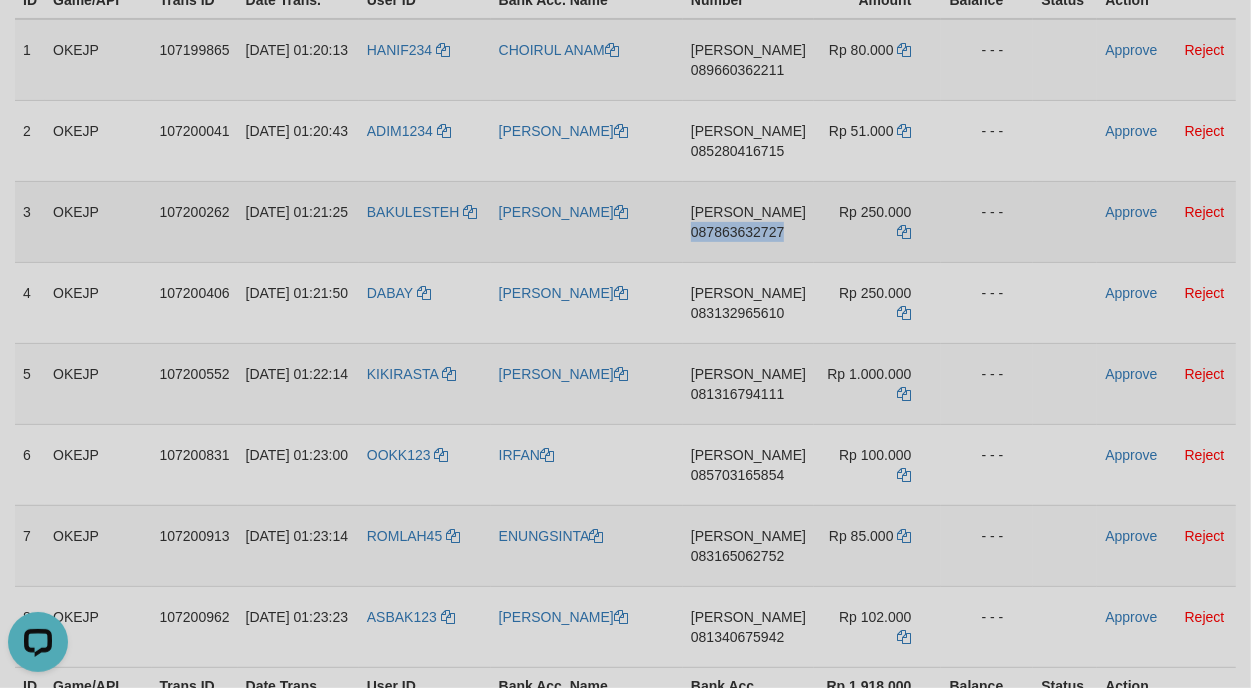 click on "DANA
087863632727" at bounding box center [748, 221] 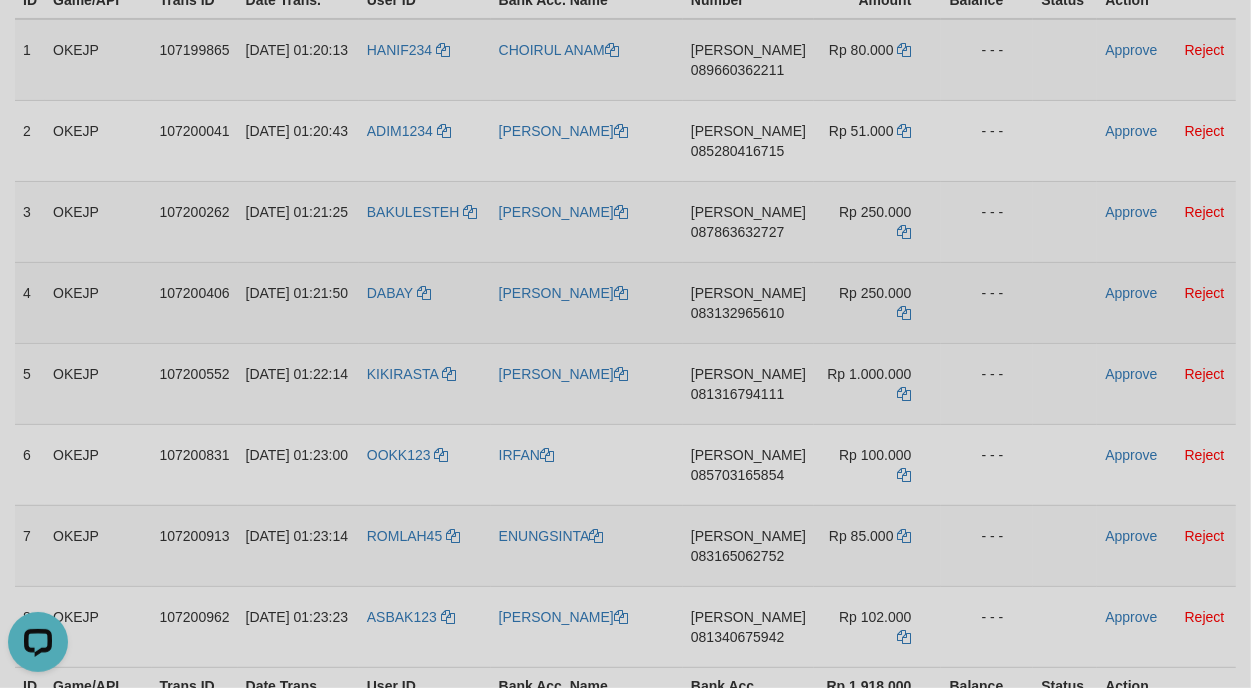 click on "DANA
083132965610" at bounding box center (748, 302) 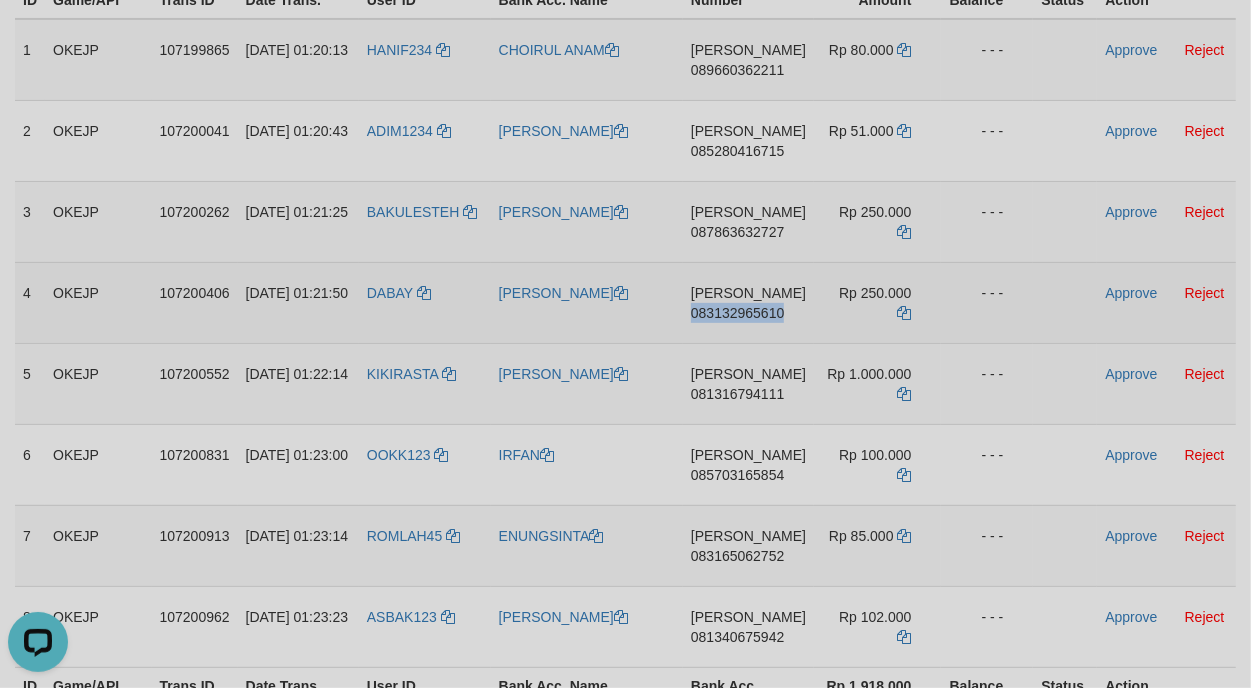 click on "DANA
083132965610" at bounding box center (748, 302) 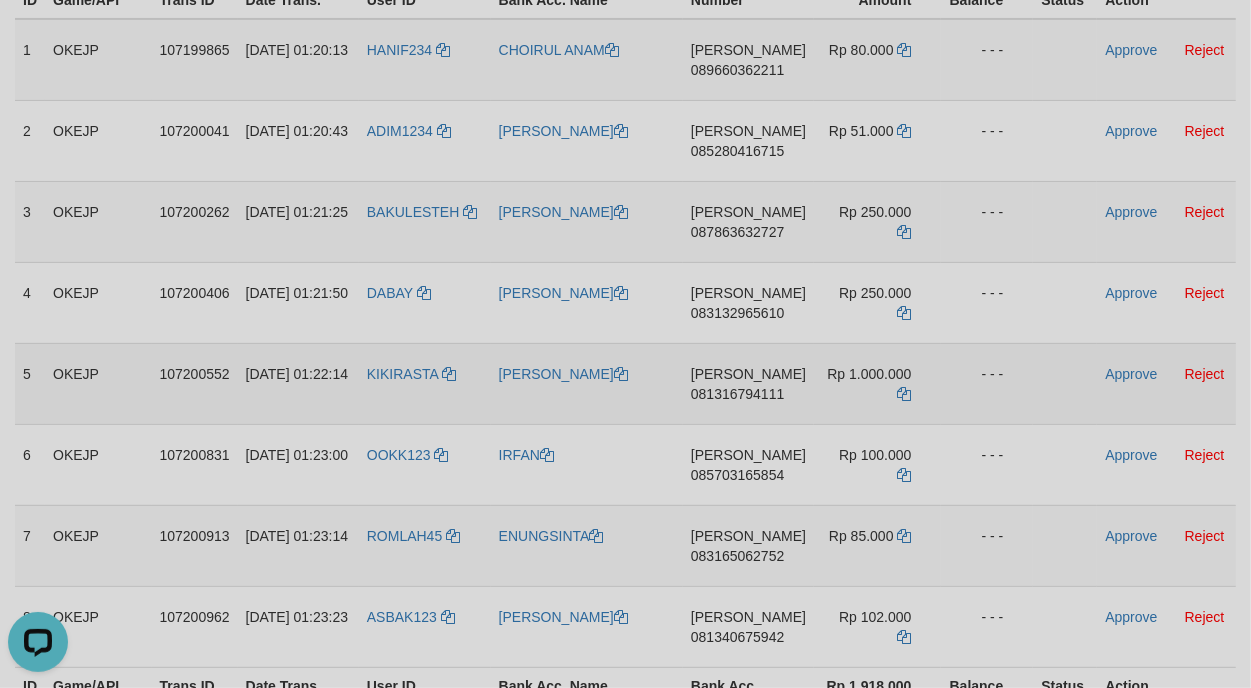 click on "KIKIRASTA" at bounding box center (425, 383) 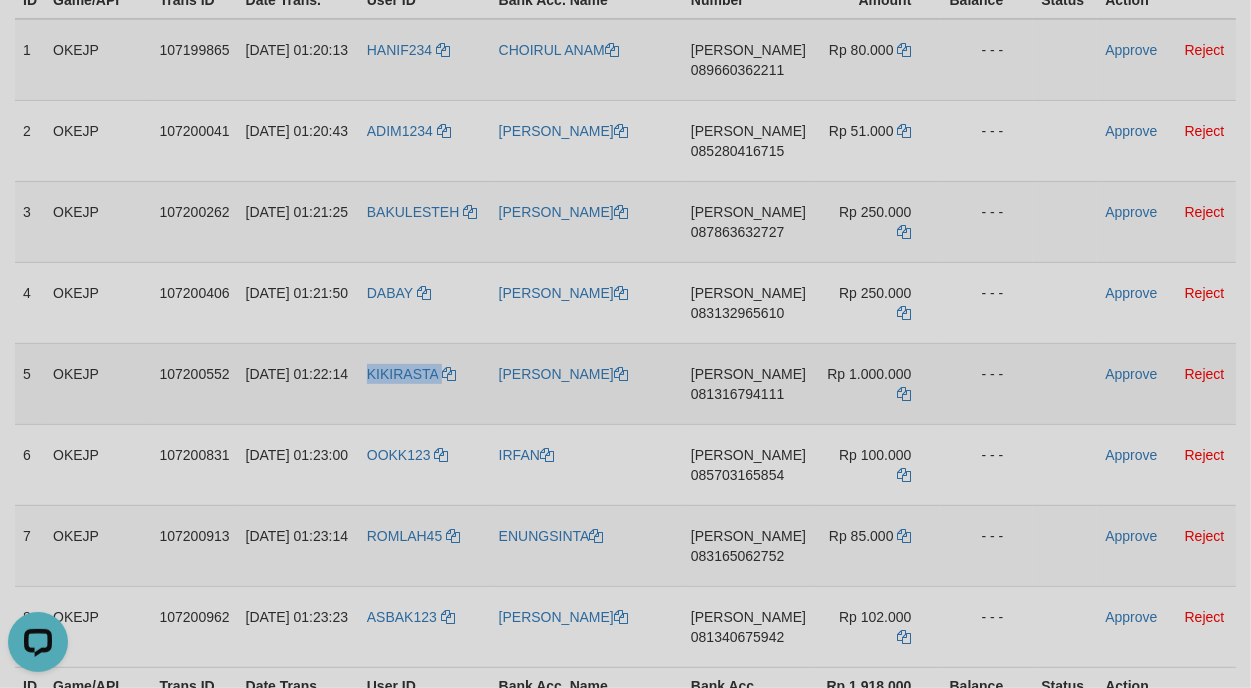 click on "KIKIRASTA" at bounding box center [425, 383] 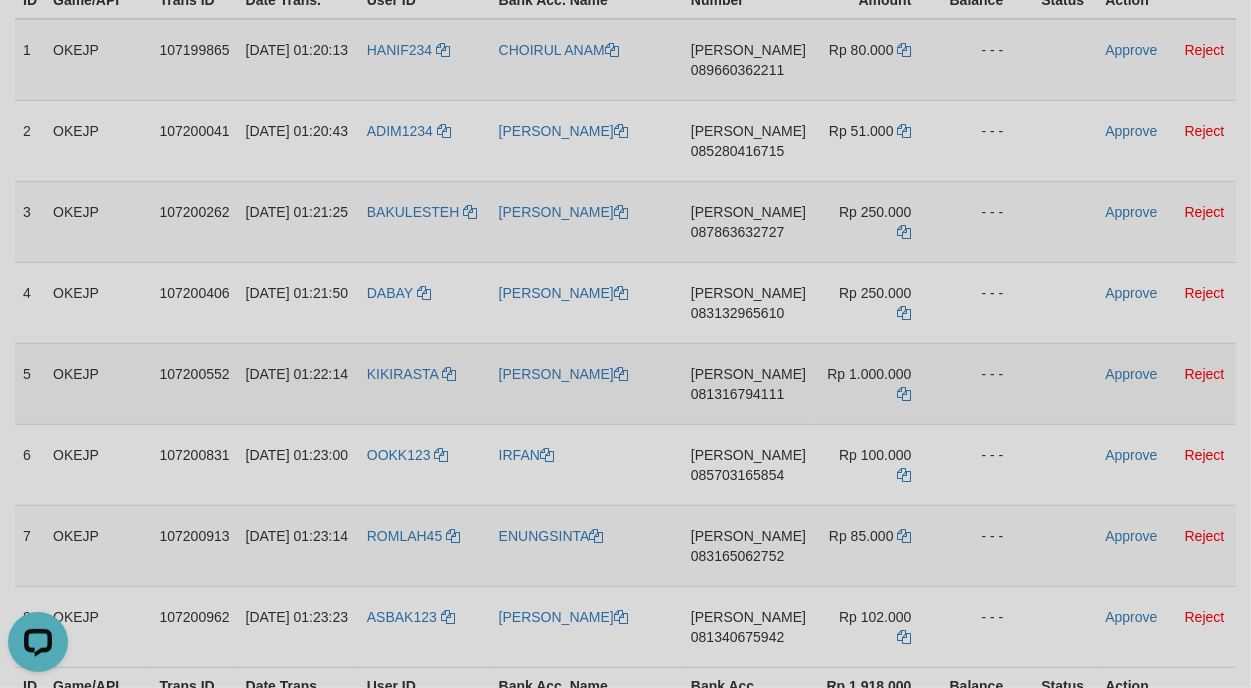 click on "DANA
081316794111" at bounding box center [748, 383] 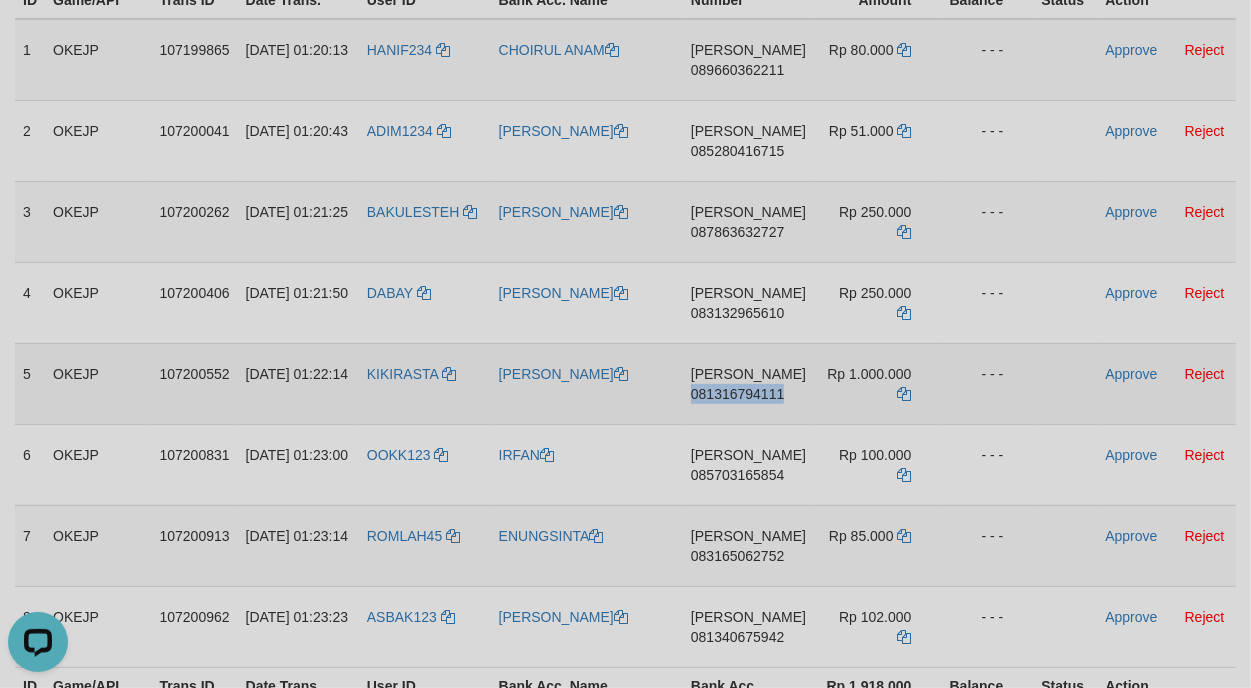 drag, startPoint x: 742, startPoint y: 406, endPoint x: 771, endPoint y: 392, distance: 32.202484 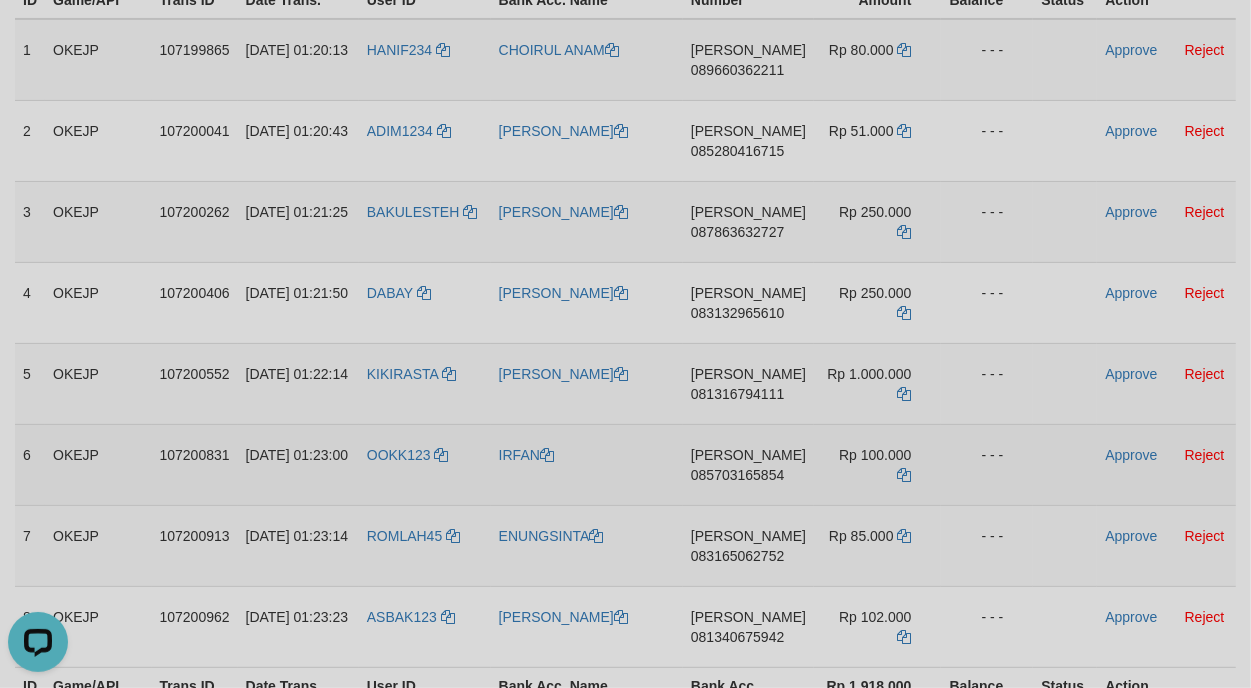 click on "DANA
085703165854" at bounding box center [748, 464] 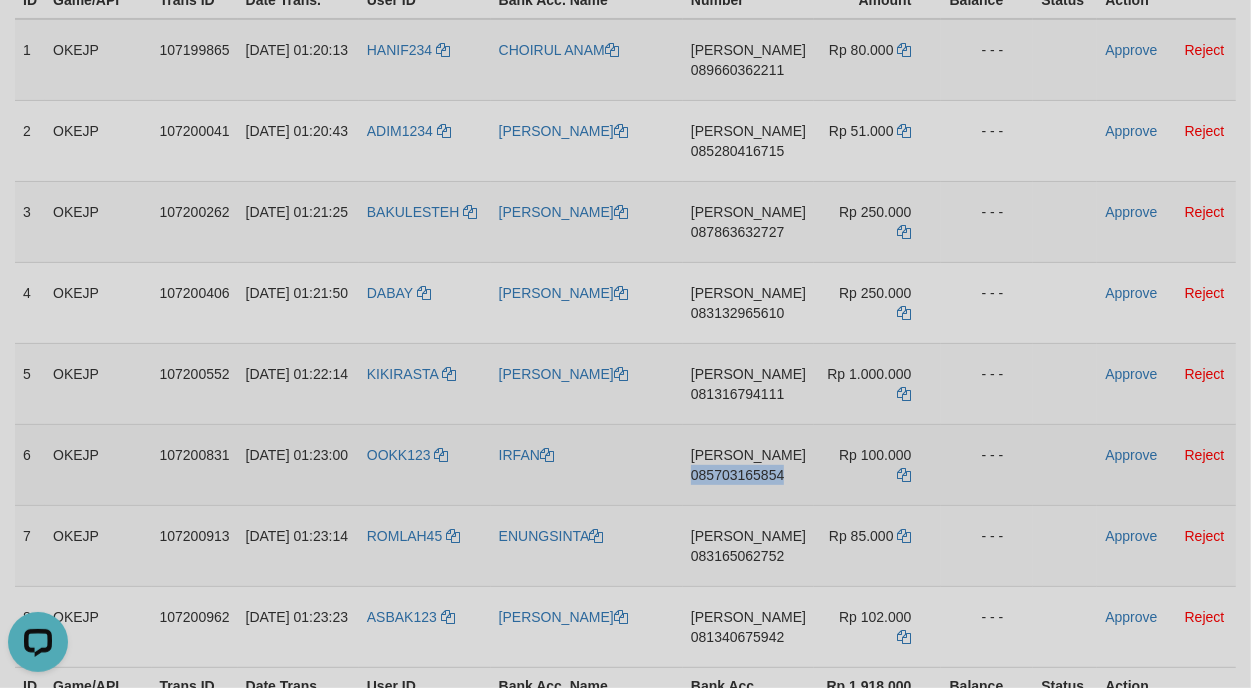 click on "DANA
085703165854" at bounding box center (748, 464) 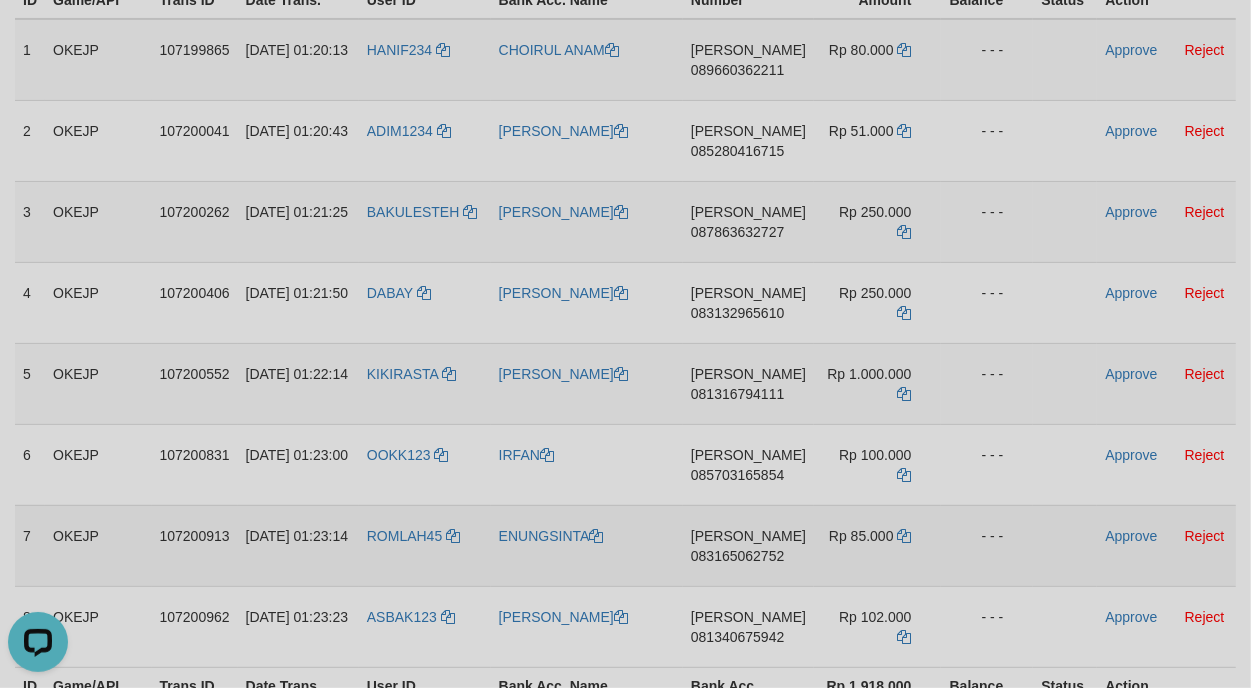 click on "DANA
083165062752" at bounding box center (748, 545) 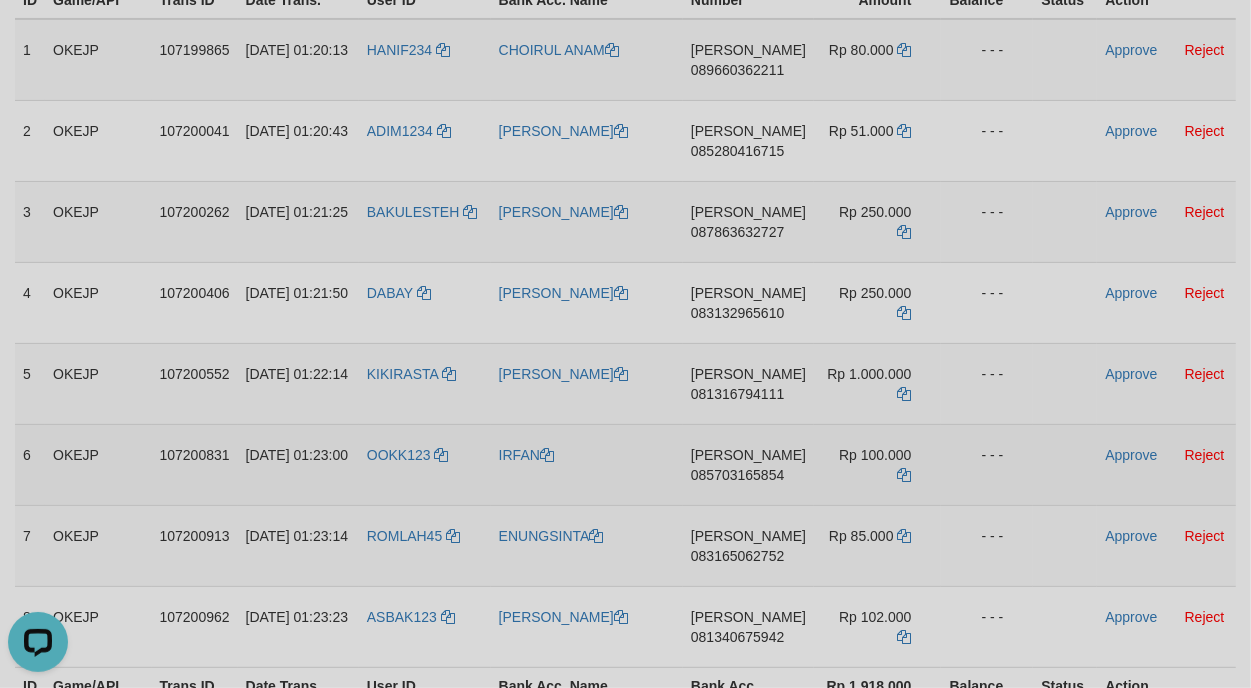 click on "DANA
085703165854" at bounding box center [748, 464] 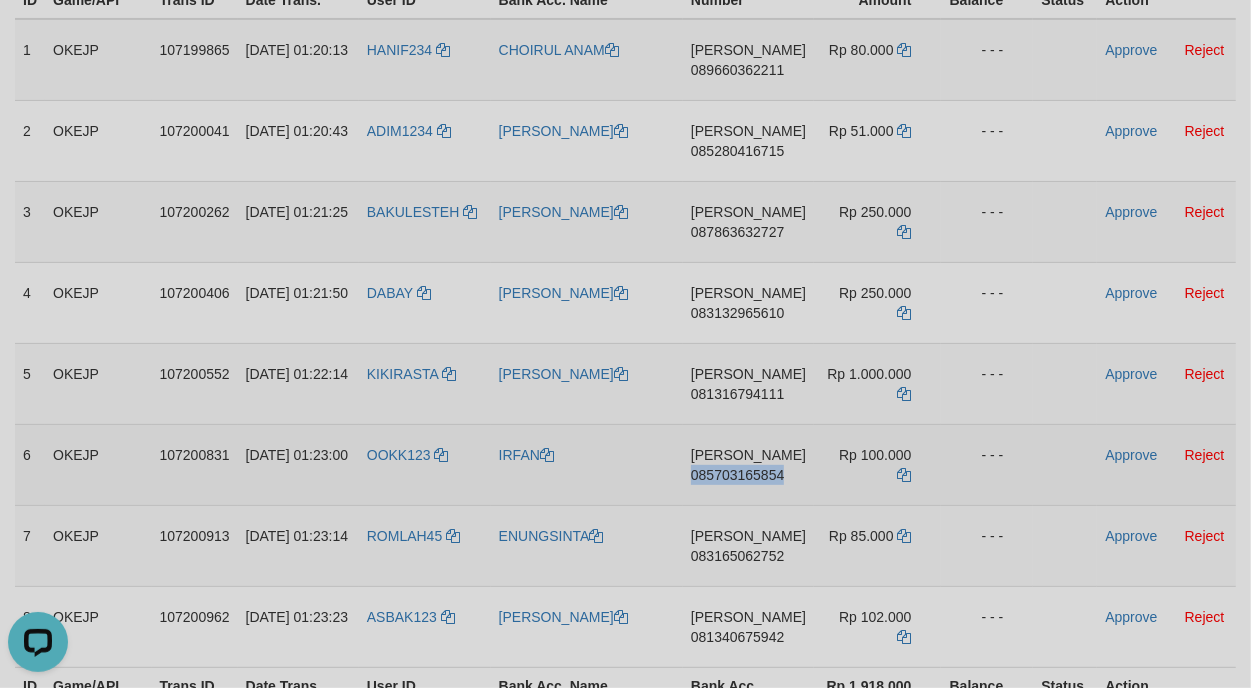 click on "DANA
085703165854" at bounding box center (748, 464) 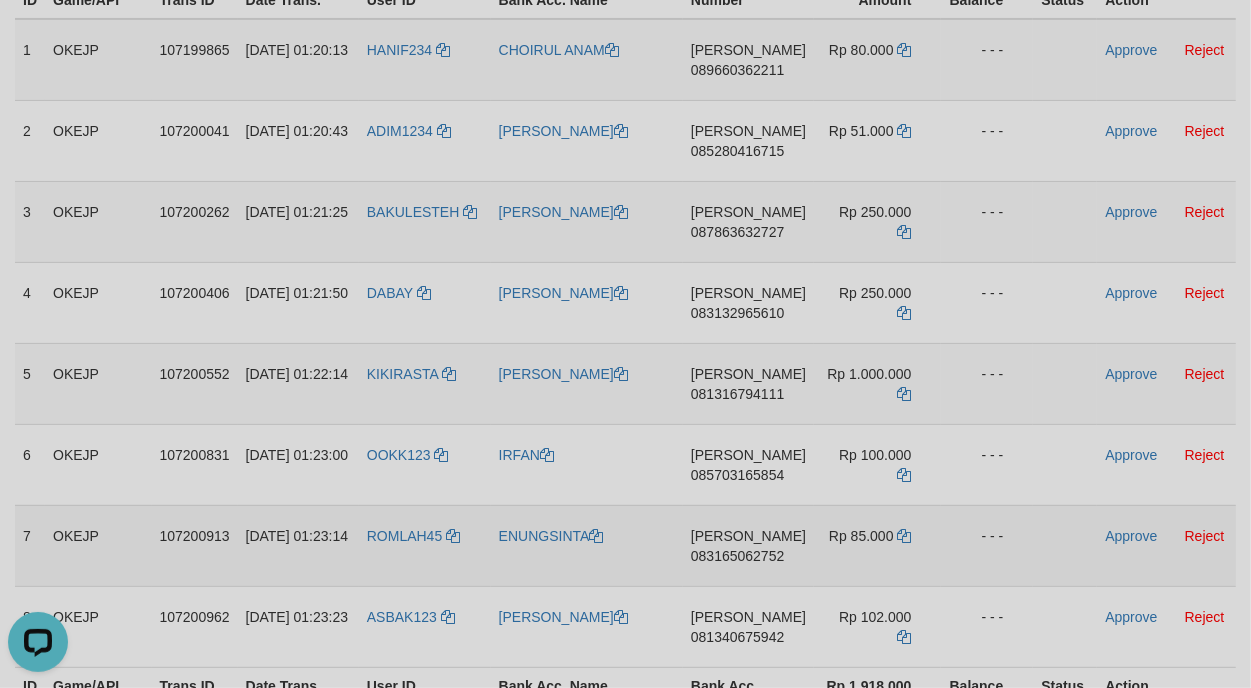 click on "DANA
083165062752" at bounding box center [748, 545] 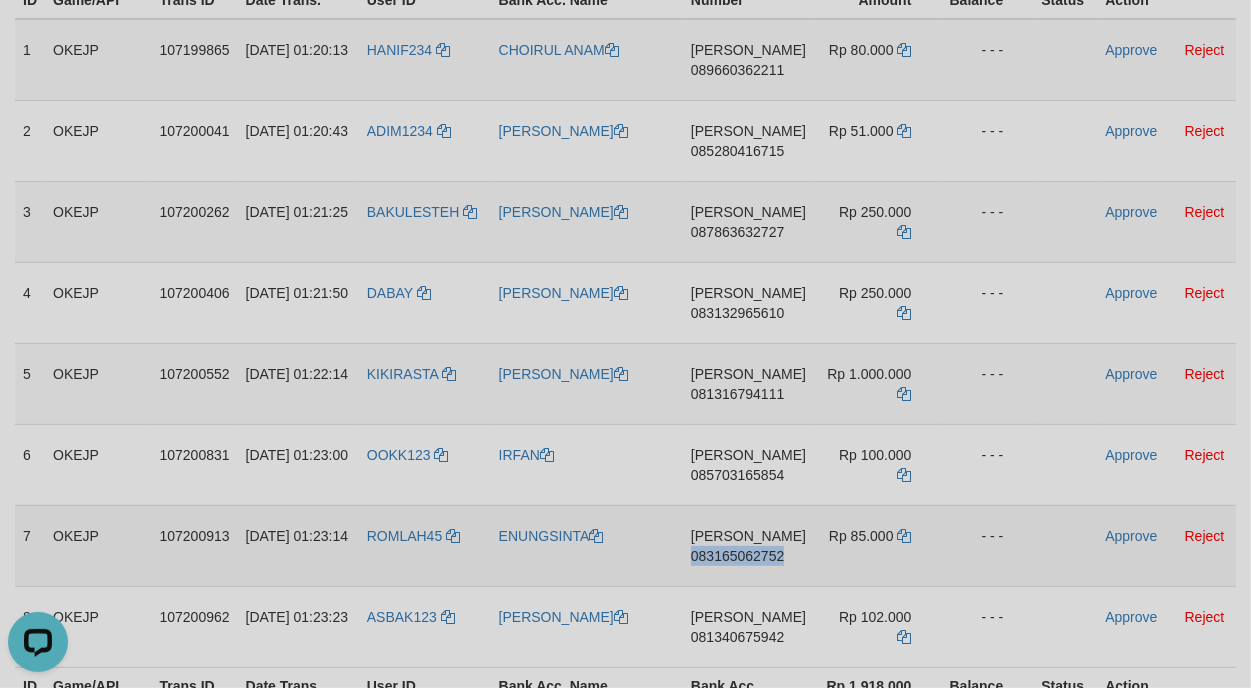 drag, startPoint x: 732, startPoint y: 586, endPoint x: 796, endPoint y: 578, distance: 64.49806 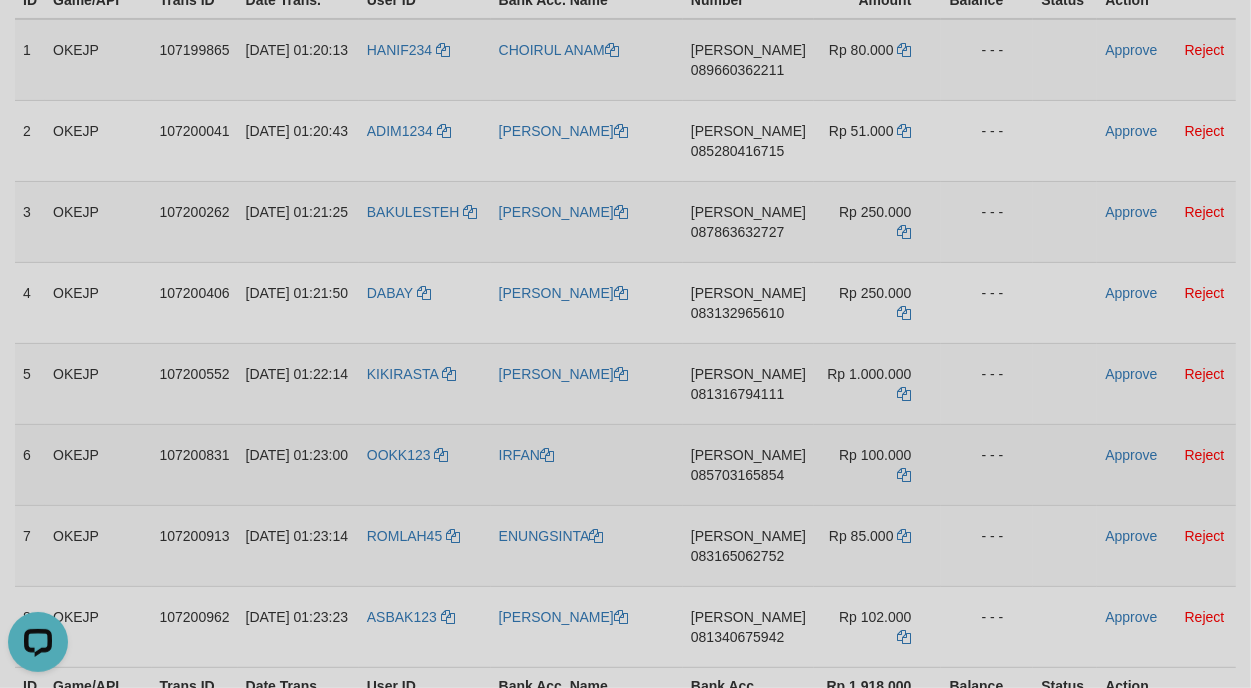 click at bounding box center (1065, 464) 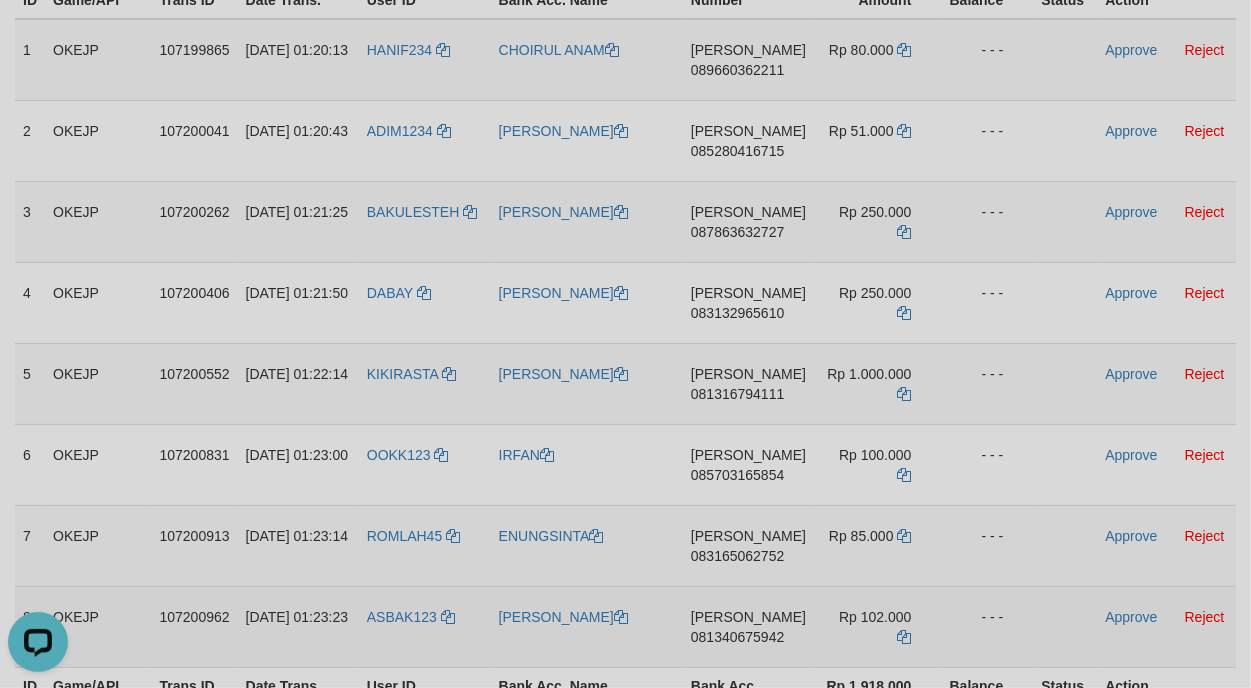 click on "DANA
081340675942" at bounding box center (748, 626) 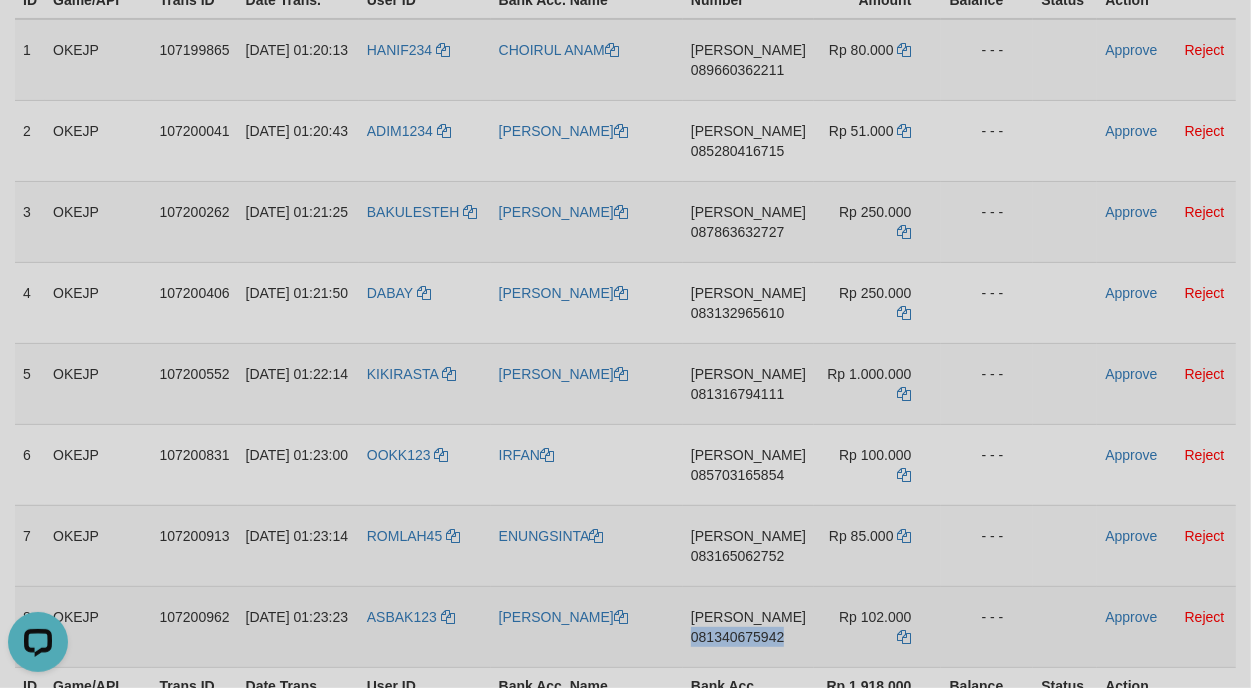 click on "DANA
081340675942" at bounding box center [748, 626] 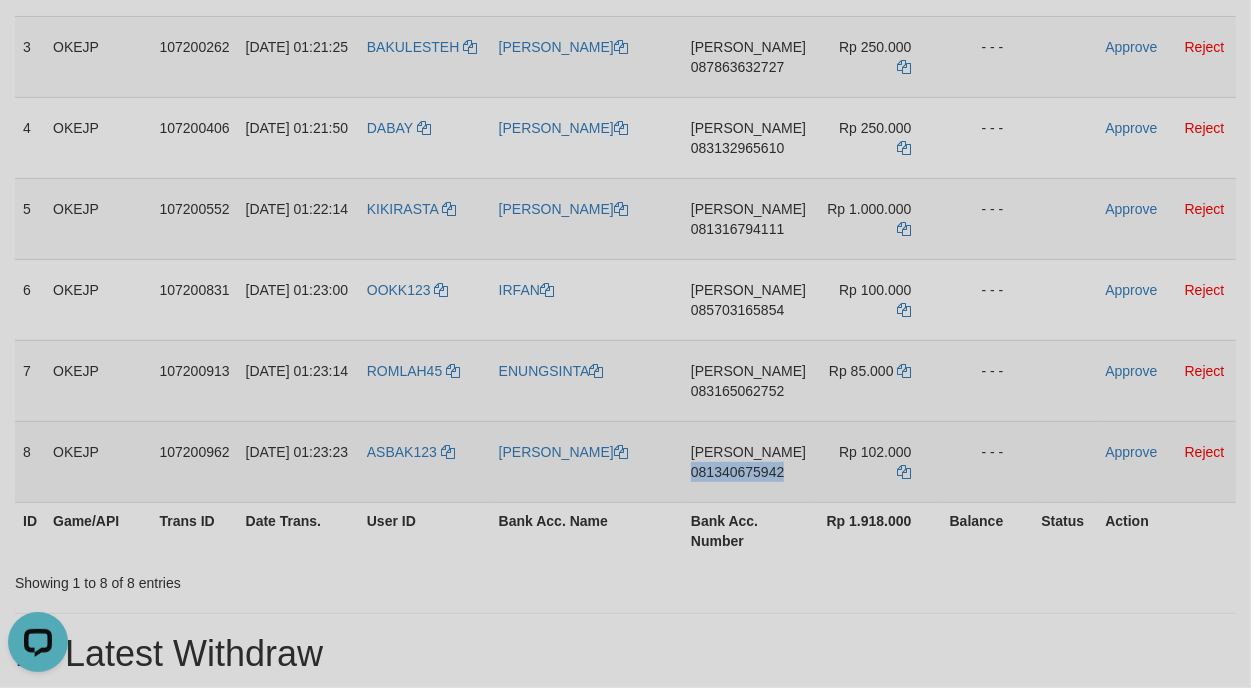 scroll, scrollTop: 500, scrollLeft: 0, axis: vertical 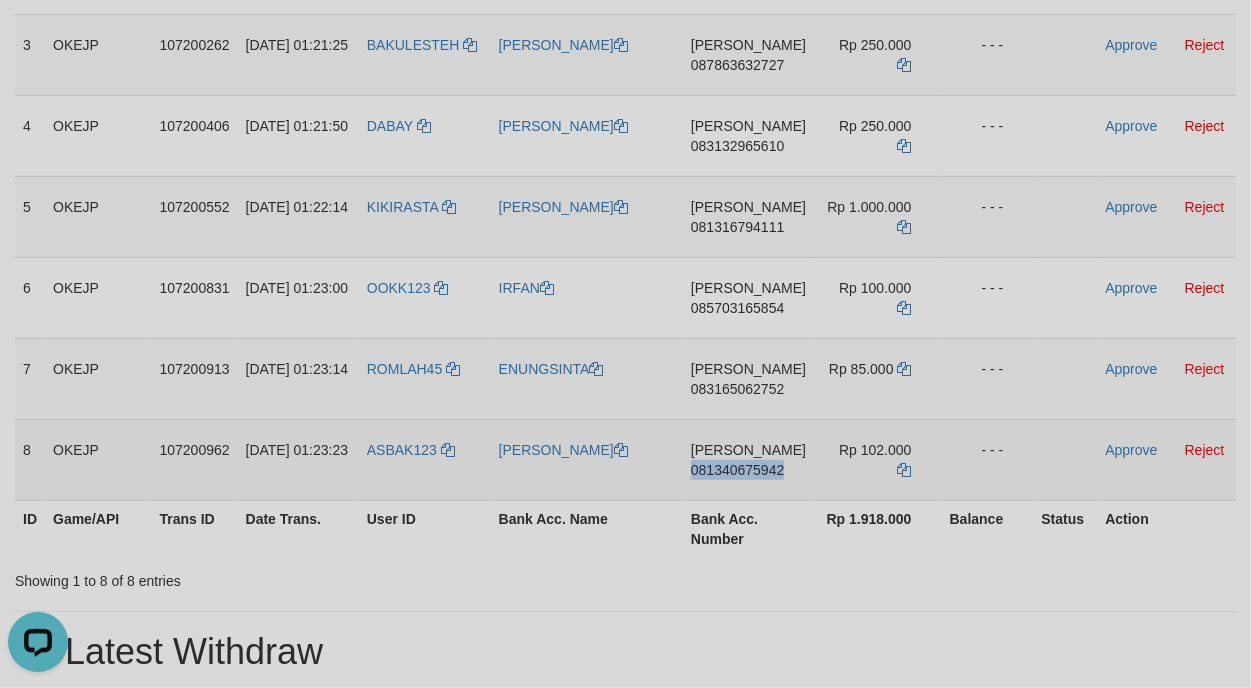 click on "DANA
081340675942" at bounding box center [748, 459] 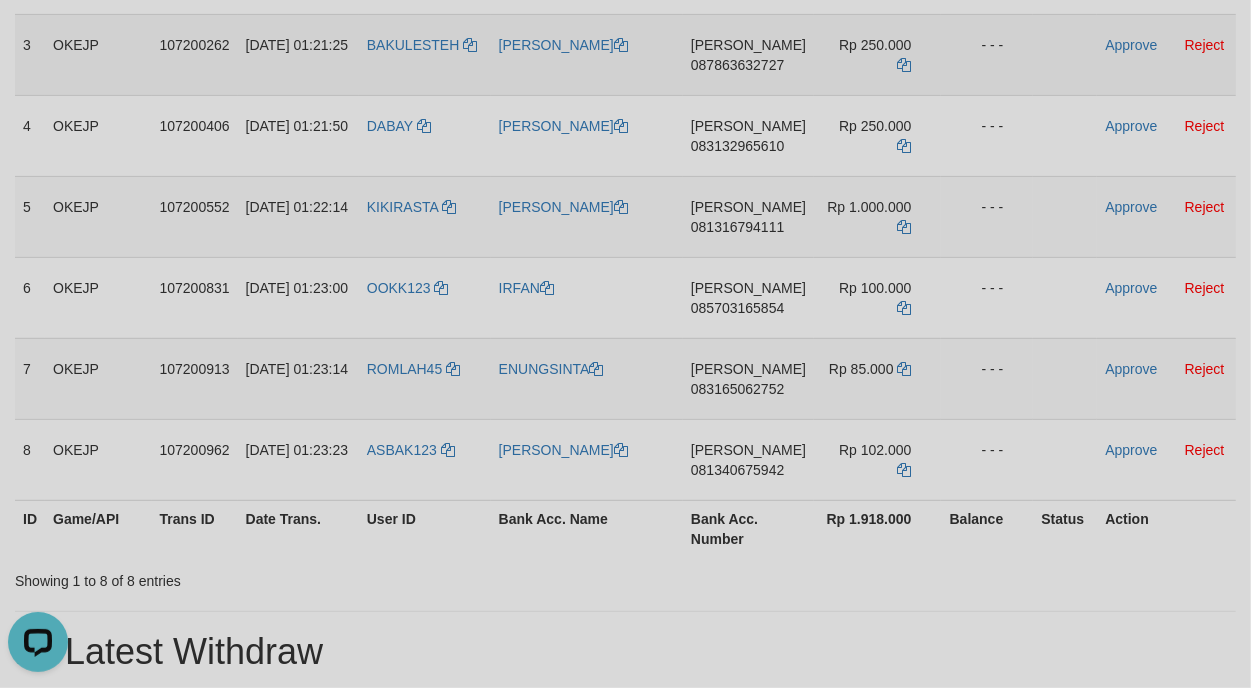 drag, startPoint x: 1038, startPoint y: 63, endPoint x: 1013, endPoint y: 77, distance: 28.653097 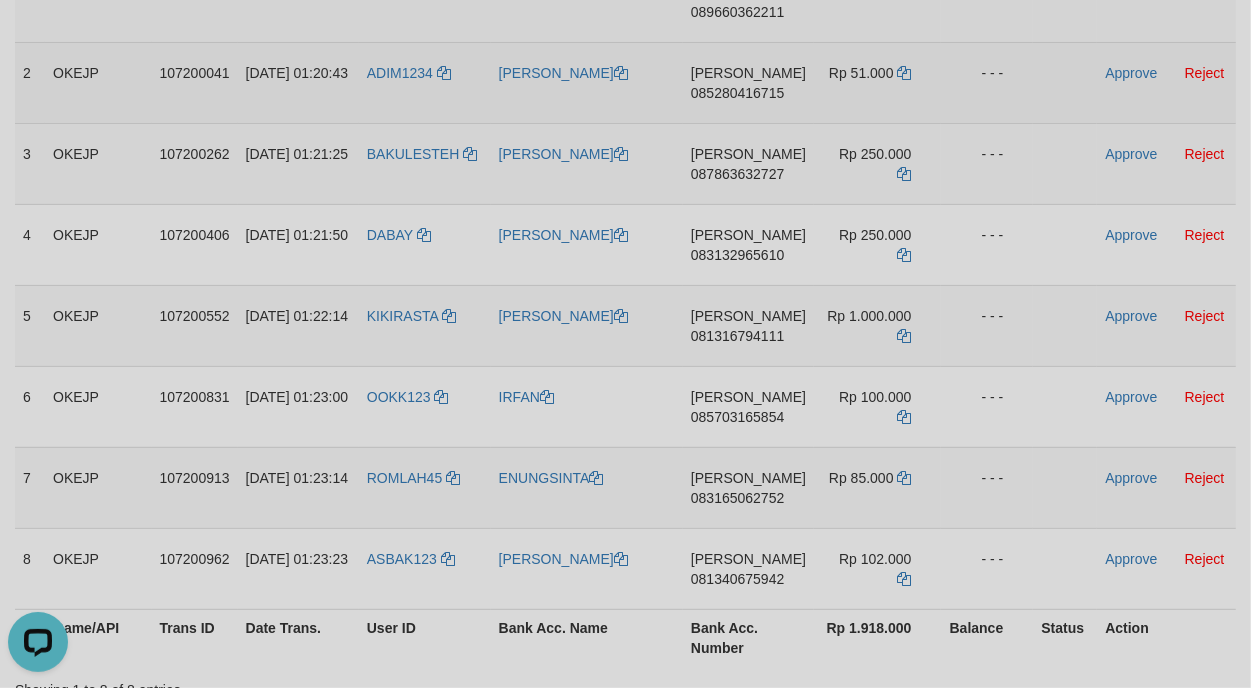 scroll, scrollTop: 333, scrollLeft: 0, axis: vertical 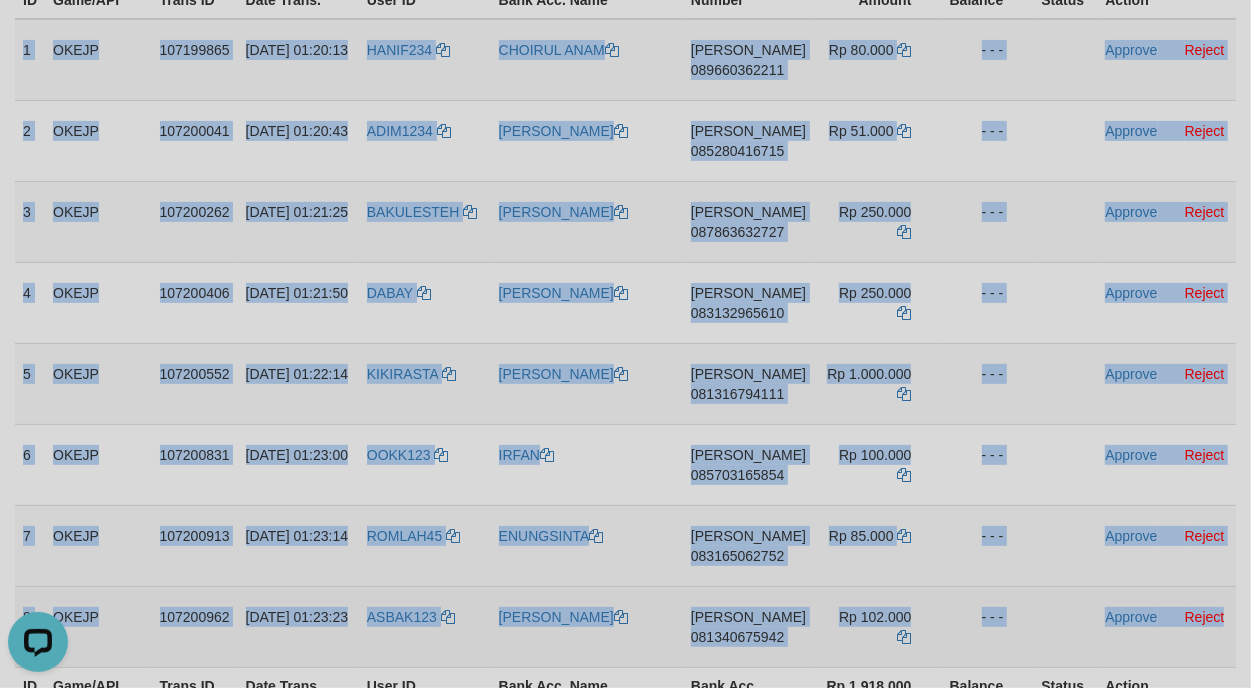 drag, startPoint x: 86, startPoint y: 55, endPoint x: 1226, endPoint y: 626, distance: 1275.0062 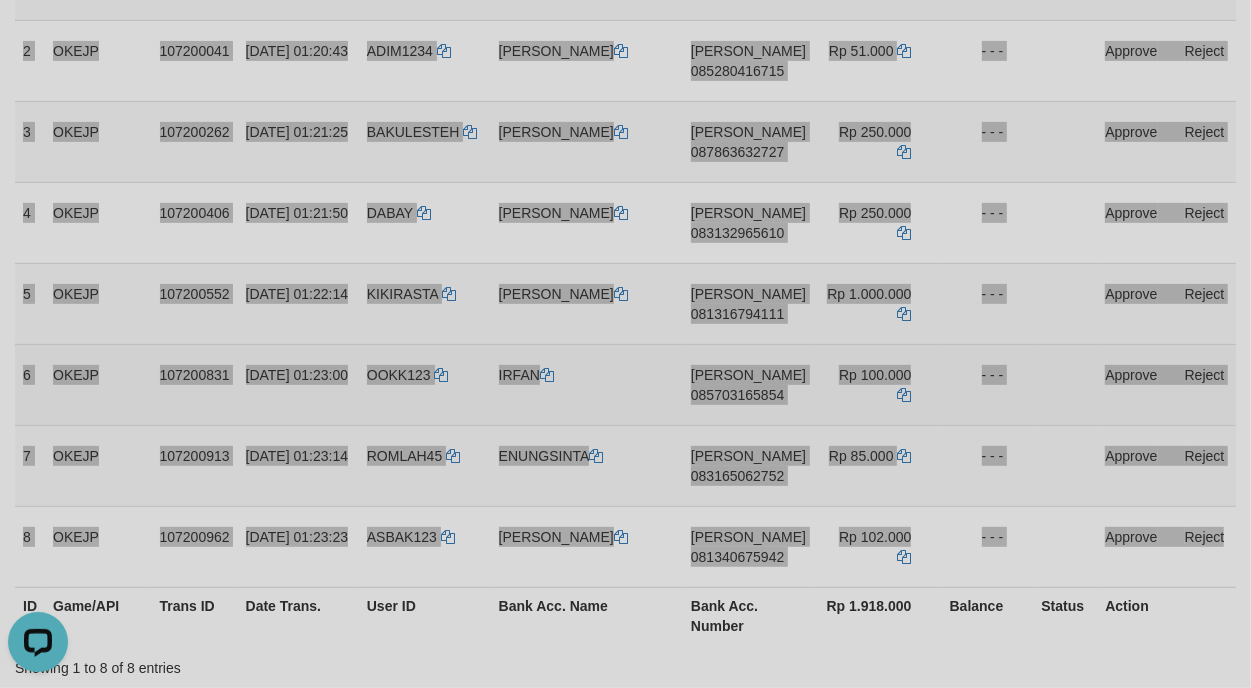 scroll, scrollTop: 333, scrollLeft: 0, axis: vertical 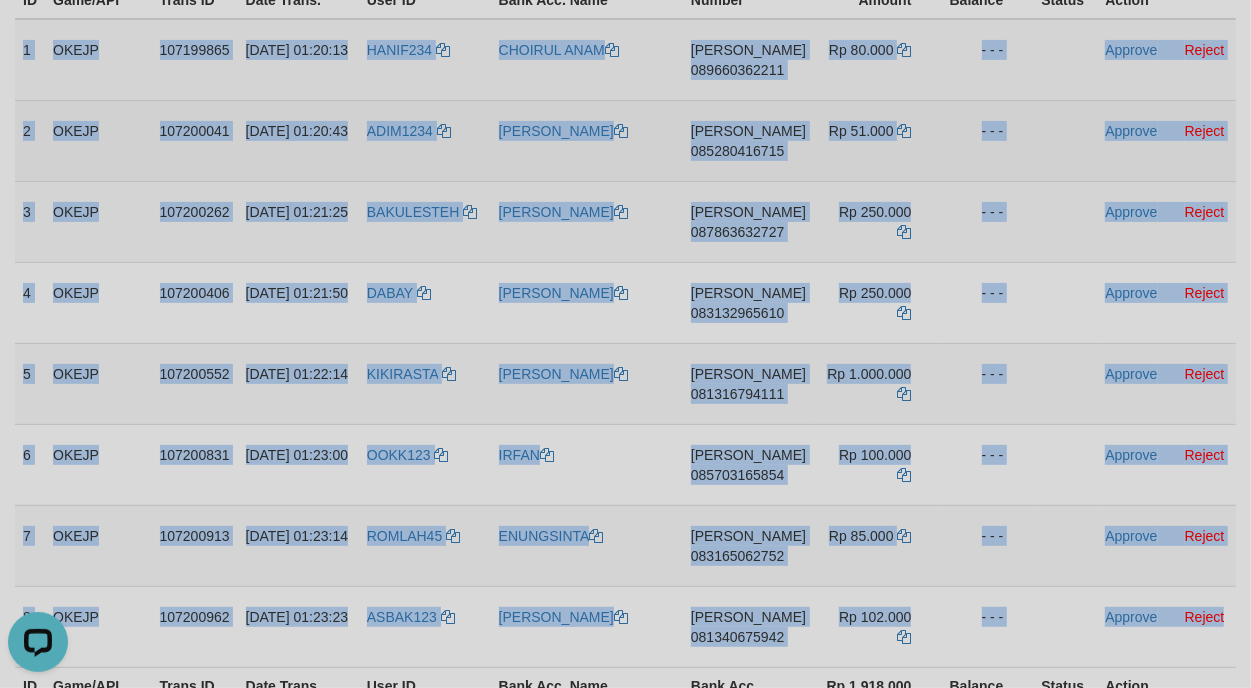 click on "[PERSON_NAME]" at bounding box center [587, 140] 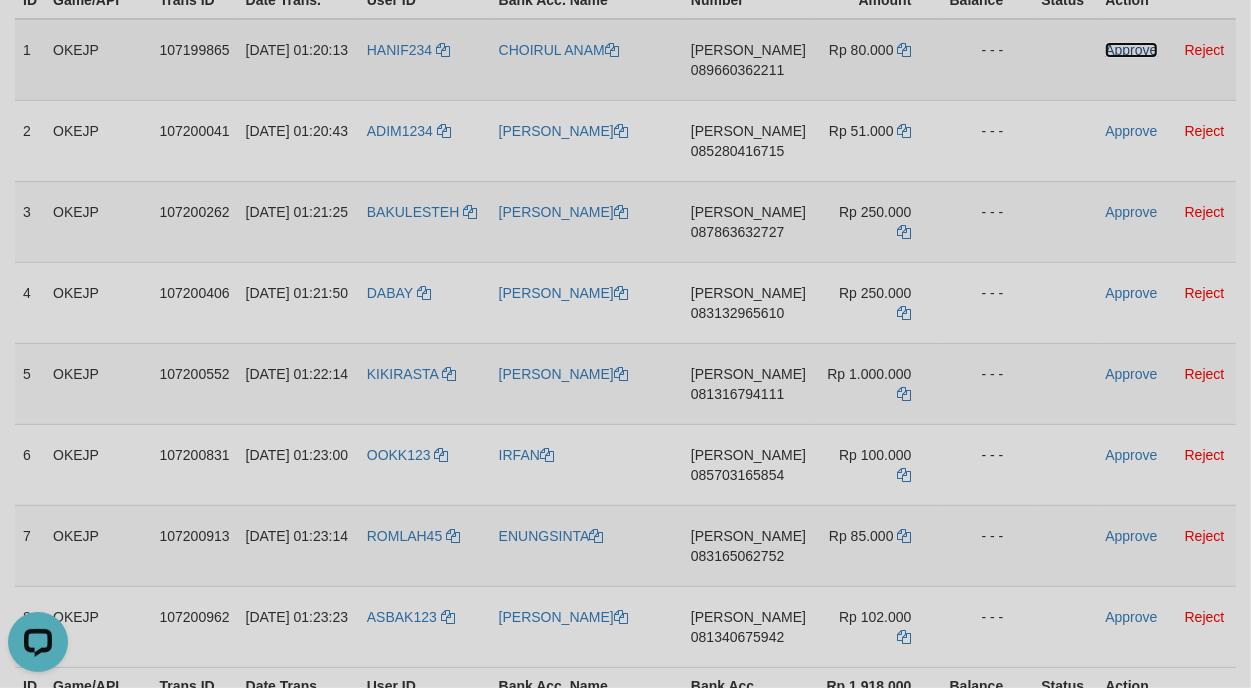 click on "Approve" at bounding box center (1131, 50) 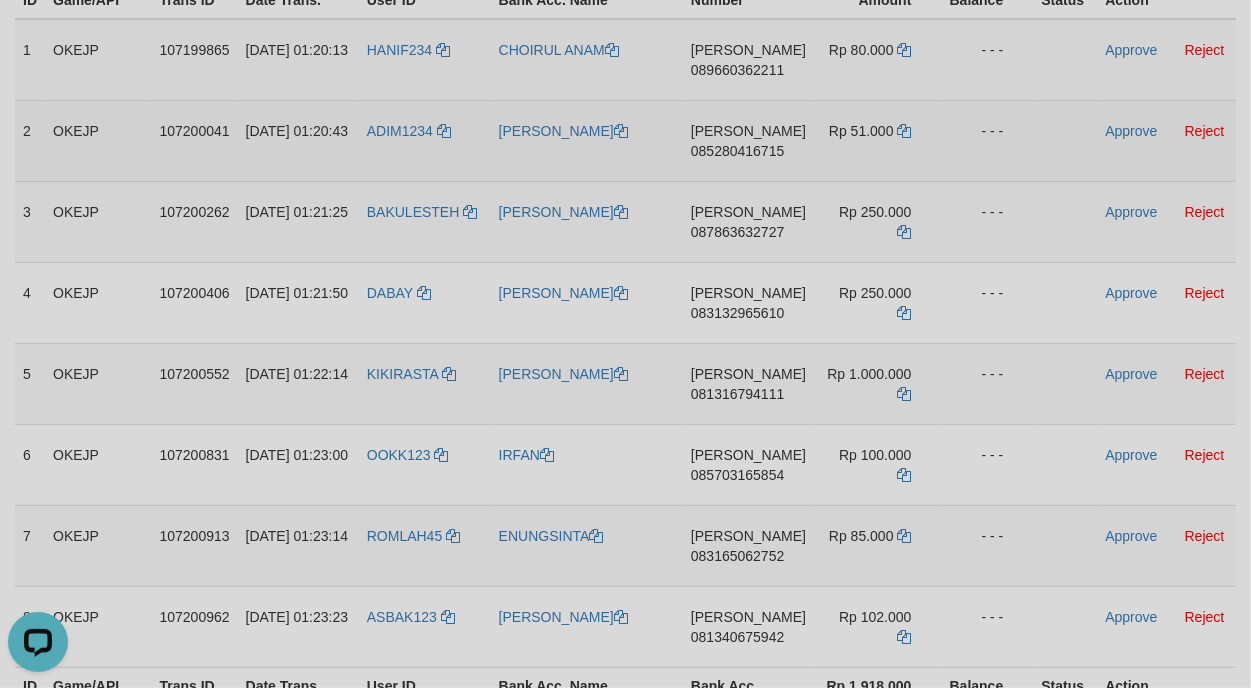 click on "Approve
Reject" at bounding box center (1166, 140) 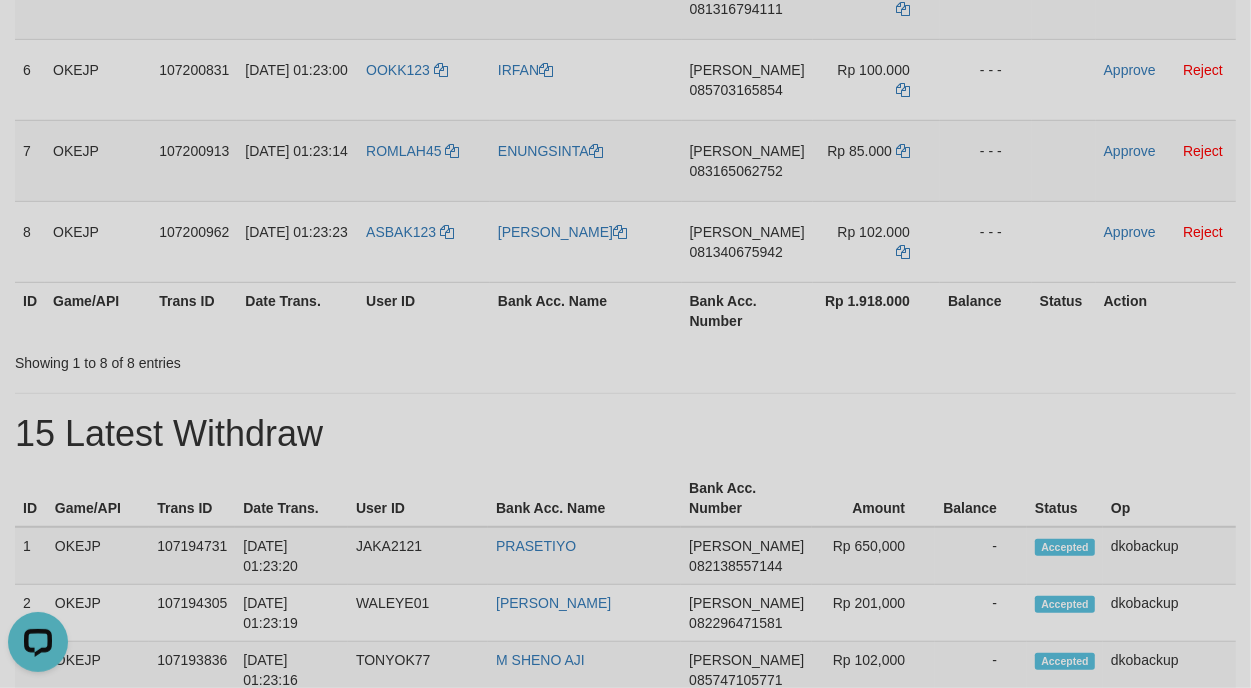 scroll, scrollTop: 270, scrollLeft: 0, axis: vertical 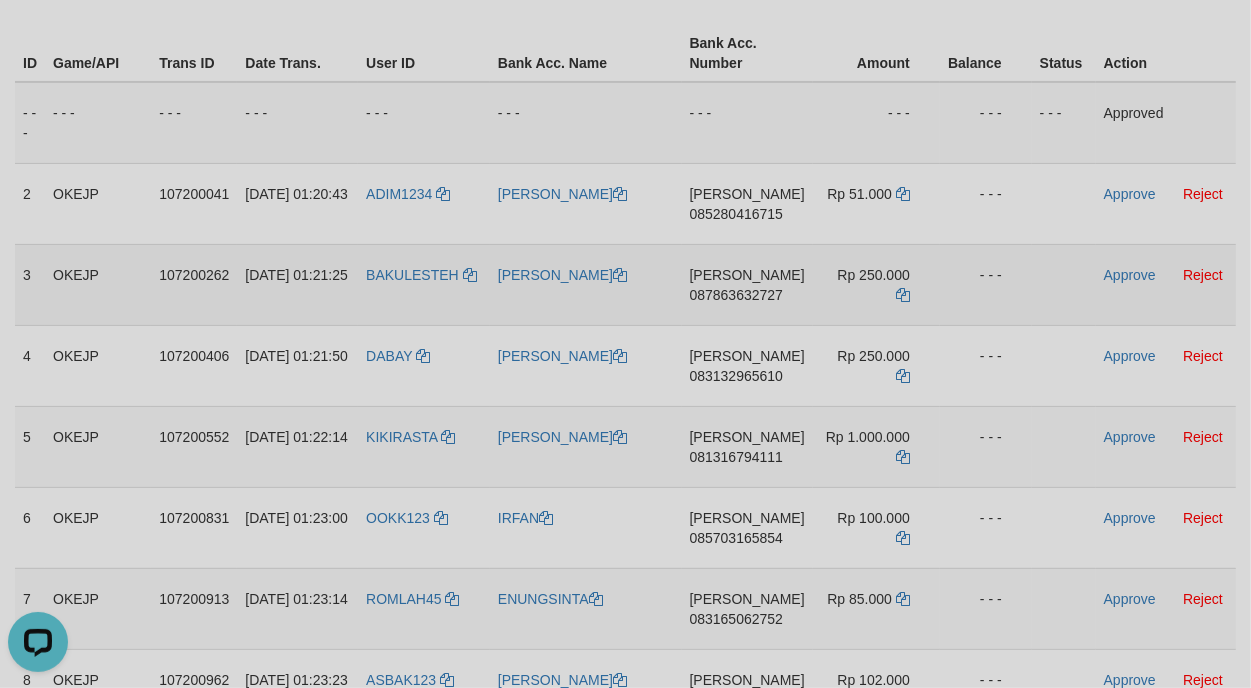 click on "Approve
Reject" at bounding box center [1166, 284] 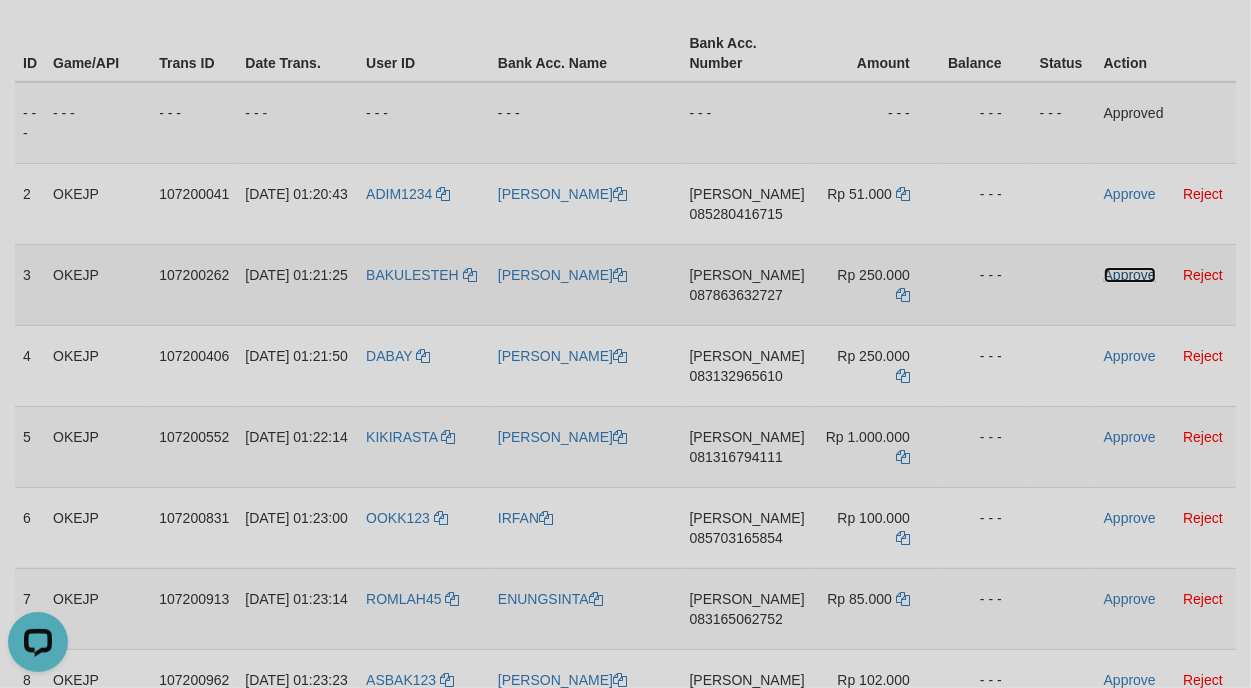 click on "Approve" at bounding box center [1130, 275] 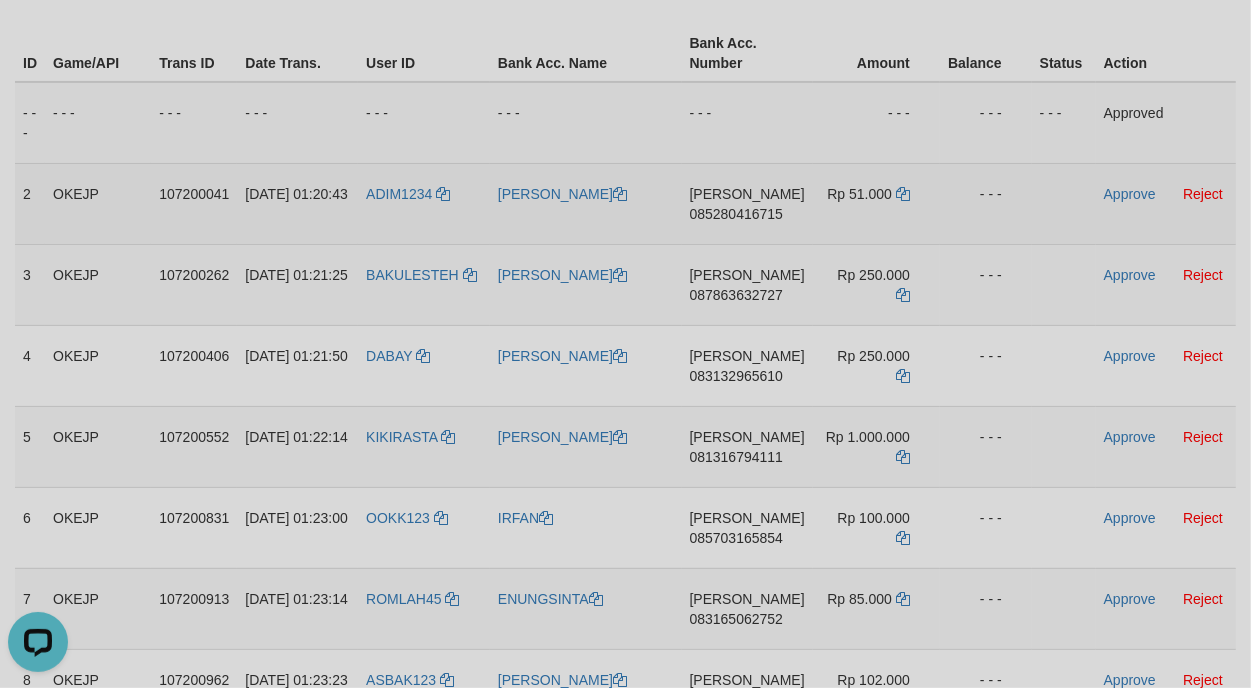 click on "Approve
Reject" at bounding box center [1166, 203] 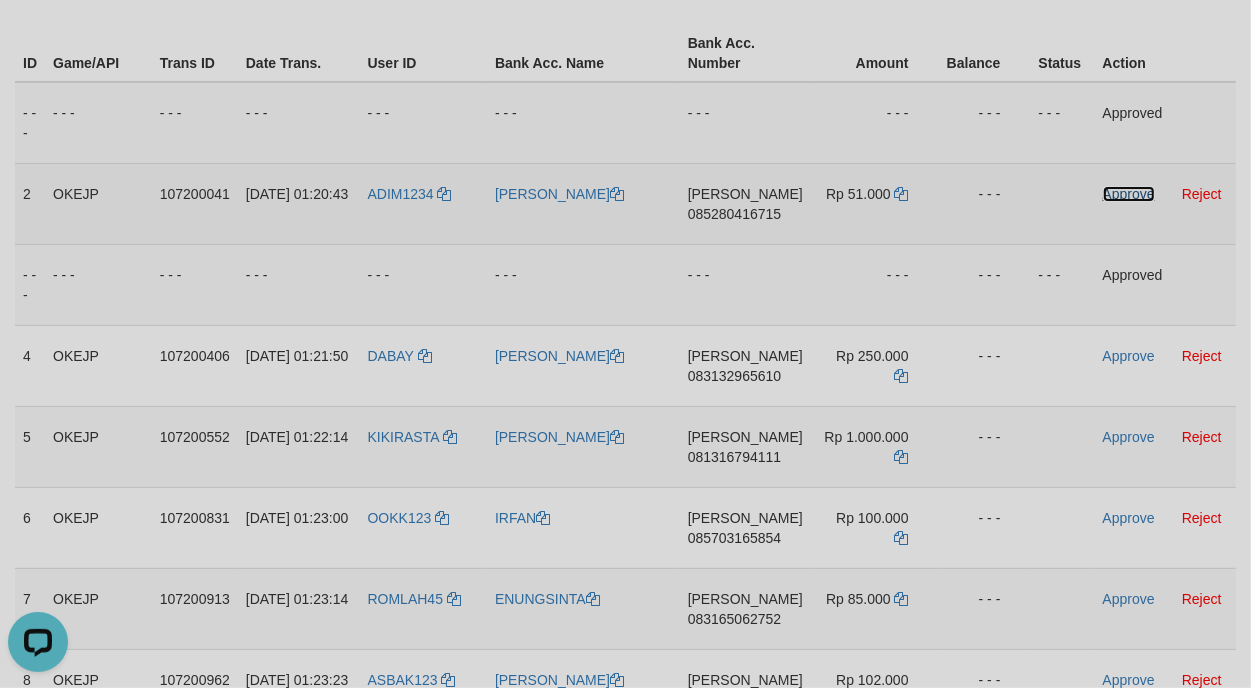 click on "Approve" at bounding box center (1129, 194) 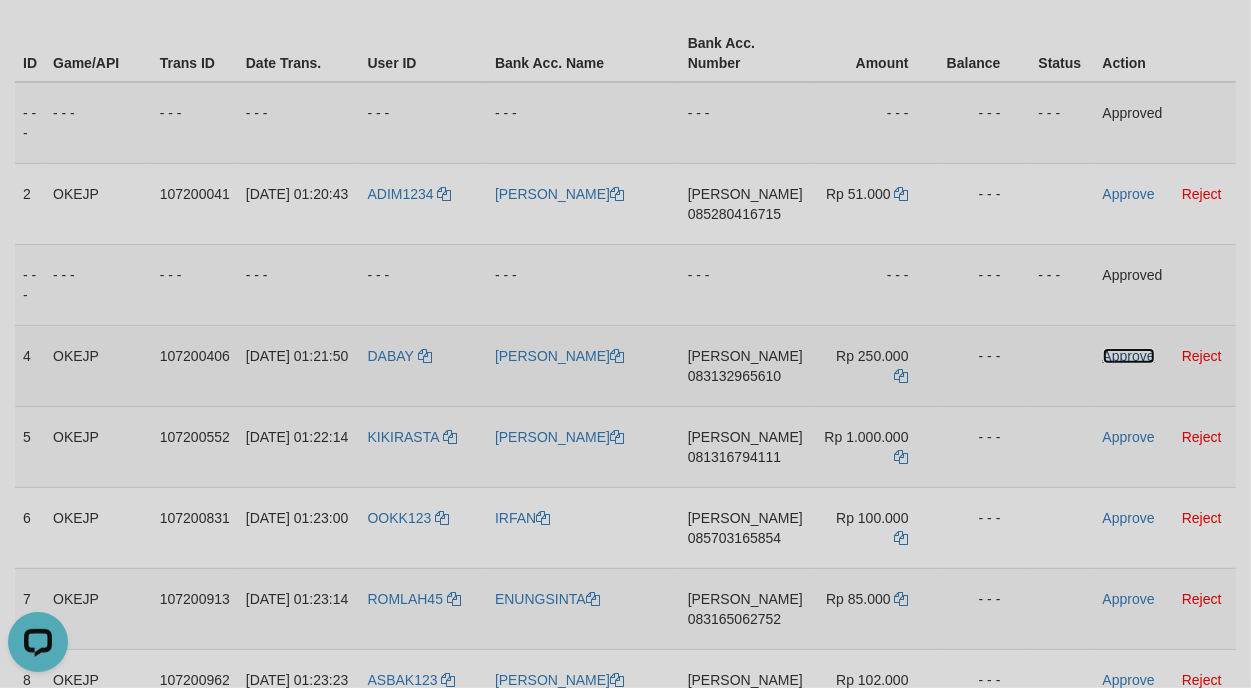 click on "Approve" at bounding box center (1129, 356) 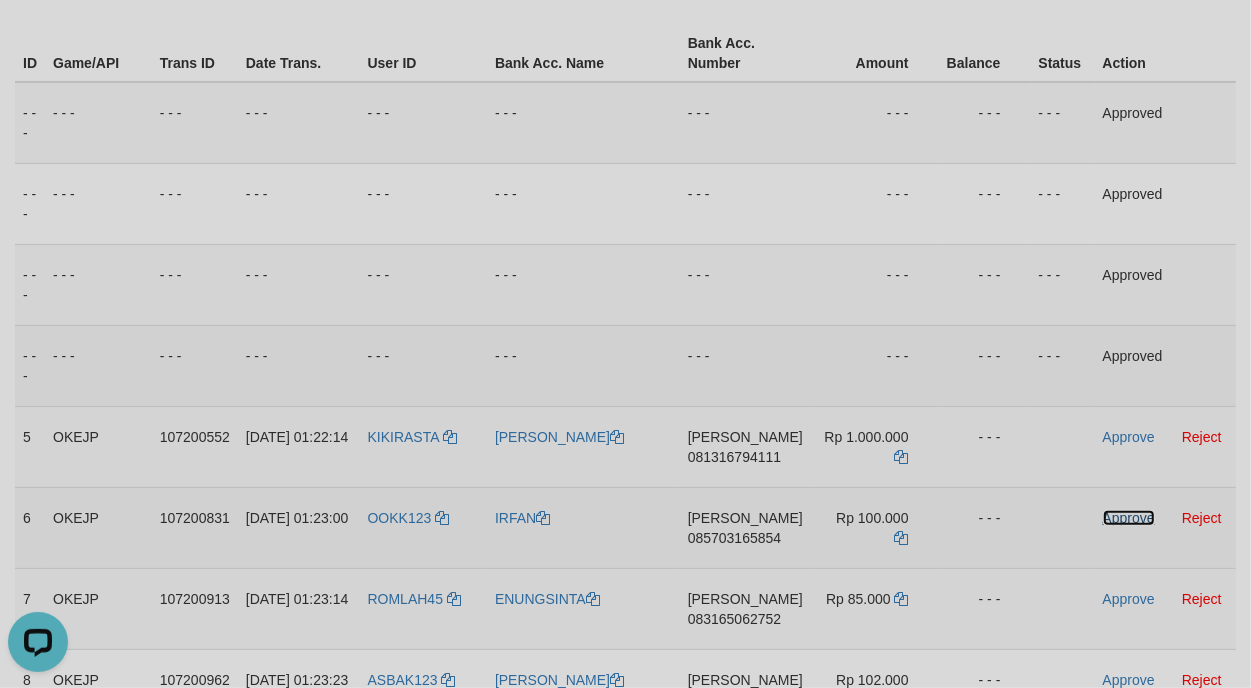 click on "Approve" at bounding box center [1129, 518] 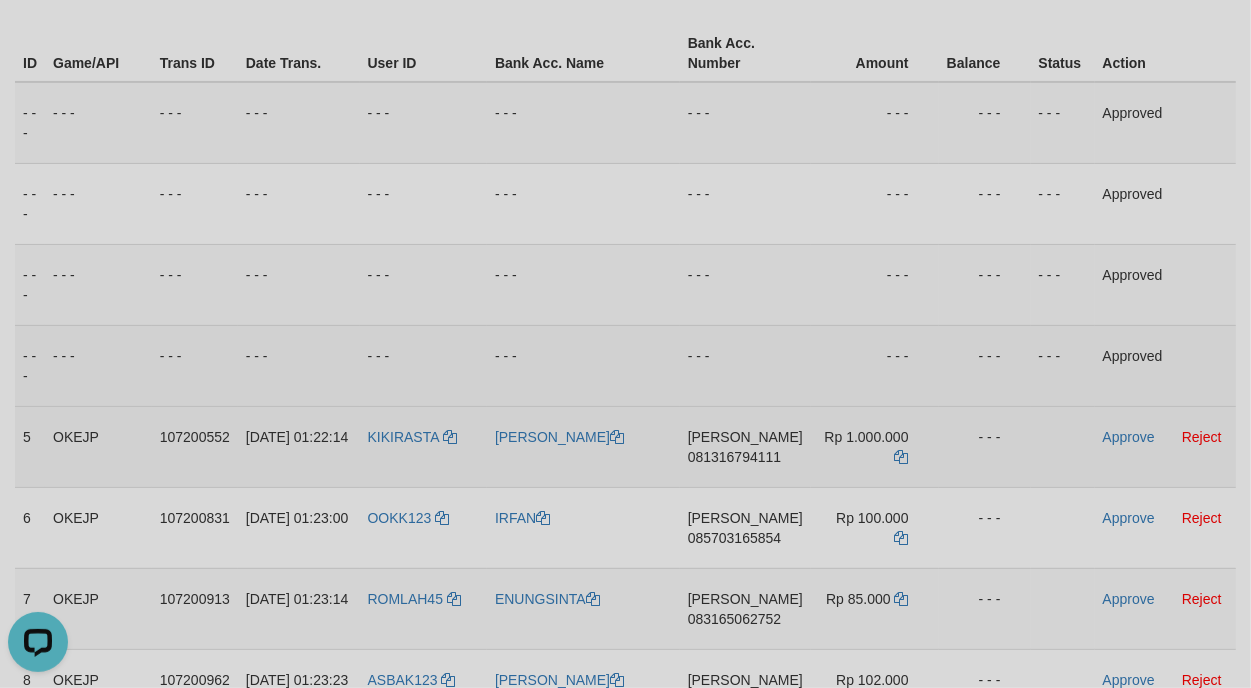 click on "Approve
Reject" at bounding box center [1165, 446] 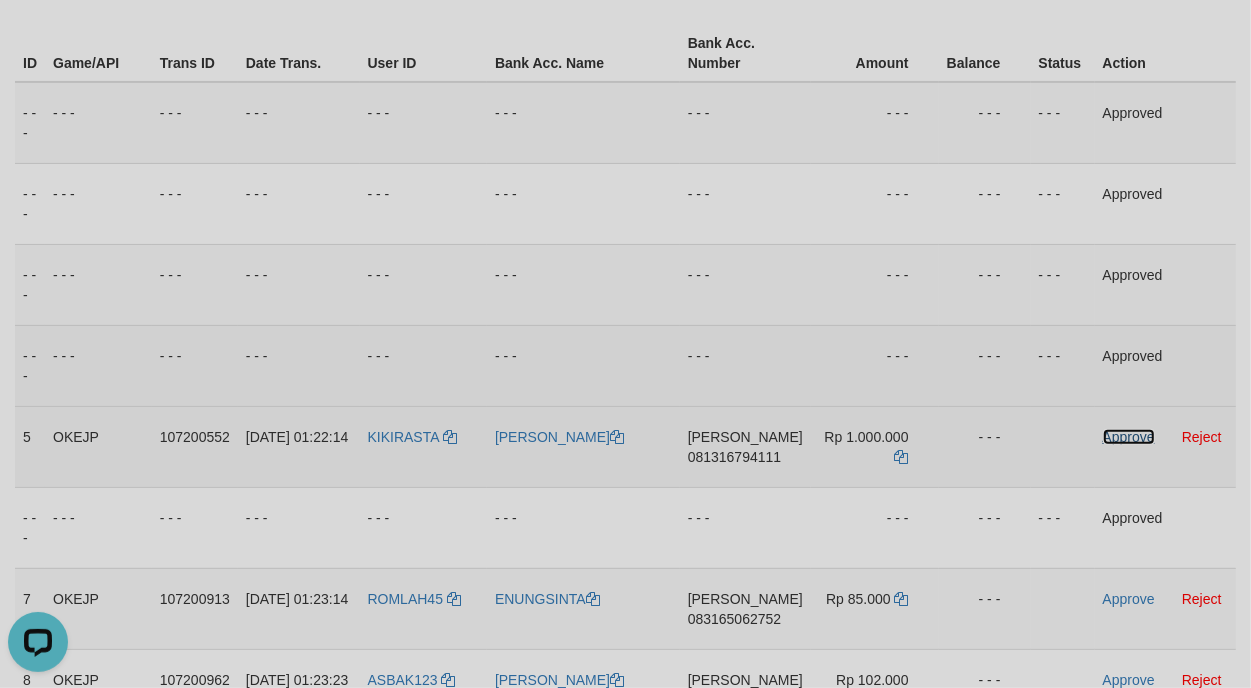 click on "Approve" at bounding box center (1129, 437) 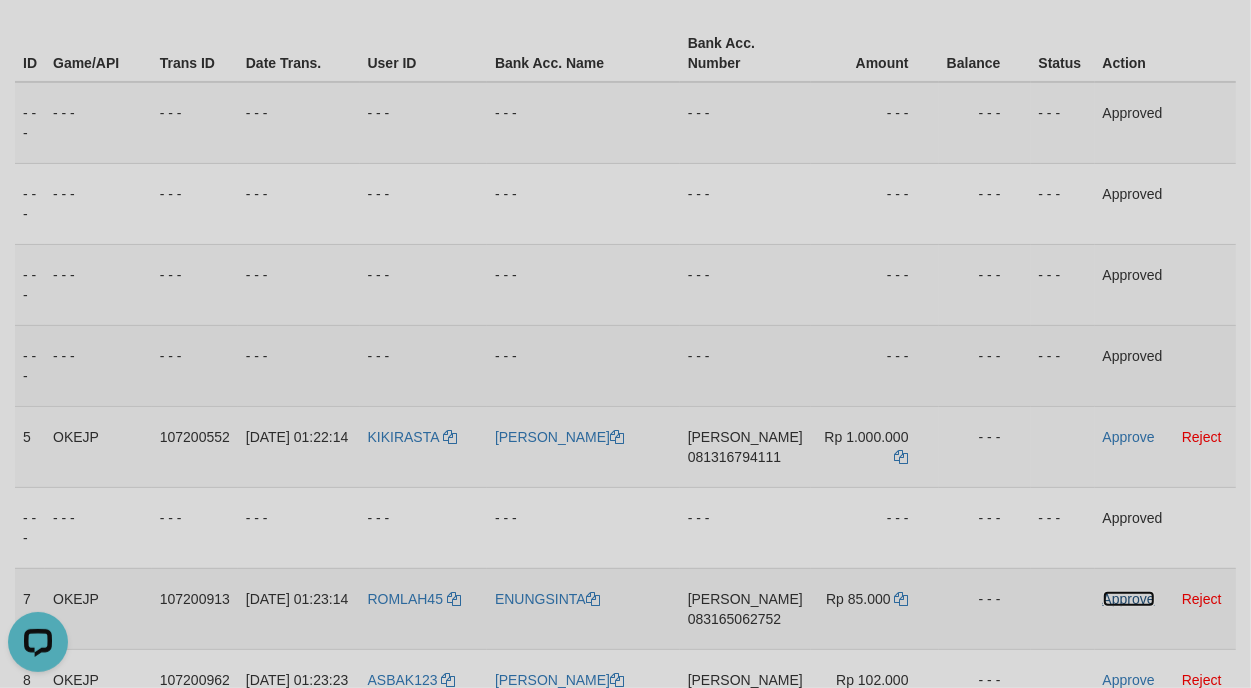 click on "Approve" at bounding box center (1129, 599) 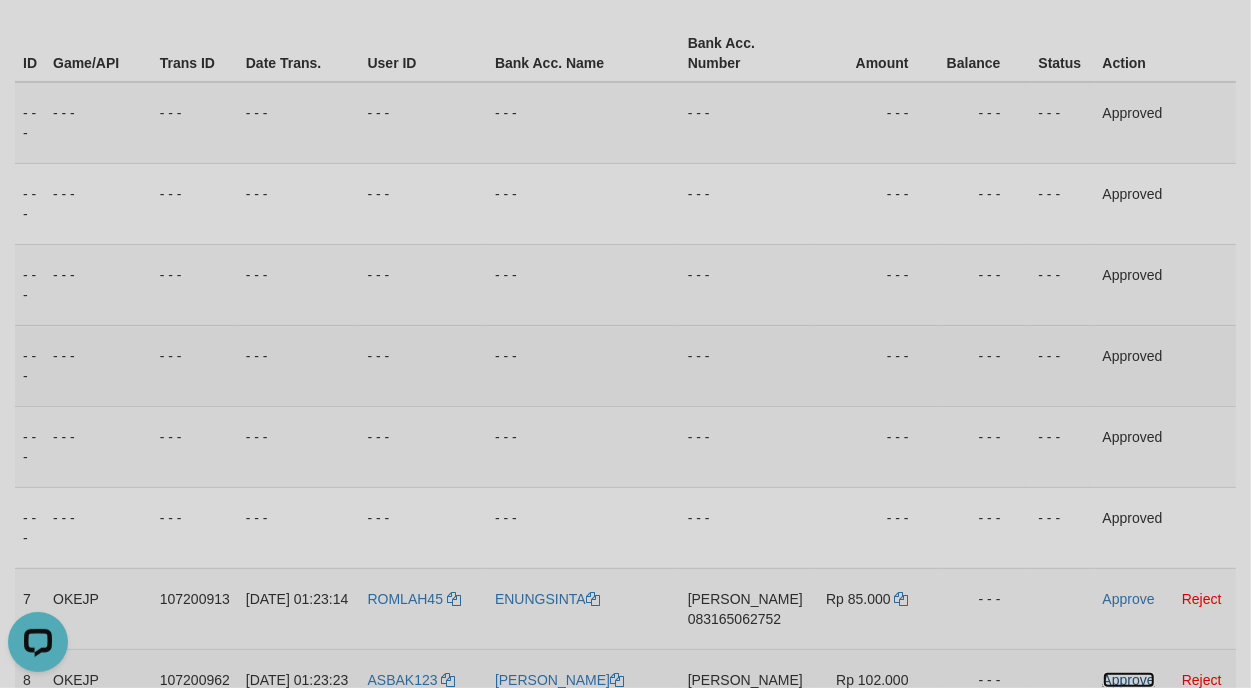 click on "Approve" at bounding box center (1129, 680) 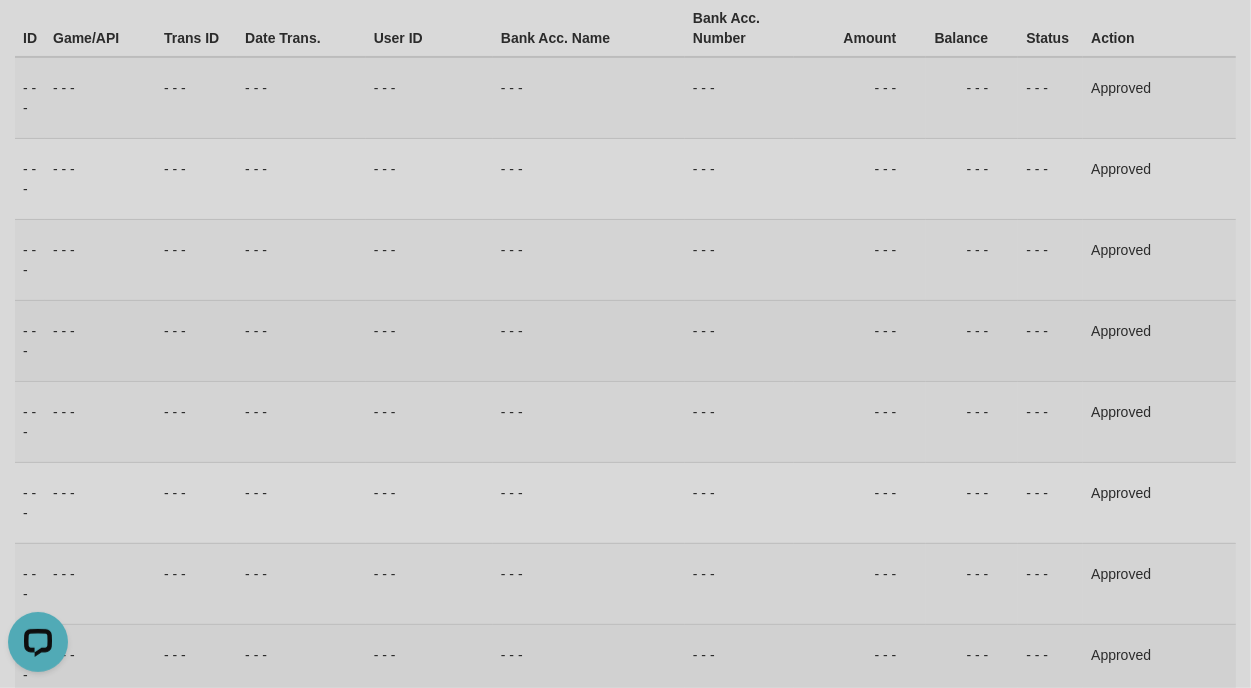 scroll, scrollTop: 102, scrollLeft: 0, axis: vertical 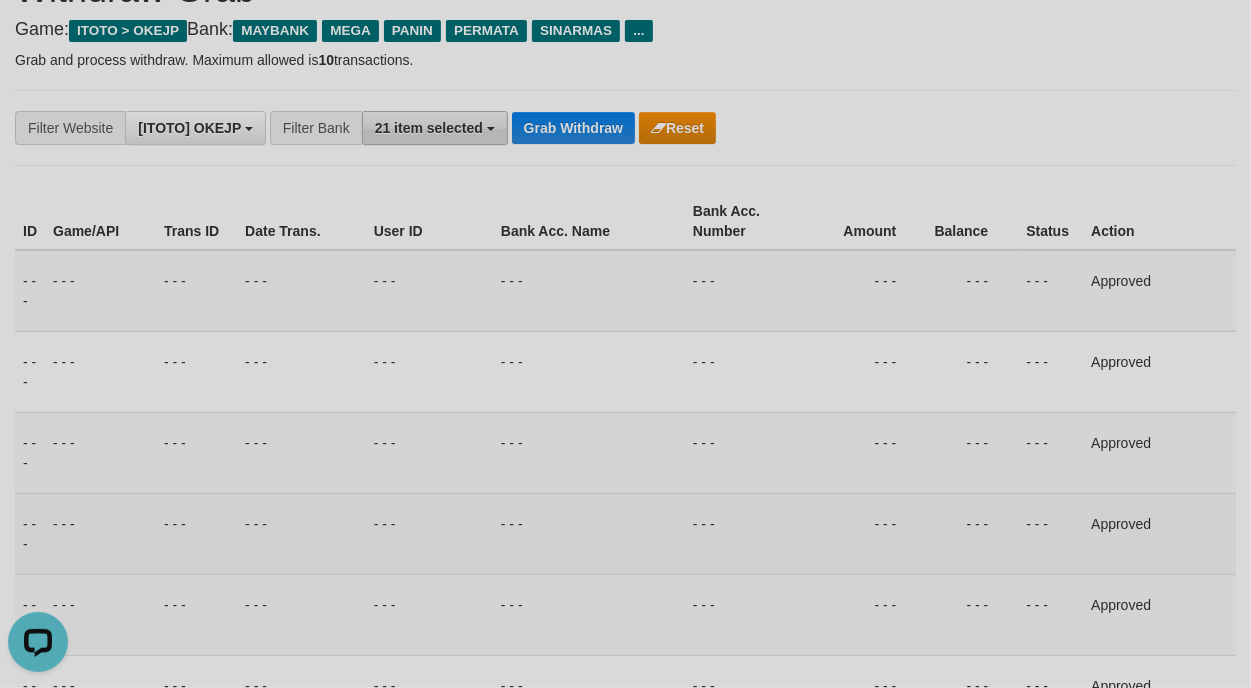 click on "21 item selected" at bounding box center (429, 128) 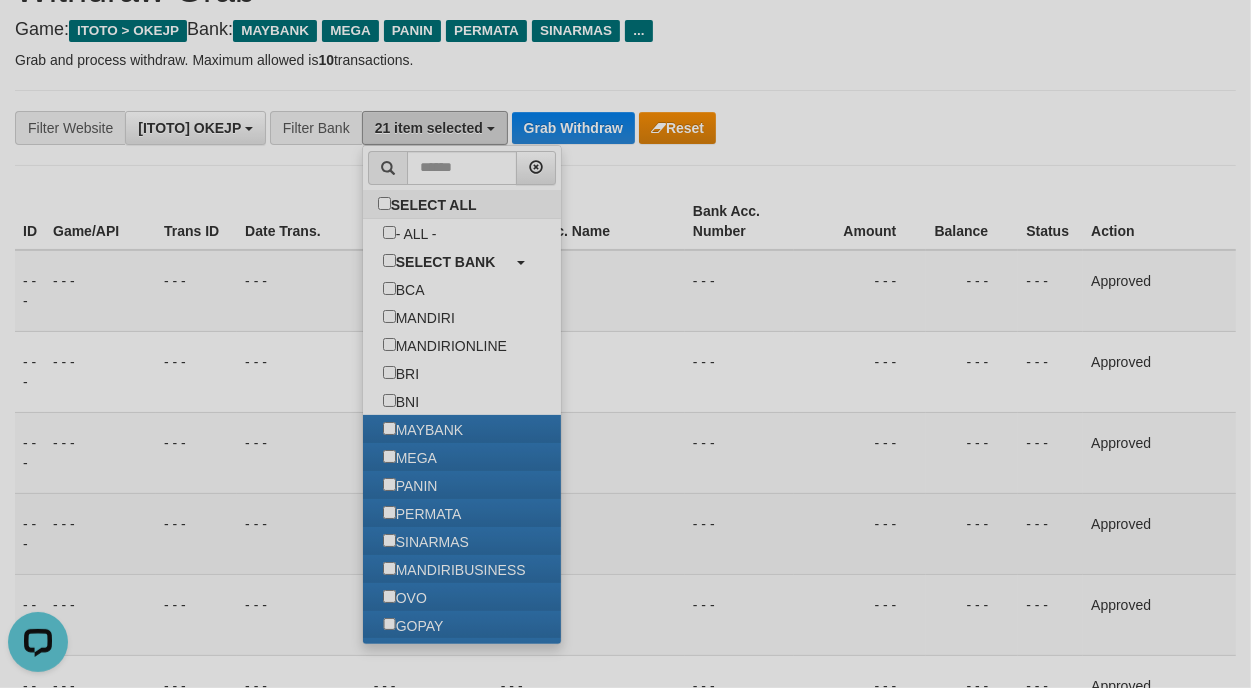 click on "21 item selected" at bounding box center [429, 128] 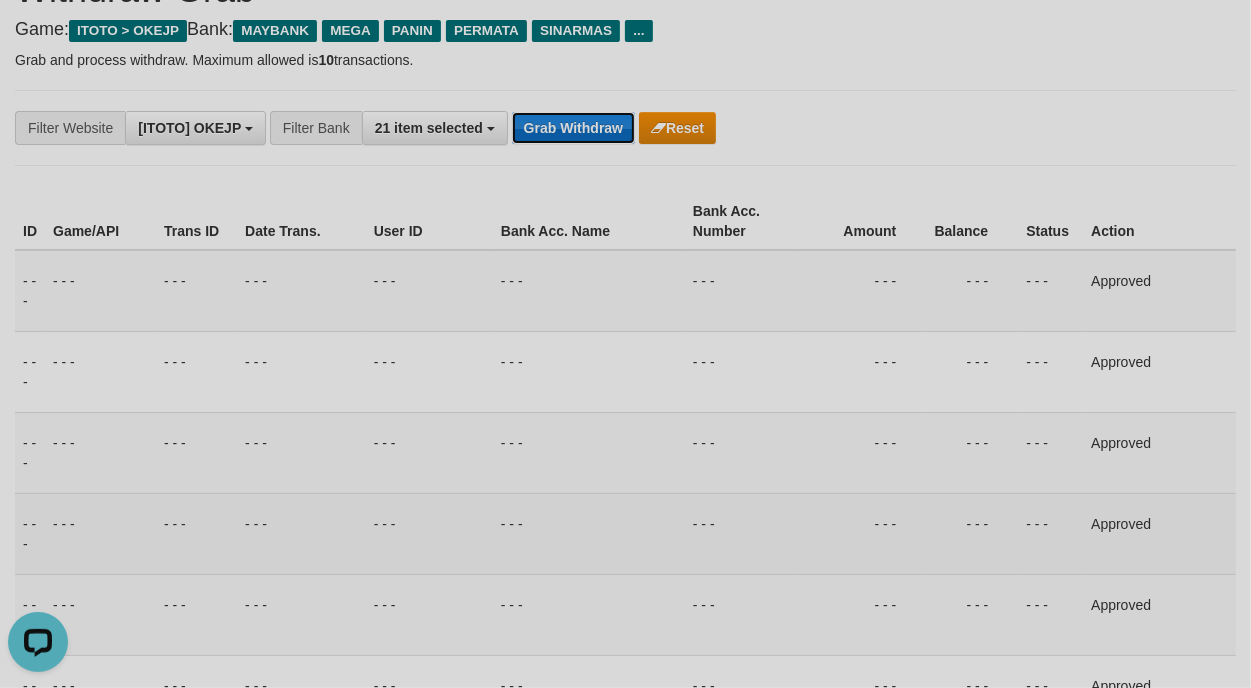 click on "Grab Withdraw" at bounding box center [573, 128] 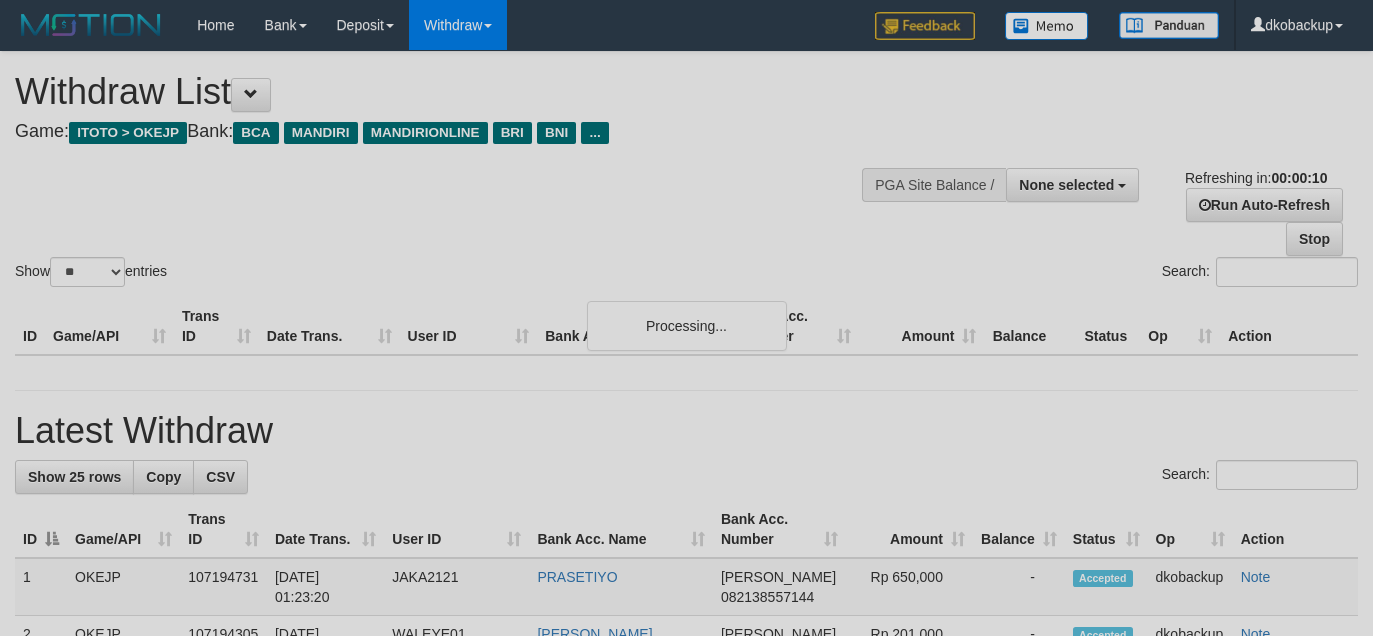 select 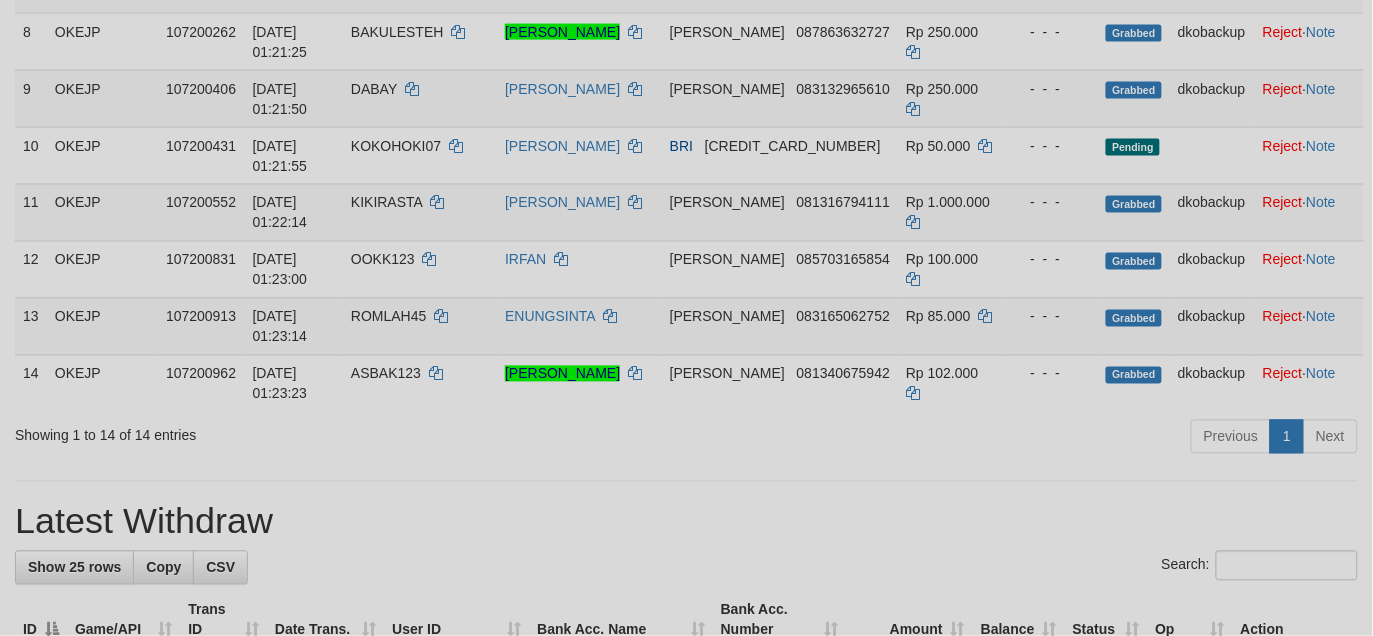 scroll, scrollTop: 666, scrollLeft: 0, axis: vertical 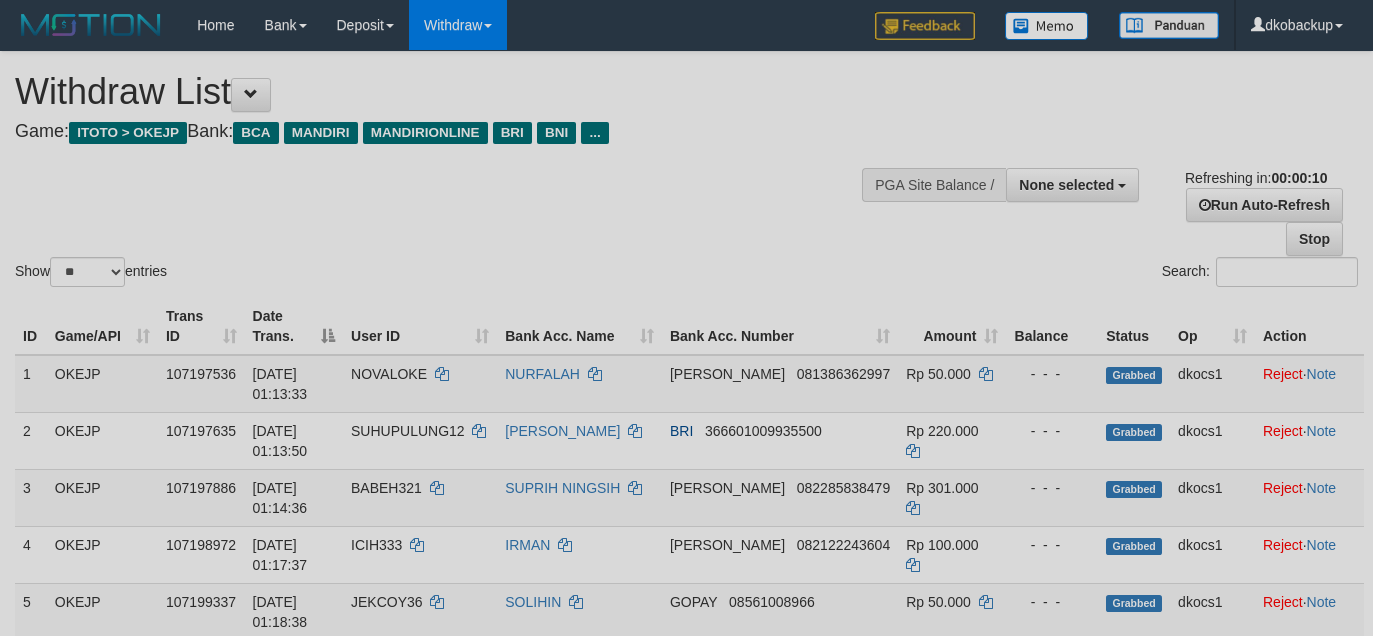 select 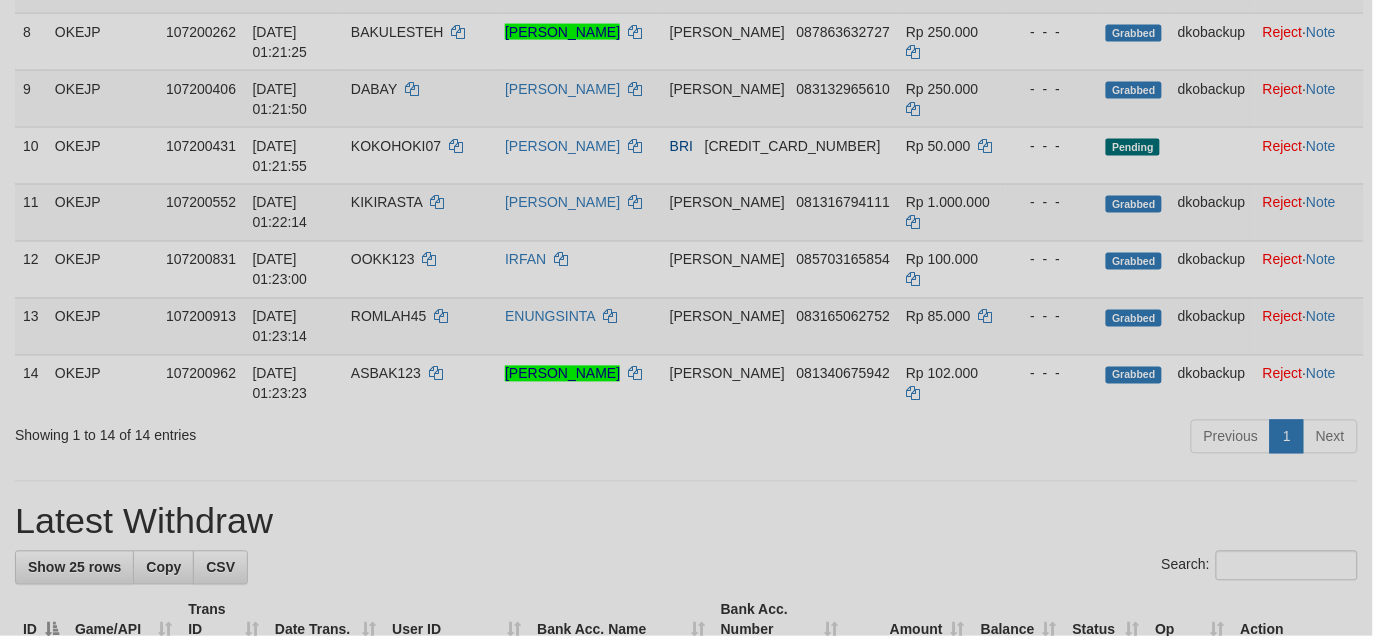 scroll, scrollTop: 666, scrollLeft: 0, axis: vertical 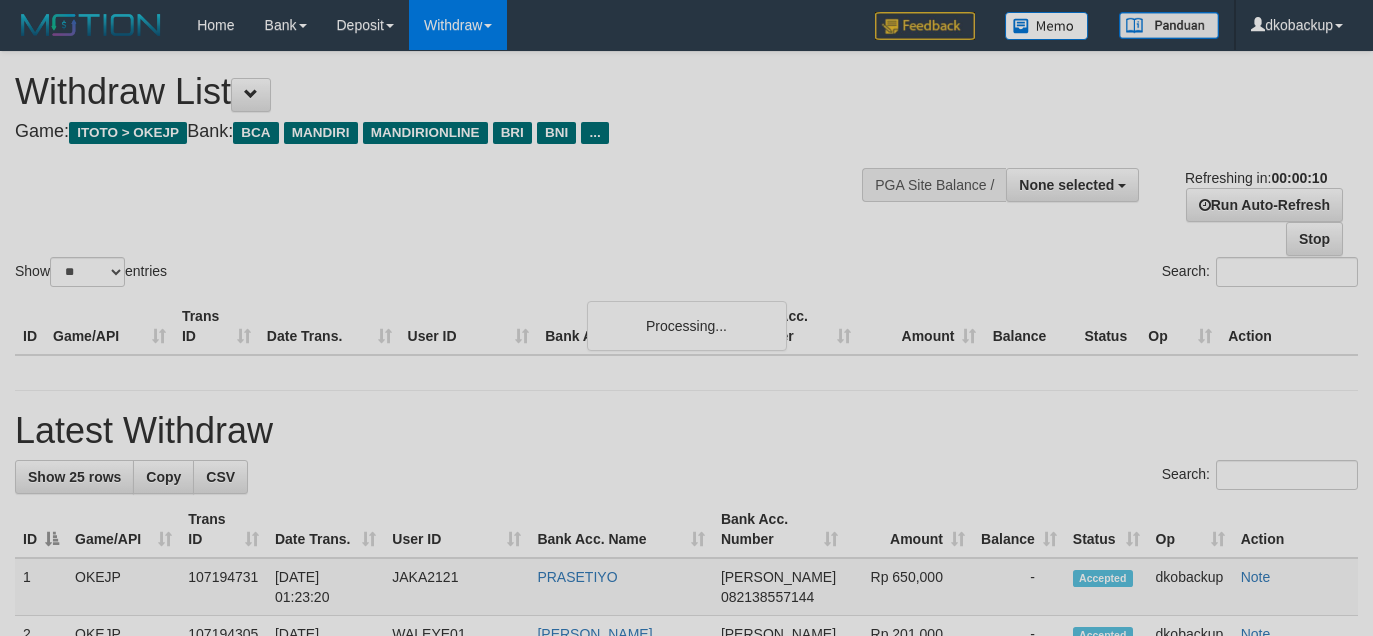 select 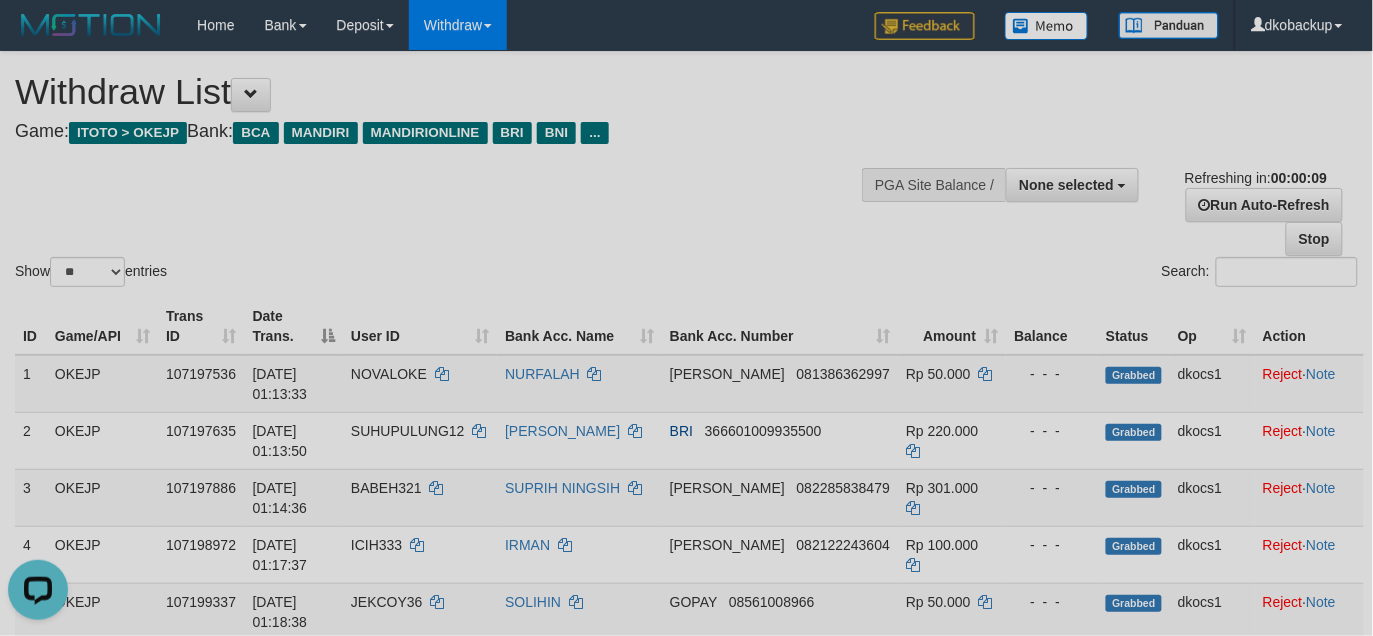 scroll, scrollTop: 0, scrollLeft: 0, axis: both 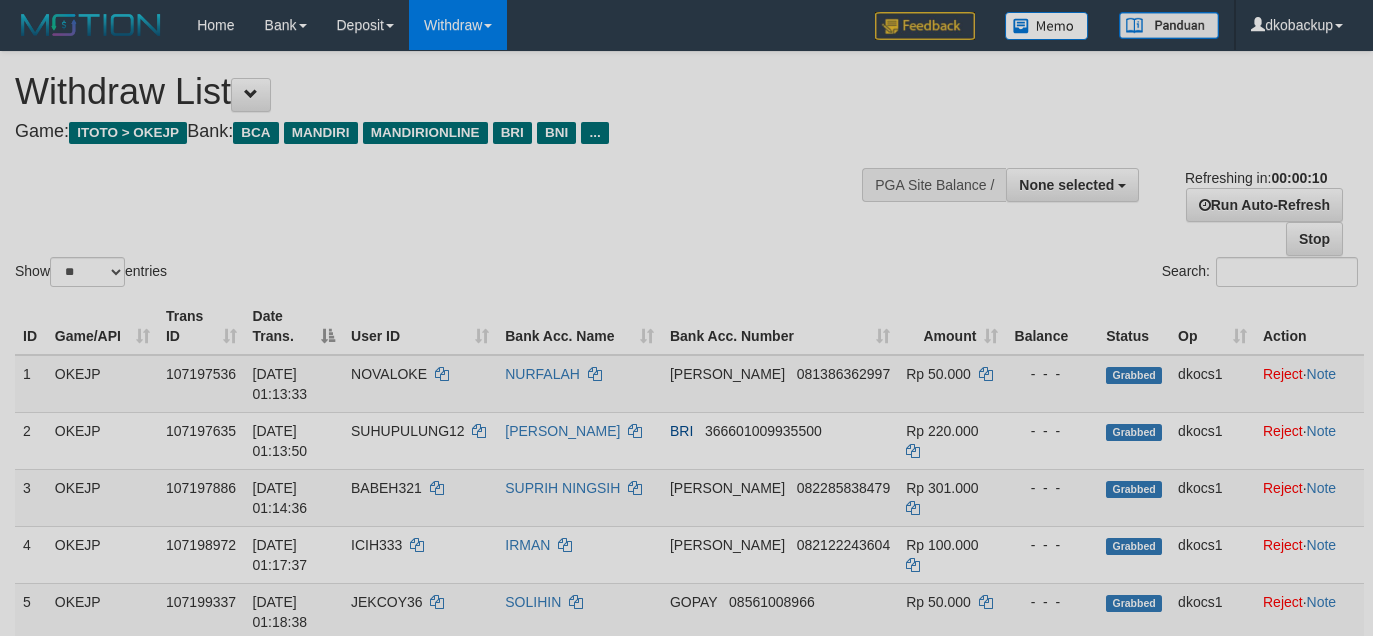select 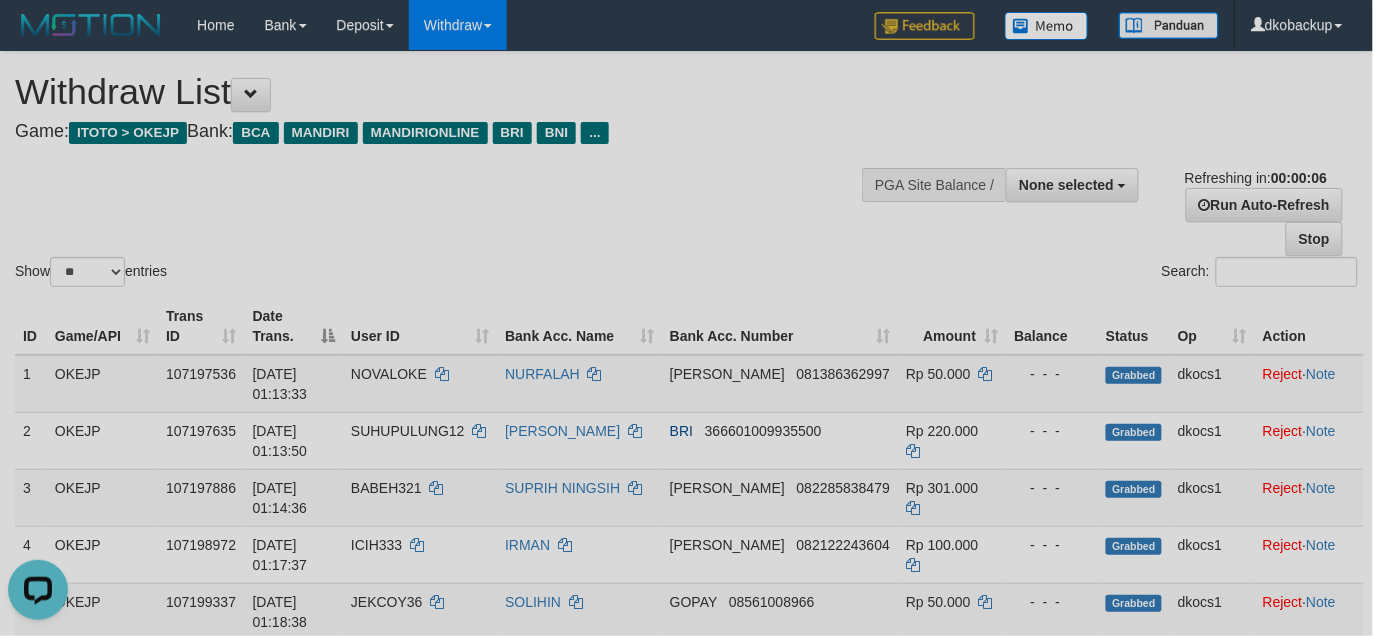 scroll, scrollTop: 0, scrollLeft: 0, axis: both 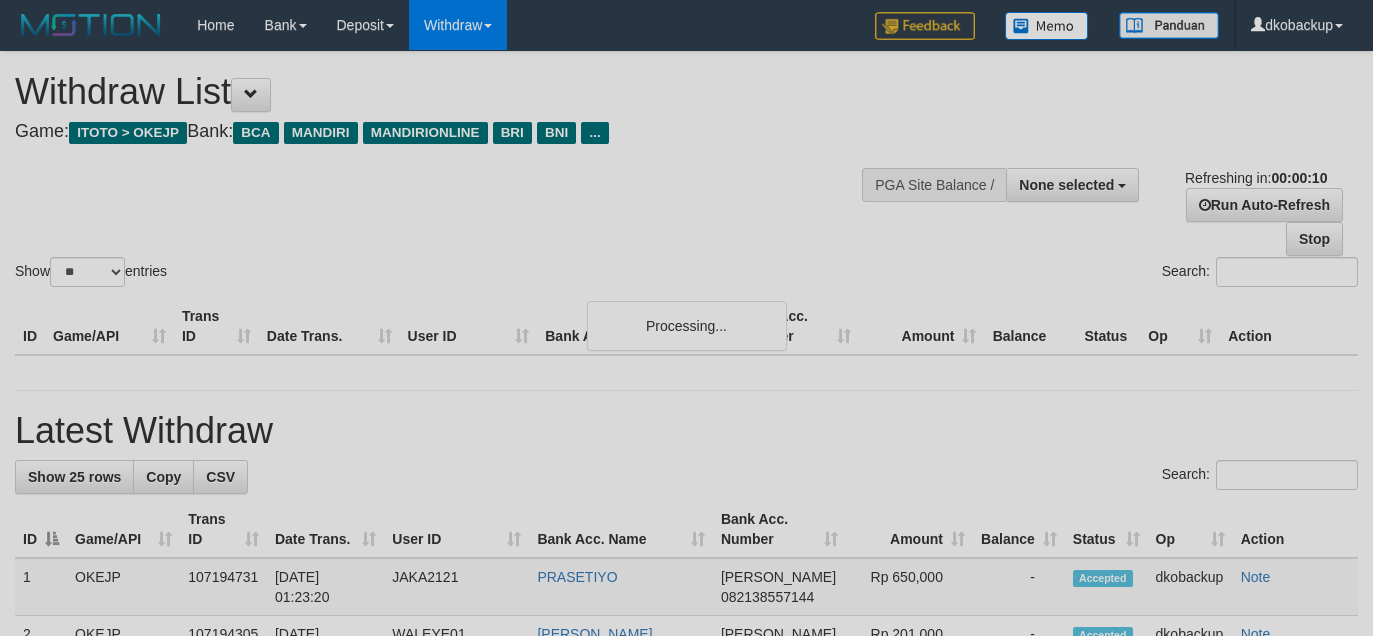 select 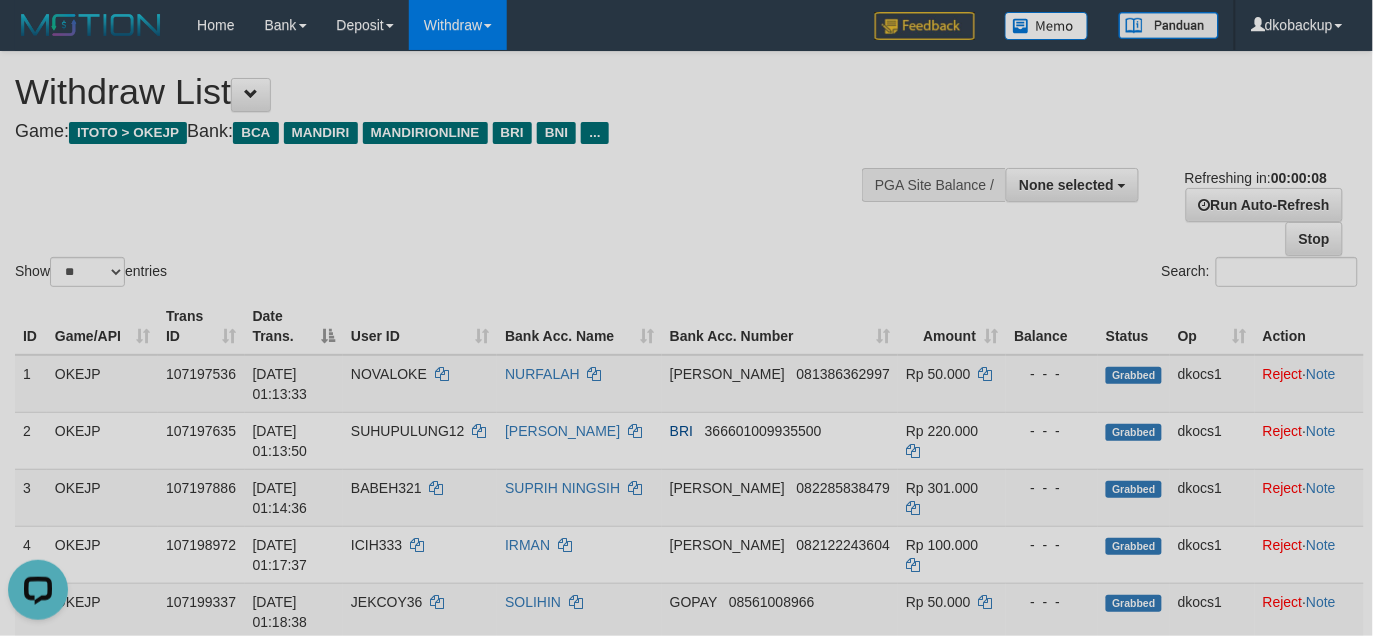 scroll, scrollTop: 0, scrollLeft: 0, axis: both 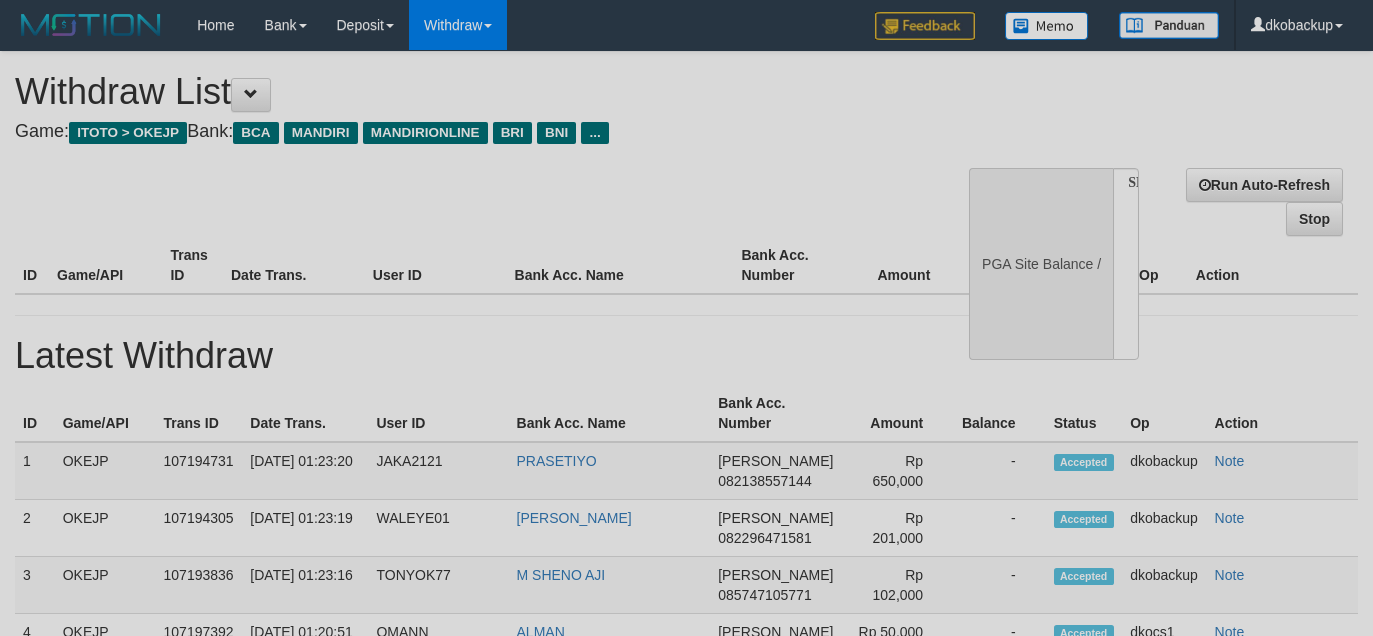 select 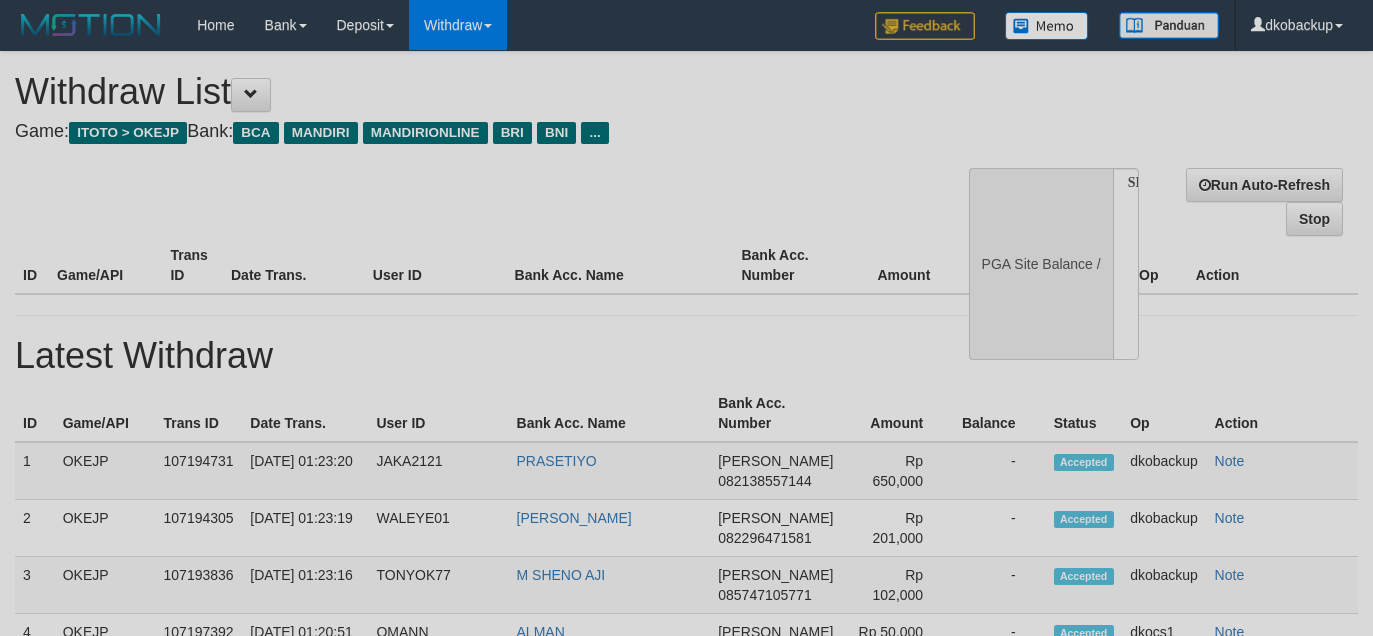 scroll, scrollTop: 0, scrollLeft: 0, axis: both 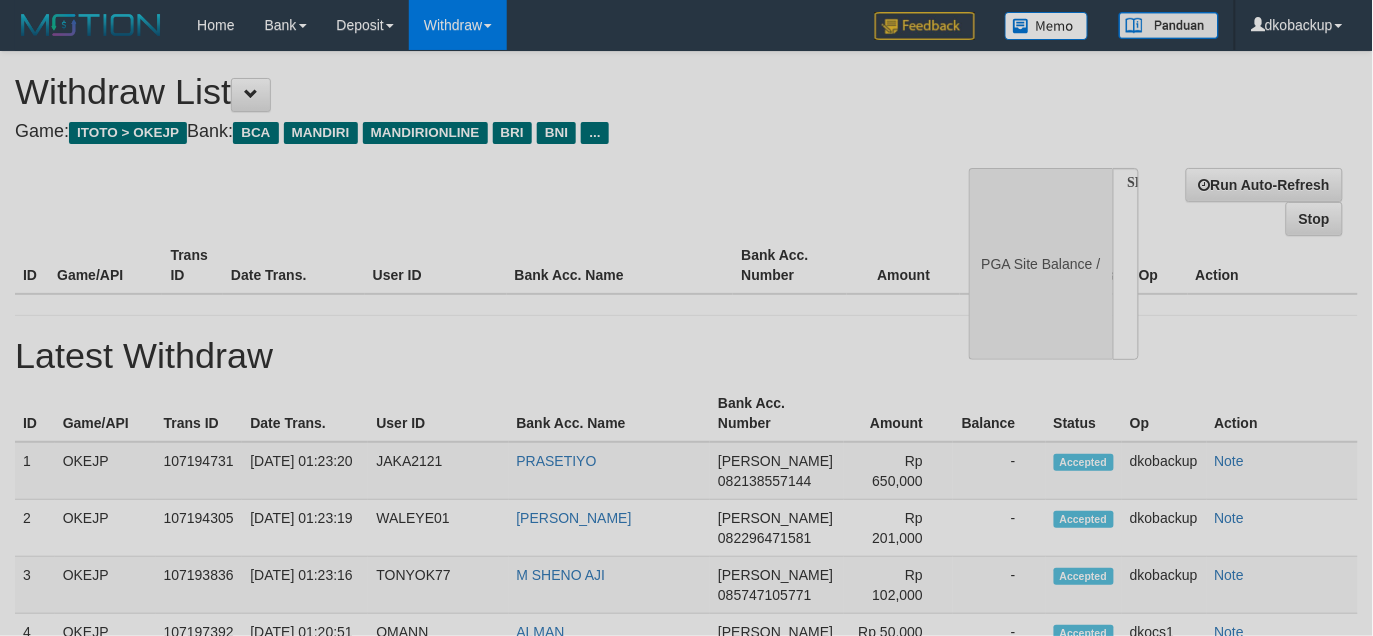 select on "**" 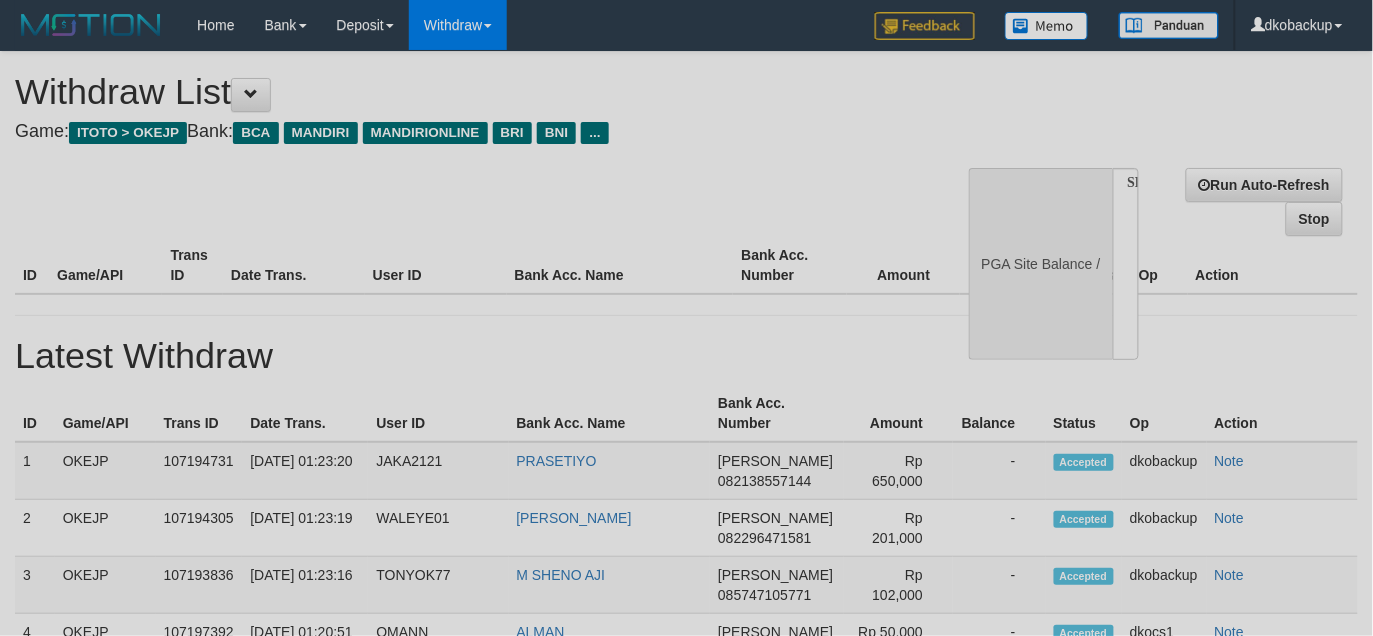 select 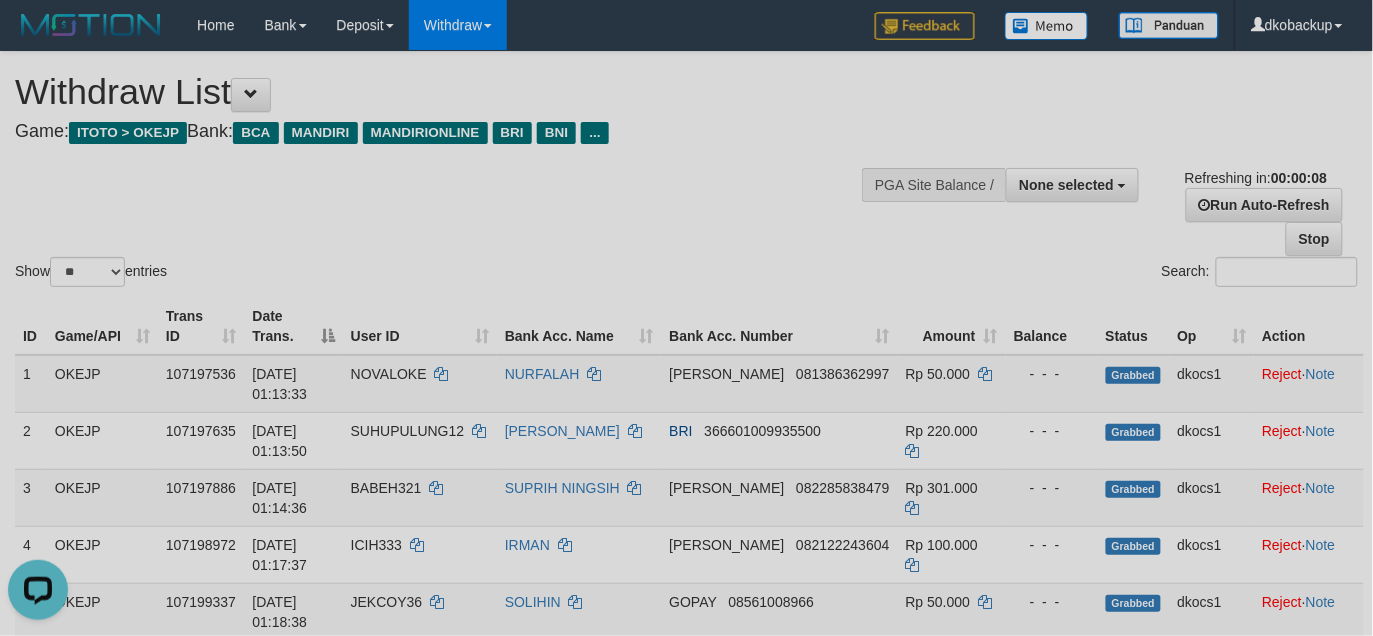 scroll, scrollTop: 0, scrollLeft: 0, axis: both 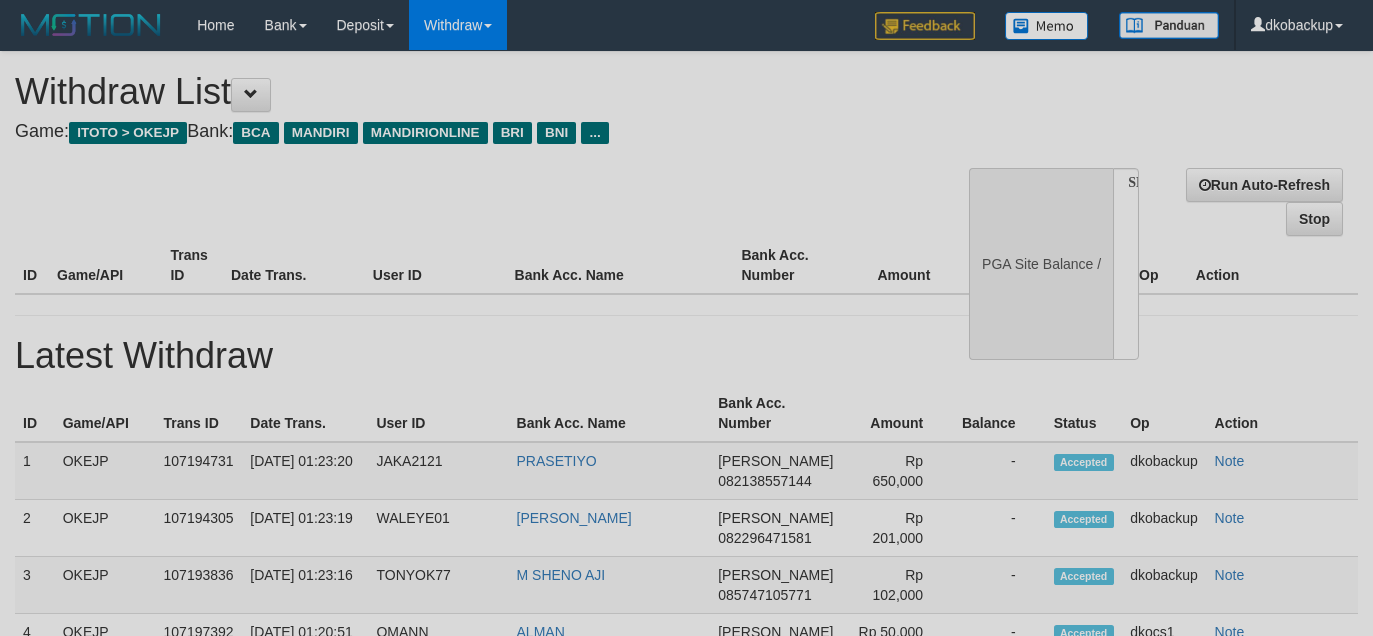 select 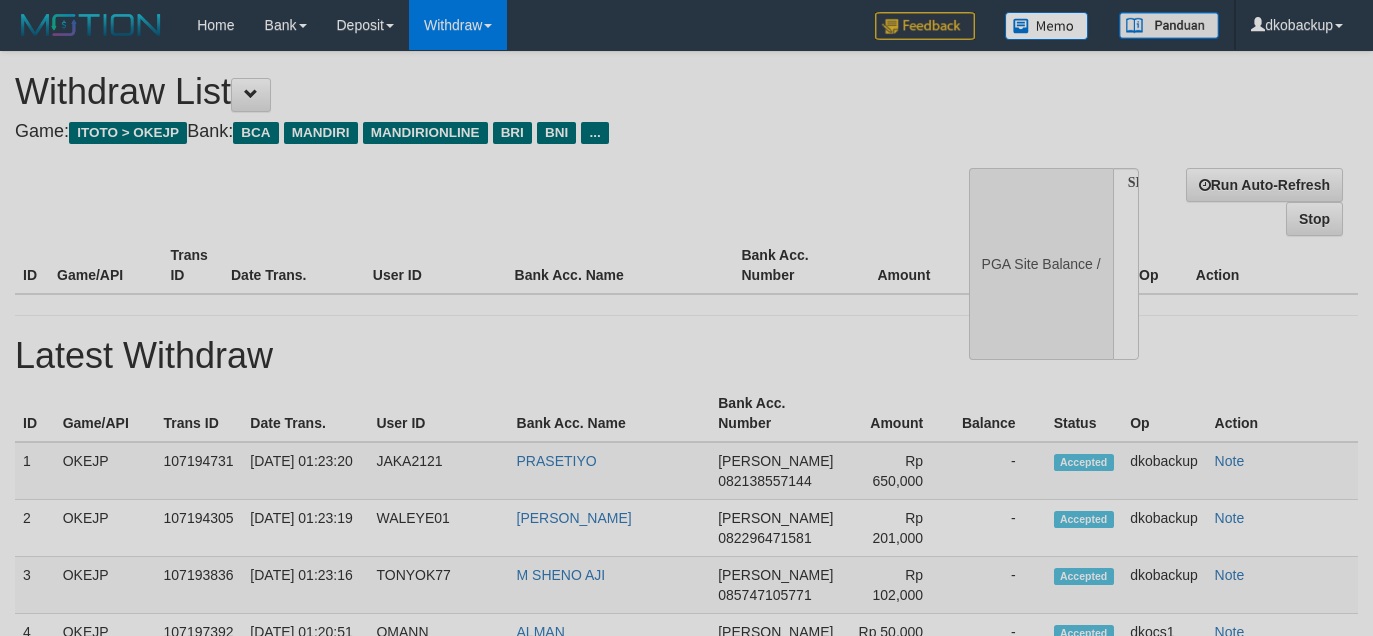 scroll, scrollTop: 0, scrollLeft: 0, axis: both 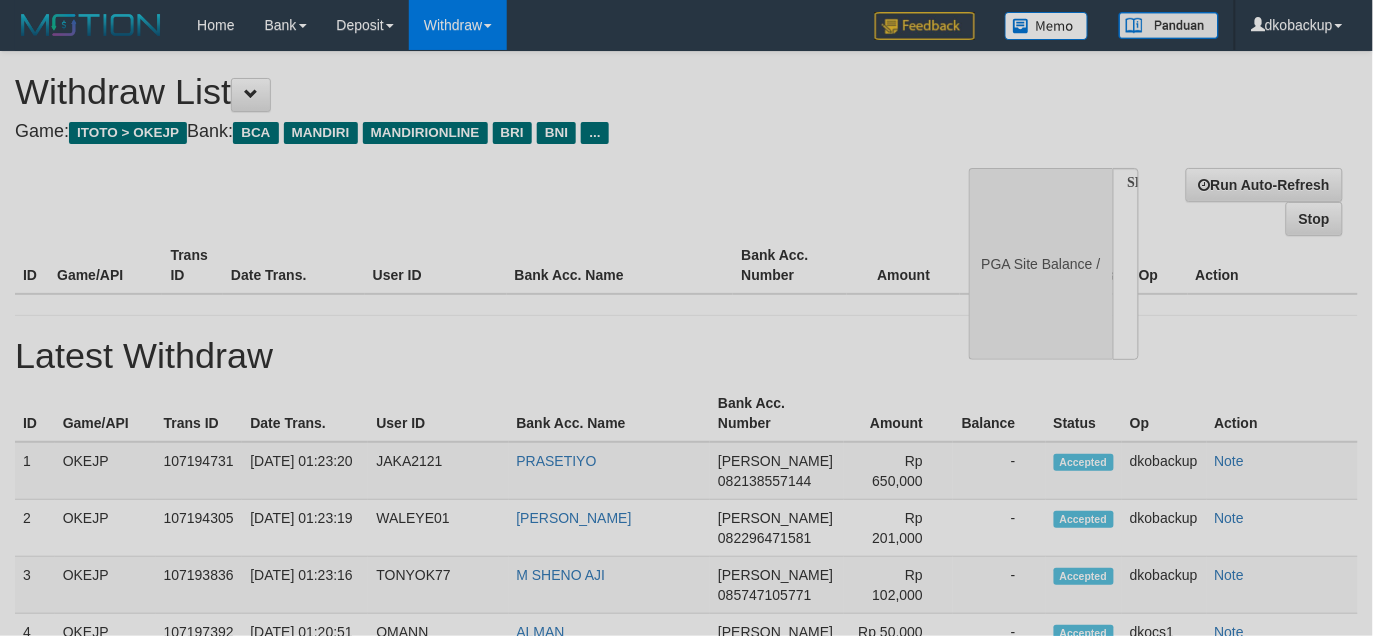 select on "**" 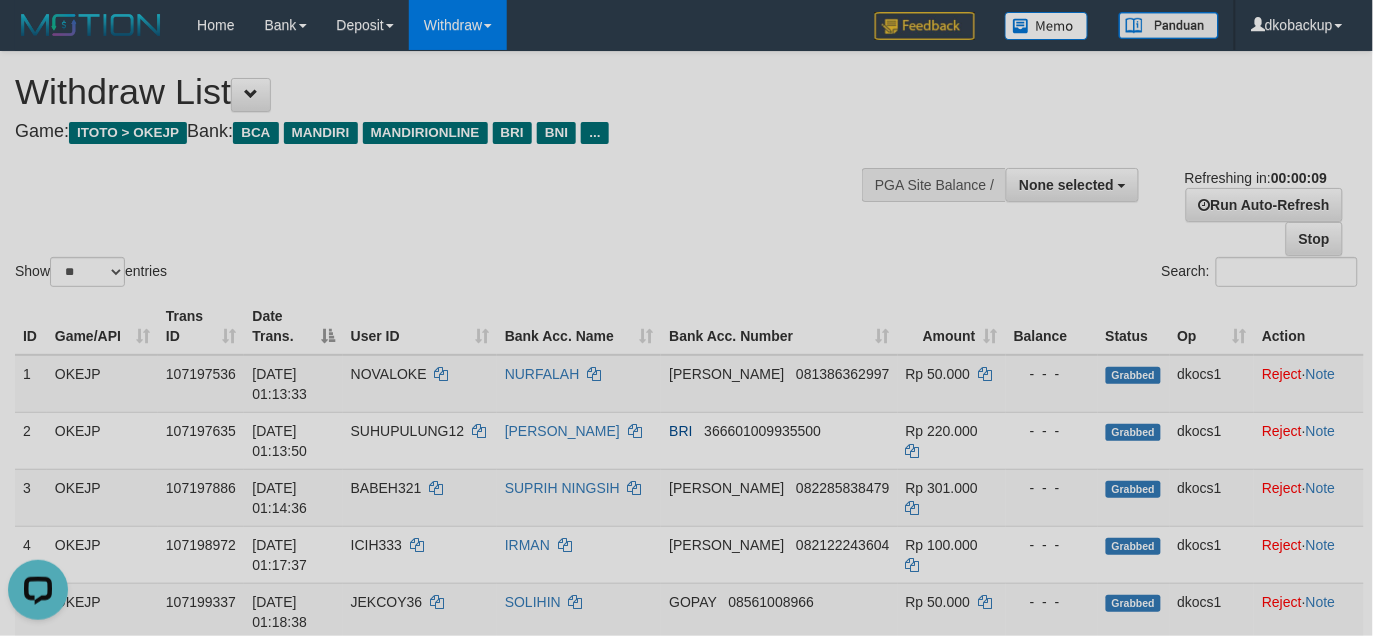 scroll, scrollTop: 0, scrollLeft: 0, axis: both 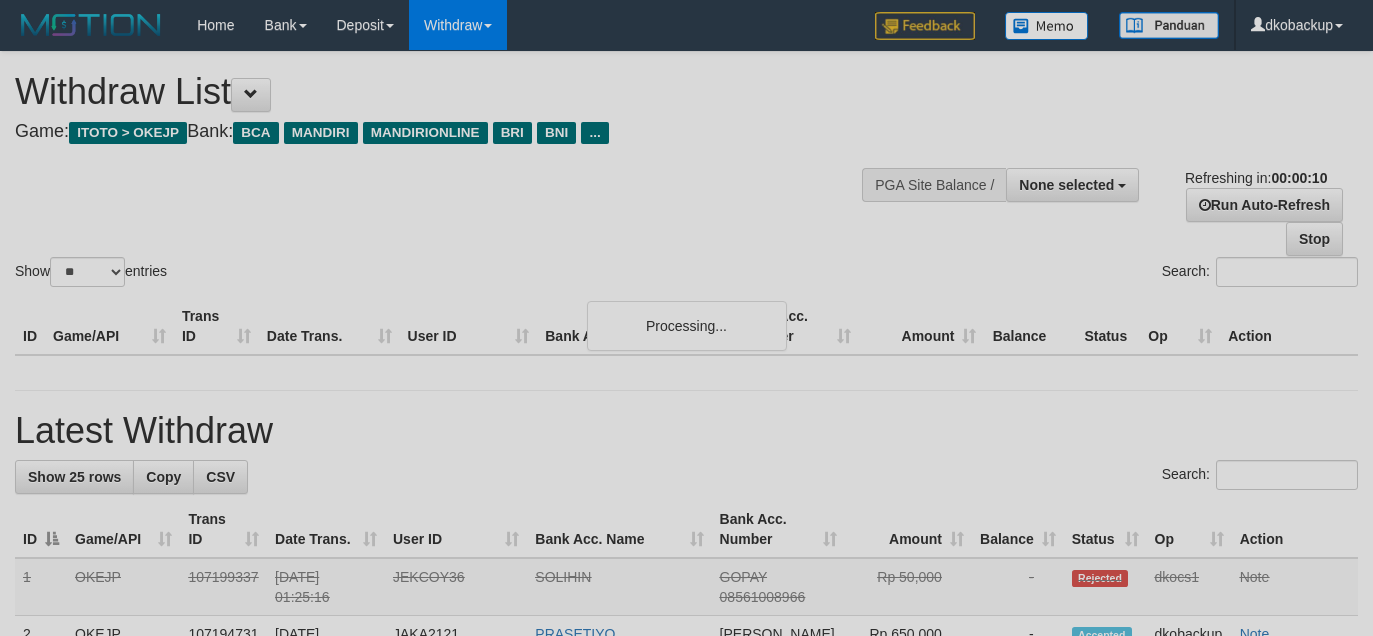 select 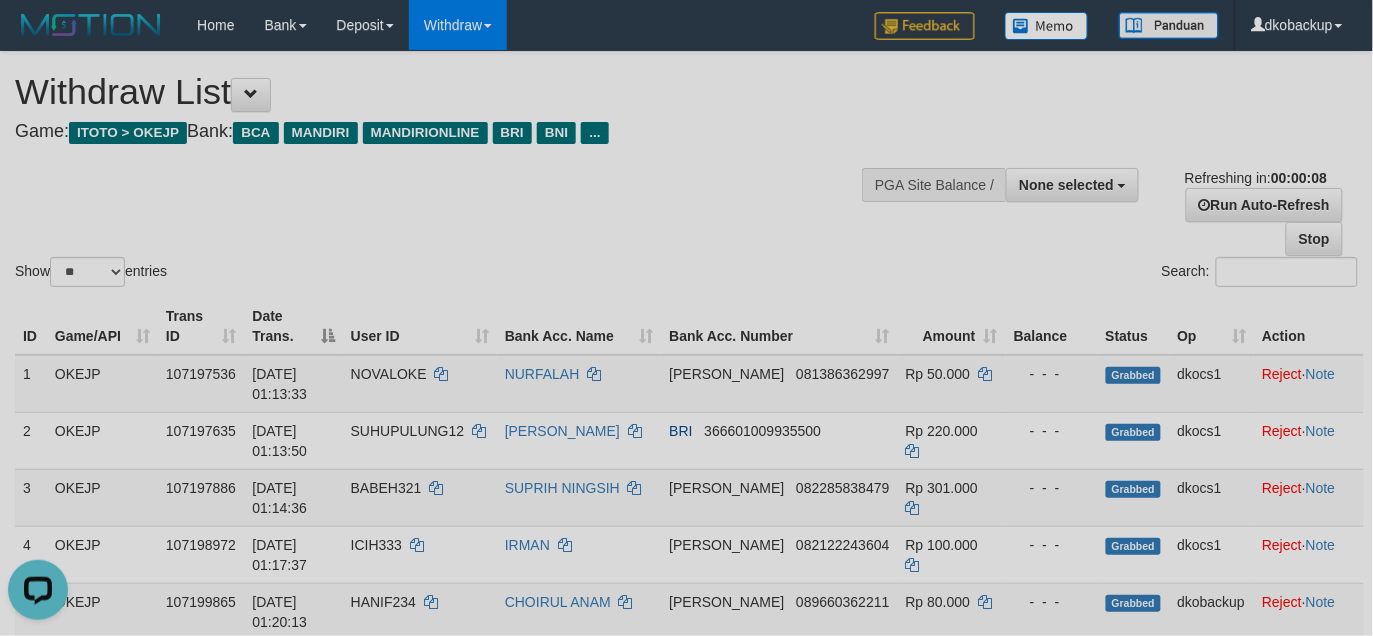 scroll, scrollTop: 0, scrollLeft: 0, axis: both 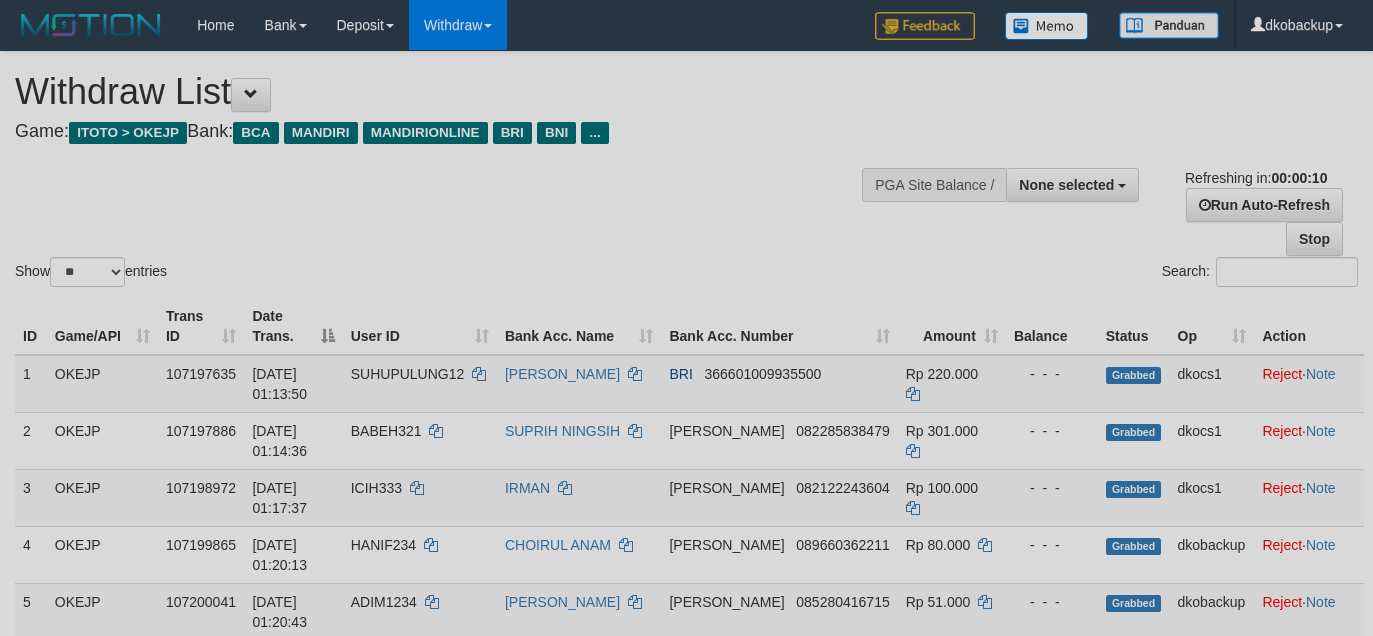 select 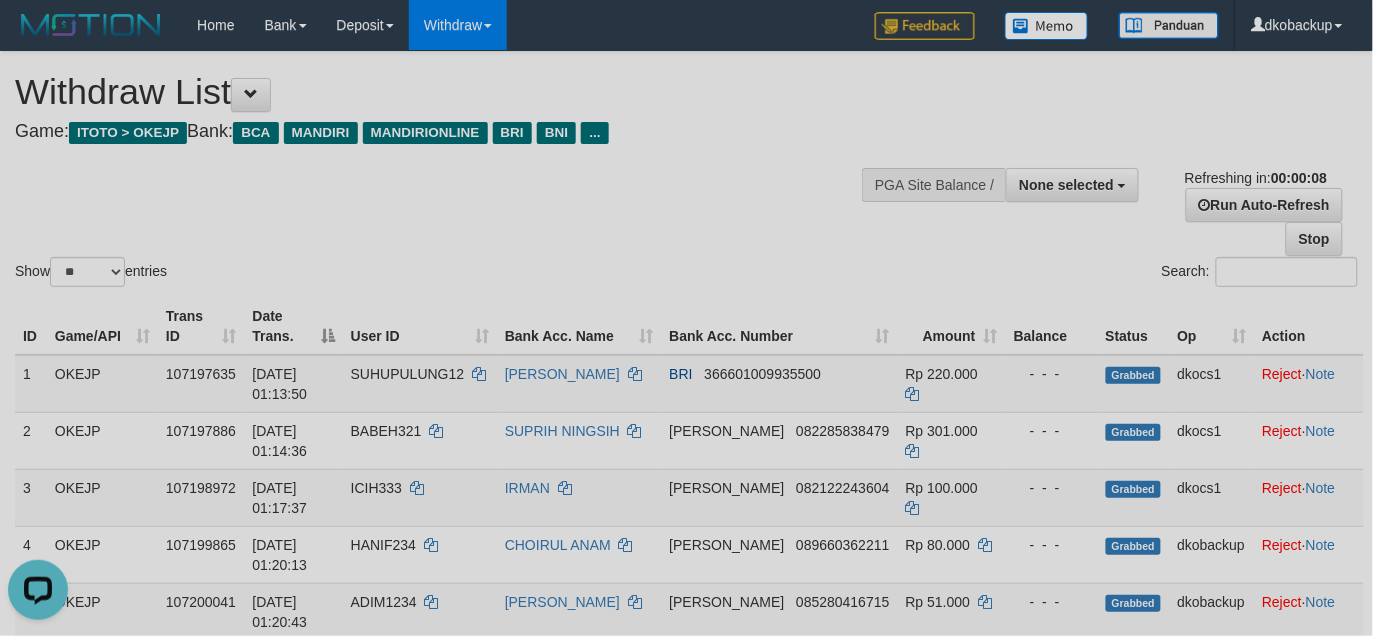 scroll, scrollTop: 0, scrollLeft: 0, axis: both 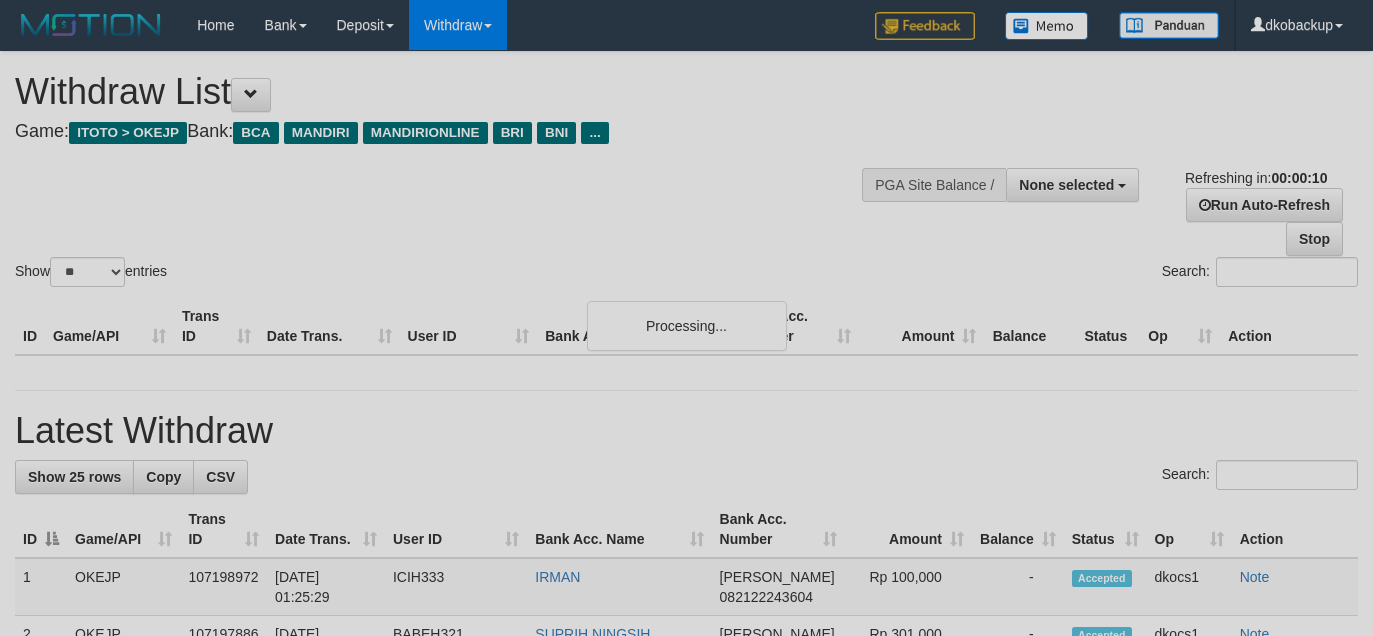 select 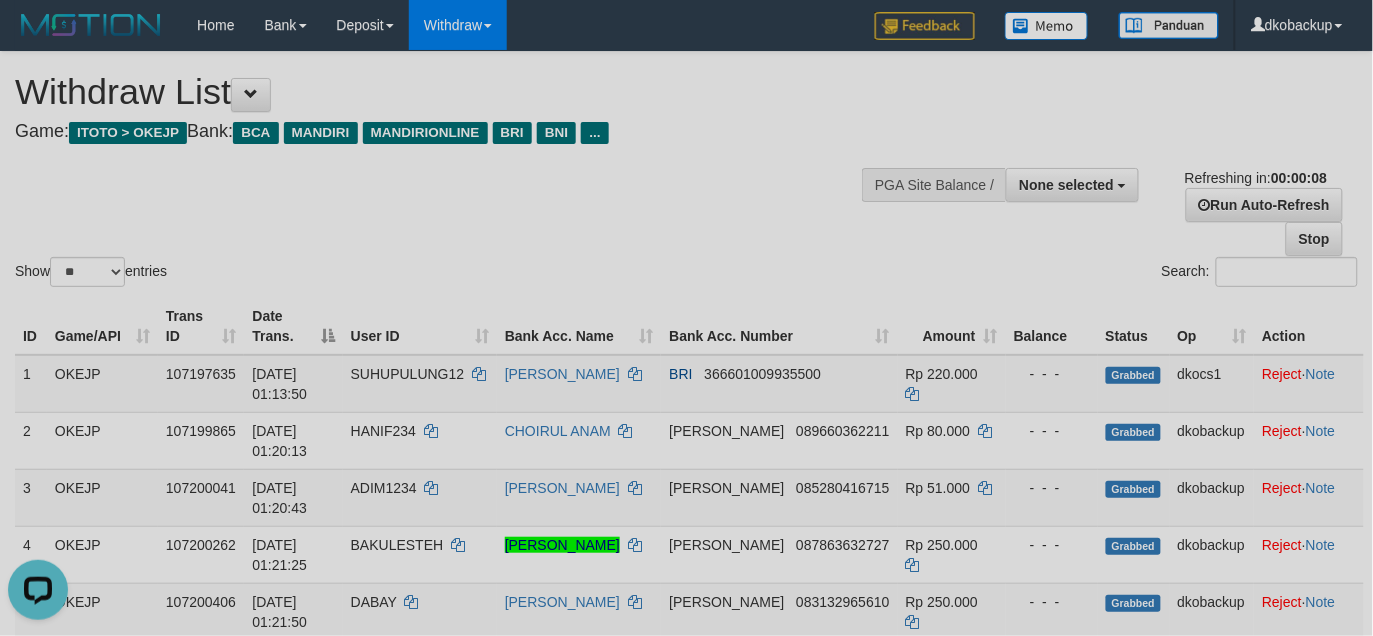 scroll, scrollTop: 0, scrollLeft: 0, axis: both 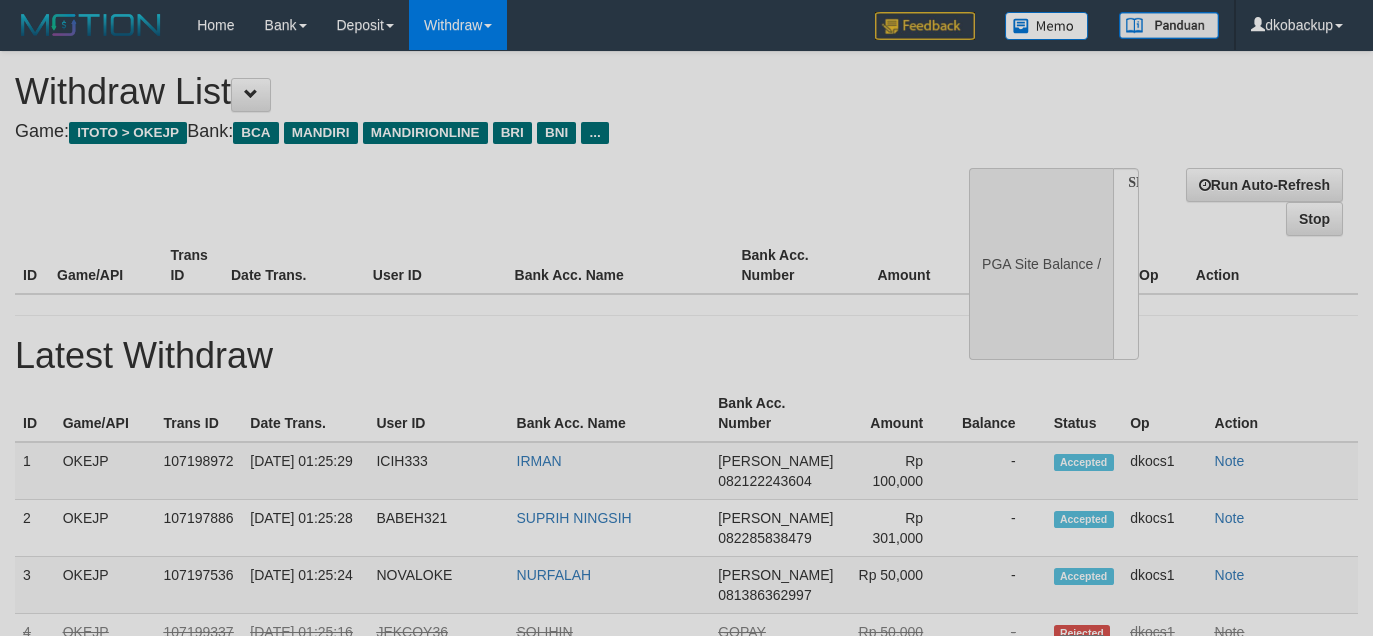 select 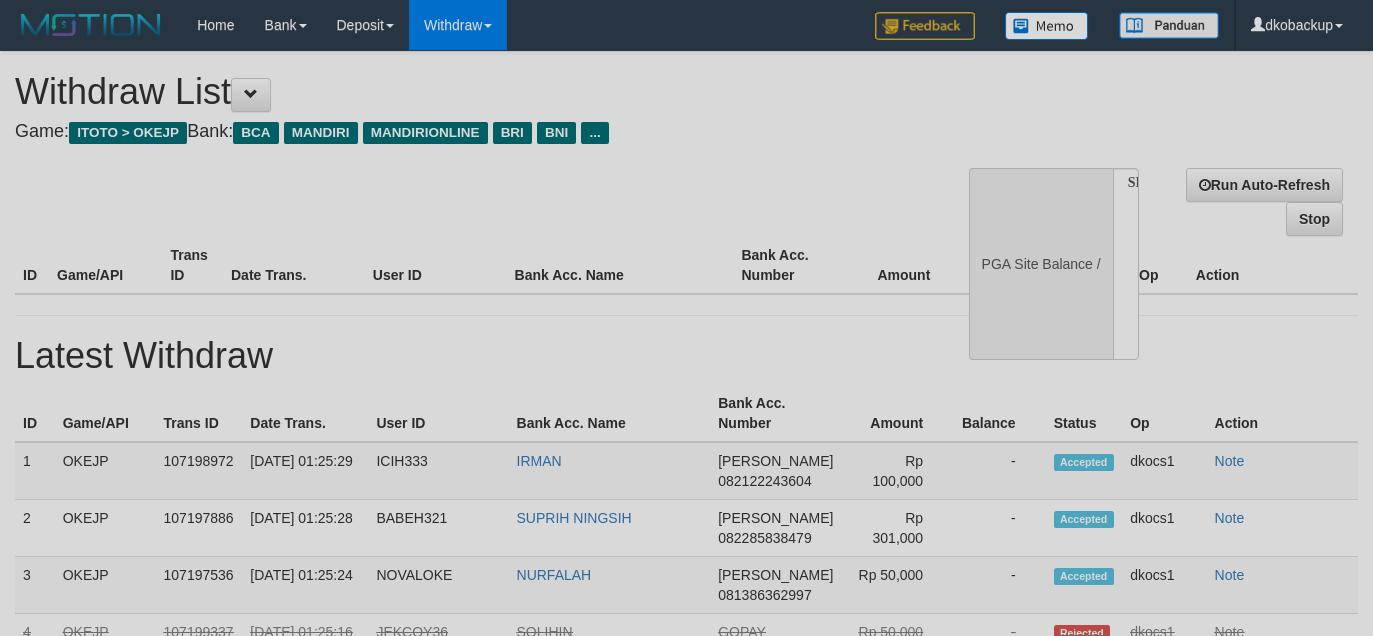 scroll, scrollTop: 0, scrollLeft: 0, axis: both 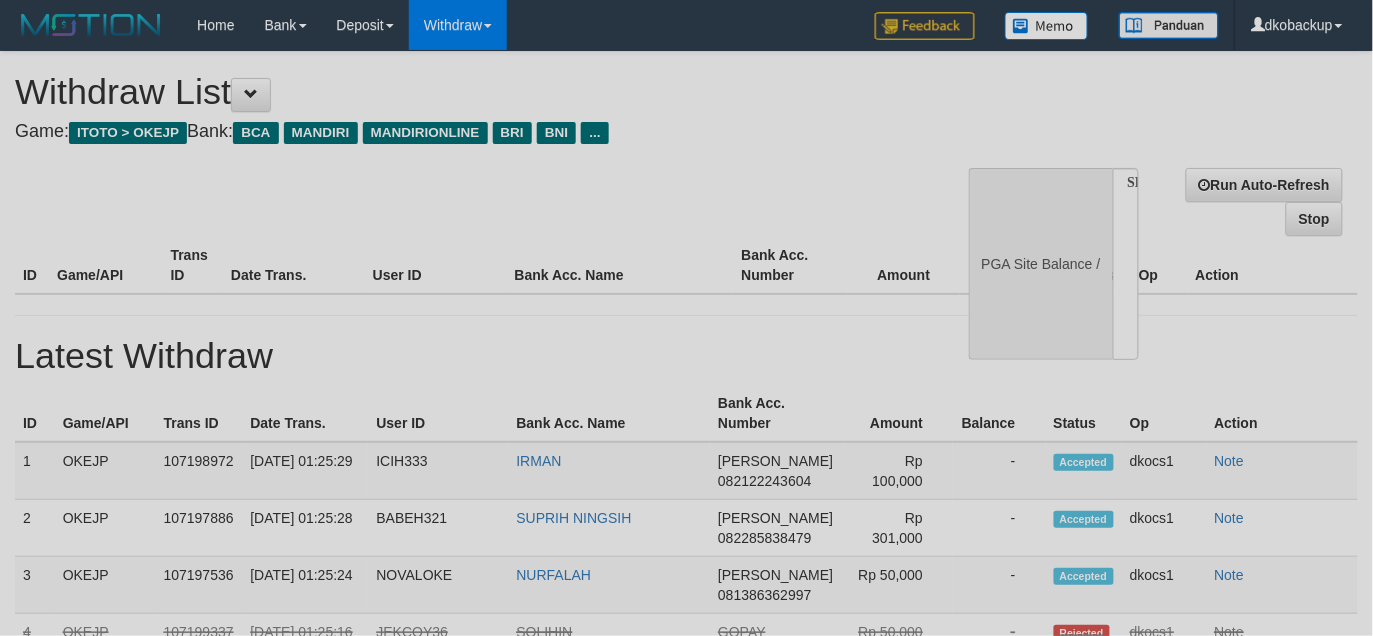 select on "**" 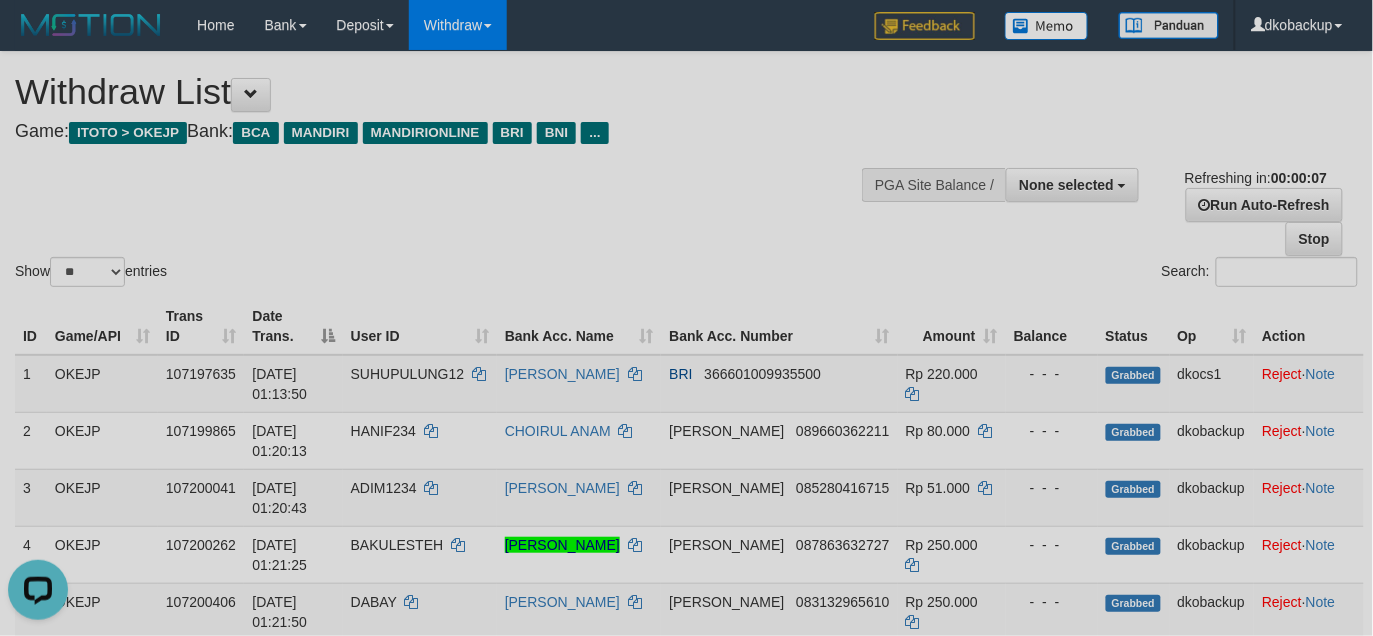 scroll, scrollTop: 0, scrollLeft: 0, axis: both 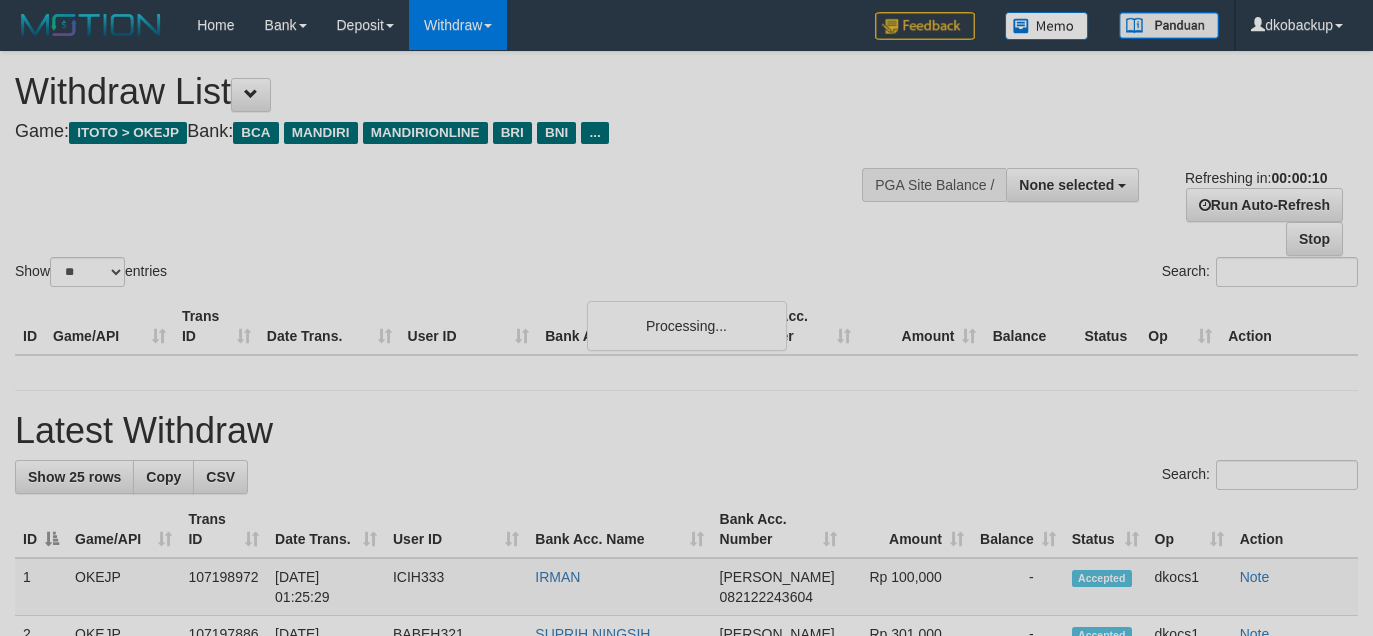 select 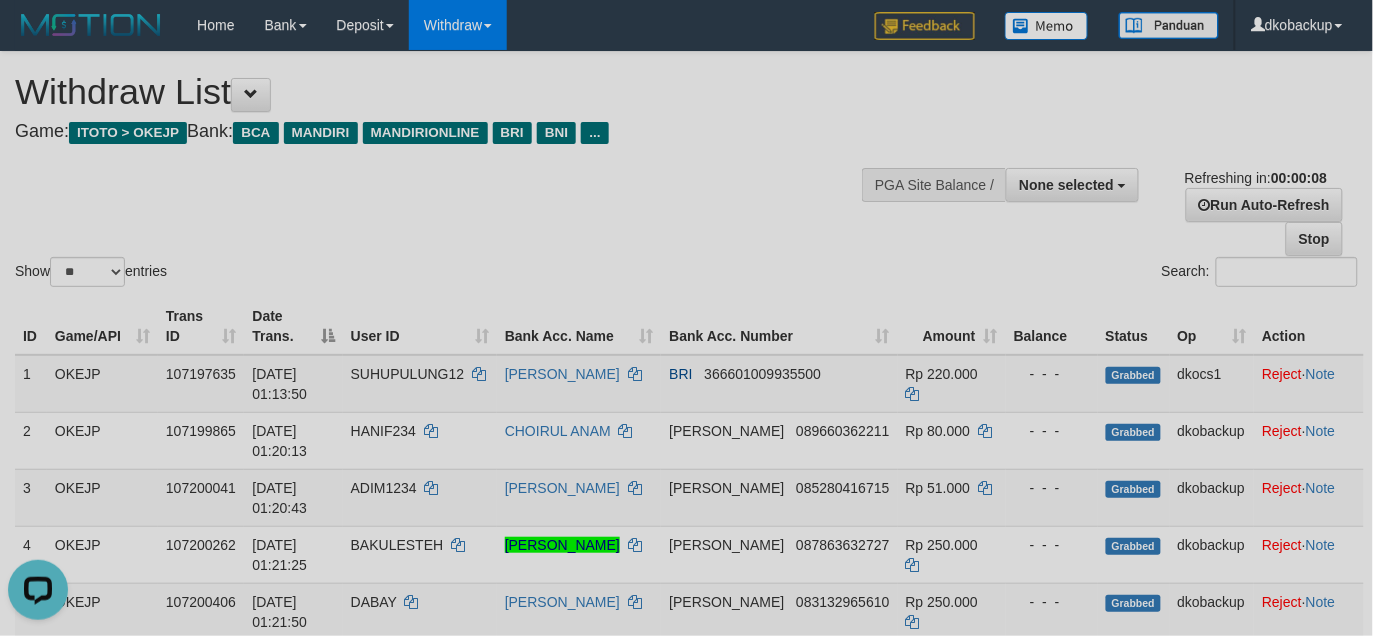 scroll, scrollTop: 0, scrollLeft: 0, axis: both 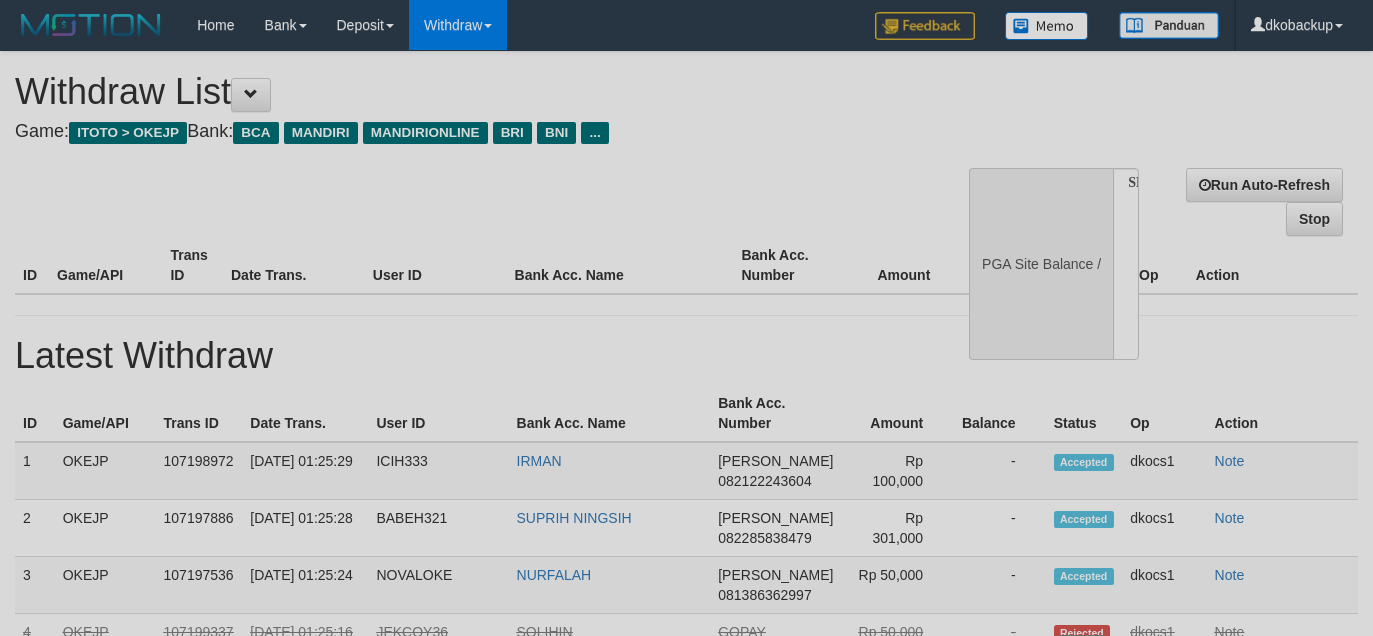 select 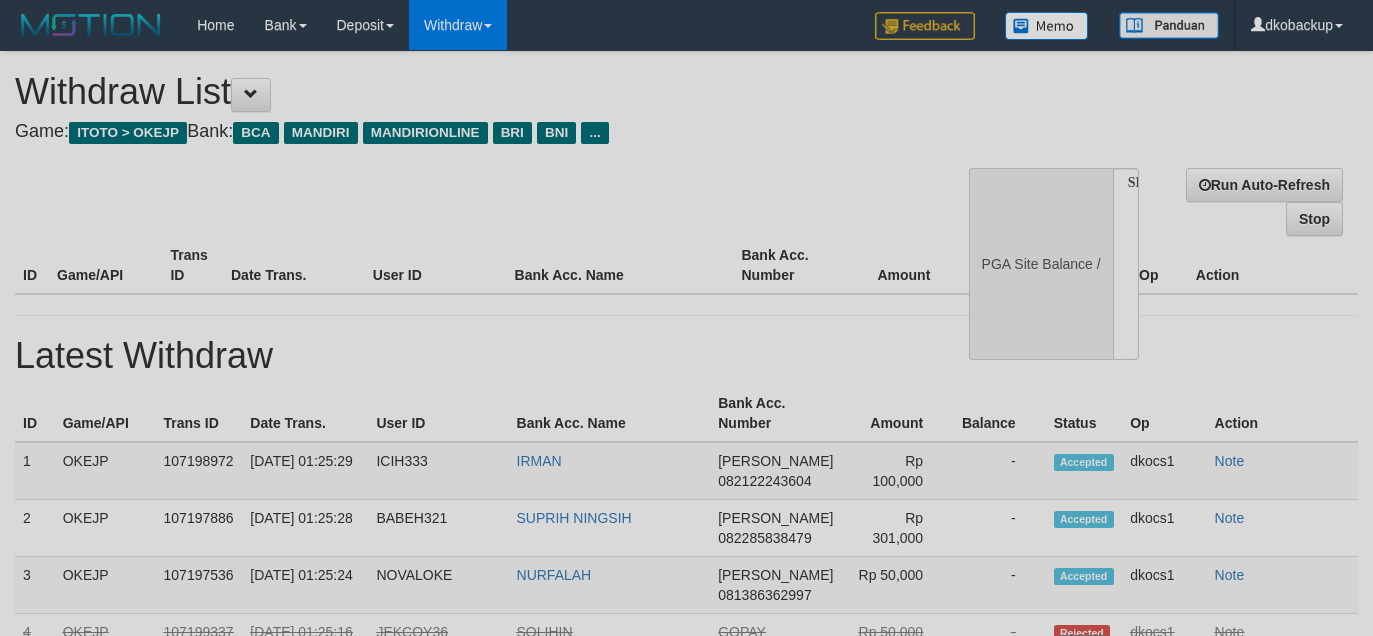scroll, scrollTop: 0, scrollLeft: 0, axis: both 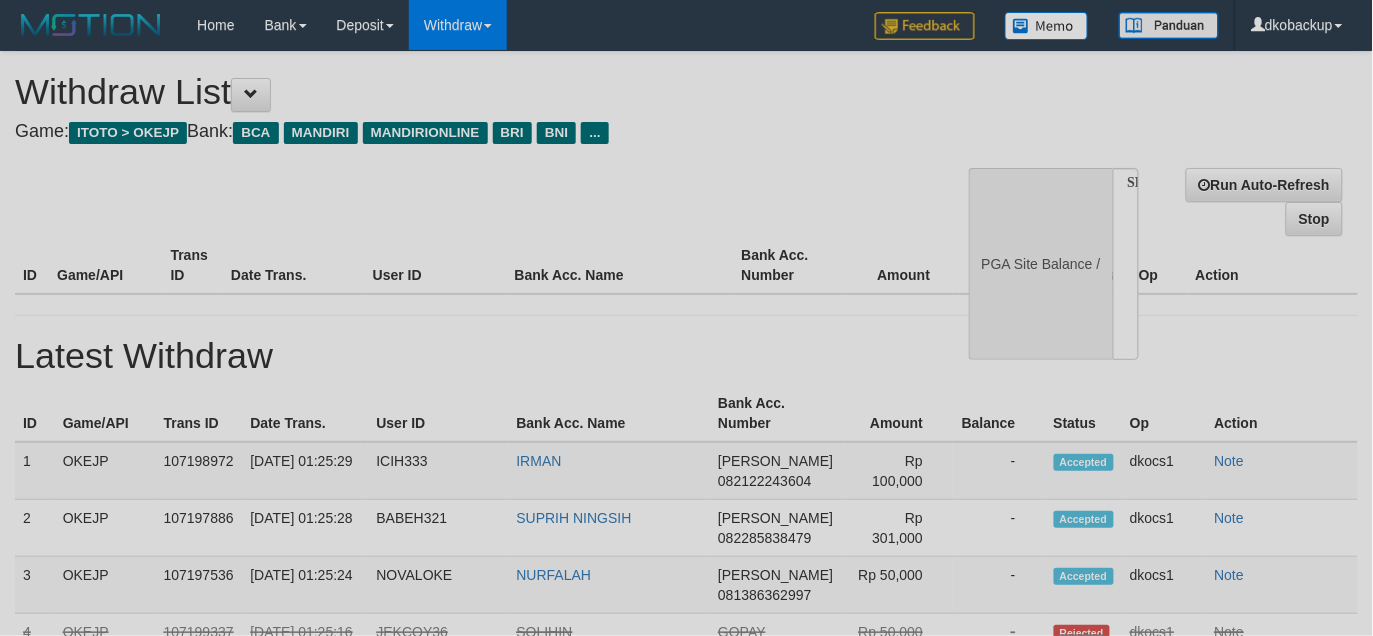 select on "**" 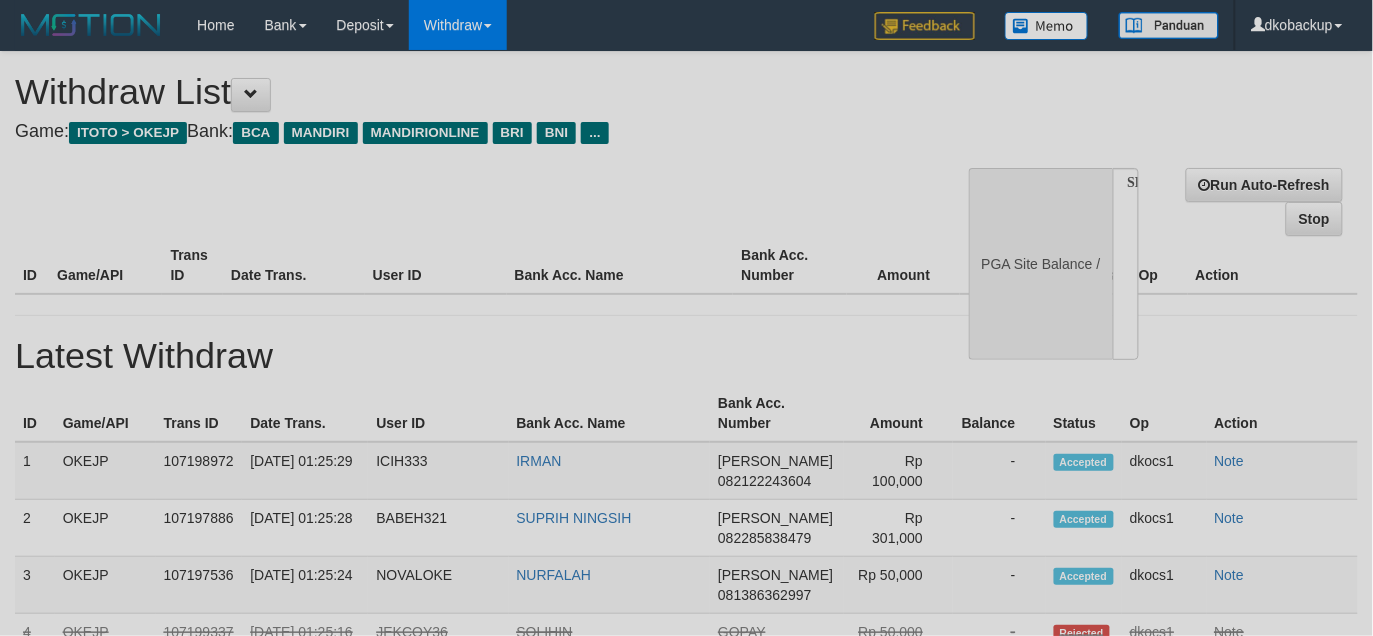 select 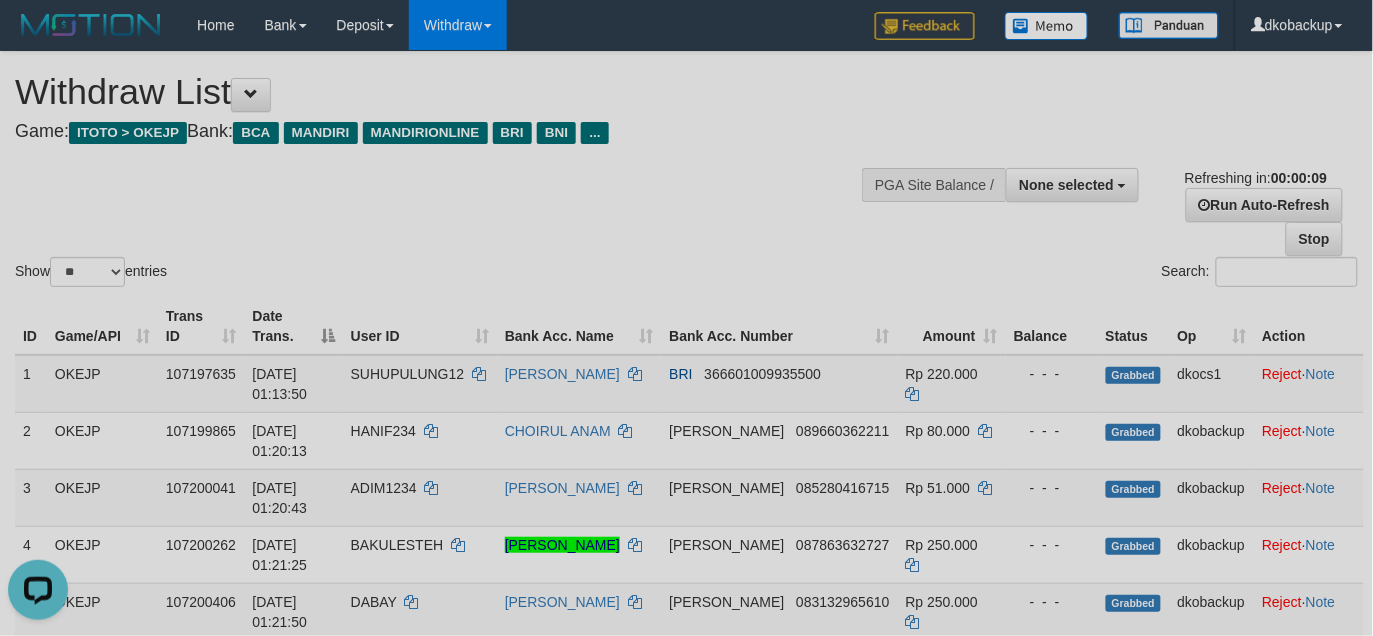 scroll, scrollTop: 0, scrollLeft: 0, axis: both 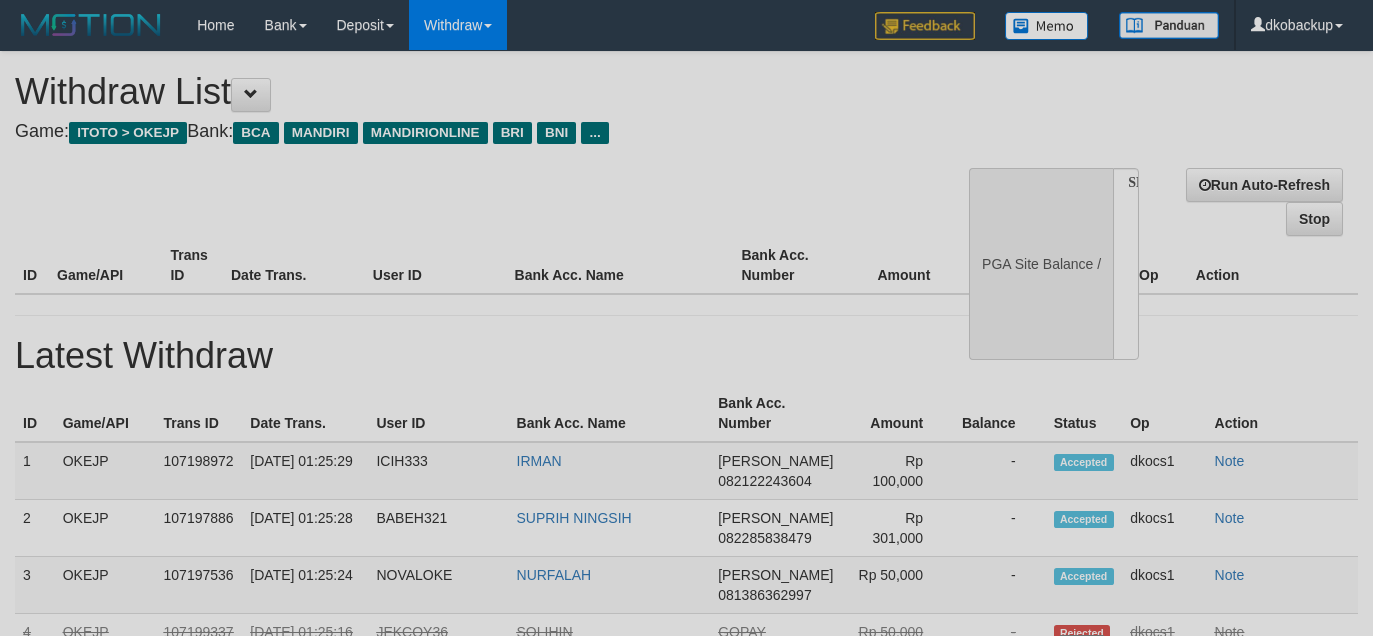 select 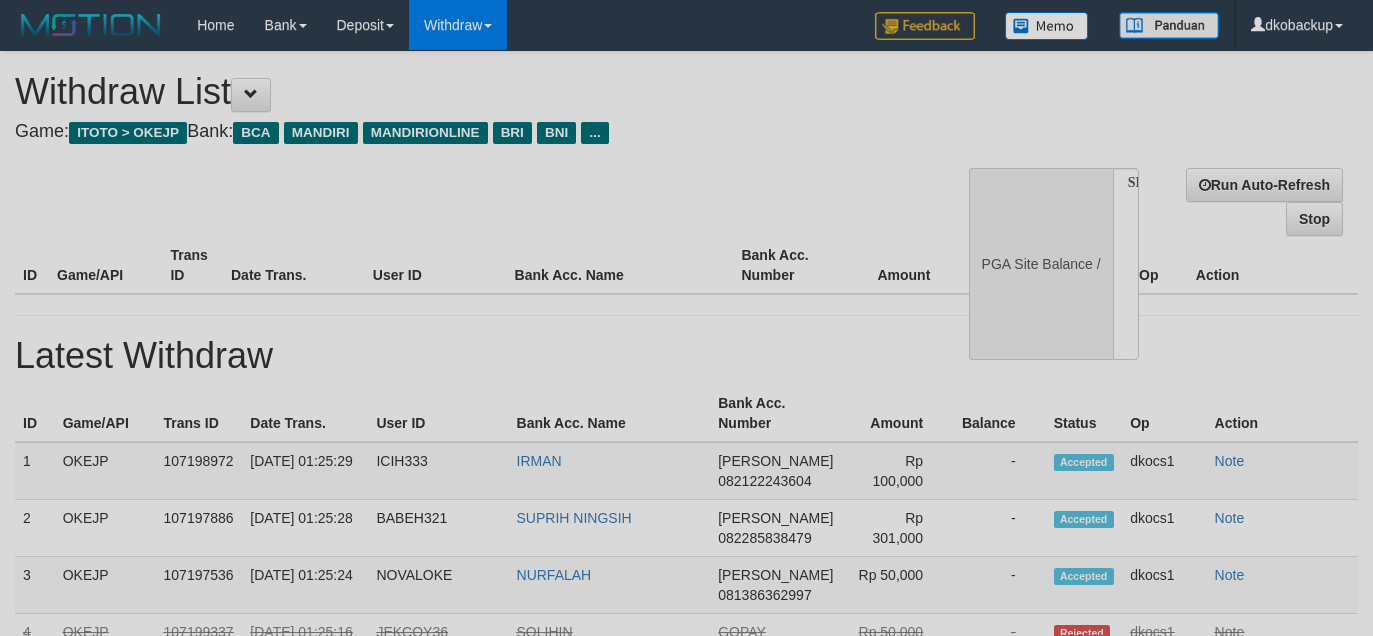 scroll, scrollTop: 0, scrollLeft: 0, axis: both 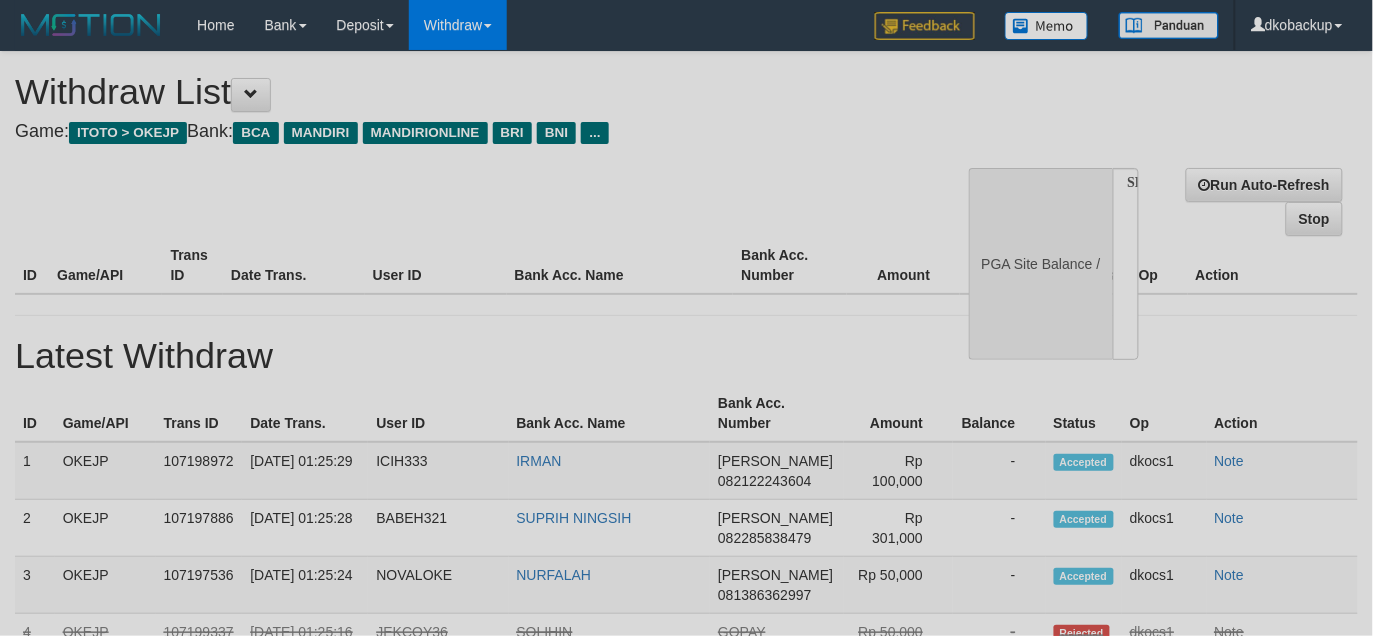select on "**" 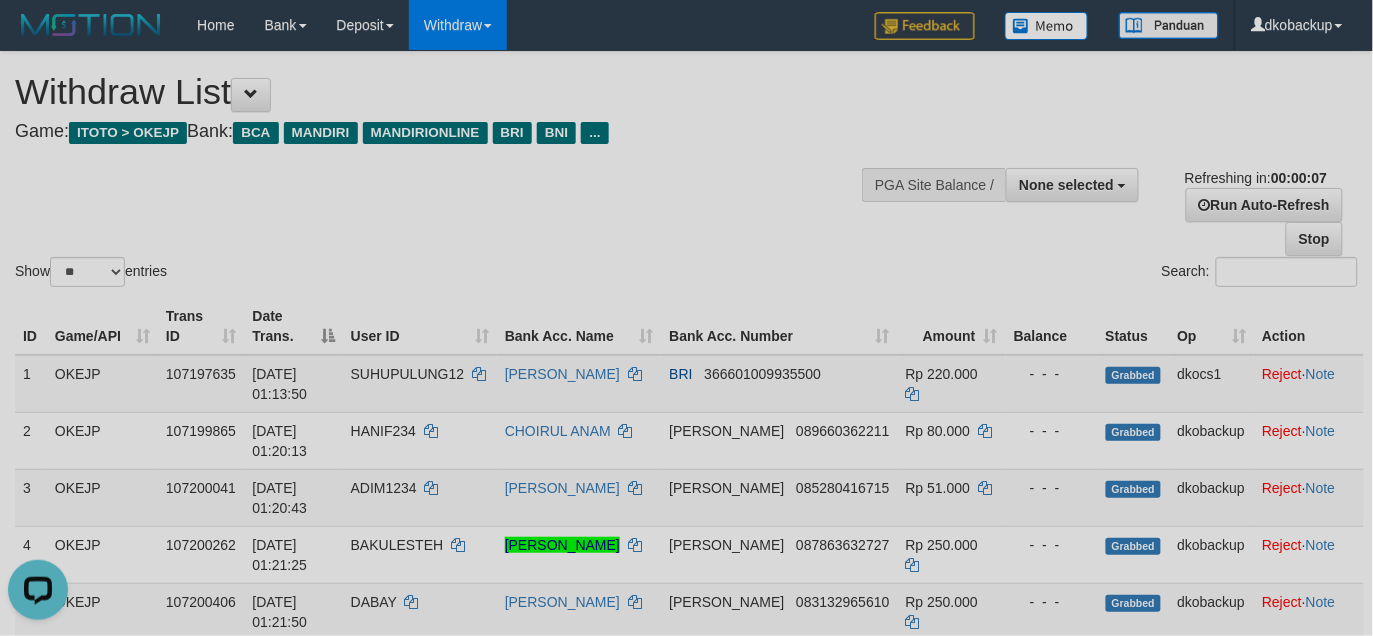 scroll, scrollTop: 0, scrollLeft: 0, axis: both 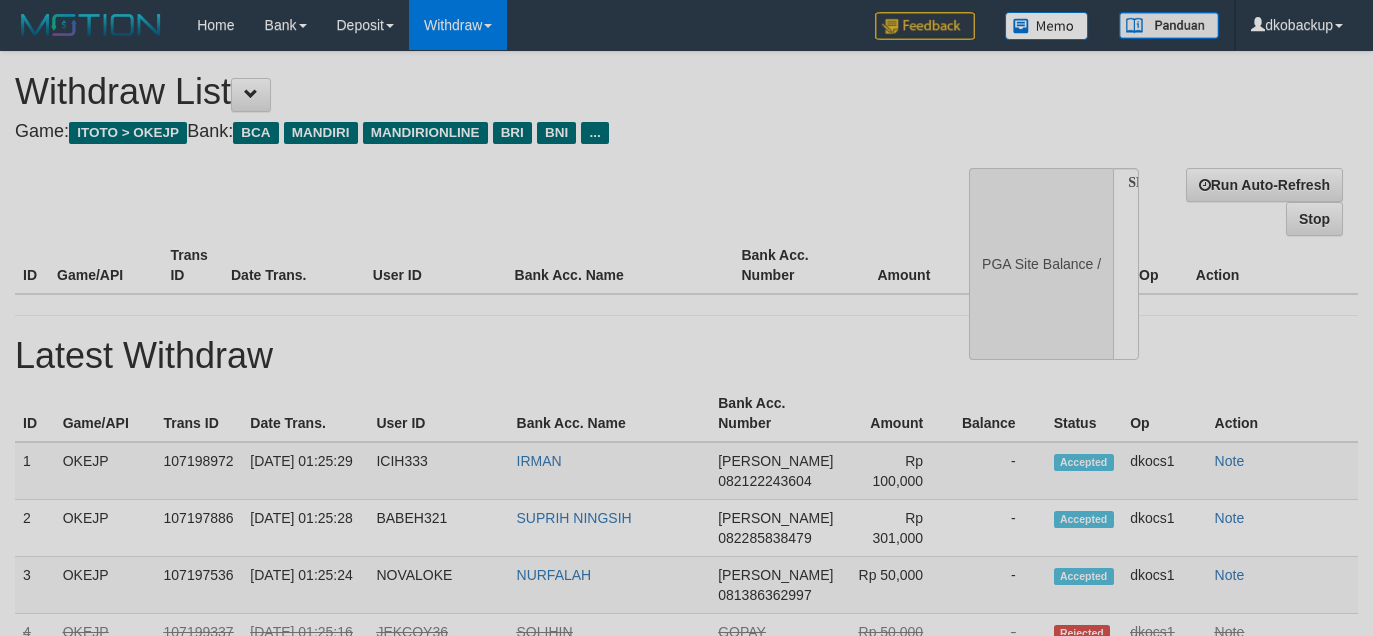 select 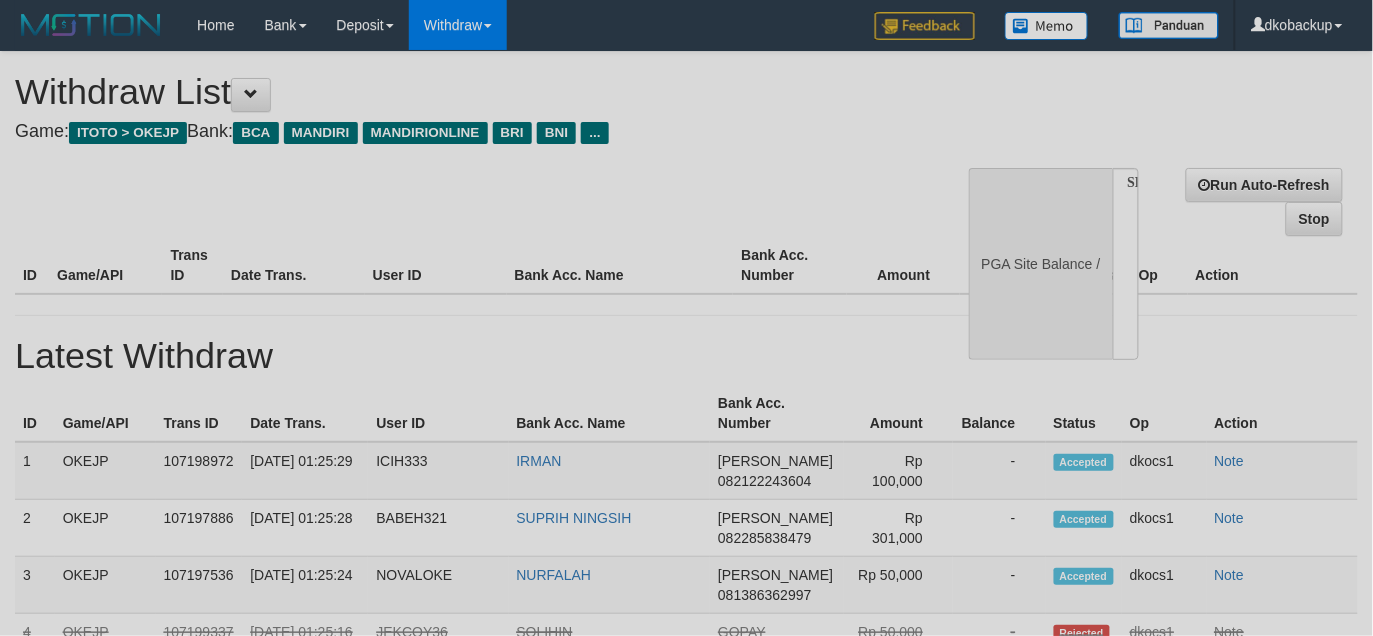 select on "**" 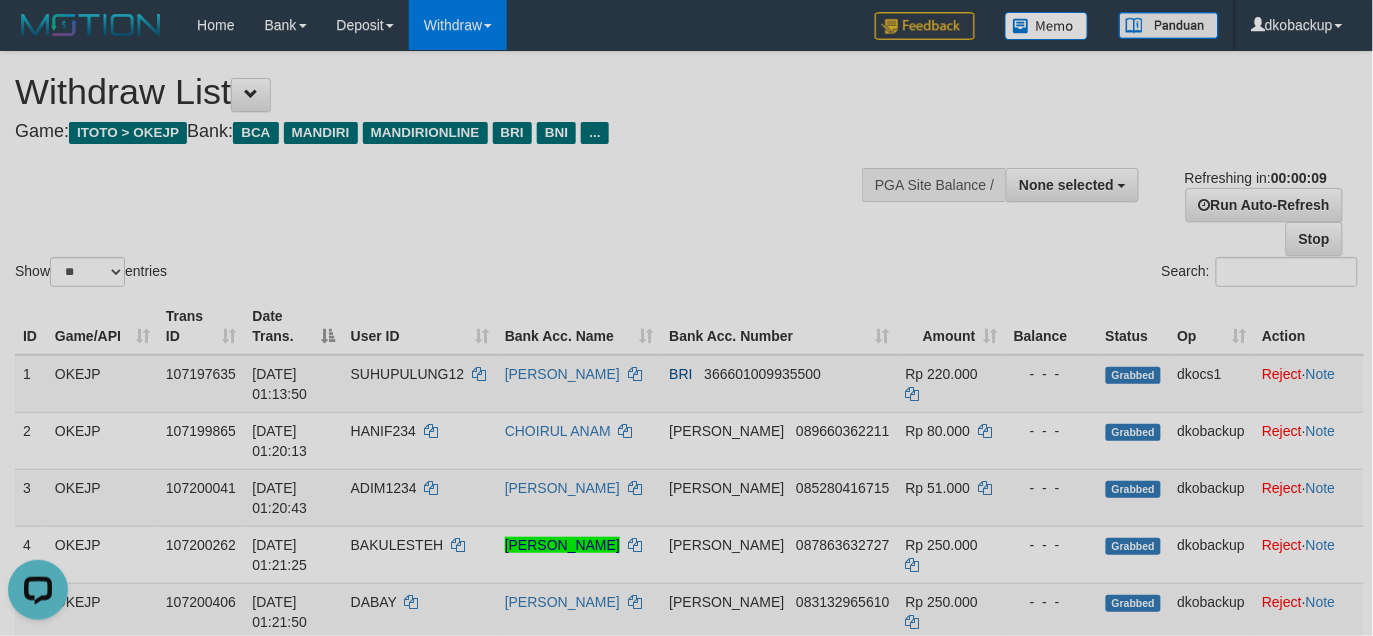 scroll, scrollTop: 0, scrollLeft: 0, axis: both 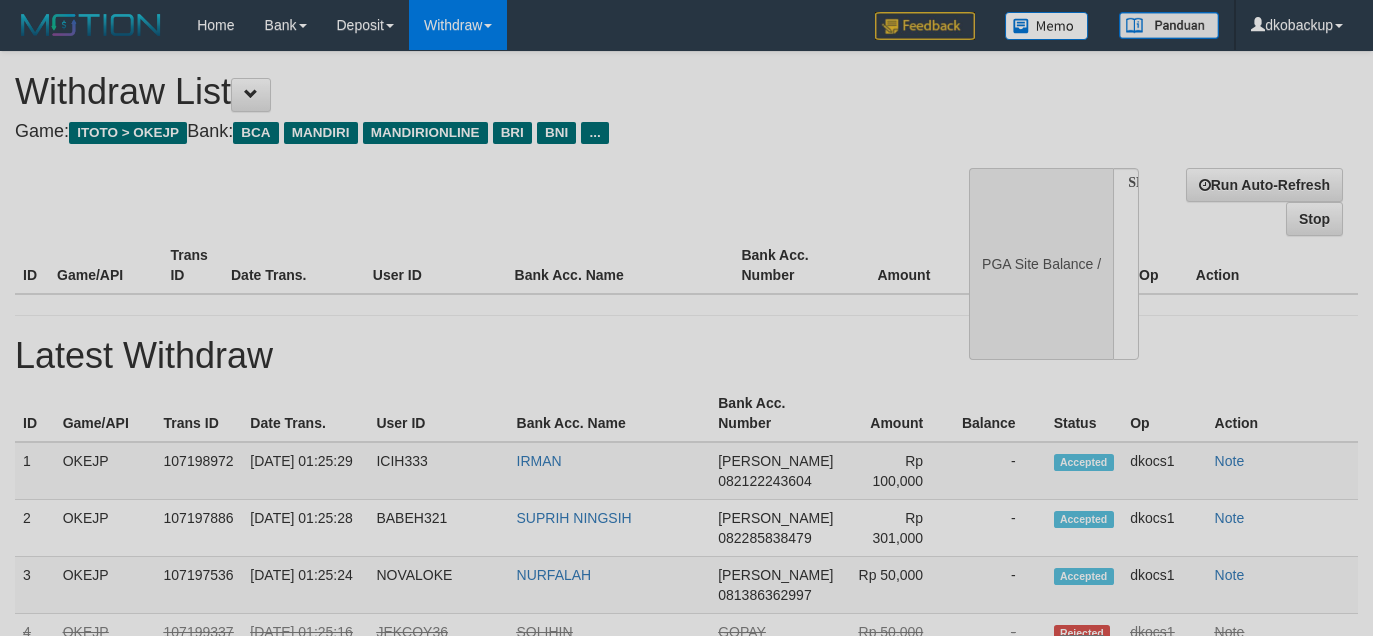 select 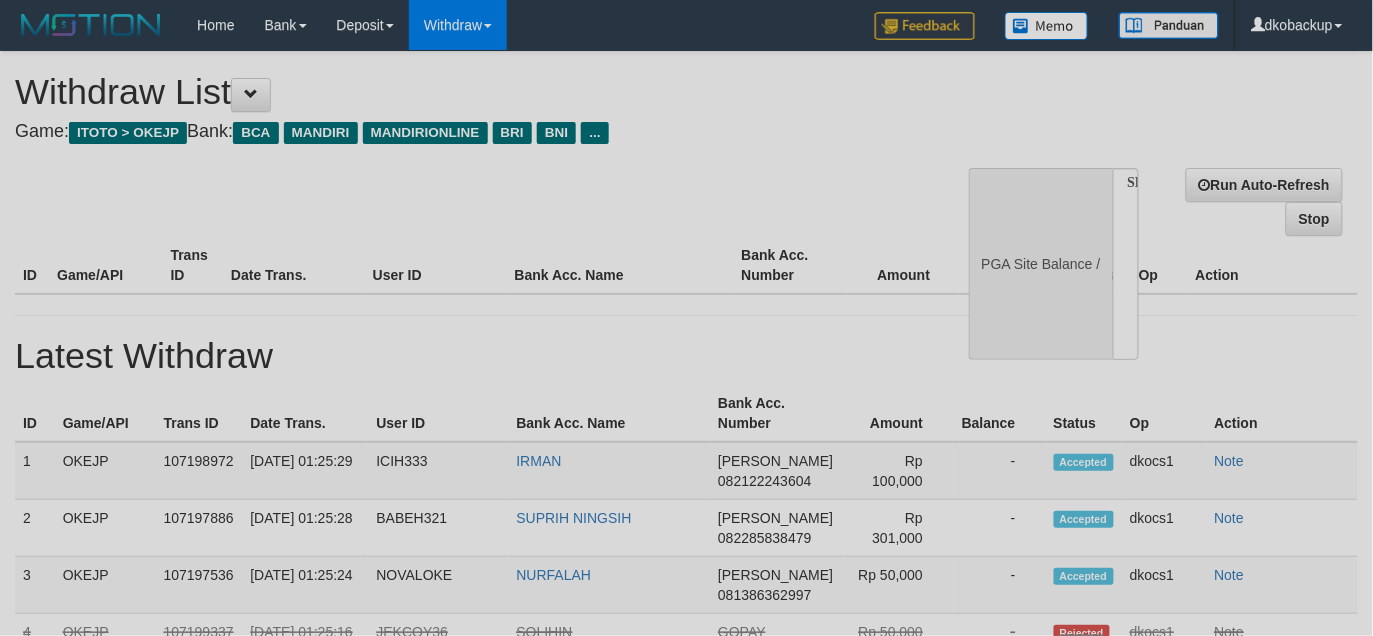 select on "**" 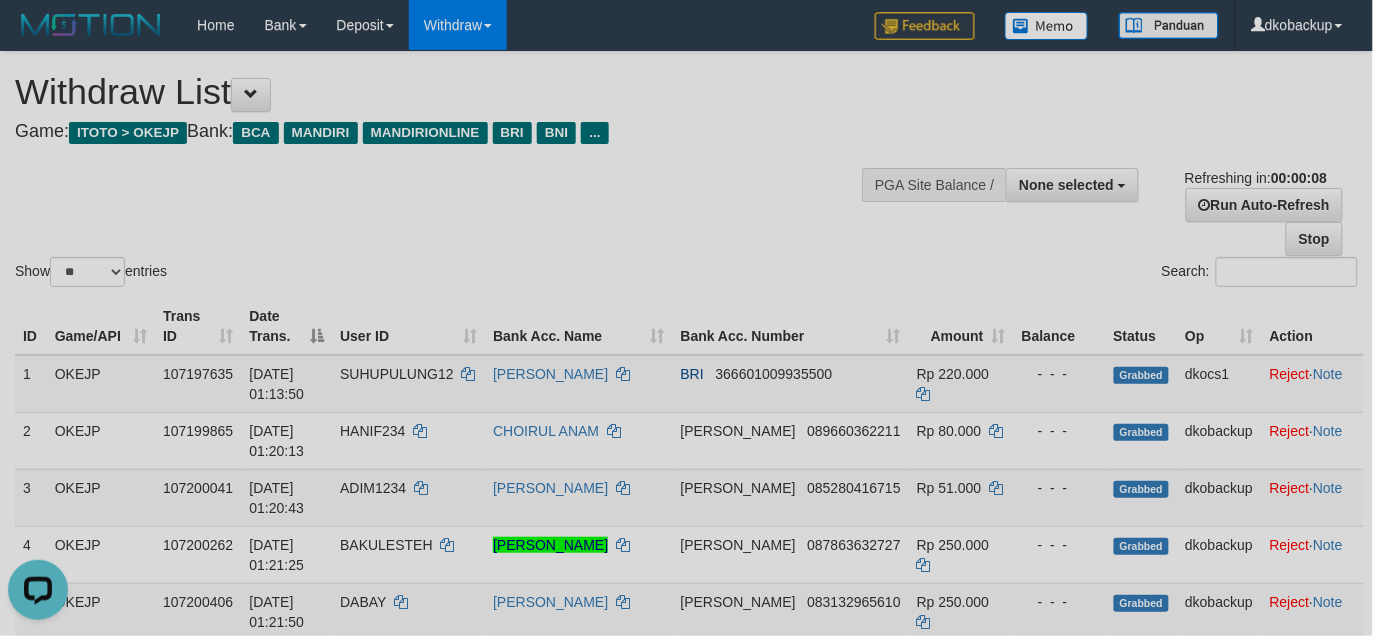 scroll, scrollTop: 0, scrollLeft: 0, axis: both 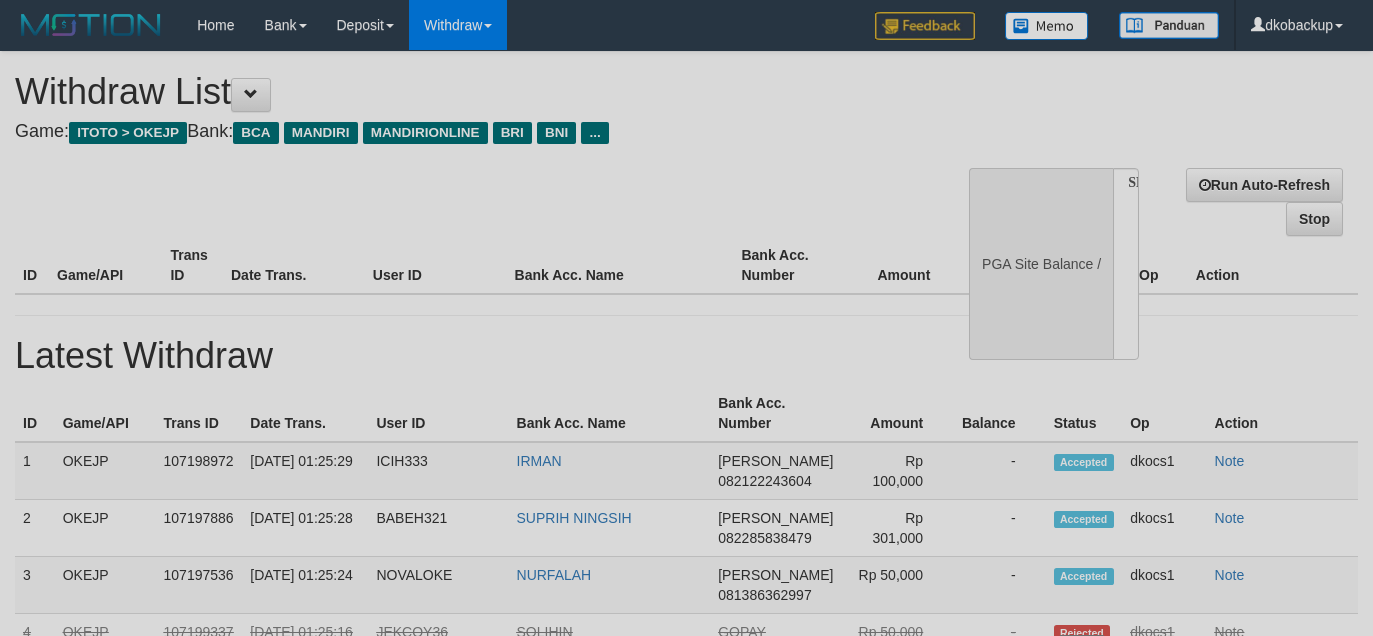 select 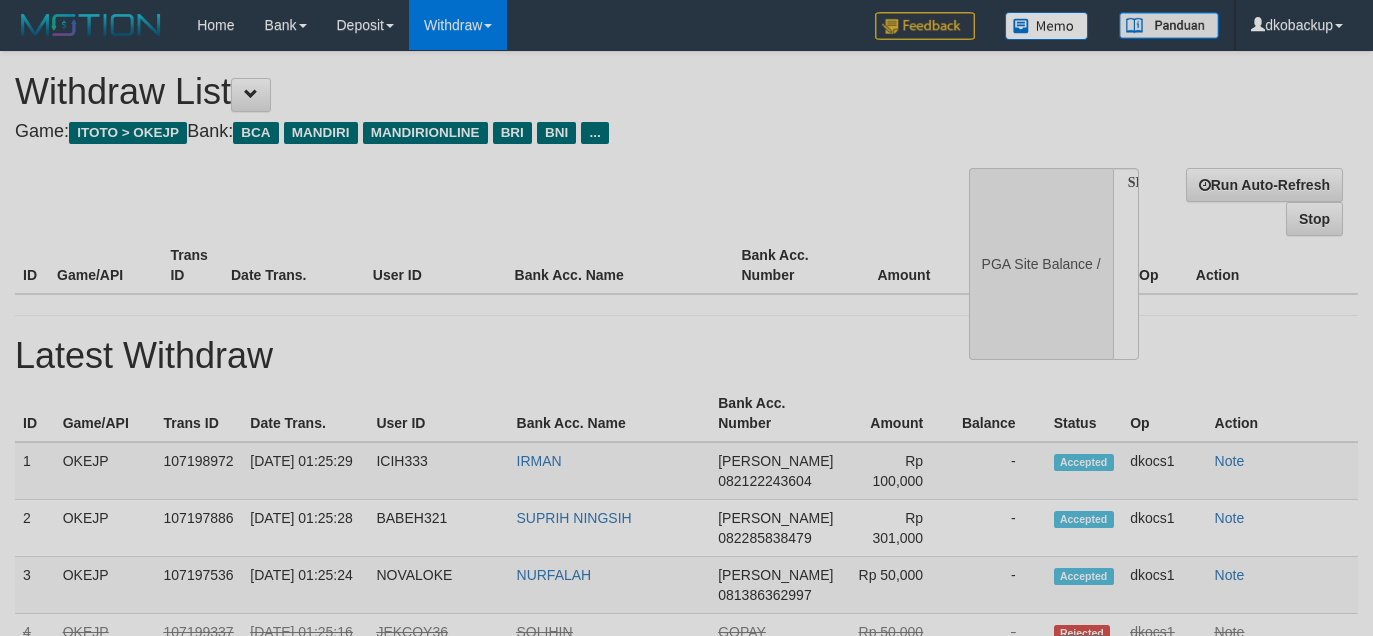 scroll, scrollTop: 0, scrollLeft: 0, axis: both 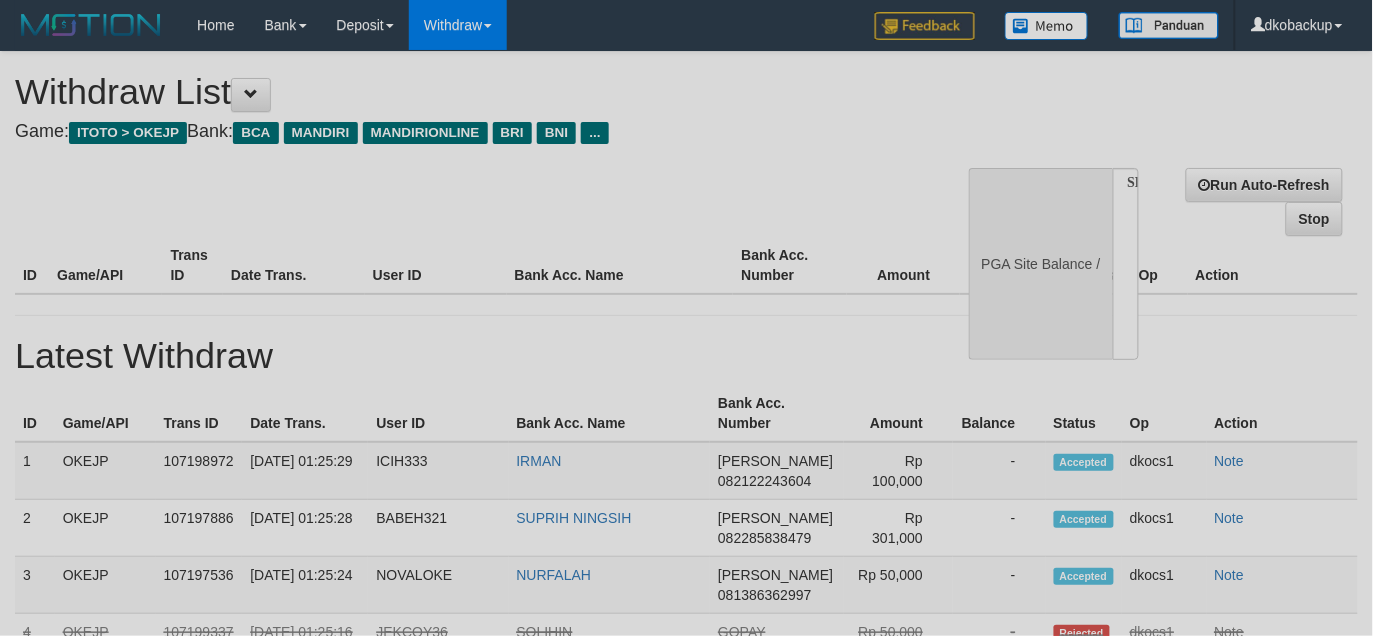 select on "**" 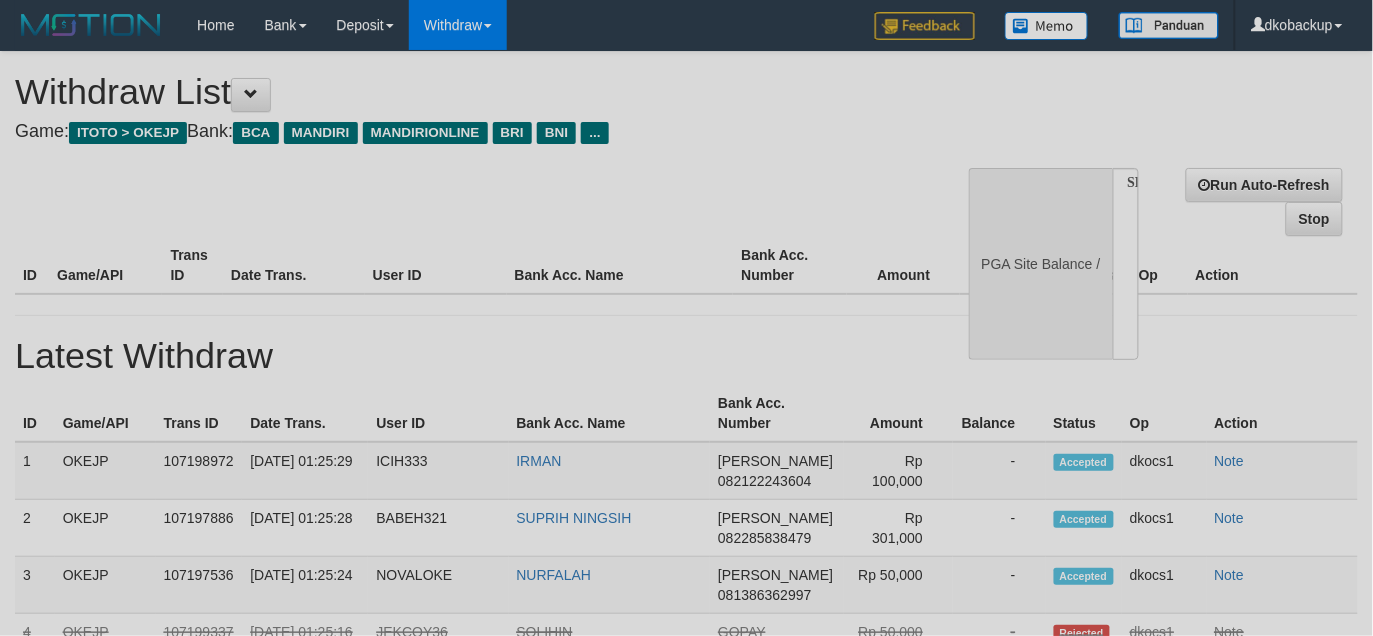 select 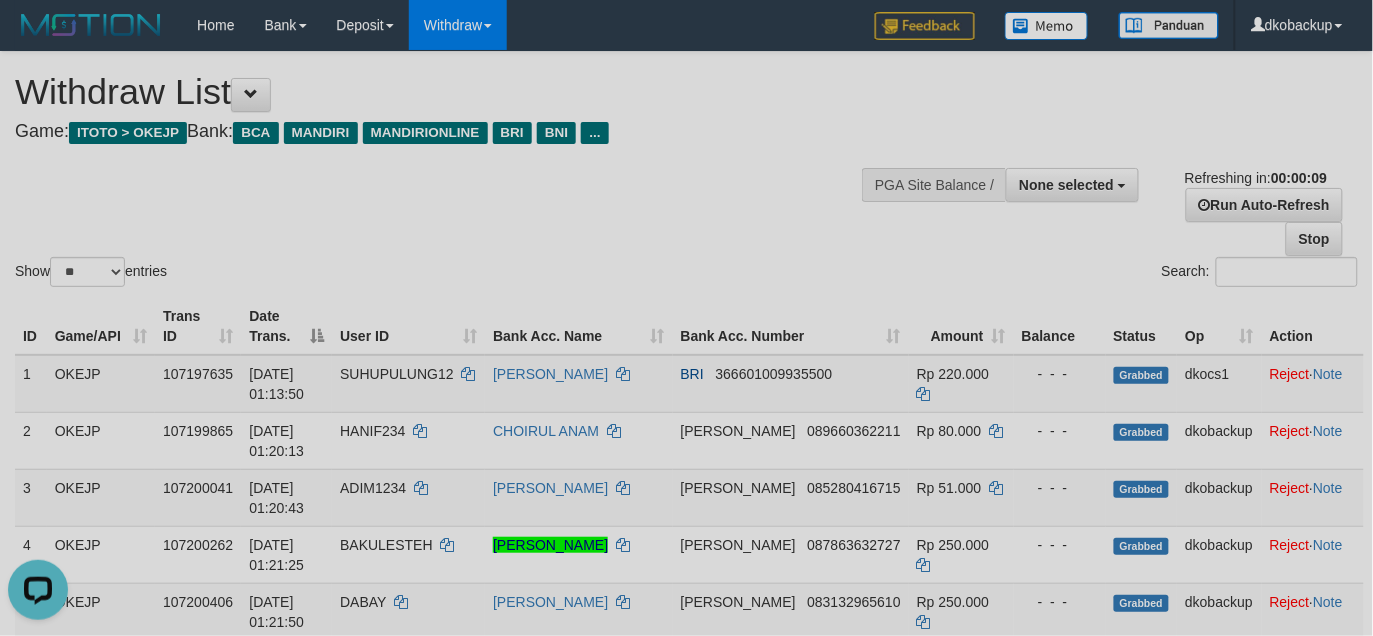 scroll, scrollTop: 0, scrollLeft: 0, axis: both 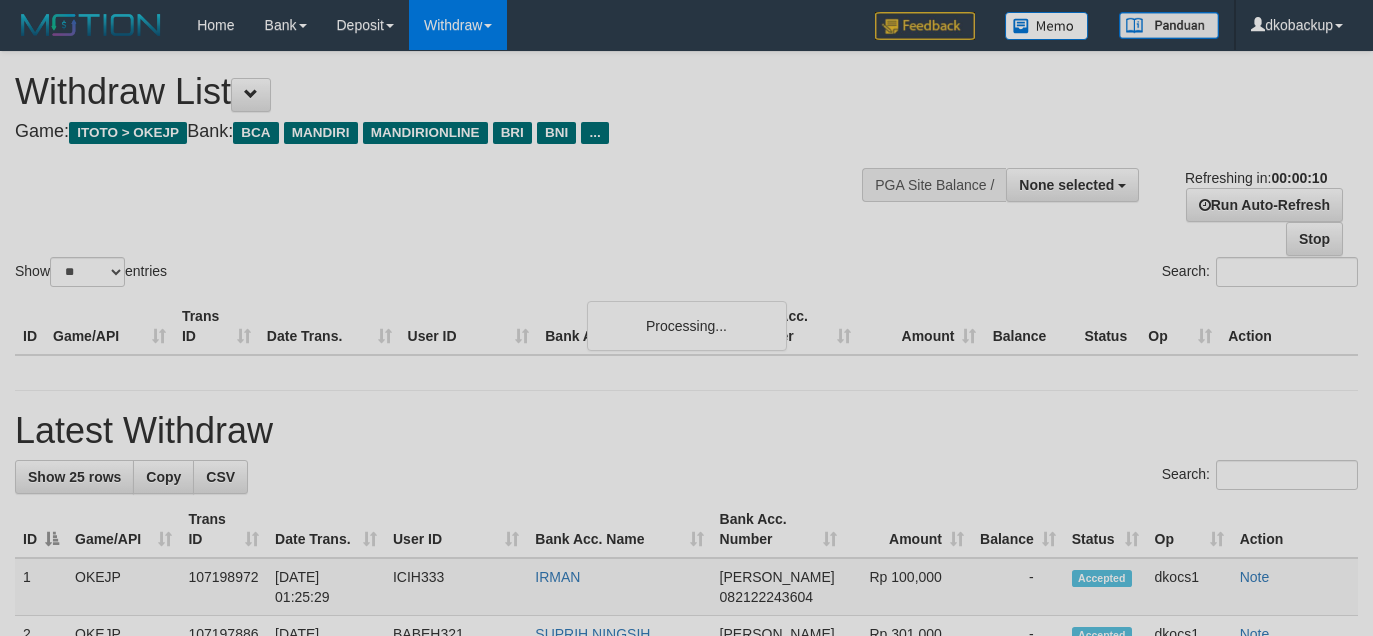 select 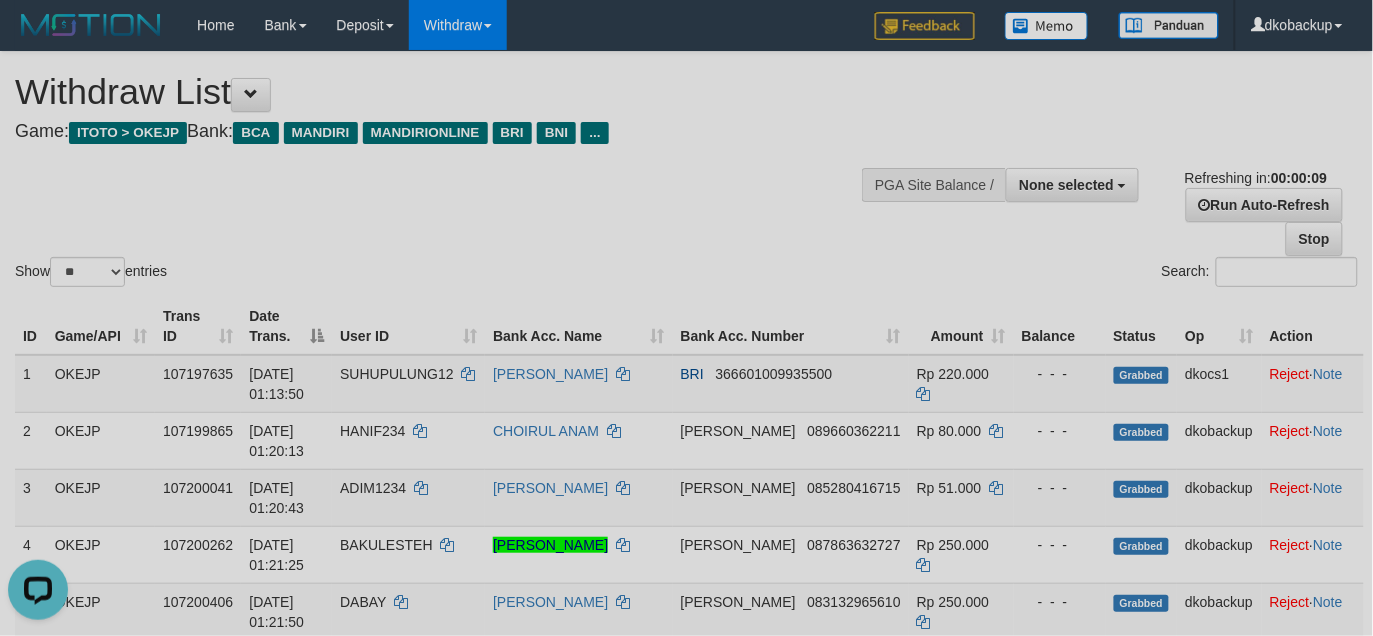 scroll, scrollTop: 0, scrollLeft: 0, axis: both 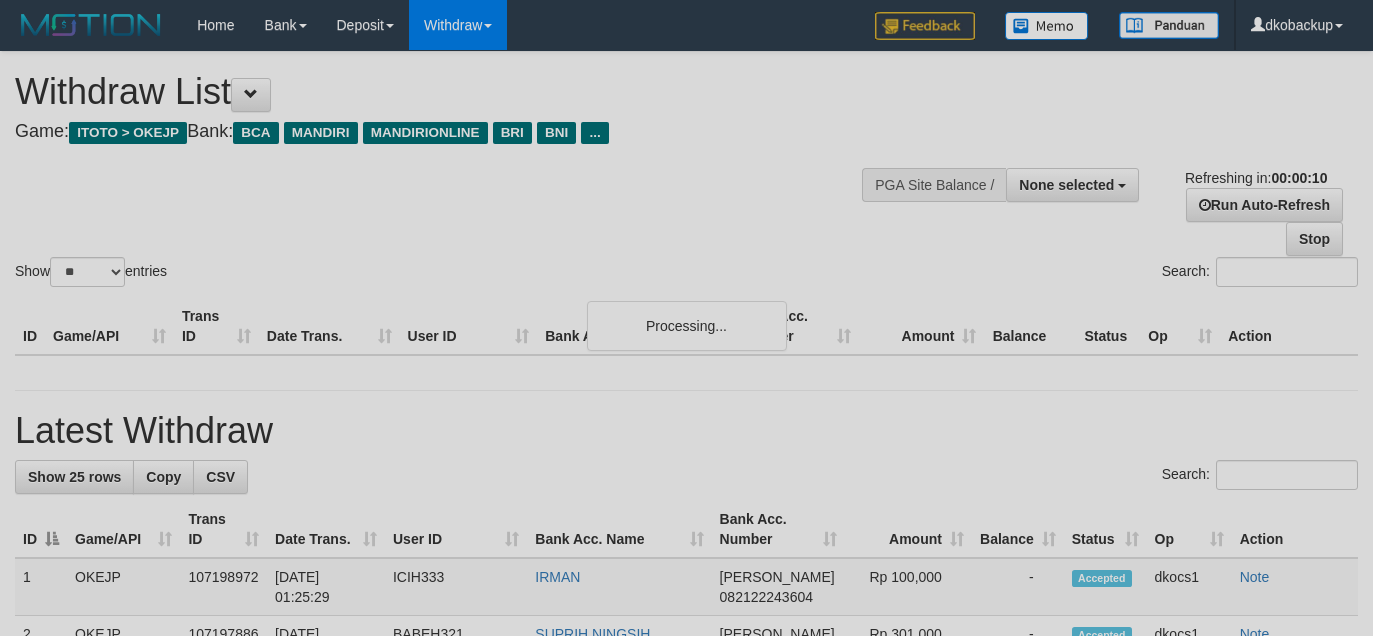 select 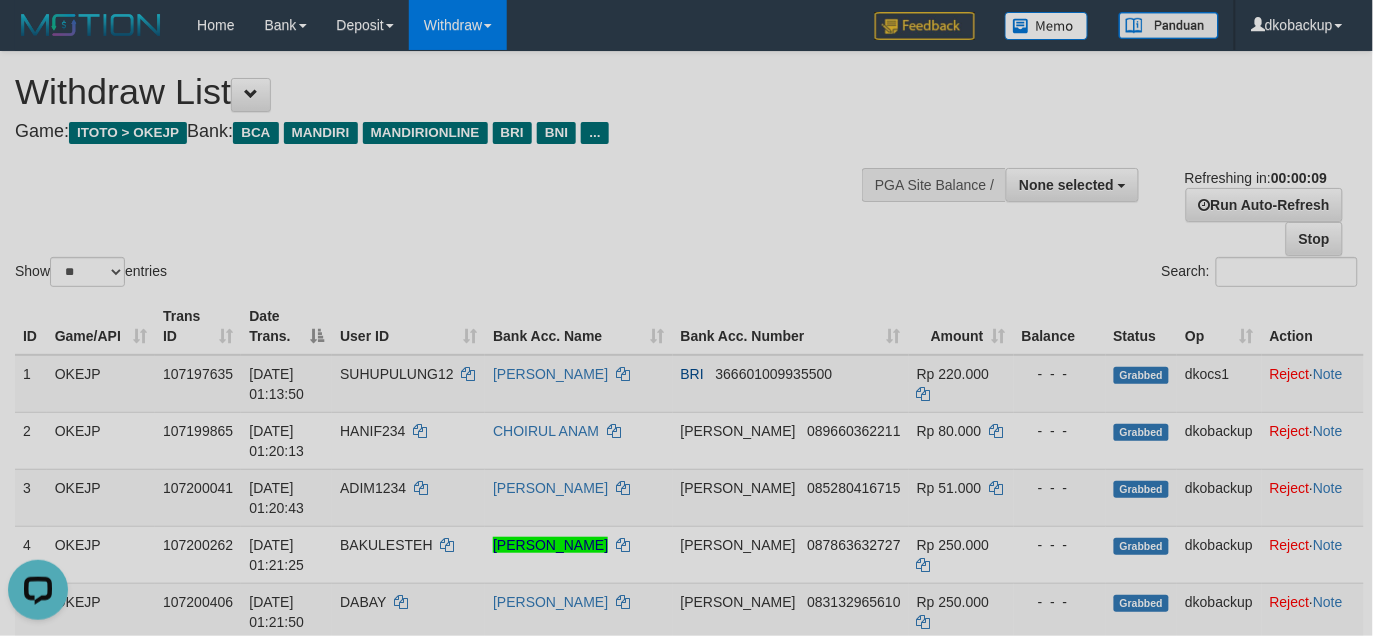 scroll, scrollTop: 0, scrollLeft: 0, axis: both 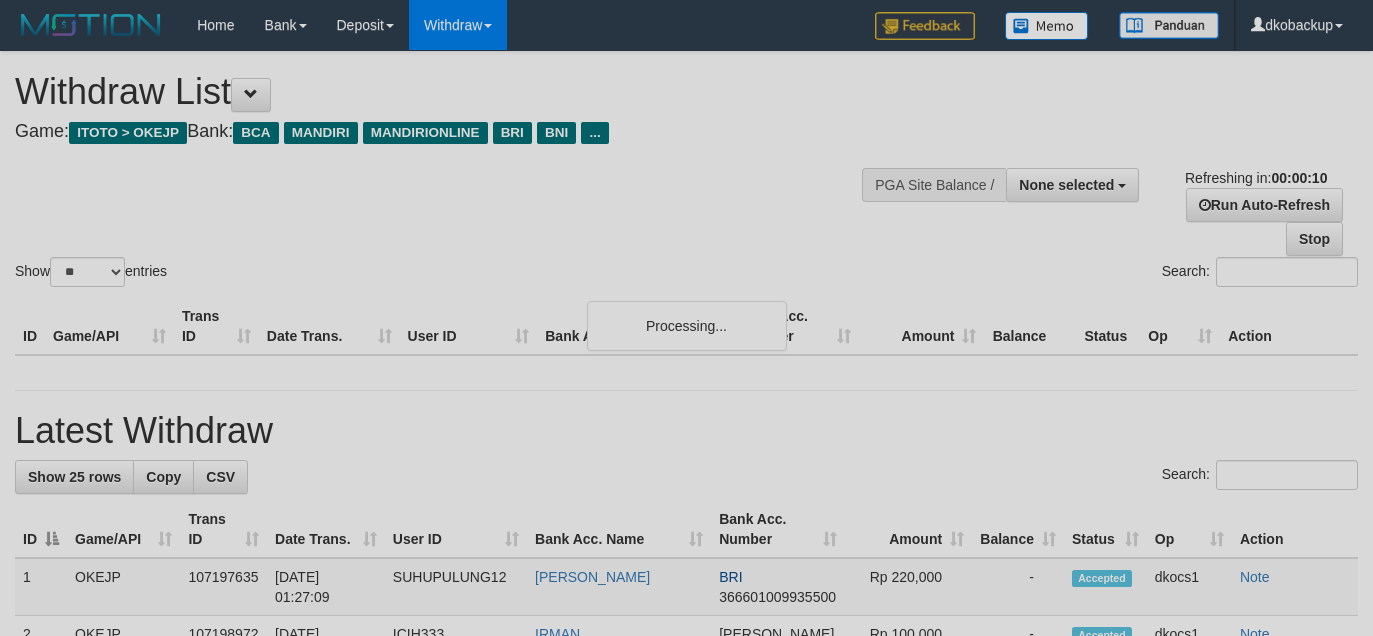 select 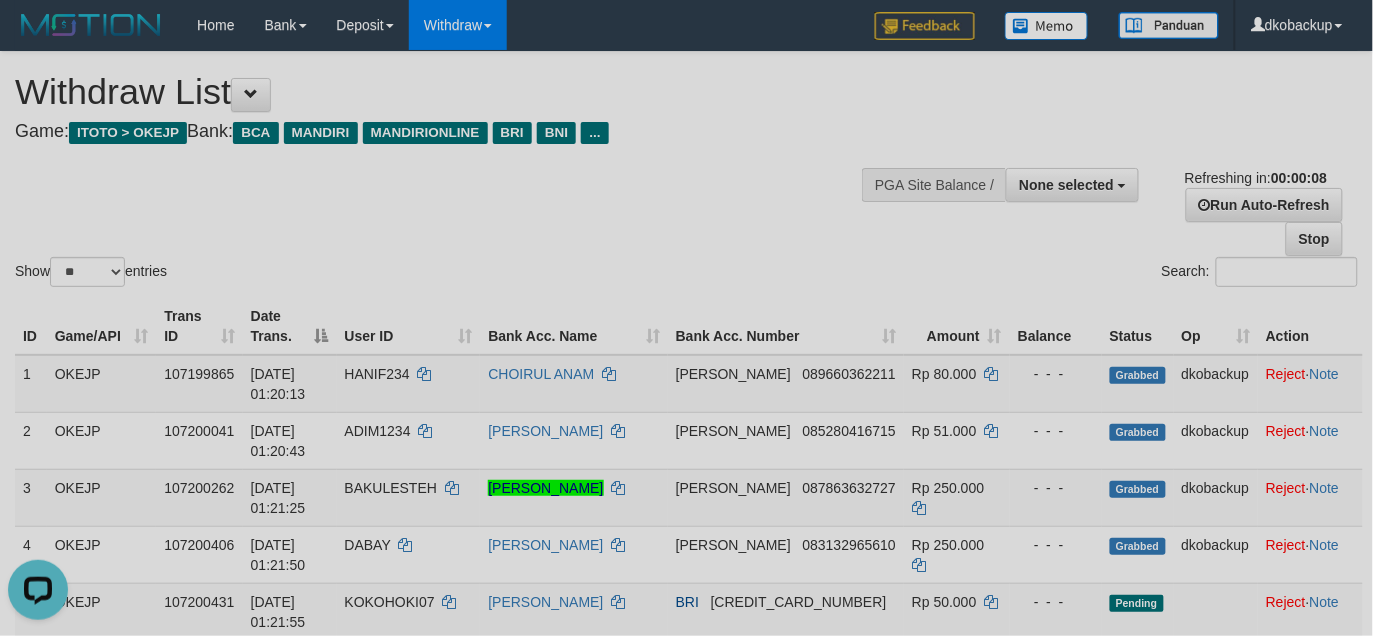 scroll, scrollTop: 0, scrollLeft: 0, axis: both 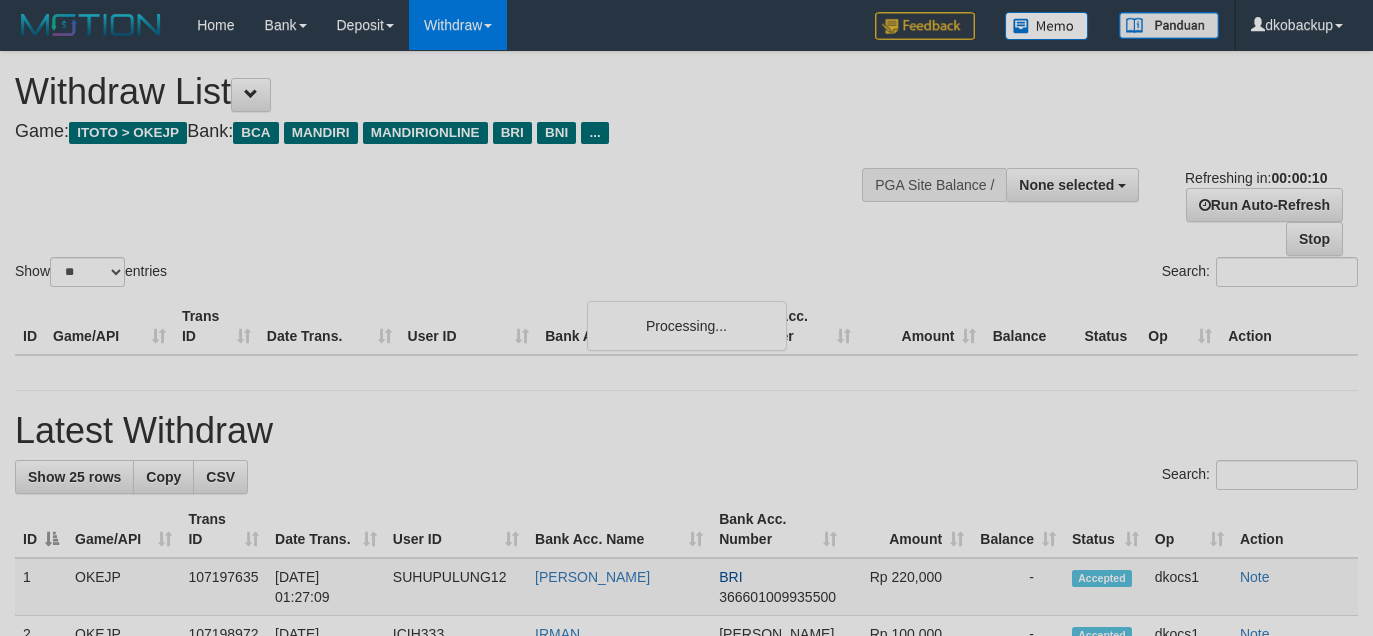select 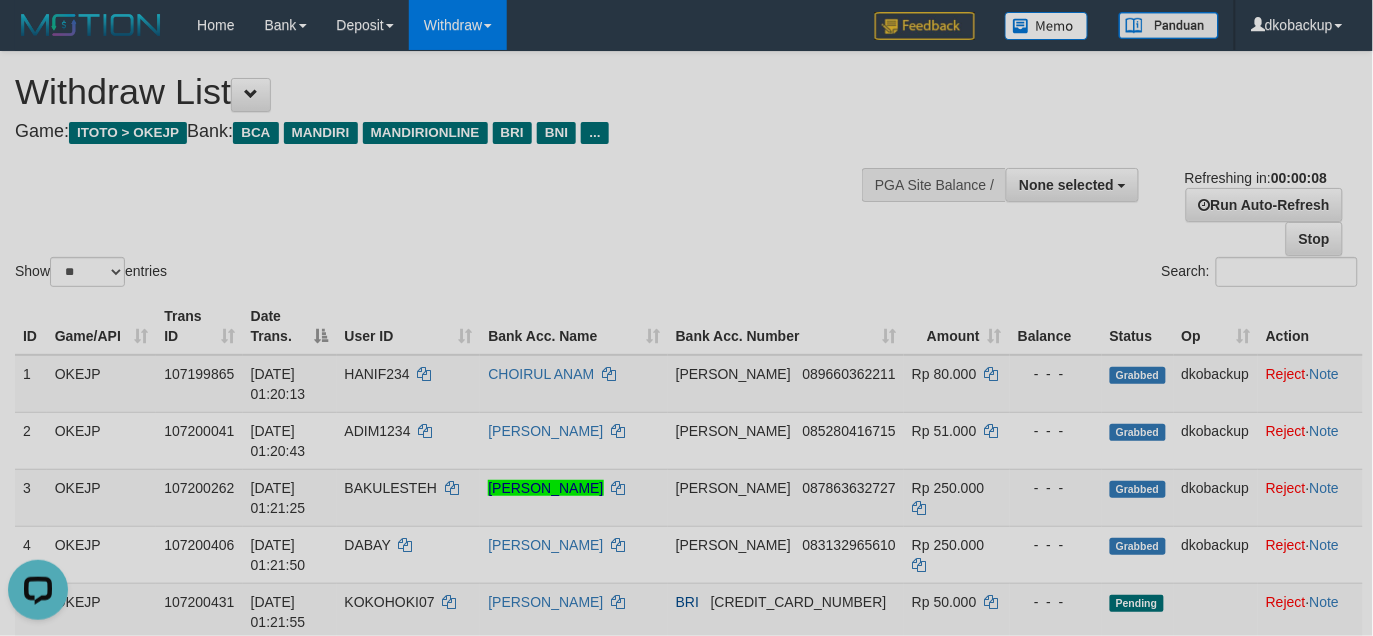 scroll, scrollTop: 0, scrollLeft: 0, axis: both 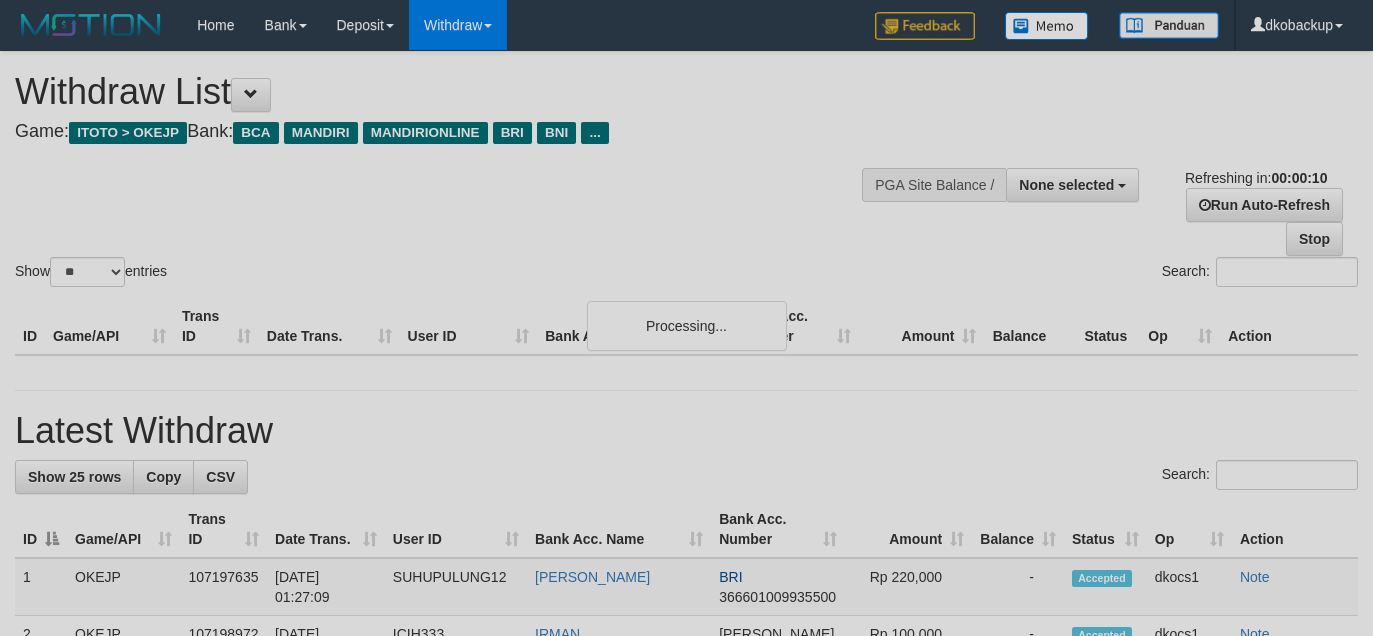select 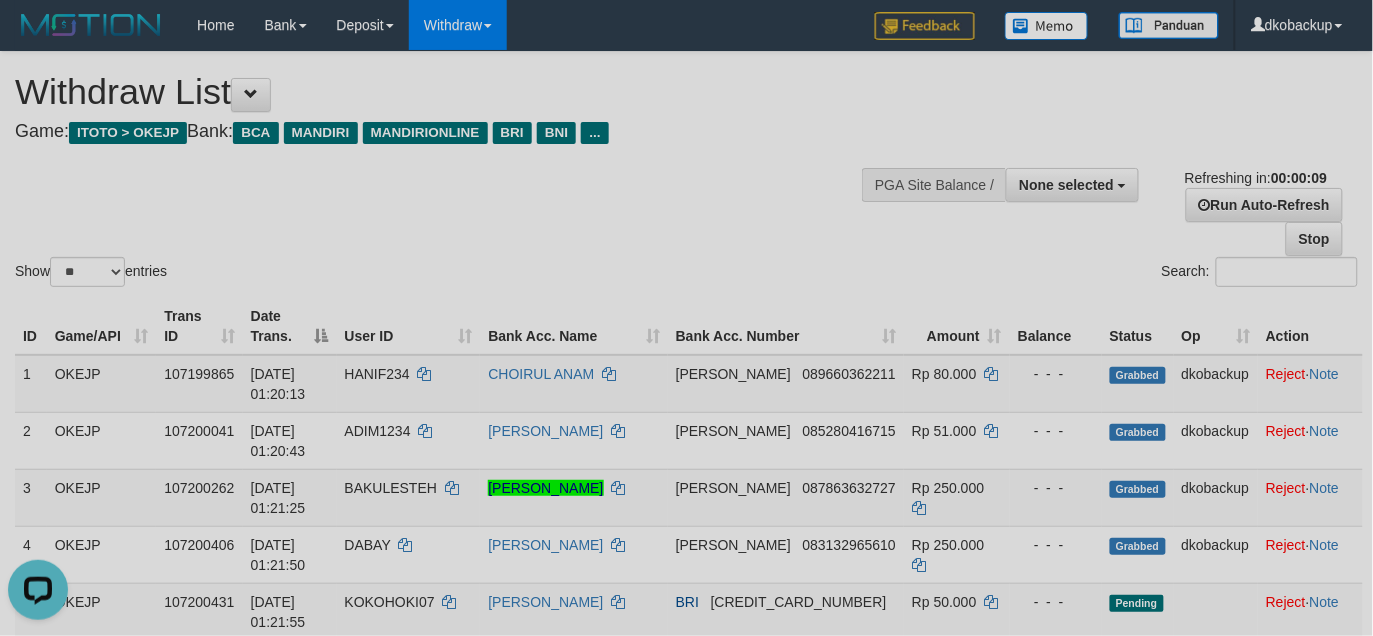 scroll, scrollTop: 0, scrollLeft: 0, axis: both 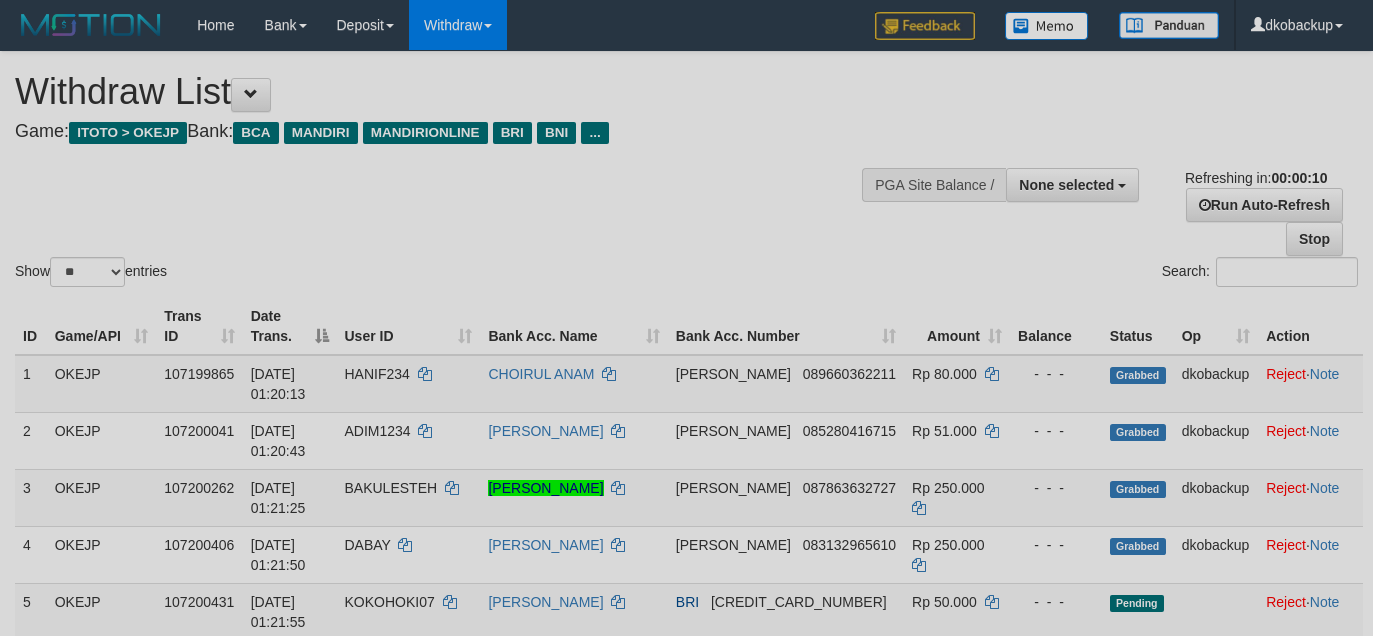 select 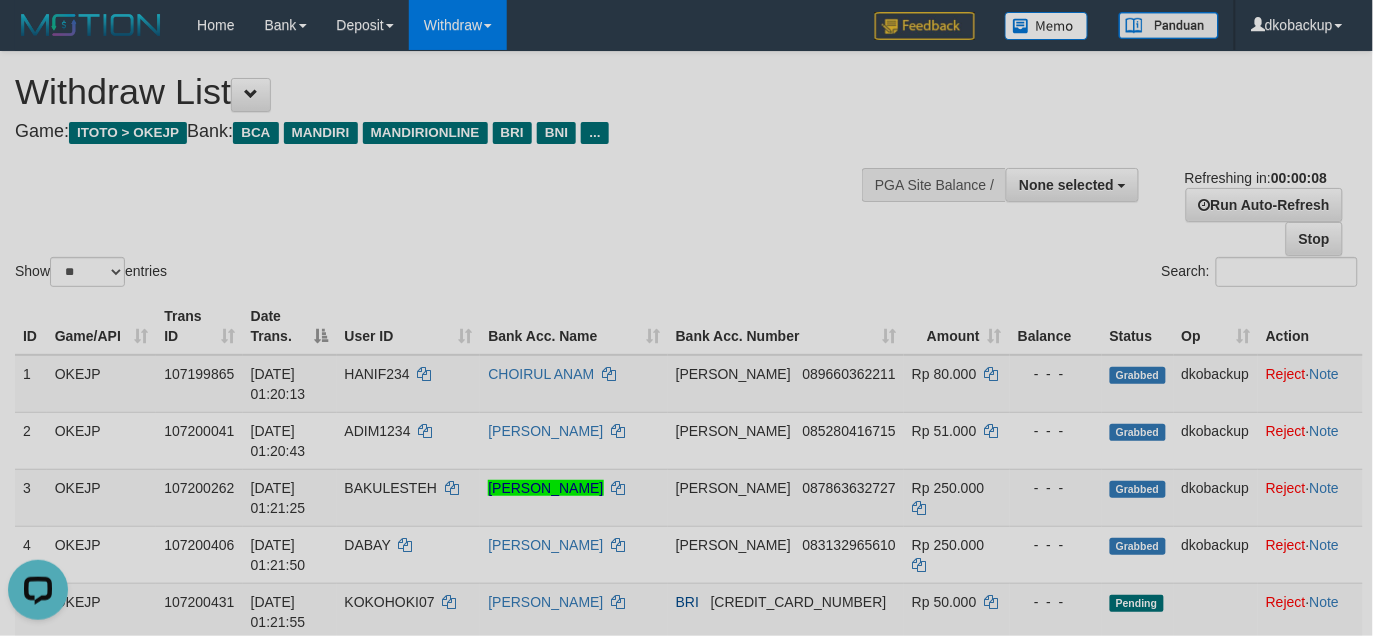 scroll, scrollTop: 0, scrollLeft: 0, axis: both 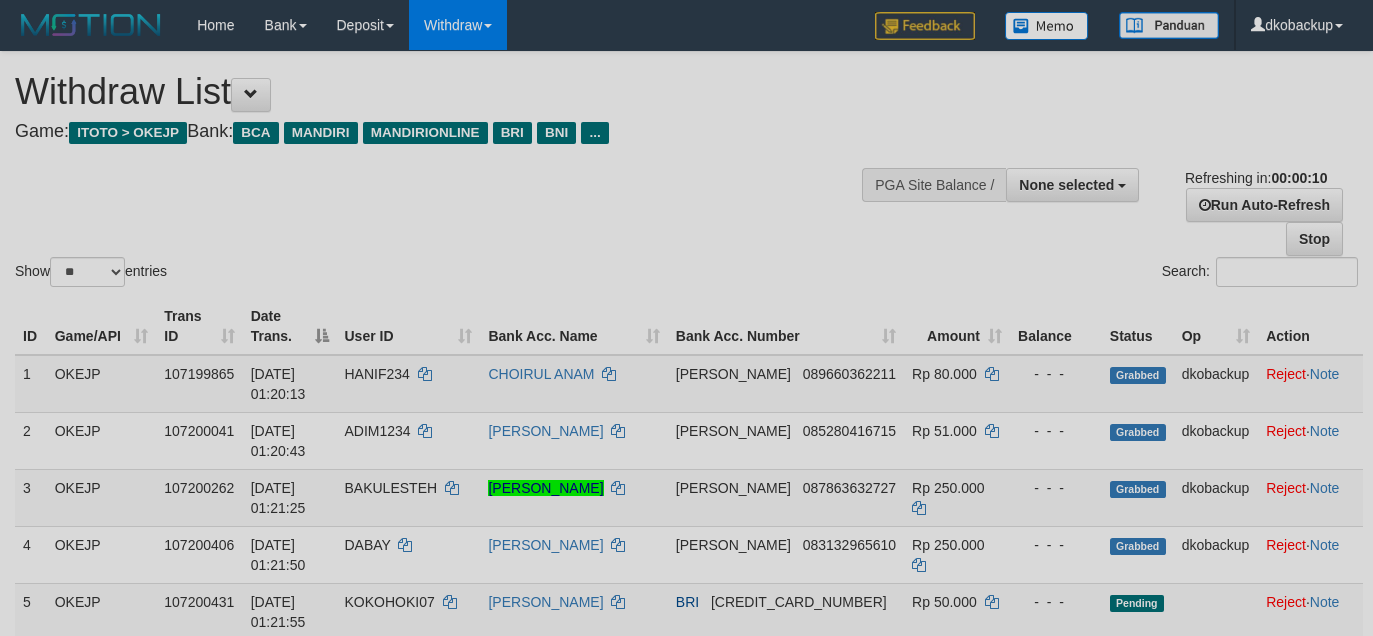 select 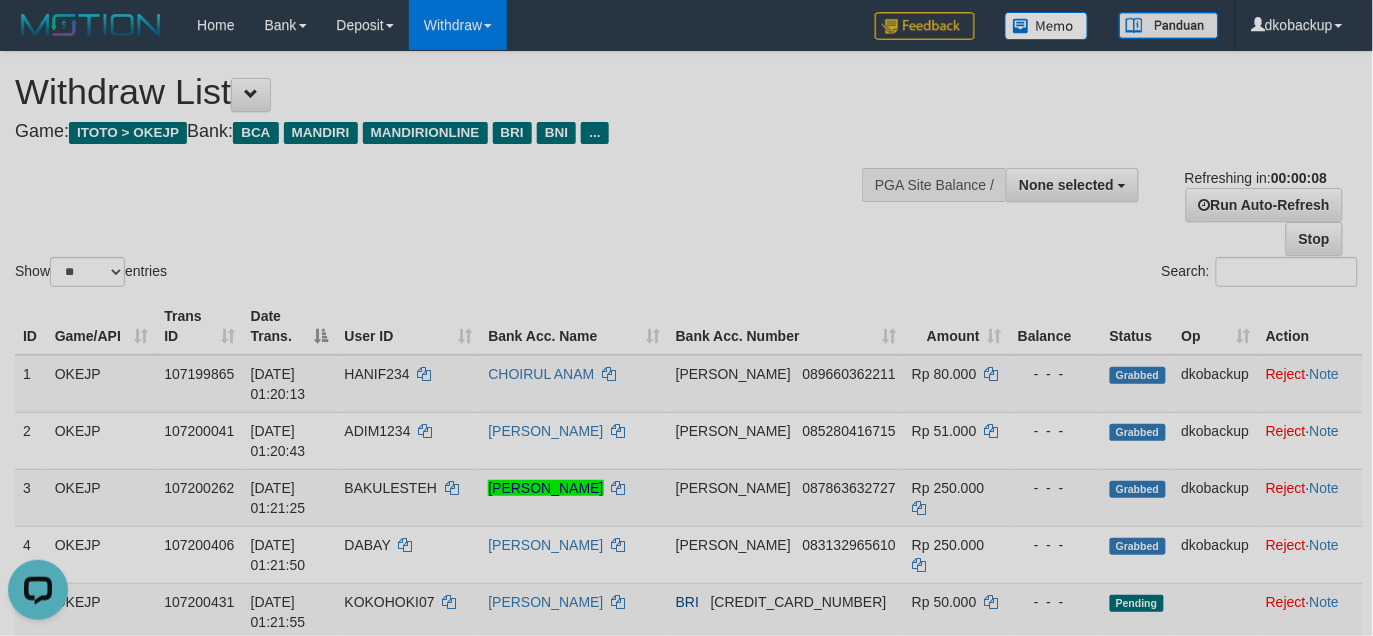 scroll, scrollTop: 0, scrollLeft: 0, axis: both 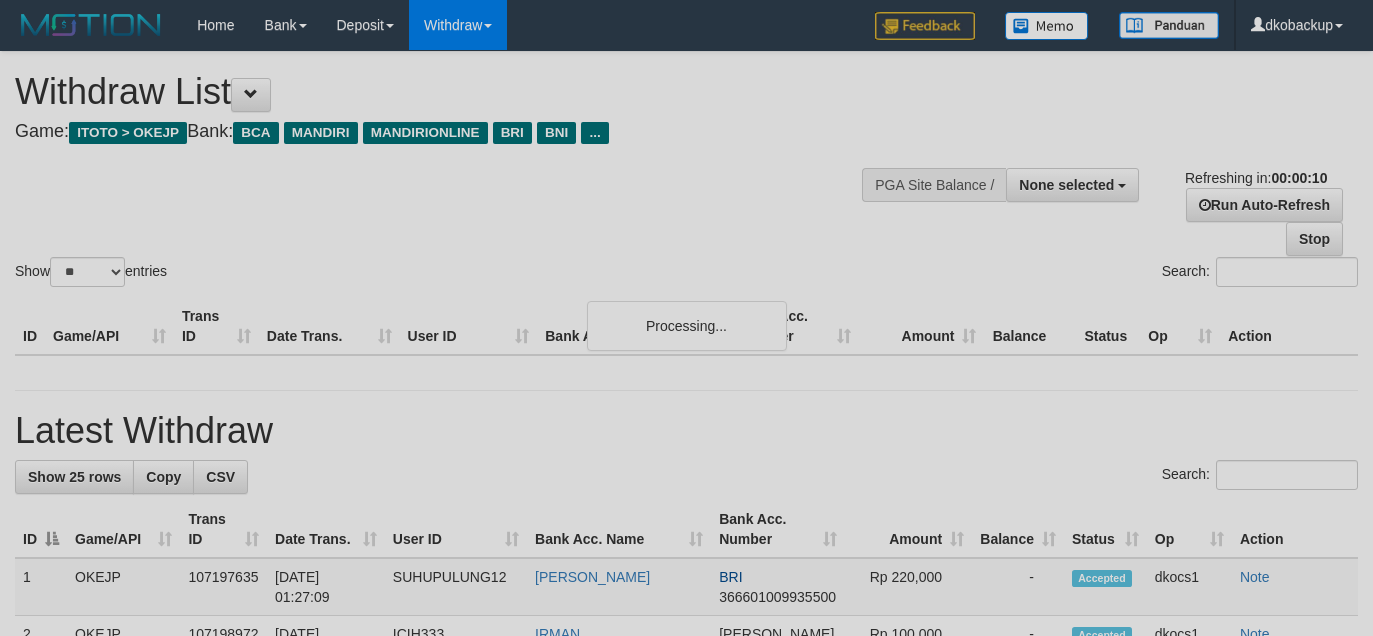 select 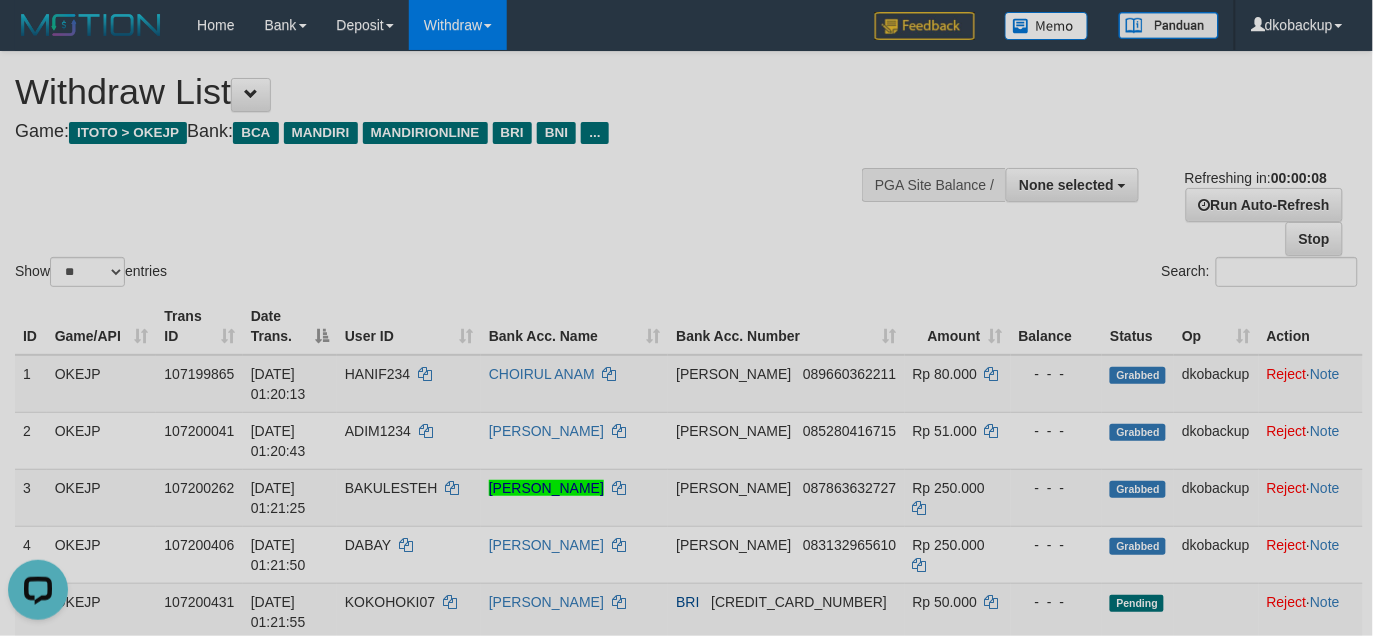 scroll, scrollTop: 0, scrollLeft: 0, axis: both 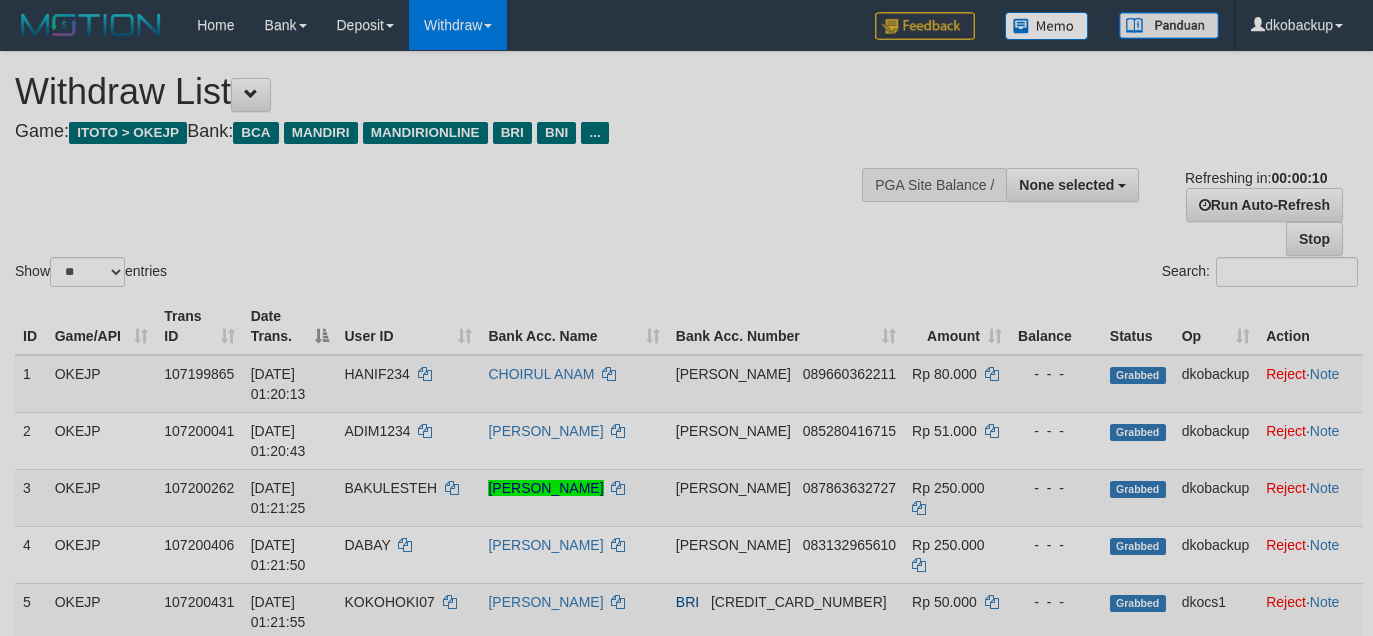 select 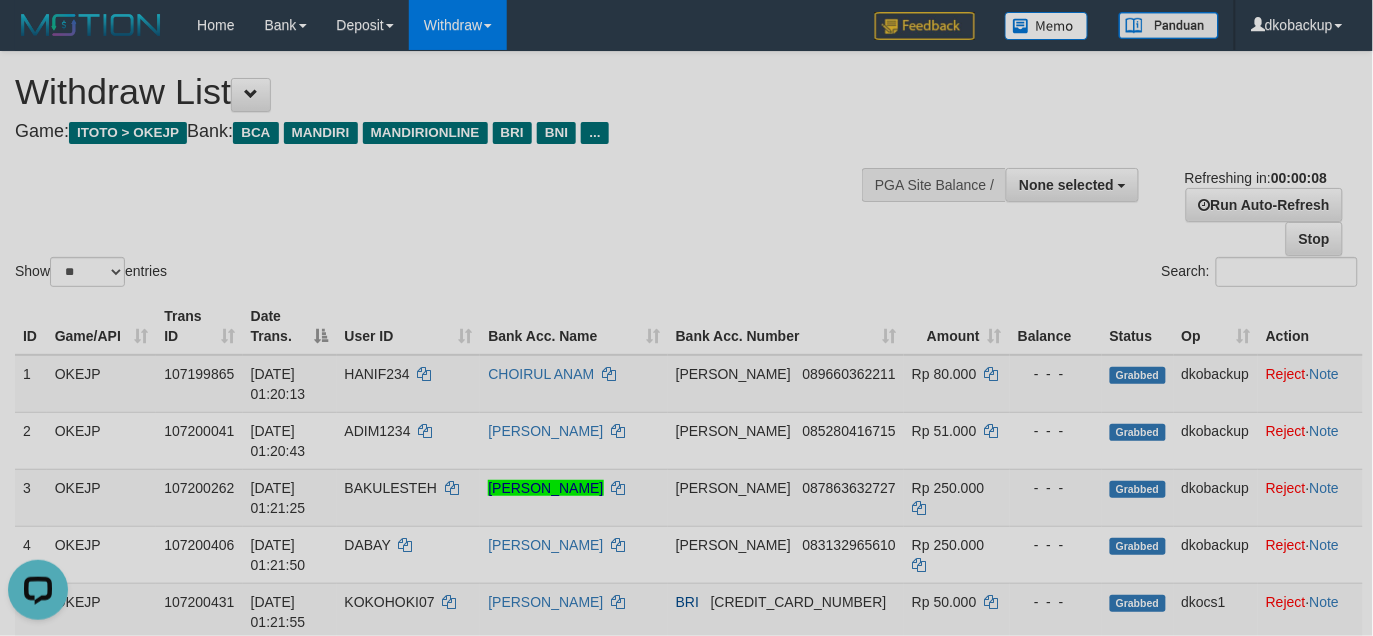 scroll, scrollTop: 0, scrollLeft: 0, axis: both 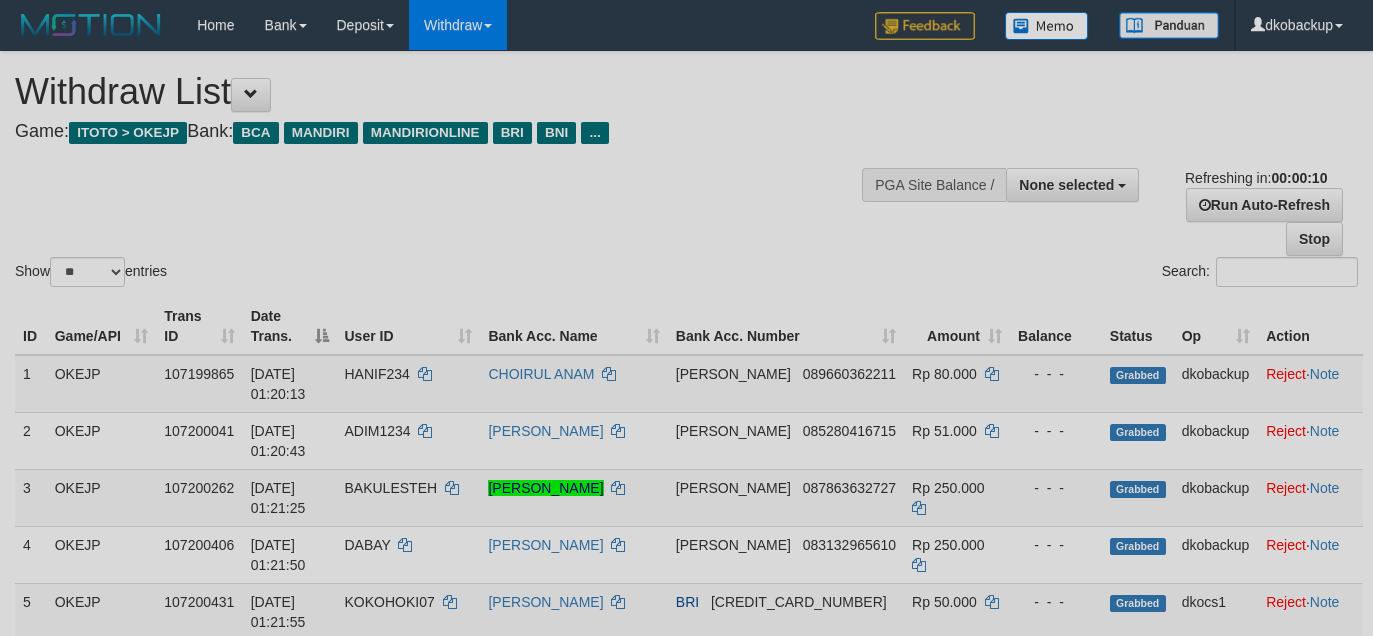 select 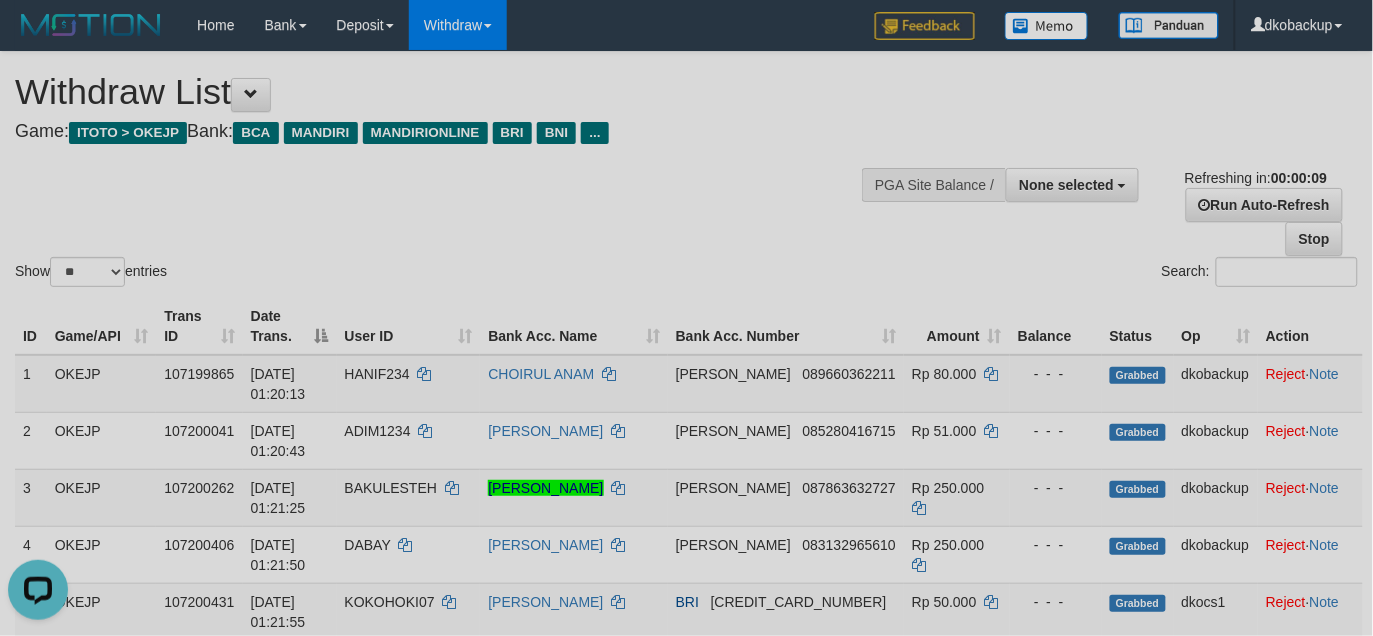 scroll, scrollTop: 0, scrollLeft: 0, axis: both 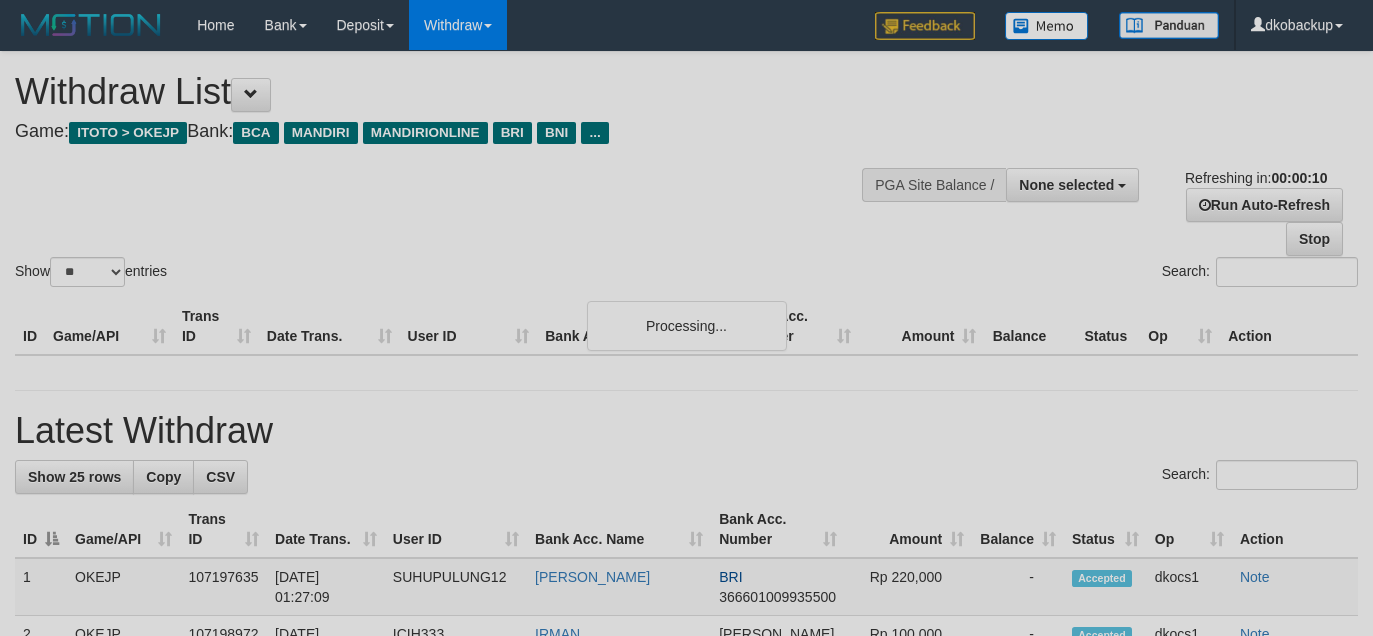 select 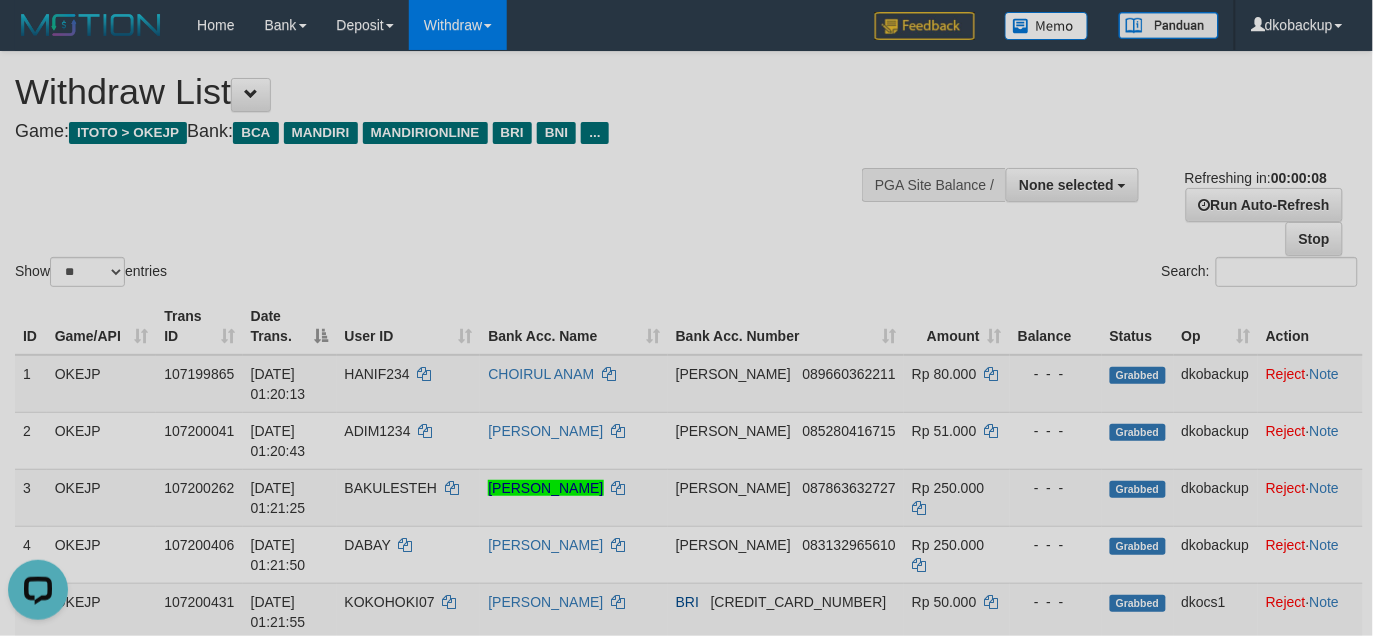 scroll, scrollTop: 0, scrollLeft: 0, axis: both 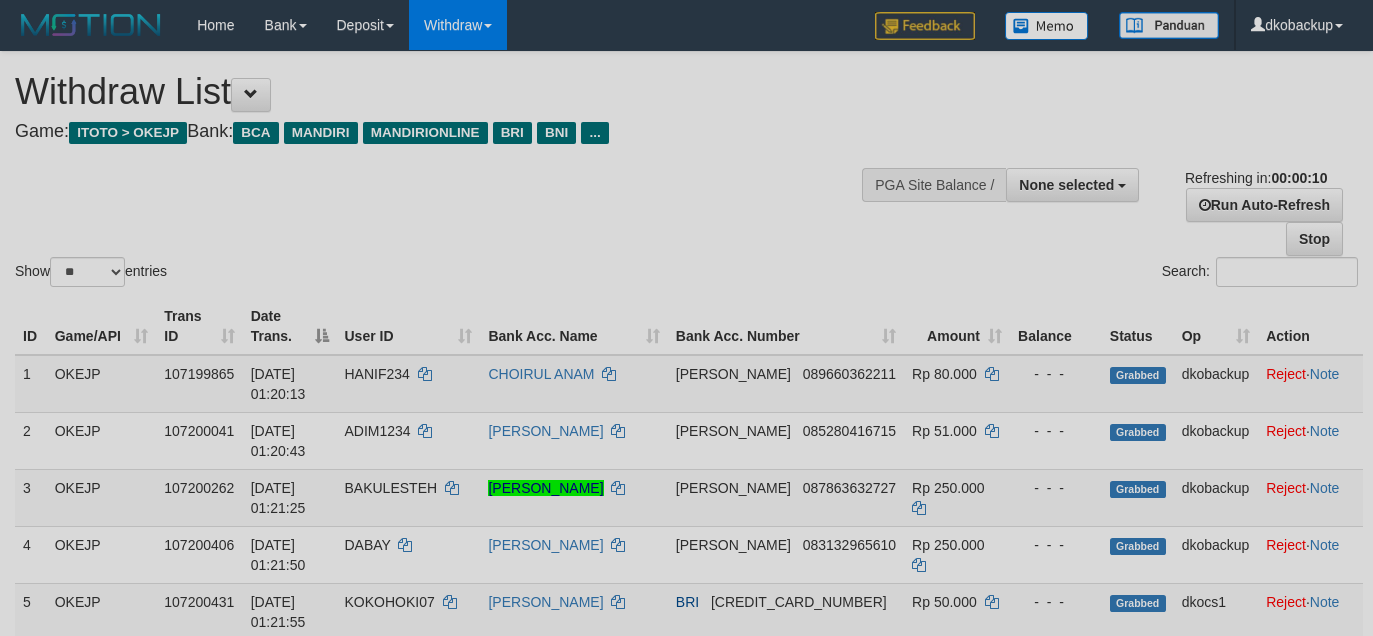 select 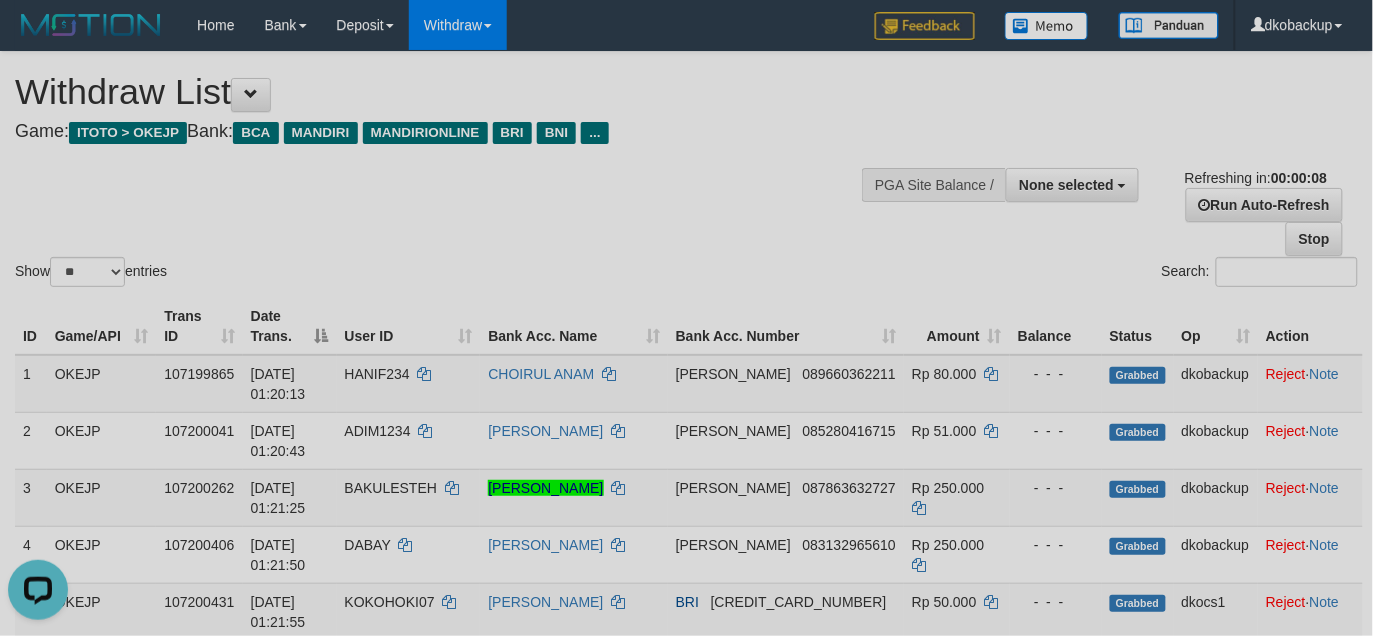 scroll, scrollTop: 0, scrollLeft: 0, axis: both 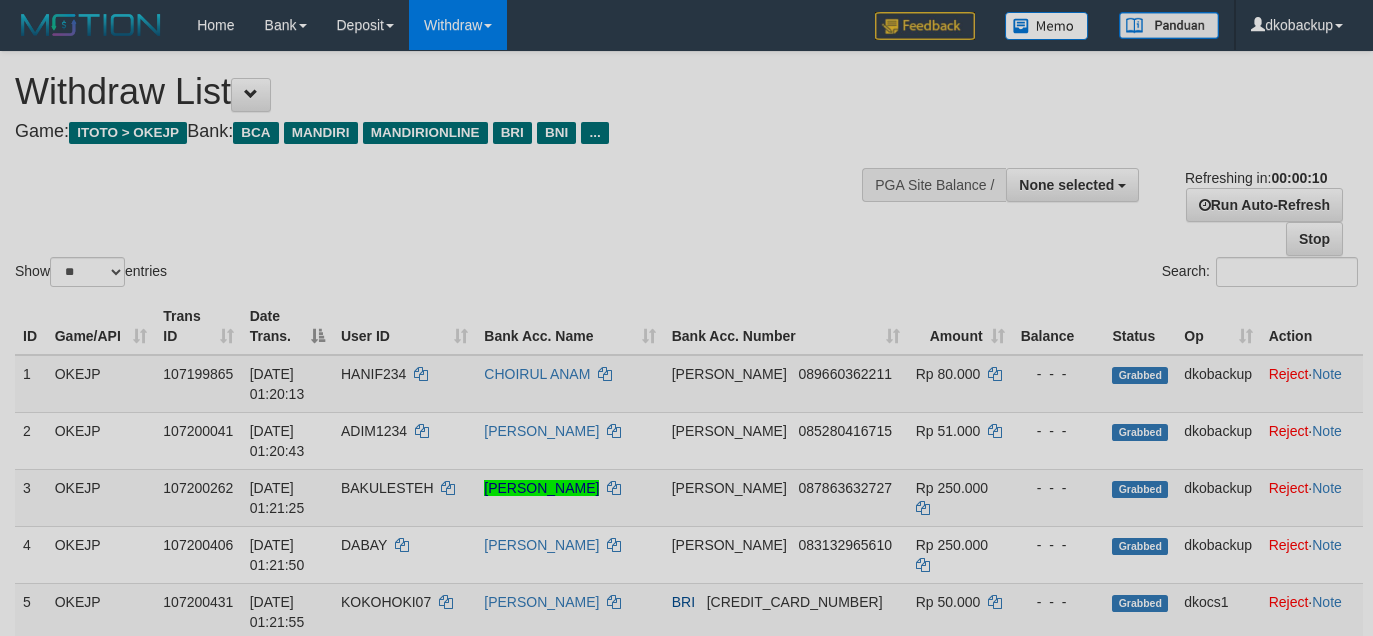 select 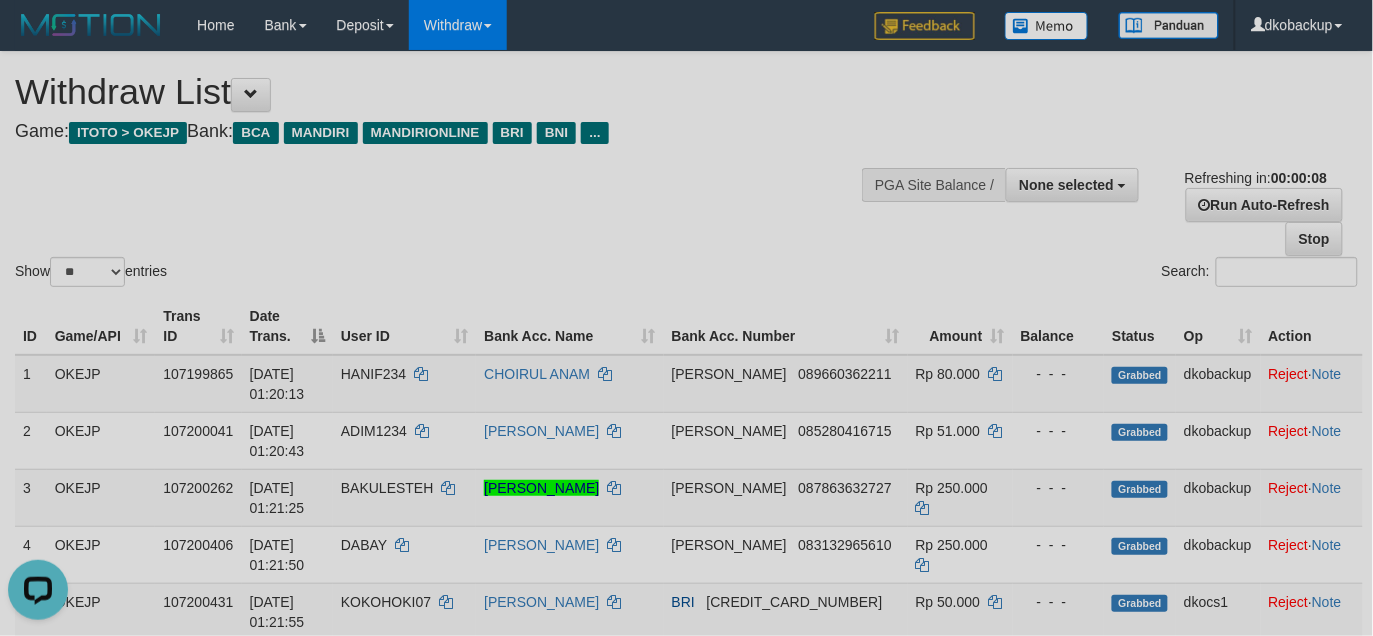 scroll, scrollTop: 0, scrollLeft: 0, axis: both 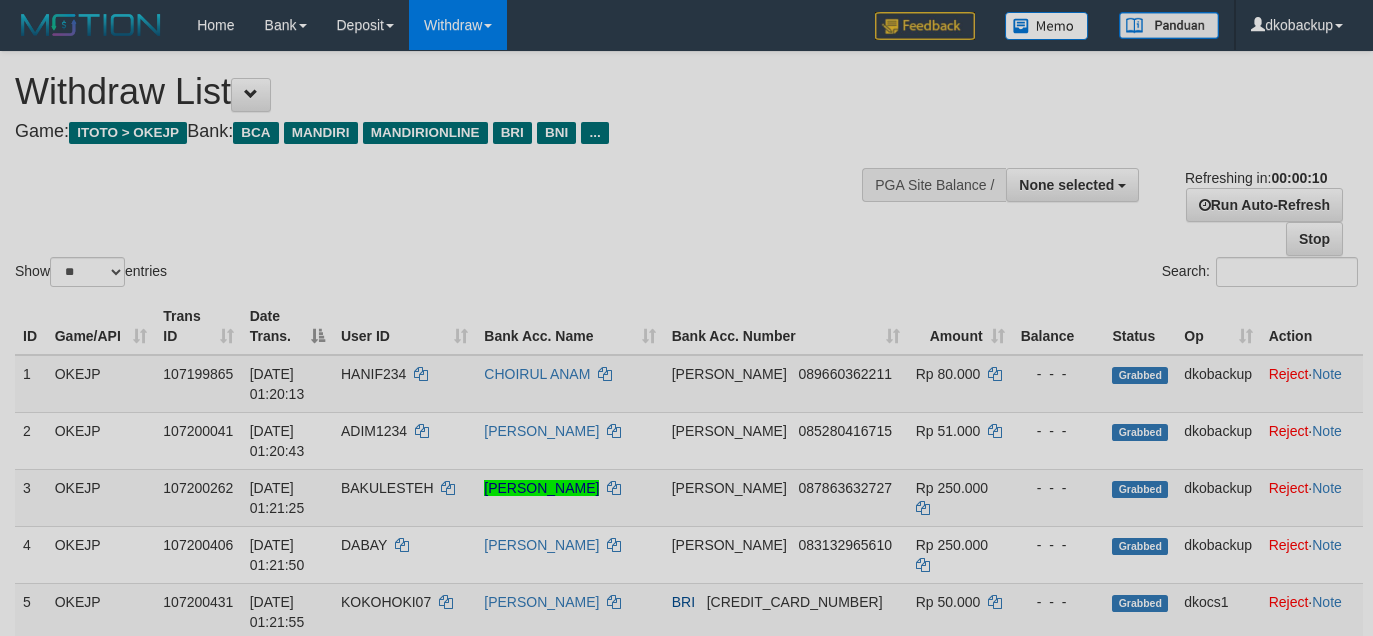 select 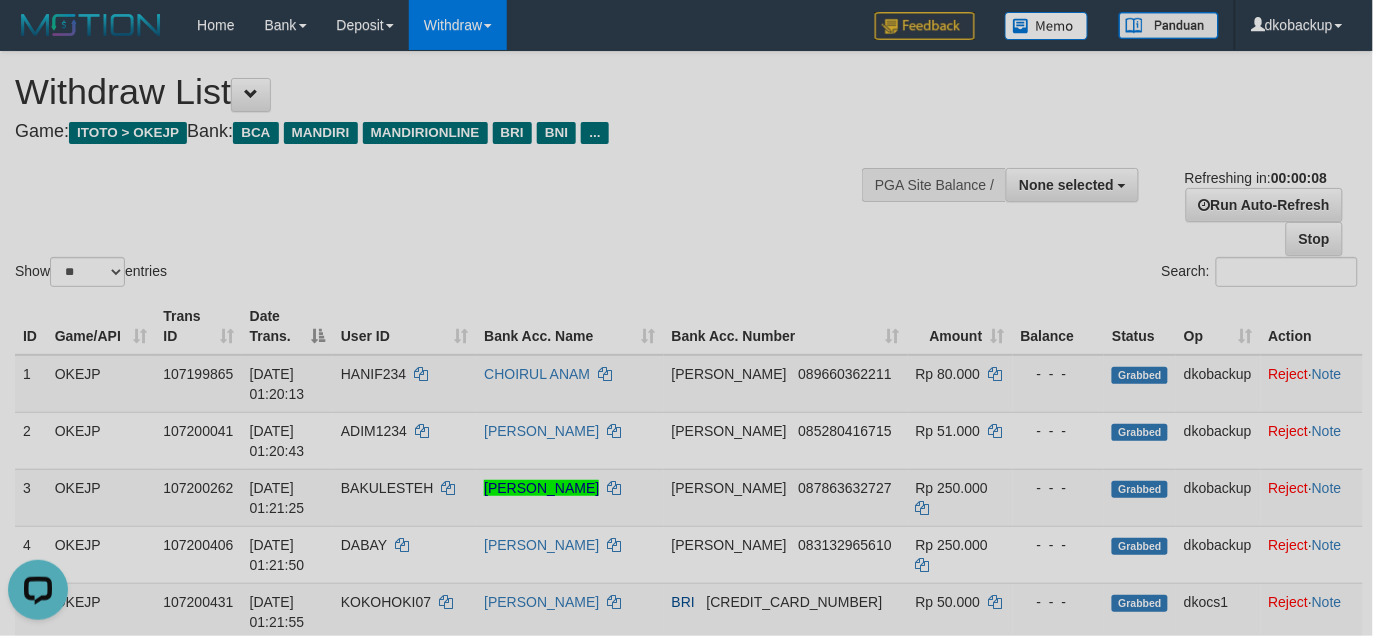 scroll, scrollTop: 0, scrollLeft: 0, axis: both 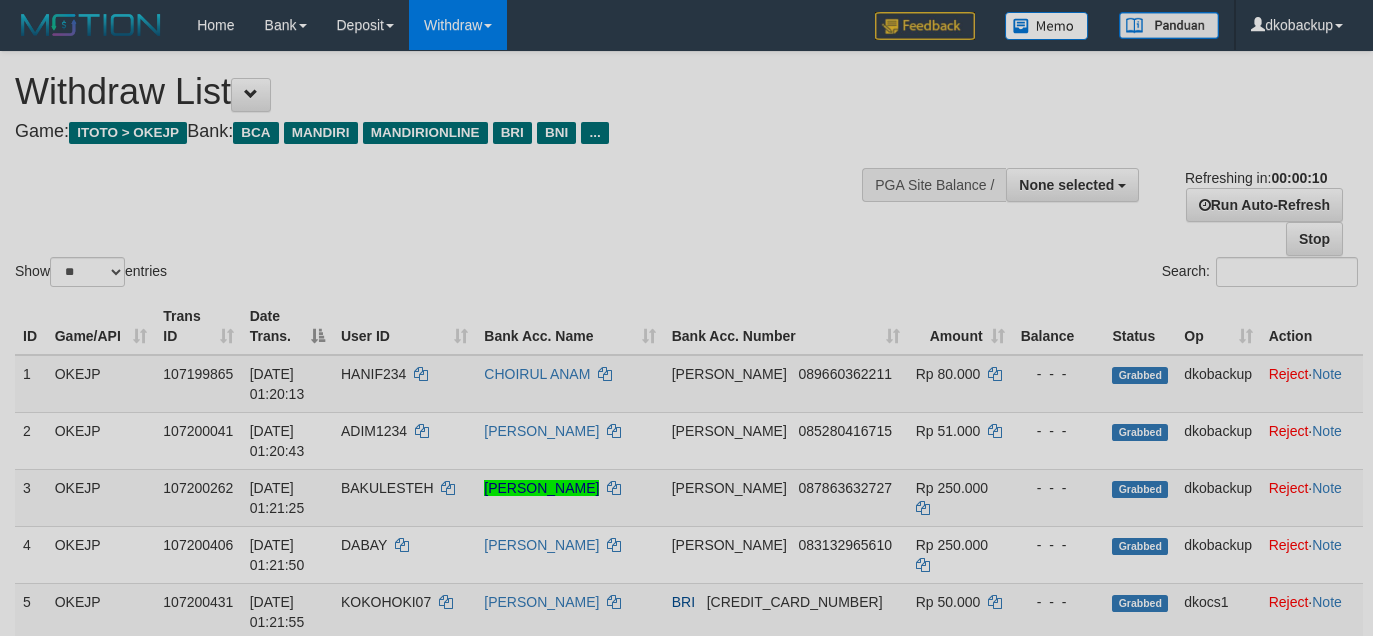 select 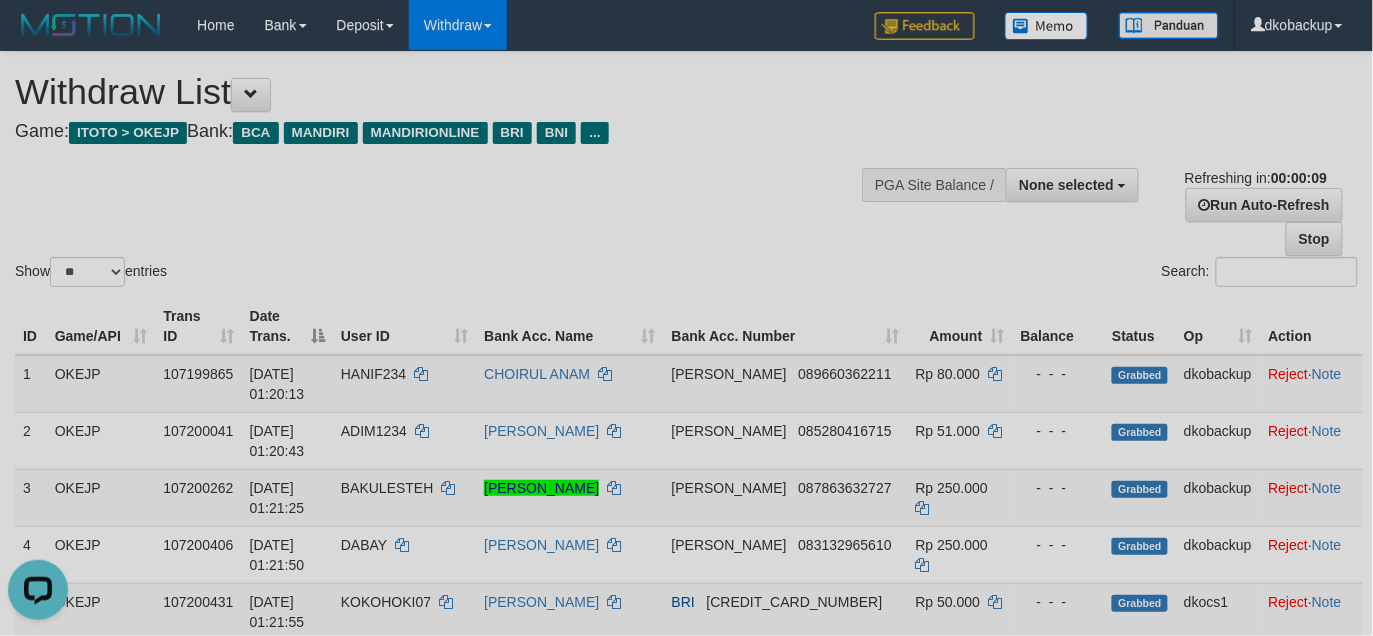 scroll, scrollTop: 0, scrollLeft: 0, axis: both 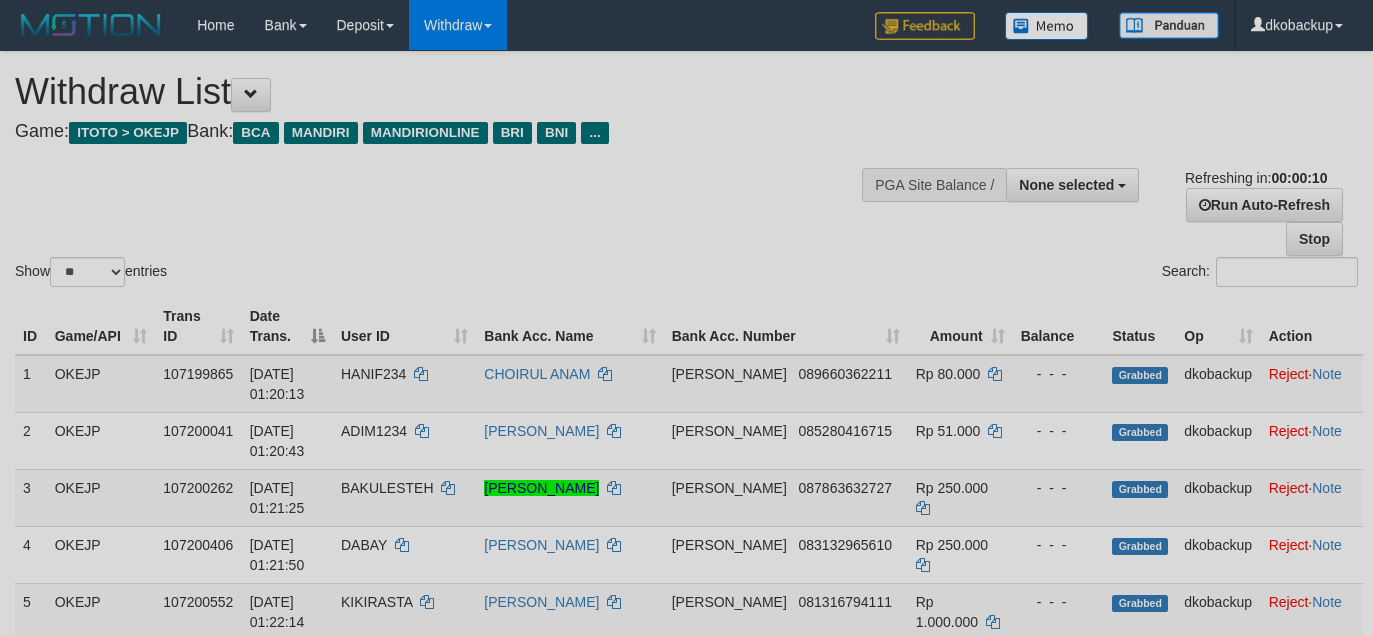 select 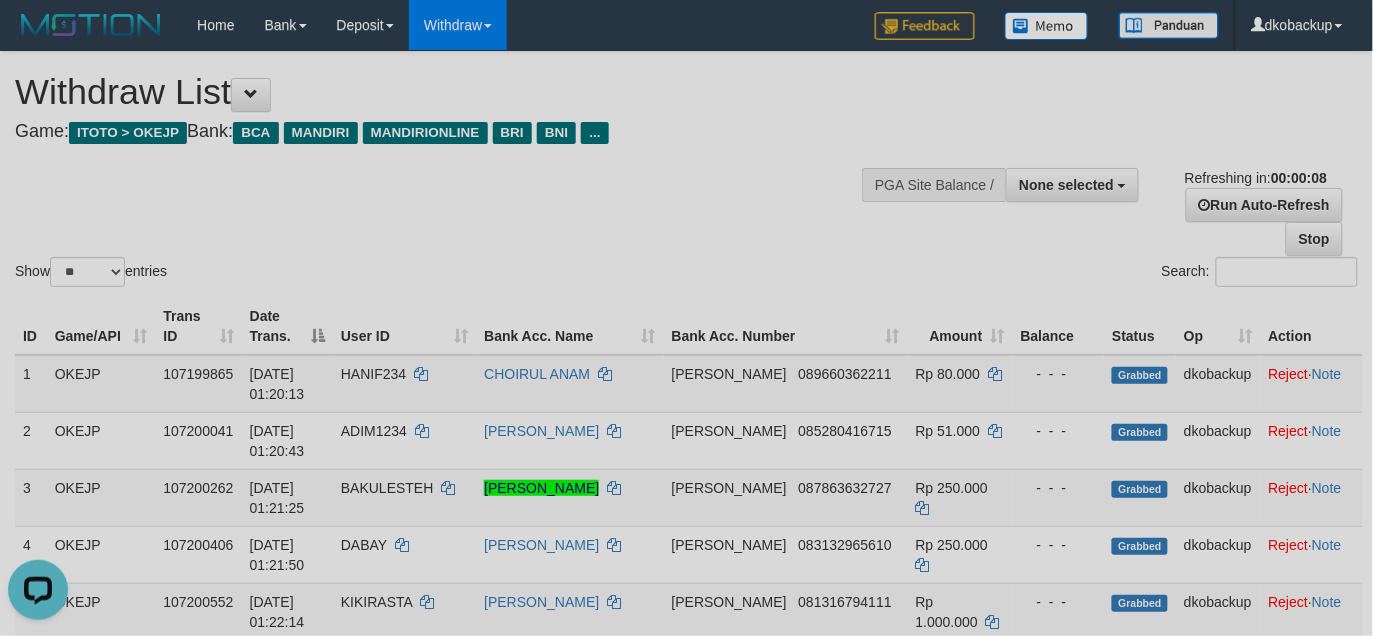 scroll, scrollTop: 0, scrollLeft: 0, axis: both 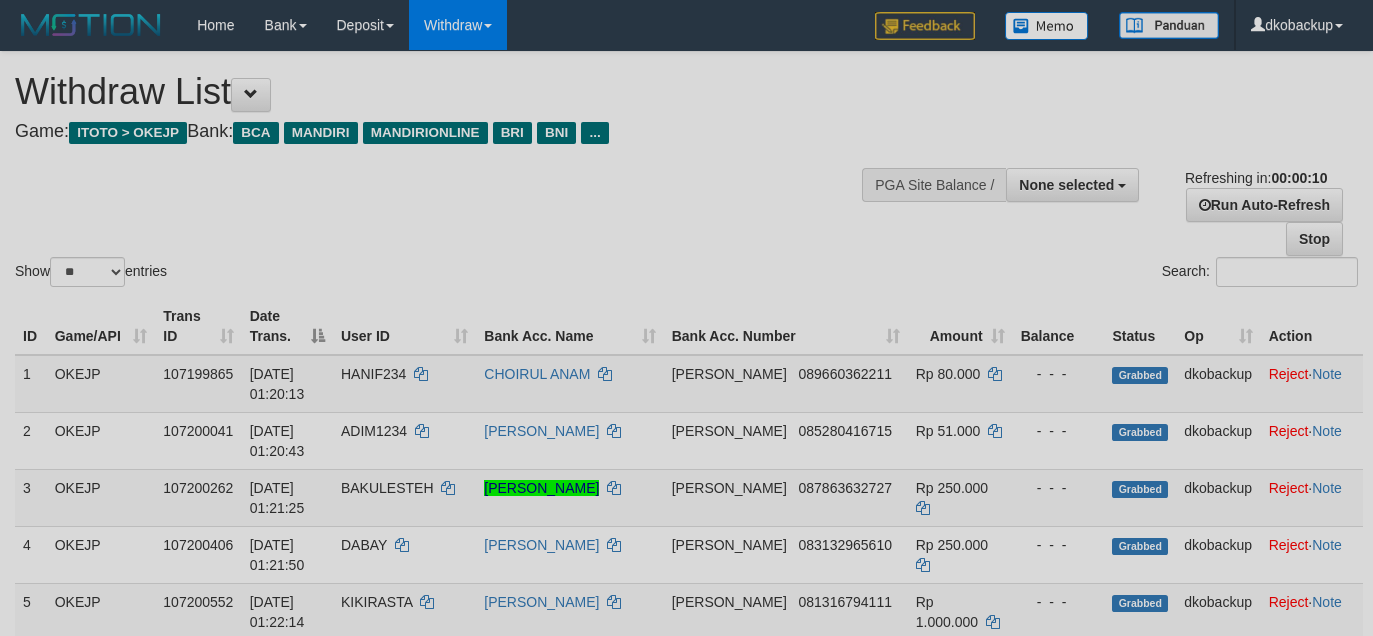 select 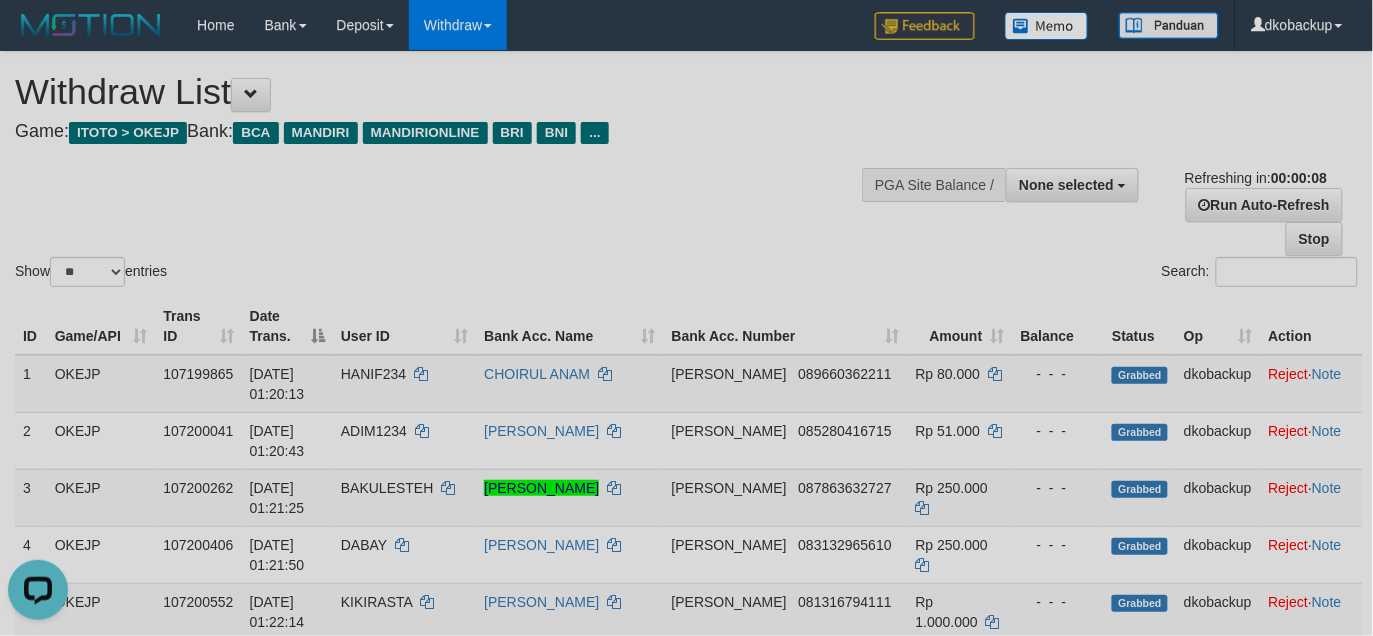 scroll, scrollTop: 0, scrollLeft: 0, axis: both 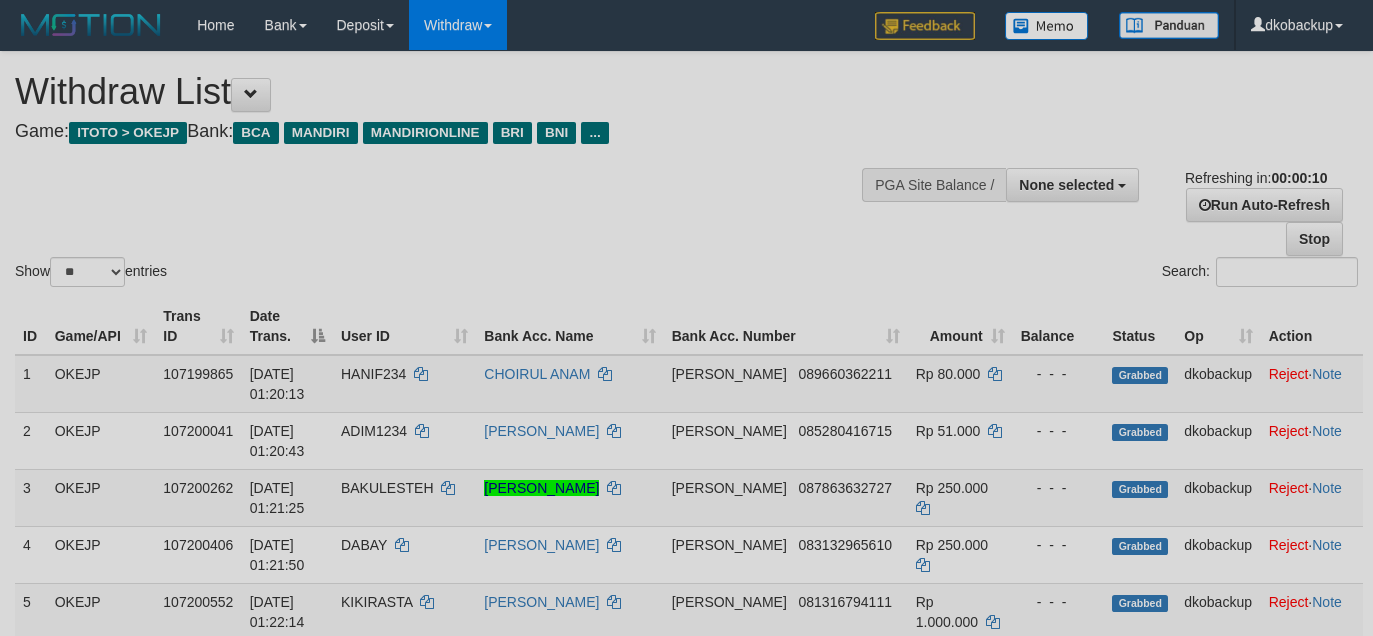 select 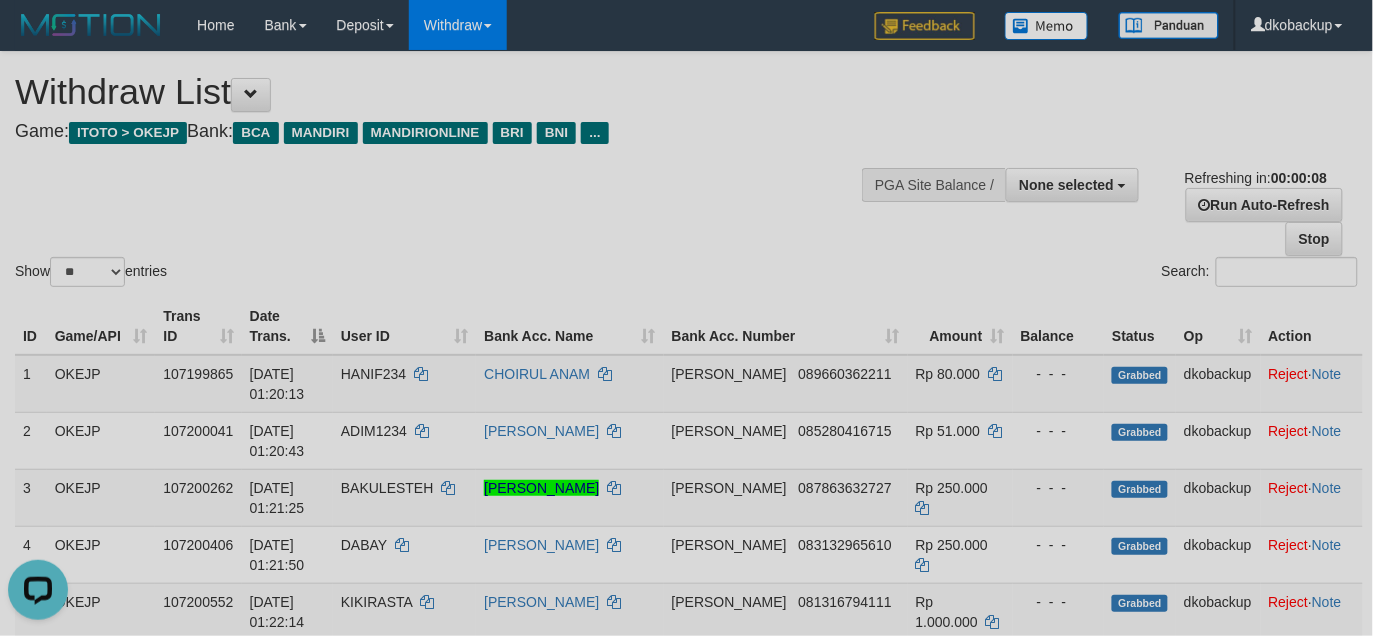 scroll, scrollTop: 0, scrollLeft: 0, axis: both 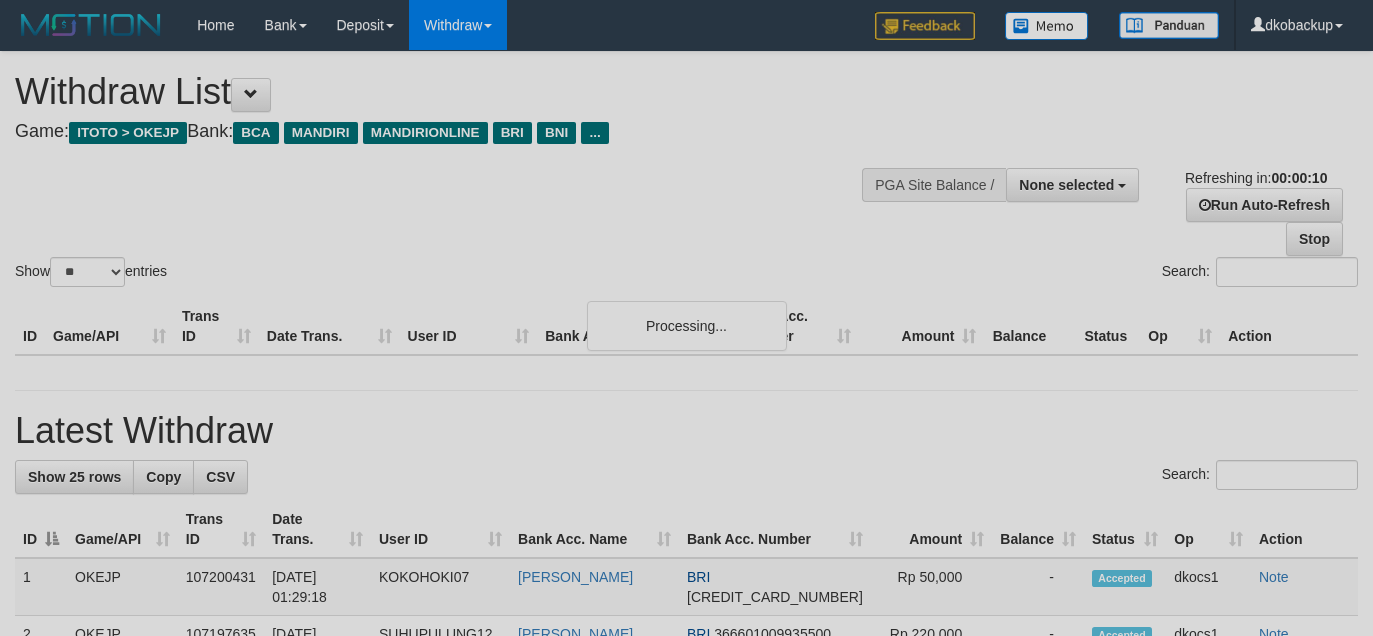 select 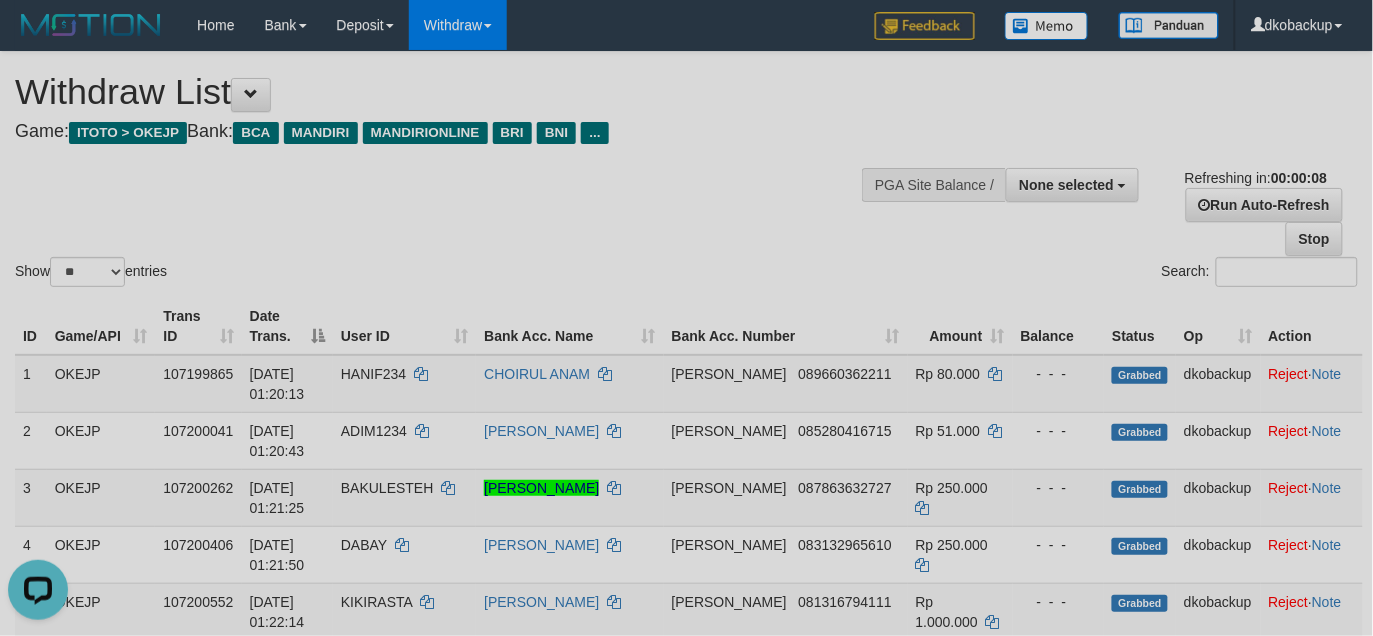 scroll, scrollTop: 0, scrollLeft: 0, axis: both 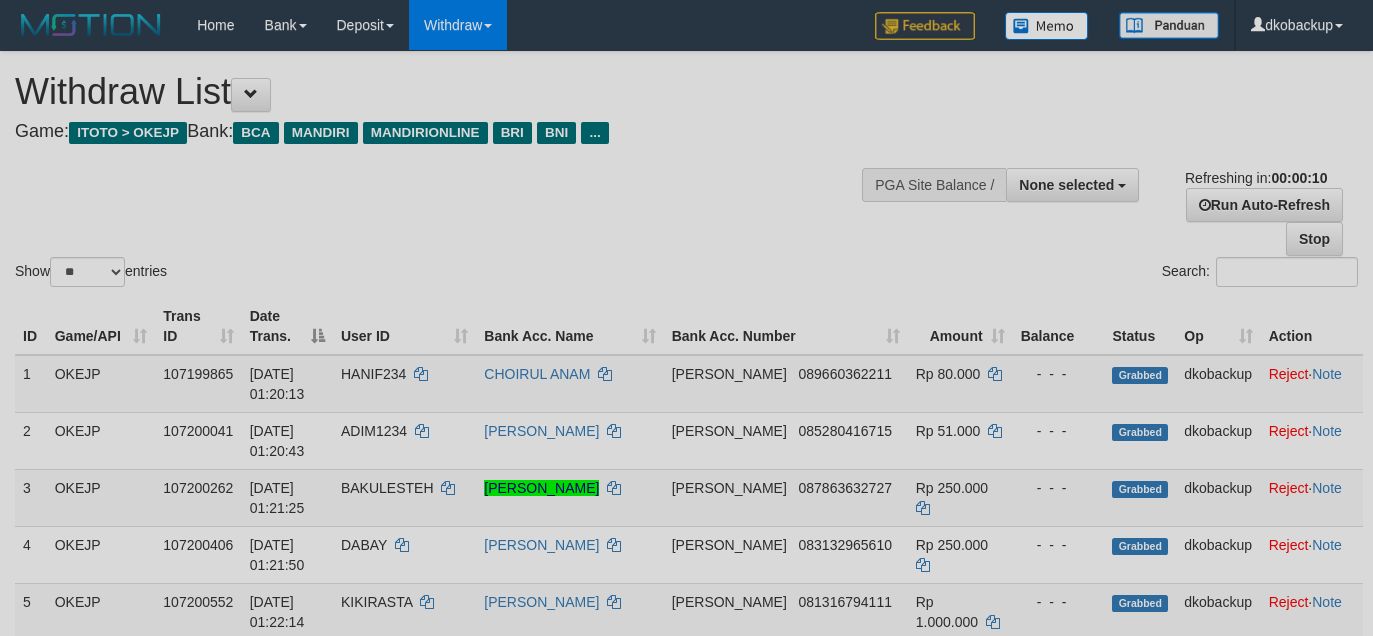 select 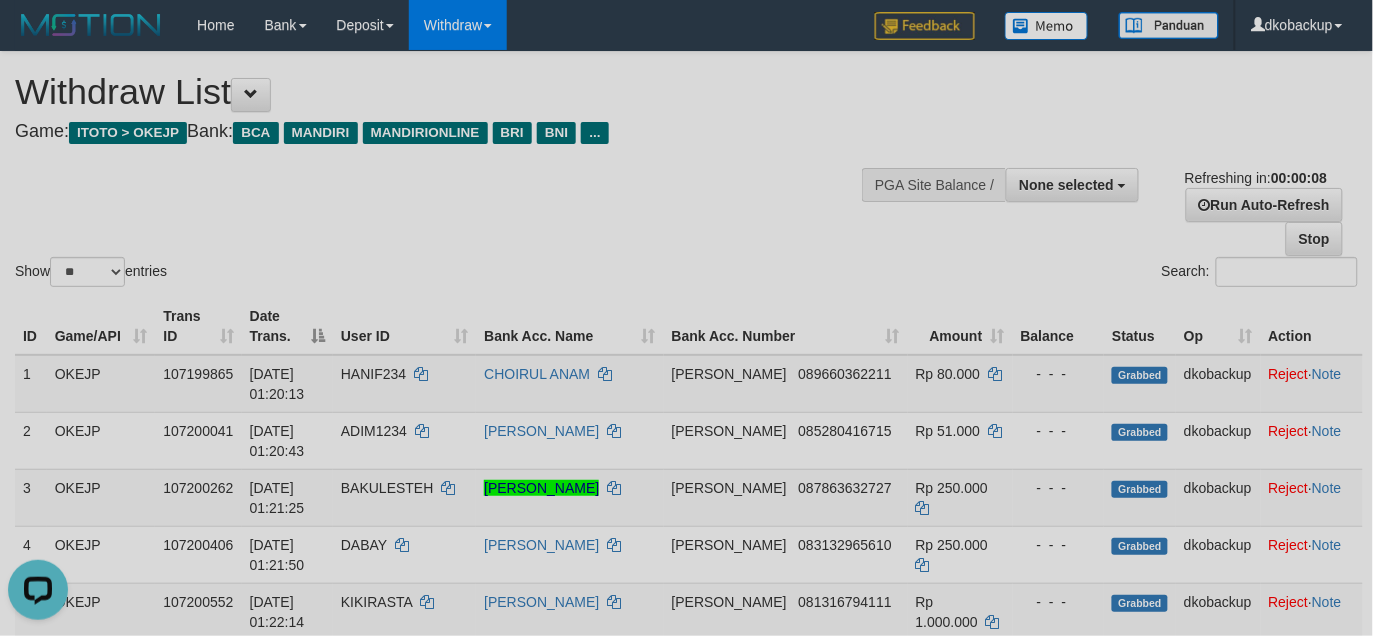 scroll, scrollTop: 0, scrollLeft: 0, axis: both 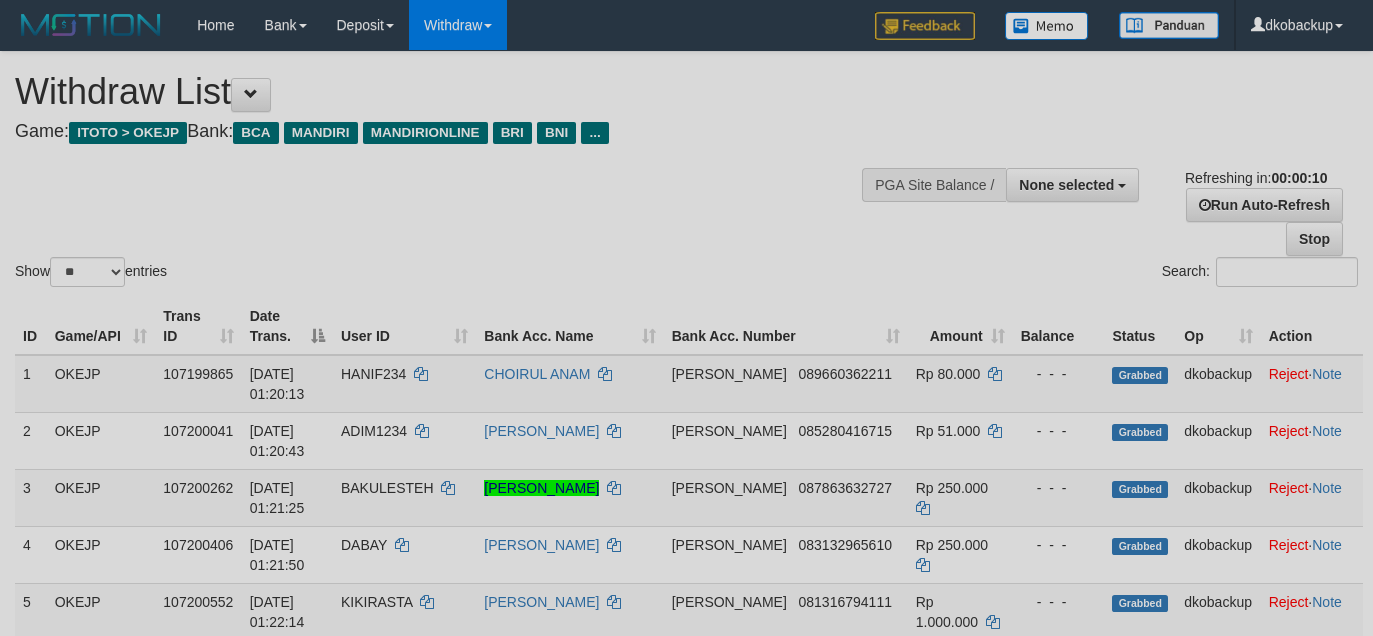 select 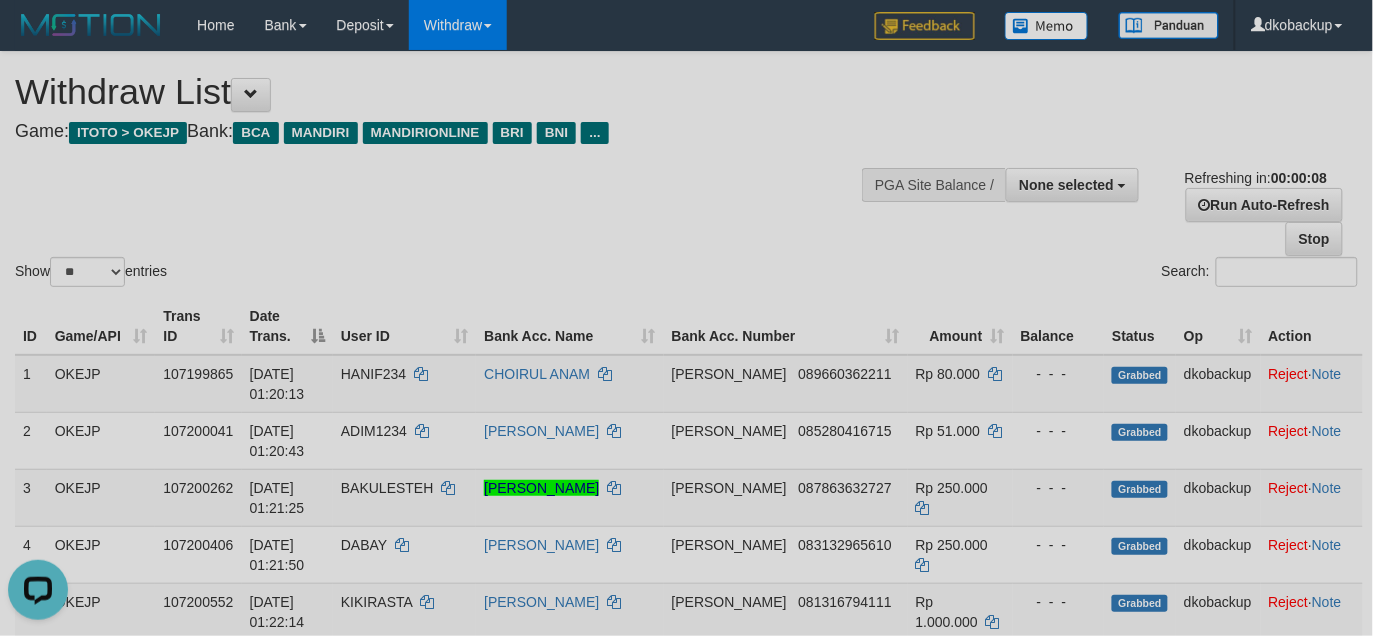 scroll, scrollTop: 0, scrollLeft: 0, axis: both 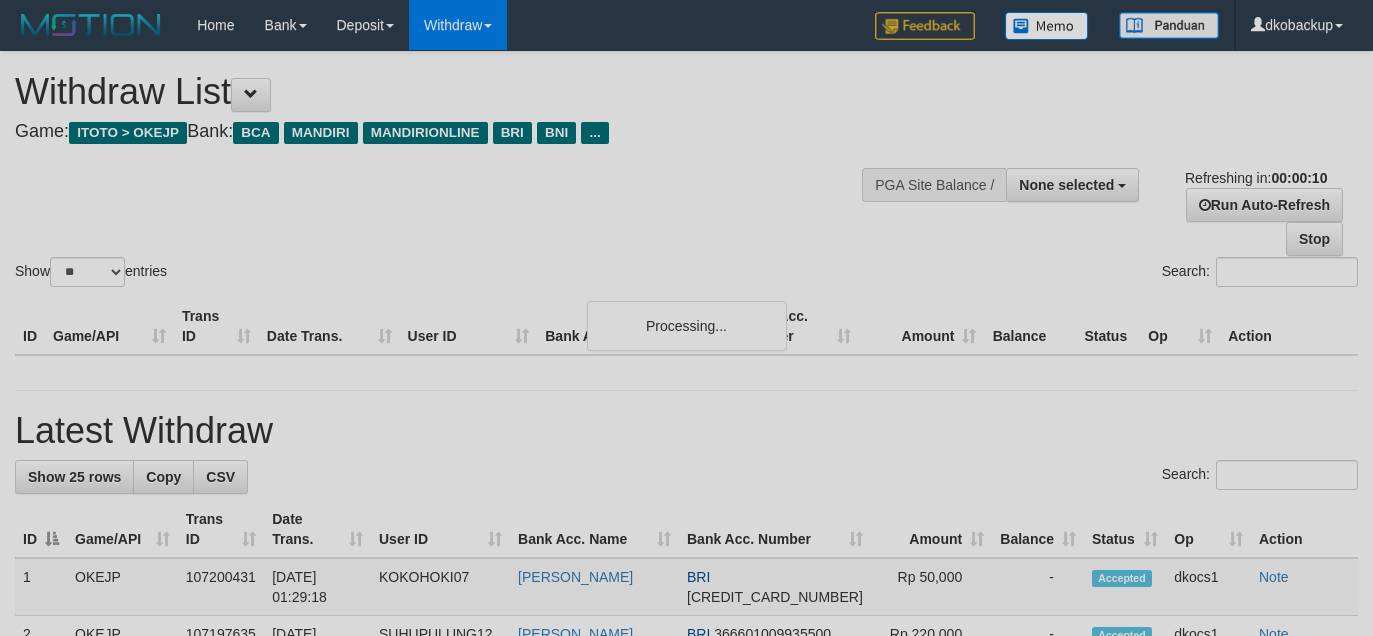 select 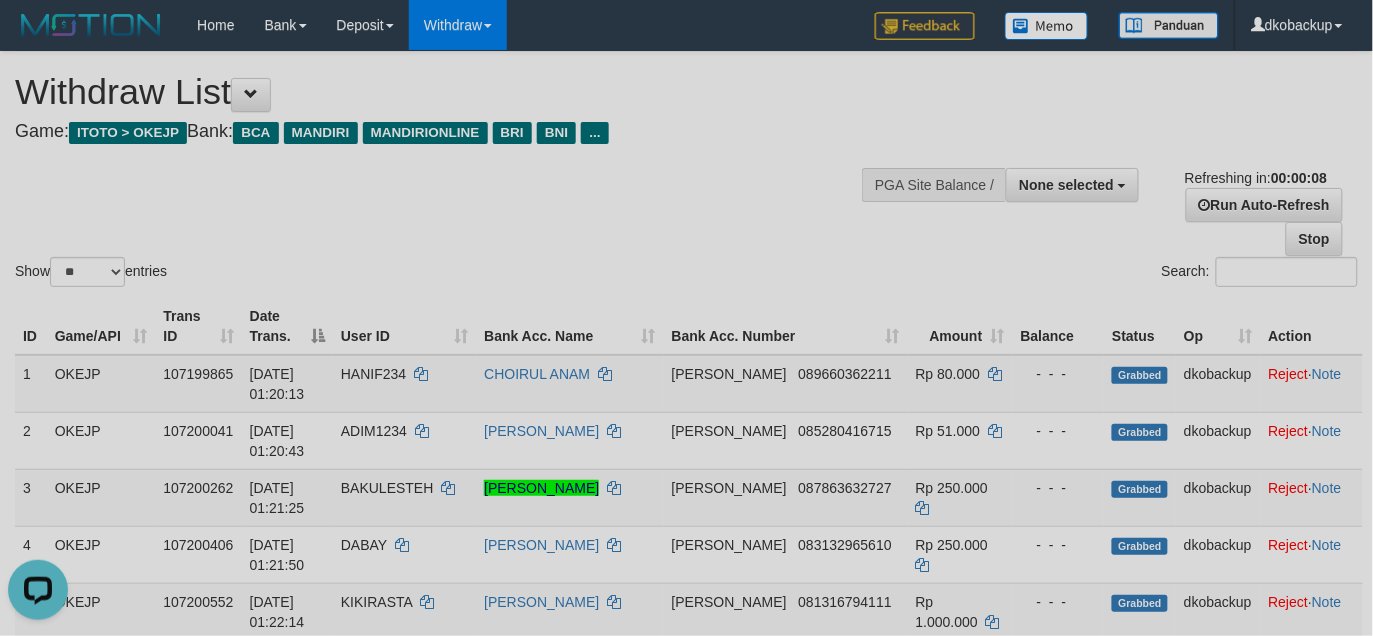 scroll, scrollTop: 0, scrollLeft: 0, axis: both 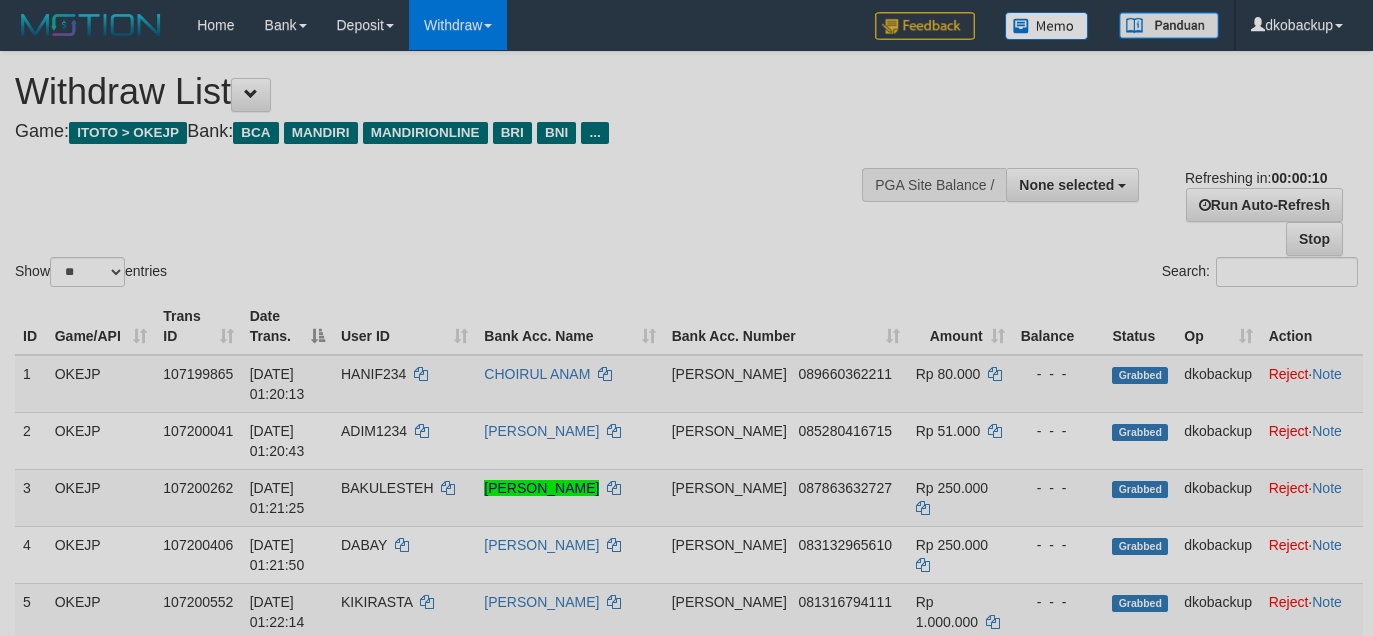 select 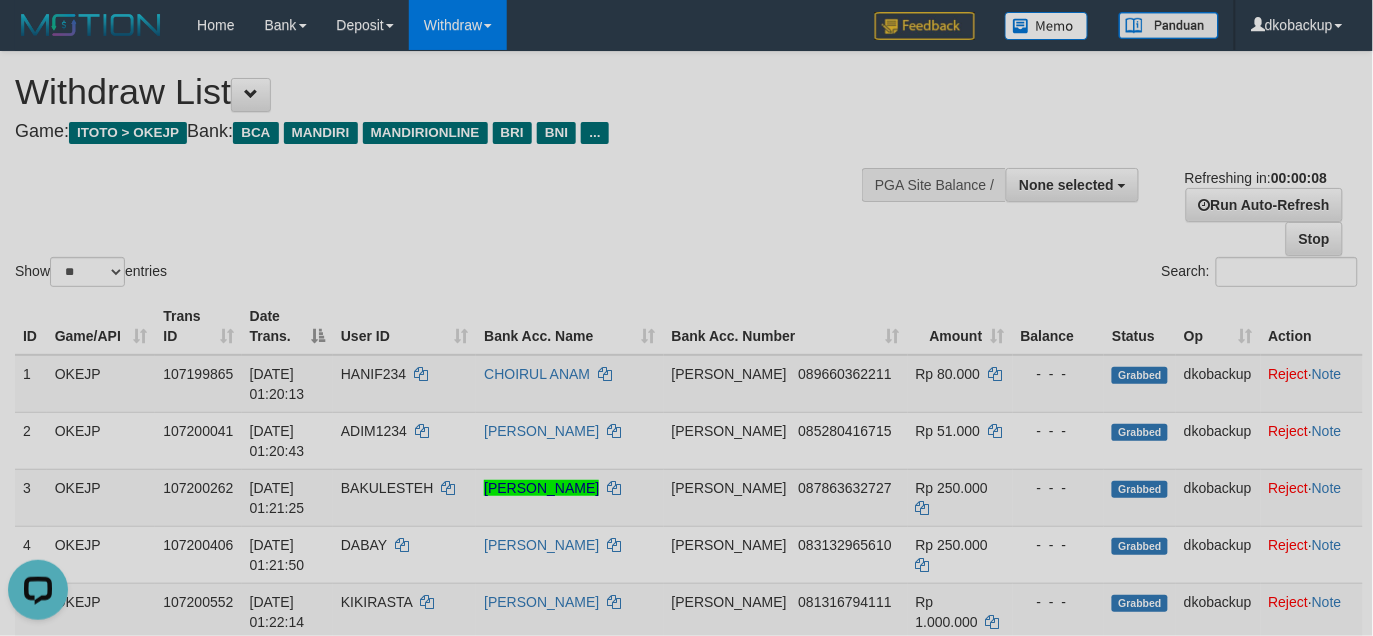 scroll, scrollTop: 0, scrollLeft: 0, axis: both 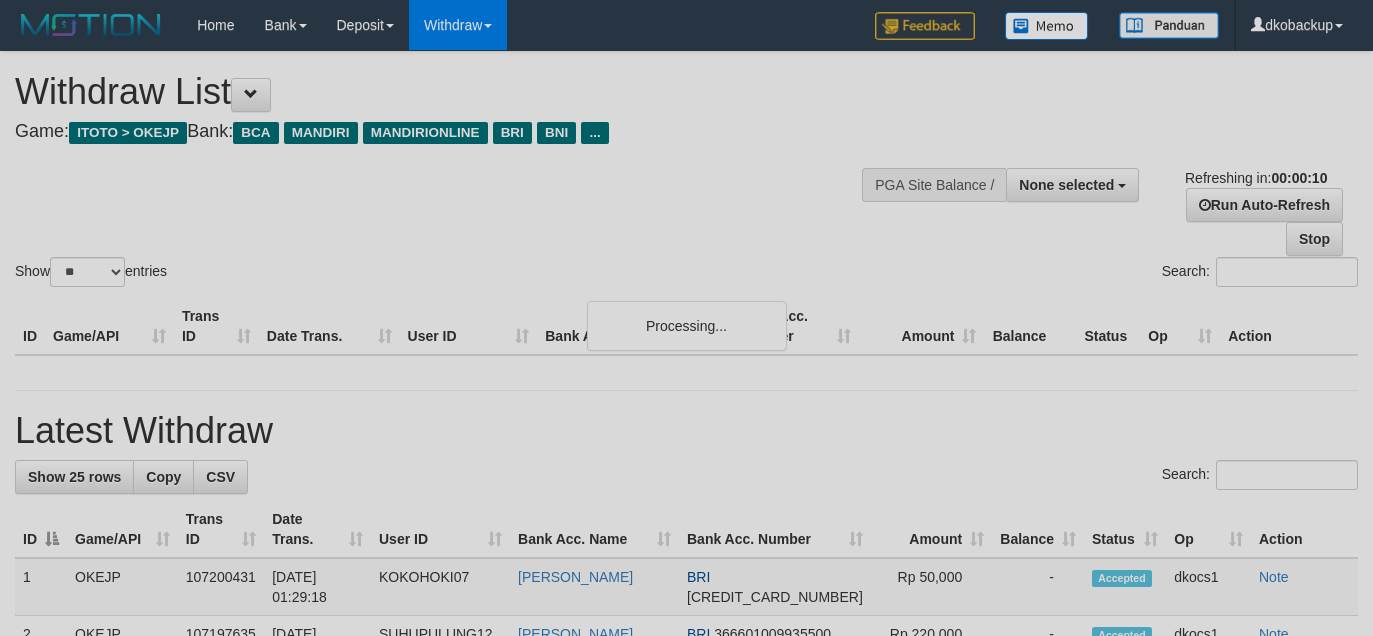 select 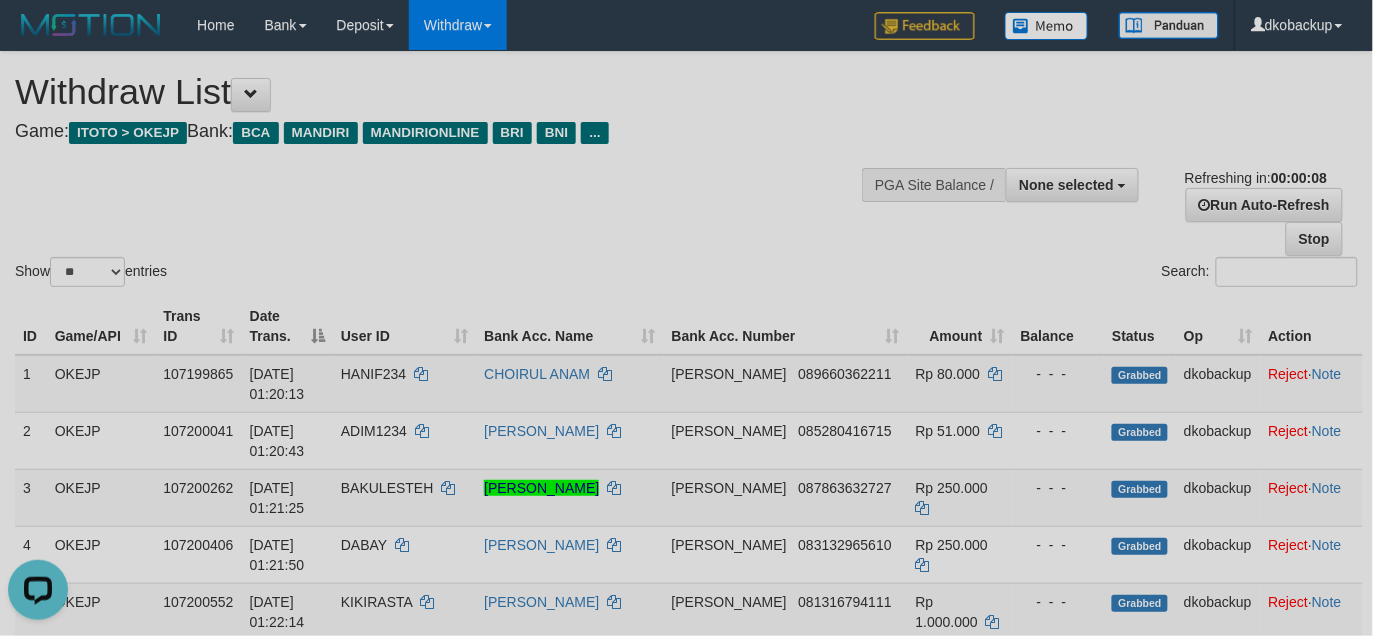 scroll, scrollTop: 0, scrollLeft: 0, axis: both 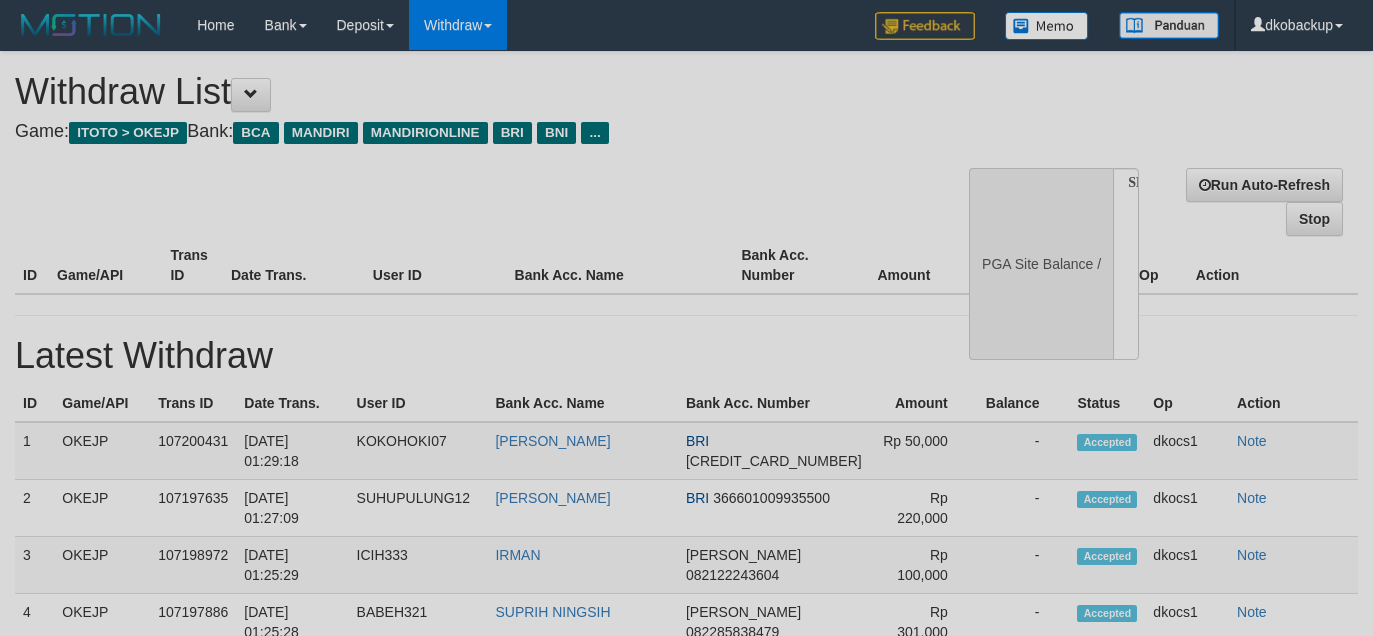 select 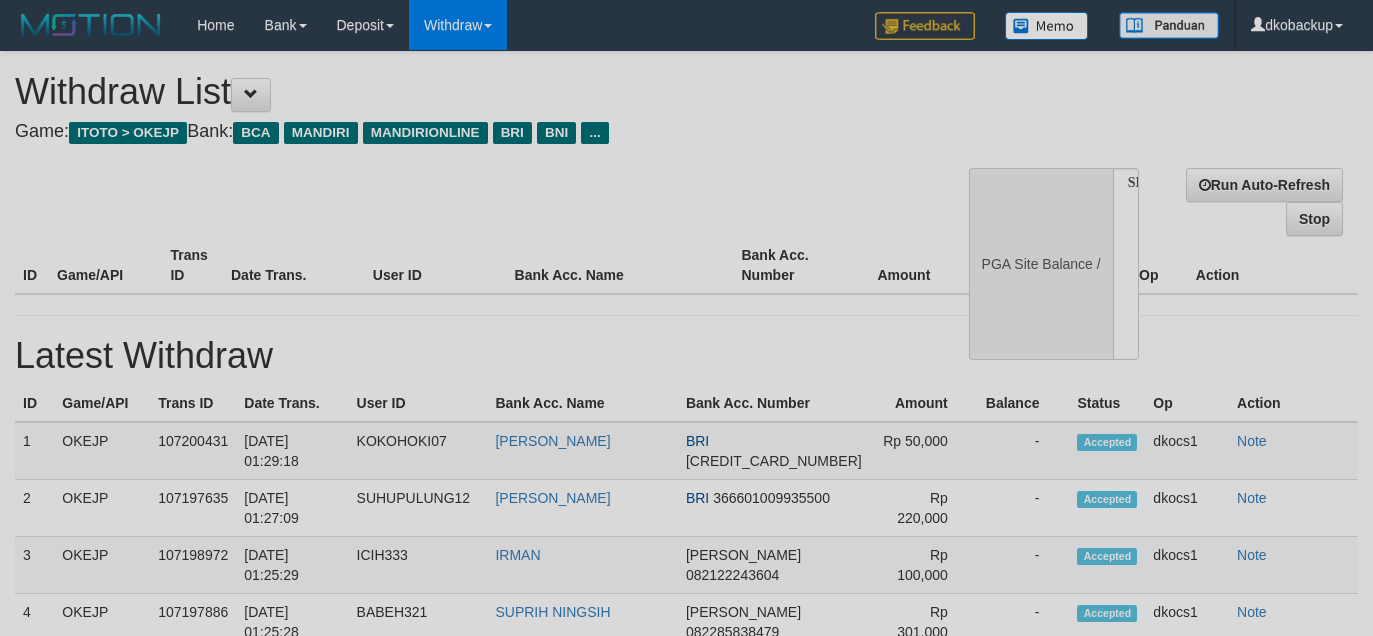 scroll, scrollTop: 0, scrollLeft: 0, axis: both 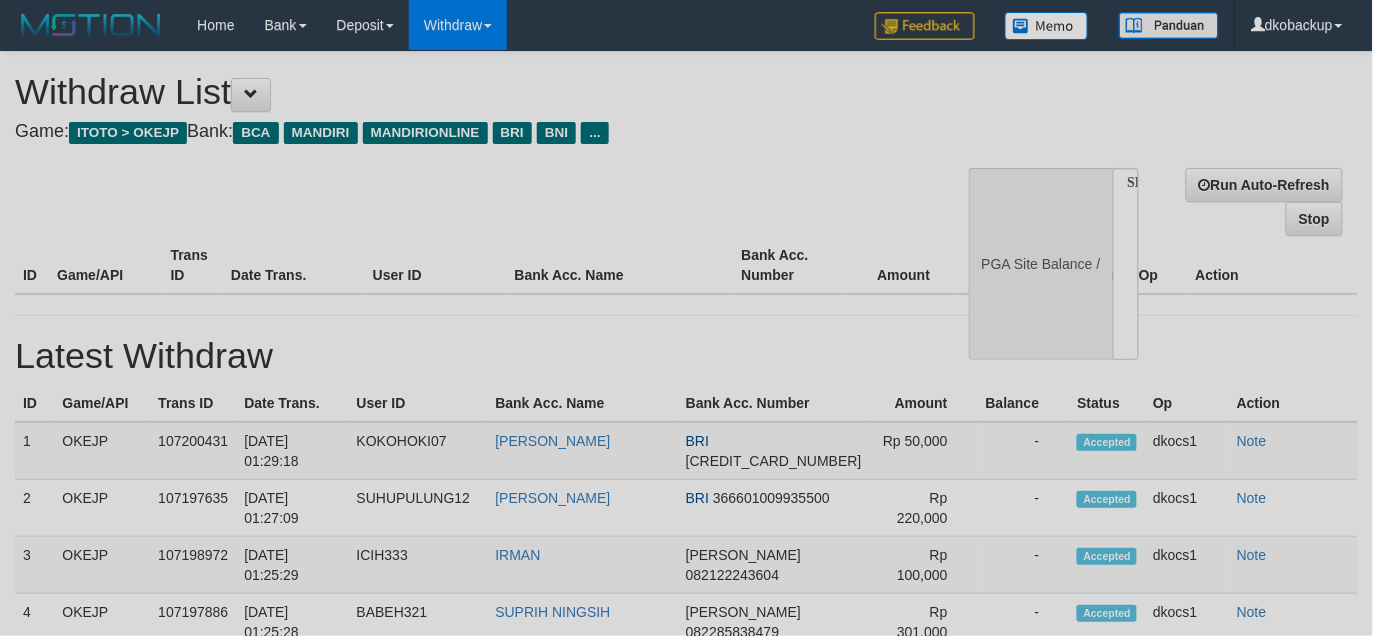 select on "**" 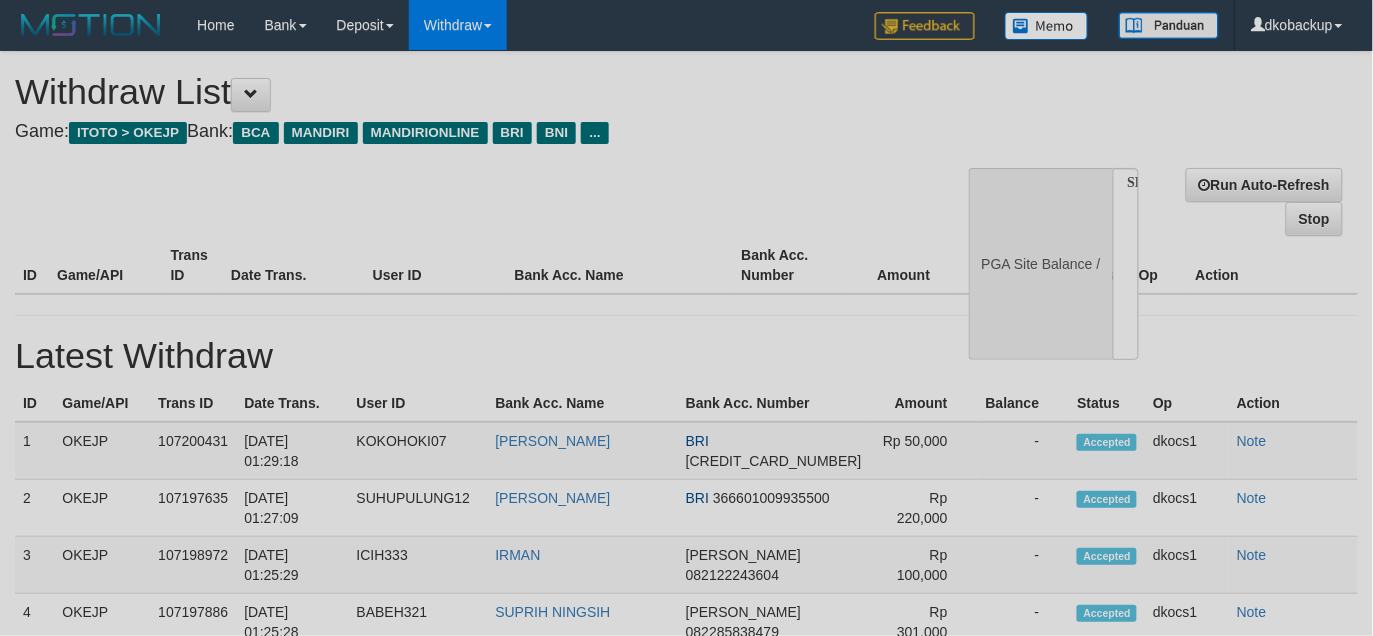 select 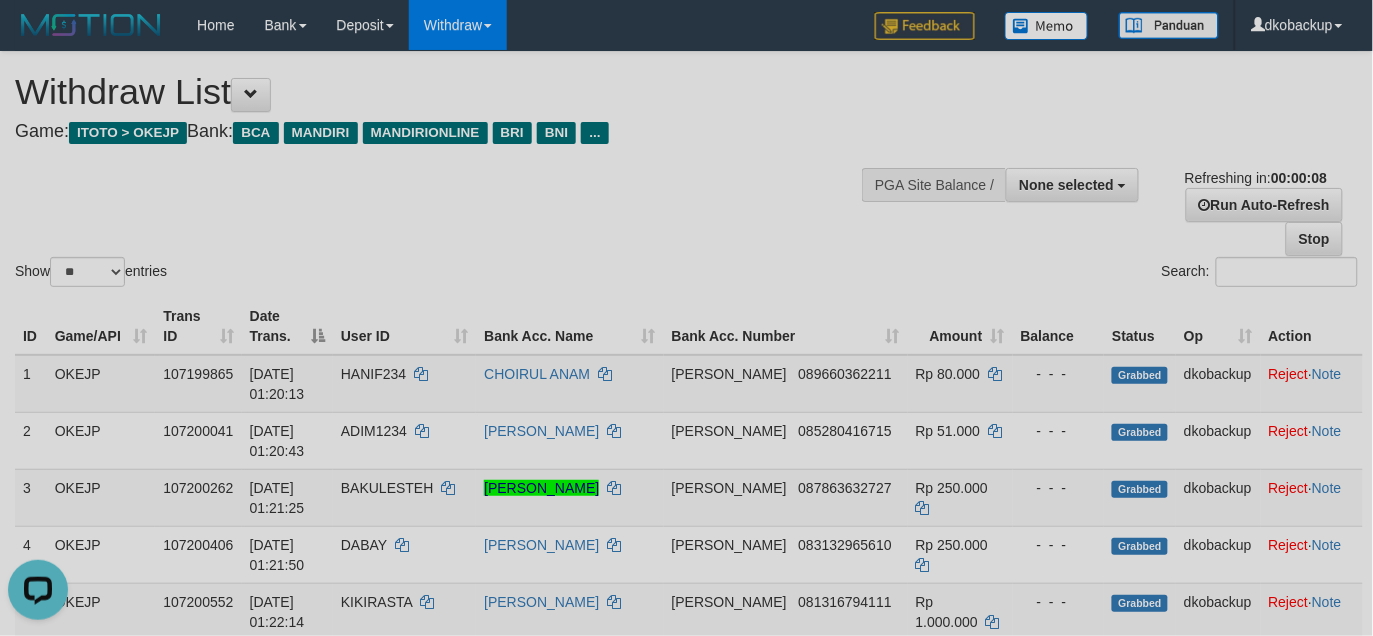 scroll, scrollTop: 0, scrollLeft: 0, axis: both 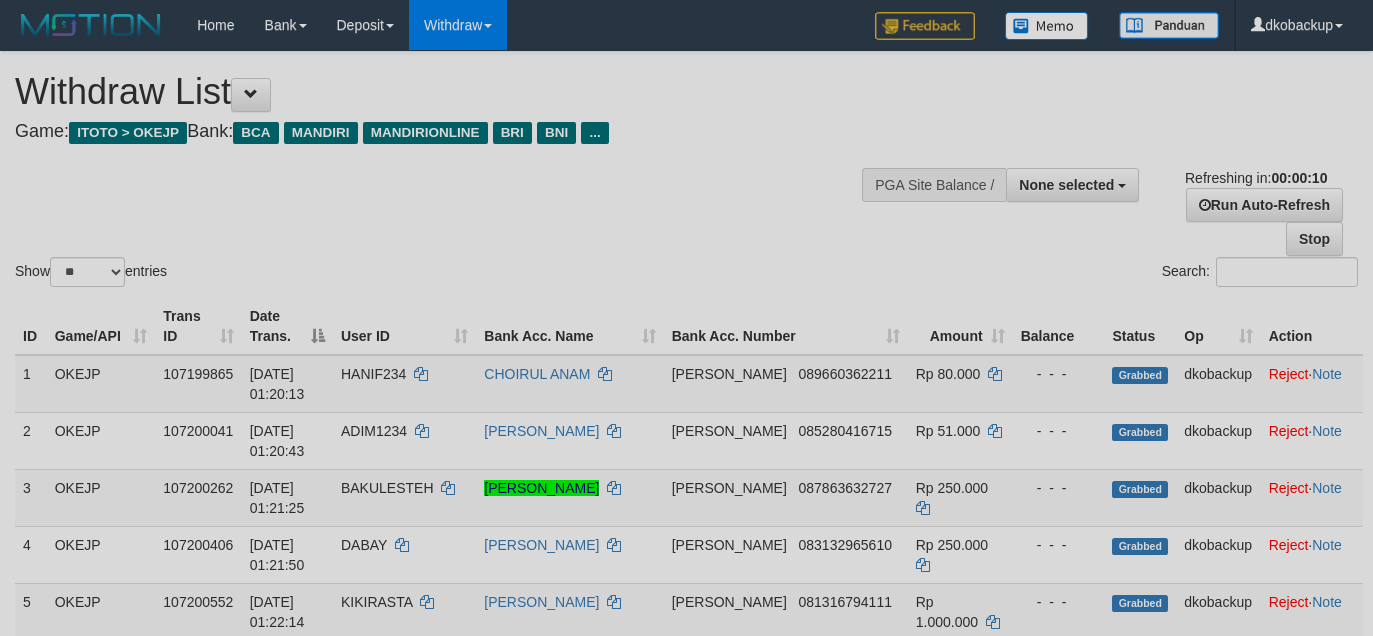 select 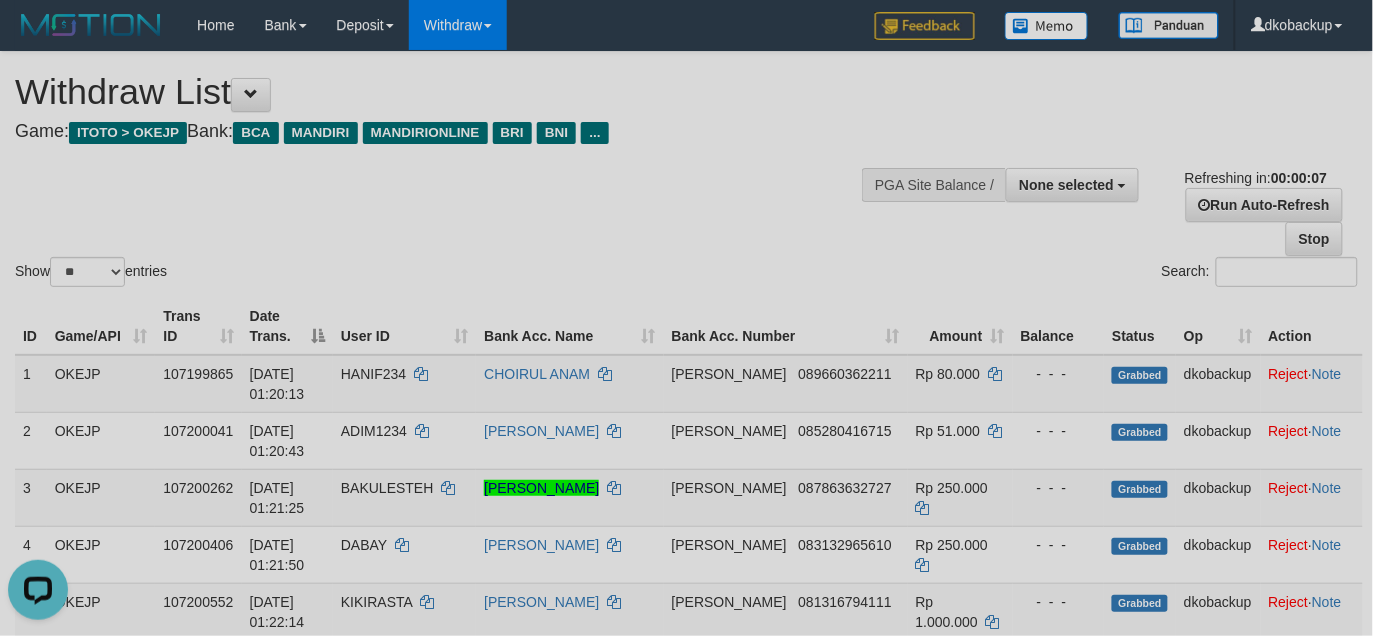 scroll, scrollTop: 0, scrollLeft: 0, axis: both 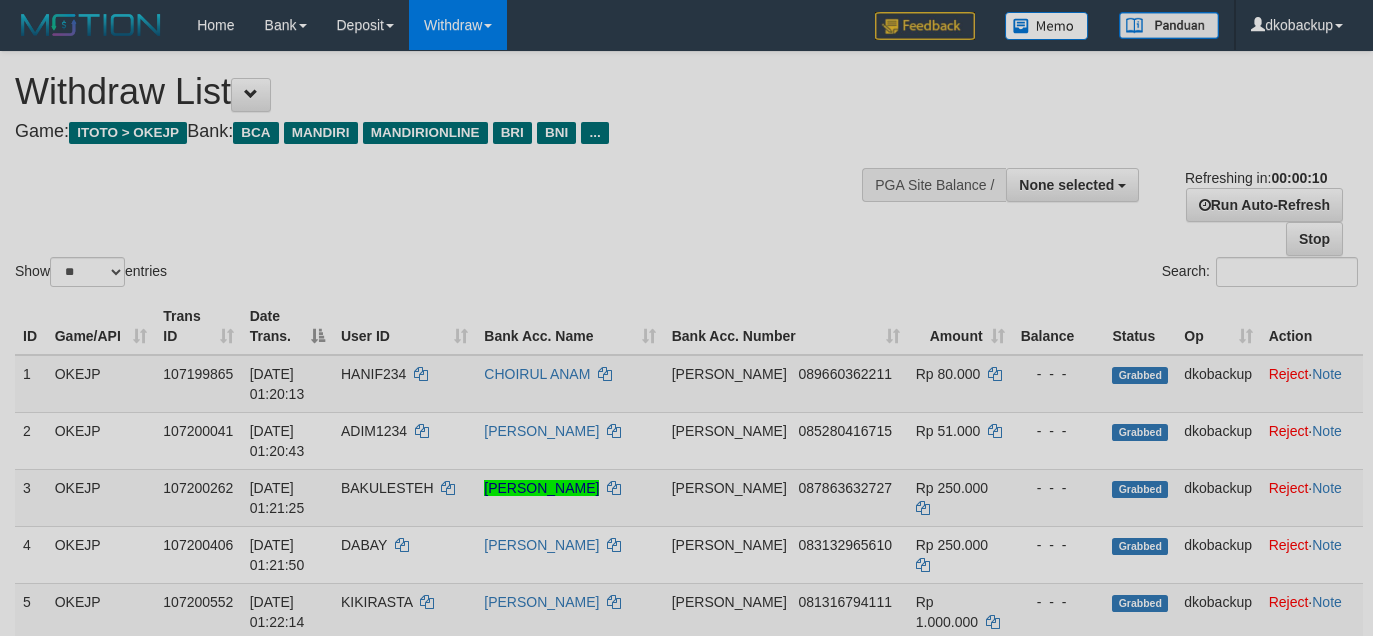 select 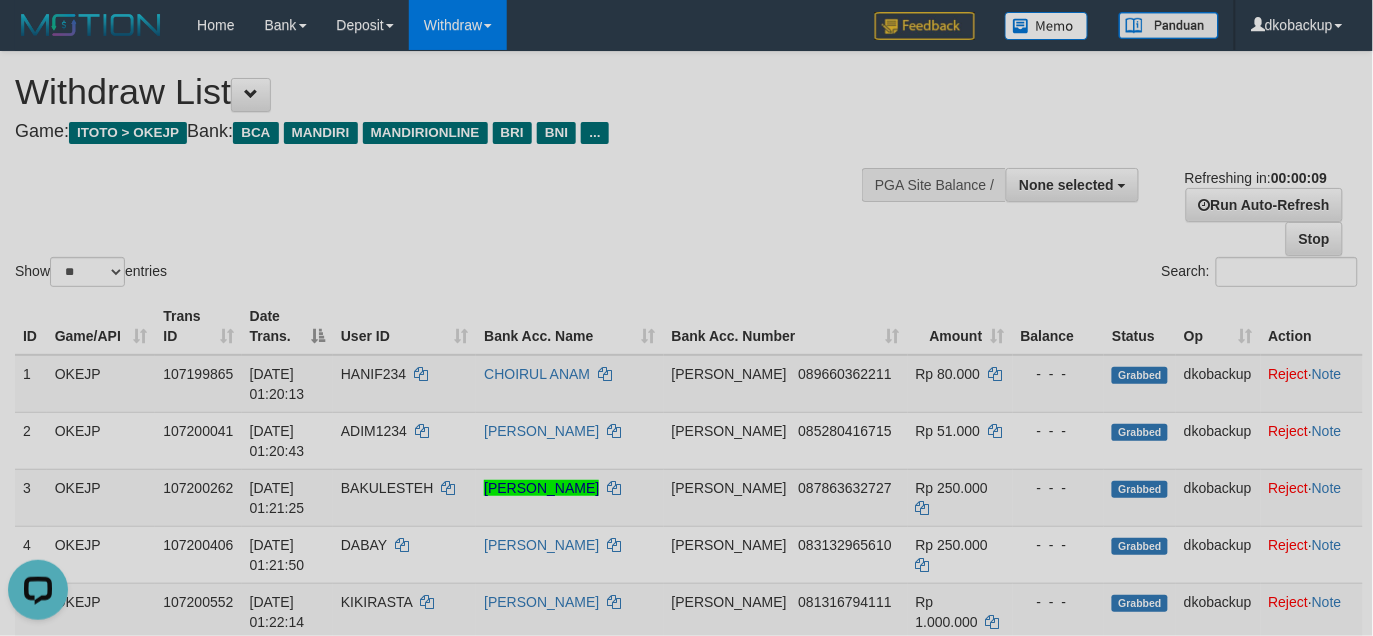 scroll, scrollTop: 0, scrollLeft: 0, axis: both 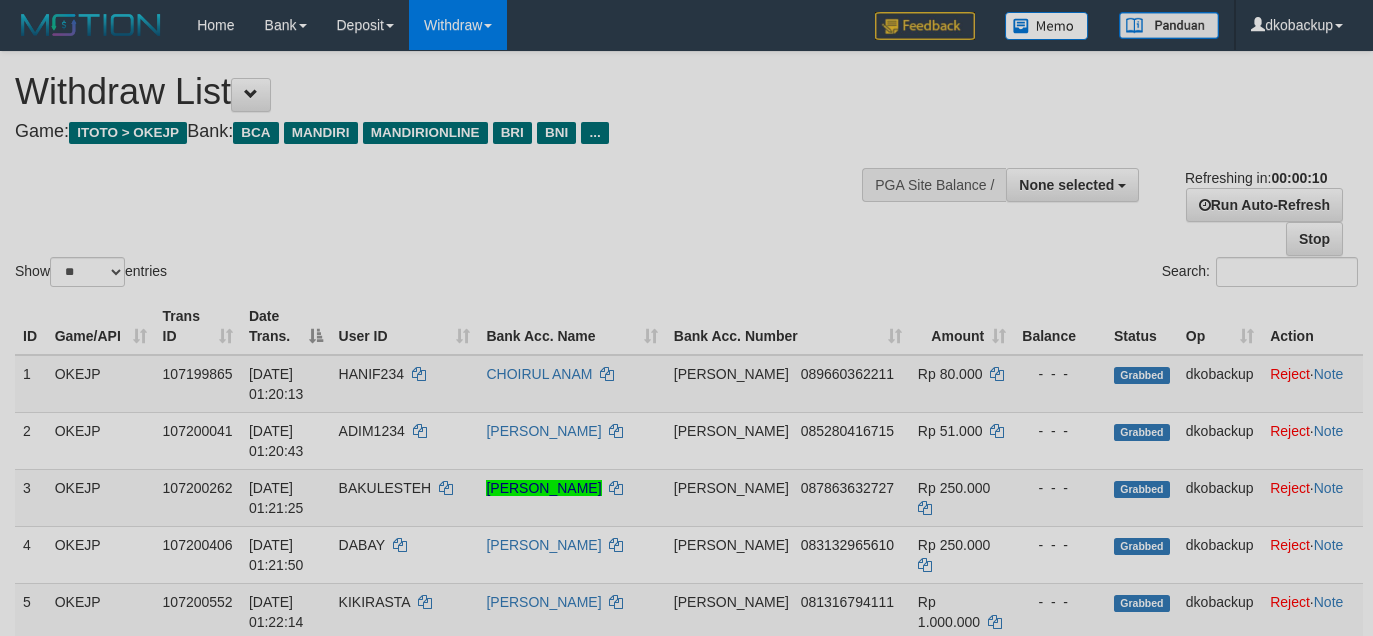 select 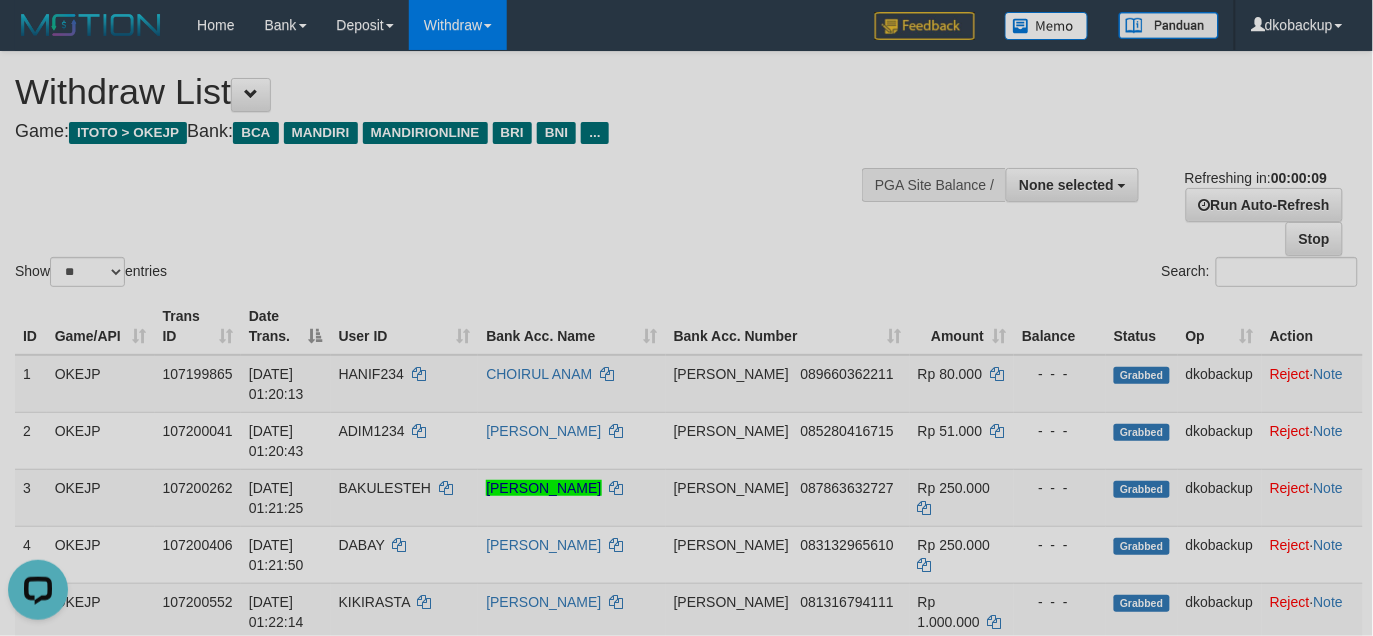 scroll, scrollTop: 0, scrollLeft: 0, axis: both 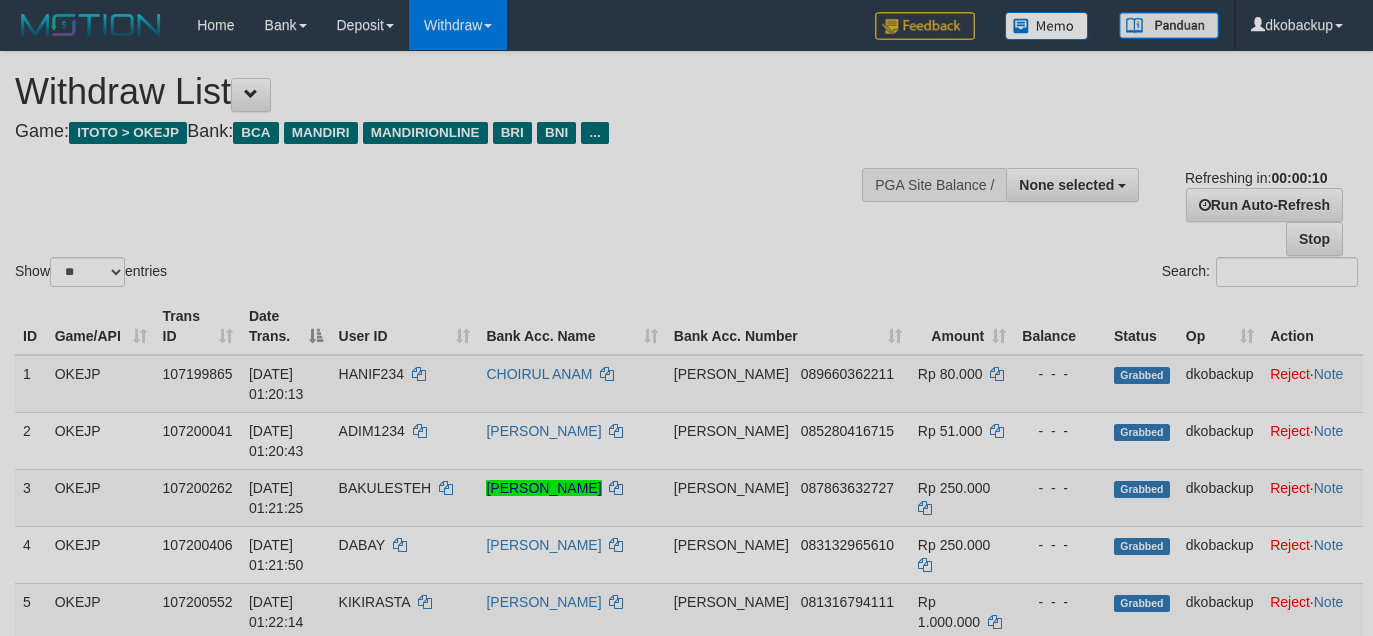 select 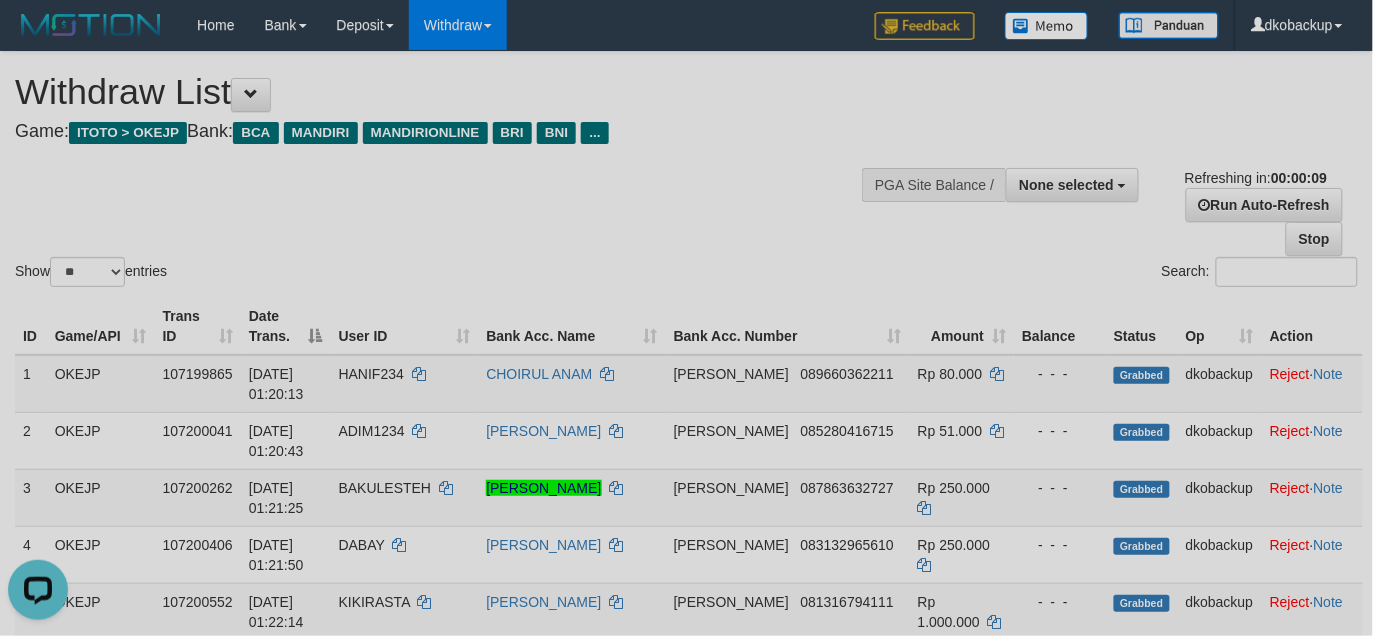 scroll, scrollTop: 0, scrollLeft: 0, axis: both 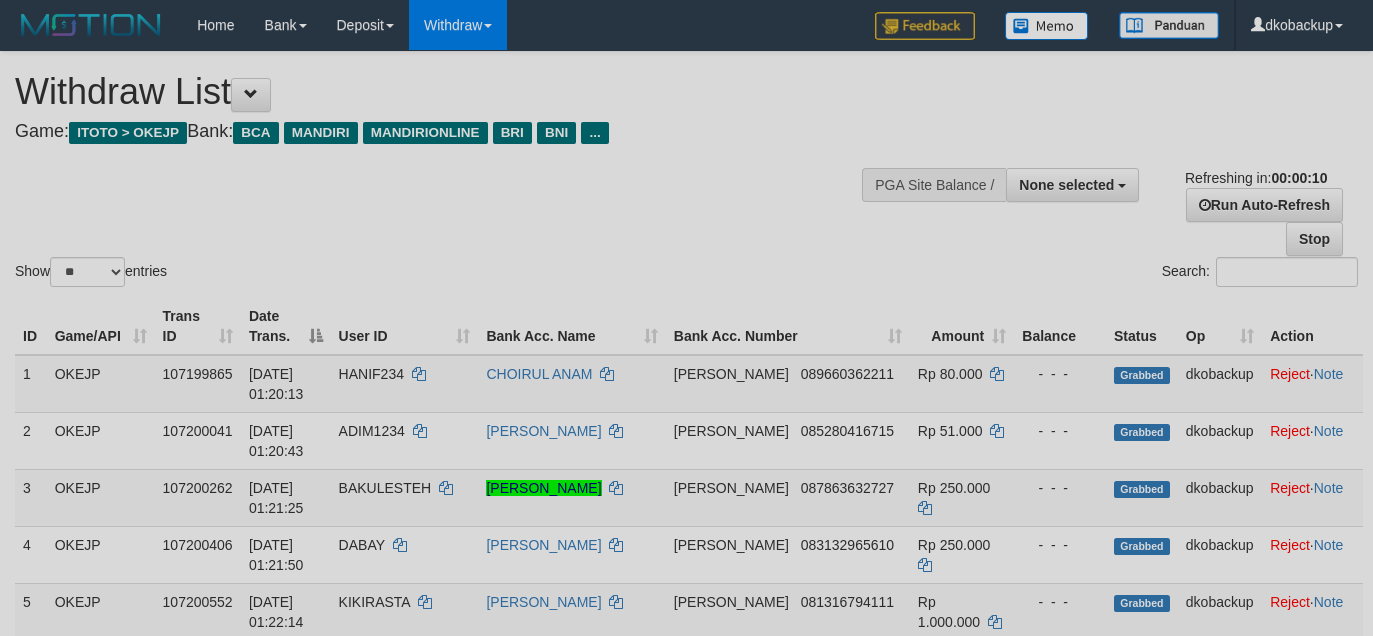 select 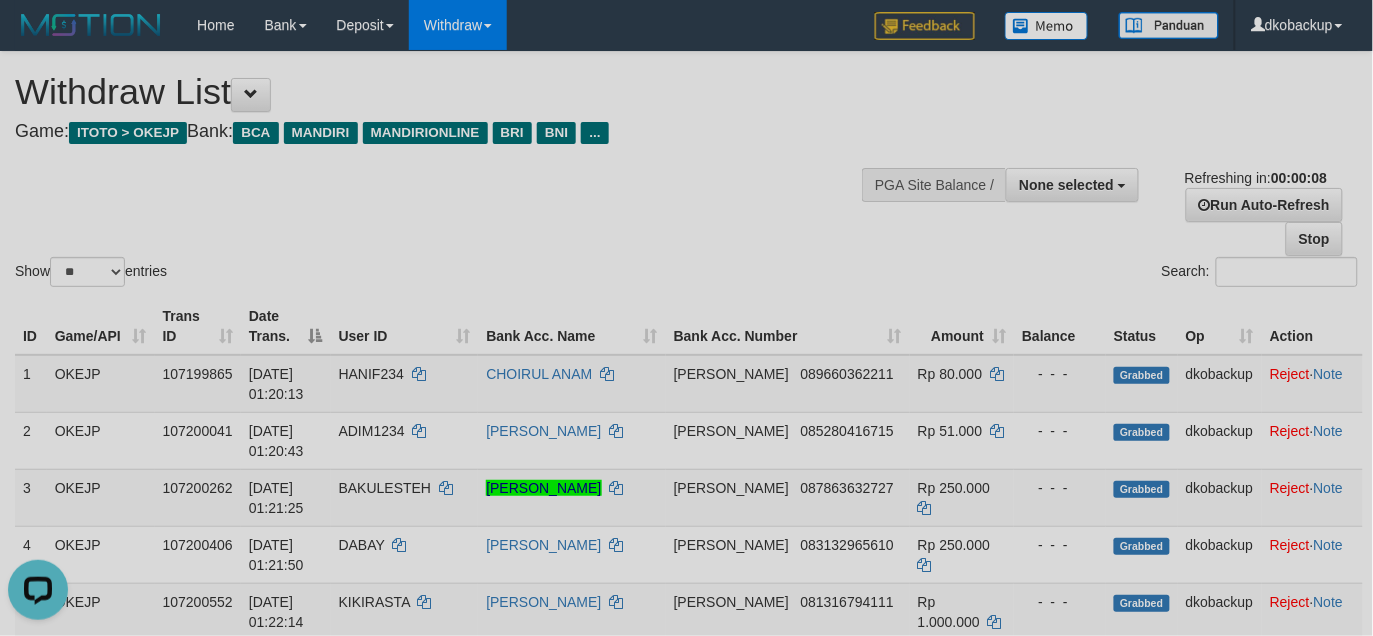 scroll, scrollTop: 0, scrollLeft: 0, axis: both 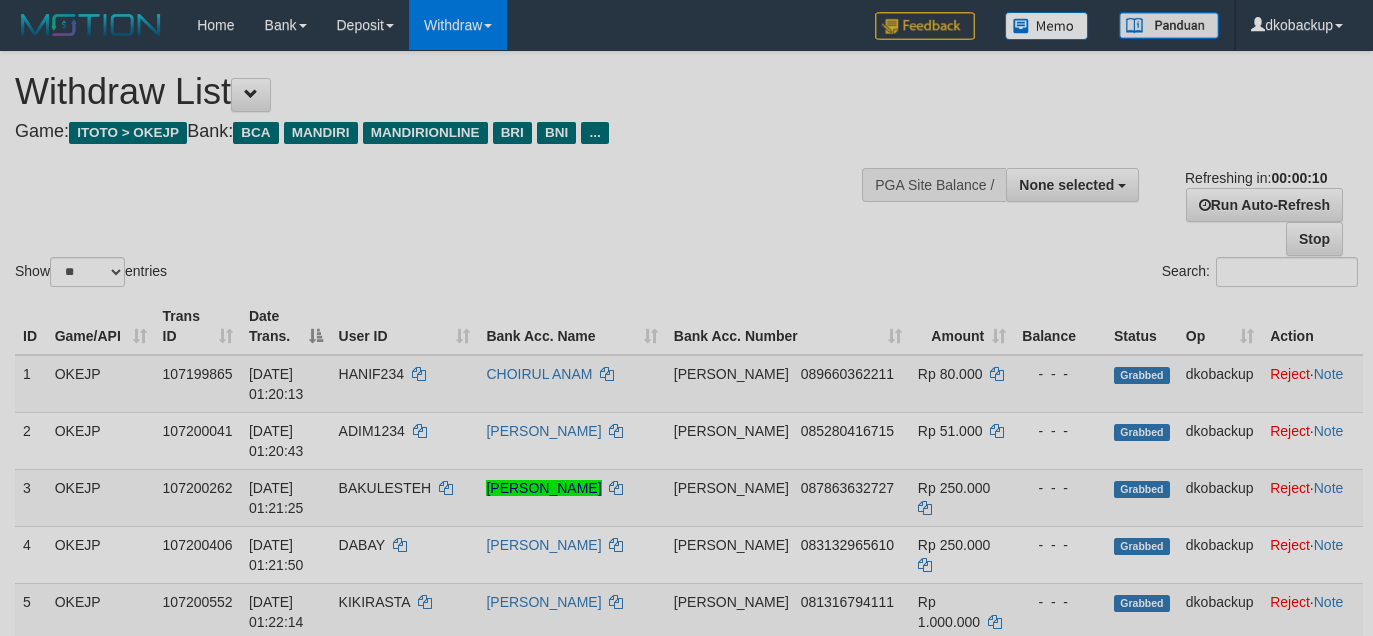 select 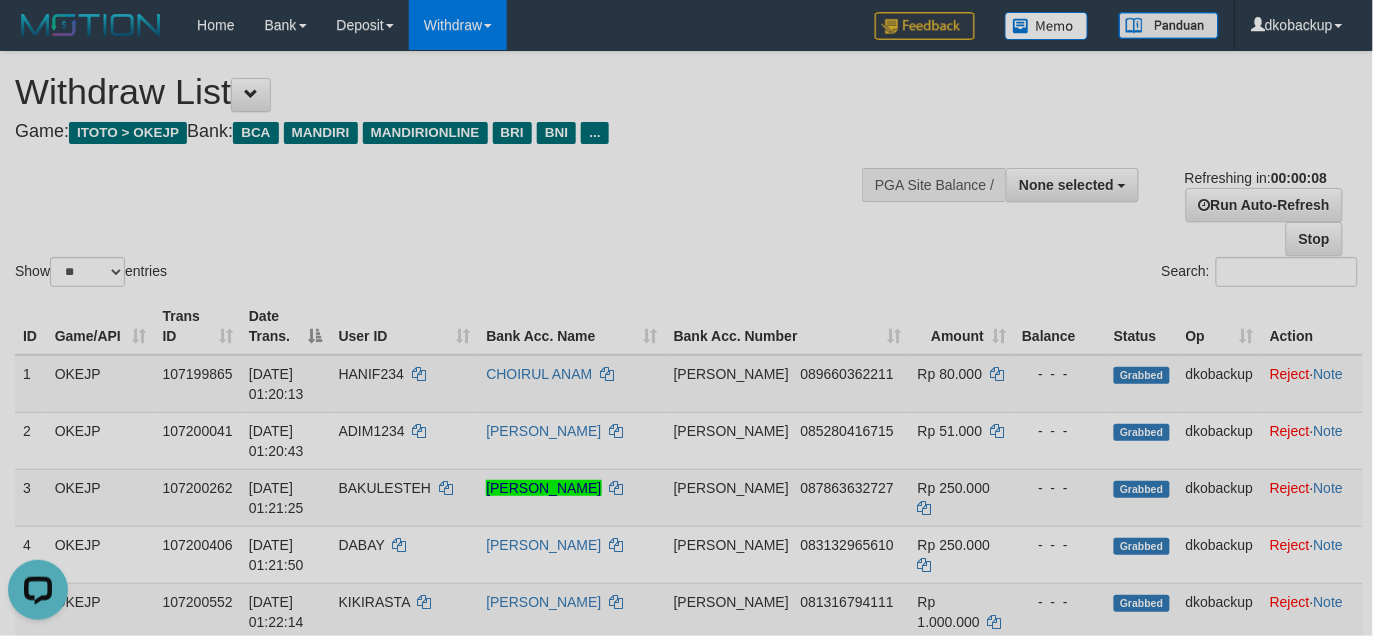 scroll, scrollTop: 0, scrollLeft: 0, axis: both 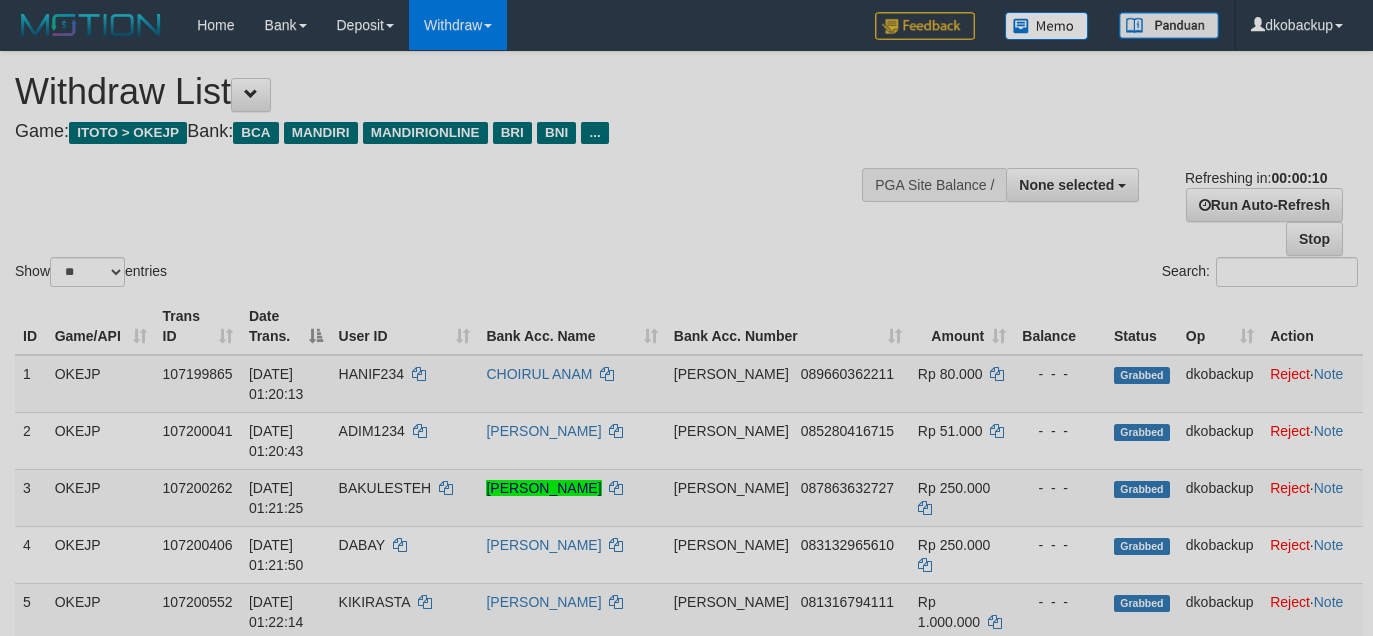 select 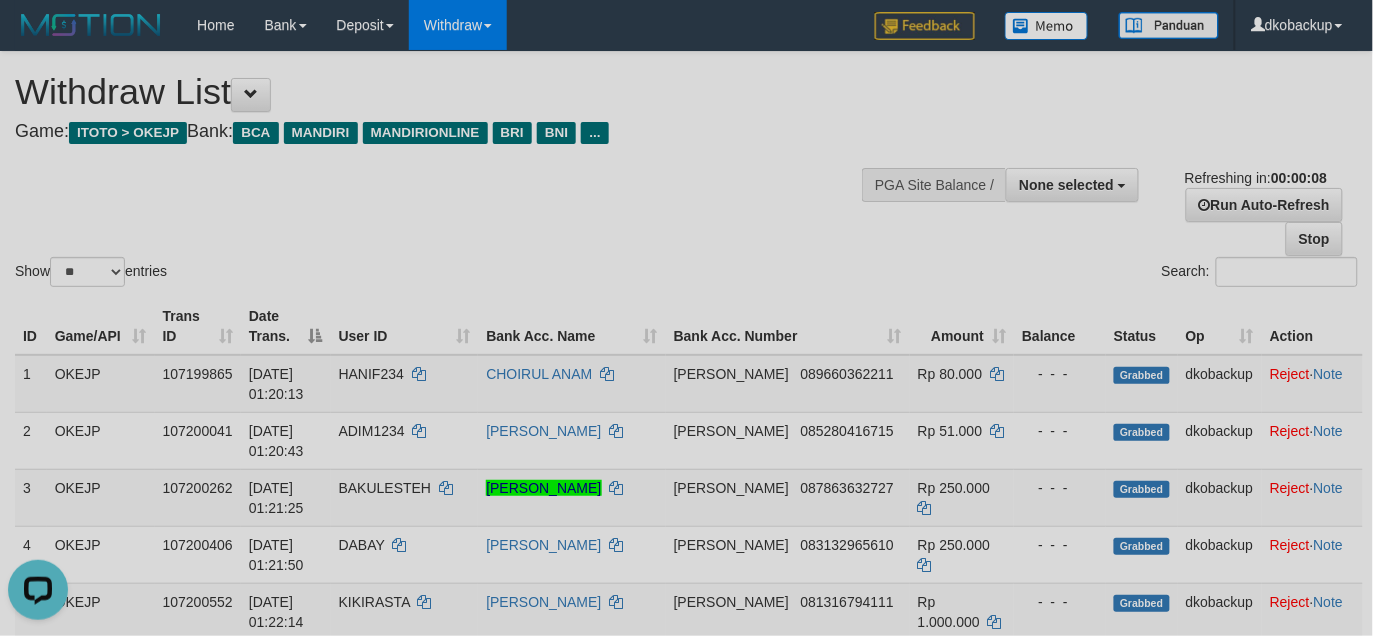 scroll, scrollTop: 0, scrollLeft: 0, axis: both 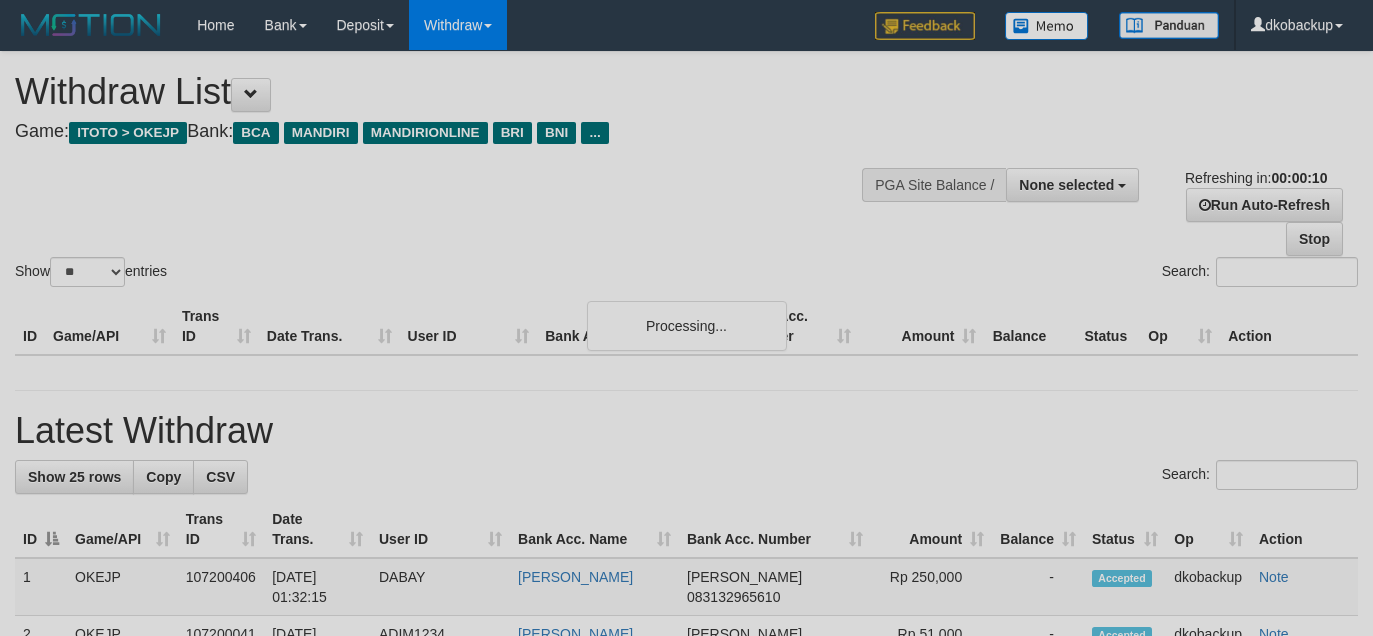 select 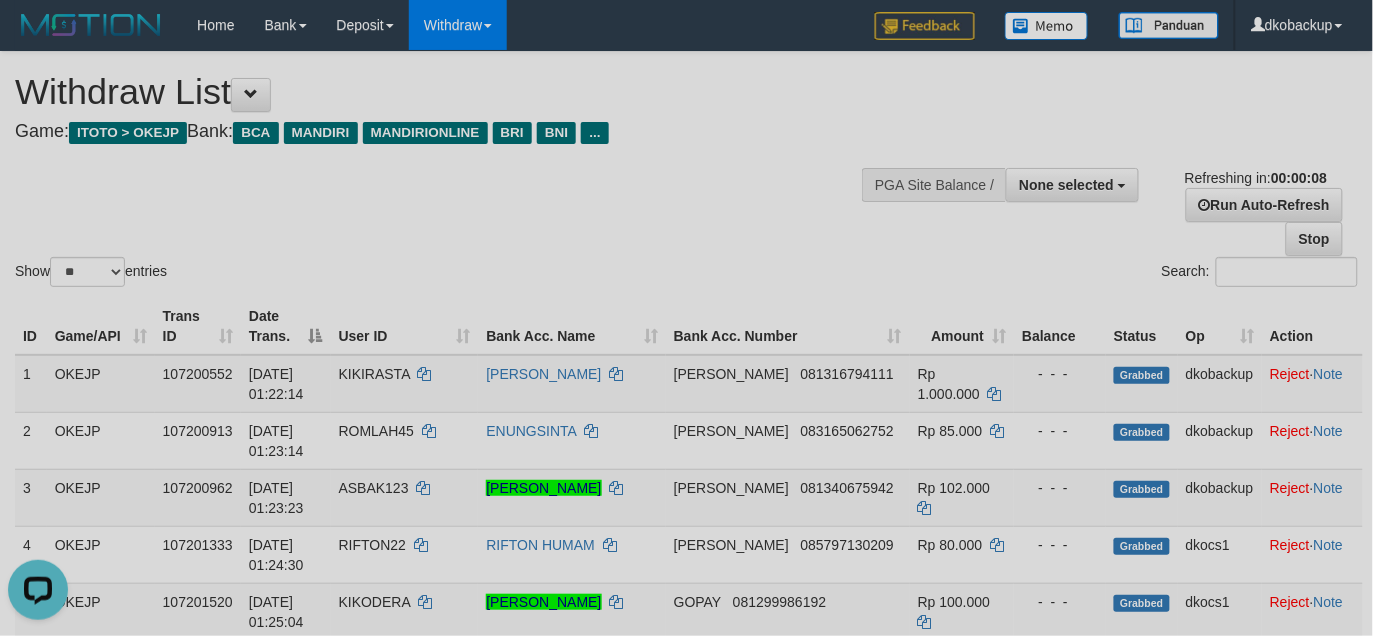 scroll, scrollTop: 0, scrollLeft: 0, axis: both 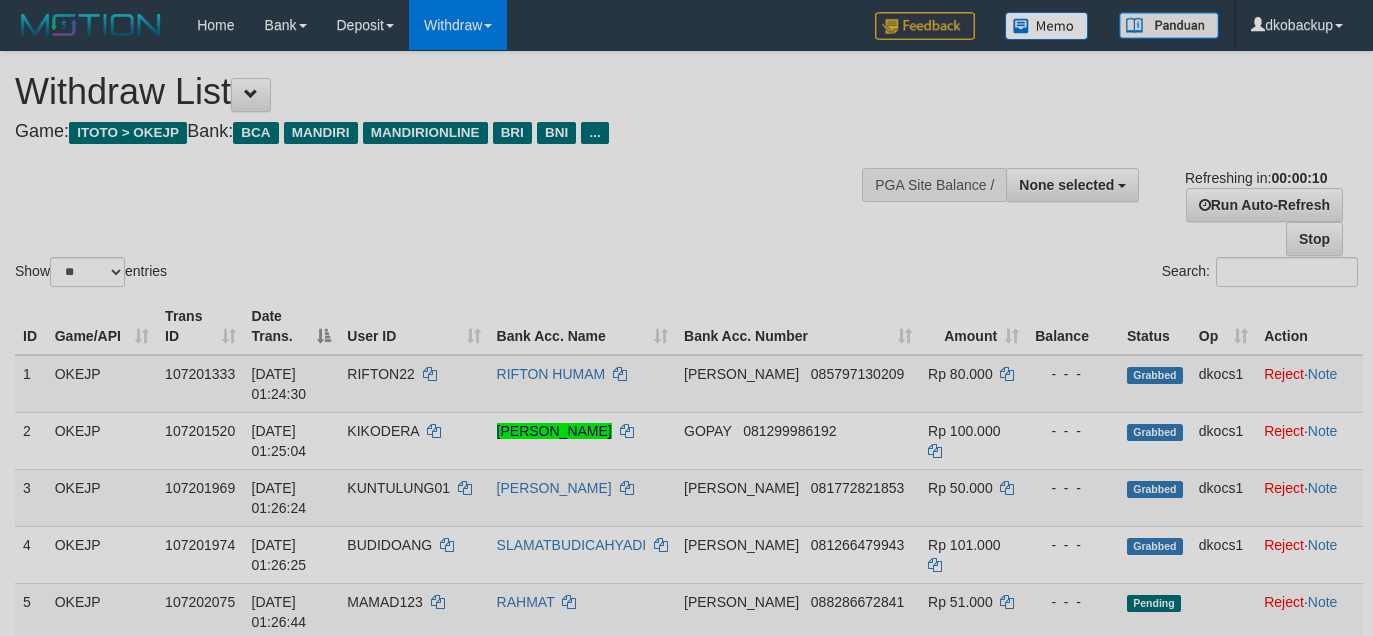 select 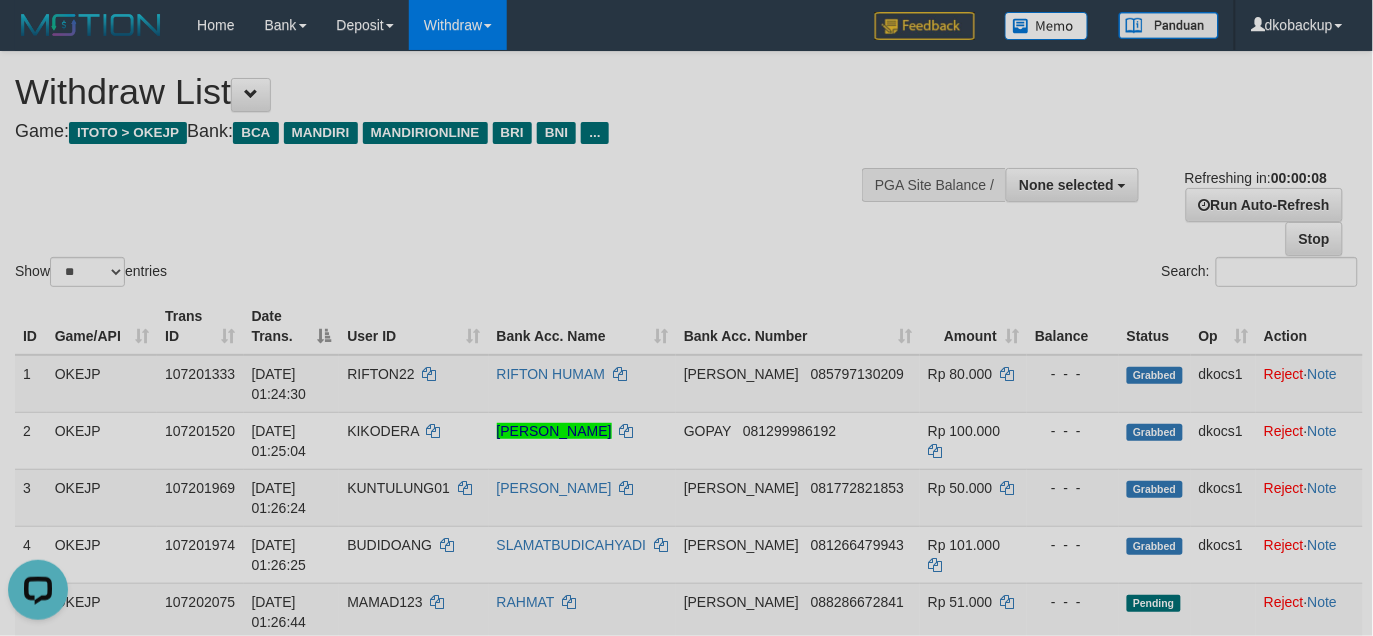 scroll, scrollTop: 0, scrollLeft: 0, axis: both 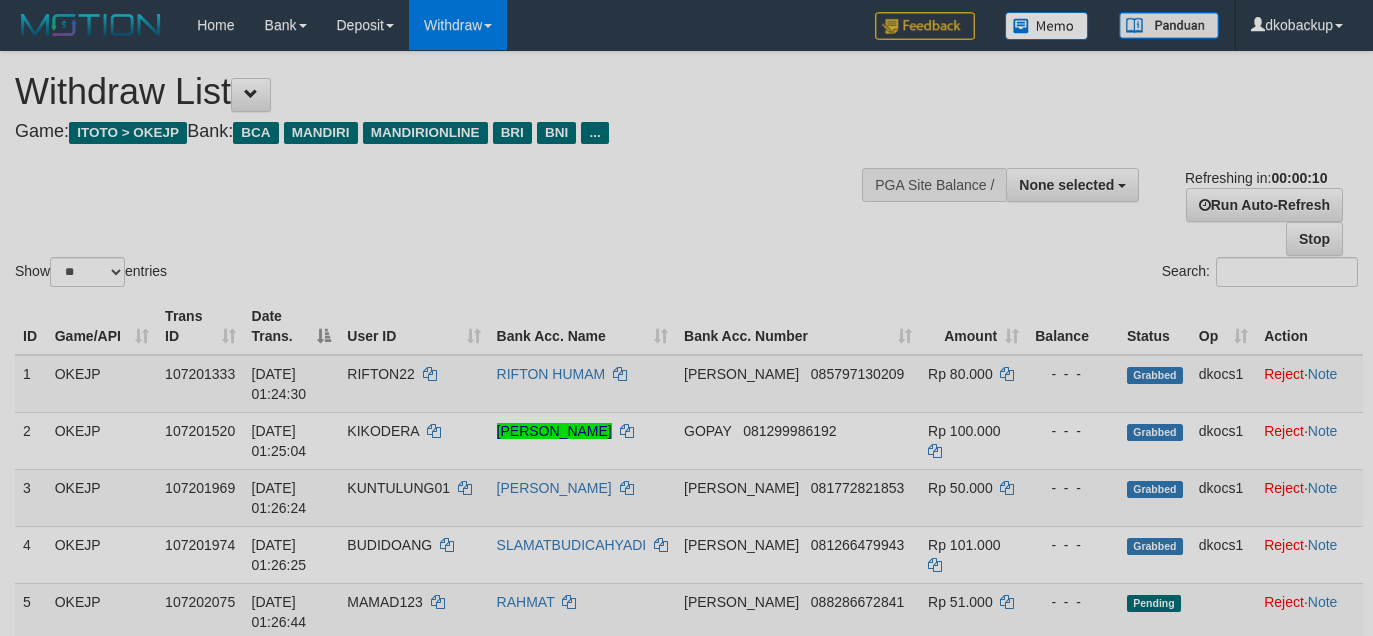 select 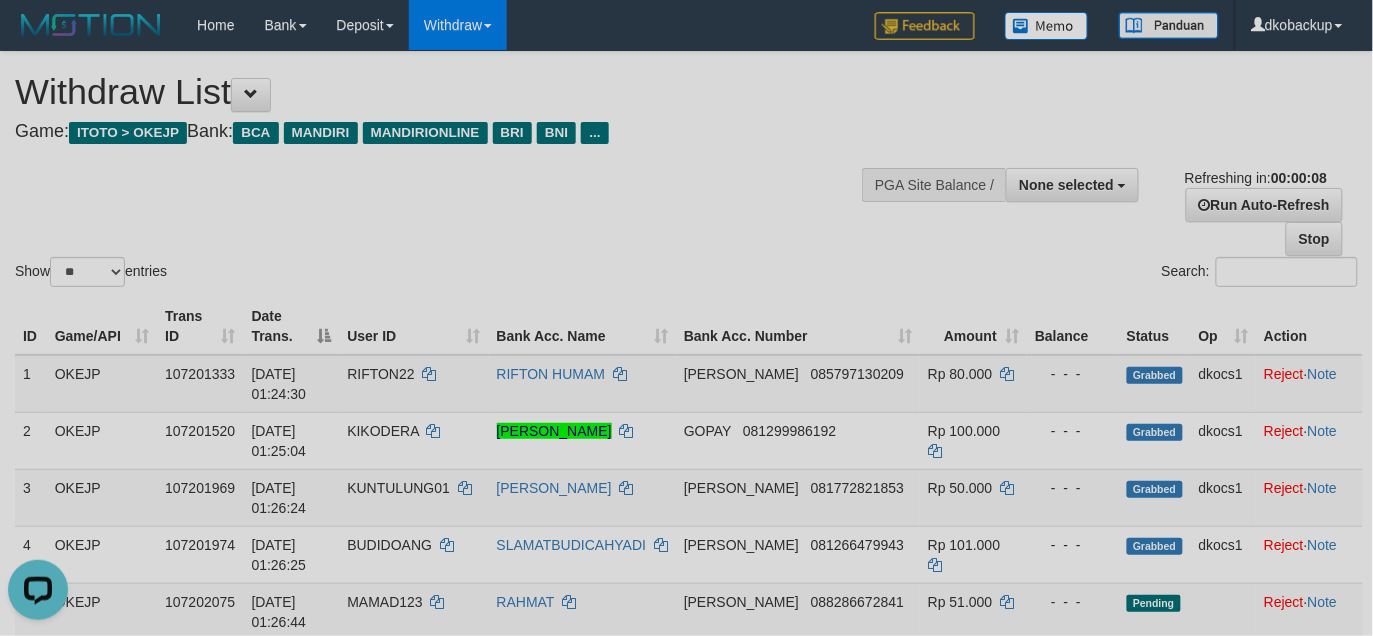 scroll, scrollTop: 0, scrollLeft: 0, axis: both 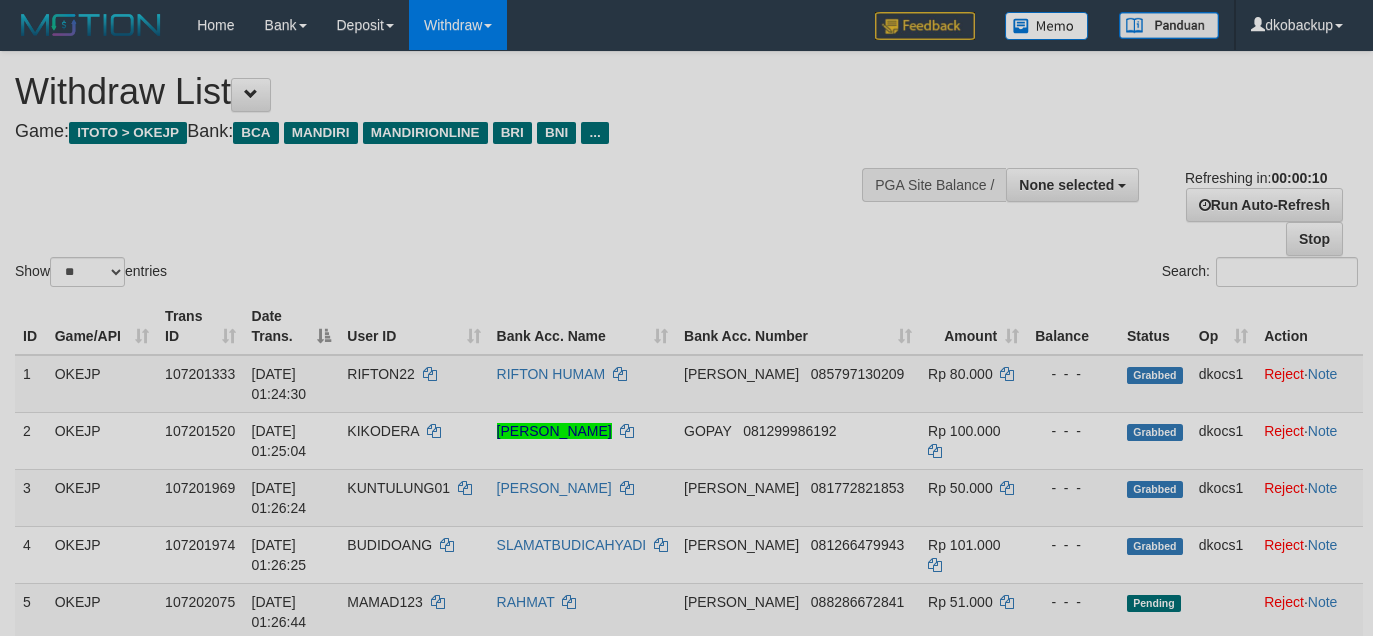 select 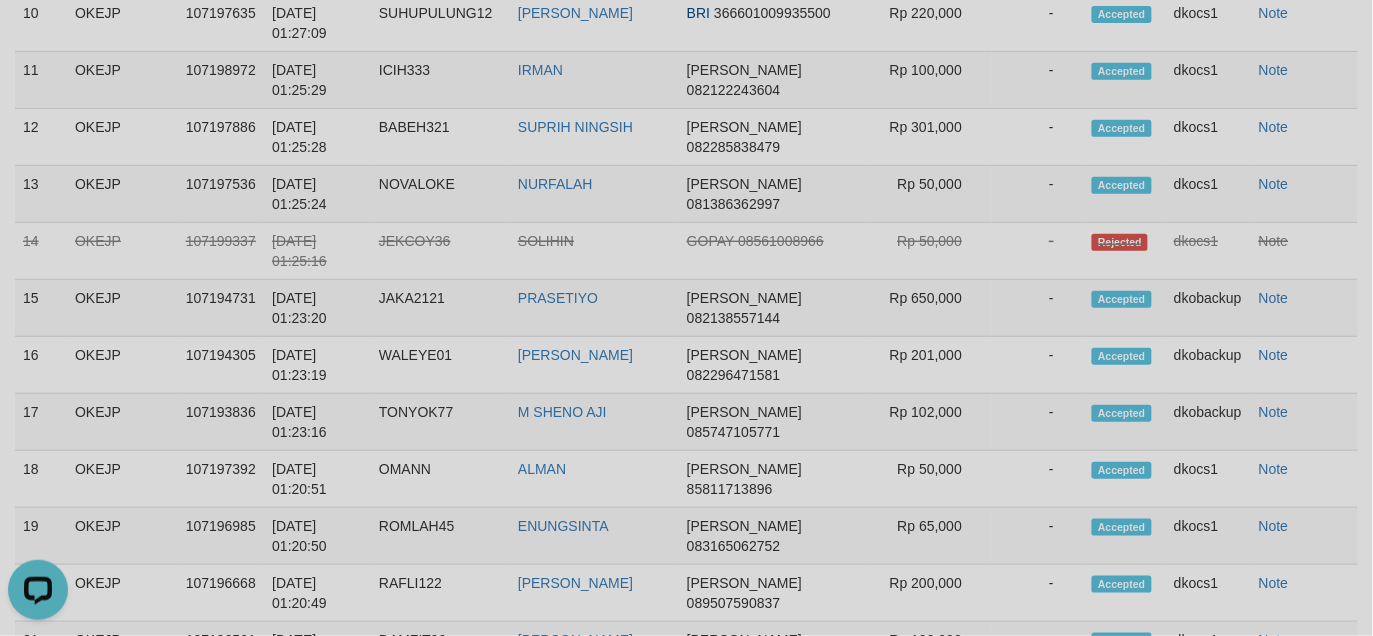 scroll, scrollTop: 0, scrollLeft: 0, axis: both 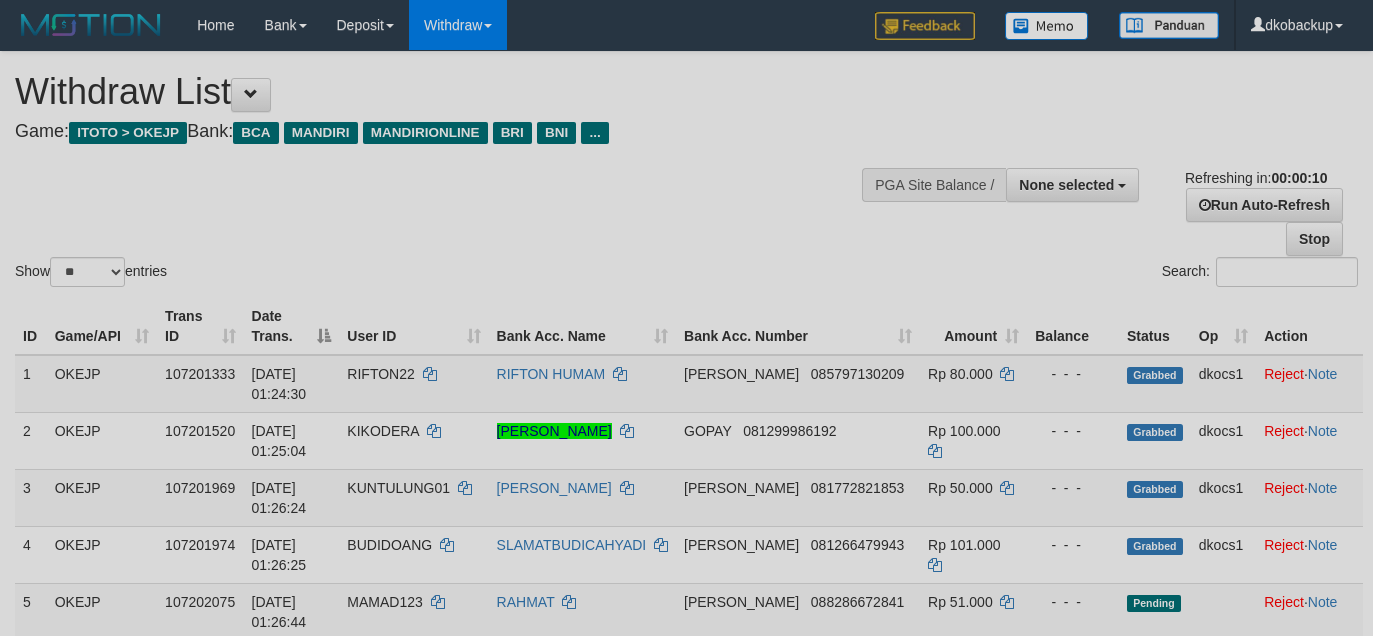 select 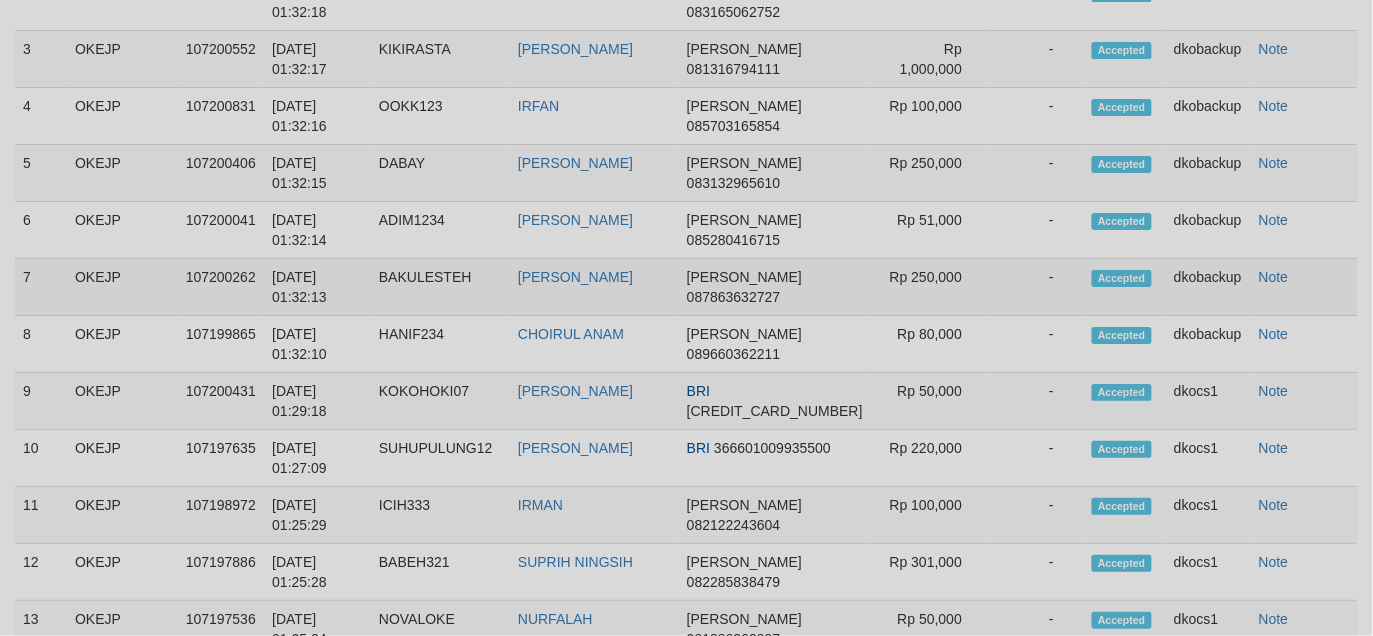 scroll, scrollTop: 1672, scrollLeft: 0, axis: vertical 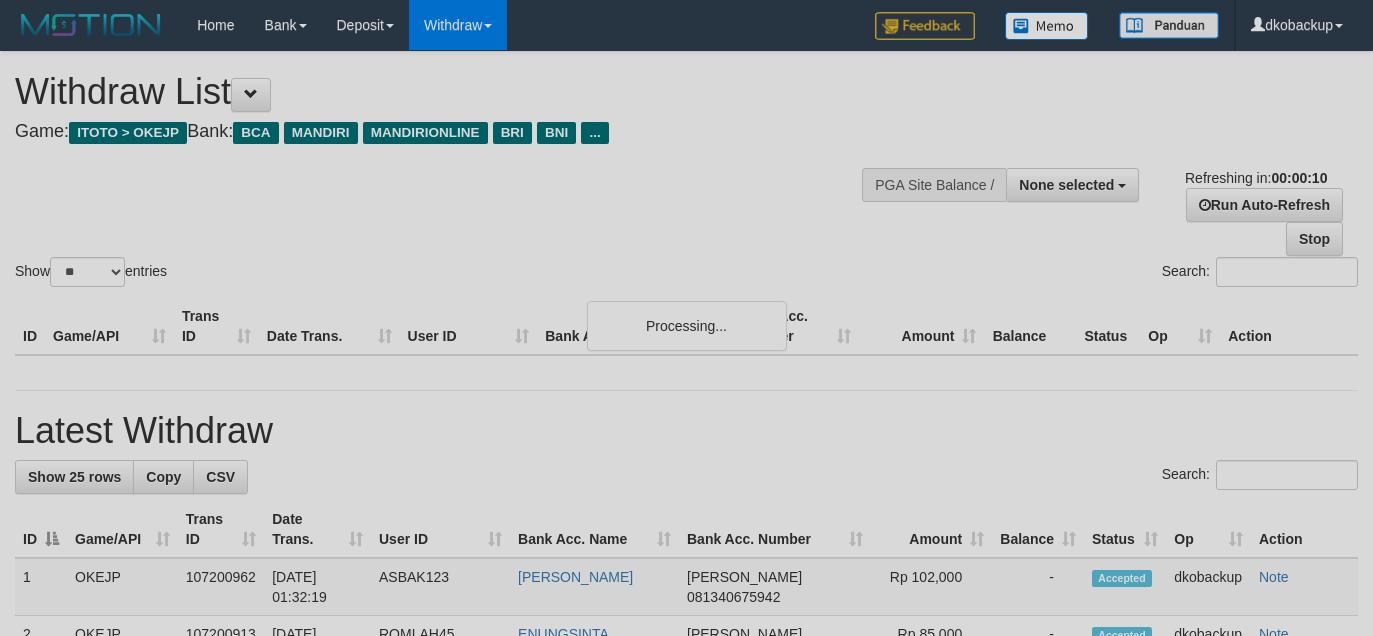 select 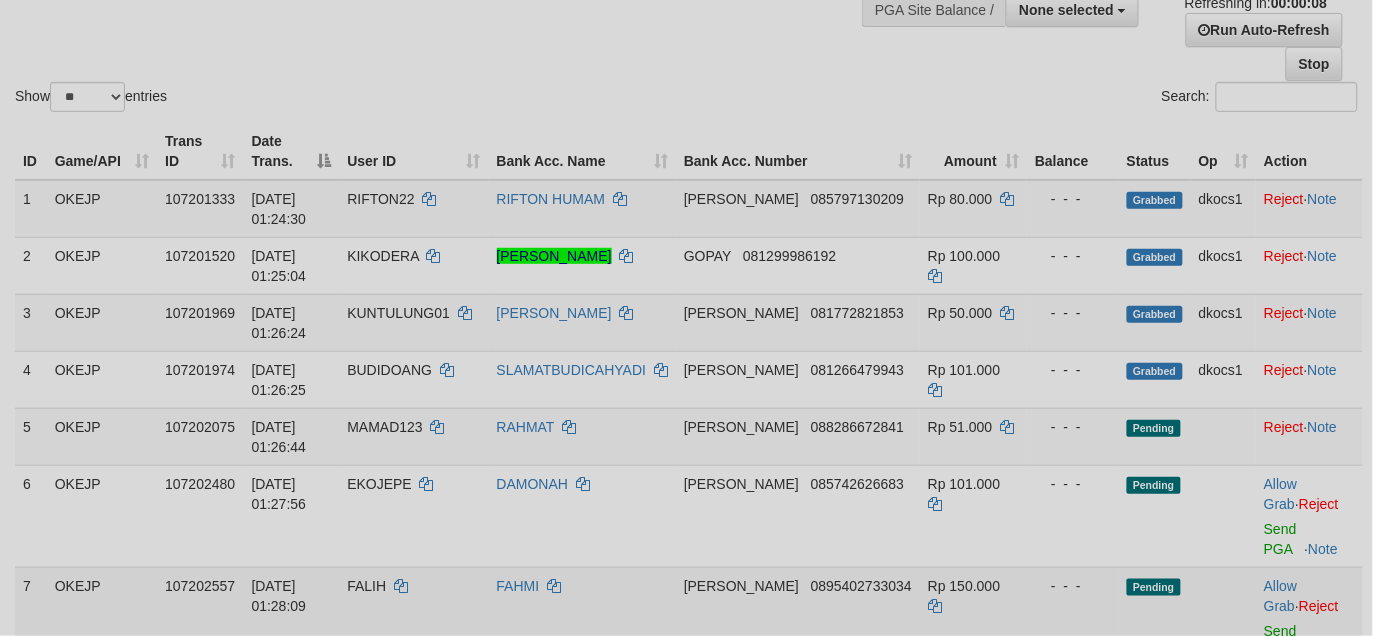 scroll, scrollTop: 266, scrollLeft: 0, axis: vertical 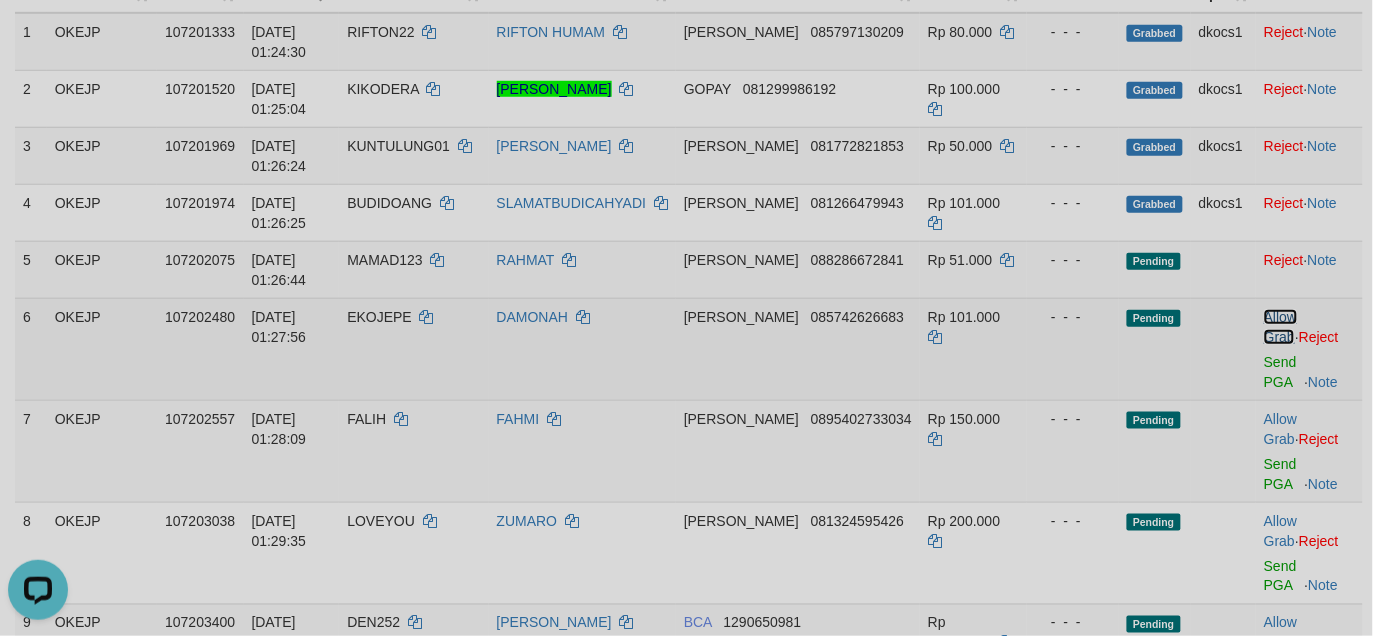 click on "Allow Grab" at bounding box center [1280, 327] 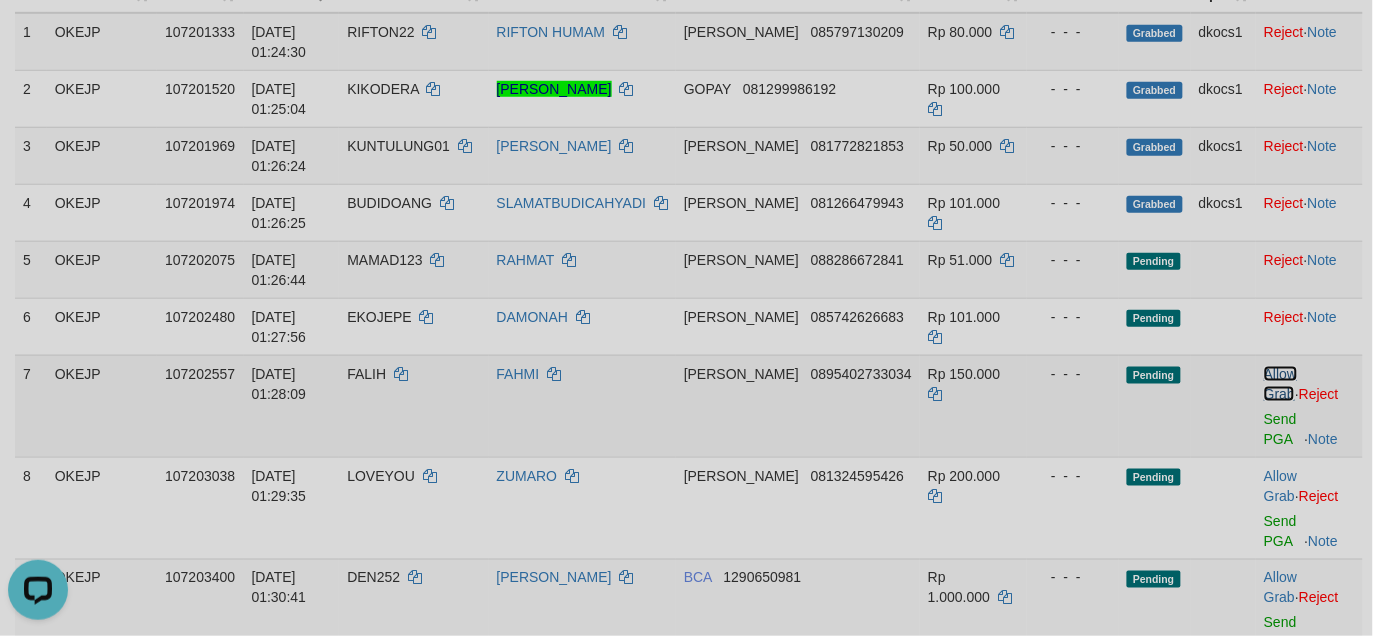 click on "Allow Grab" at bounding box center [1280, 384] 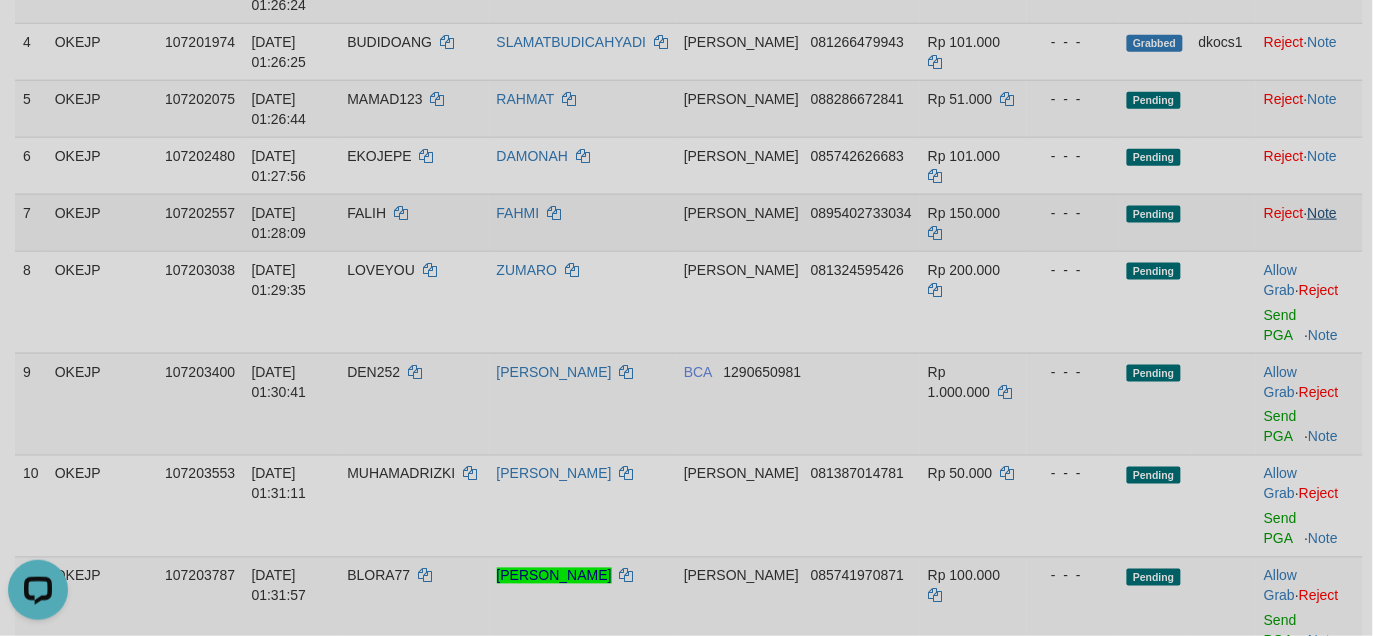 scroll, scrollTop: 508, scrollLeft: 0, axis: vertical 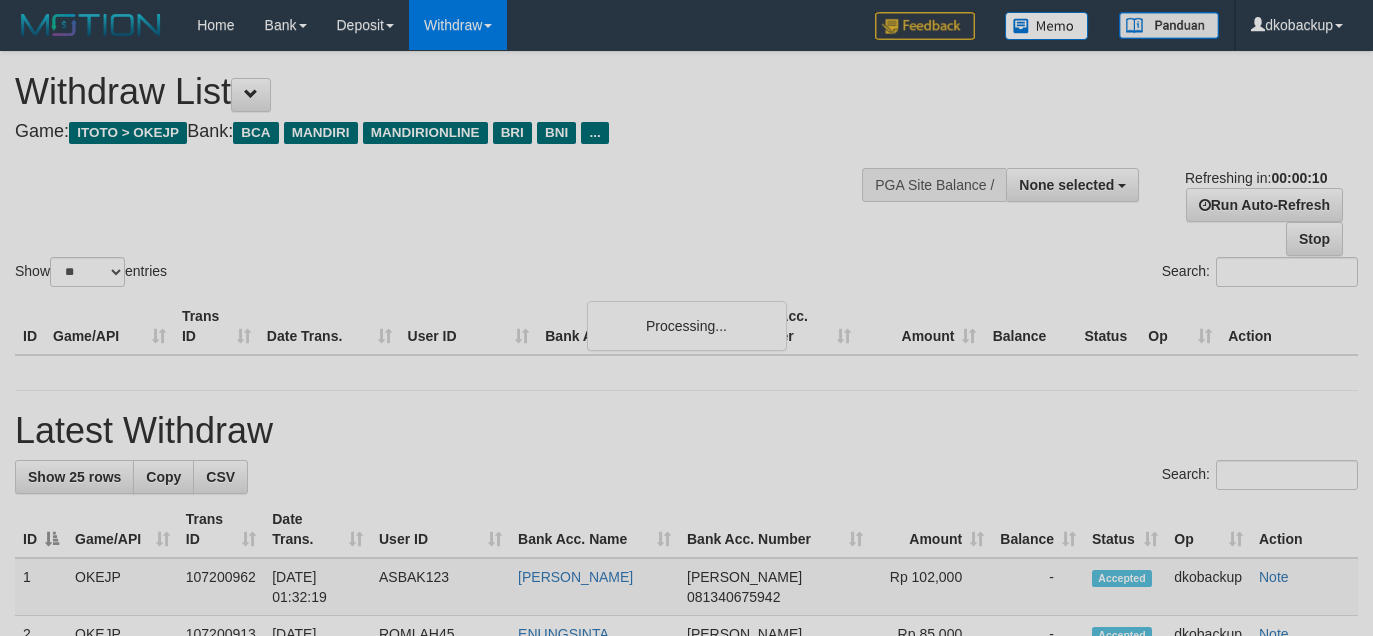 select 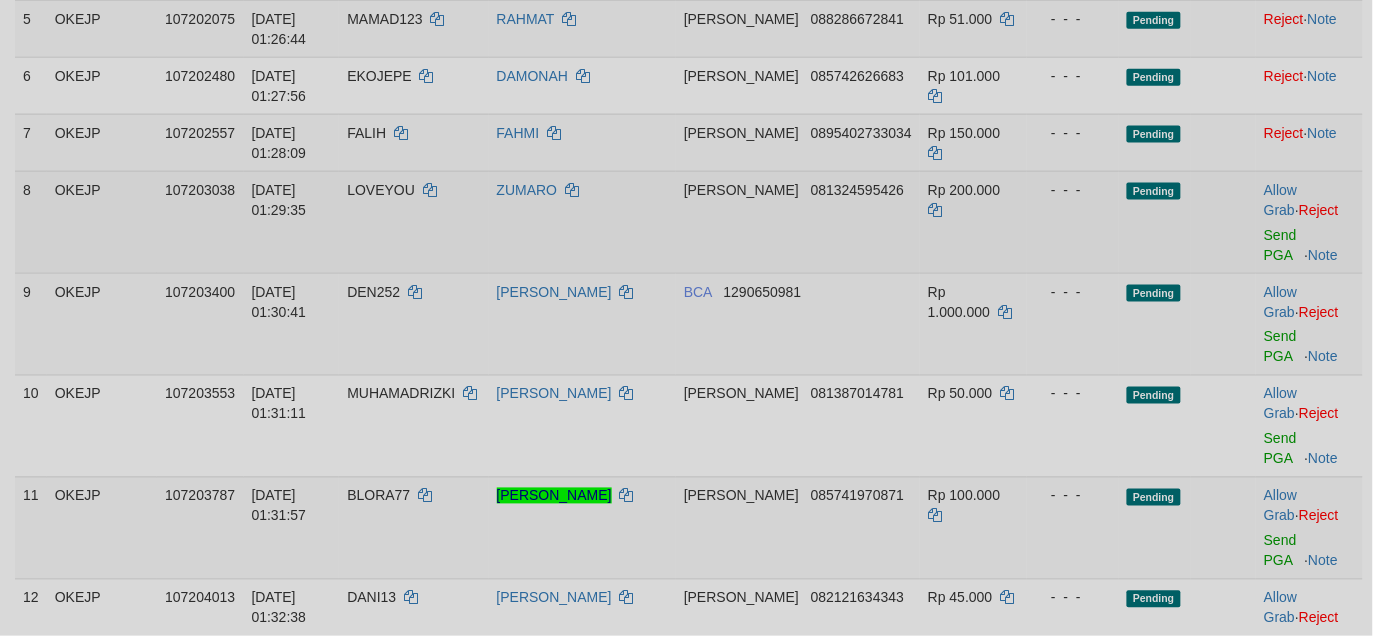 scroll, scrollTop: 508, scrollLeft: 0, axis: vertical 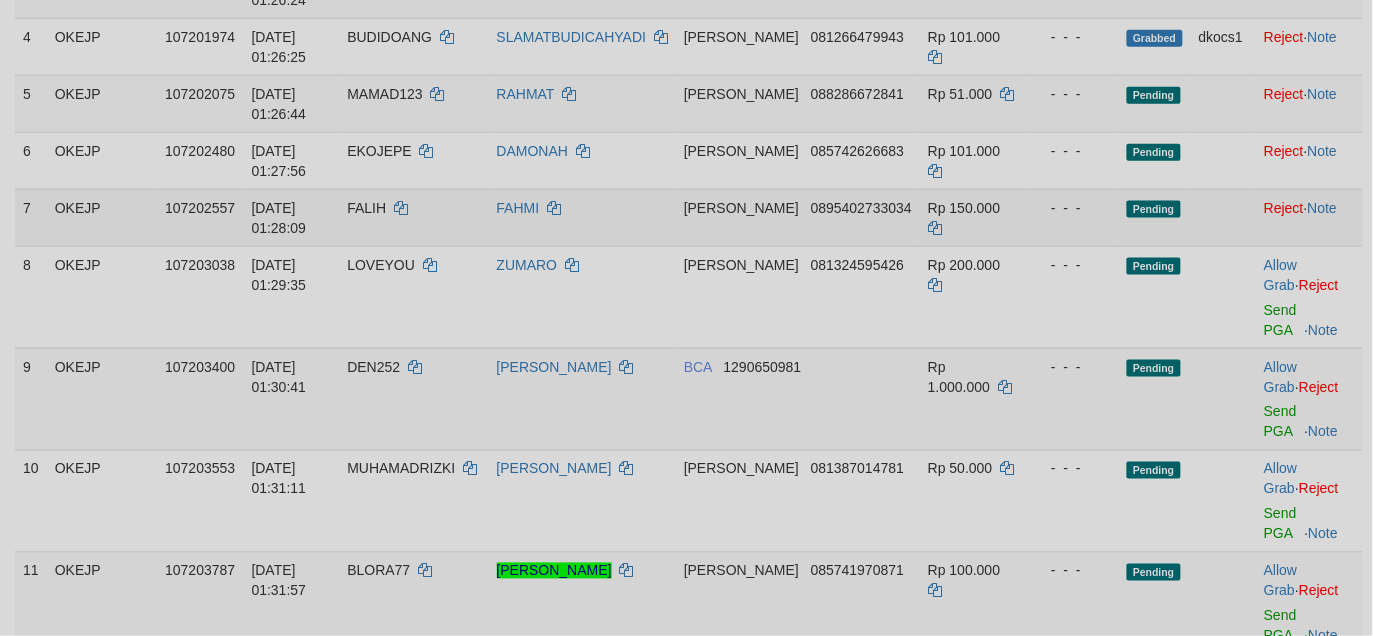 click on "Reject ·    Note" at bounding box center [1309, 217] 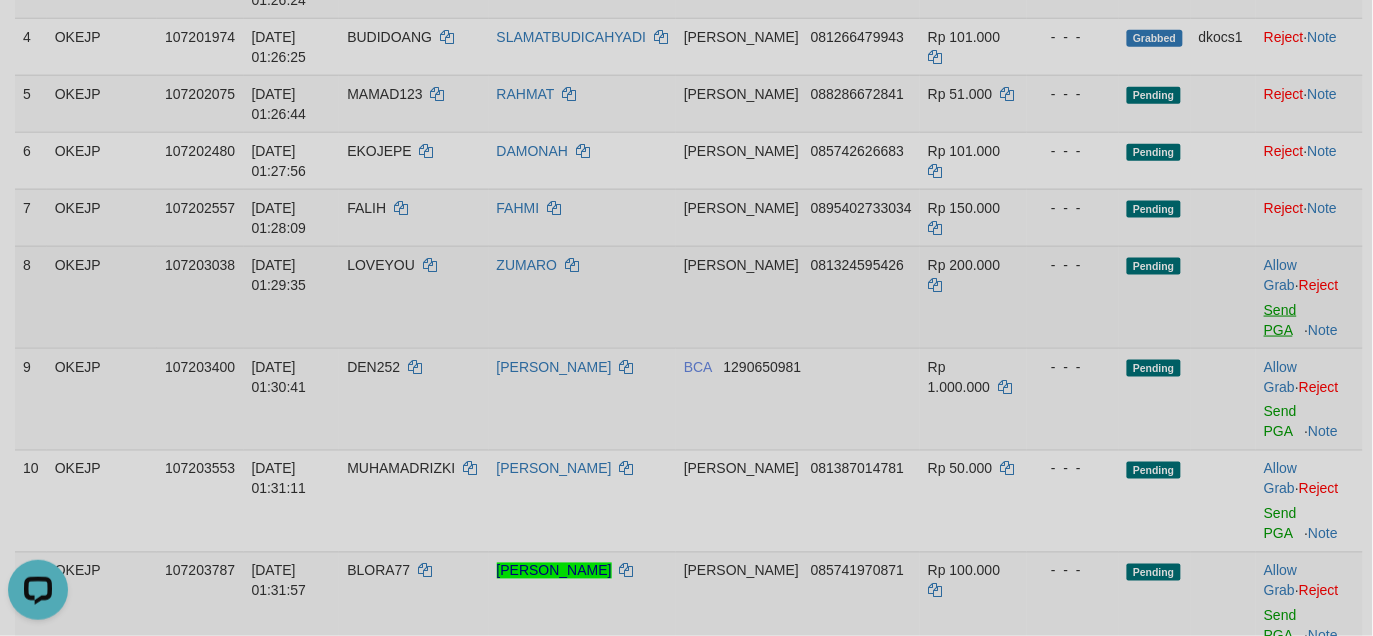 scroll, scrollTop: 0, scrollLeft: 0, axis: both 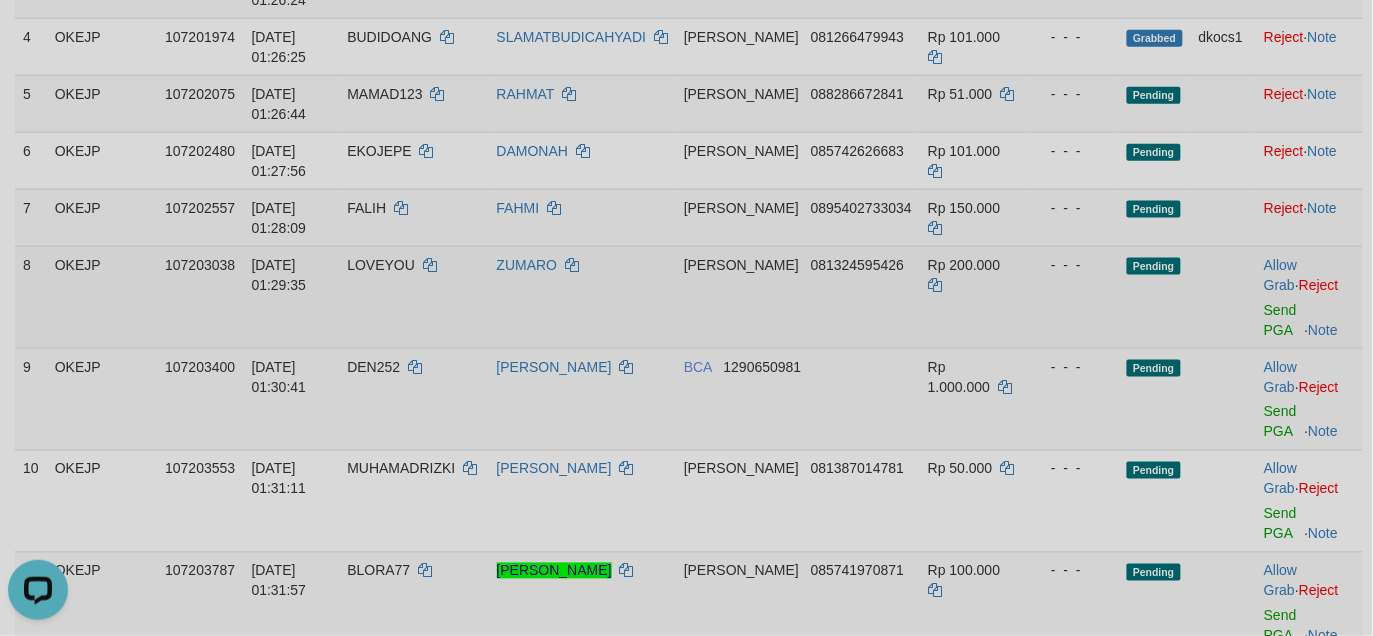 click on "Allow Grab   ·    Reject Send PGA     ·    Note" at bounding box center [1309, 297] 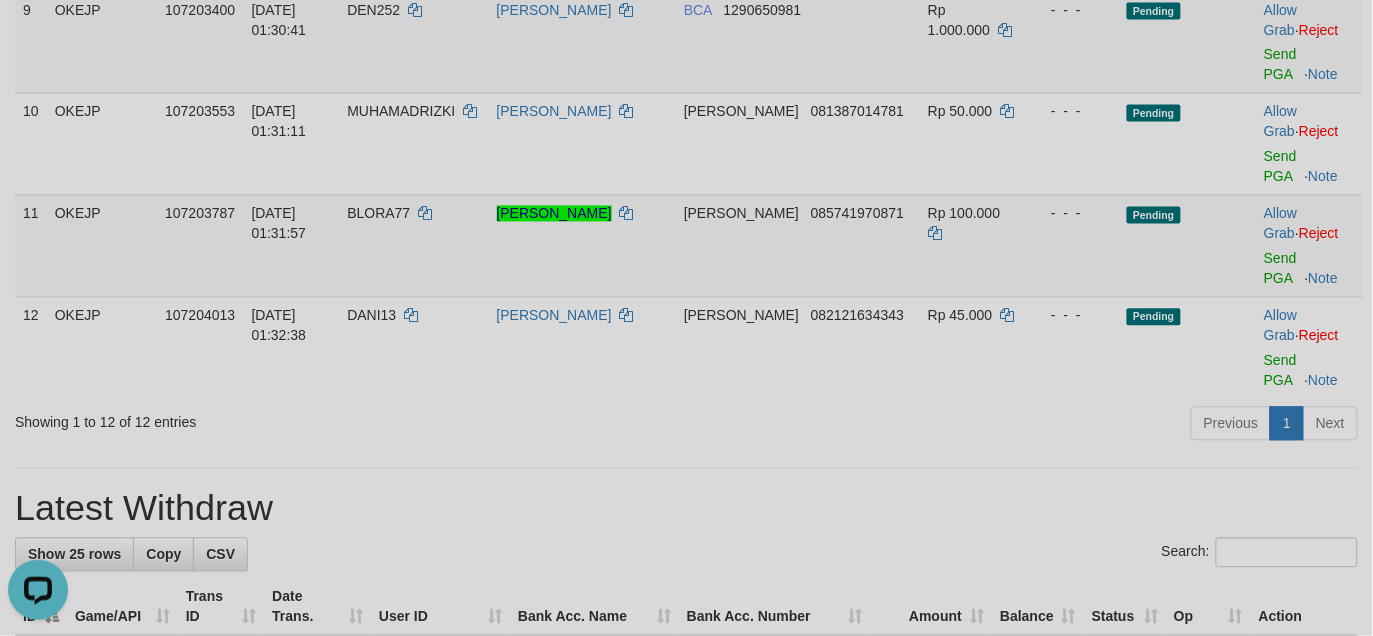 scroll, scrollTop: 565, scrollLeft: 0, axis: vertical 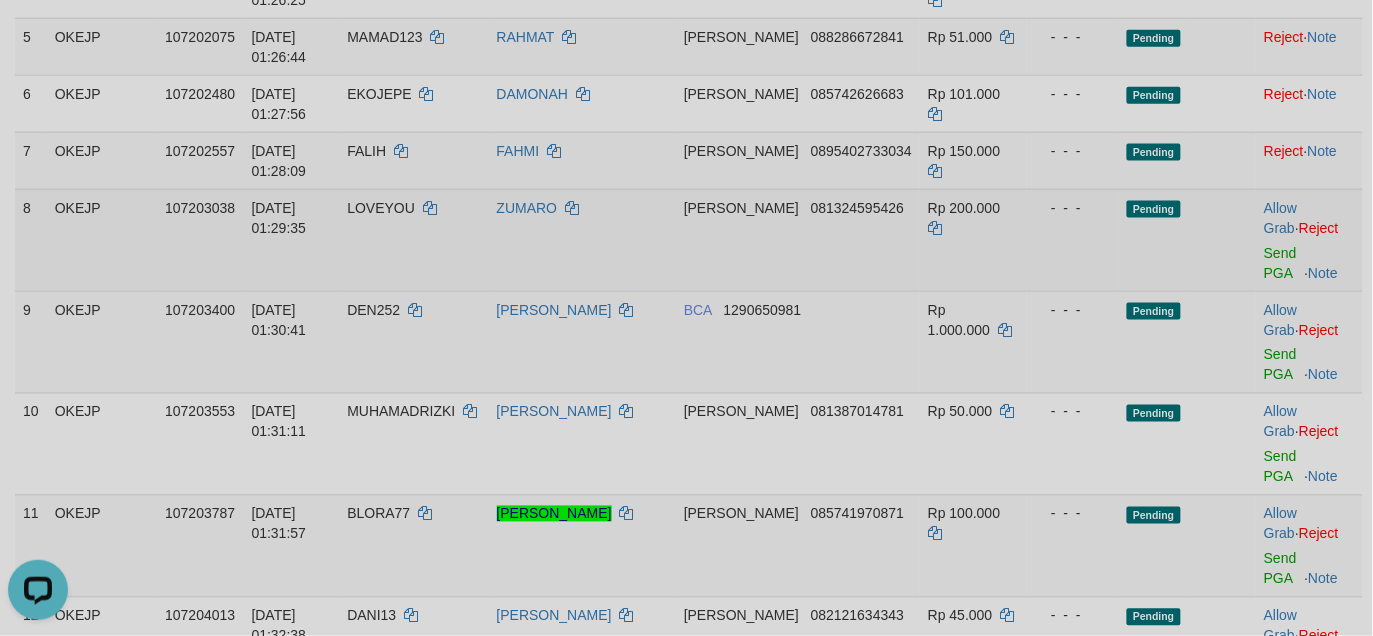 click on "Allow Grab   ·    Reject Send PGA     ·    Note" at bounding box center (1309, 240) 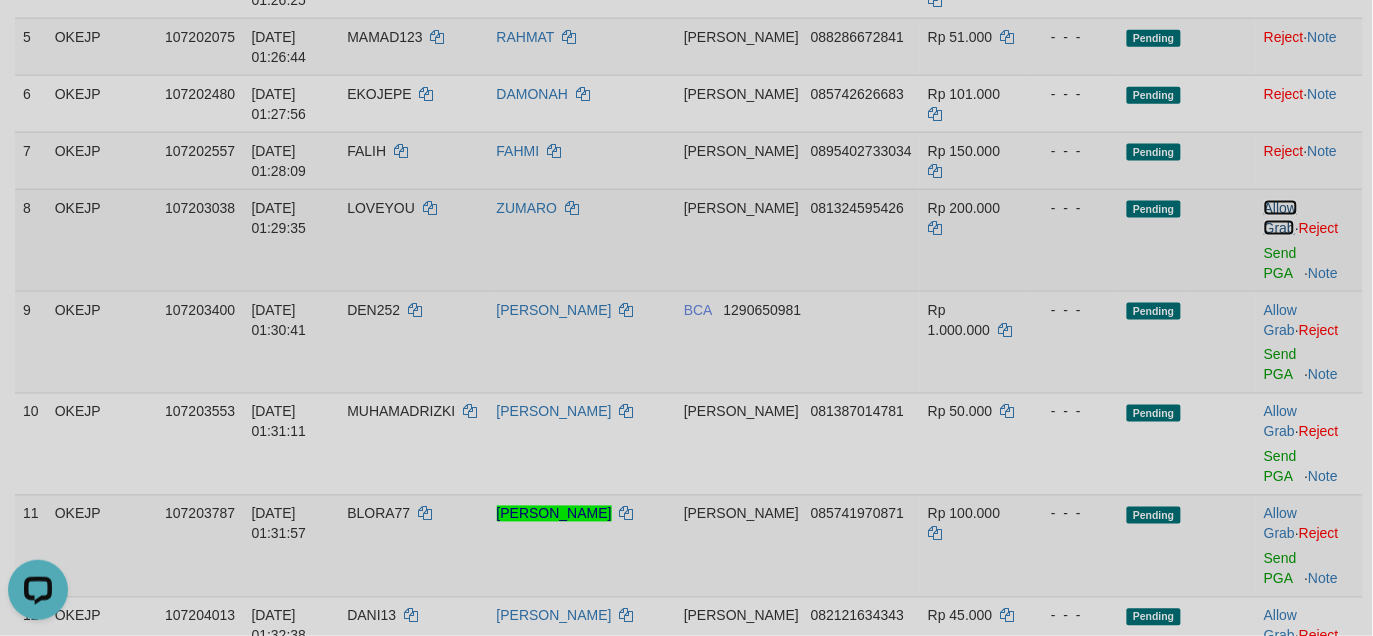 click on "Allow Grab" at bounding box center (1280, 218) 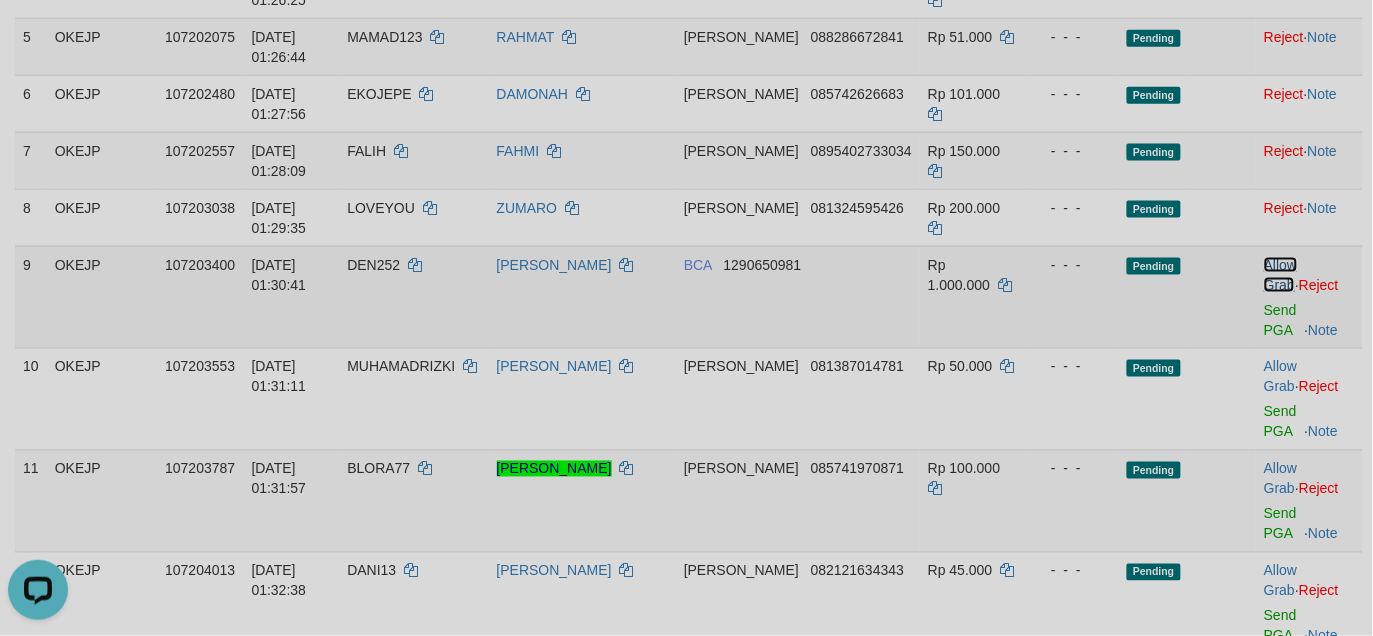 click on "Allow Grab" at bounding box center (1280, 275) 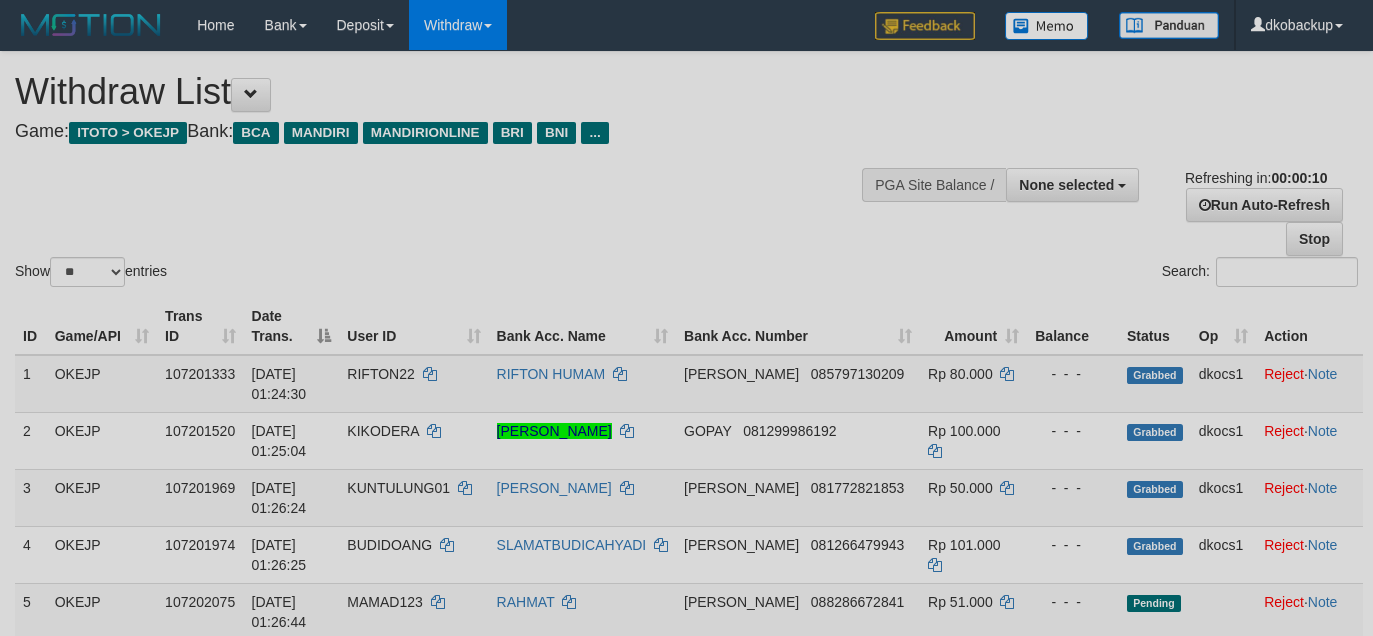 select 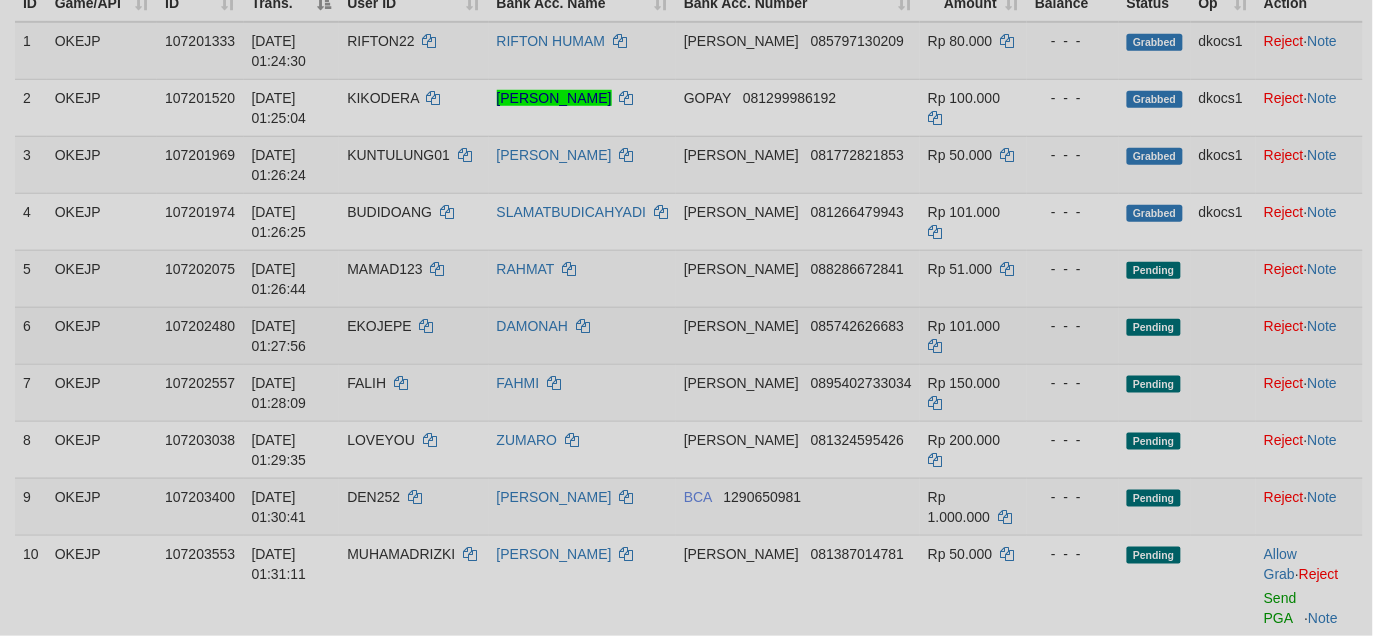 scroll, scrollTop: 500, scrollLeft: 0, axis: vertical 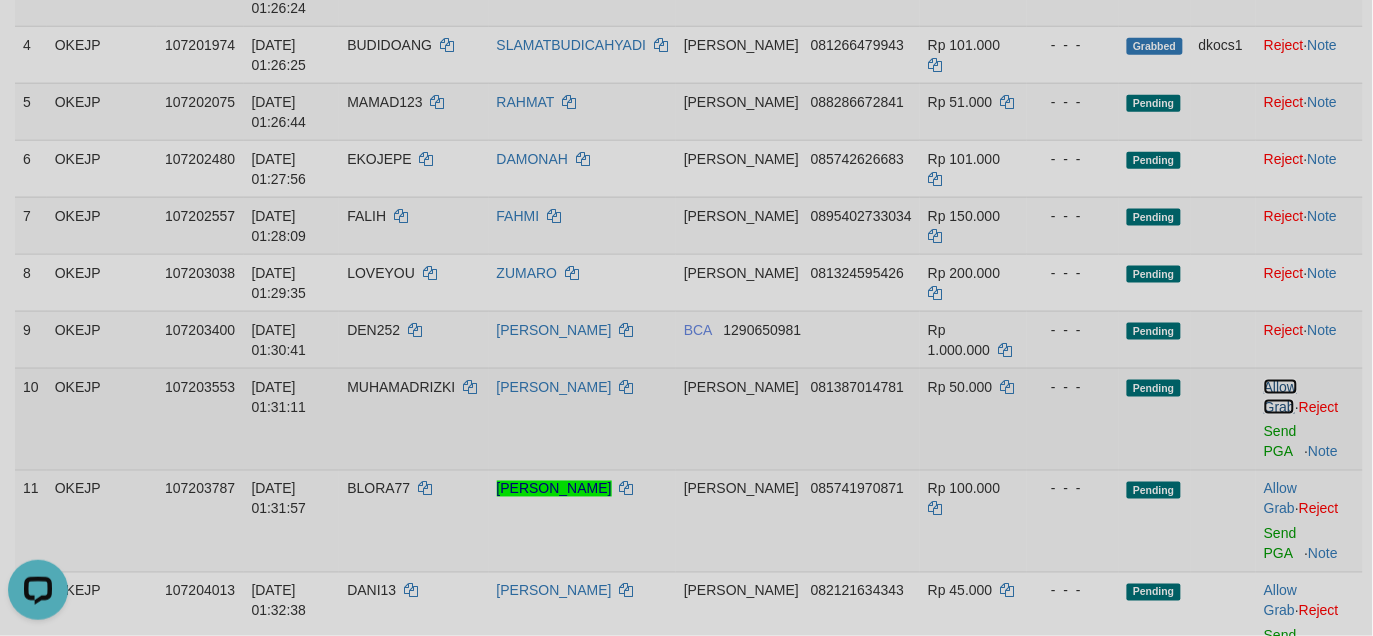 click on "Allow Grab" at bounding box center (1280, 397) 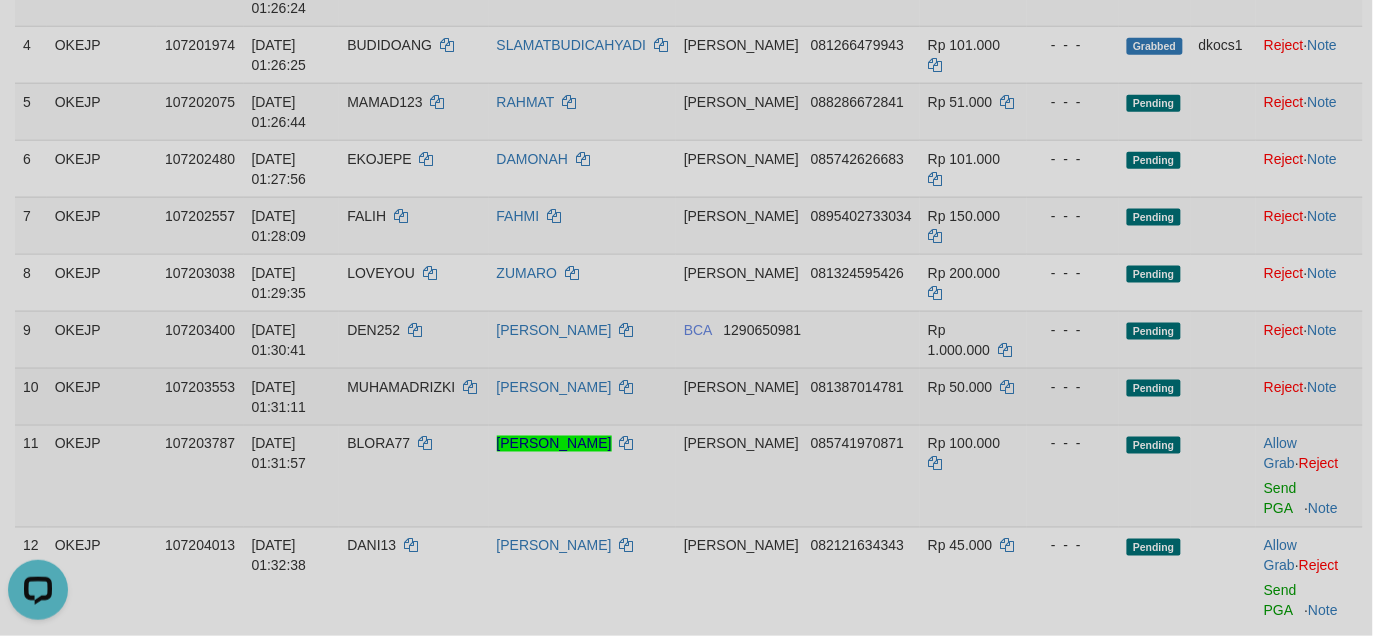 scroll, scrollTop: 587, scrollLeft: 0, axis: vertical 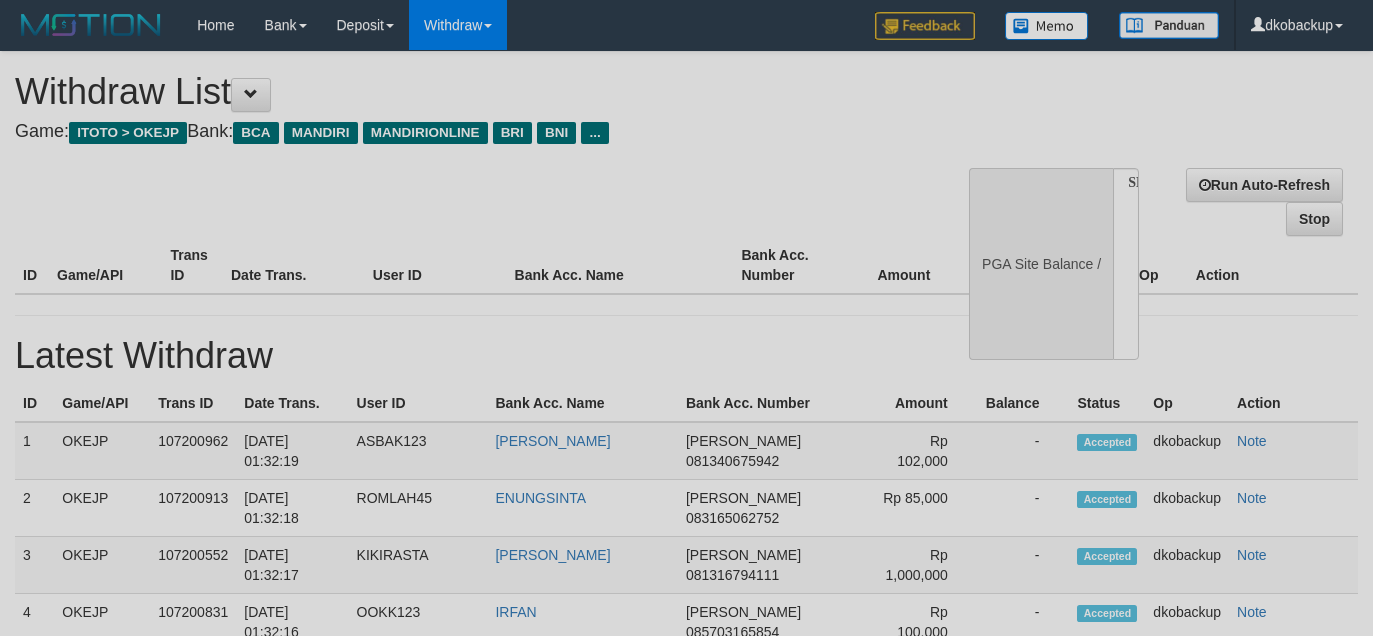 select 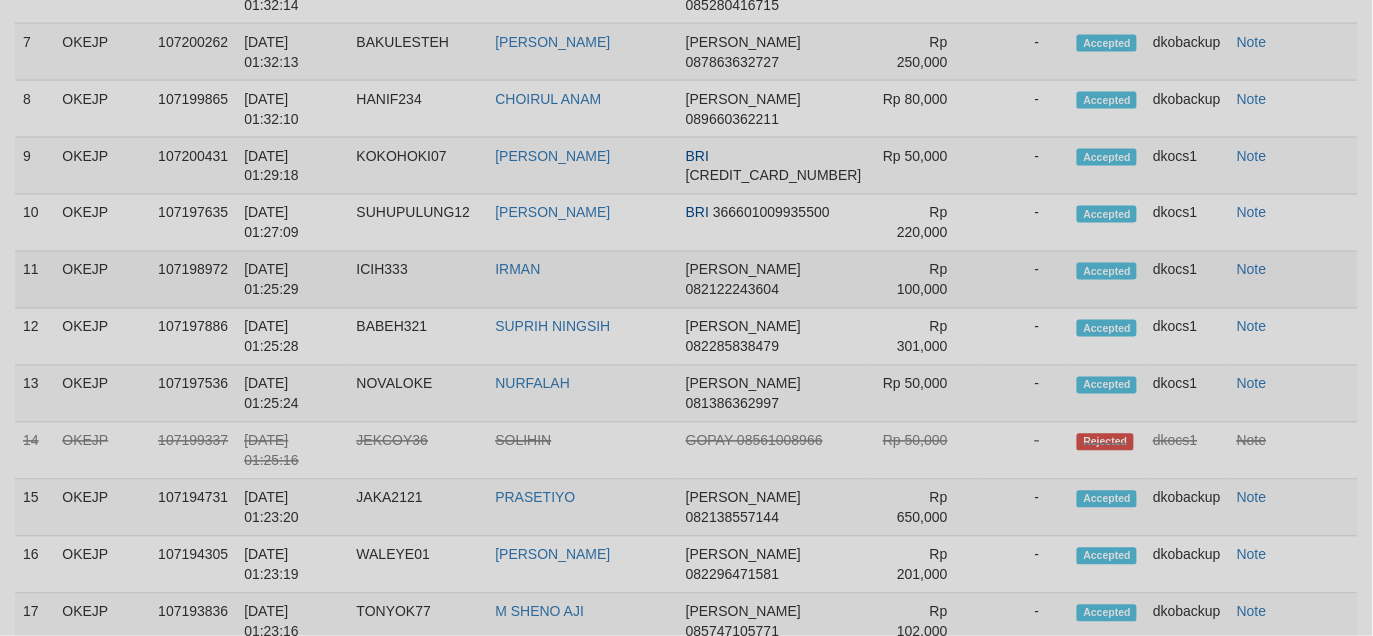 select on "**" 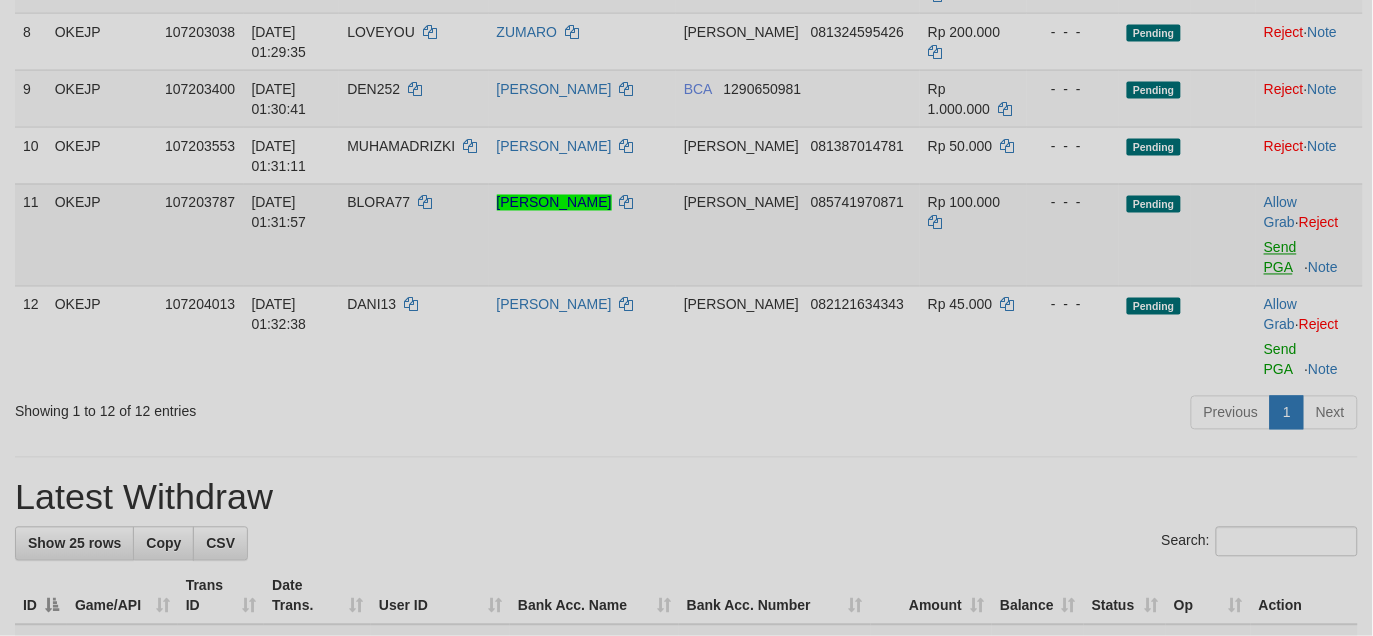 scroll, scrollTop: 666, scrollLeft: 0, axis: vertical 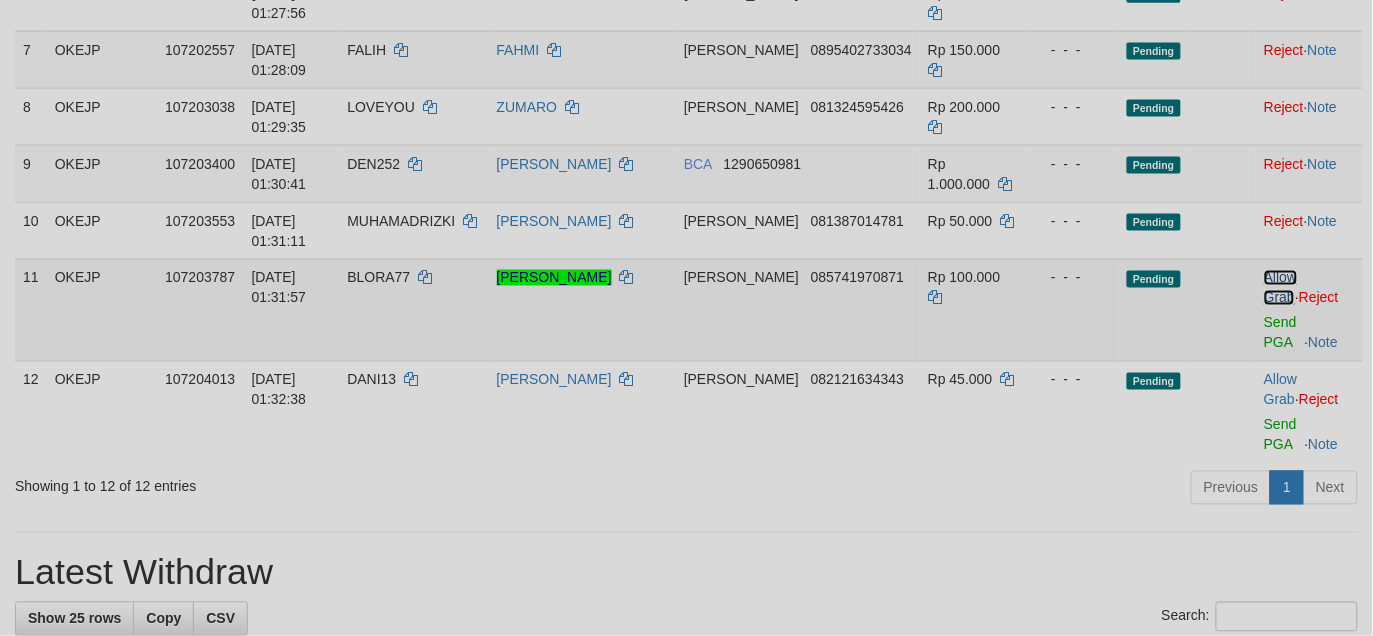 click on "Allow Grab" at bounding box center (1280, 288) 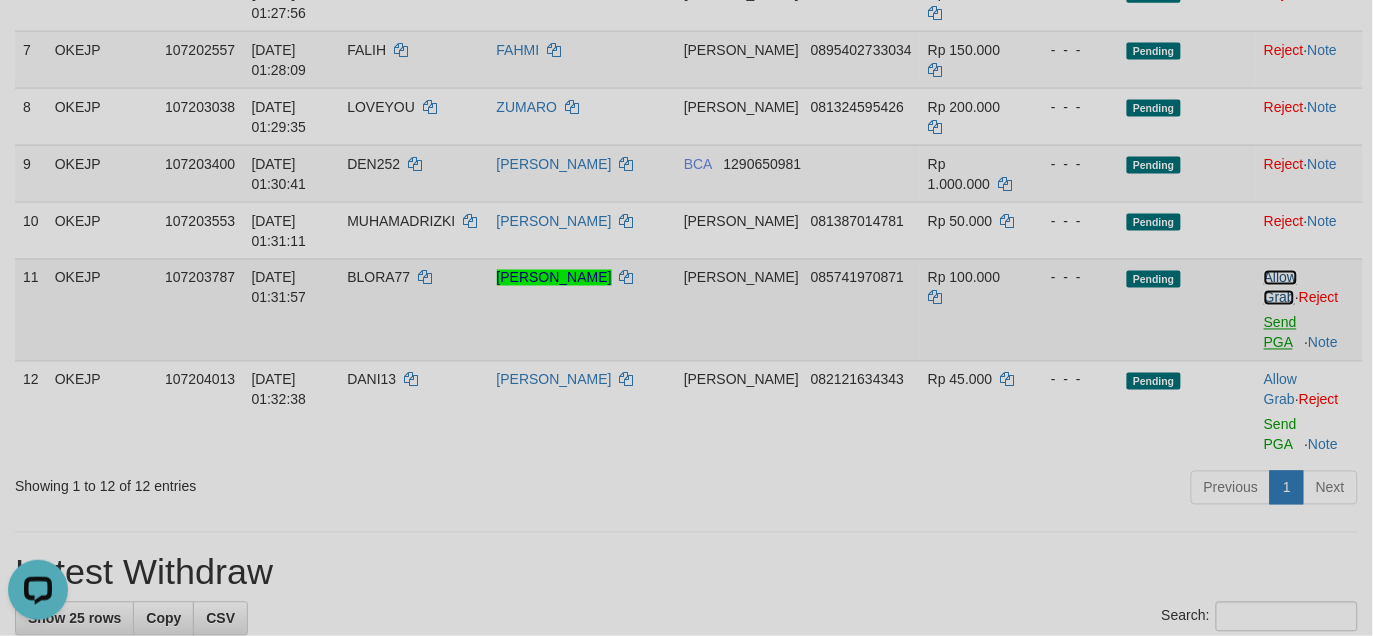scroll, scrollTop: 0, scrollLeft: 0, axis: both 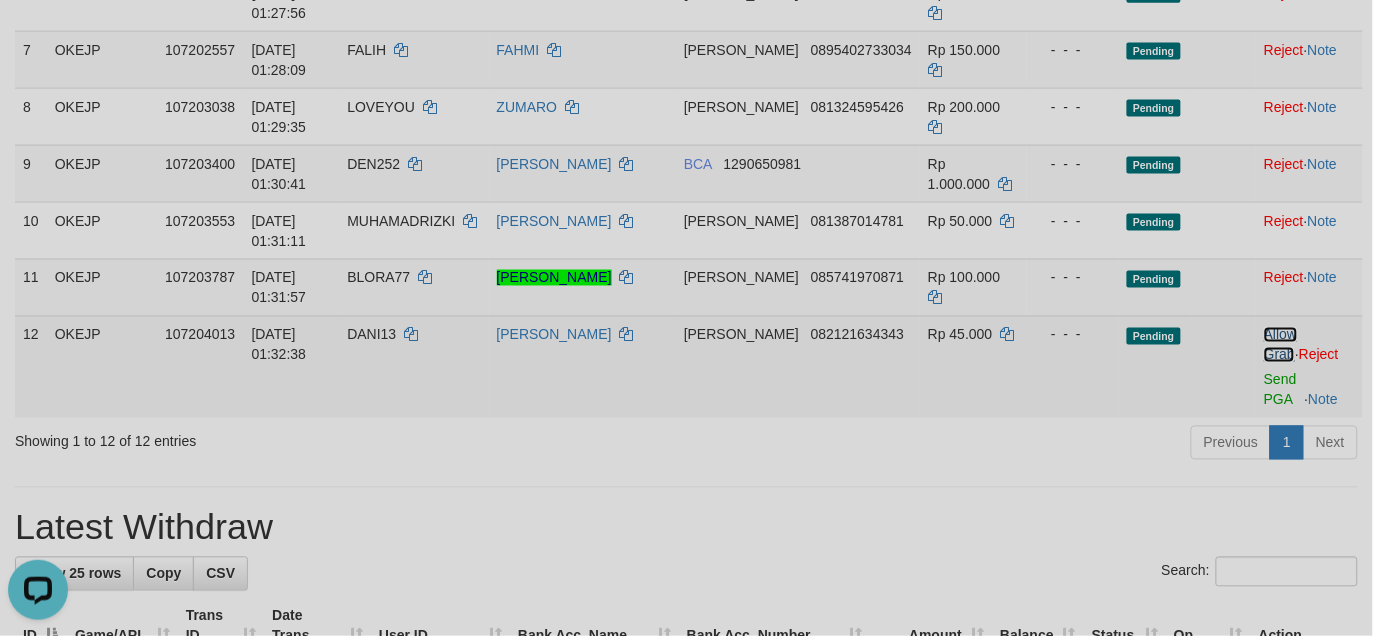 click on "Allow Grab" at bounding box center (1280, 345) 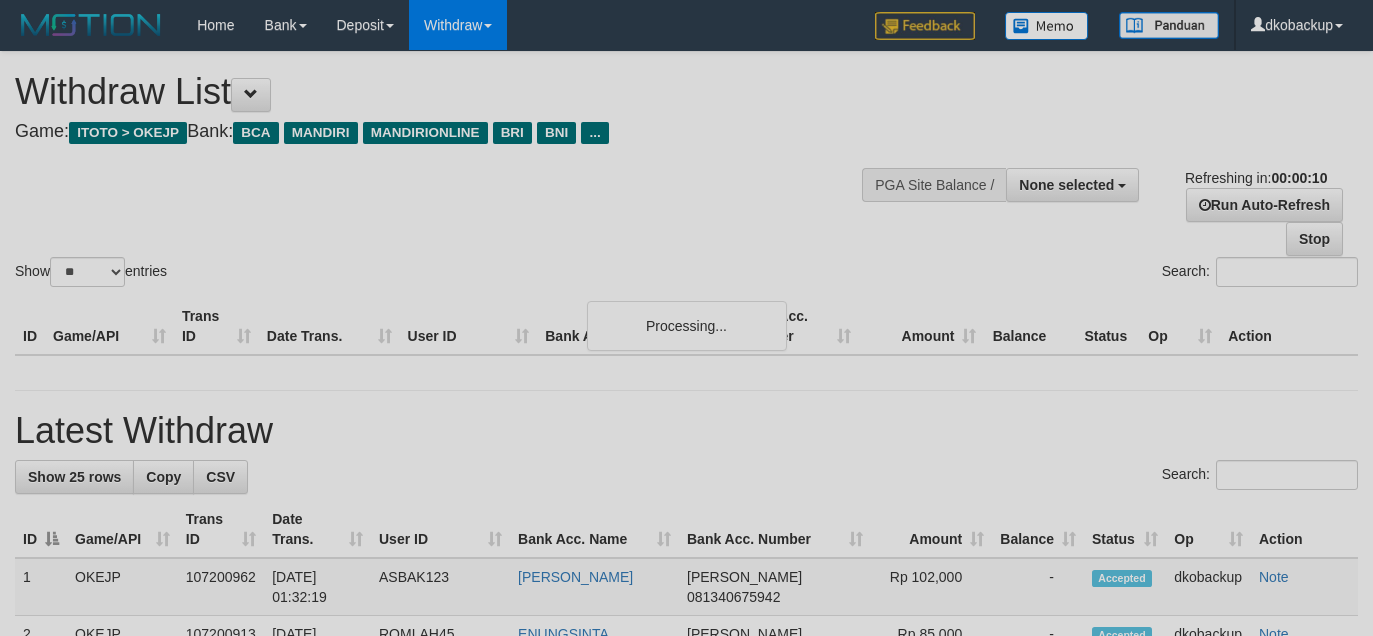 select 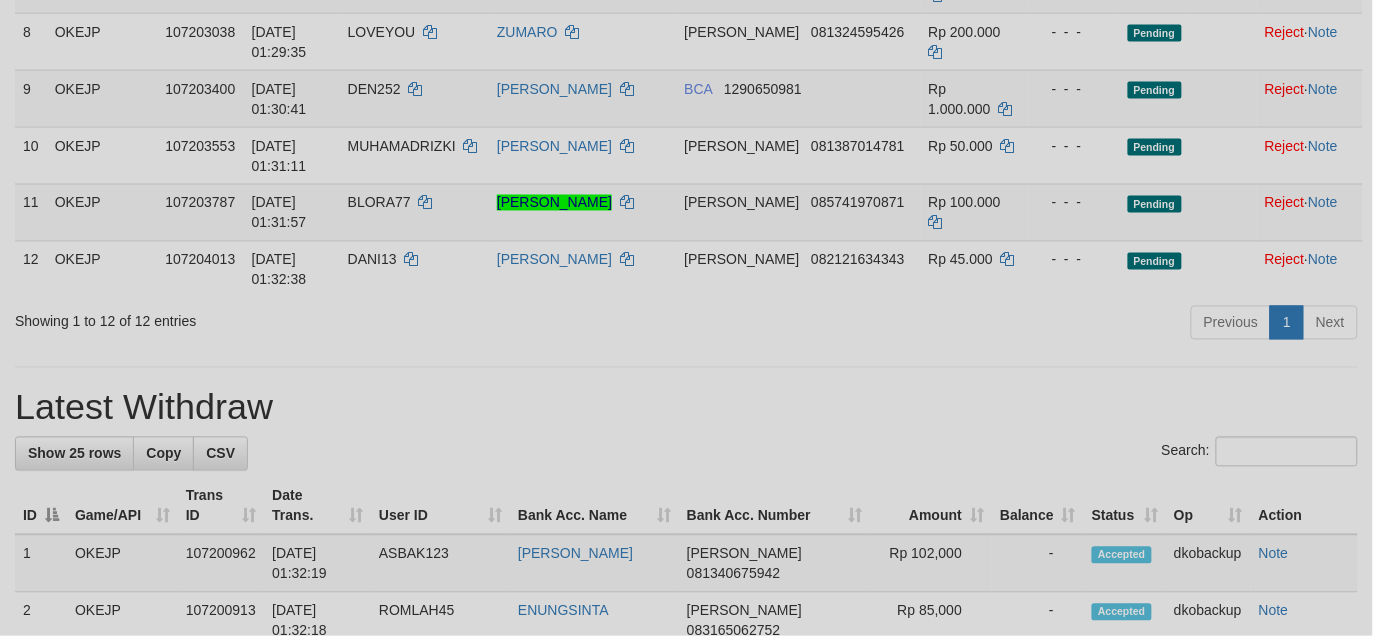 scroll, scrollTop: 666, scrollLeft: 0, axis: vertical 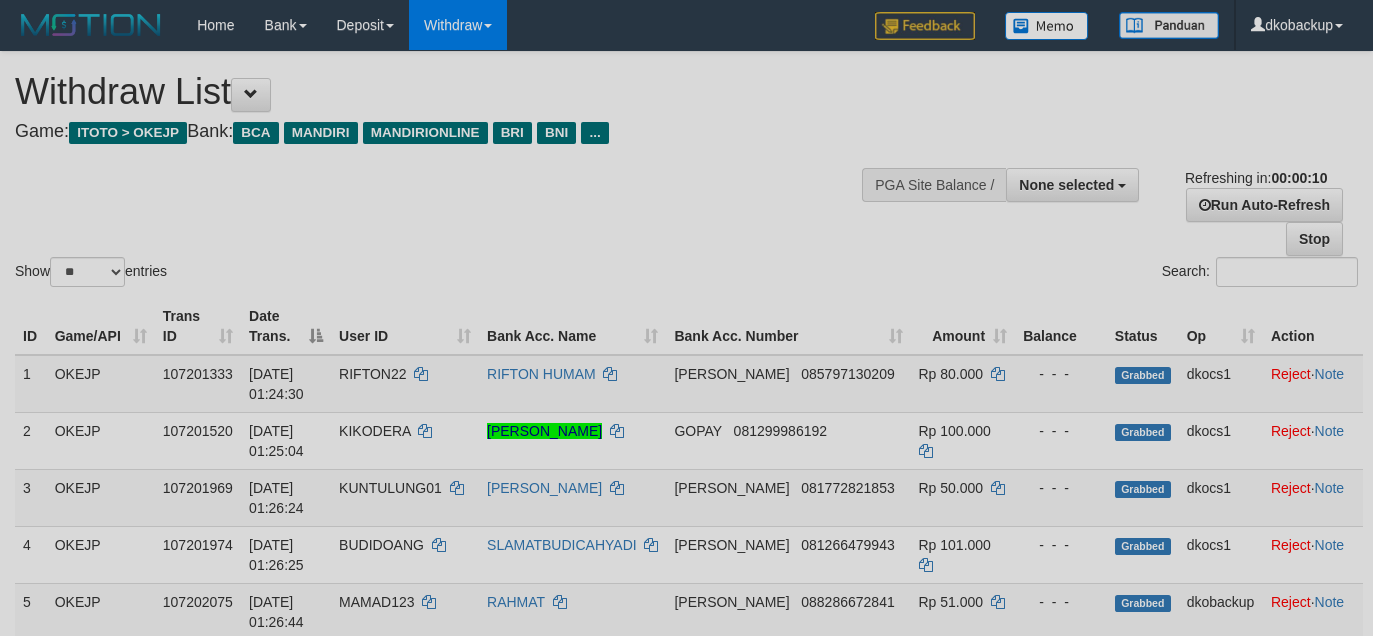 select 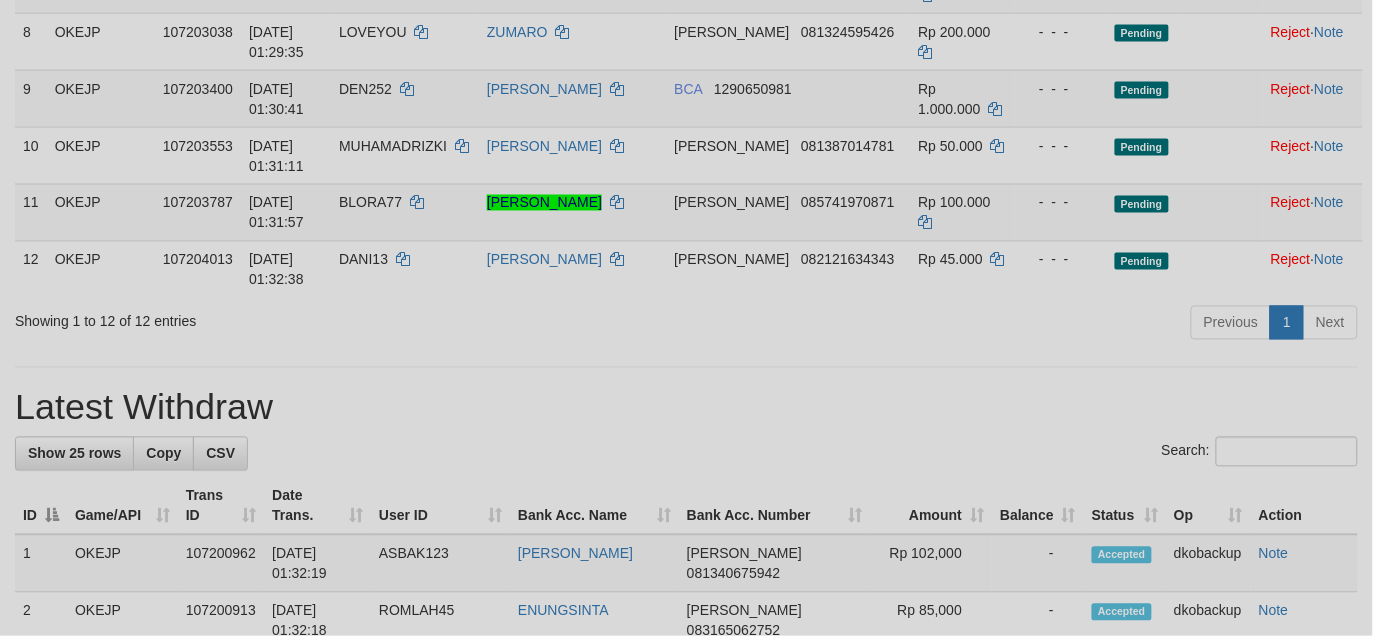 scroll, scrollTop: 666, scrollLeft: 0, axis: vertical 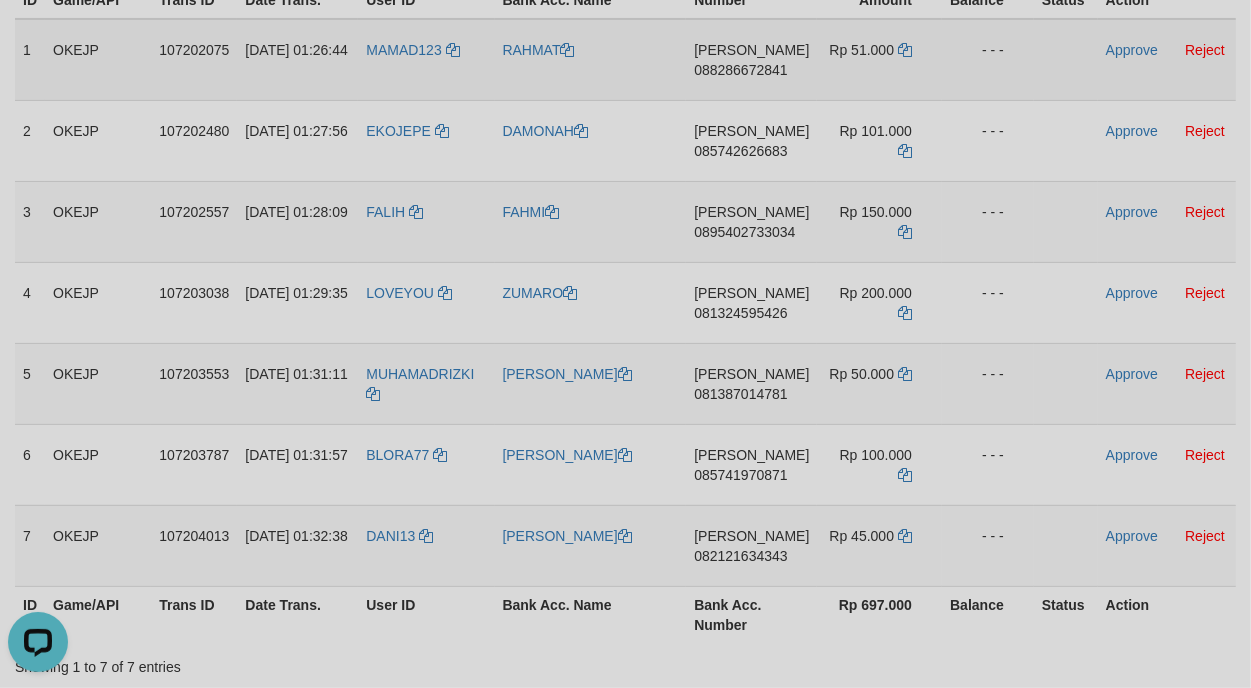click on "MAMAD123" at bounding box center (426, 60) 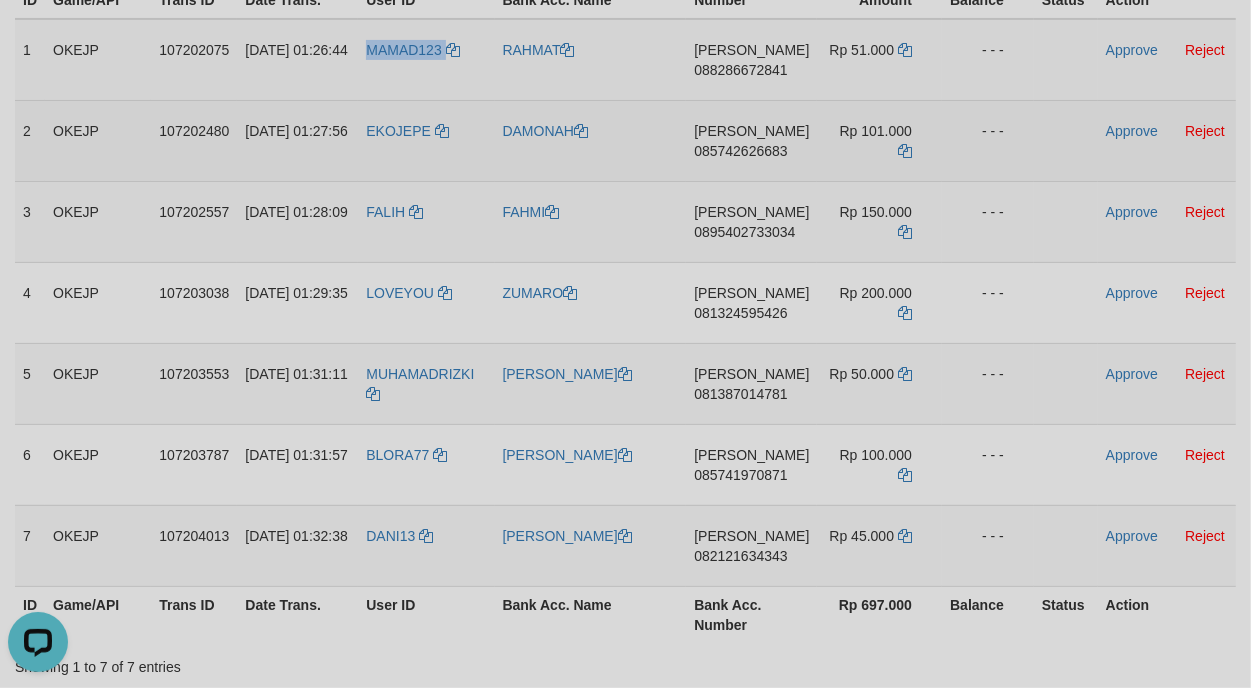 drag, startPoint x: 407, startPoint y: 82, endPoint x: 446, endPoint y: 111, distance: 48.60041 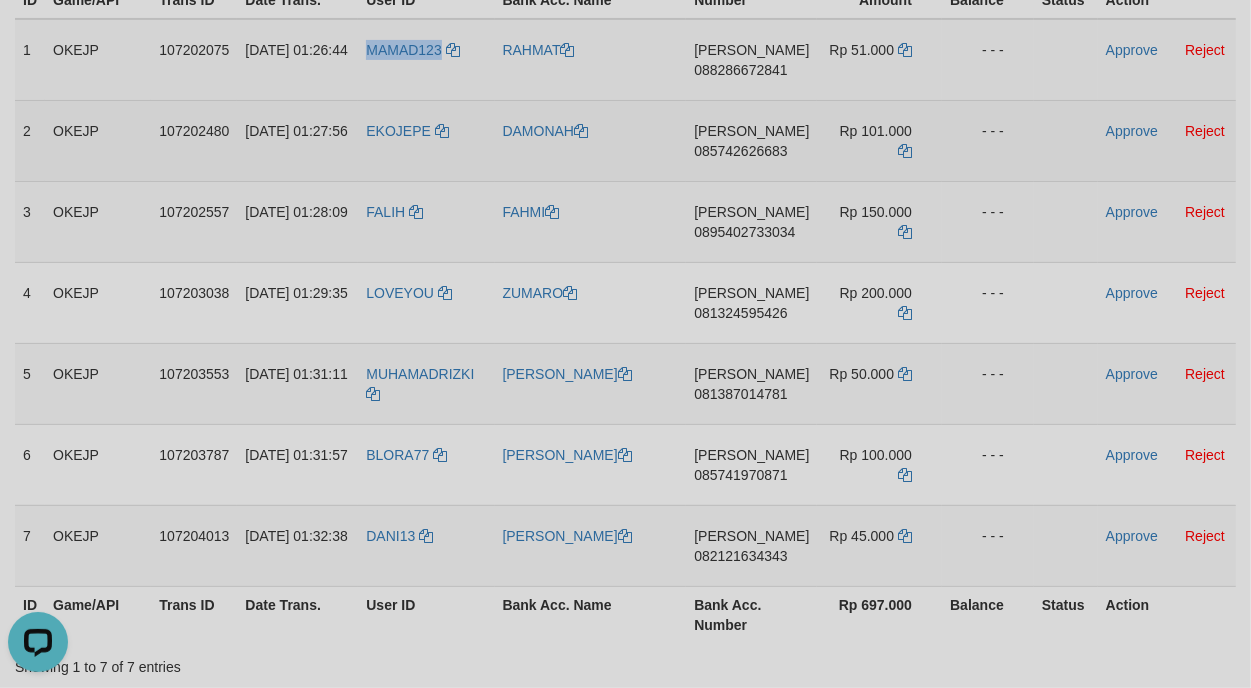 copy on "MAMAD123" 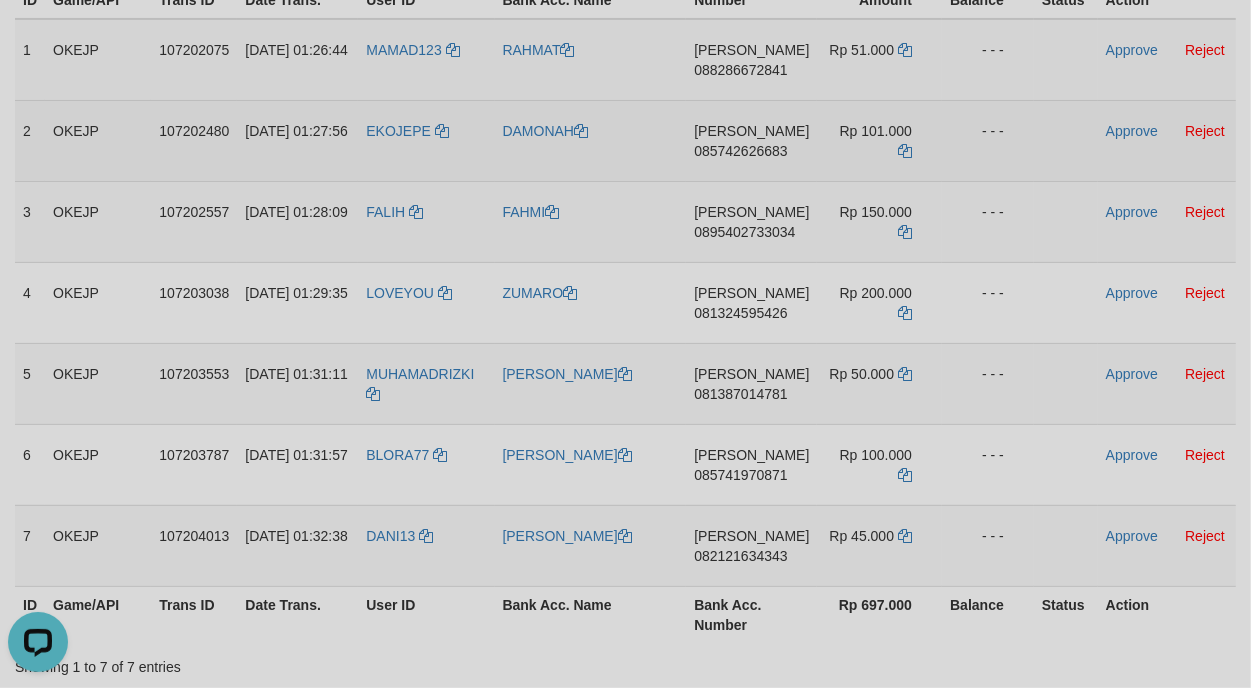 click on "EKOJEPE" at bounding box center [426, 140] 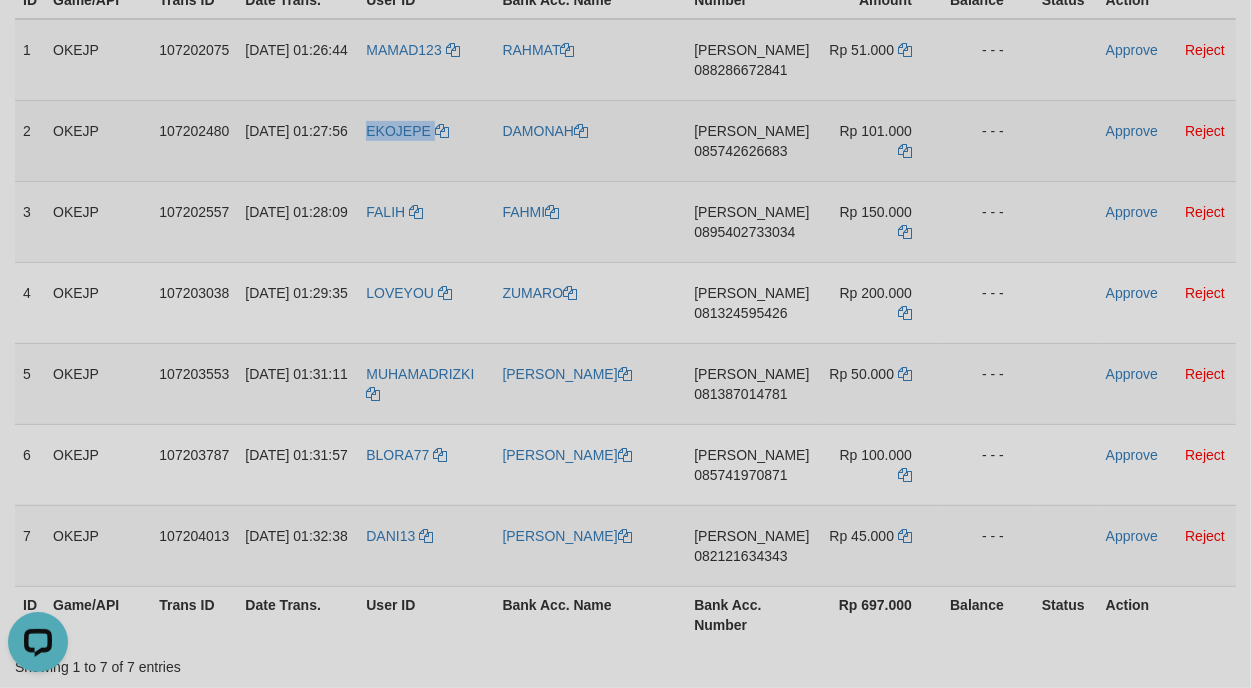 click on "EKOJEPE" at bounding box center (426, 140) 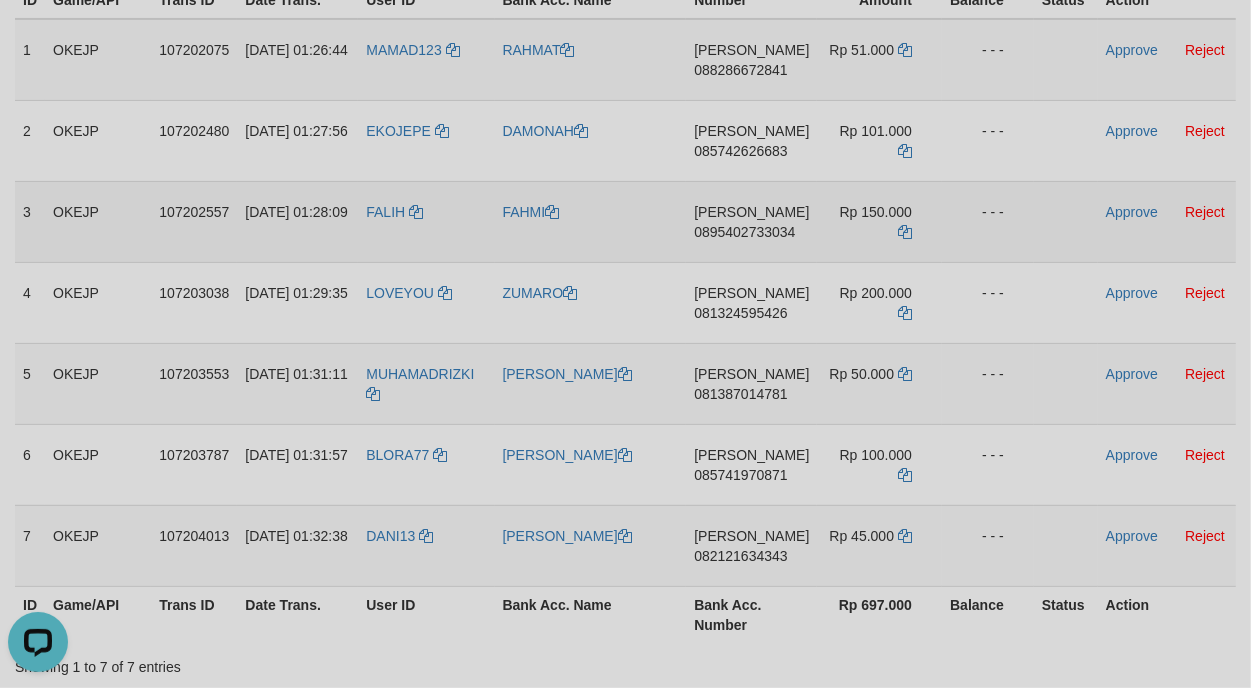 click on "FALIH" at bounding box center [426, 221] 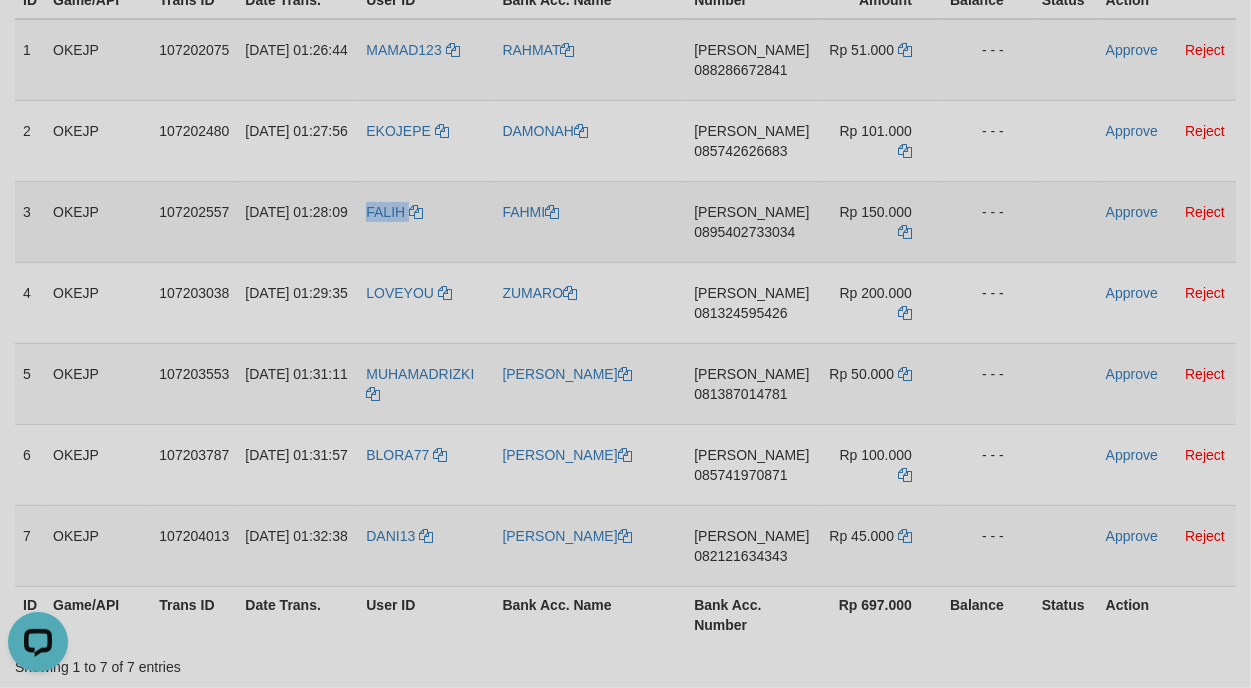 click on "FALIH" at bounding box center (426, 221) 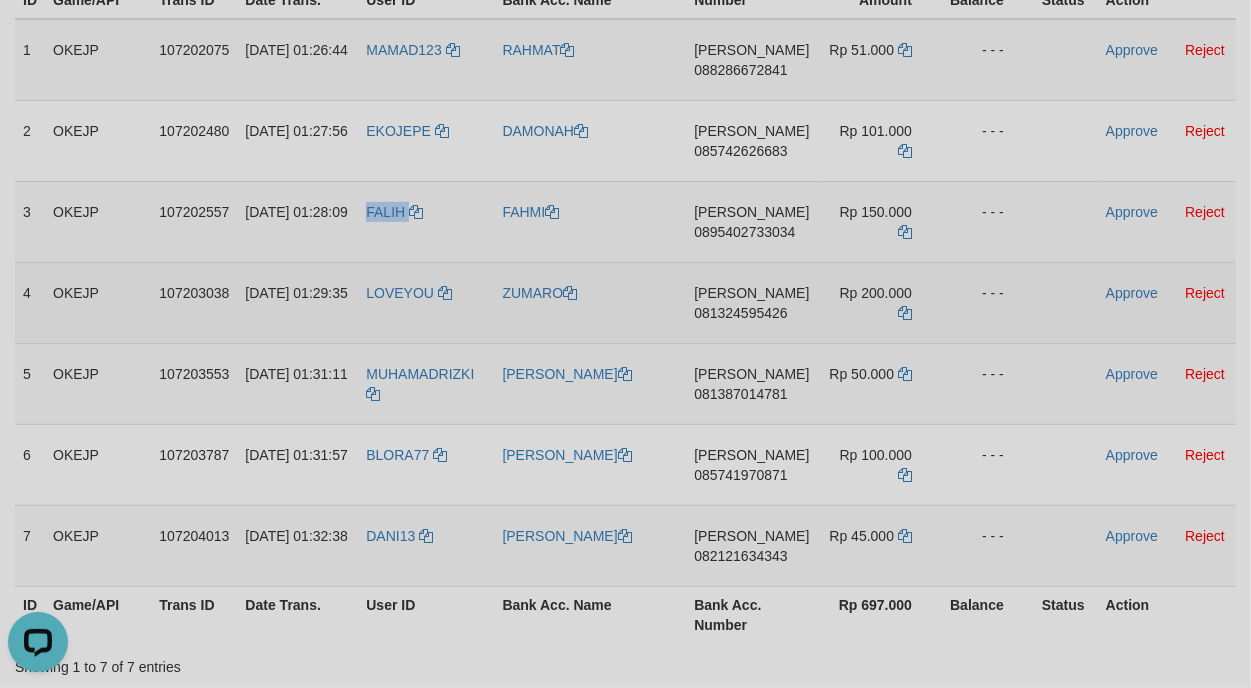 copy on "FALIH" 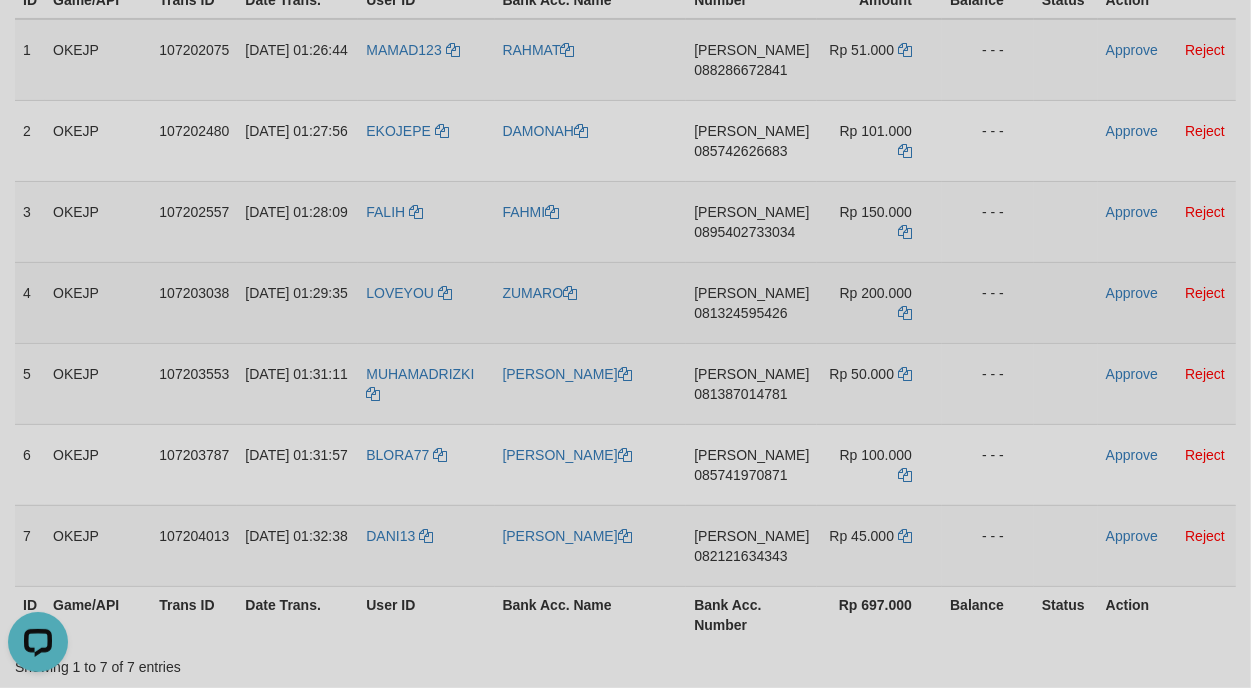 click on "LOVEYOU" at bounding box center [426, 302] 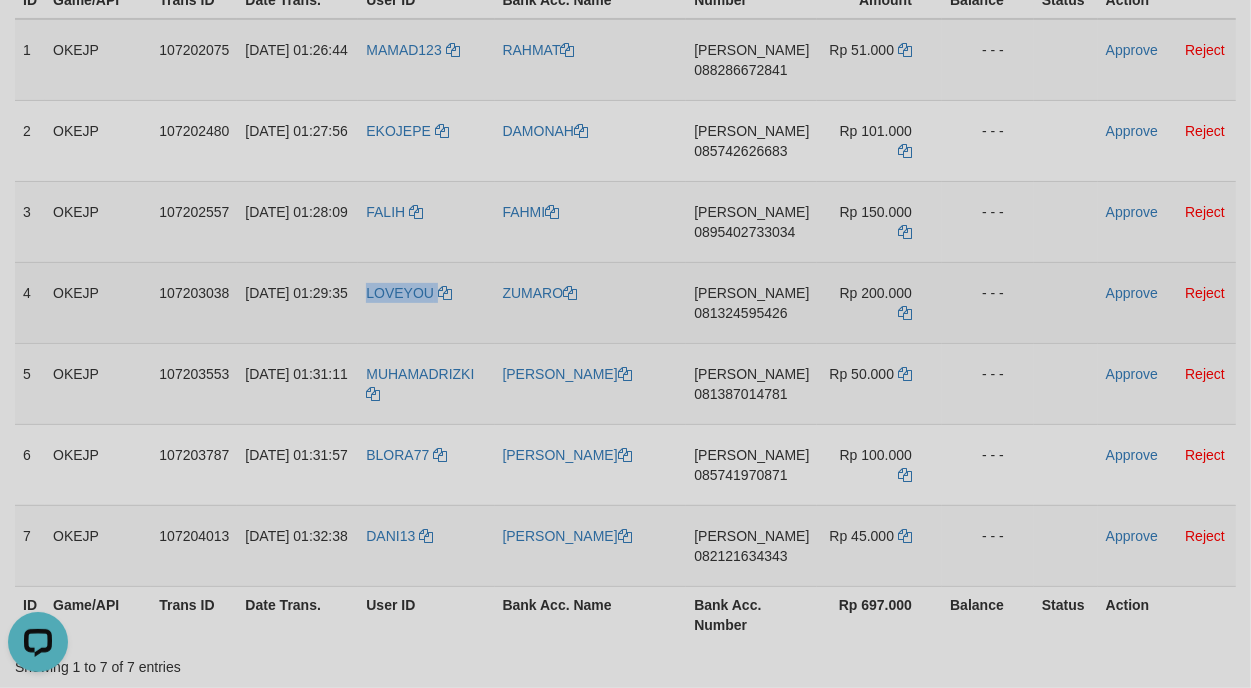 click on "LOVEYOU" at bounding box center [426, 302] 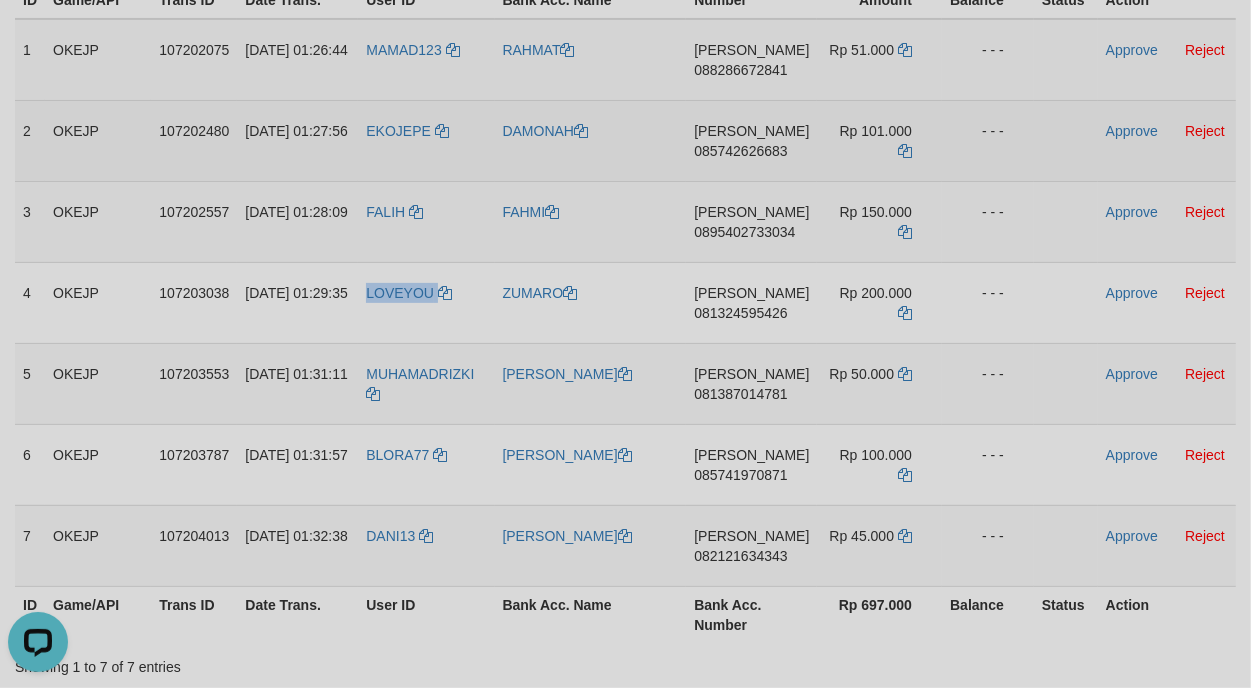 copy on "LOVEYOU" 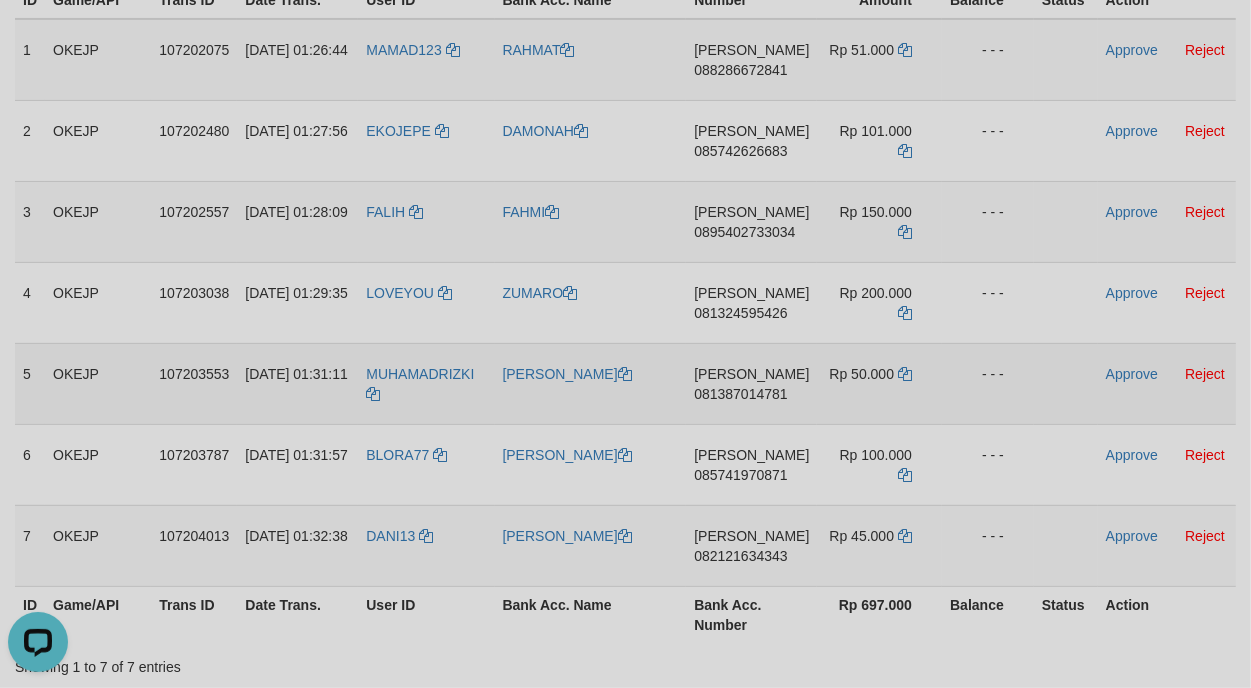 click on "MUHAMADRIZKI" at bounding box center [426, 383] 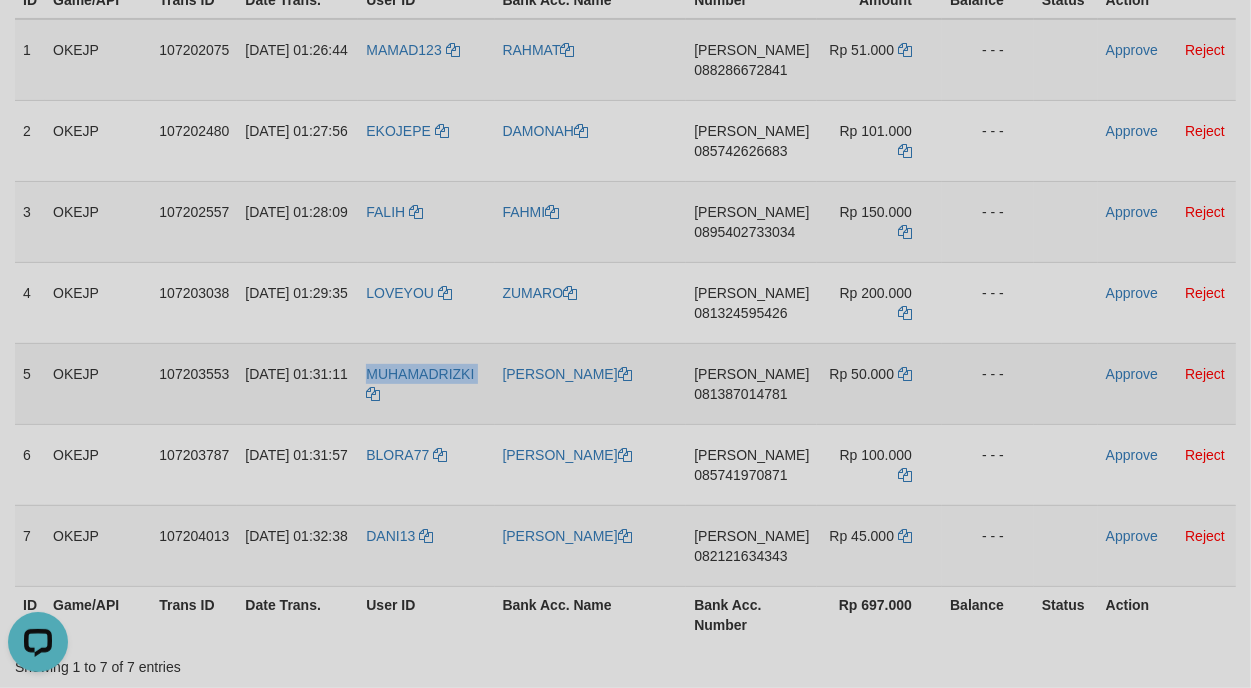 click on "MUHAMADRIZKI" at bounding box center [426, 383] 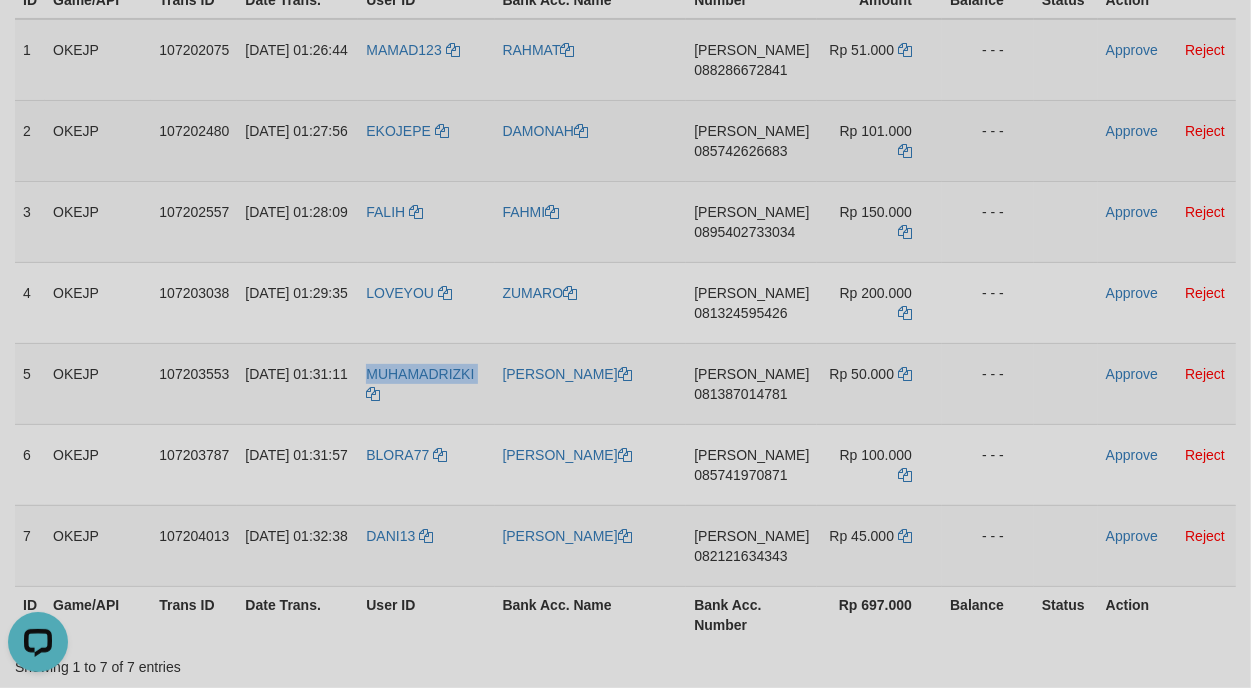 copy on "MUHAMADRIZKI" 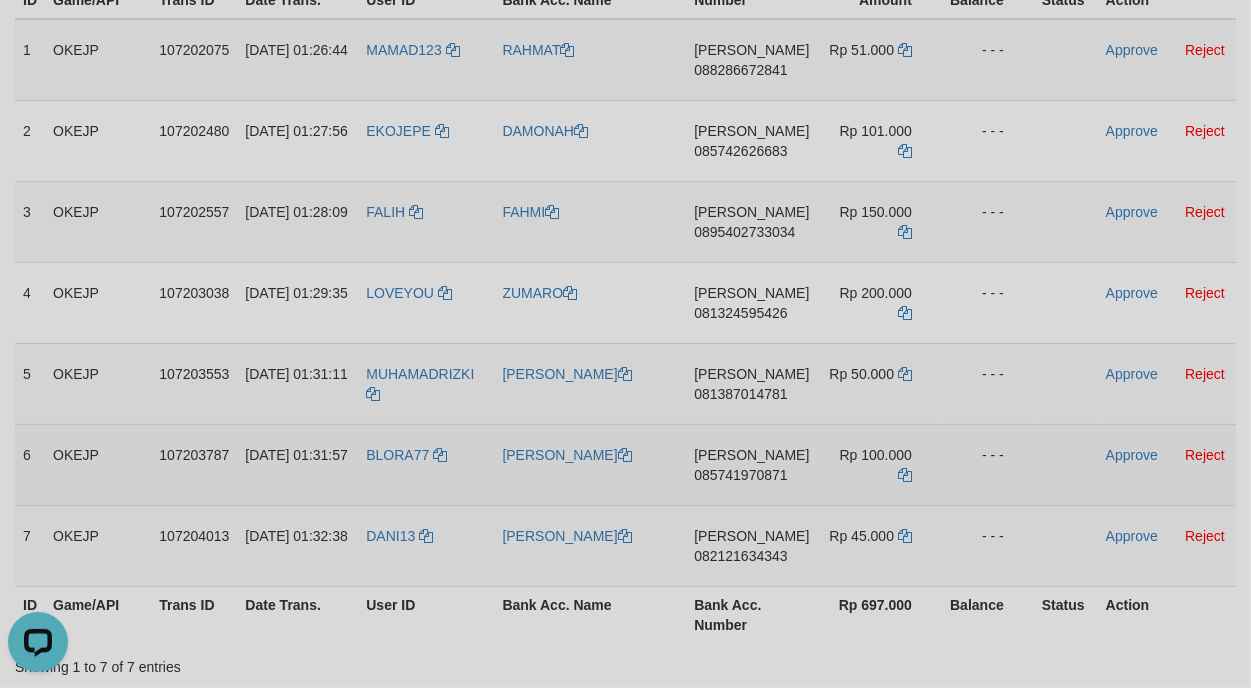 click on "BLORA77" at bounding box center (426, 464) 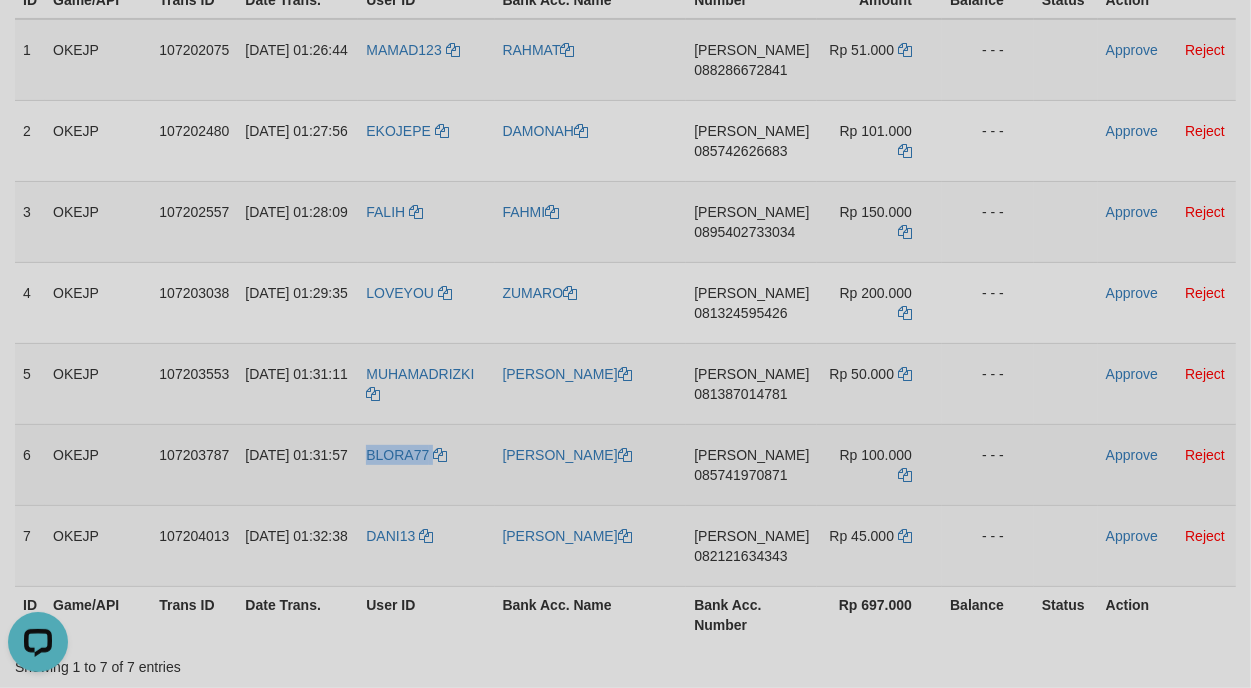 click on "BLORA77" at bounding box center [426, 464] 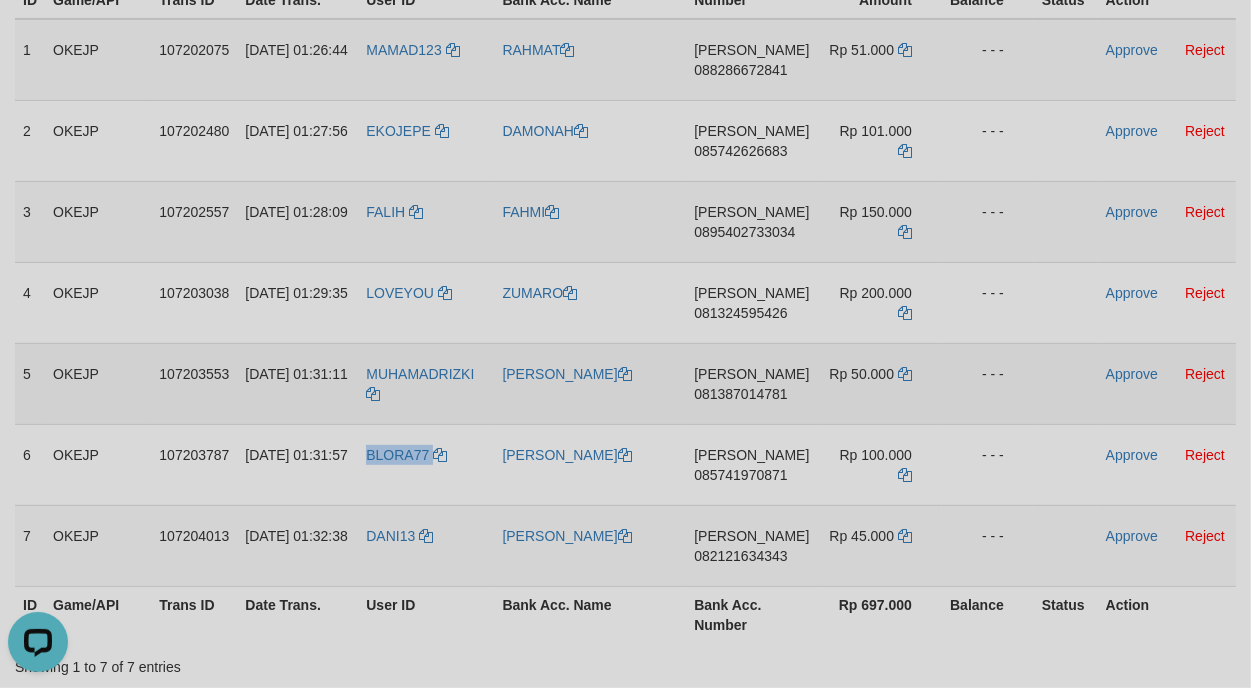 copy on "BLORA77" 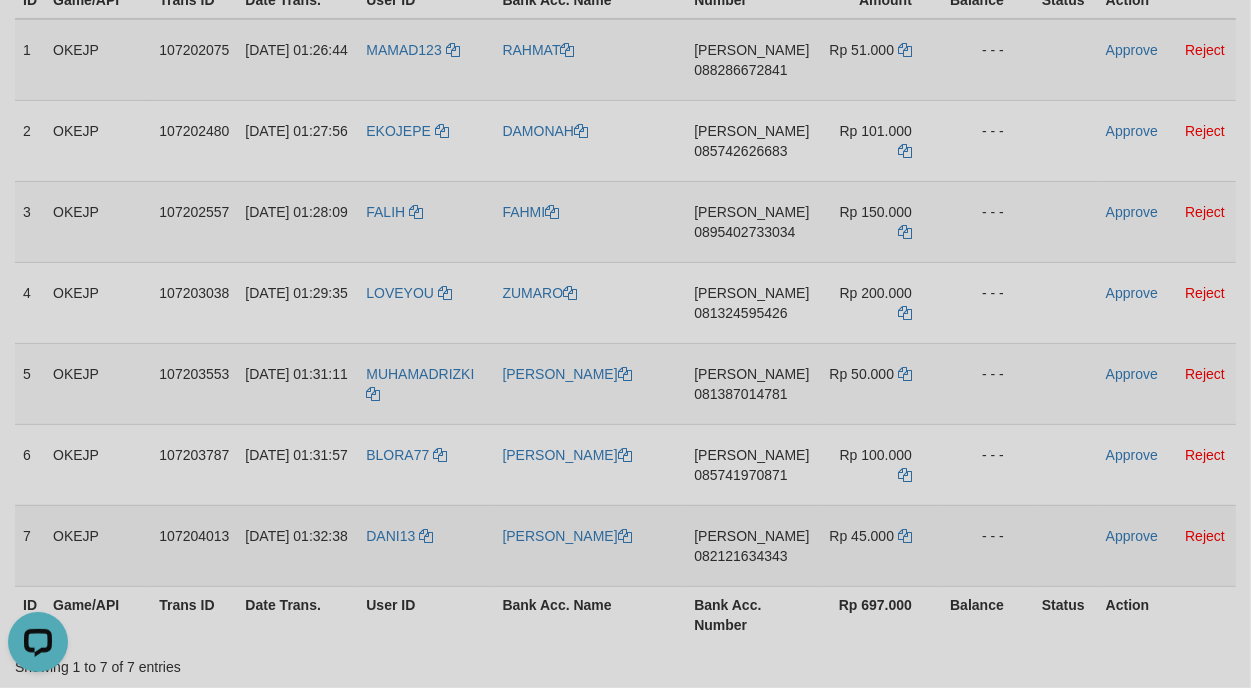 click on "DANI13" at bounding box center [426, 545] 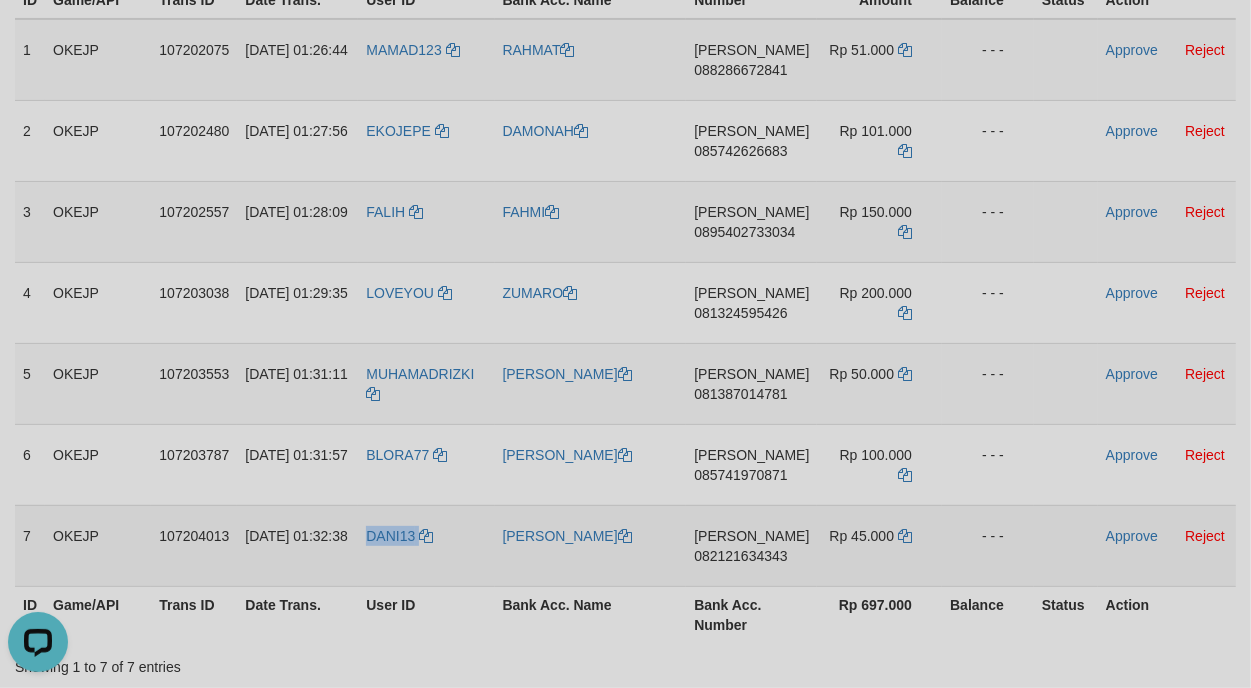 click on "DANI13" at bounding box center [426, 545] 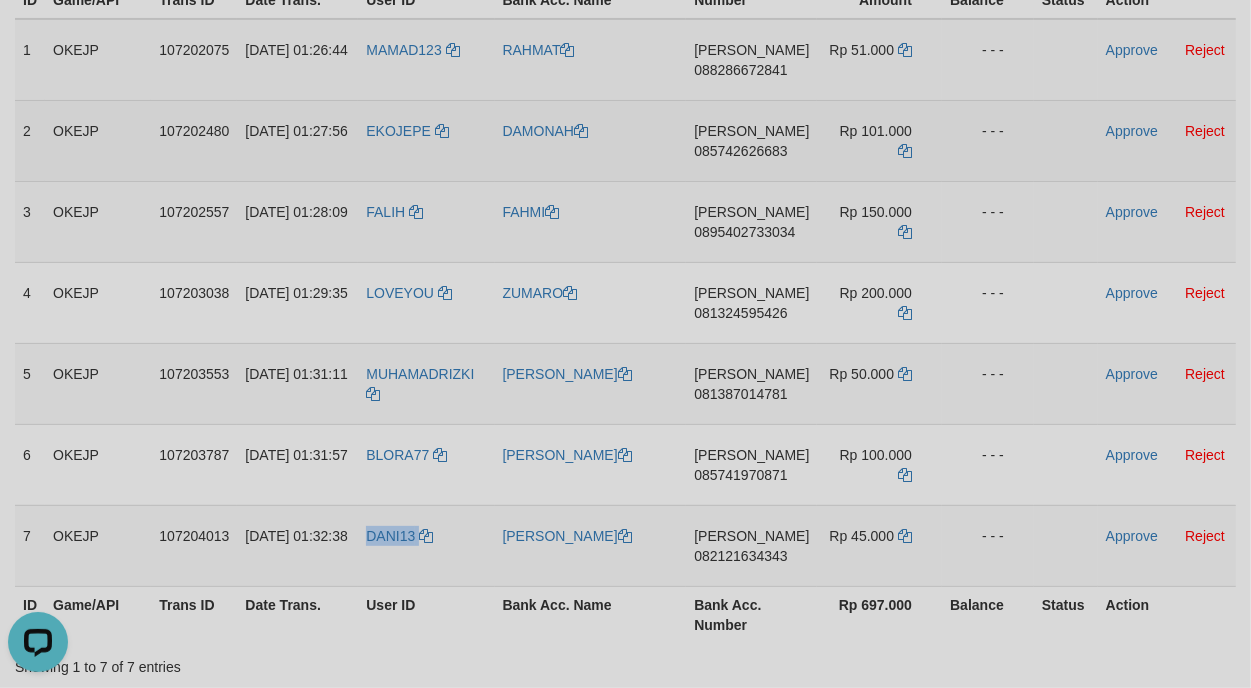 copy on "DANI13" 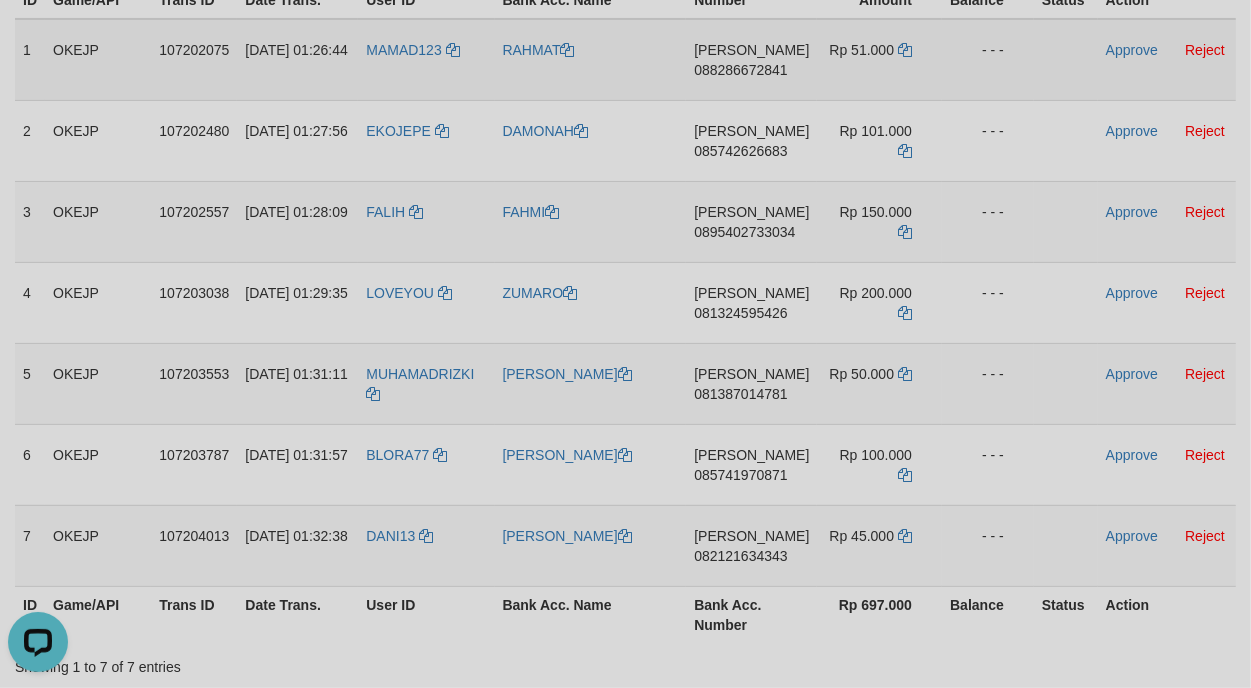 click on "DANA
088286672841" at bounding box center (751, 60) 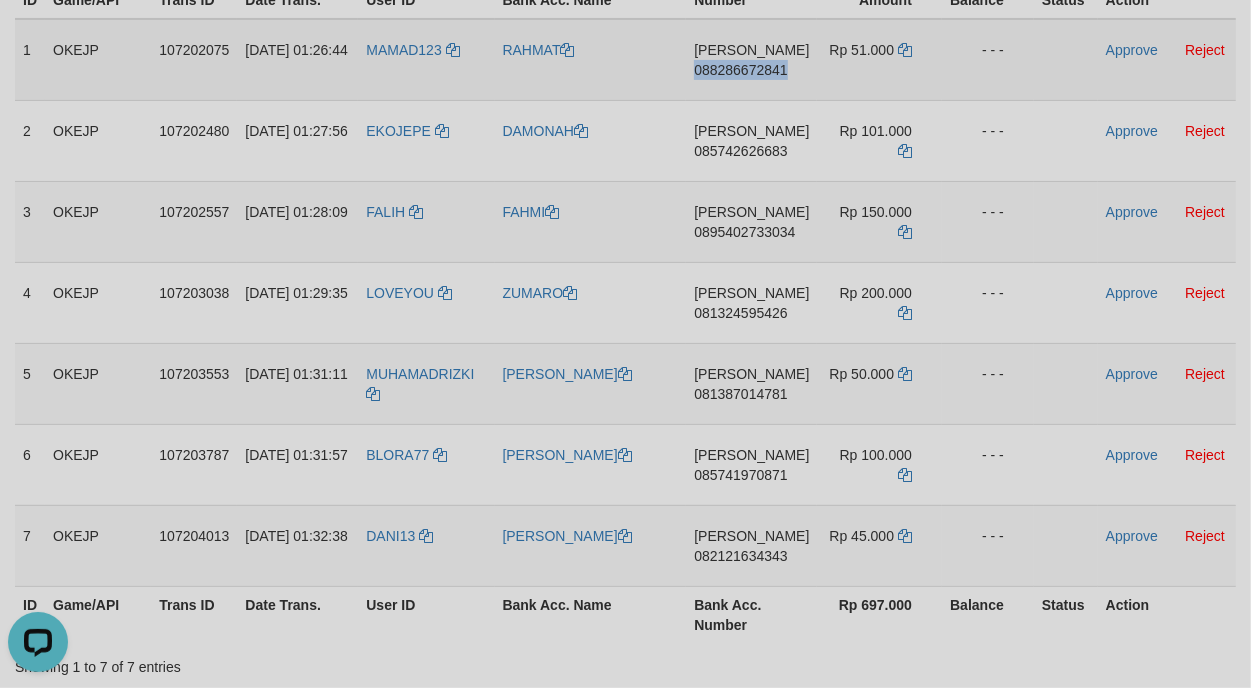 click on "DANA
088286672841" at bounding box center (751, 60) 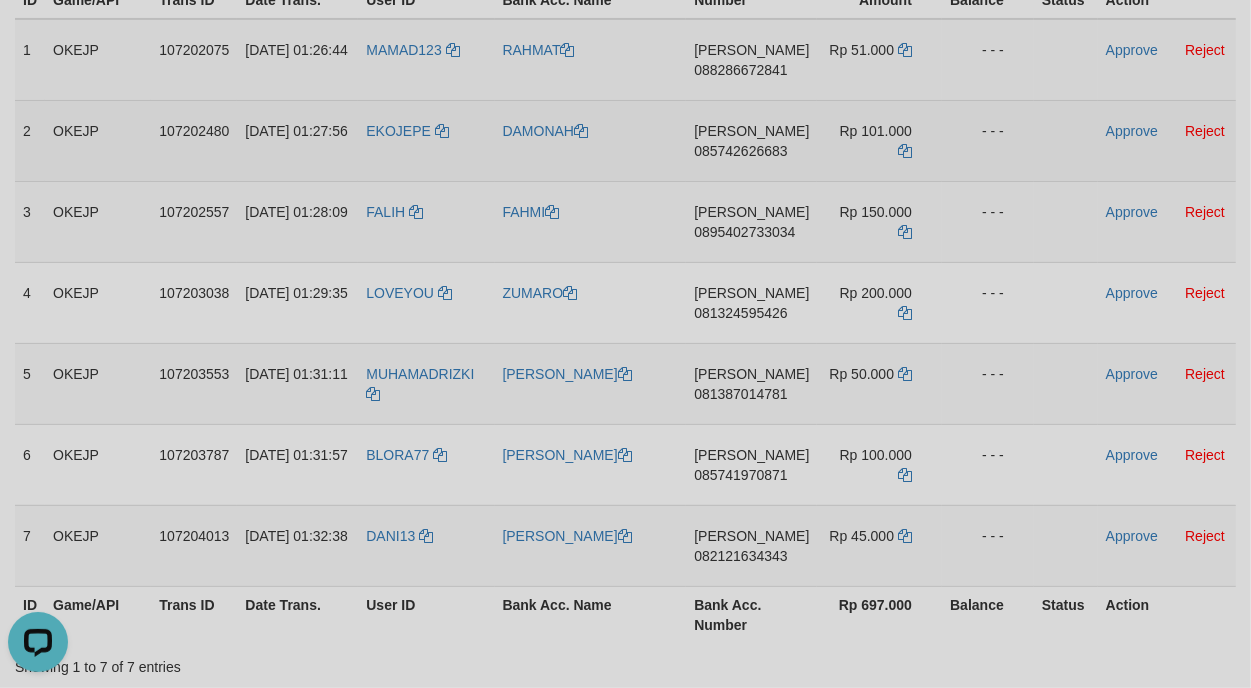 click on "DANA
085742626683" at bounding box center (751, 140) 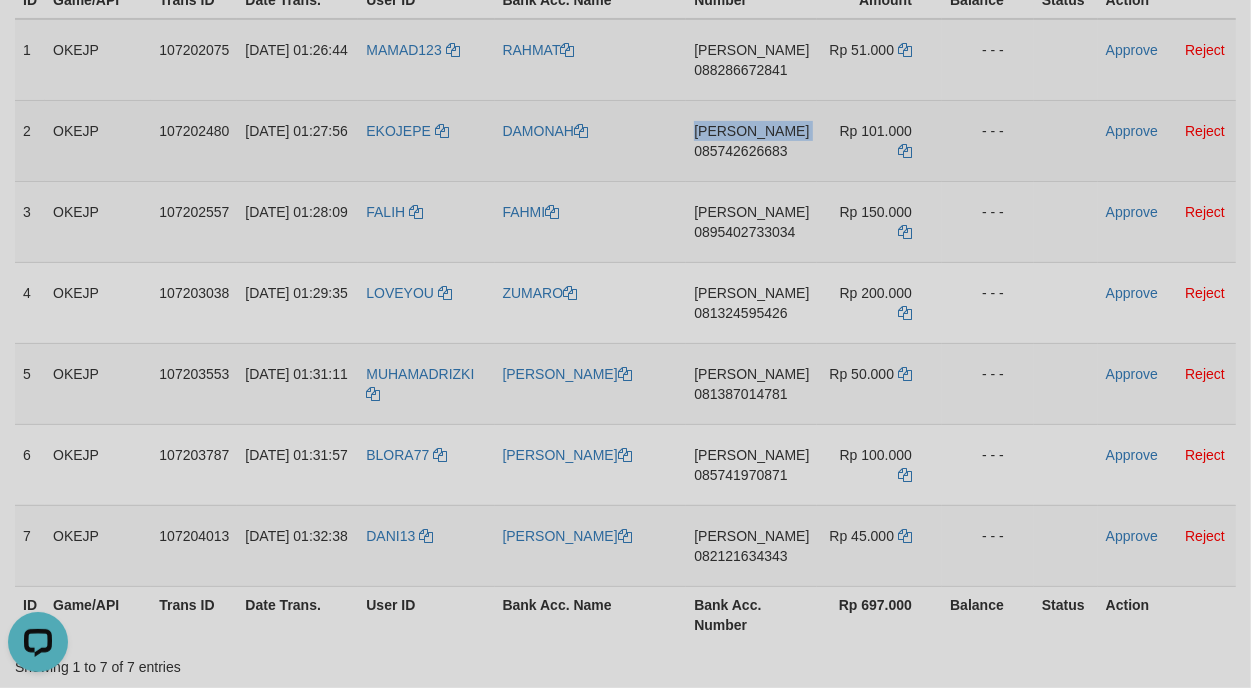 click on "DANA
085742626683" at bounding box center [751, 140] 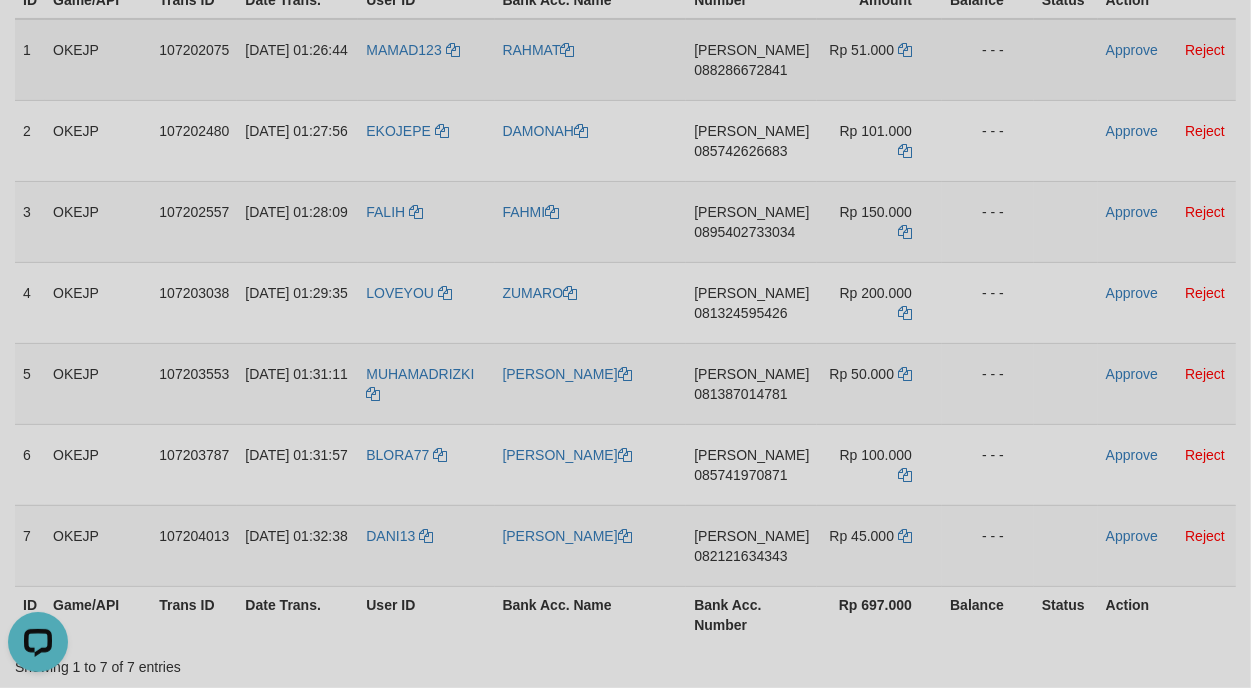 click on "DANA
088286672841" at bounding box center (751, 60) 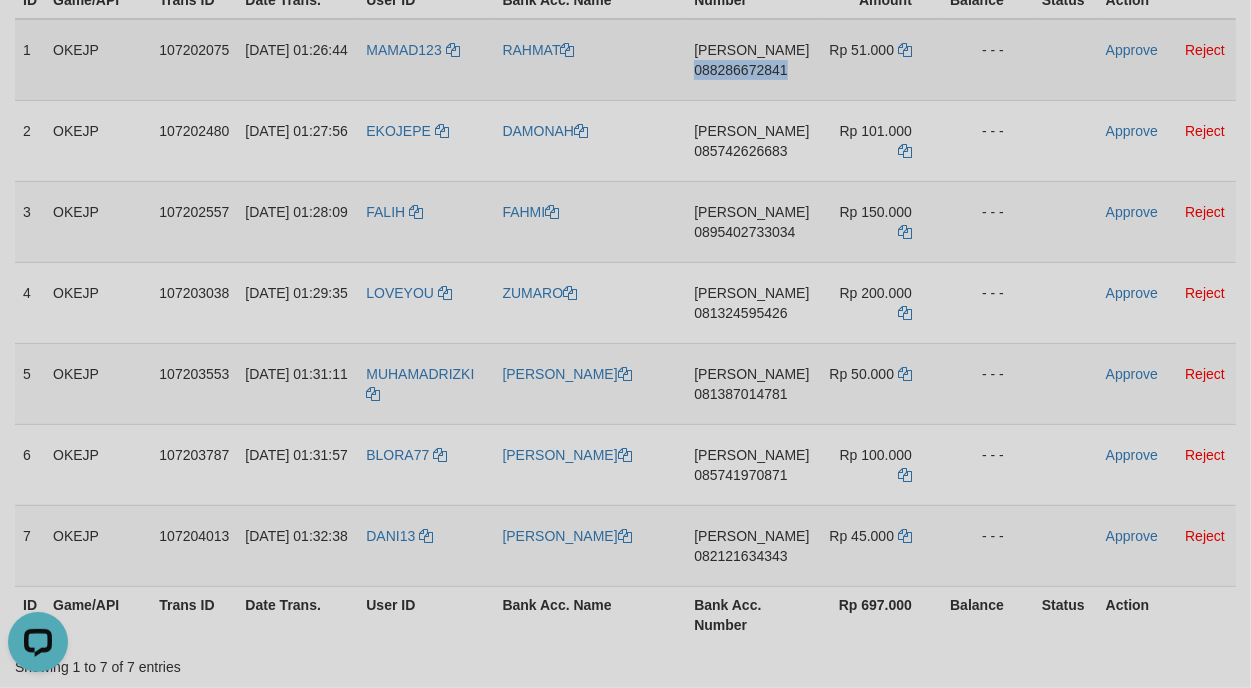 click on "DANA
088286672841" at bounding box center (751, 60) 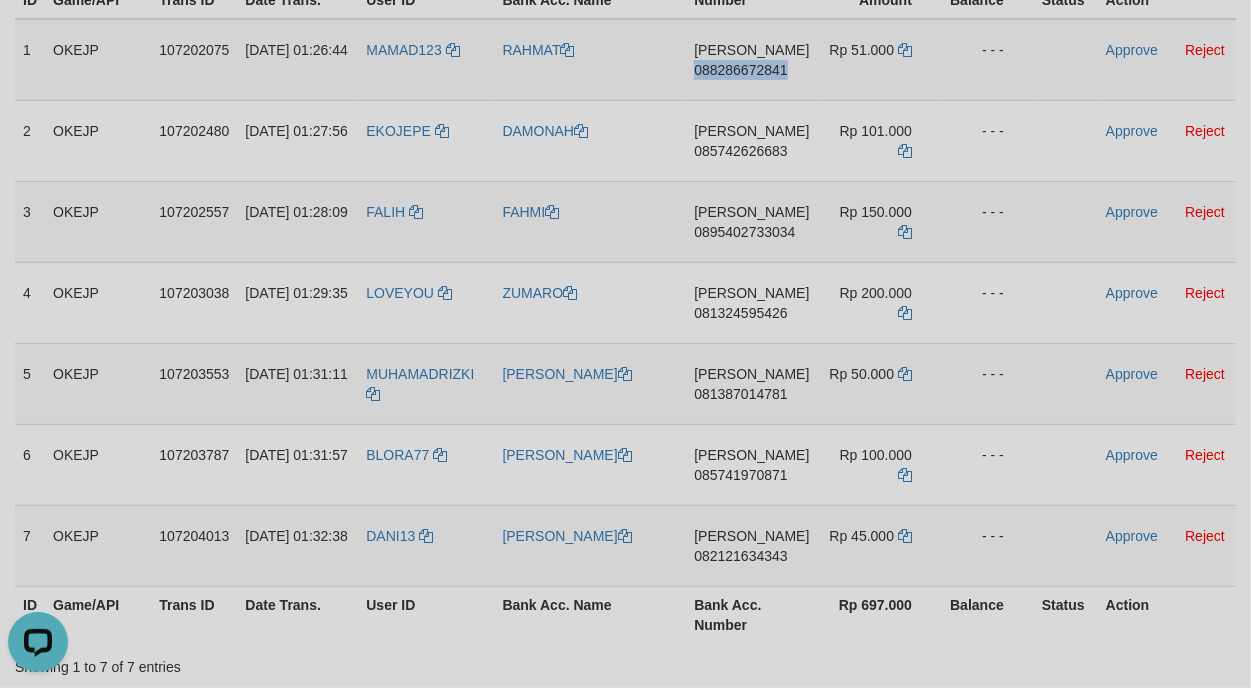 copy on "088286672841" 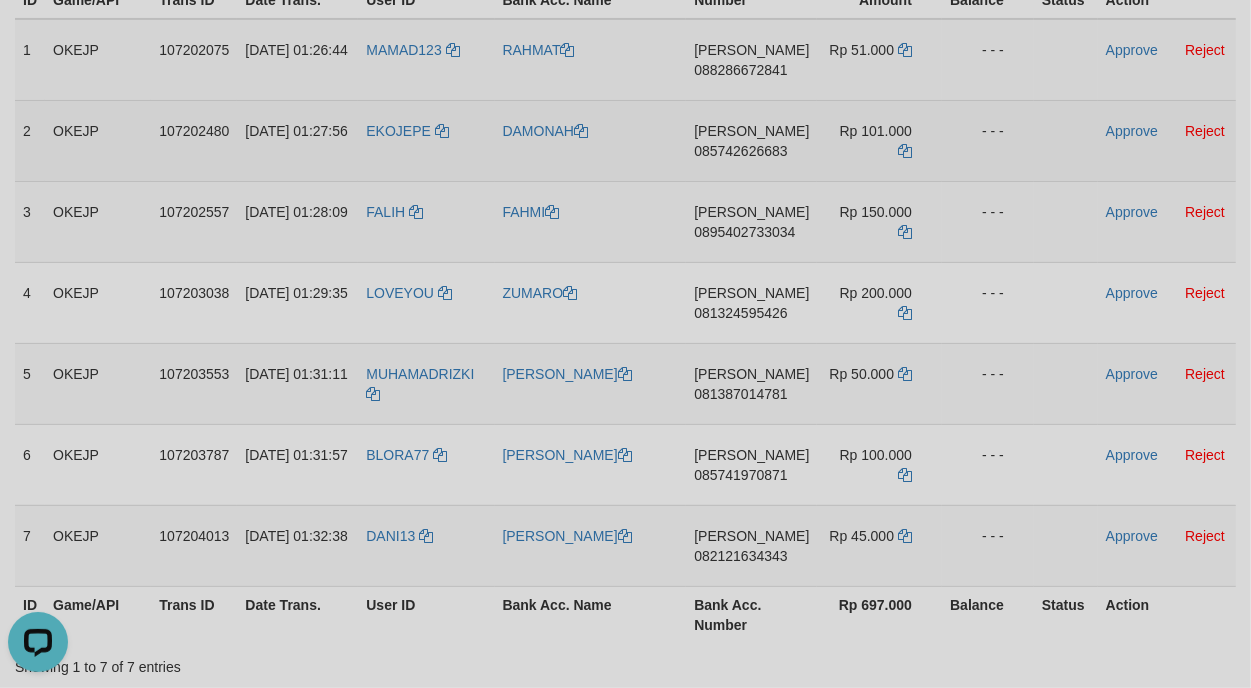 click on "DANA
085742626683" at bounding box center [751, 140] 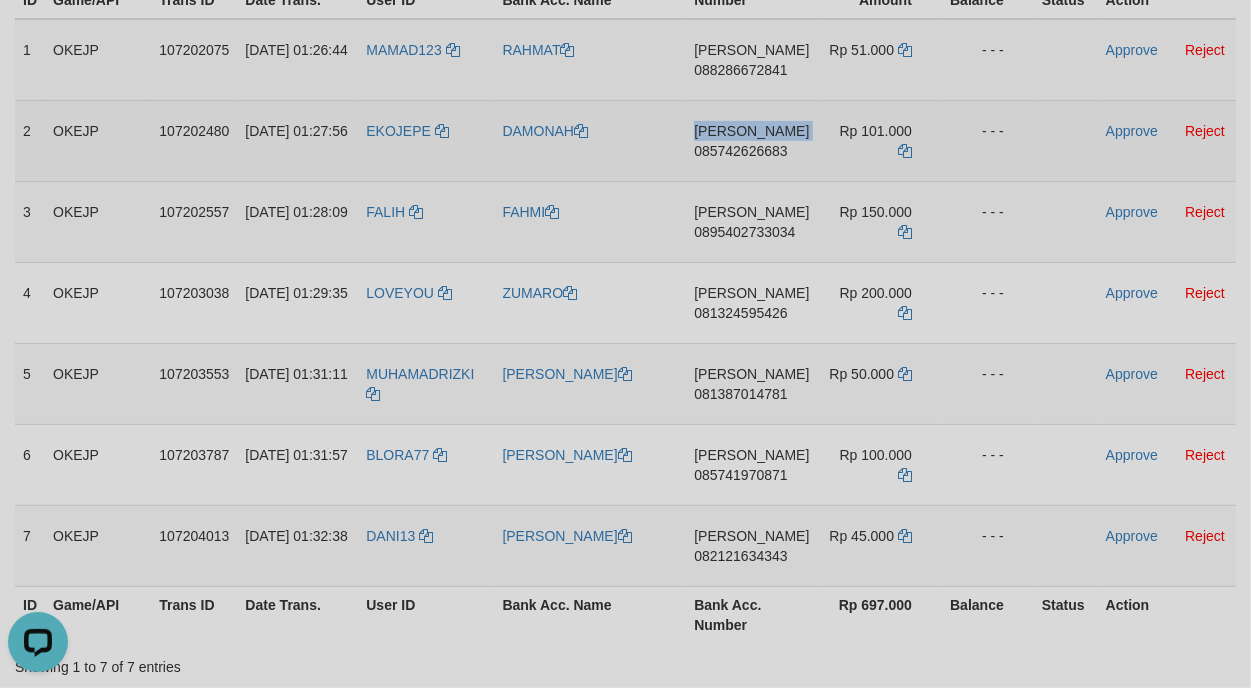 click on "DANA
085742626683" at bounding box center (751, 140) 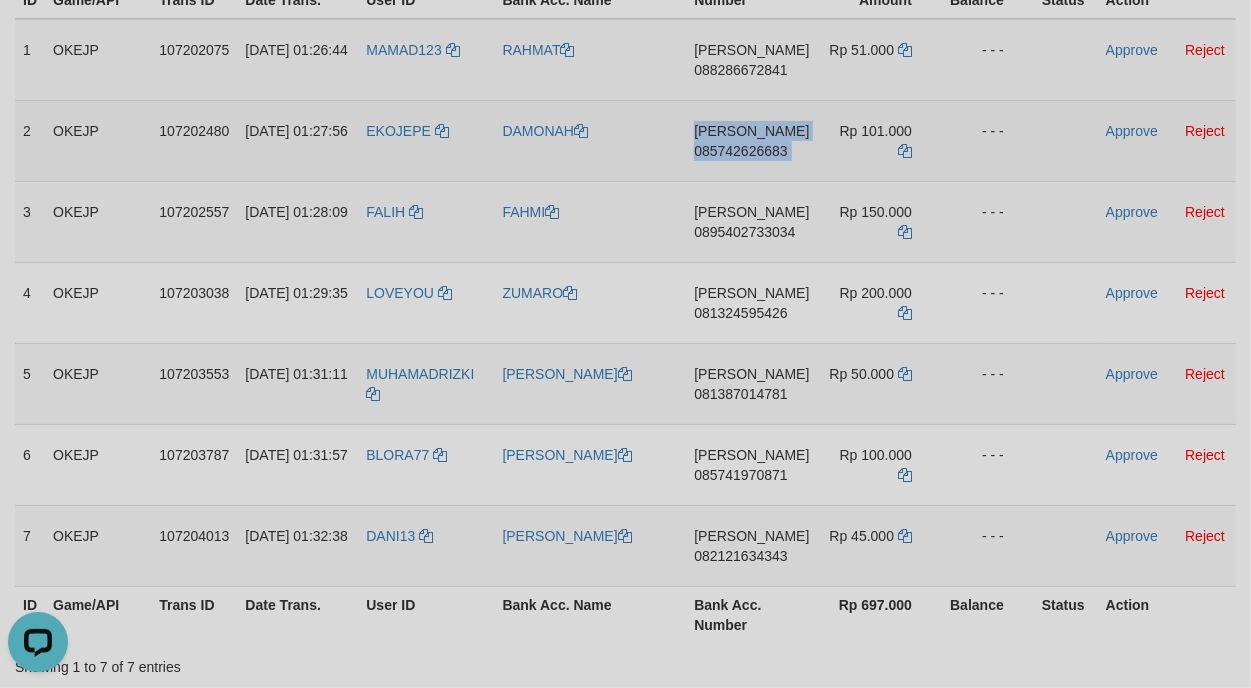 click on "DANA
085742626683" at bounding box center [751, 140] 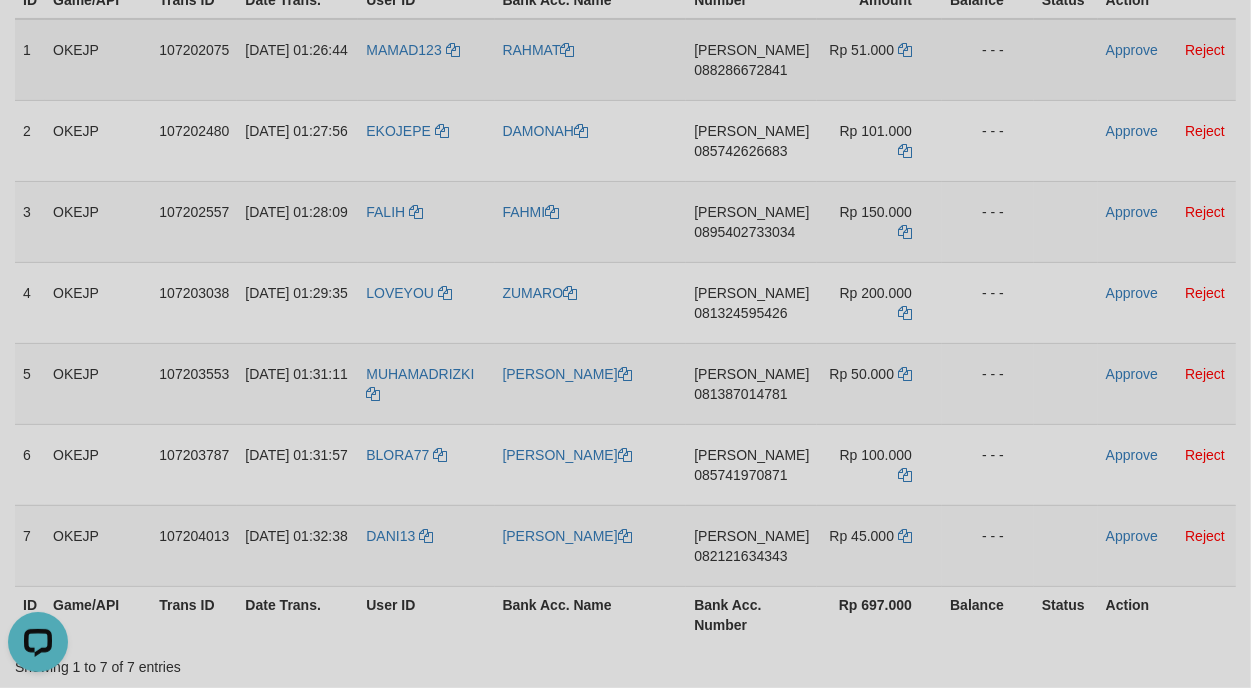 click on "DANA
088286672841" at bounding box center (751, 60) 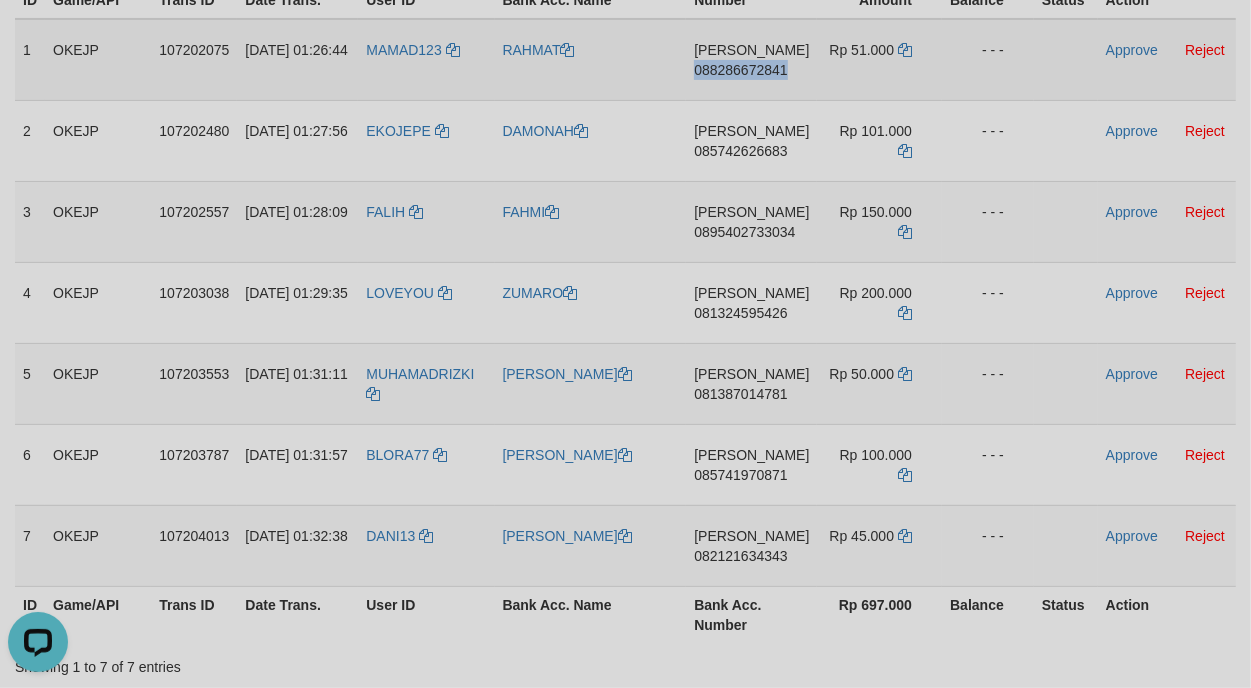 click on "DANA
088286672841" at bounding box center (751, 60) 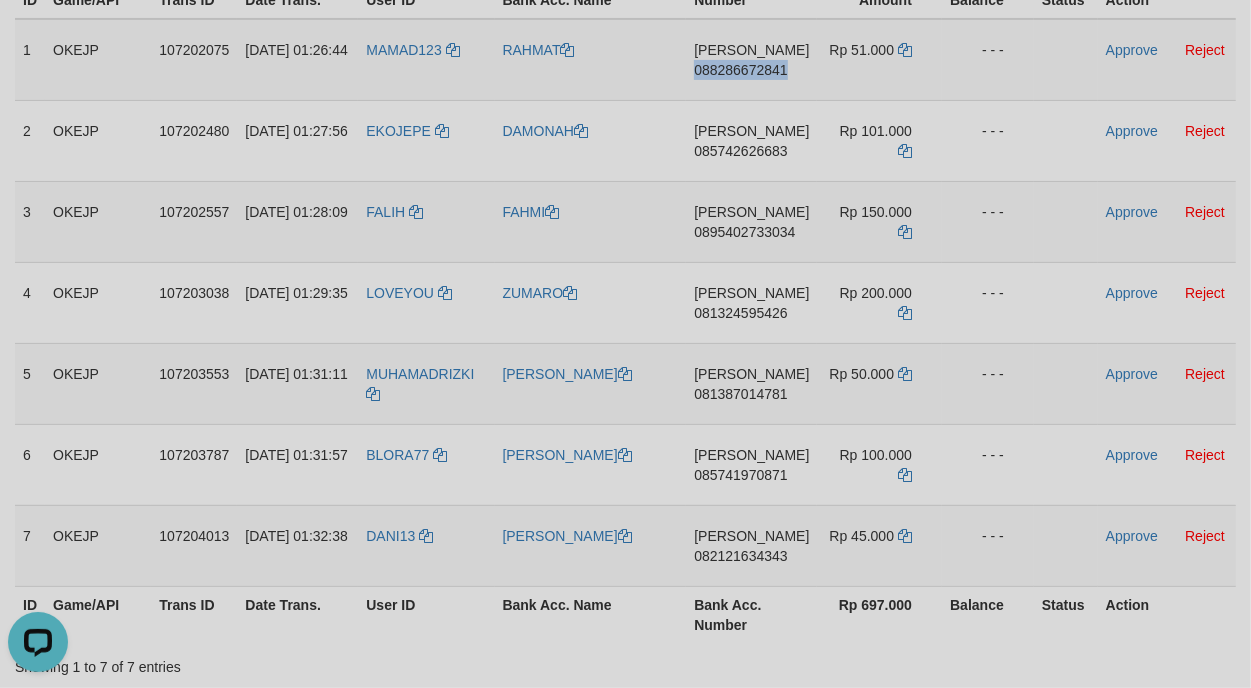 copy on "088286672841" 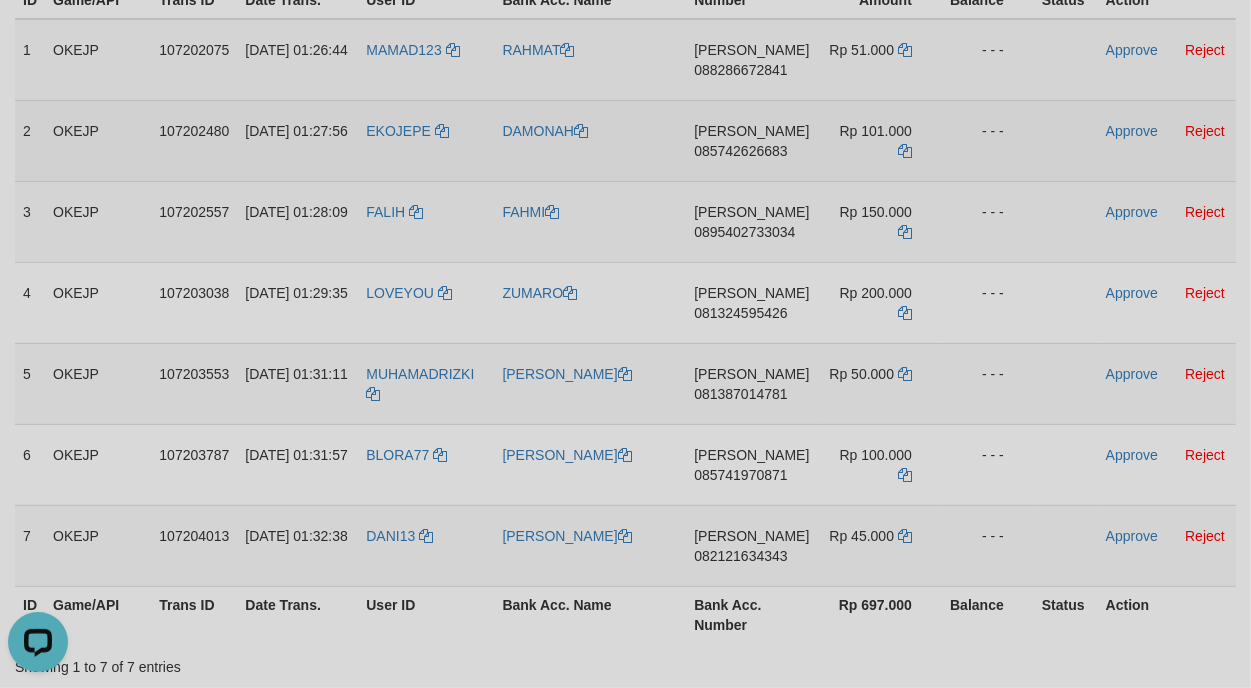 click on "DANA
085742626683" at bounding box center (751, 140) 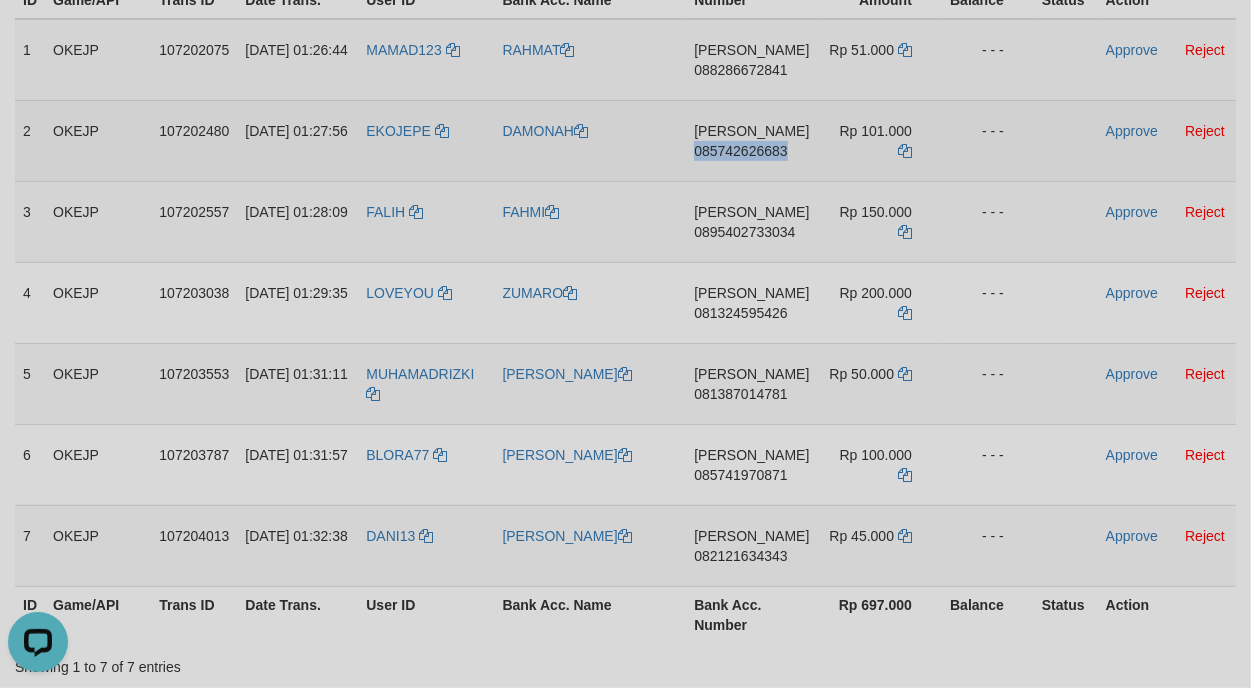 click on "DANA
085742626683" at bounding box center (751, 140) 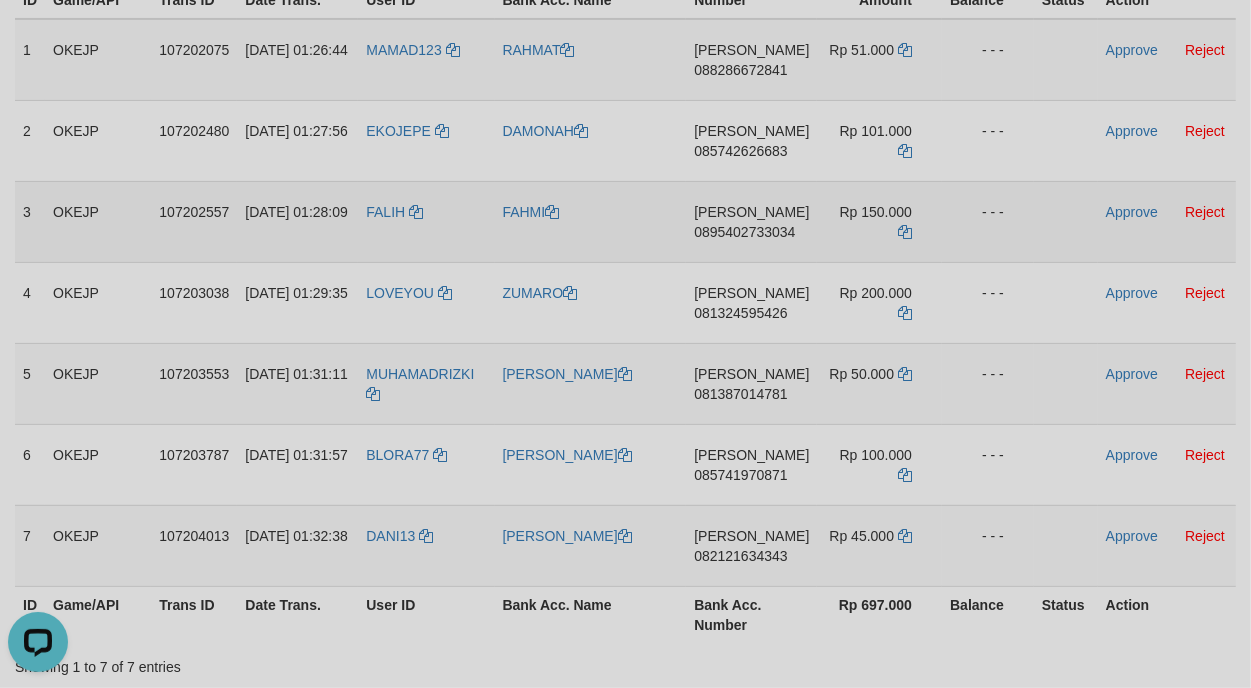 click on "DANA
081324595426" at bounding box center (751, 302) 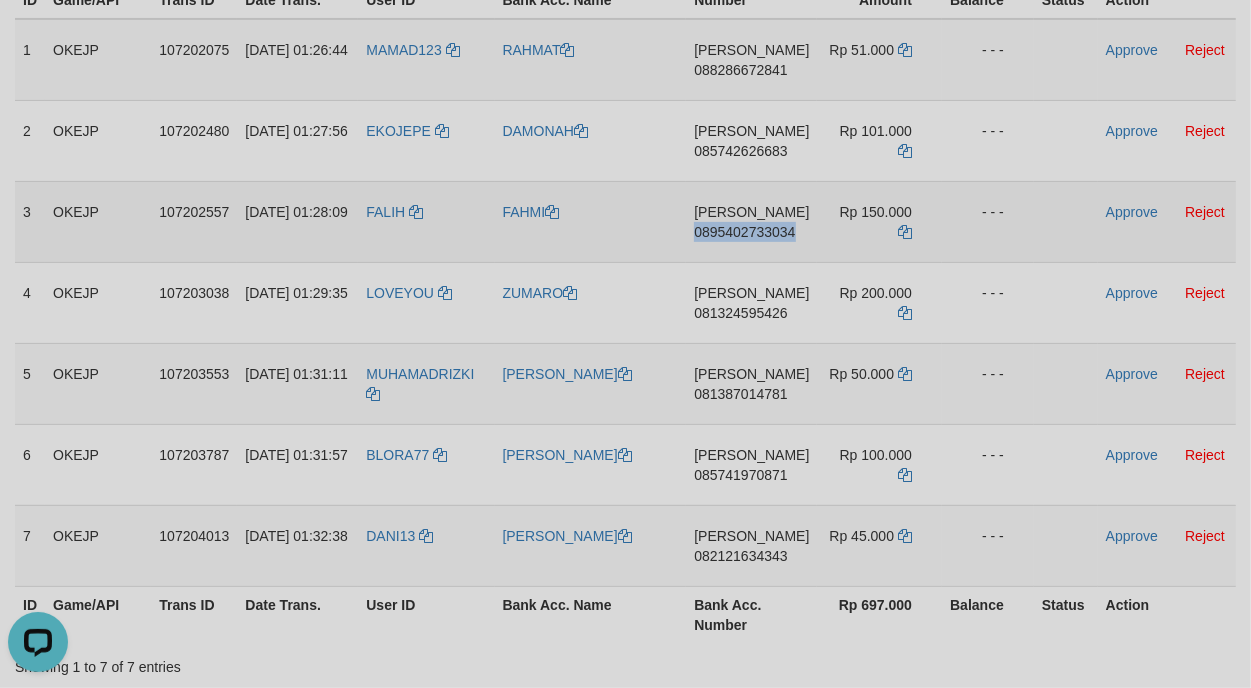 click on "DANA
0895402733034" at bounding box center [751, 221] 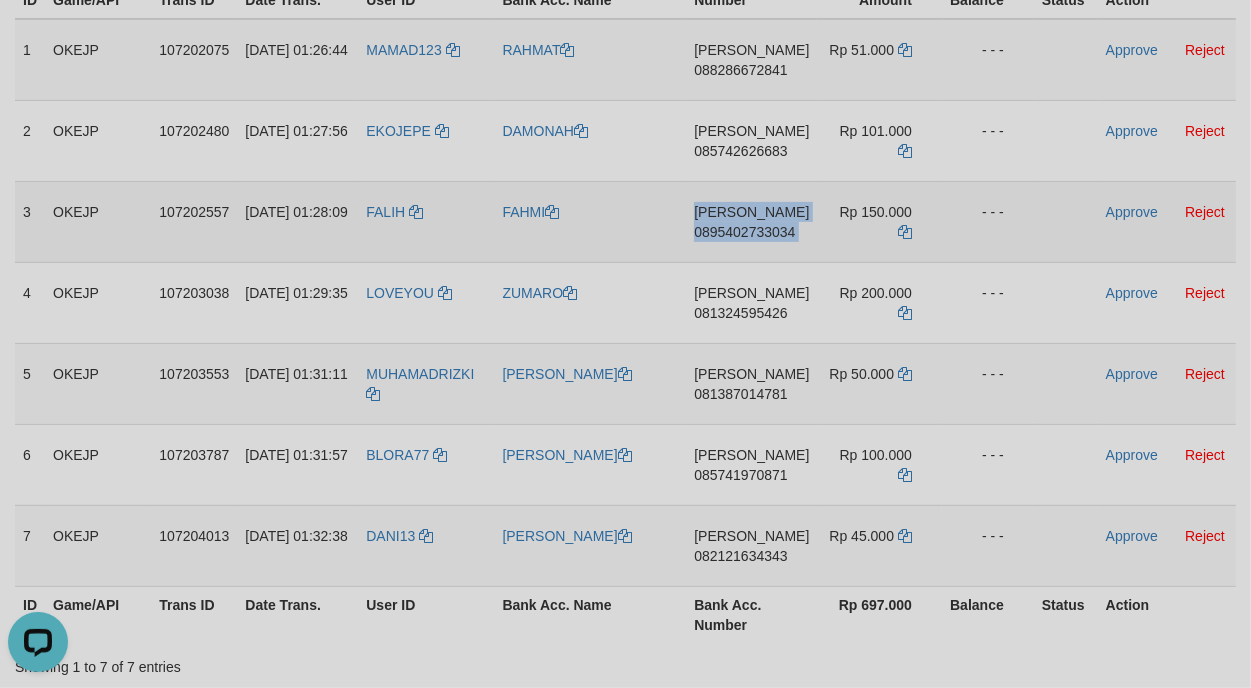 click on "DANA
0895402733034" at bounding box center (751, 221) 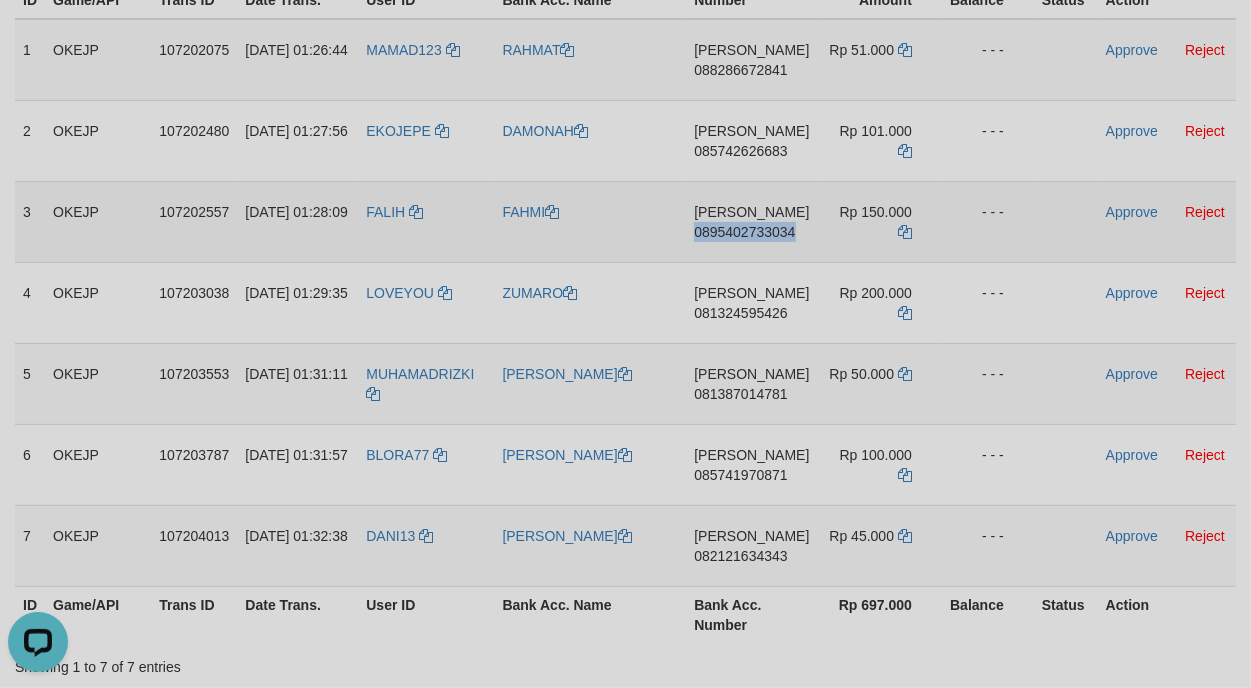 click on "DANA
0895402733034" at bounding box center (751, 221) 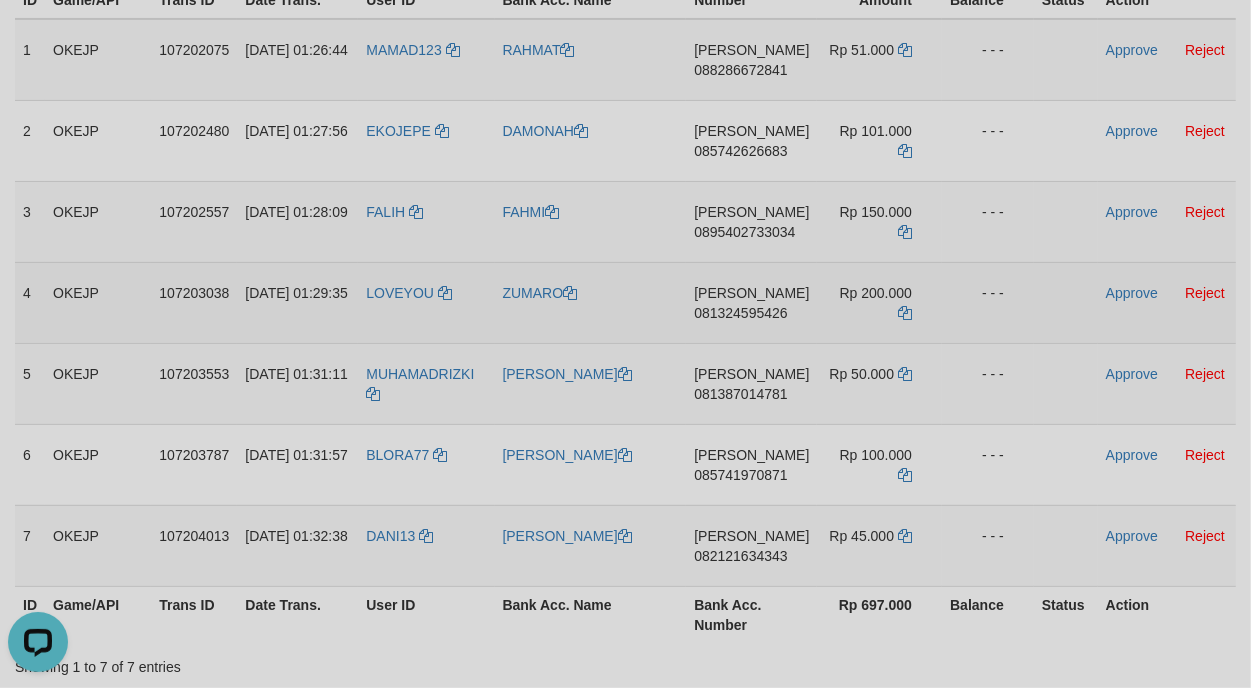 click on "DANA
081324595426" at bounding box center [751, 302] 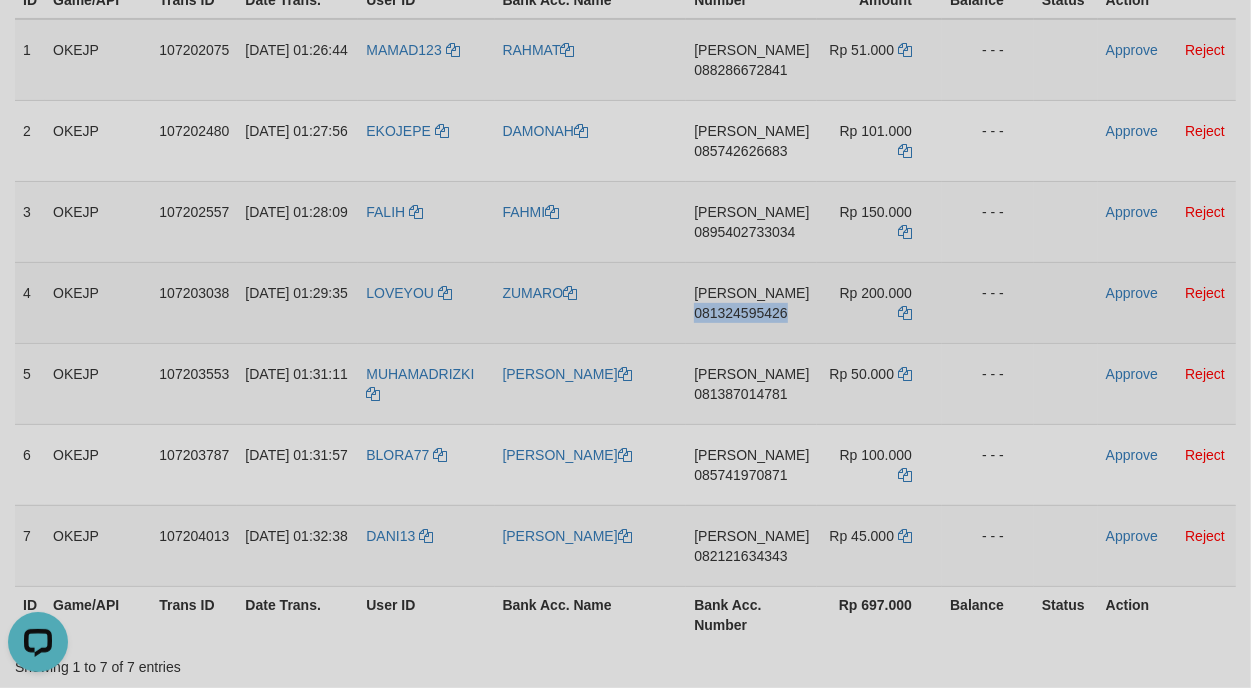 click on "DANA
081324595426" at bounding box center [751, 302] 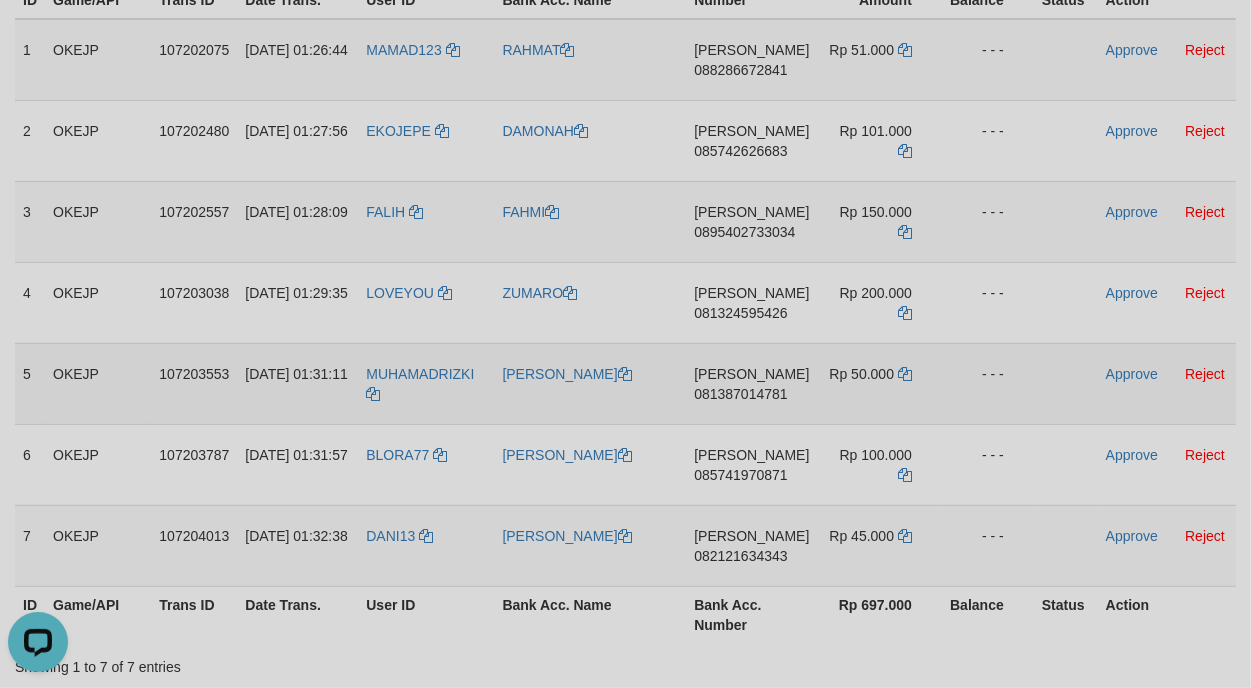 click on "DANA
081387014781" at bounding box center [751, 383] 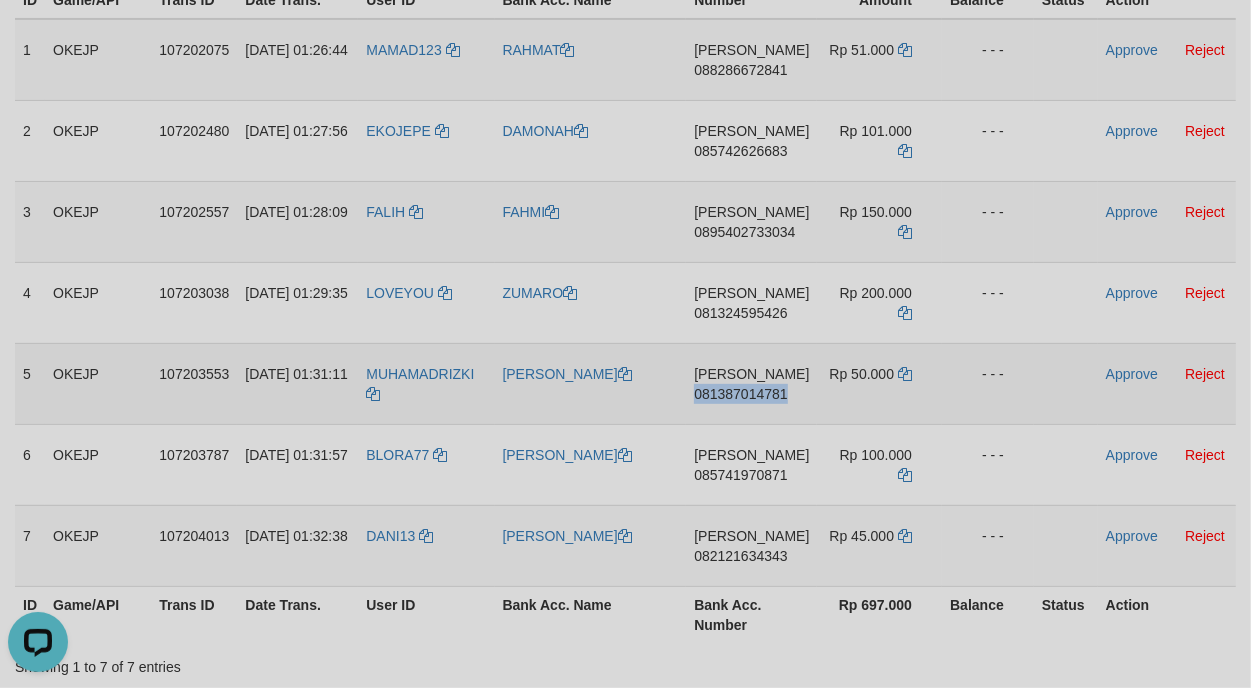 click on "DANA
081387014781" at bounding box center (751, 383) 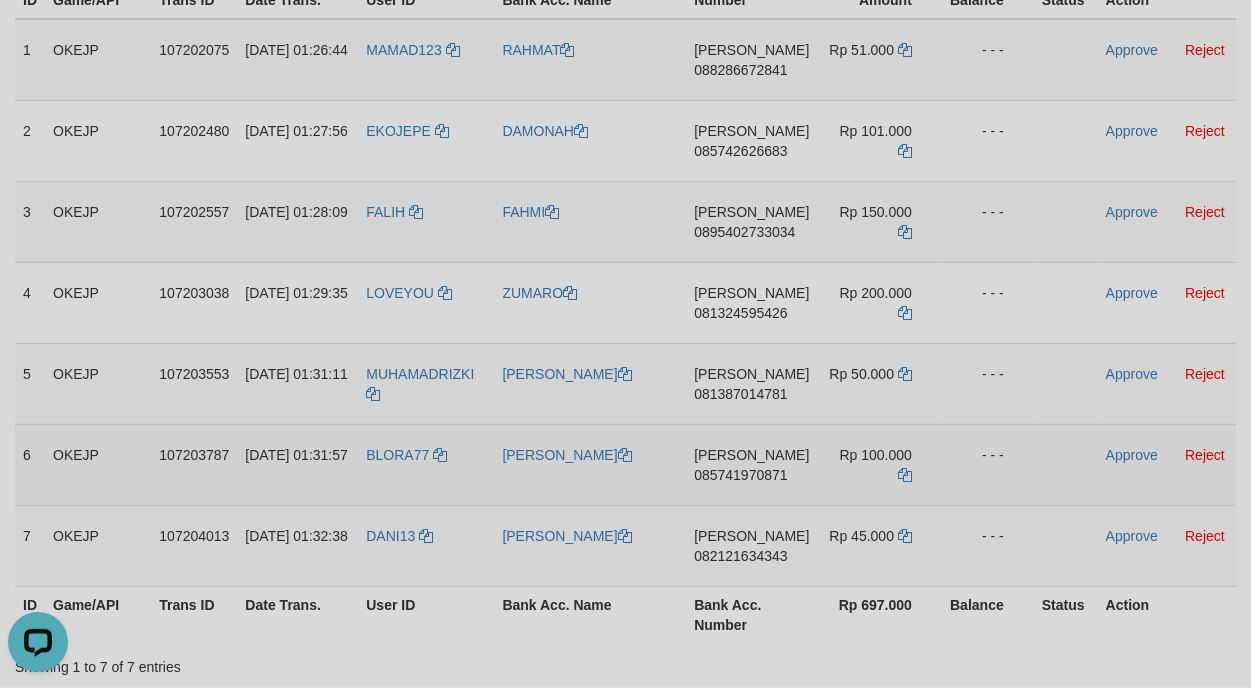 click on "DANA
085741970871" at bounding box center [751, 464] 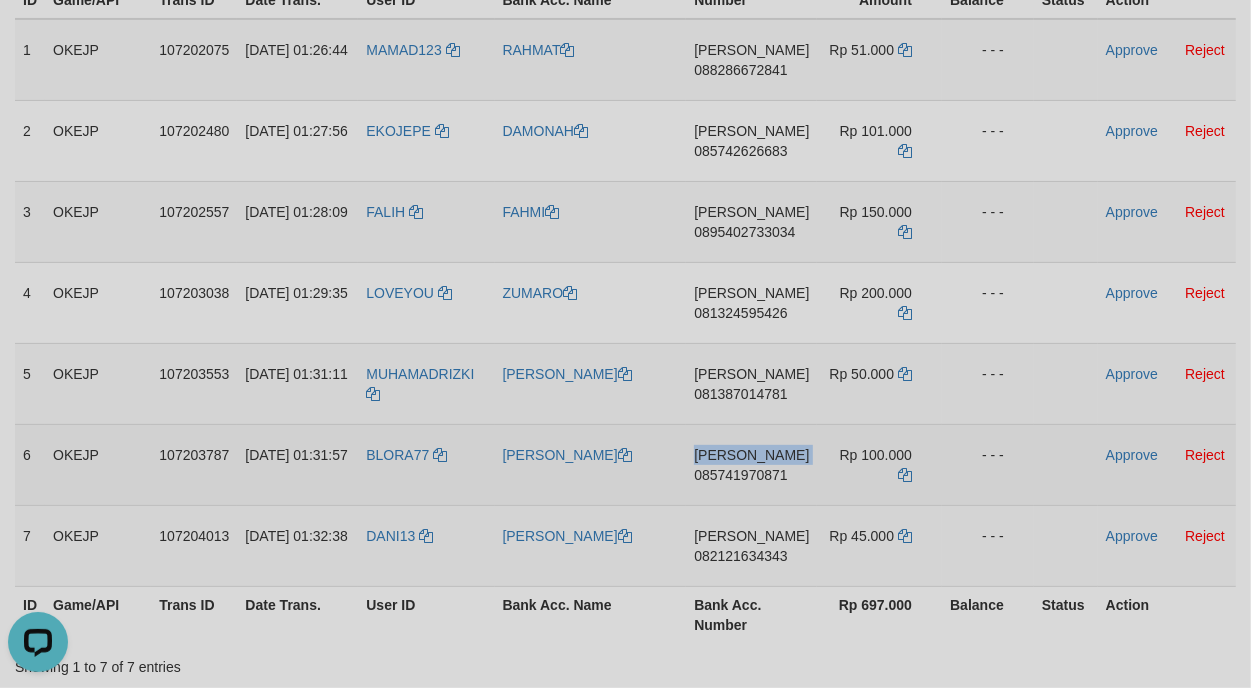 drag, startPoint x: 756, startPoint y: 437, endPoint x: 1152, endPoint y: 386, distance: 399.2706 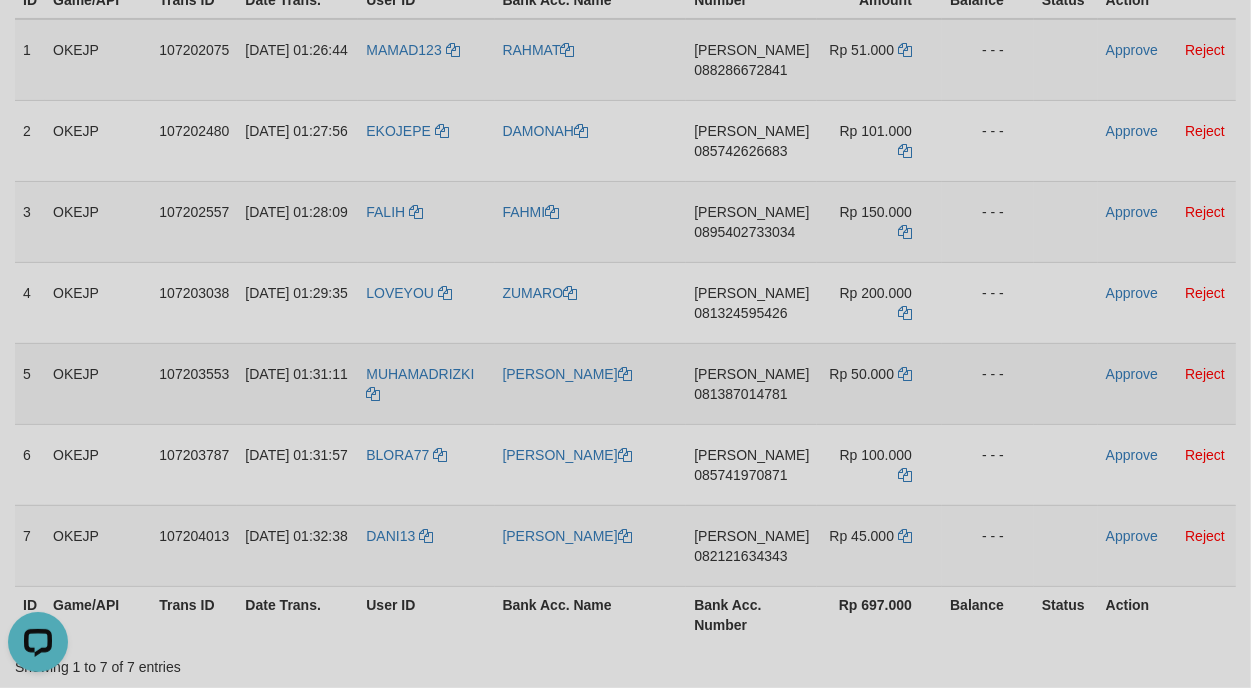 click on "DANA
081387014781" at bounding box center [751, 383] 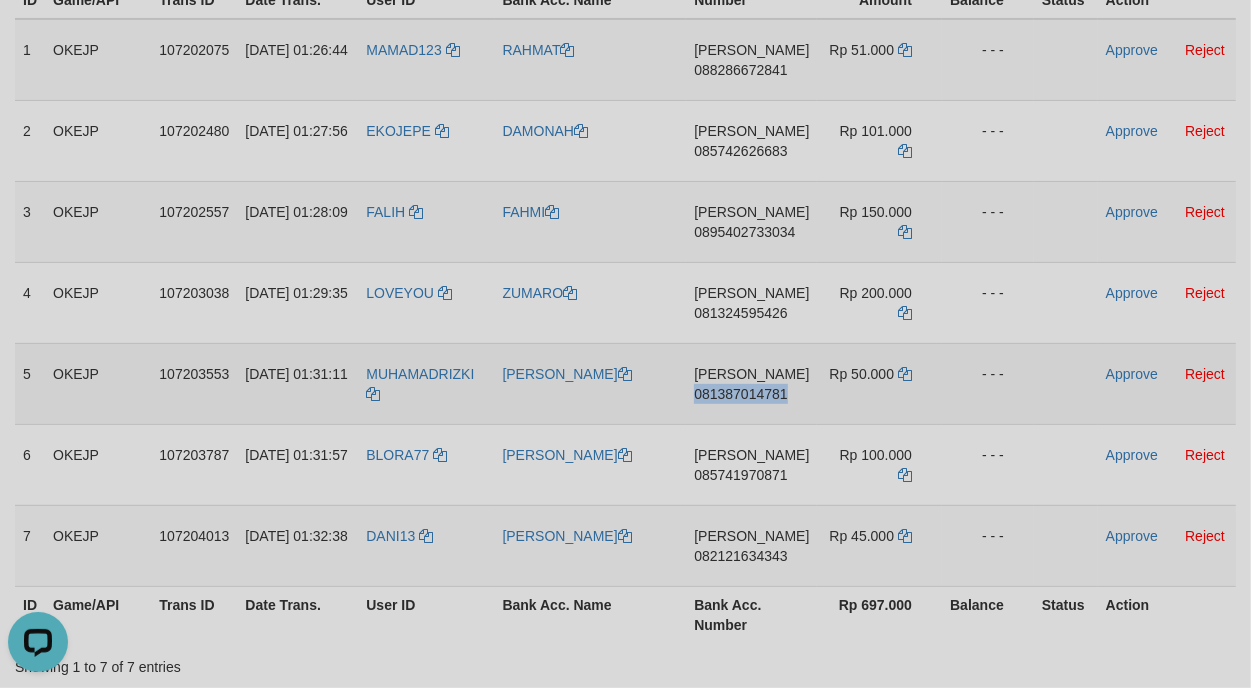 drag, startPoint x: 767, startPoint y: 412, endPoint x: 1233, endPoint y: 360, distance: 468.8923 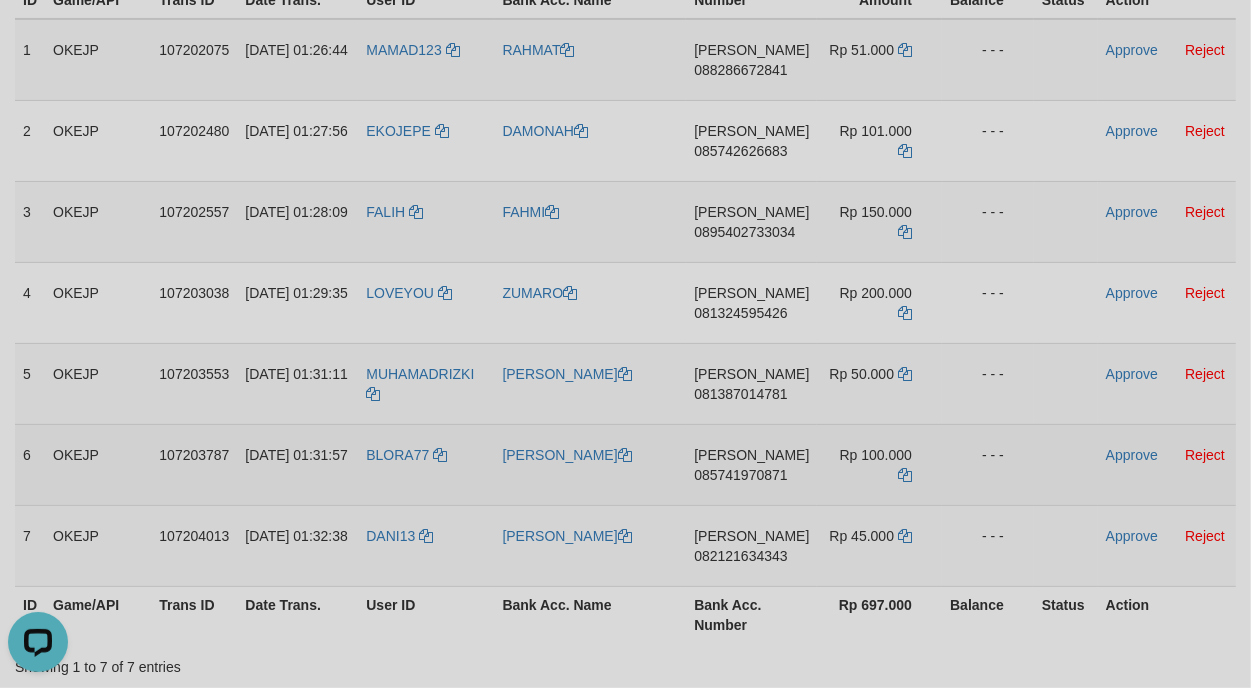 click on "DANA
085741970871" at bounding box center [751, 464] 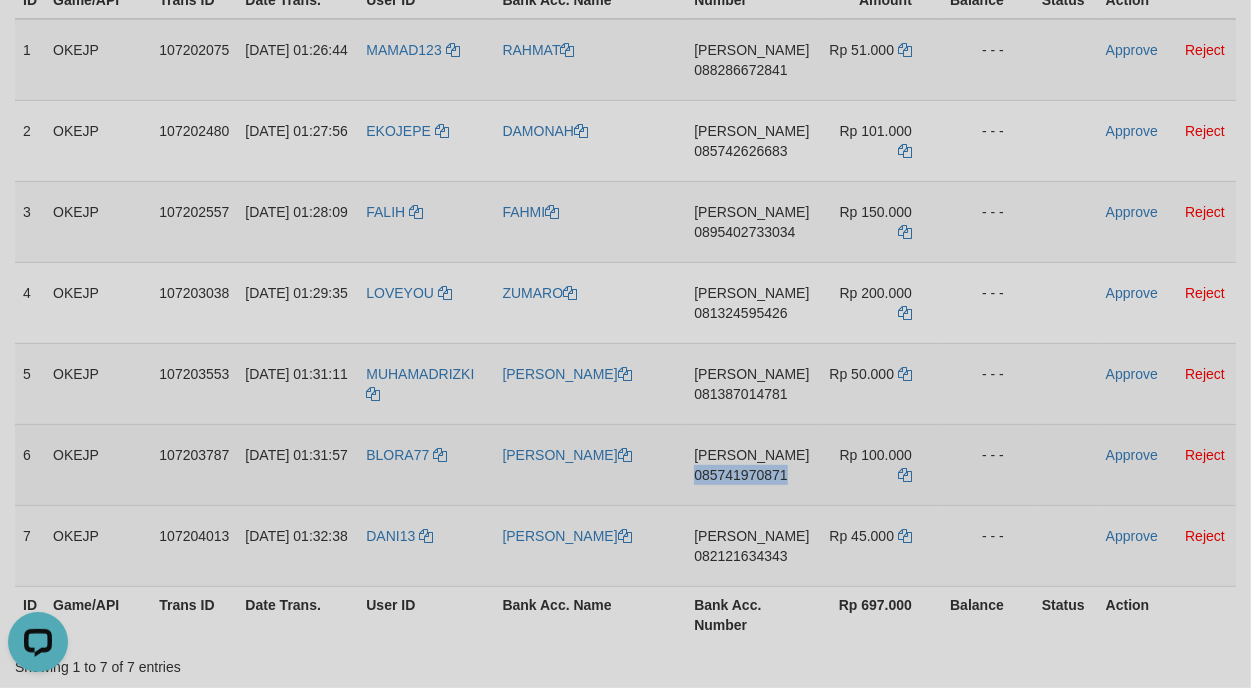 click on "DANA
085741970871" at bounding box center (751, 464) 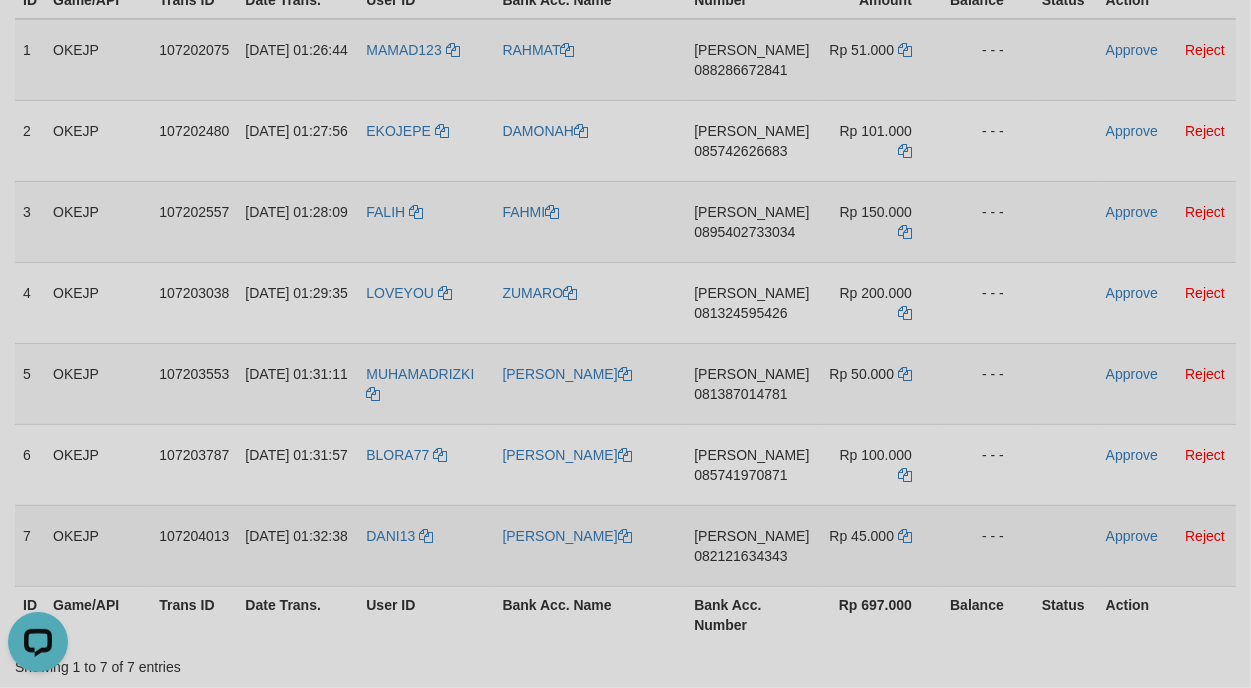 click on "DANA
082121634343" at bounding box center (751, 545) 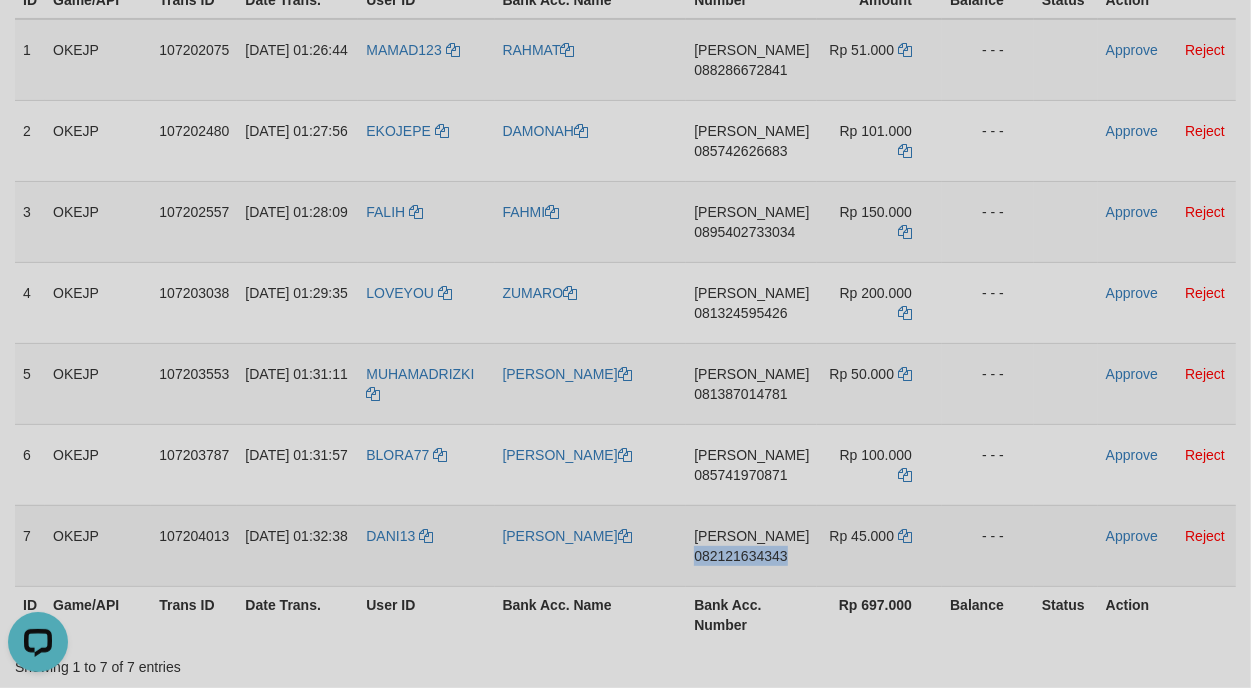 click on "DANA
082121634343" at bounding box center [751, 545] 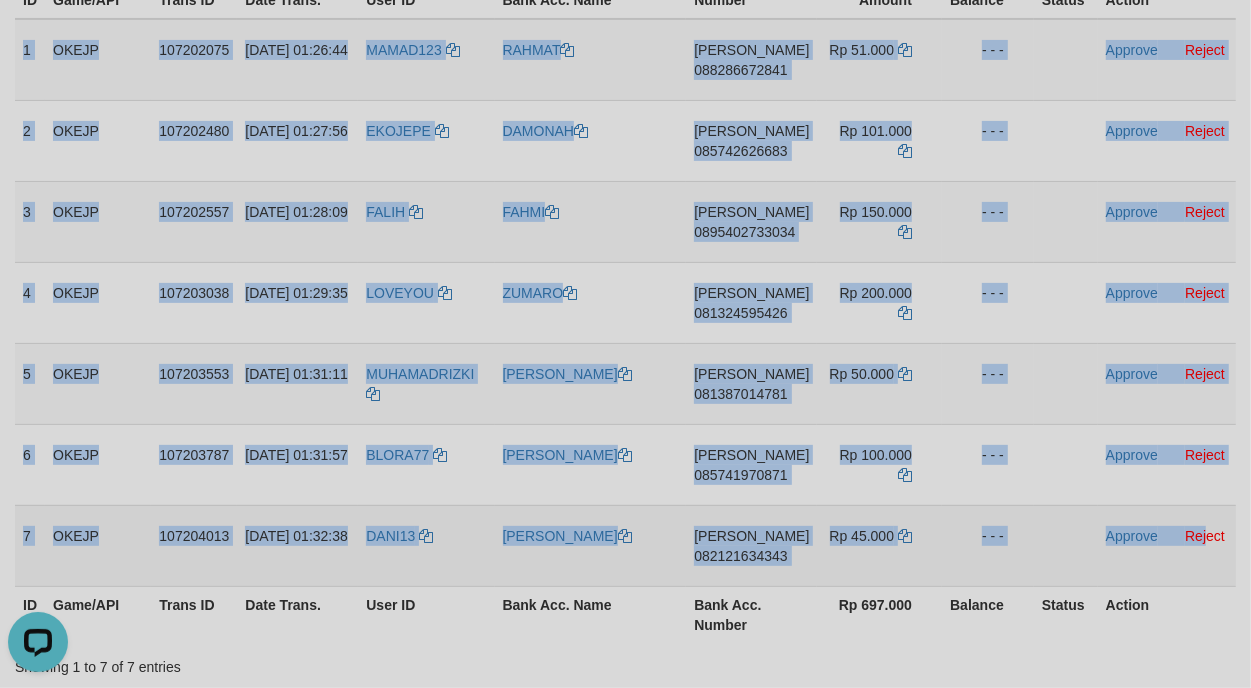 drag, startPoint x: 20, startPoint y: 56, endPoint x: 1205, endPoint y: 545, distance: 1281.9305 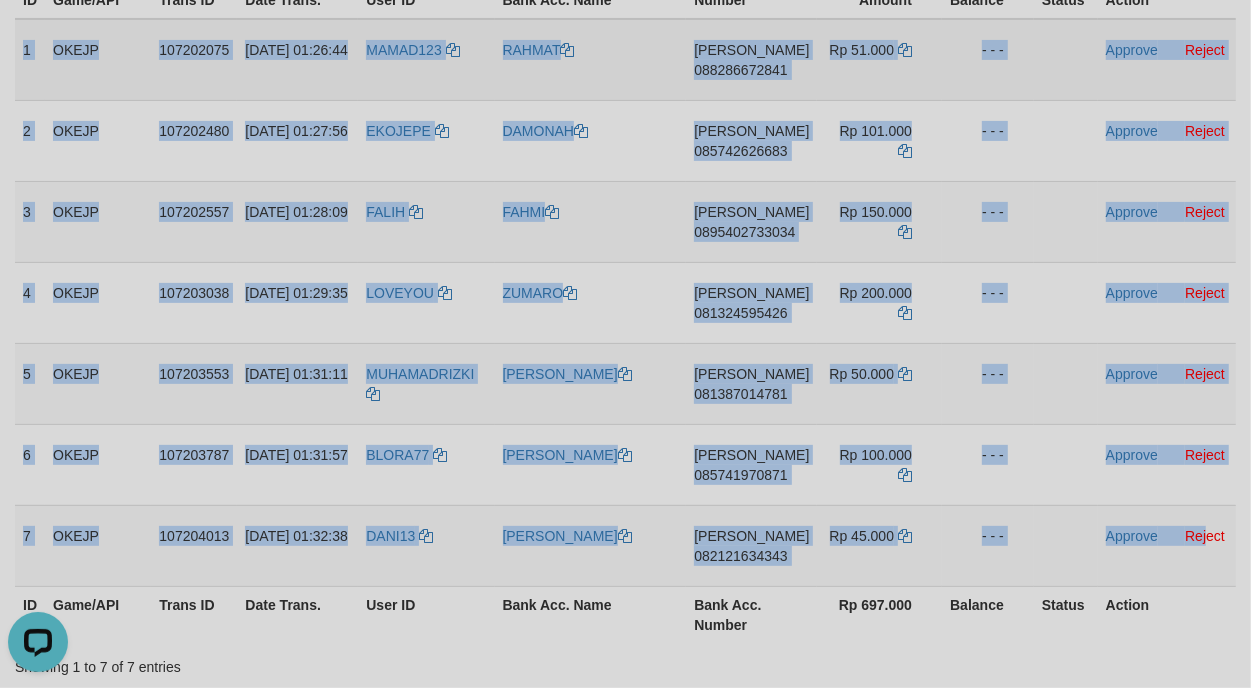 click on "RAHMAT" at bounding box center (591, 60) 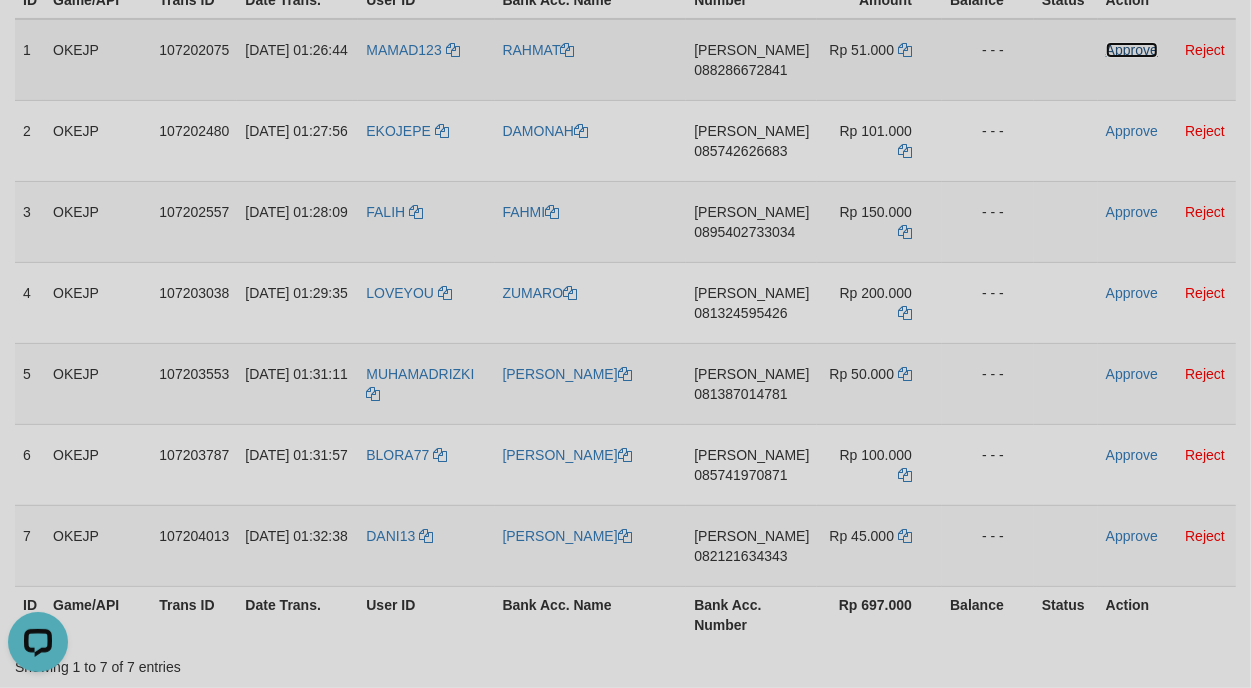 click on "Approve" at bounding box center [1132, 50] 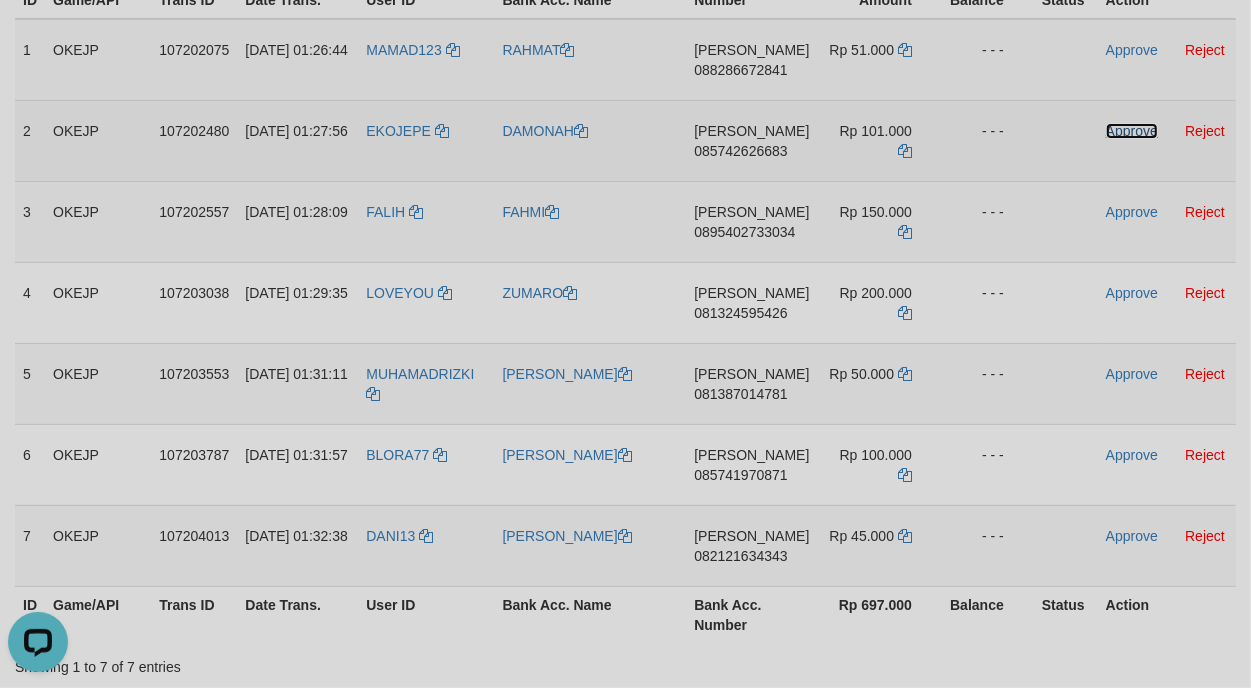 click on "Approve" at bounding box center (1132, 131) 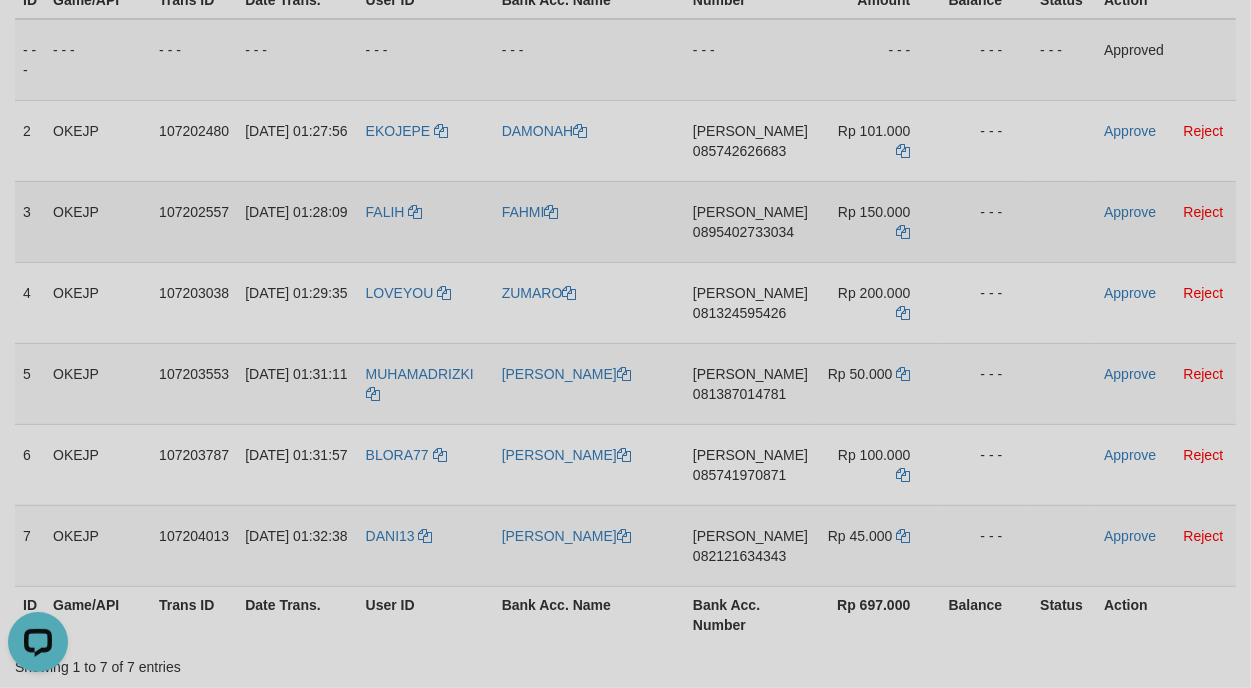 click on "Approve
Reject" at bounding box center (1166, 221) 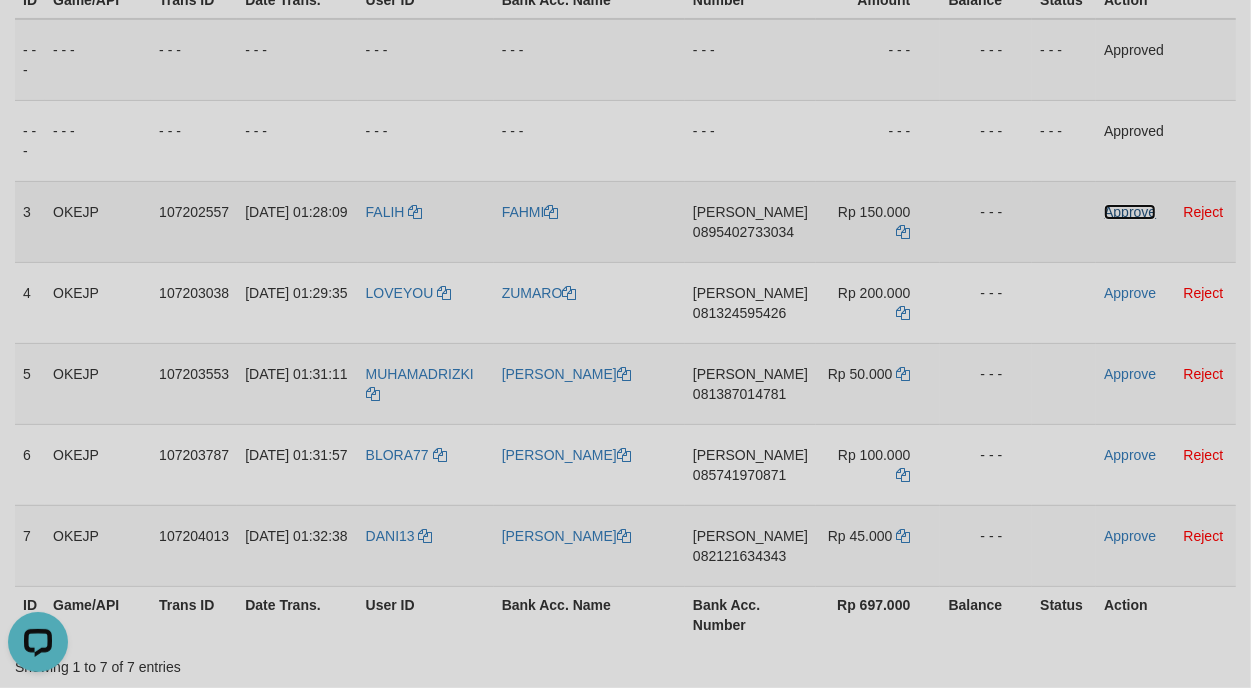click on "Approve" at bounding box center [1130, 212] 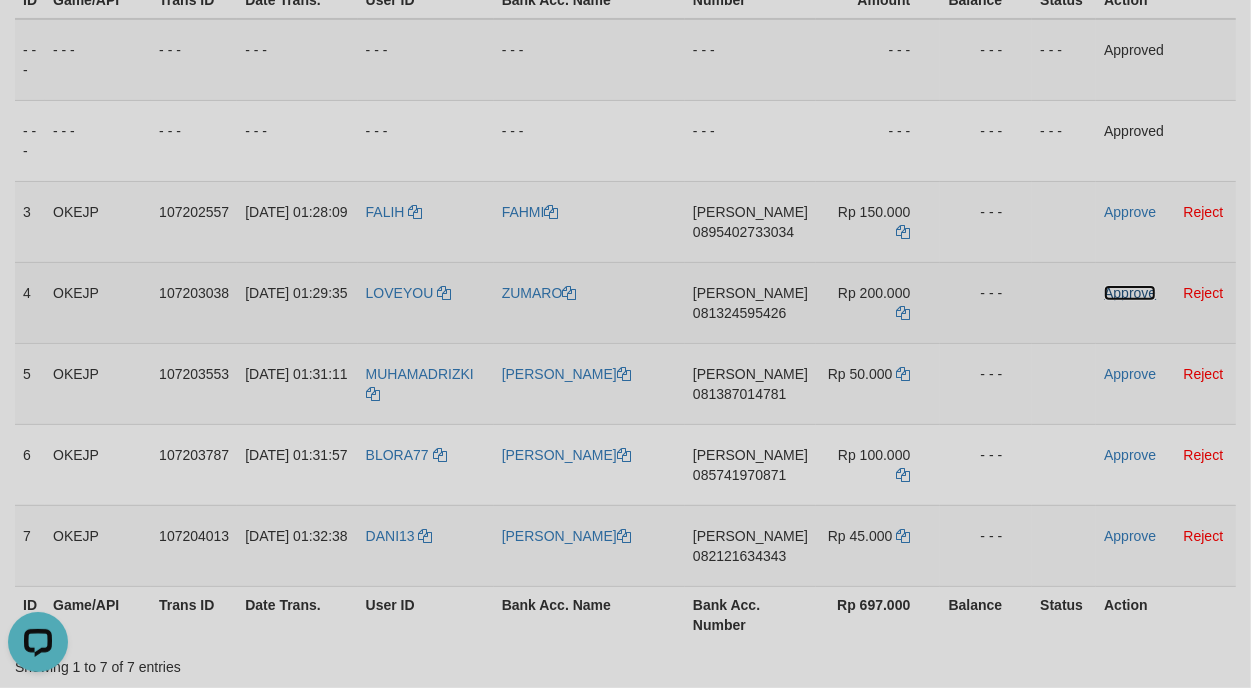 click on "Approve" at bounding box center [1130, 293] 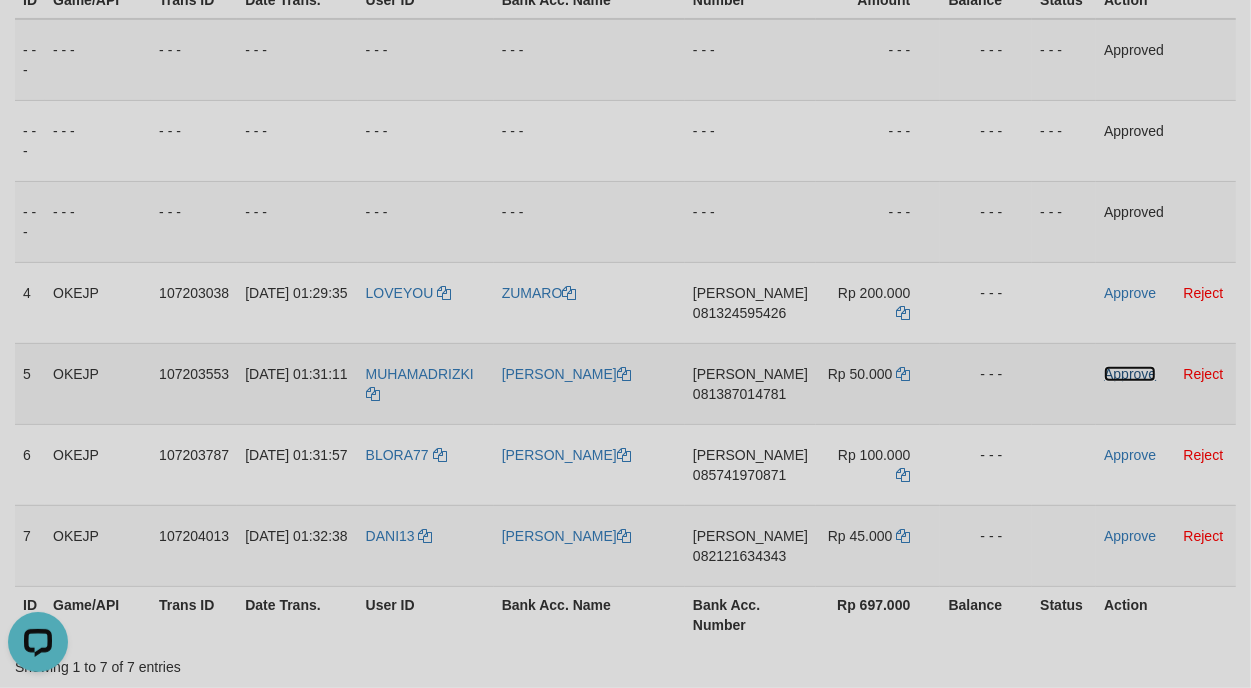 click on "Approve" at bounding box center [1130, 374] 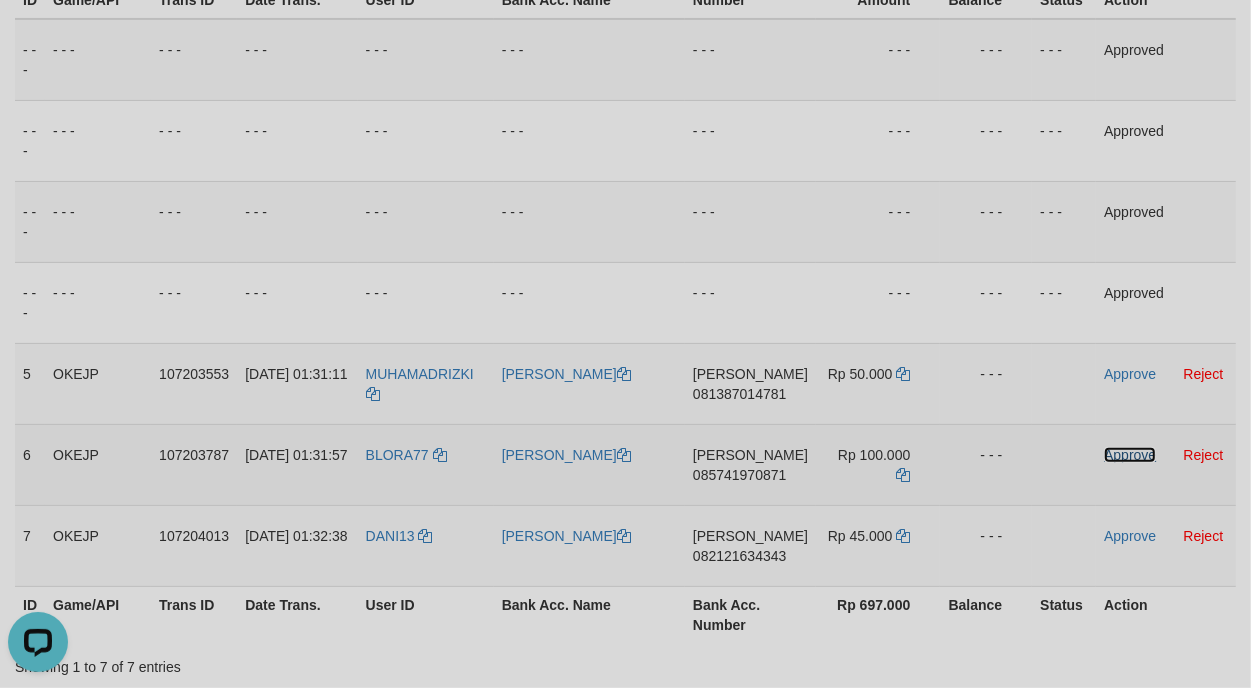 click on "Approve" at bounding box center [1130, 455] 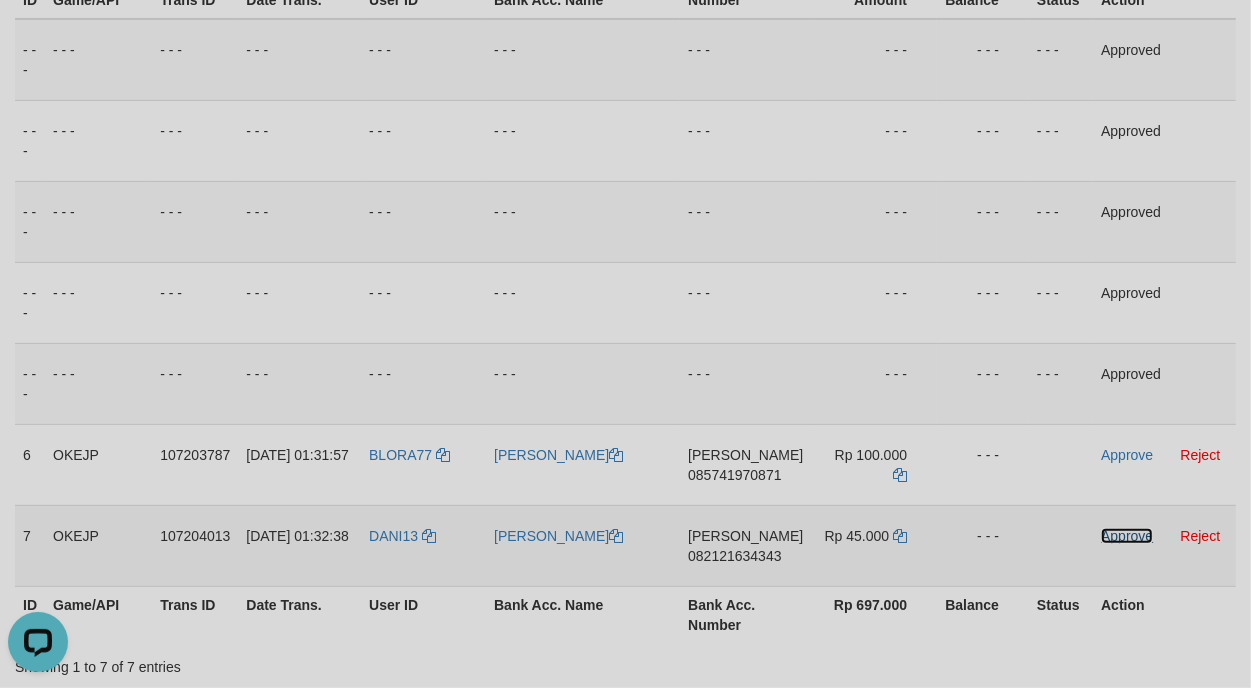 click on "Approve" at bounding box center [1127, 536] 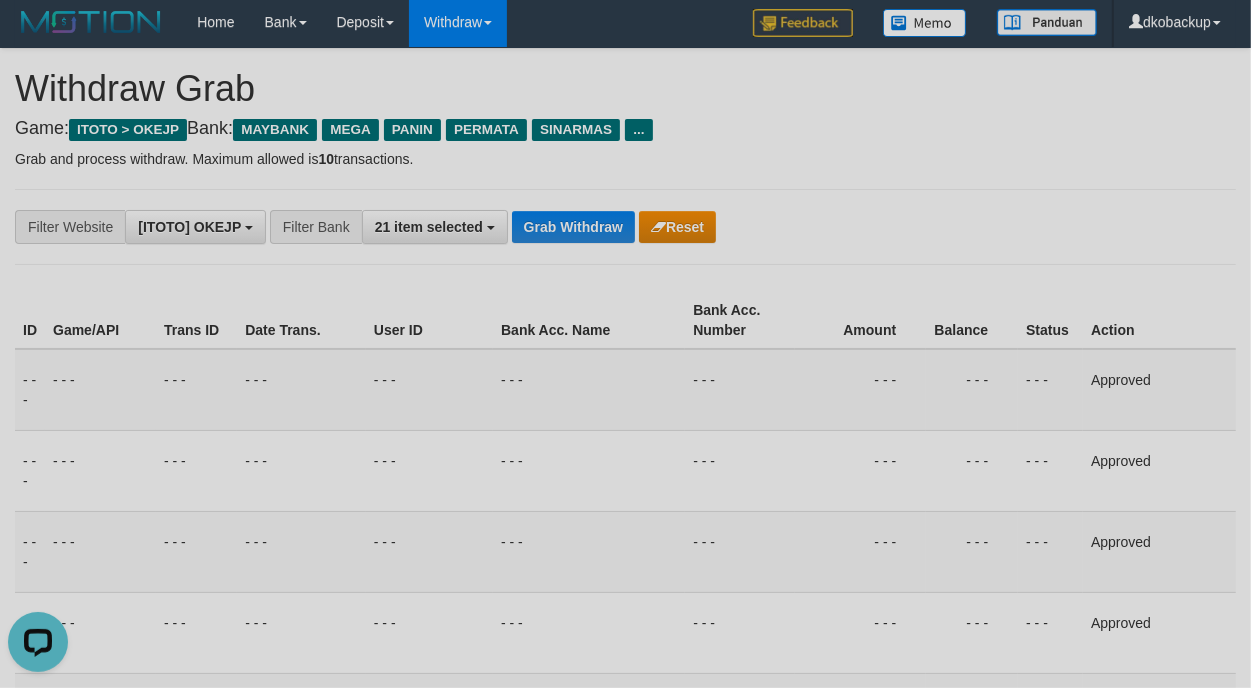 scroll, scrollTop: 0, scrollLeft: 0, axis: both 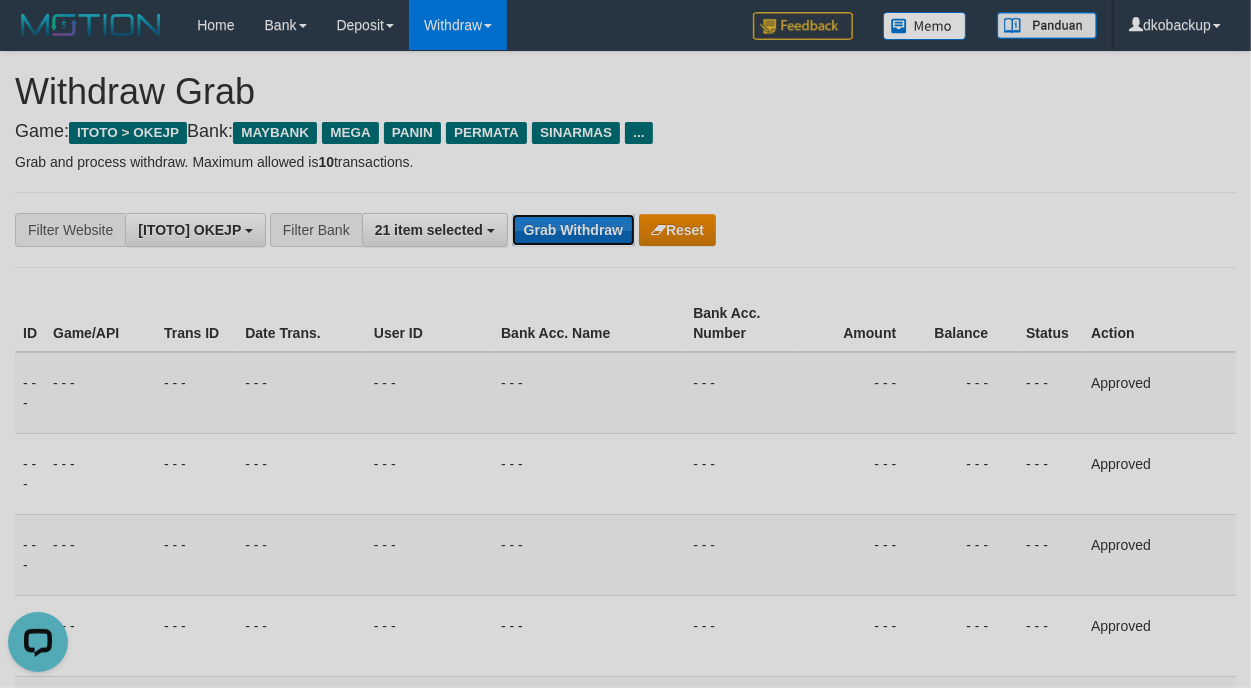 click on "Grab Withdraw" at bounding box center [573, 230] 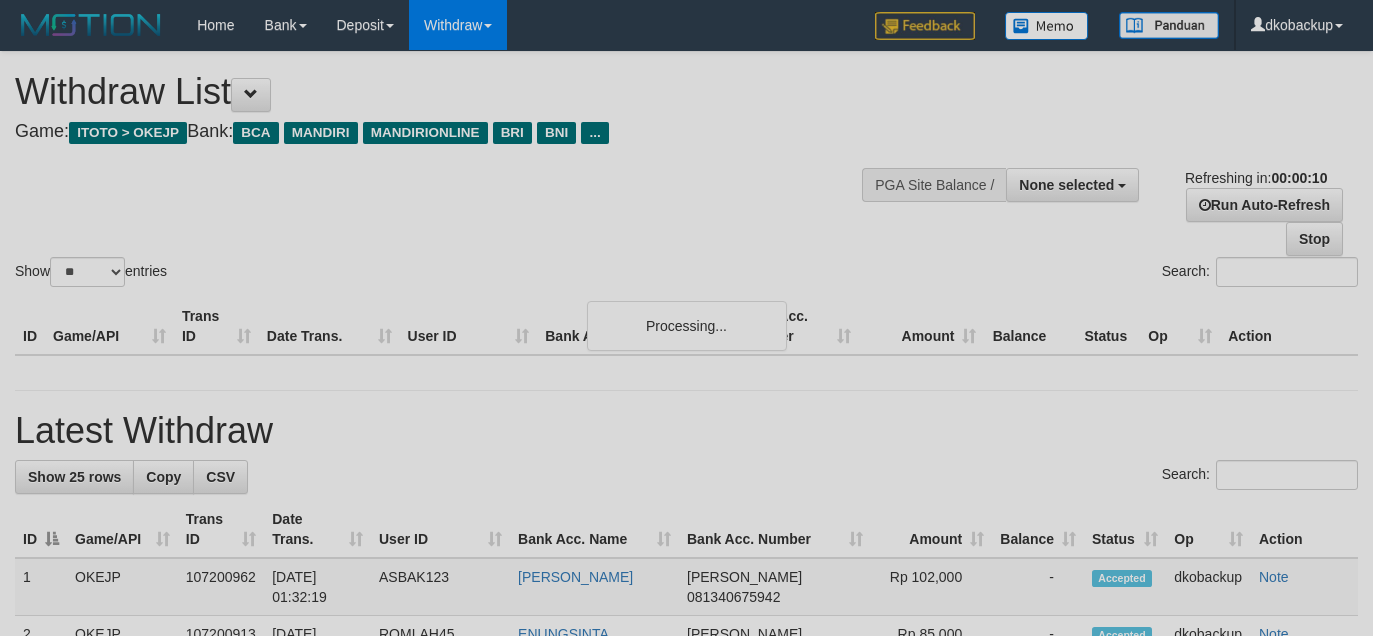 select 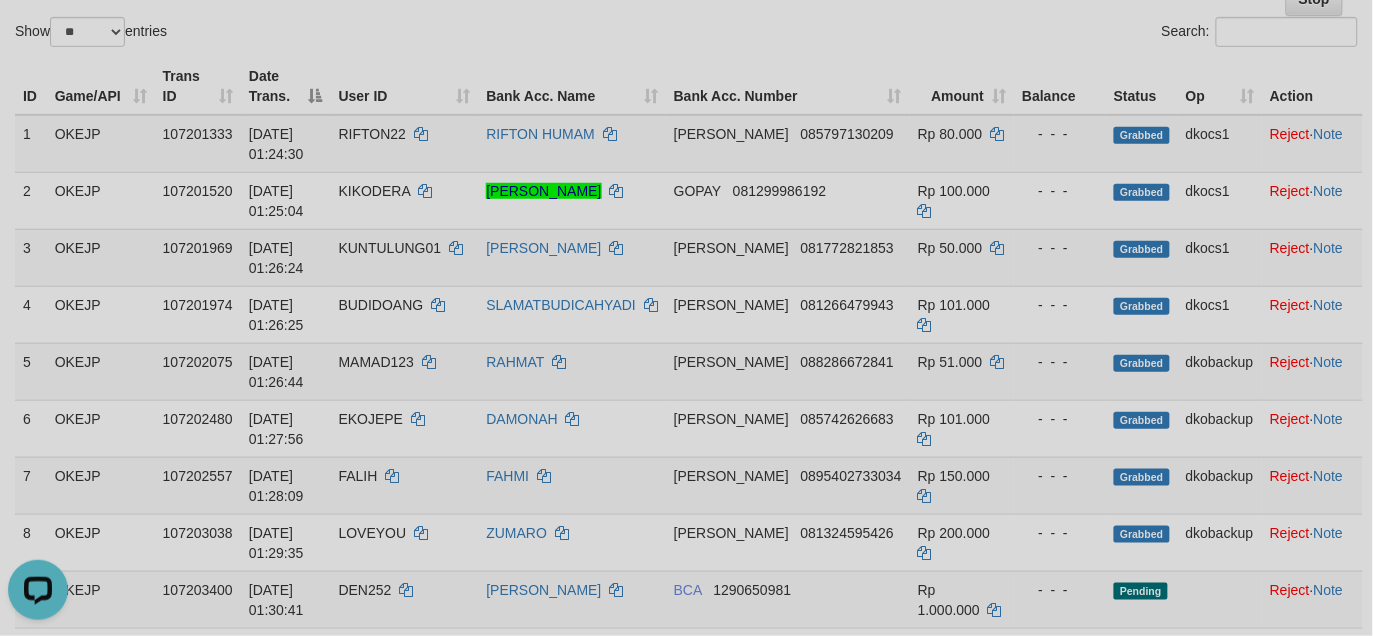 scroll, scrollTop: 0, scrollLeft: 0, axis: both 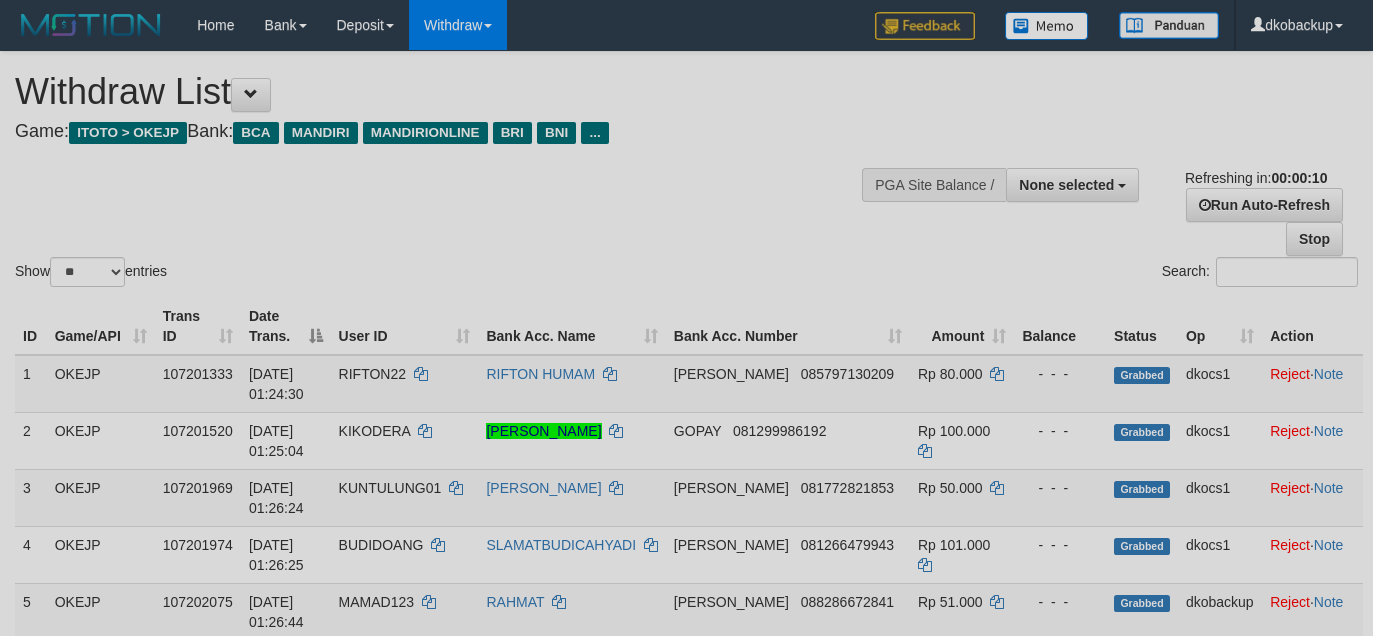 select 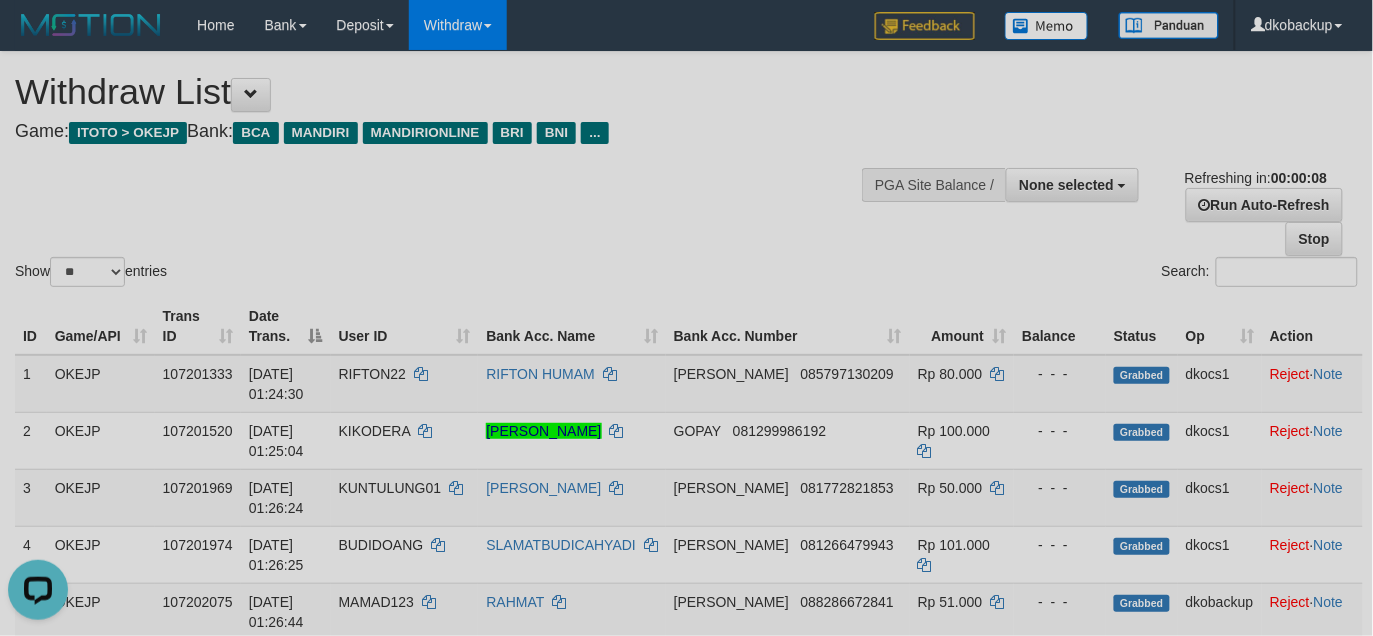 scroll, scrollTop: 0, scrollLeft: 0, axis: both 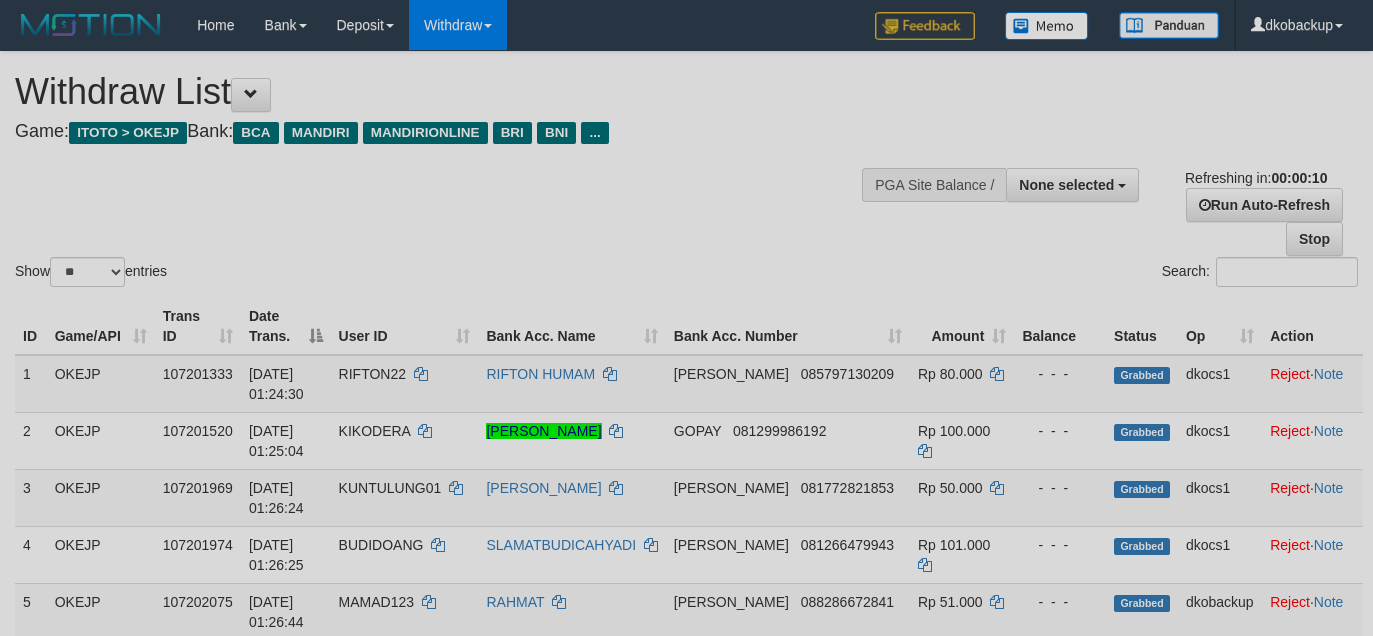 select 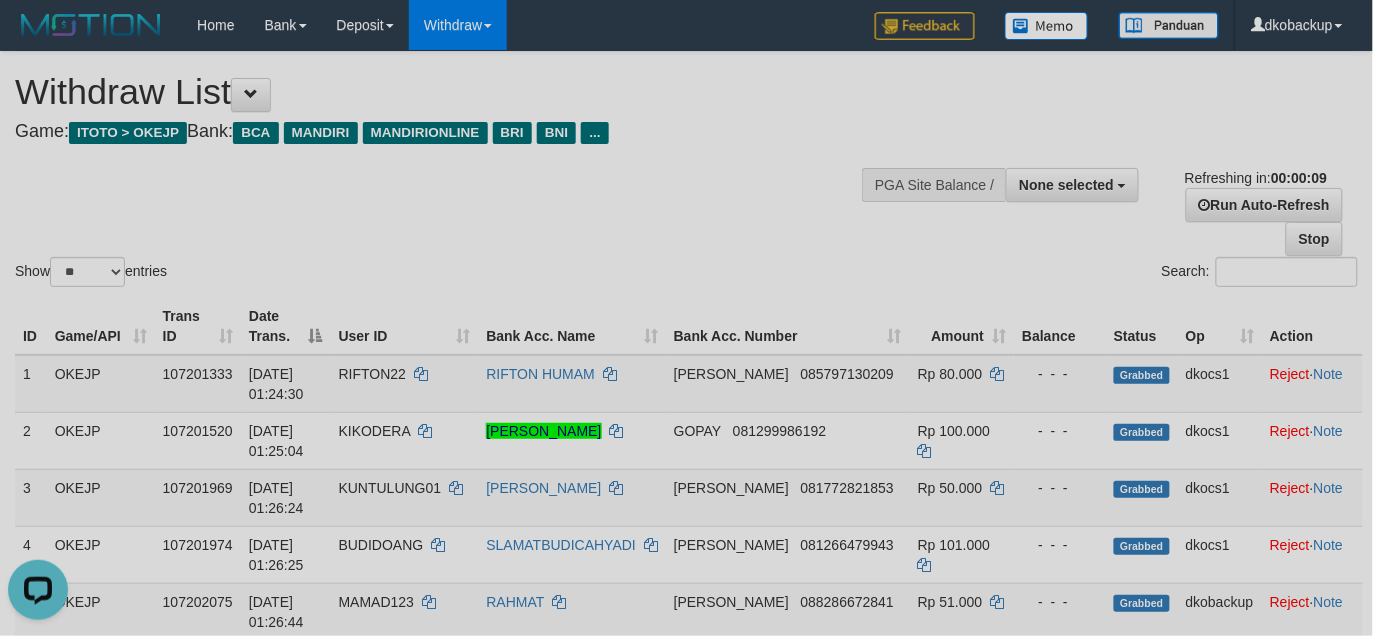 scroll, scrollTop: 0, scrollLeft: 0, axis: both 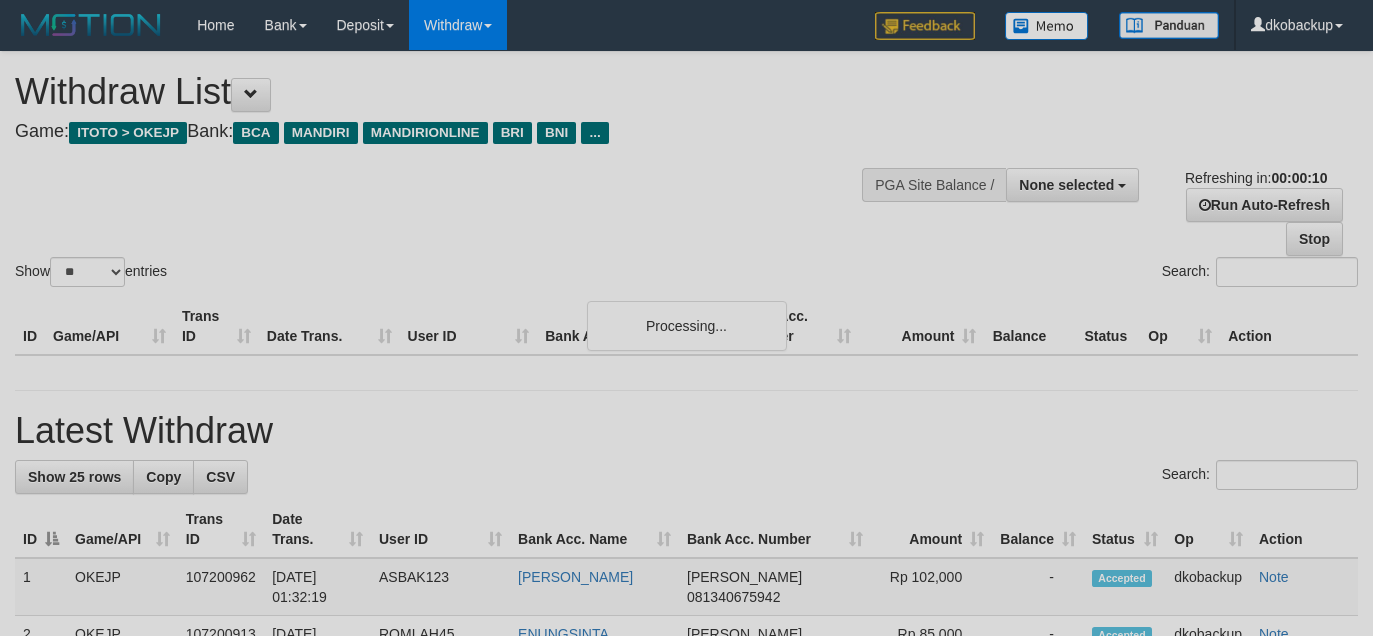 select 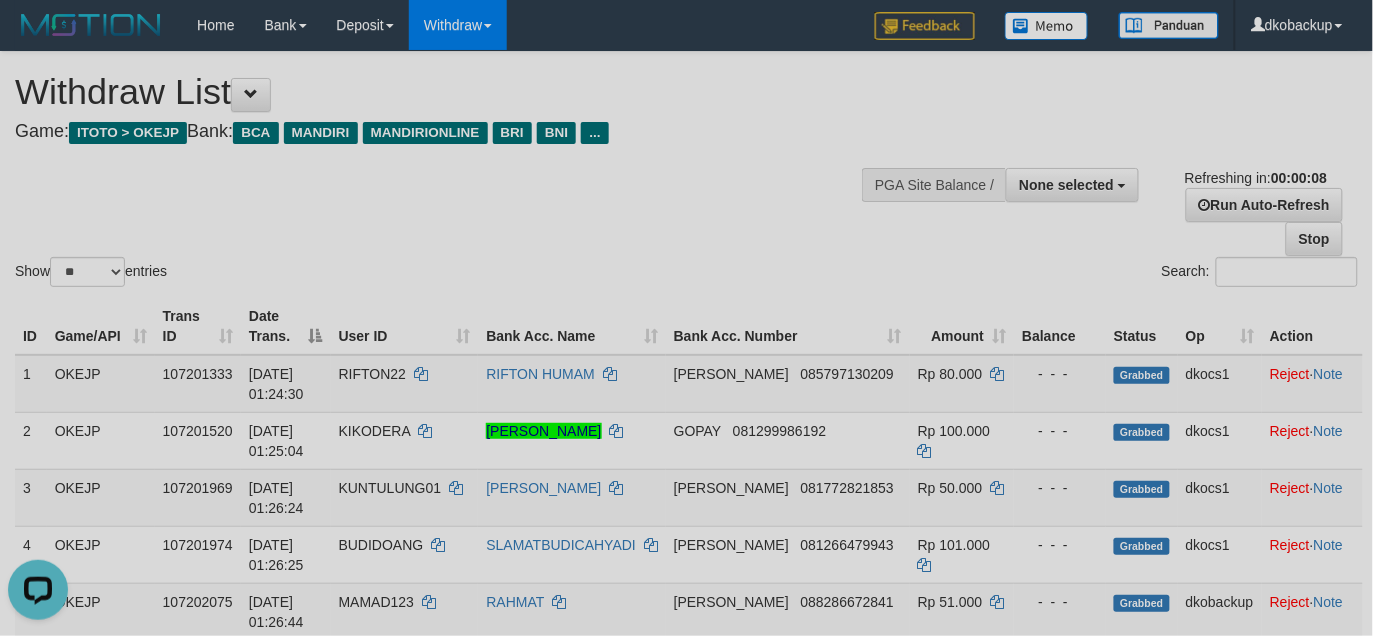 scroll, scrollTop: 0, scrollLeft: 0, axis: both 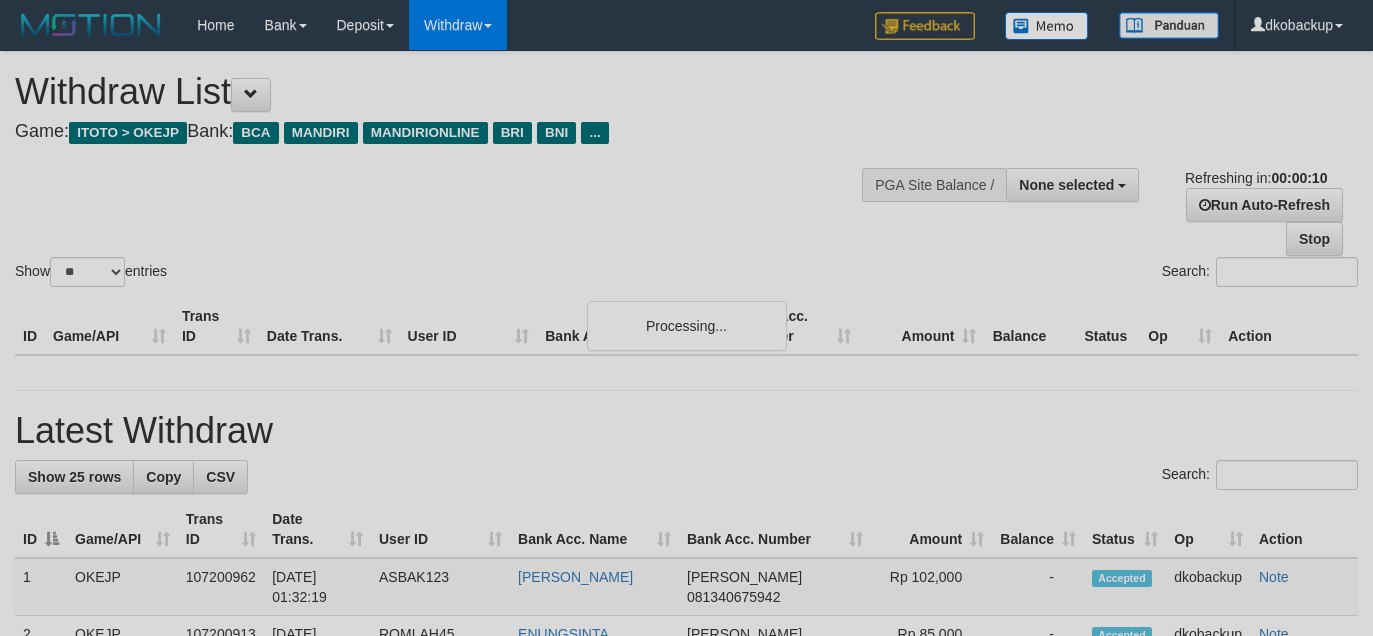 select 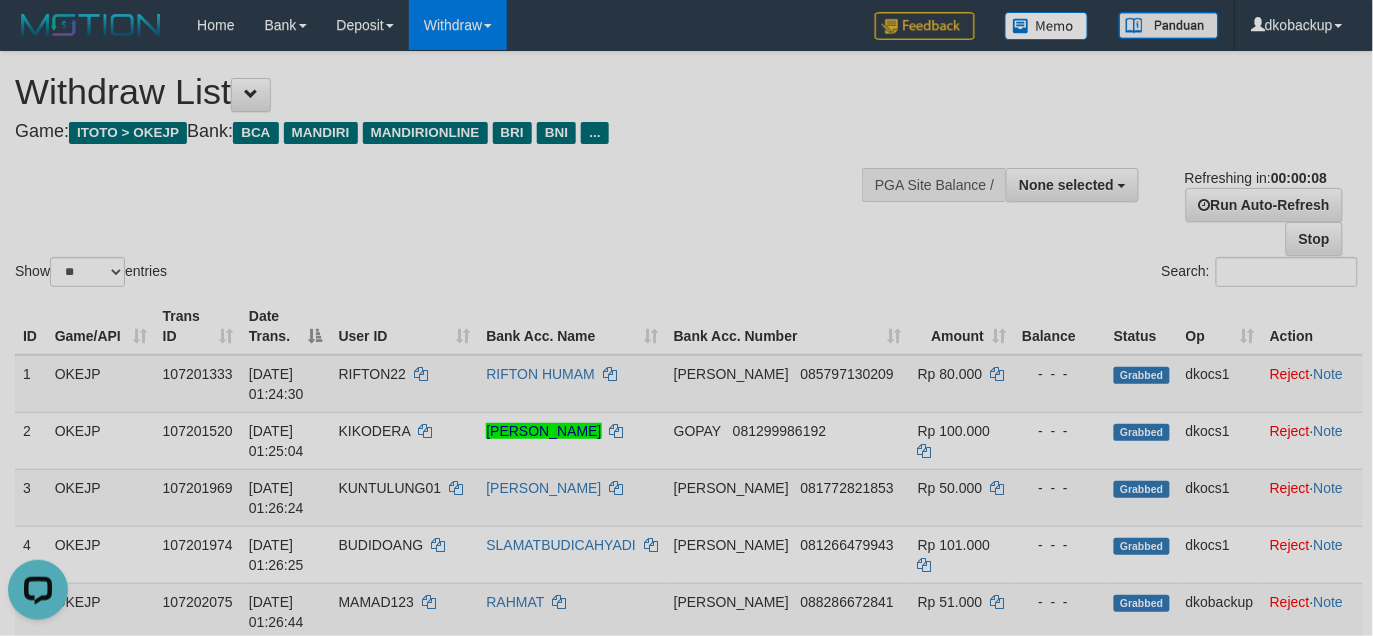 scroll, scrollTop: 0, scrollLeft: 0, axis: both 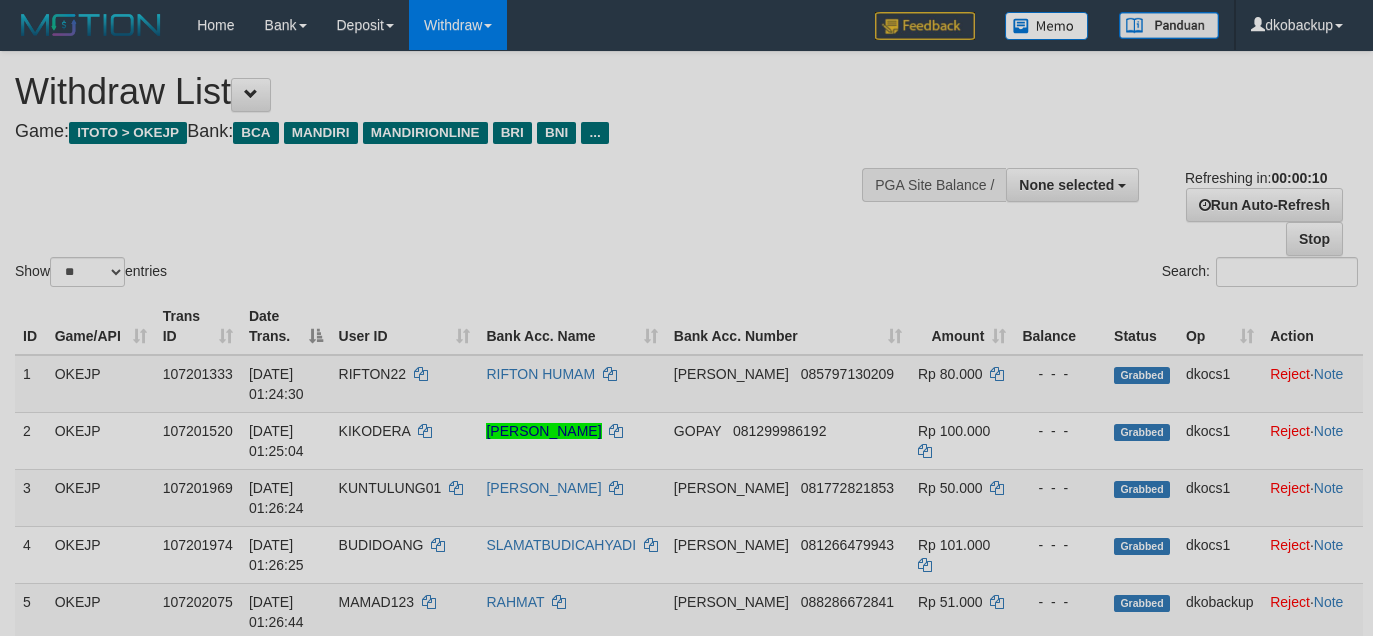 select 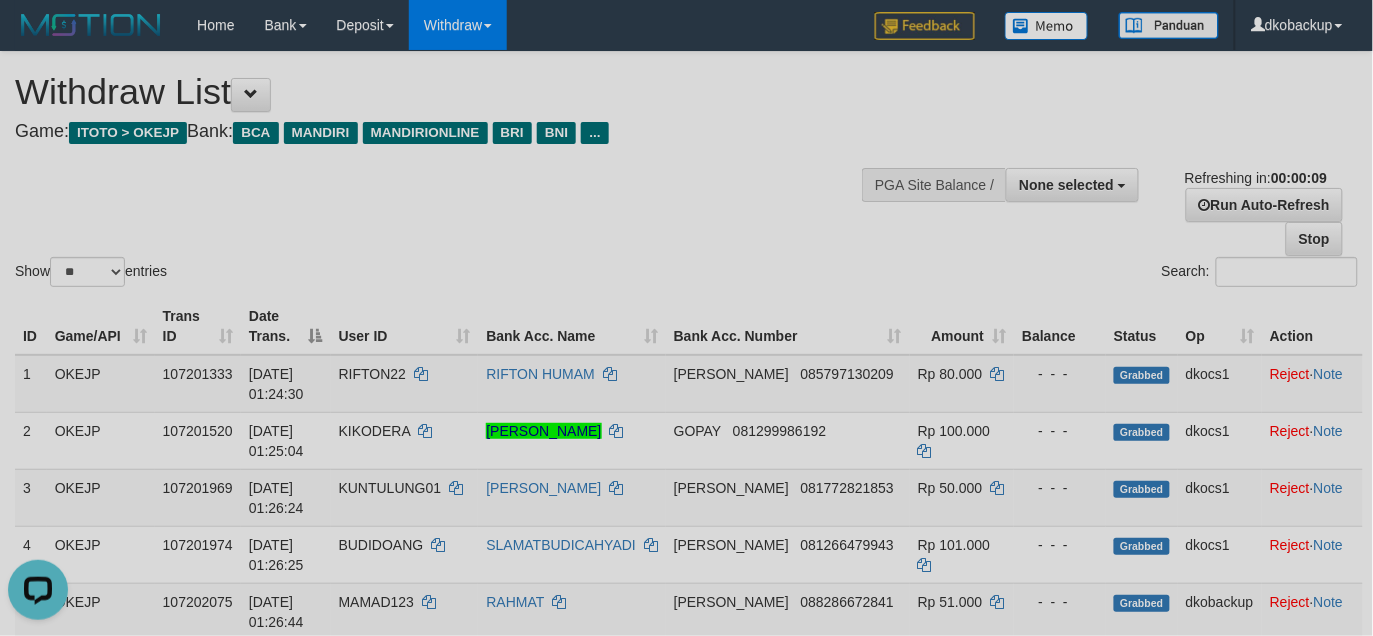 scroll, scrollTop: 0, scrollLeft: 0, axis: both 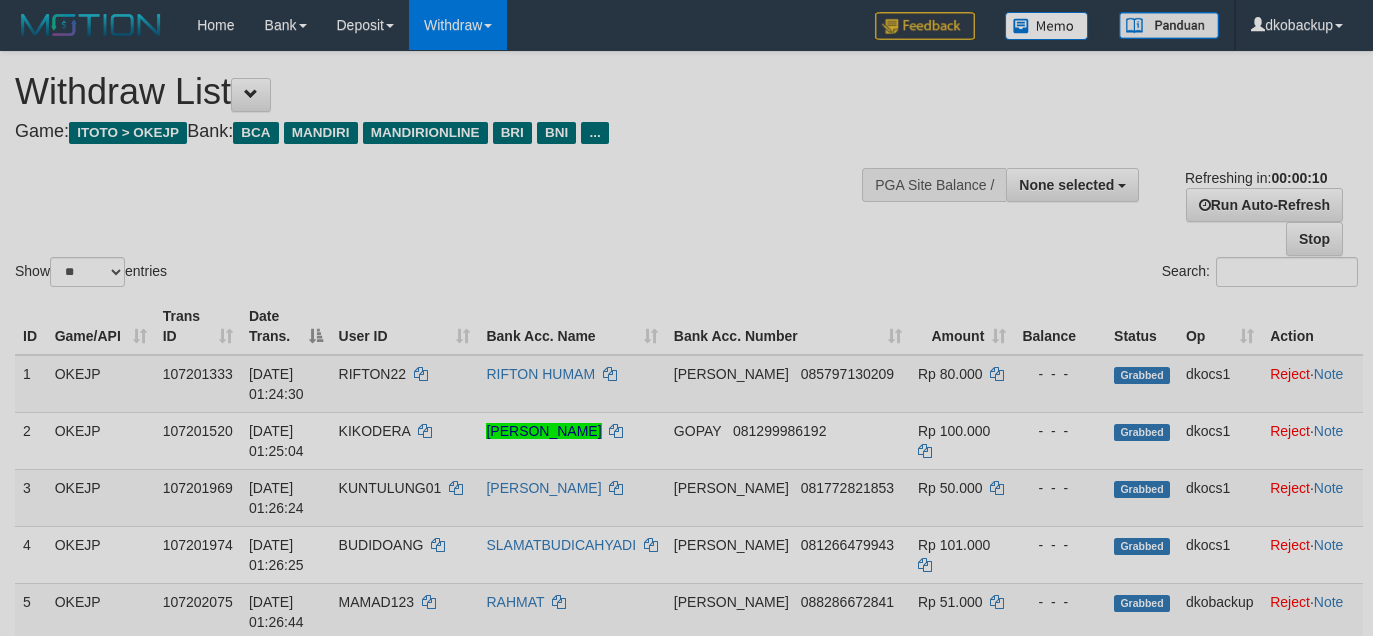 select 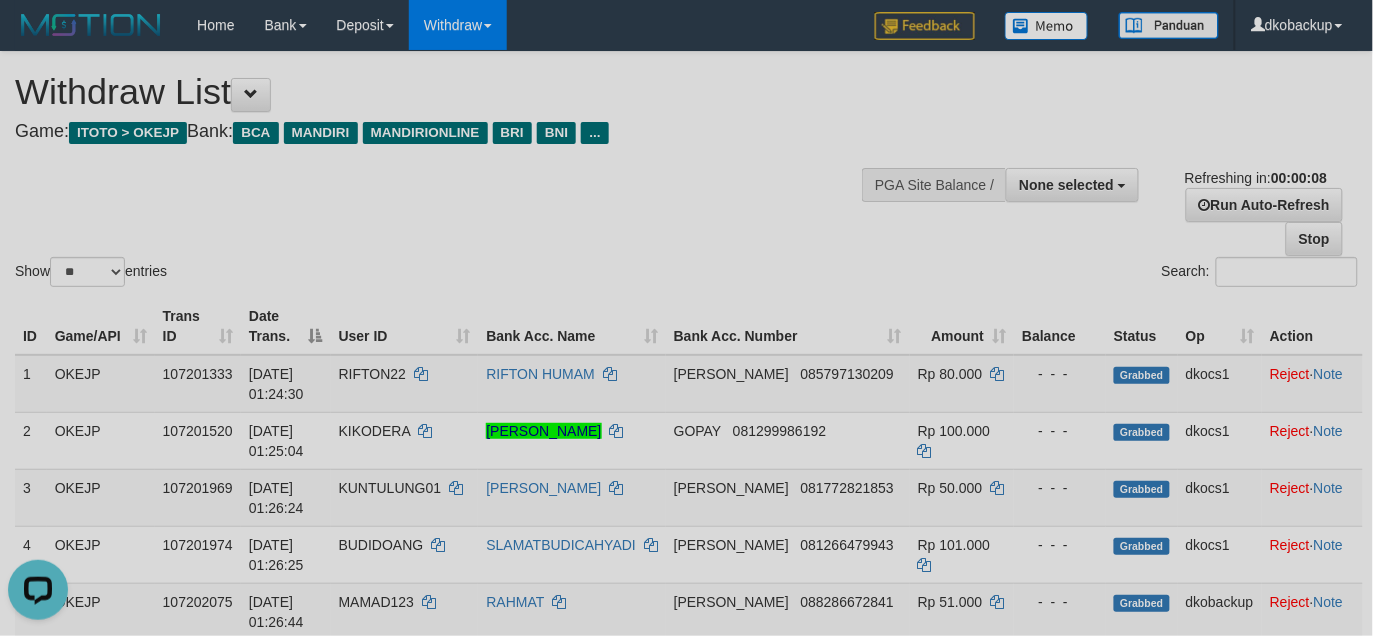 scroll, scrollTop: 0, scrollLeft: 0, axis: both 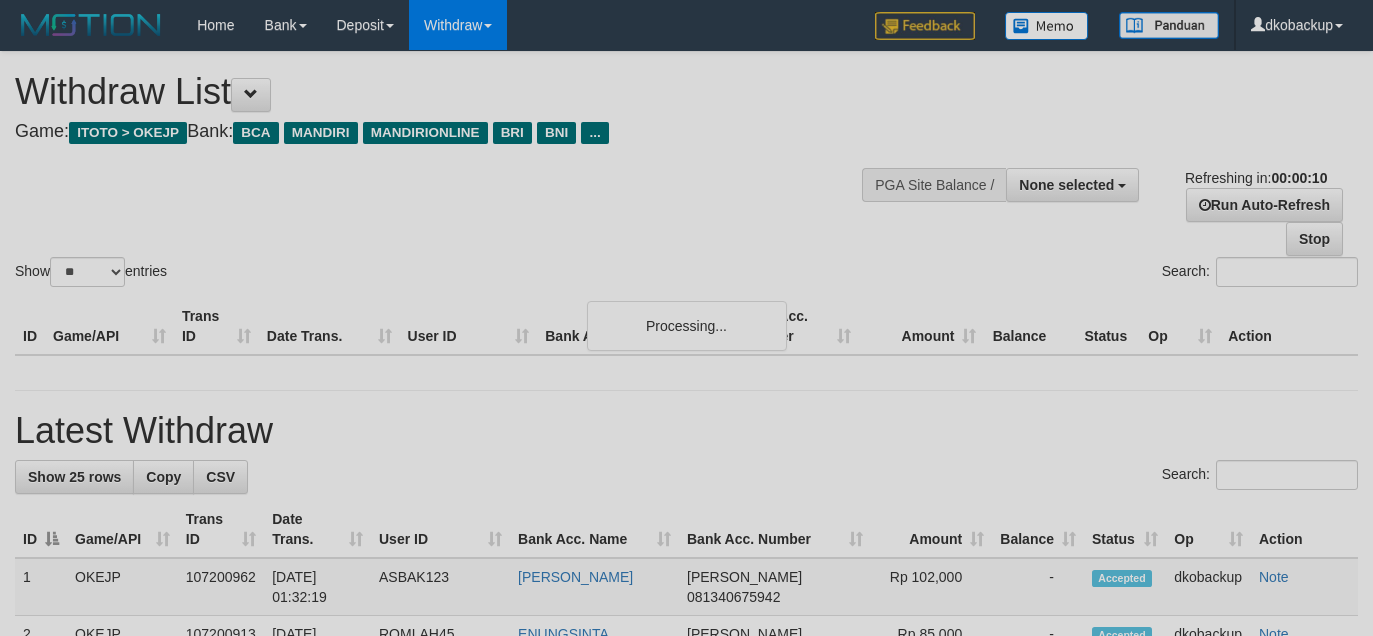 select 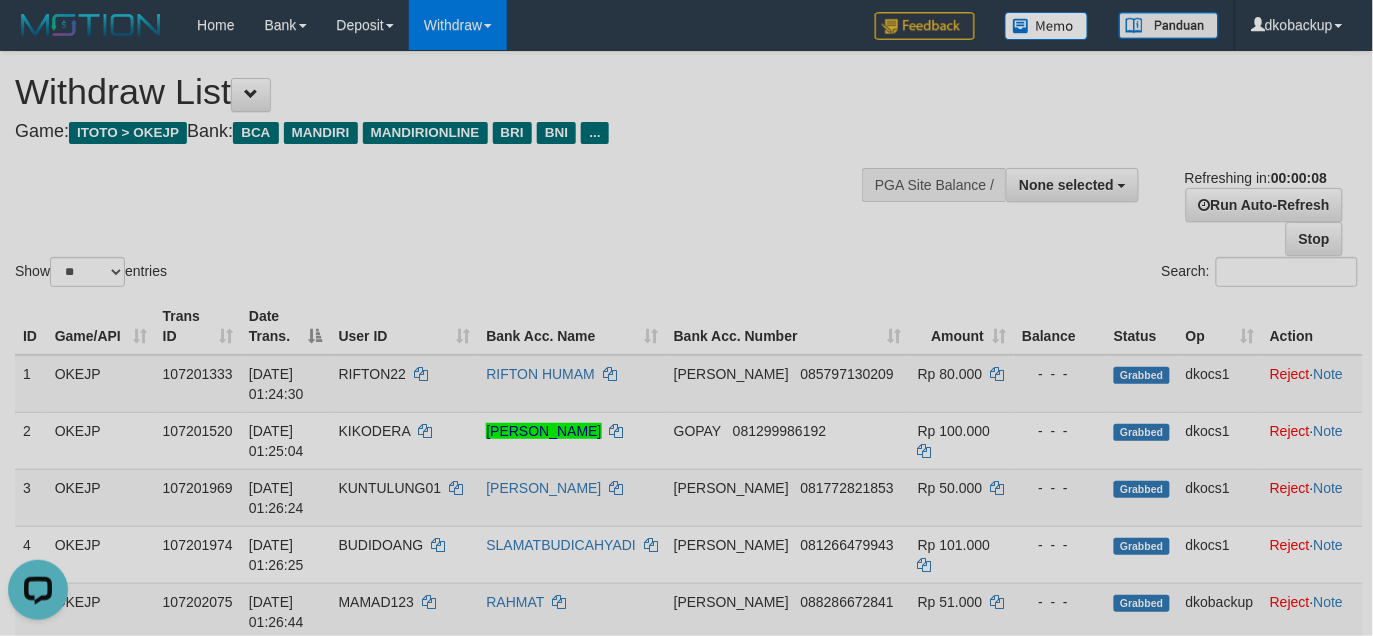 scroll, scrollTop: 0, scrollLeft: 0, axis: both 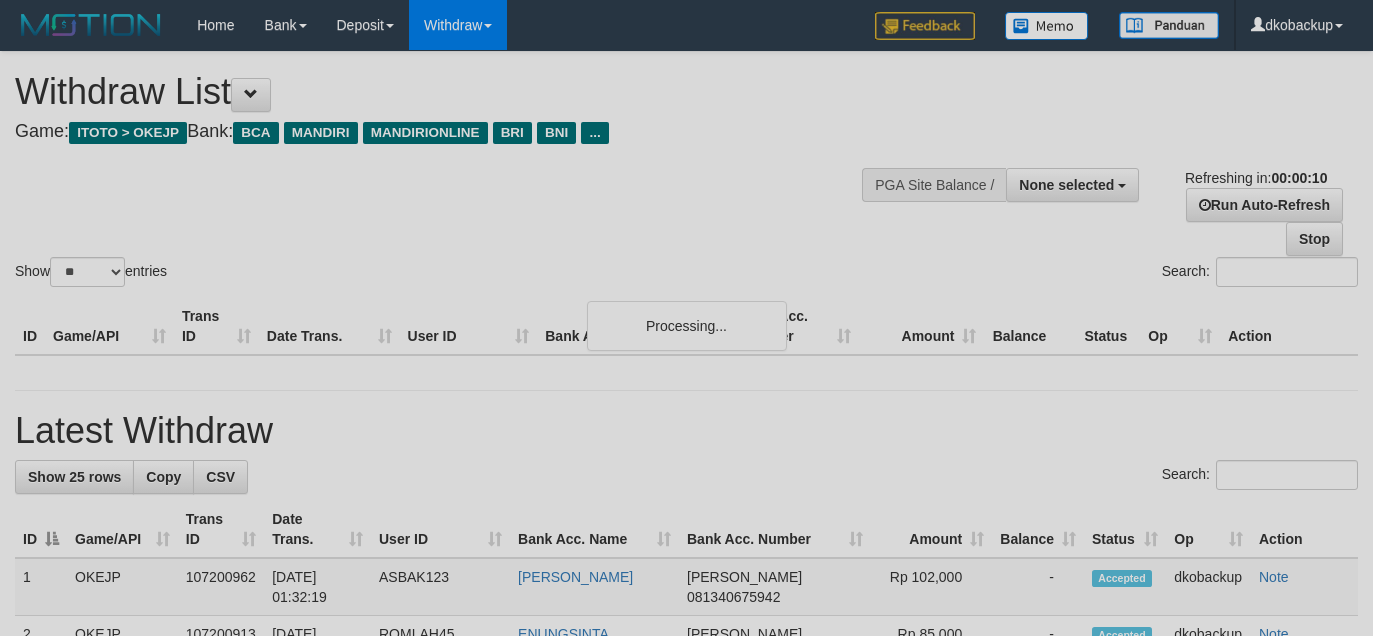 select 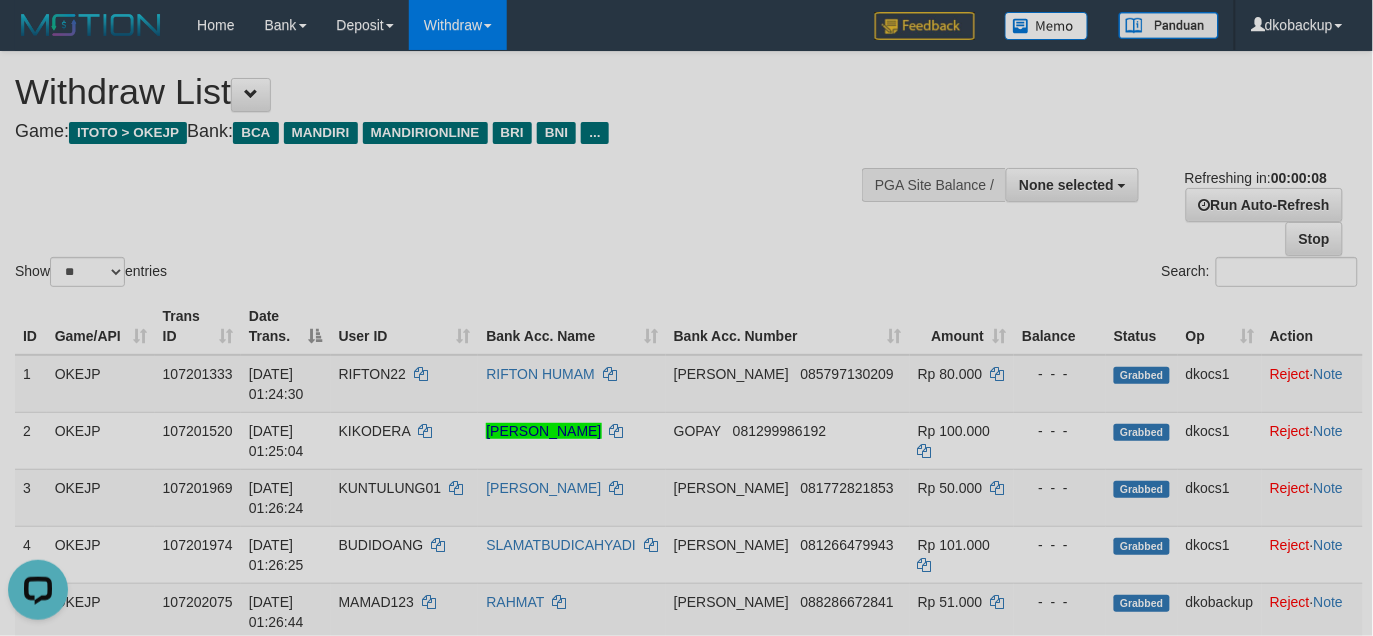 scroll, scrollTop: 0, scrollLeft: 0, axis: both 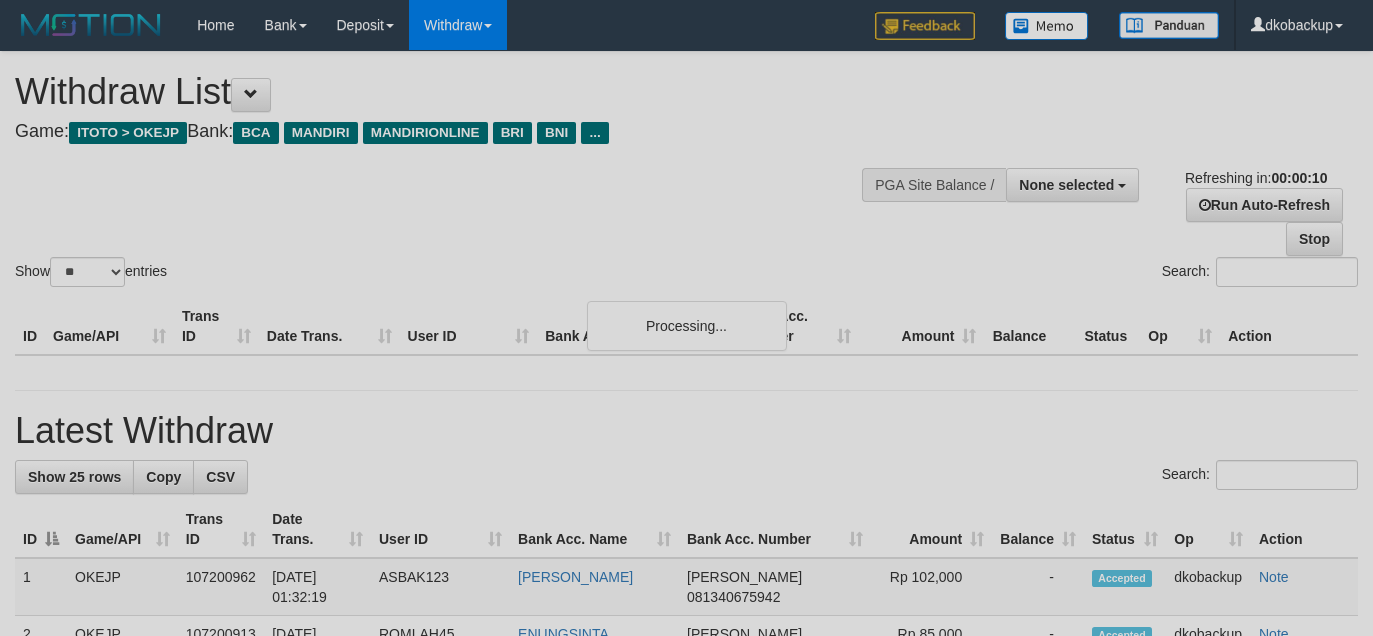 select 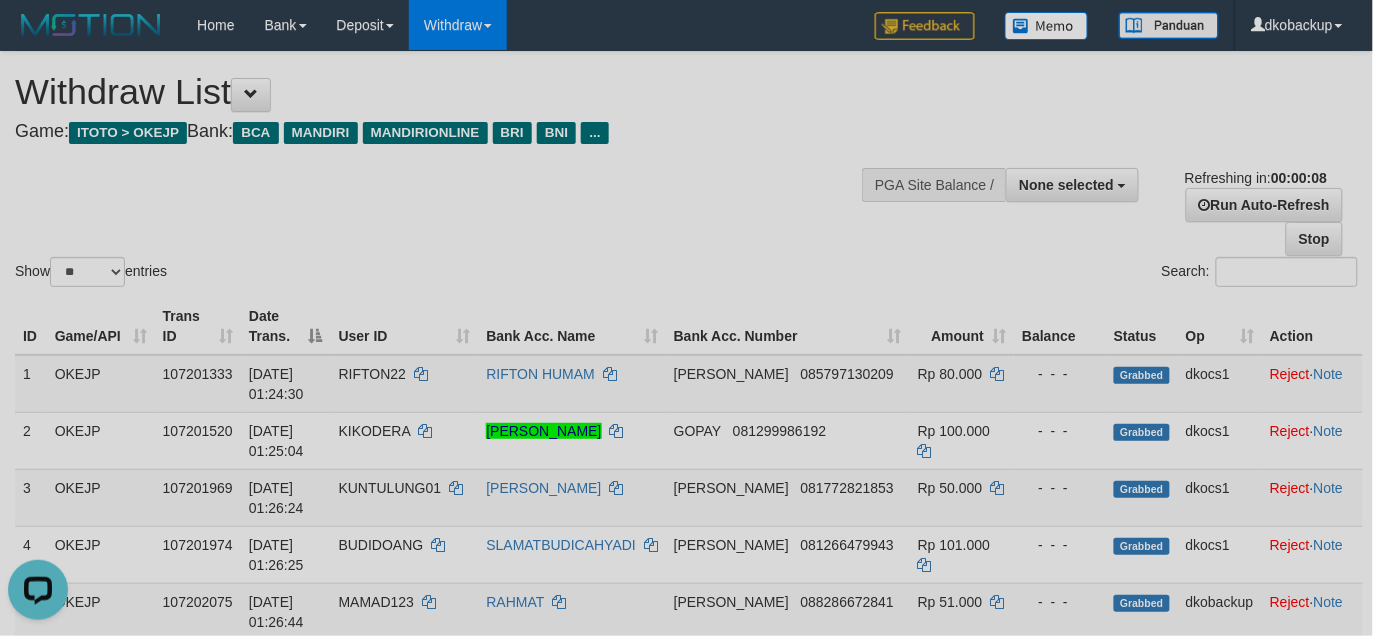 scroll, scrollTop: 0, scrollLeft: 0, axis: both 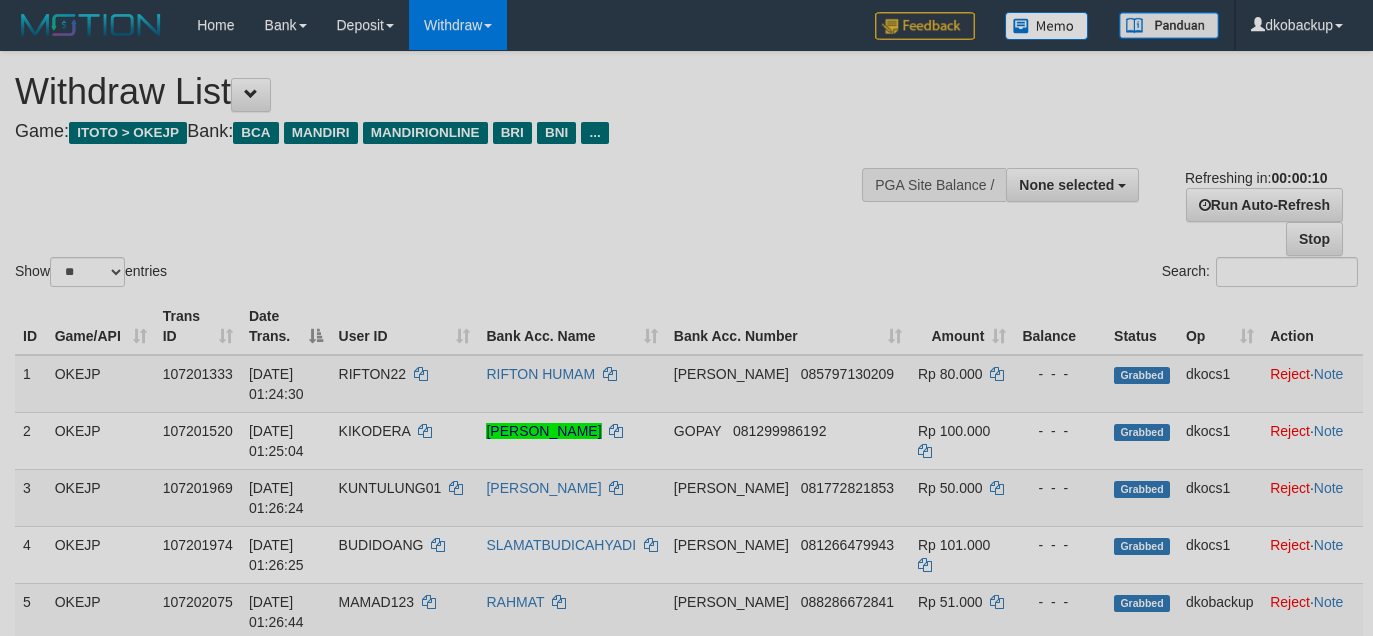 select 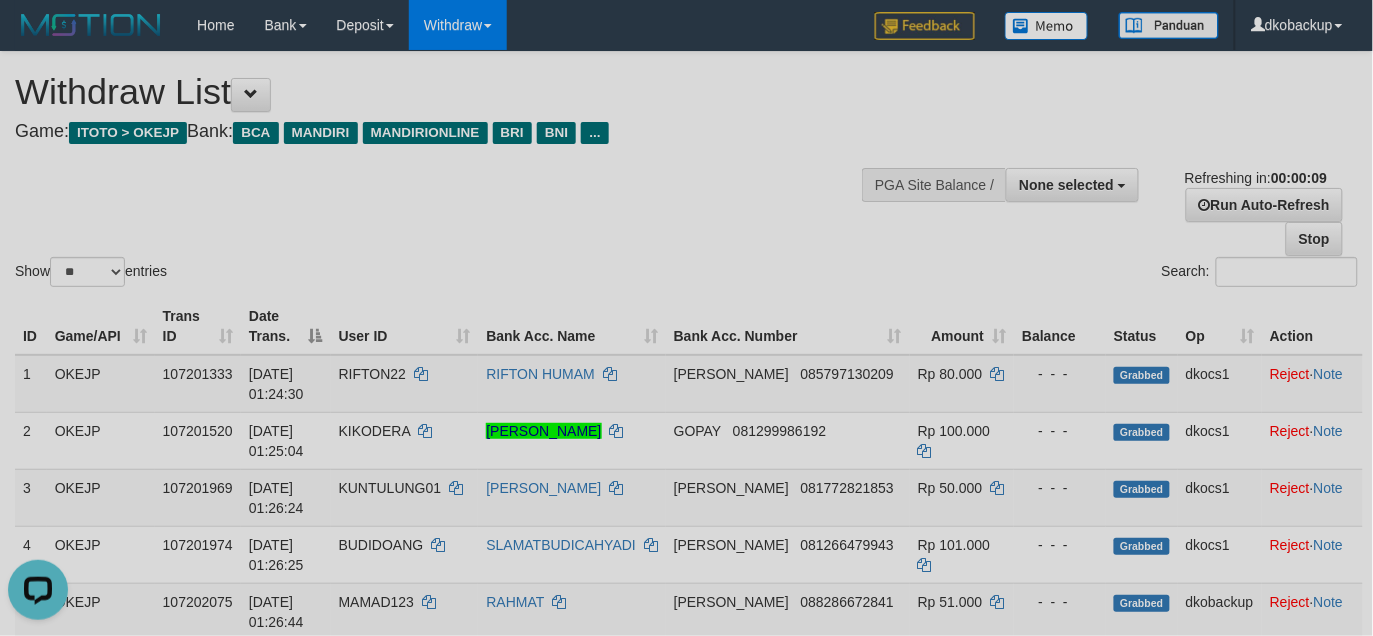 scroll, scrollTop: 0, scrollLeft: 0, axis: both 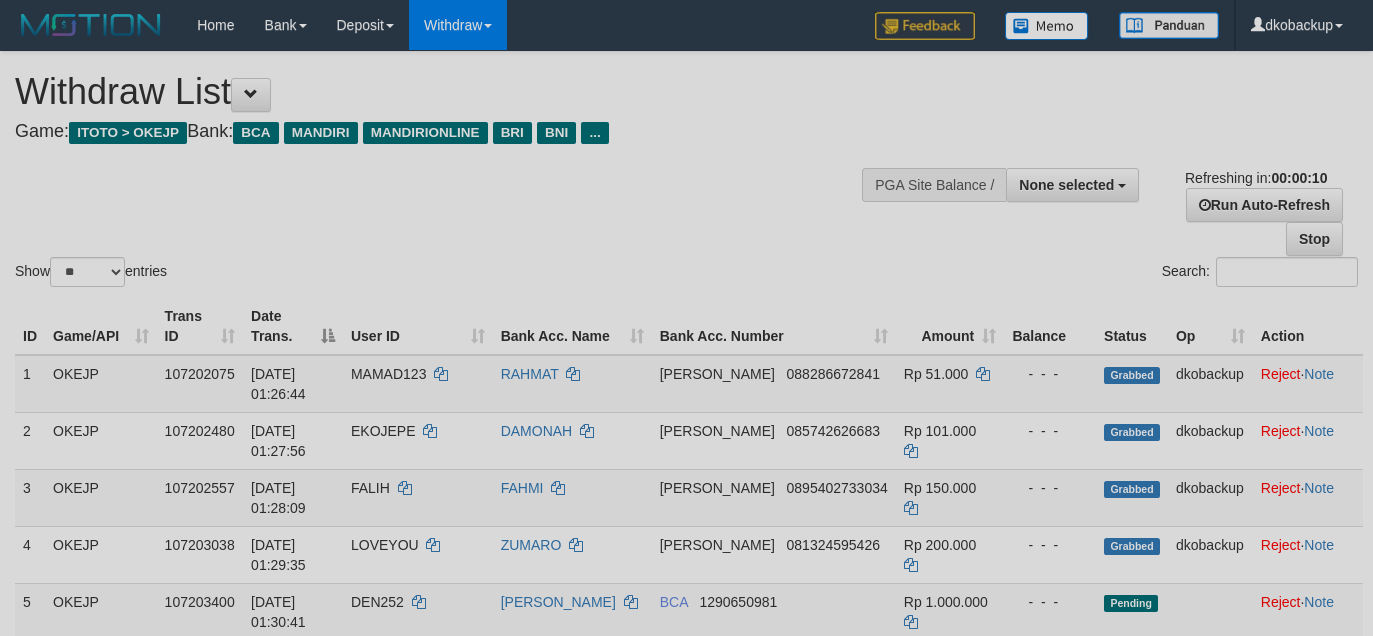 select 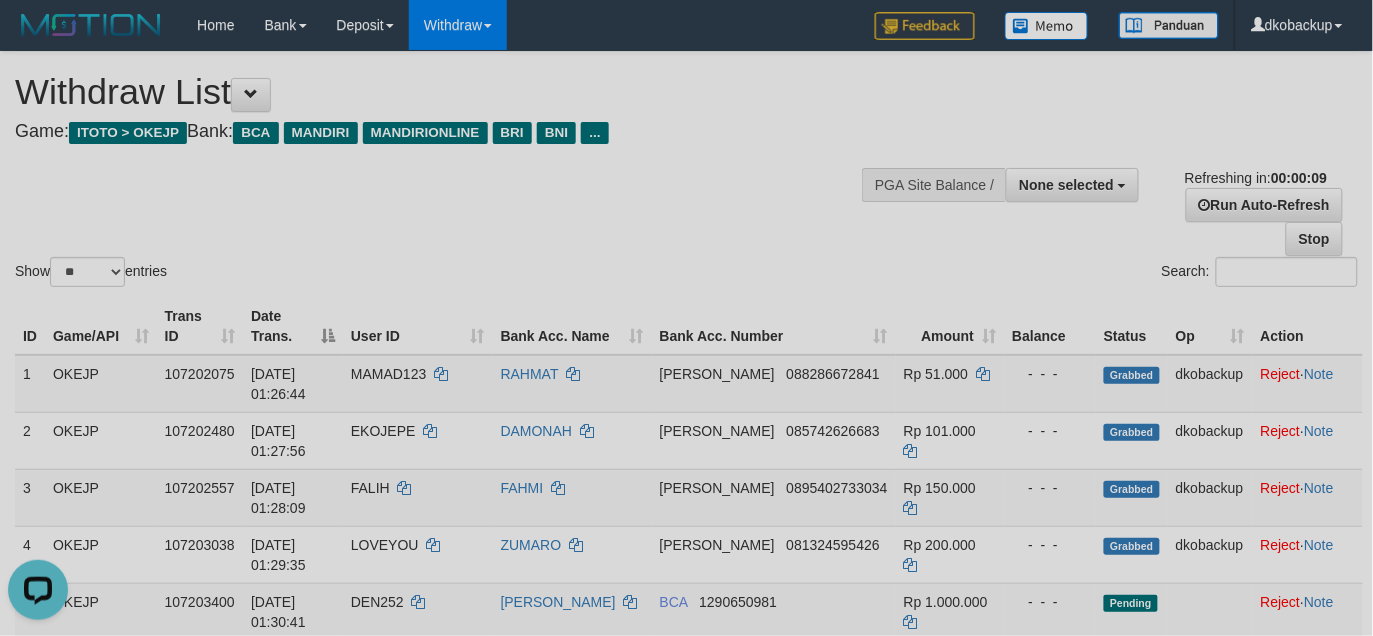 scroll, scrollTop: 0, scrollLeft: 0, axis: both 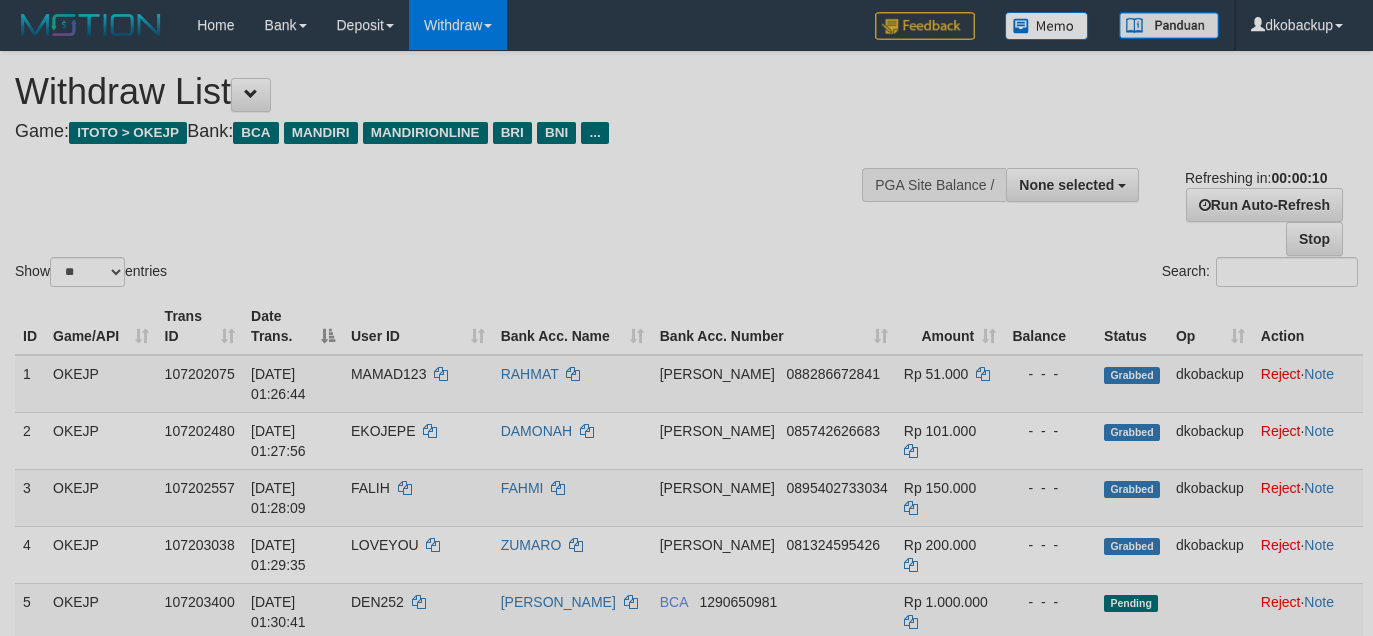 select 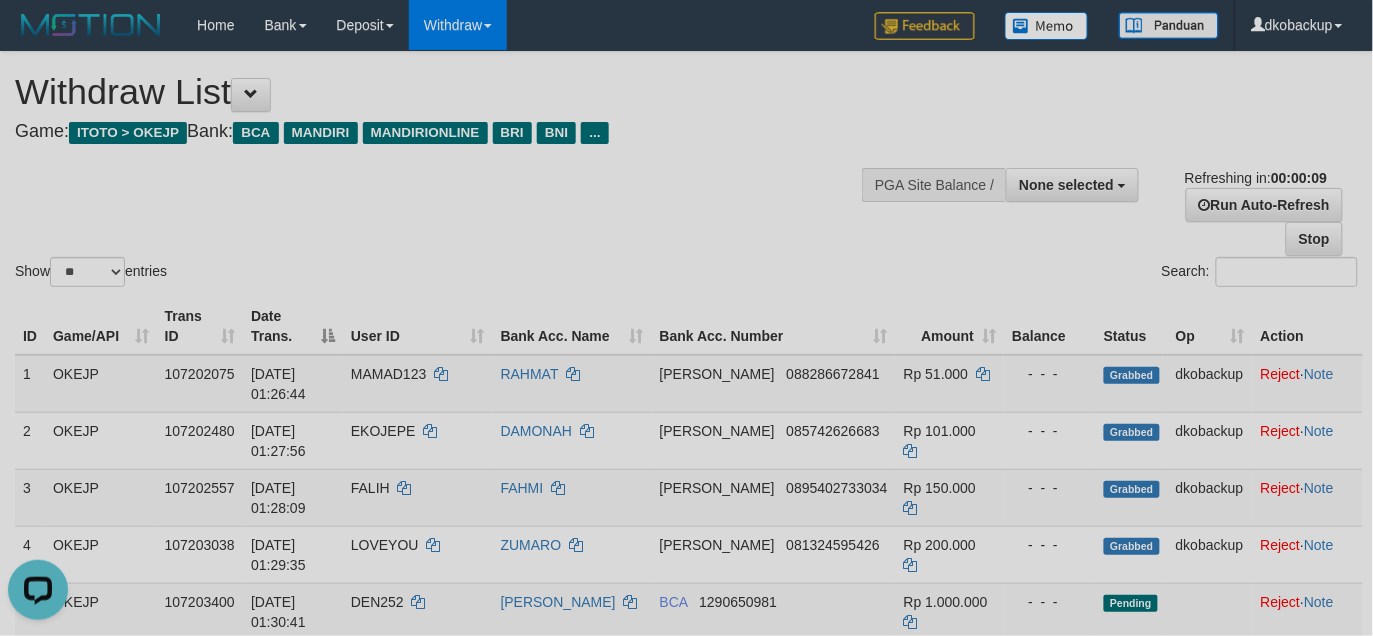 scroll, scrollTop: 0, scrollLeft: 0, axis: both 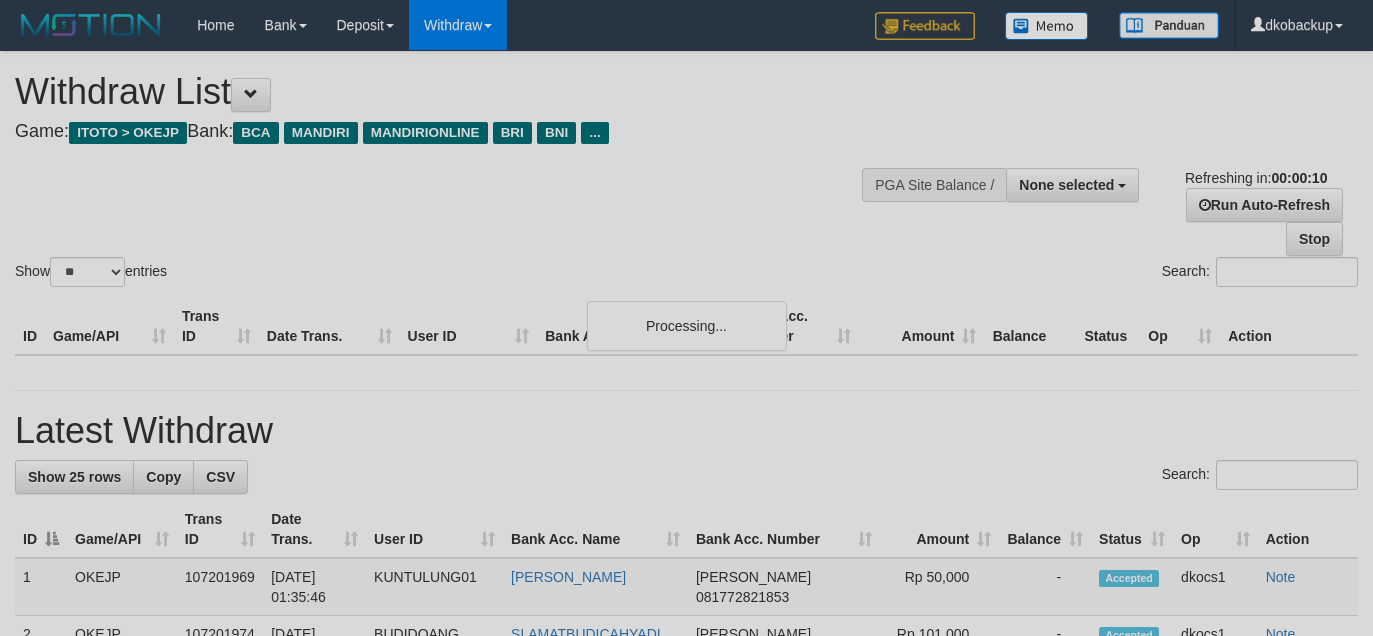 select 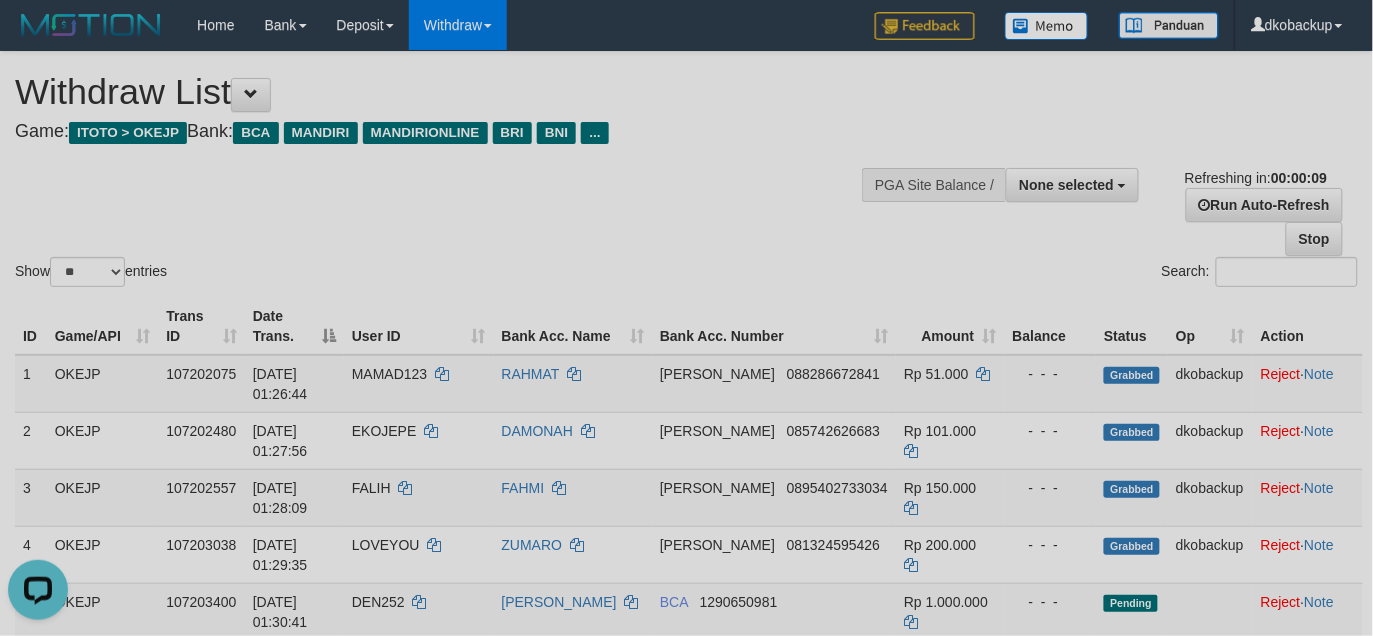 scroll, scrollTop: 0, scrollLeft: 0, axis: both 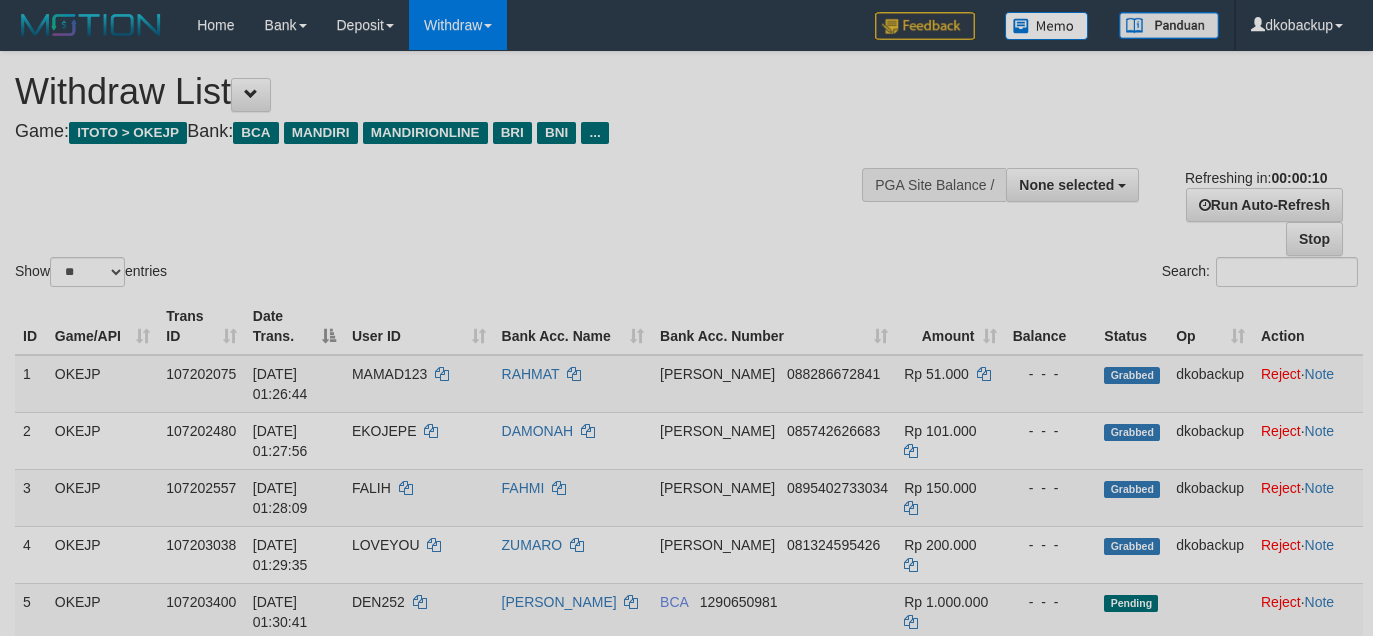 select 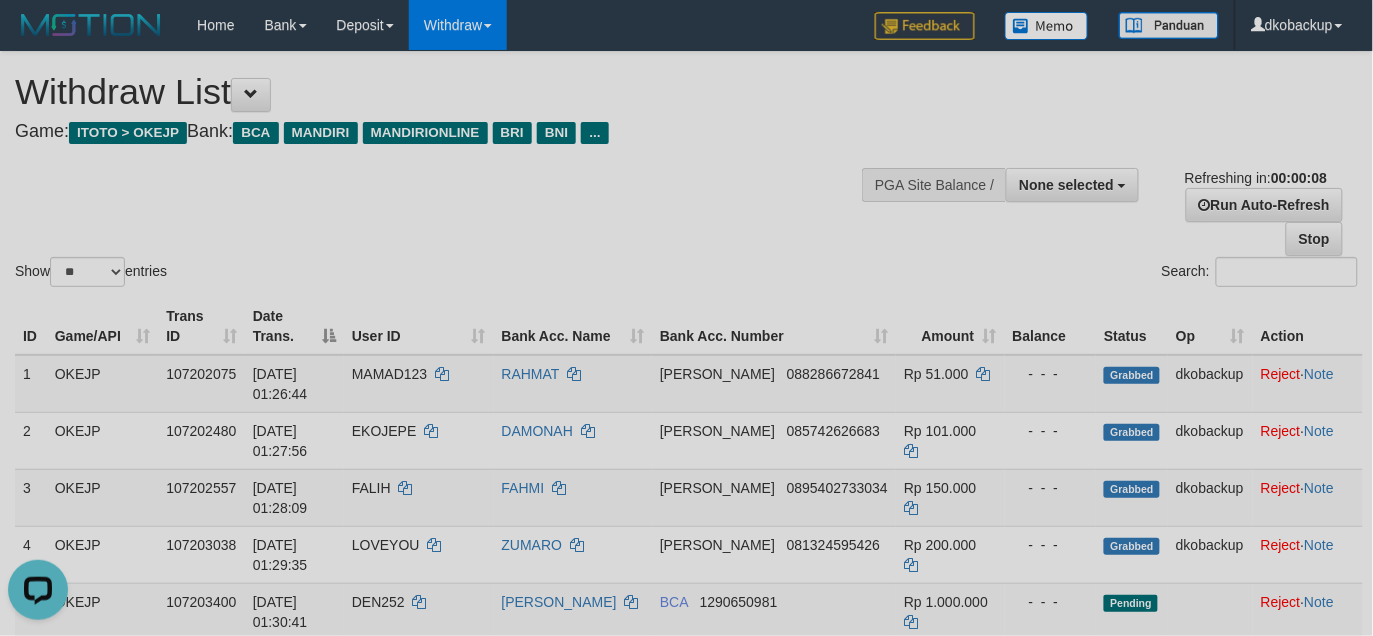 scroll, scrollTop: 0, scrollLeft: 0, axis: both 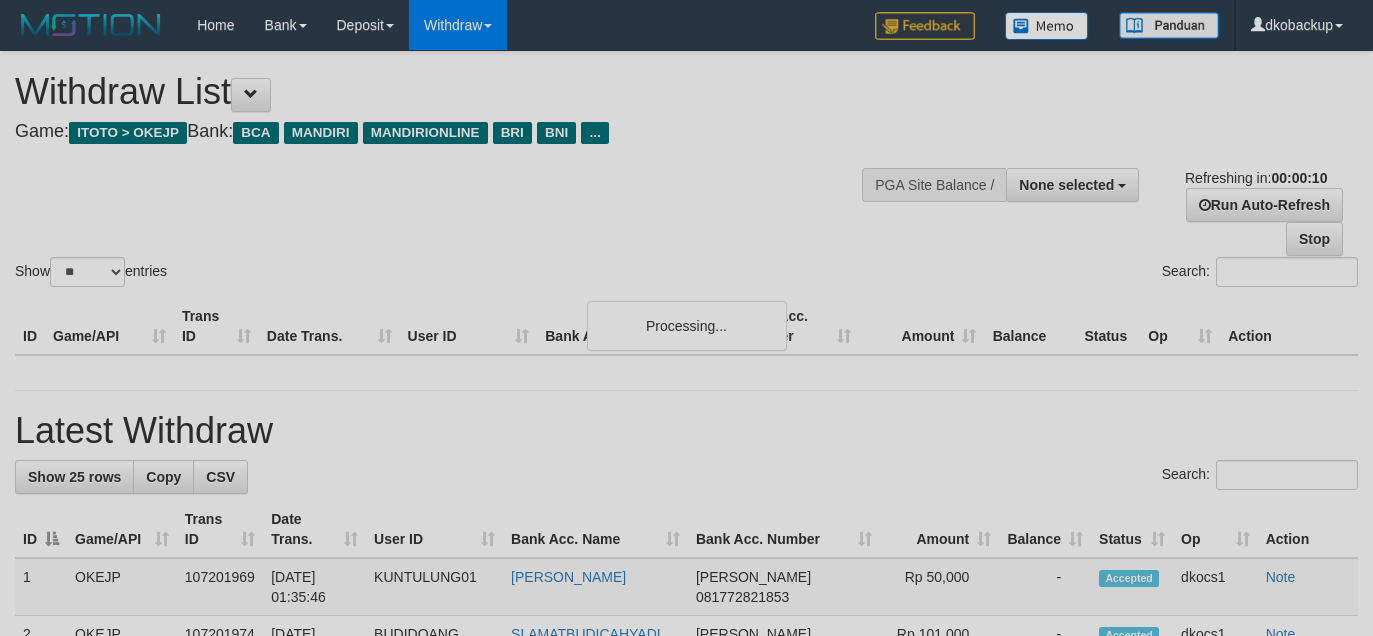 select 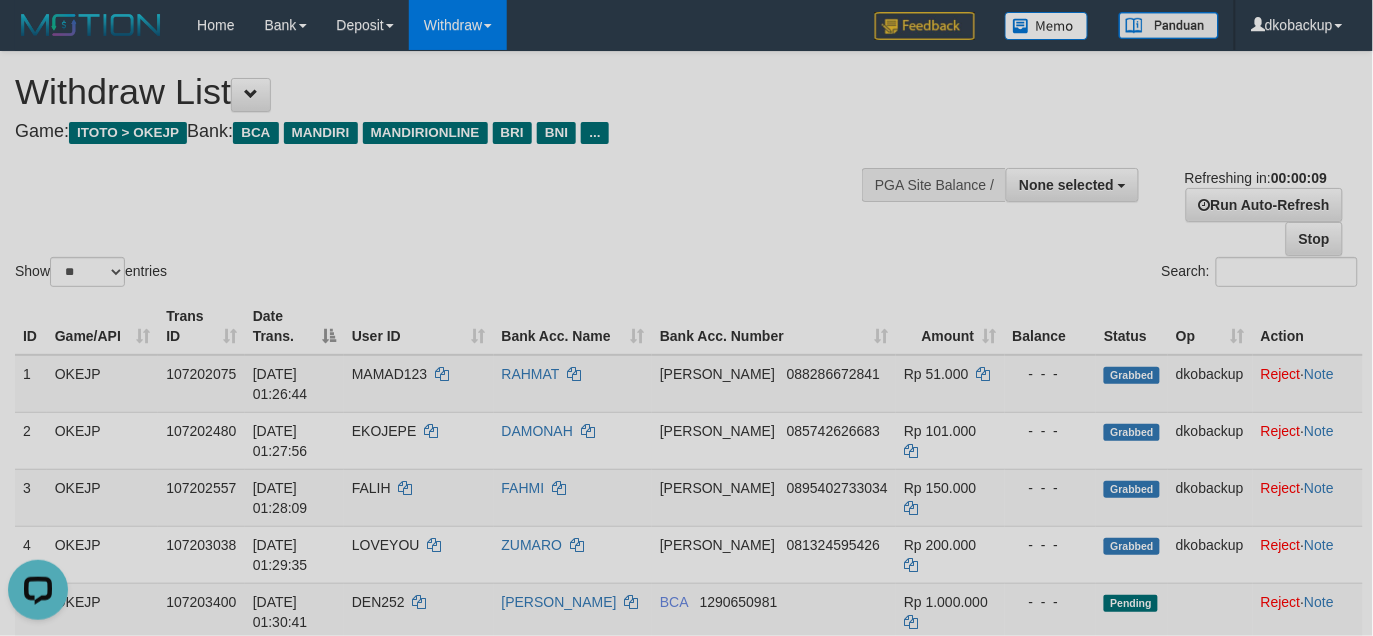 scroll, scrollTop: 0, scrollLeft: 0, axis: both 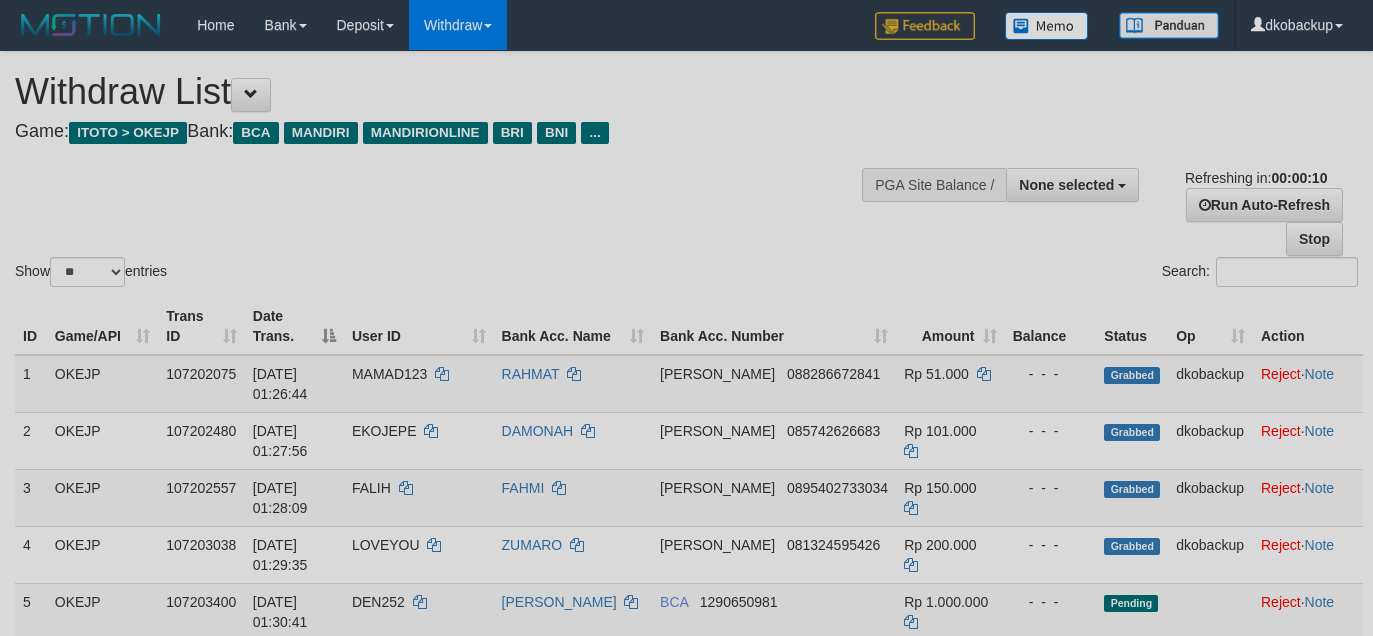 select 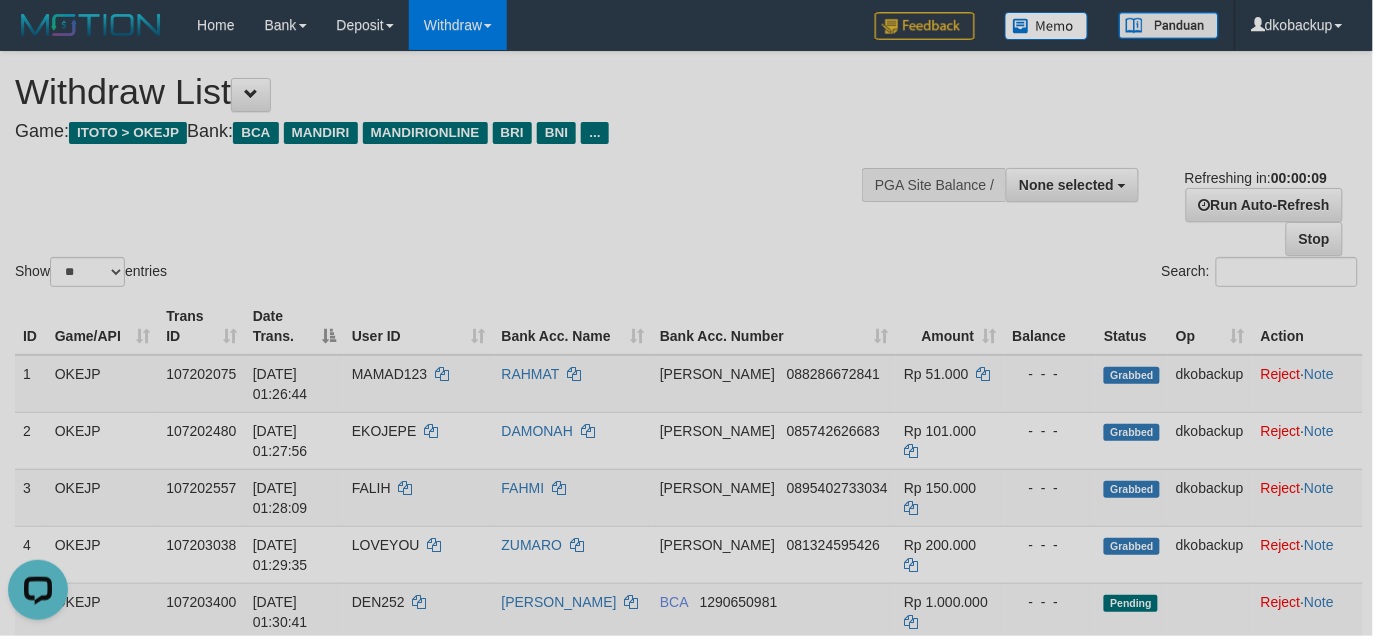 scroll, scrollTop: 0, scrollLeft: 0, axis: both 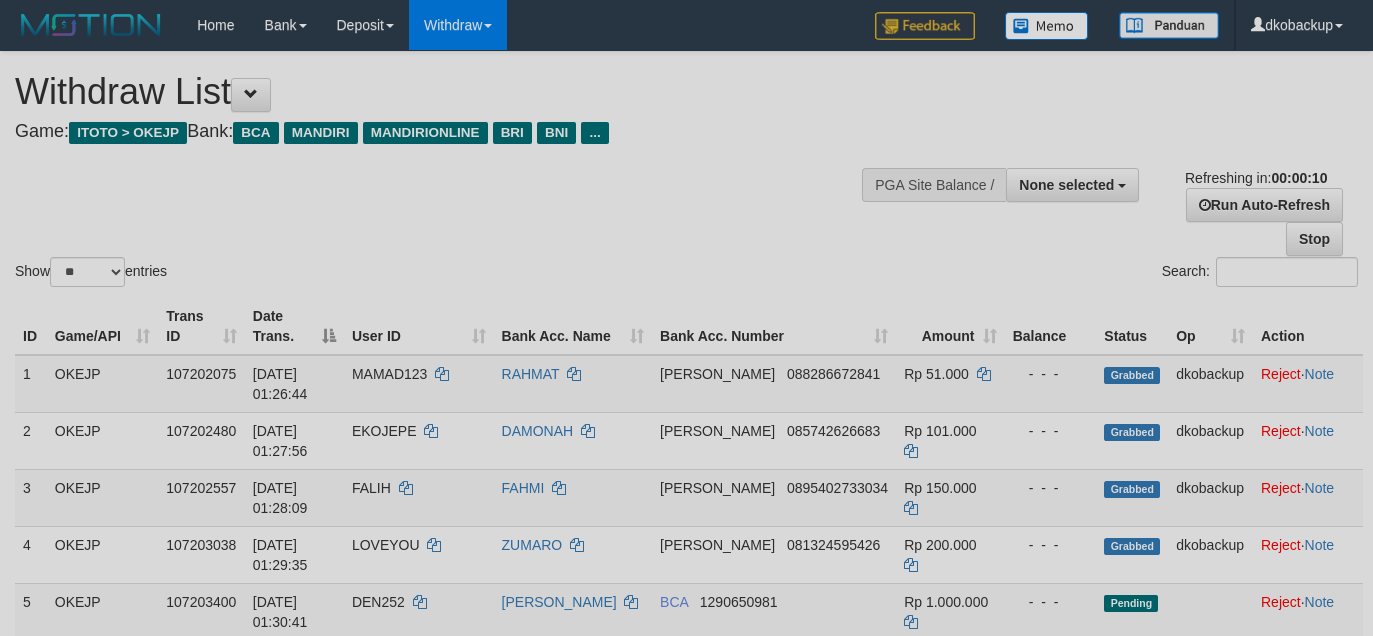 select 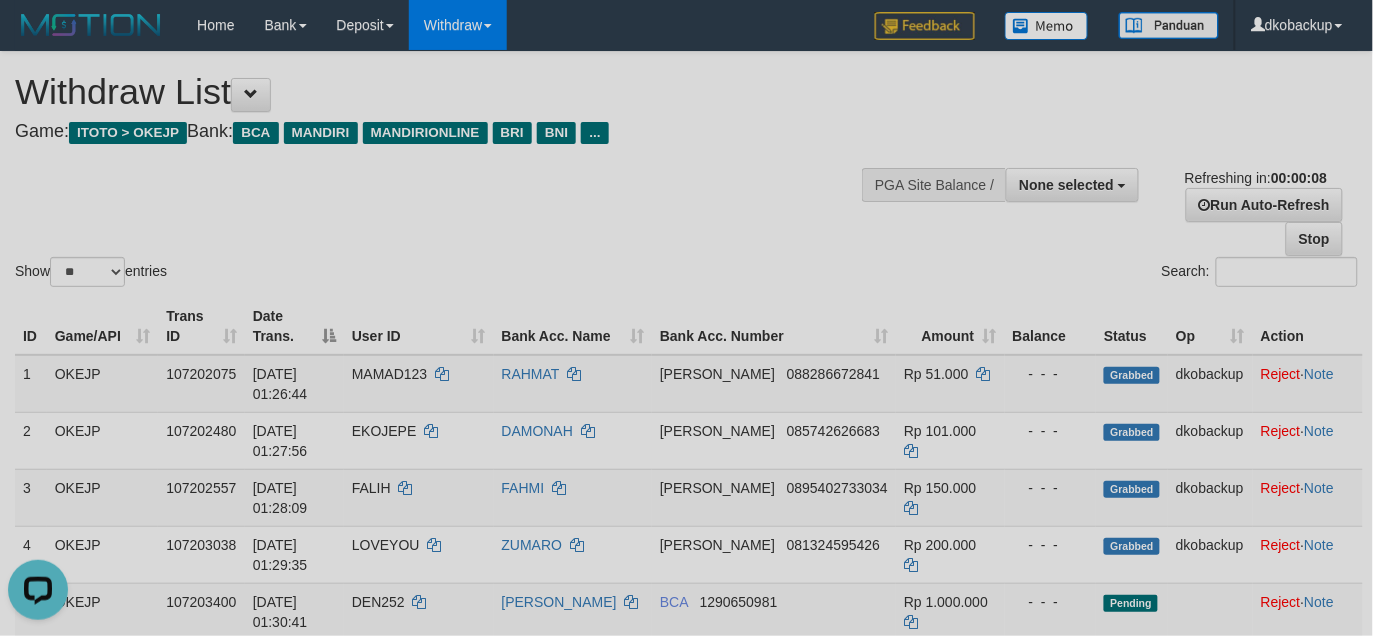 scroll, scrollTop: 0, scrollLeft: 0, axis: both 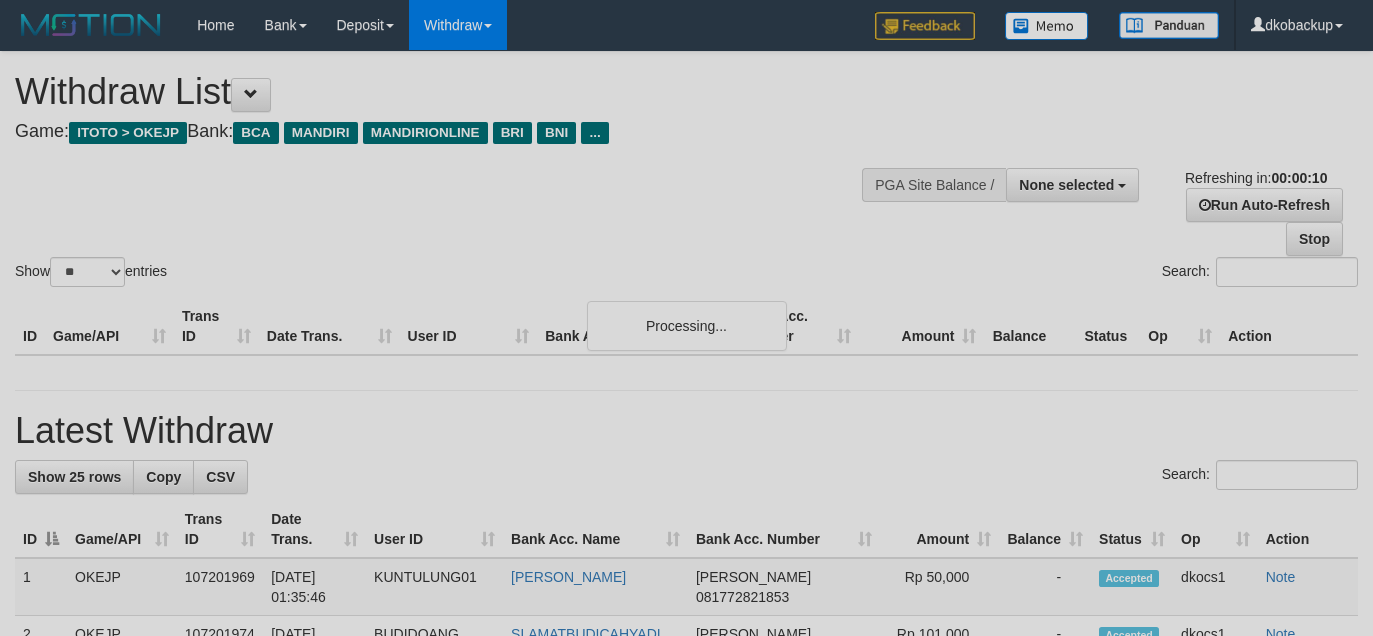 select 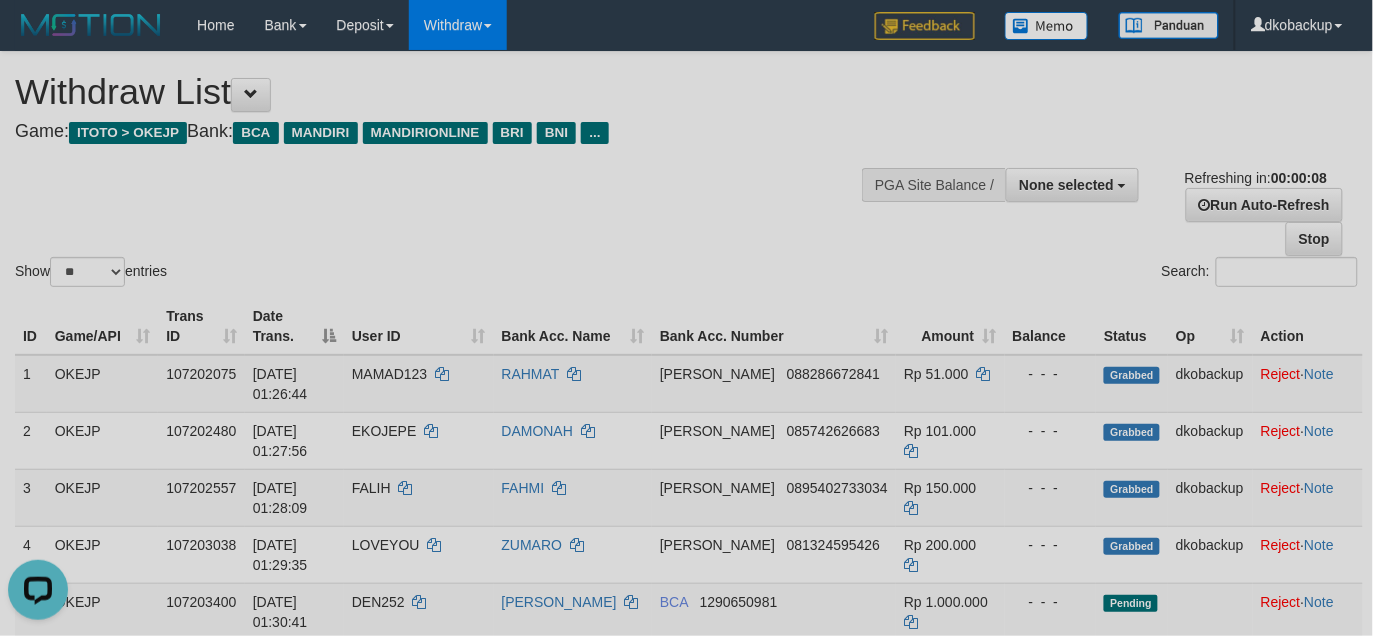scroll, scrollTop: 0, scrollLeft: 0, axis: both 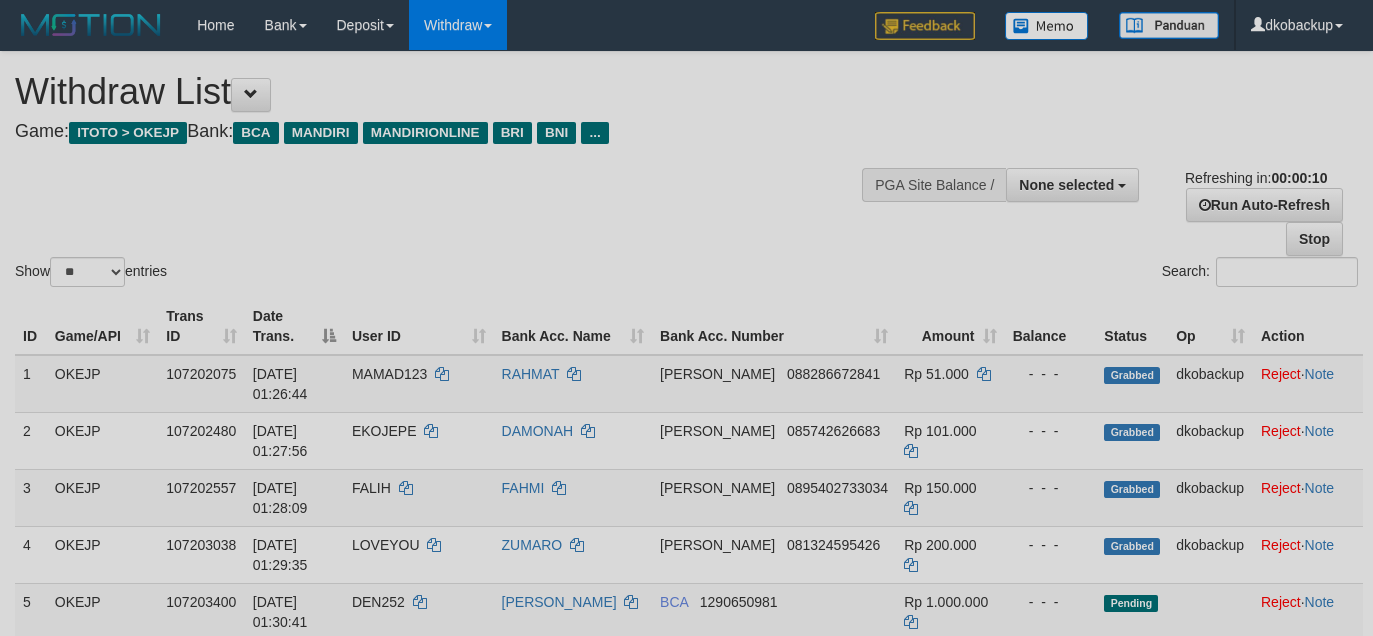 select 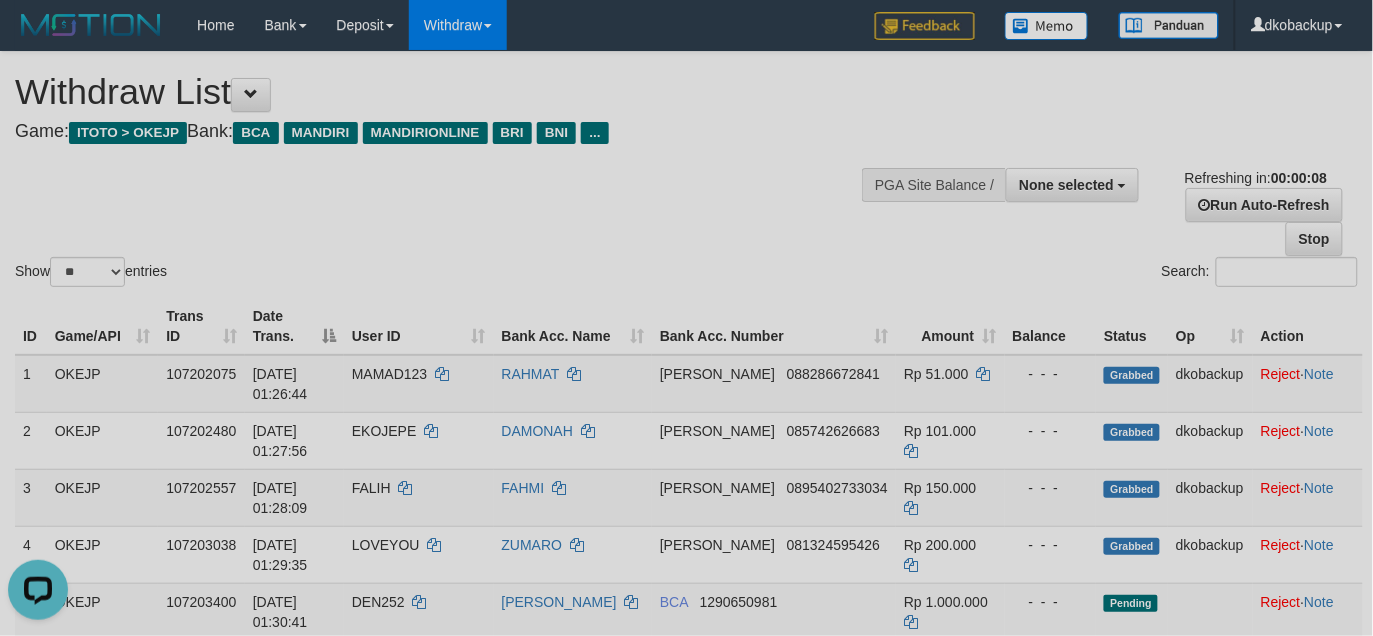 scroll, scrollTop: 0, scrollLeft: 0, axis: both 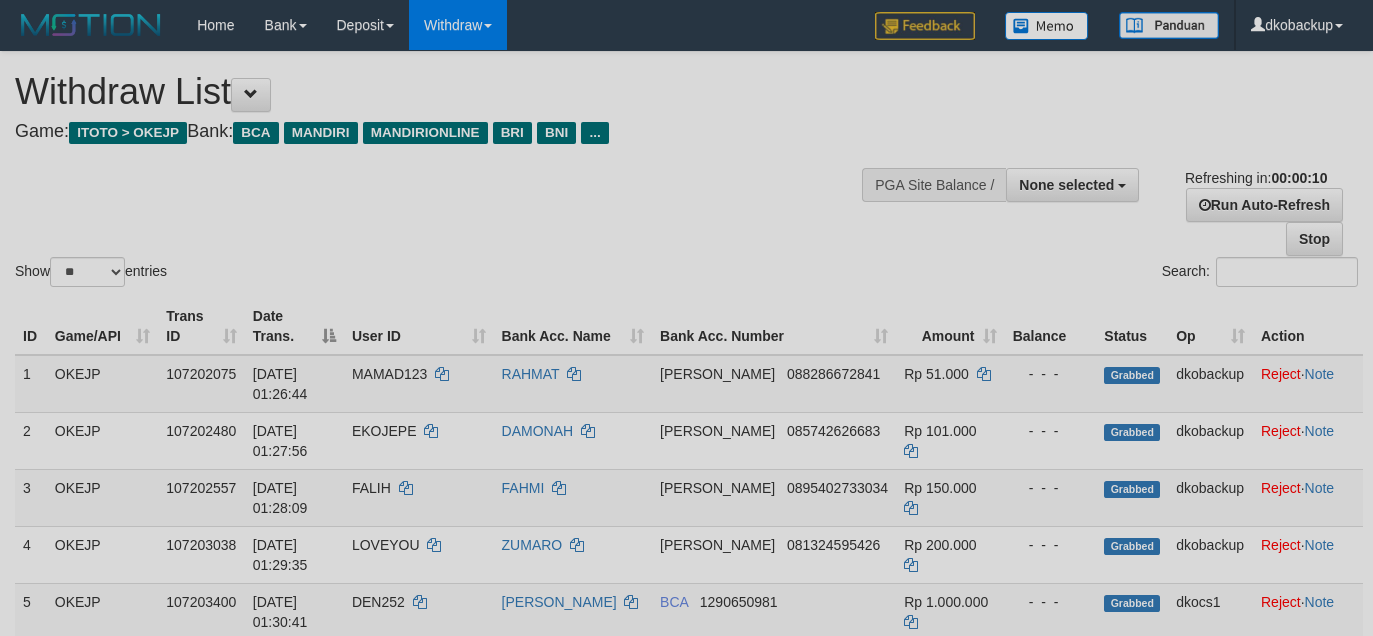select 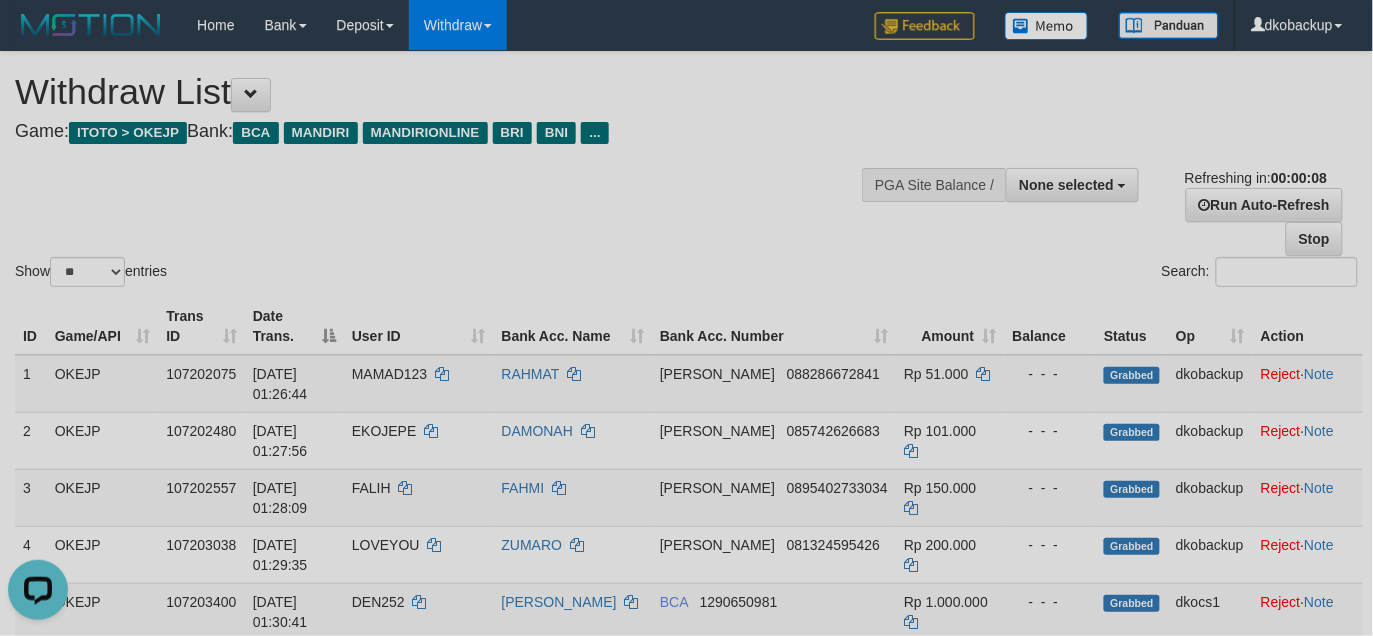 scroll, scrollTop: 0, scrollLeft: 0, axis: both 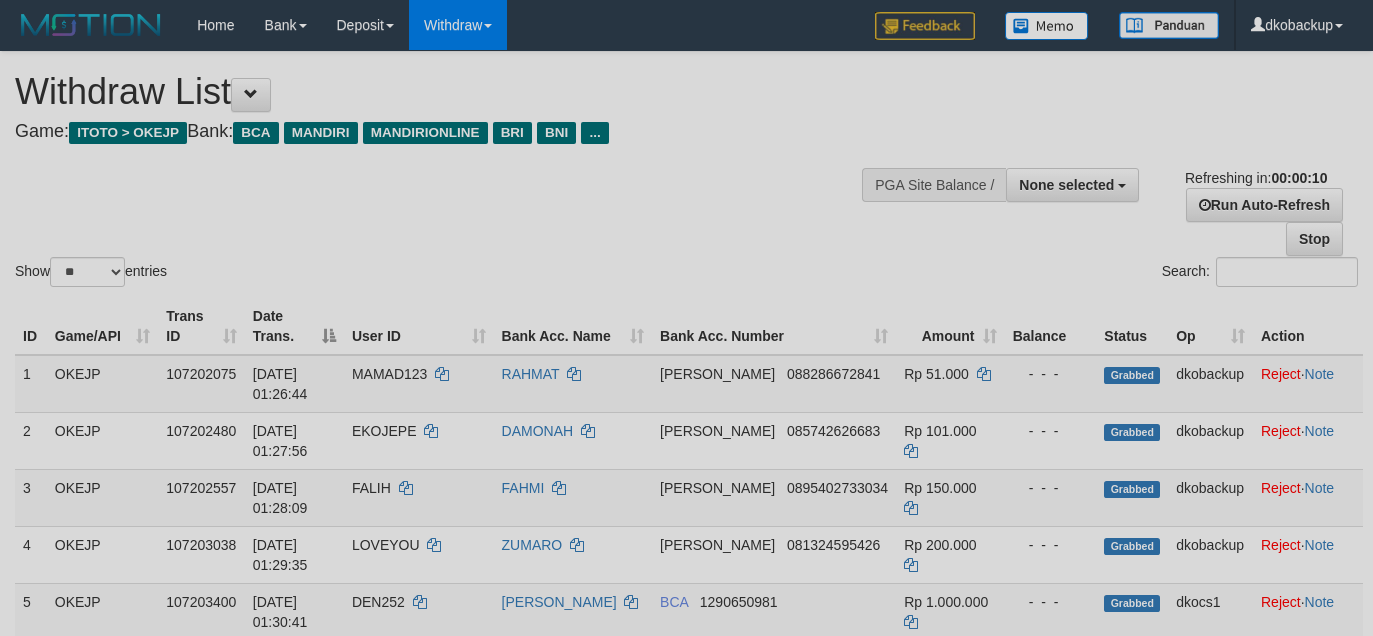 select 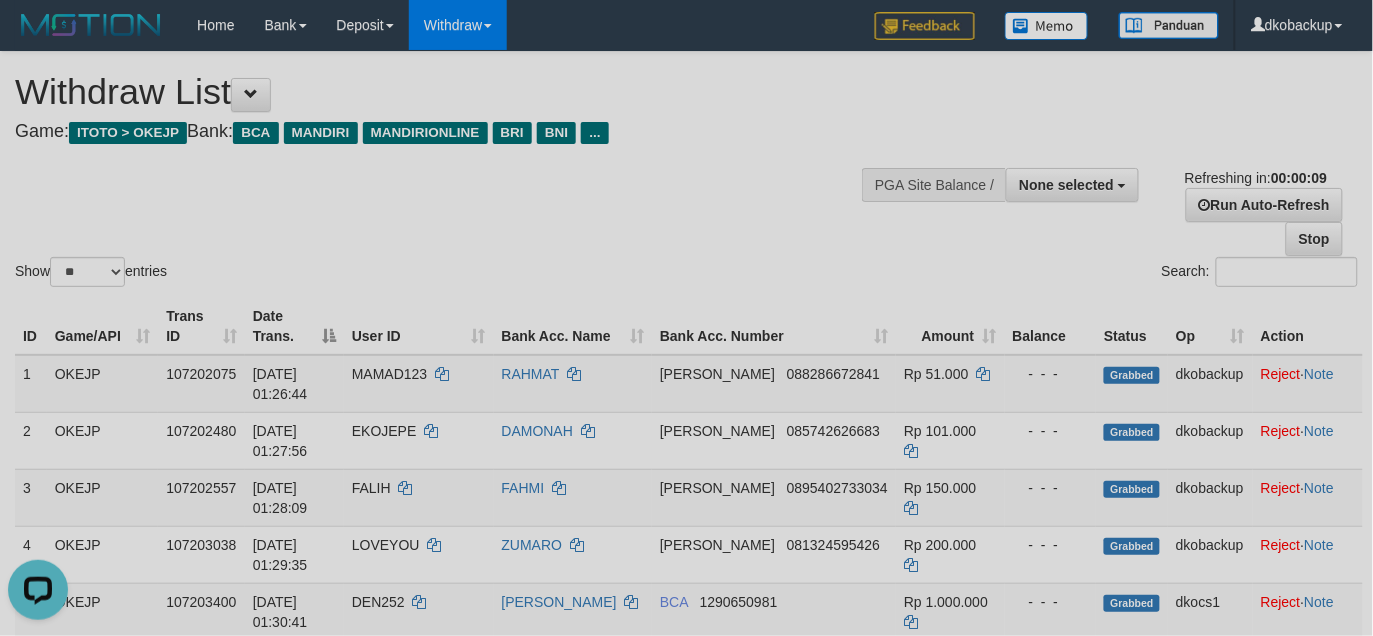 scroll, scrollTop: 0, scrollLeft: 0, axis: both 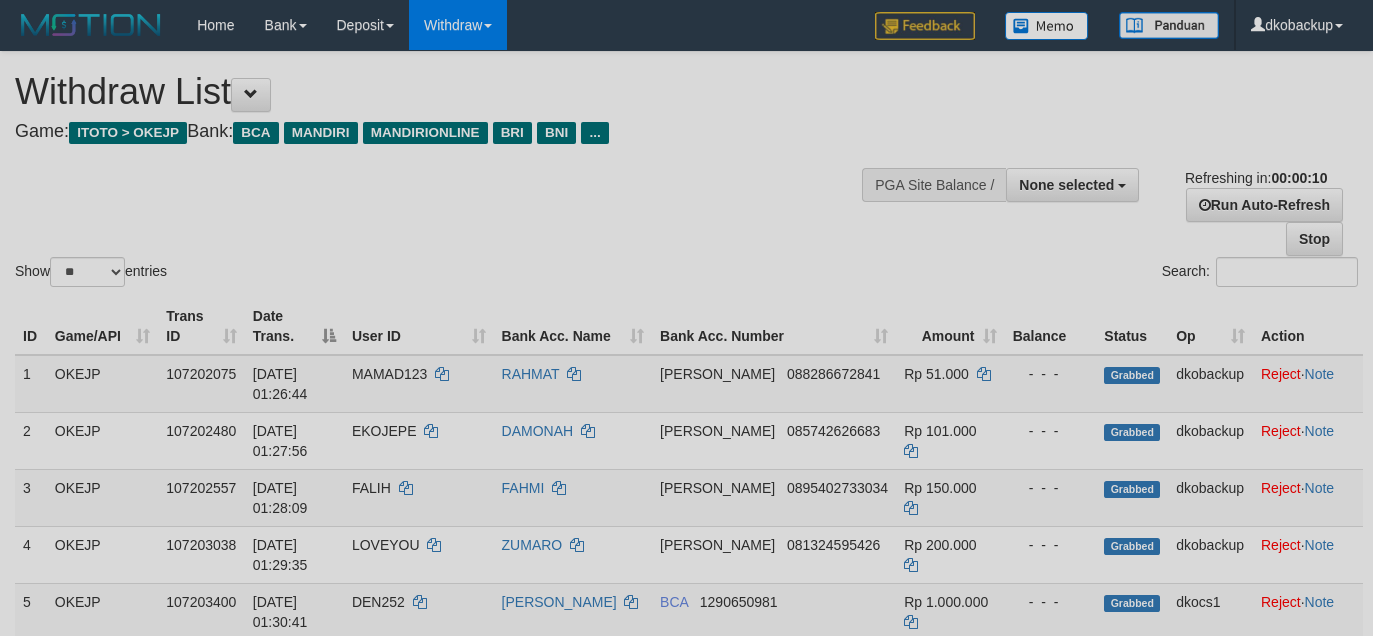 select 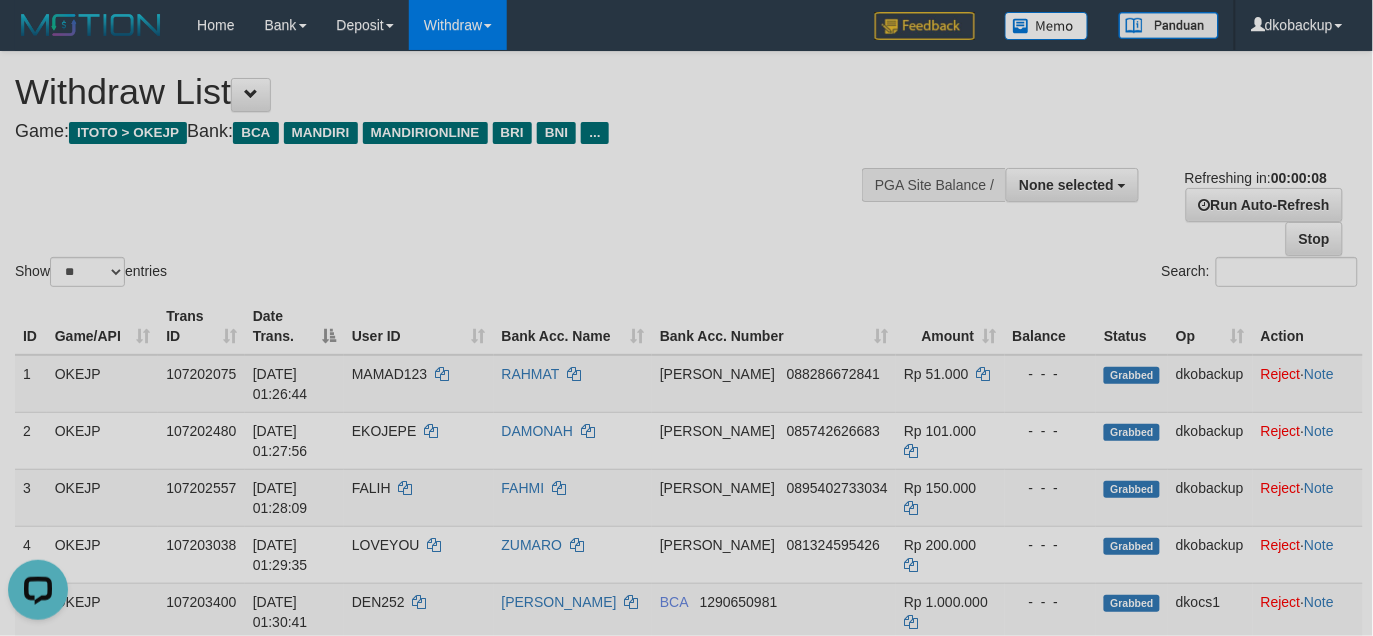scroll, scrollTop: 0, scrollLeft: 0, axis: both 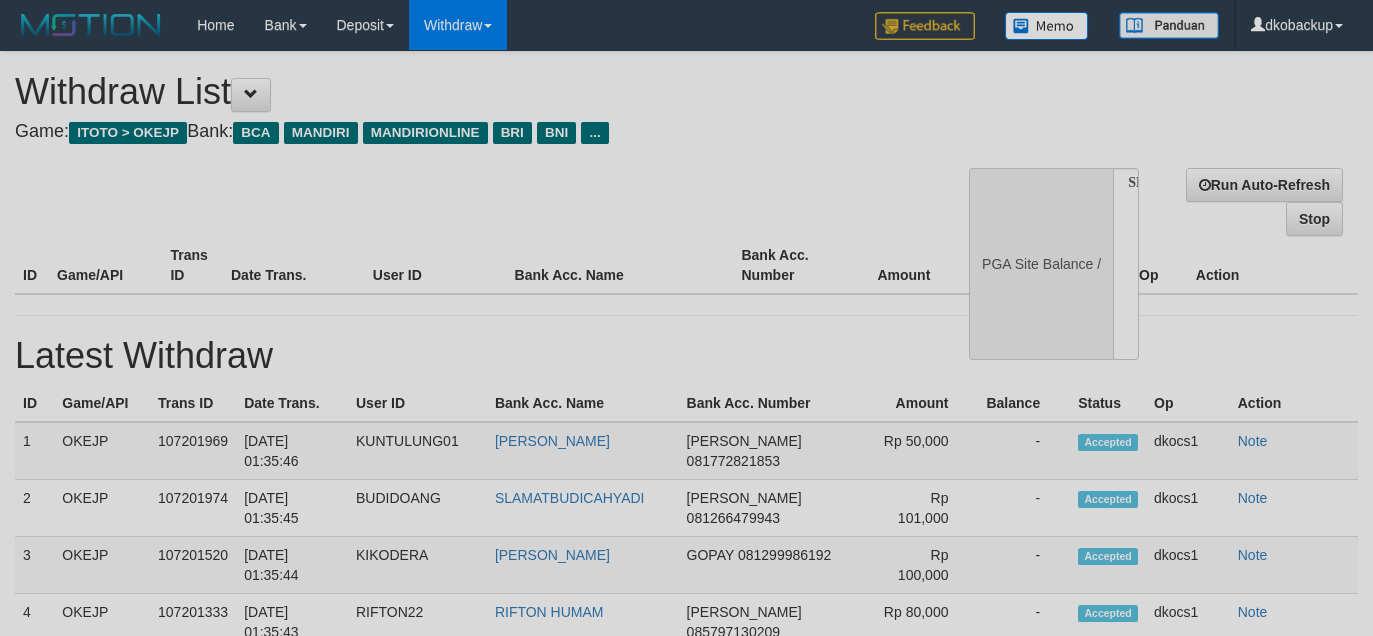 select 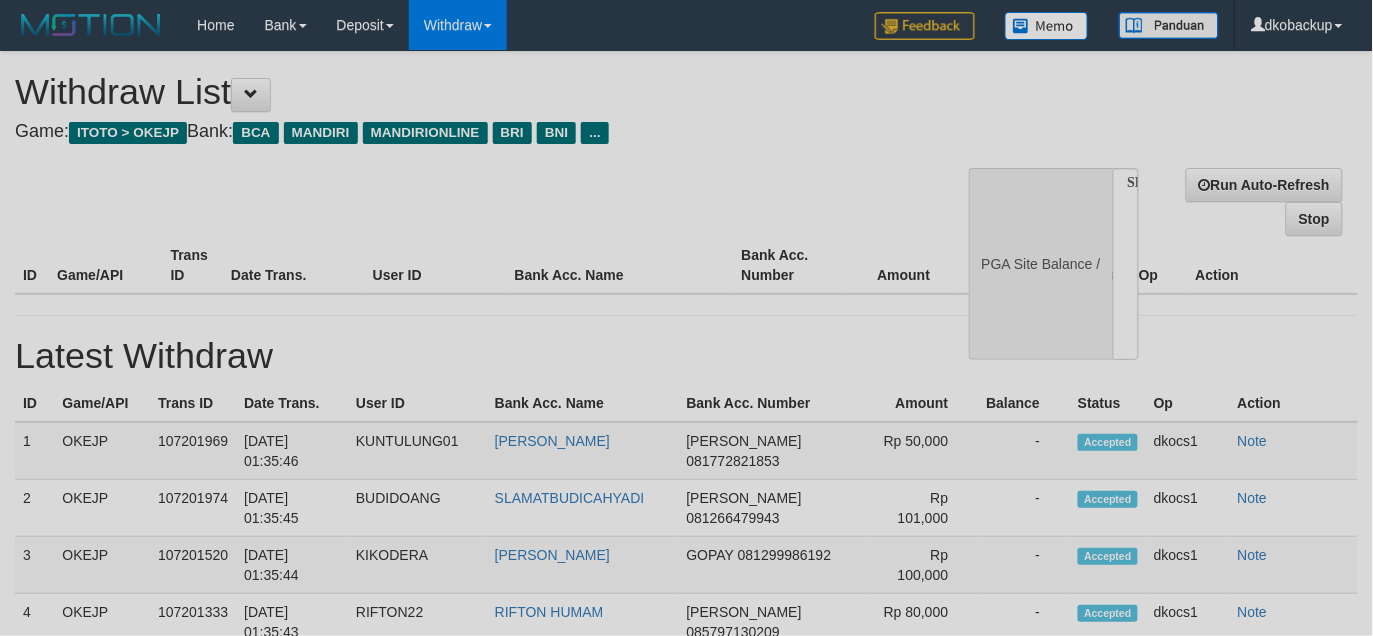 select on "**" 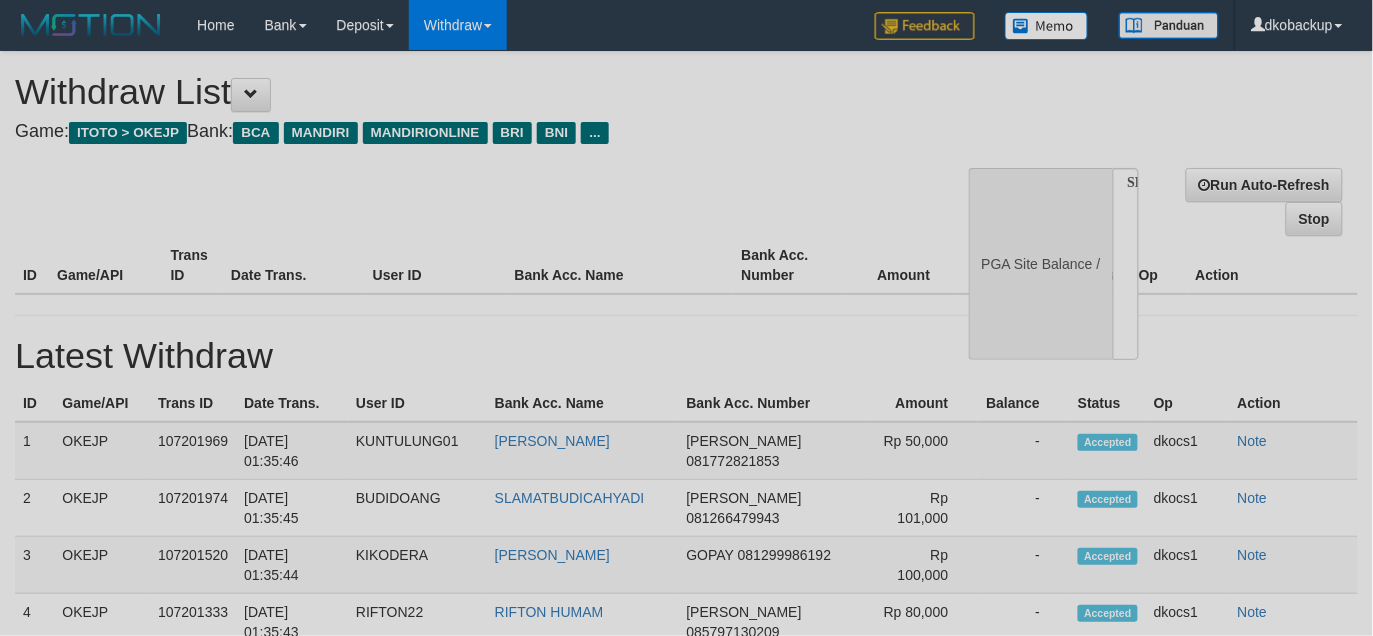 select 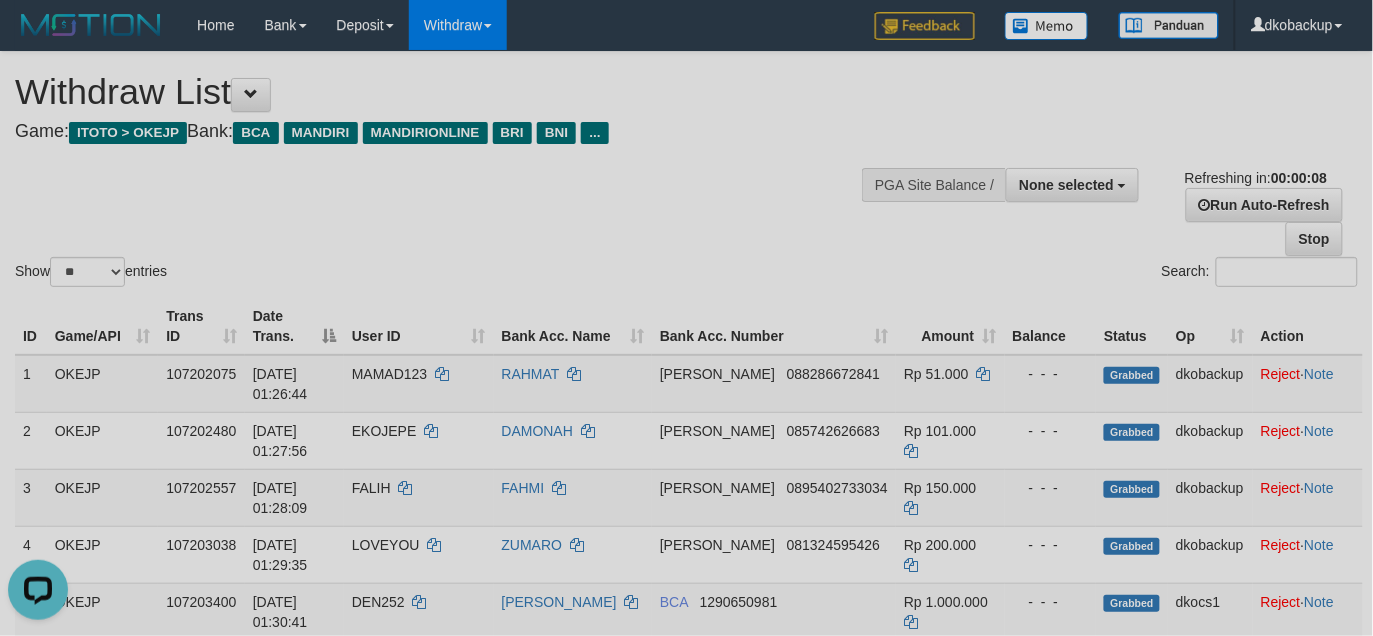 scroll, scrollTop: 0, scrollLeft: 0, axis: both 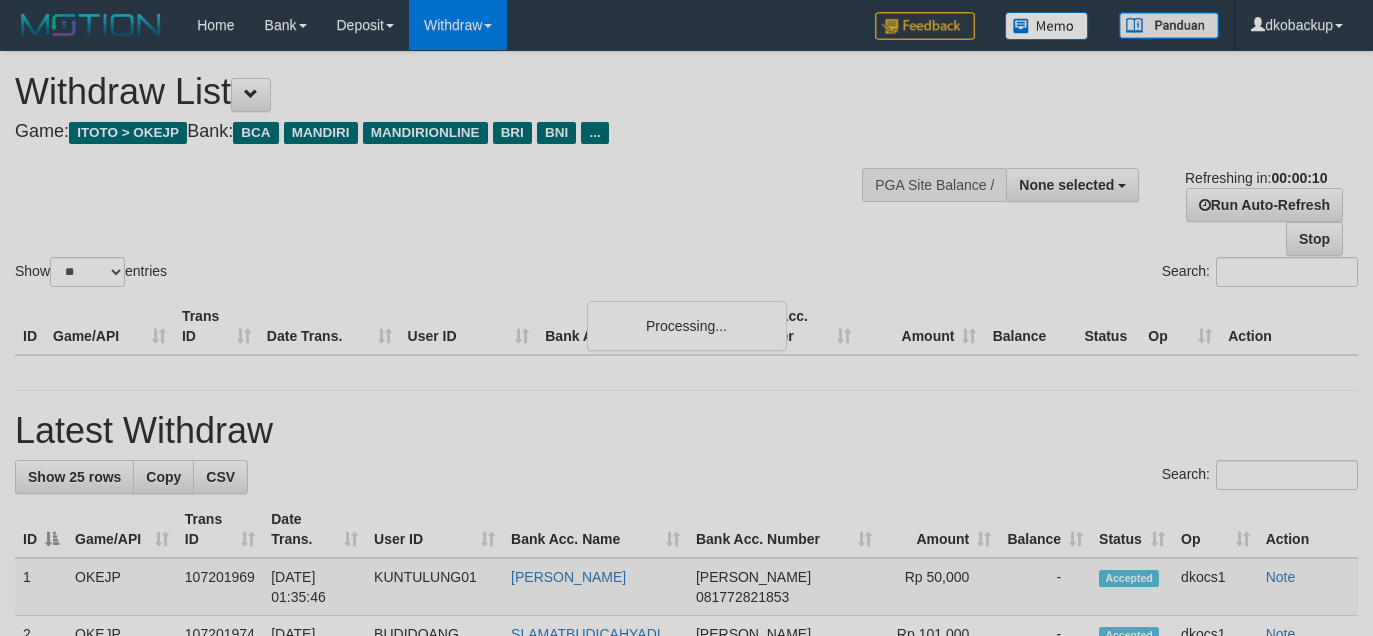select 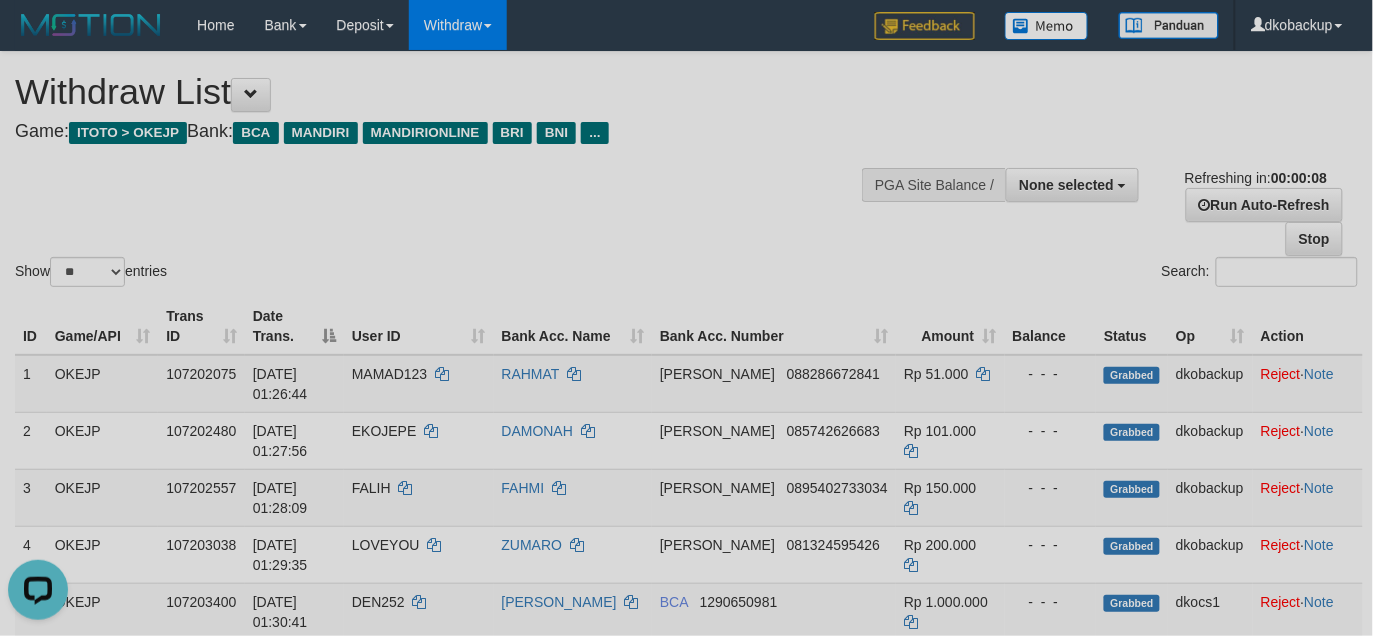 scroll, scrollTop: 0, scrollLeft: 0, axis: both 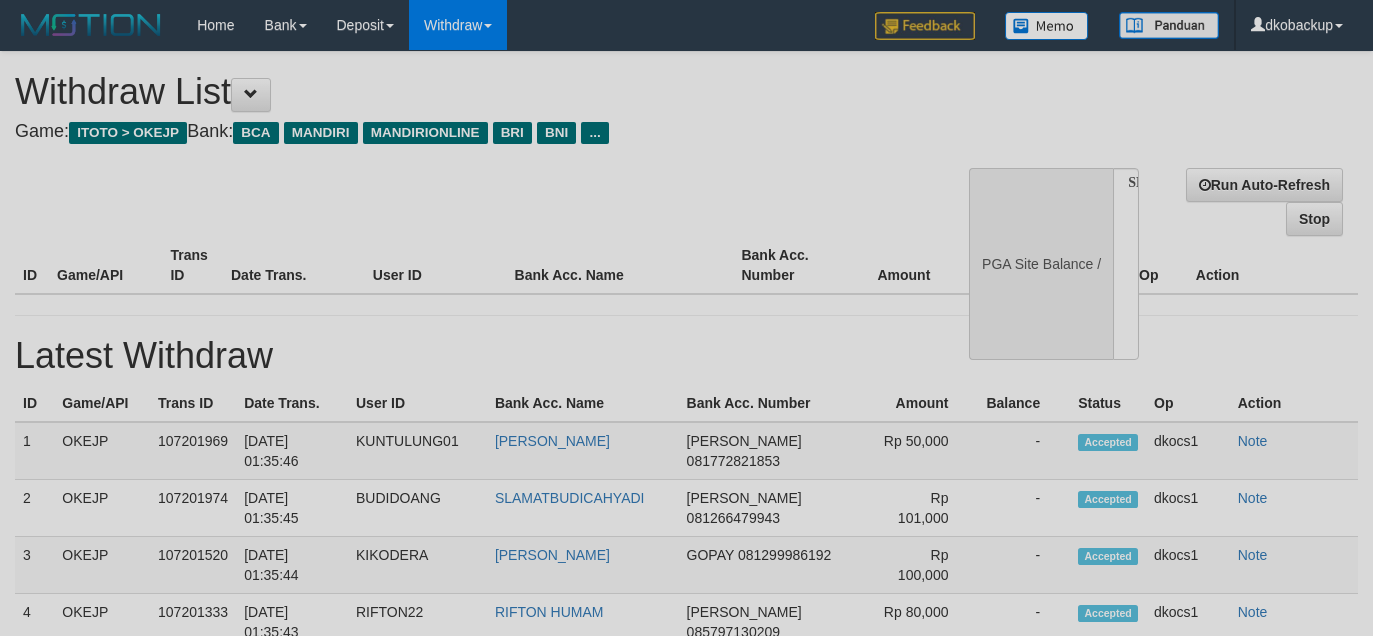 select 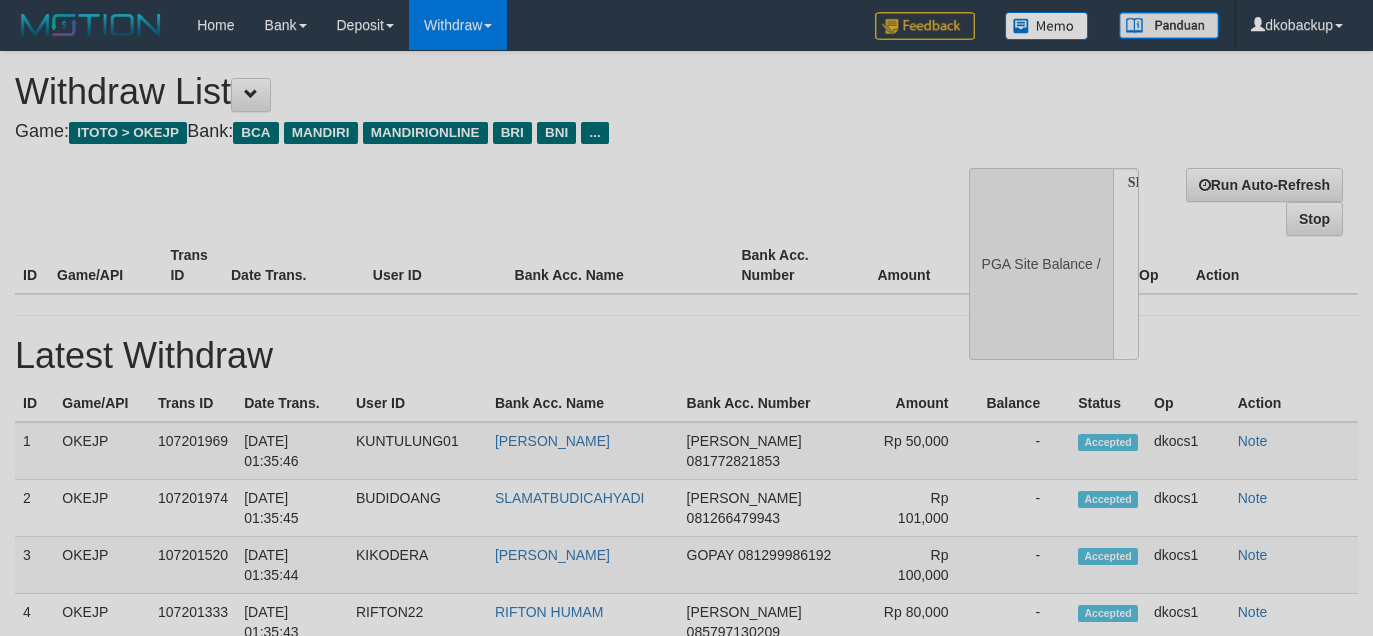 scroll, scrollTop: 0, scrollLeft: 0, axis: both 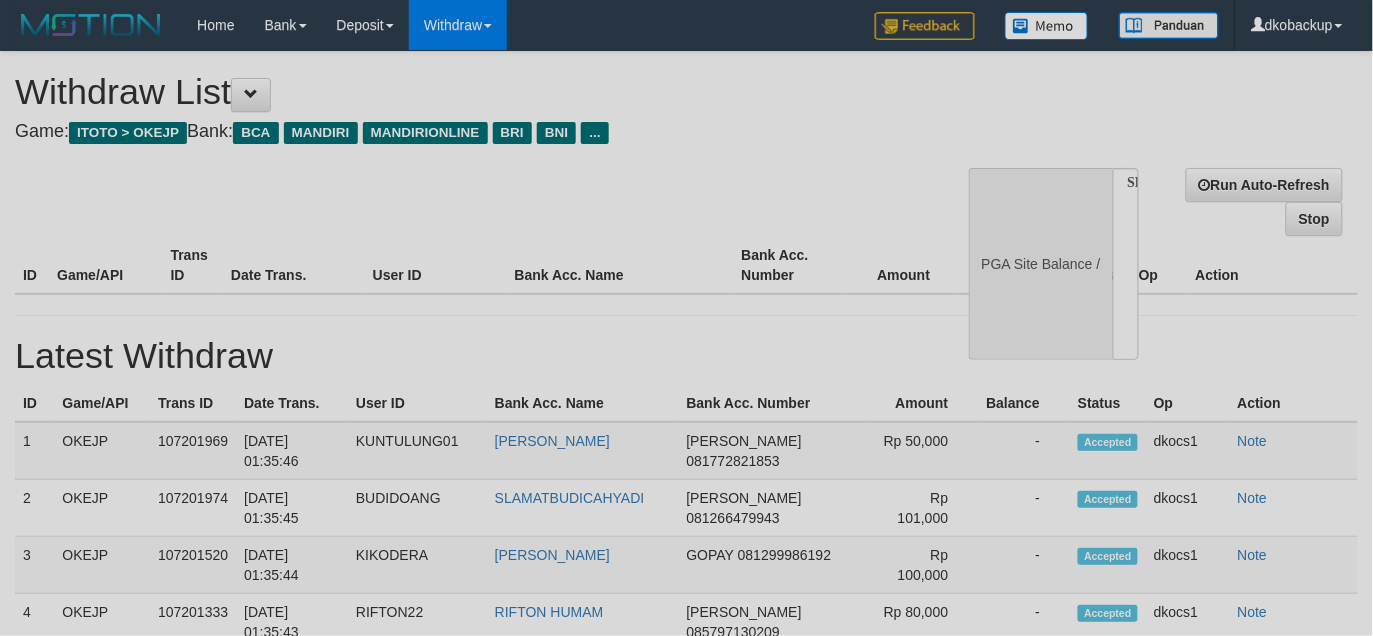select on "**" 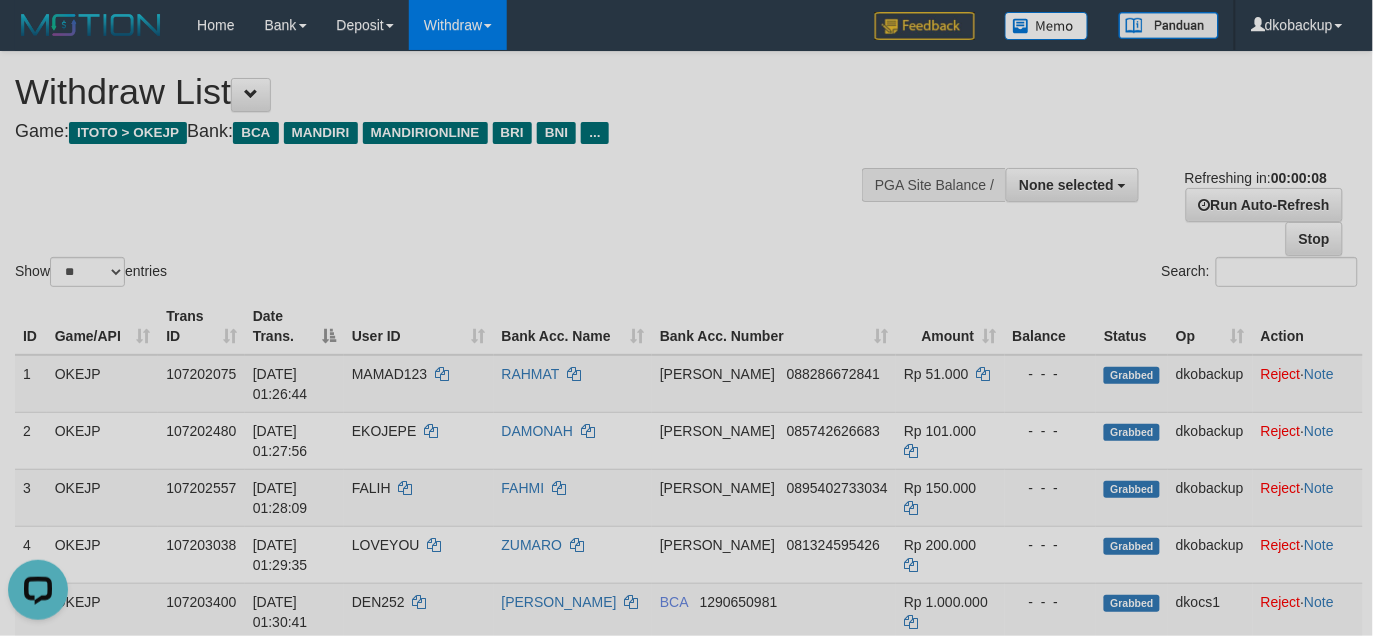 scroll, scrollTop: 0, scrollLeft: 0, axis: both 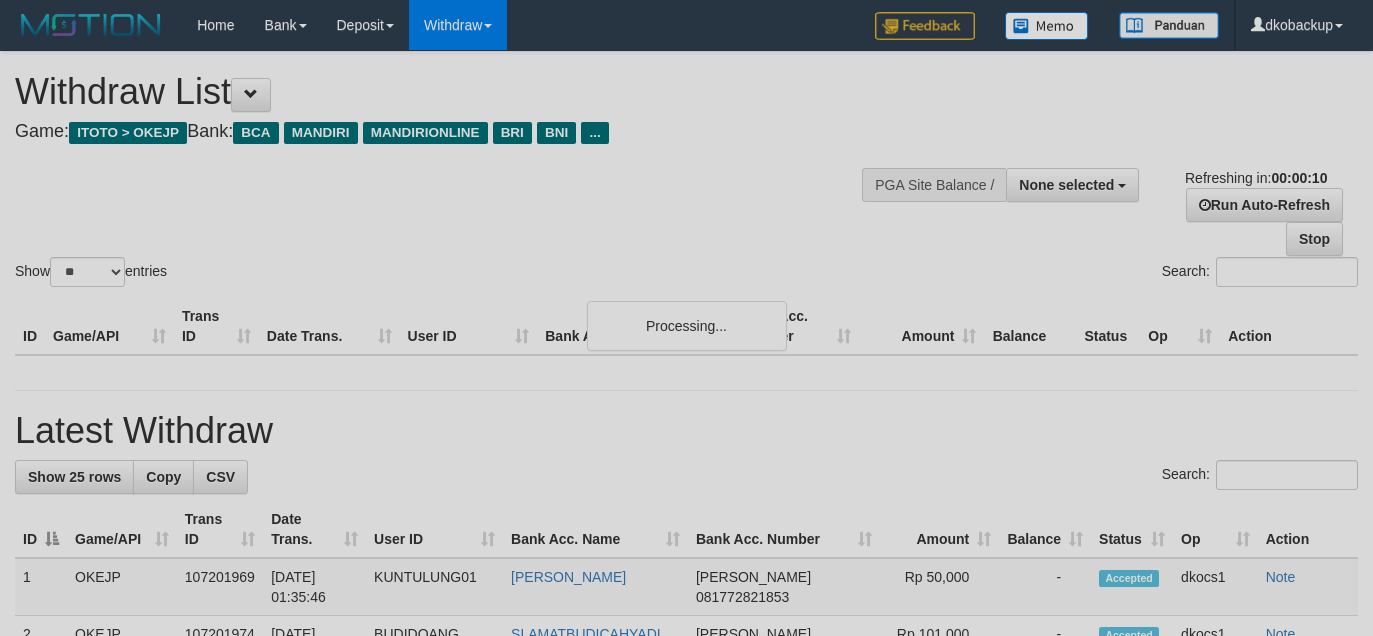 select 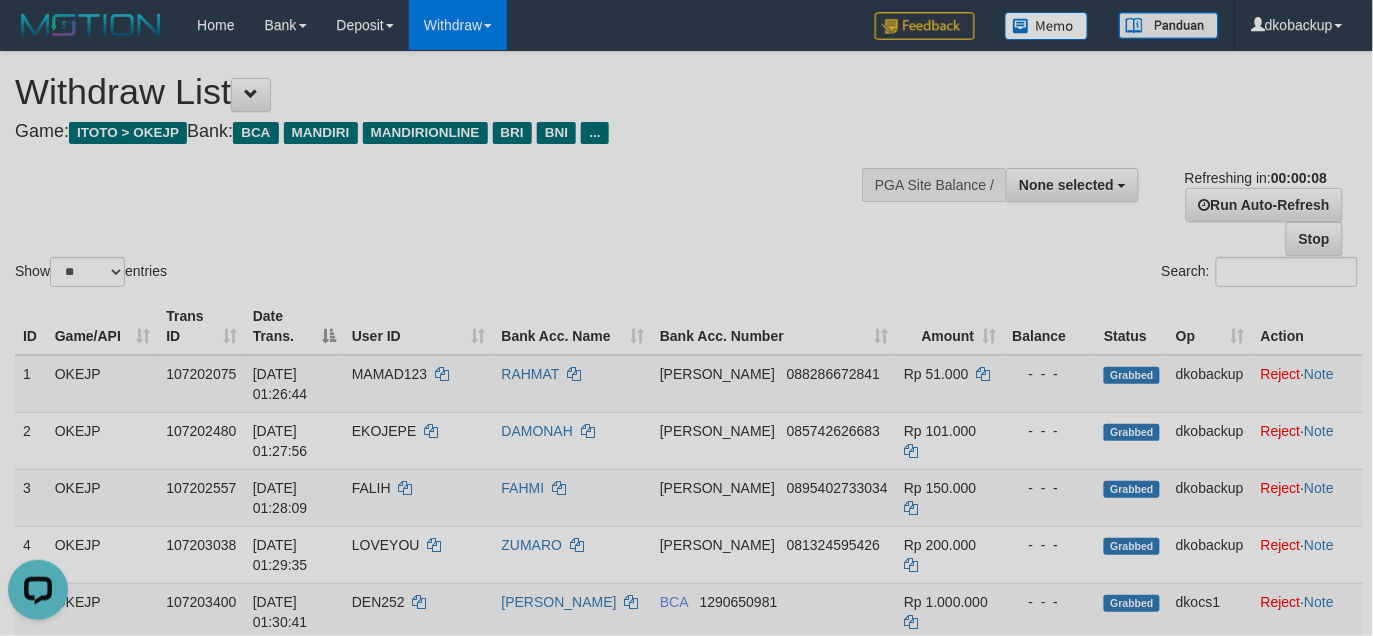 scroll, scrollTop: 0, scrollLeft: 0, axis: both 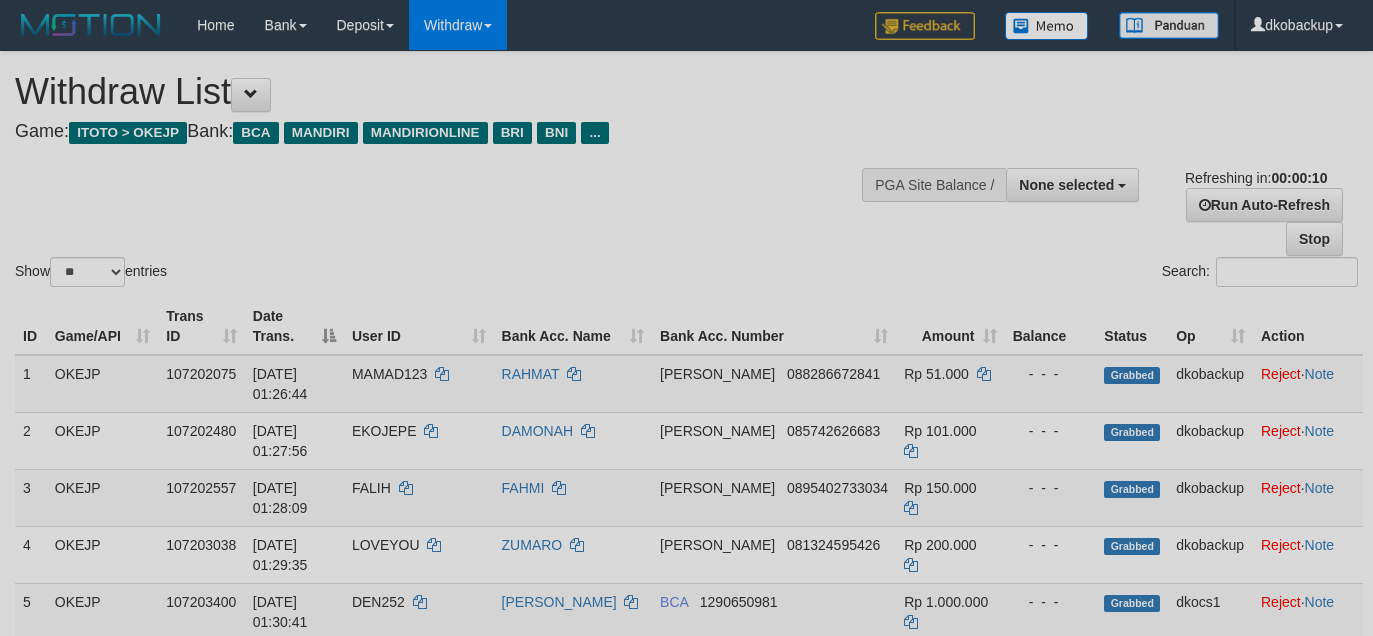 select 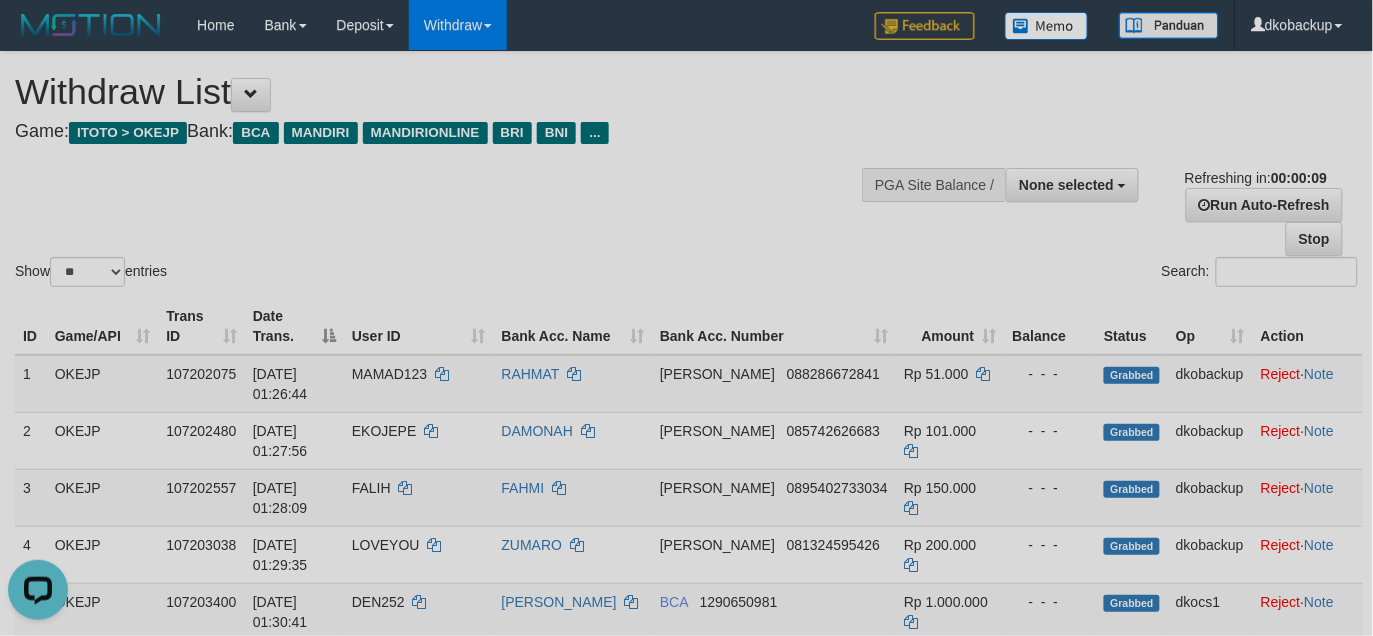 scroll, scrollTop: 0, scrollLeft: 0, axis: both 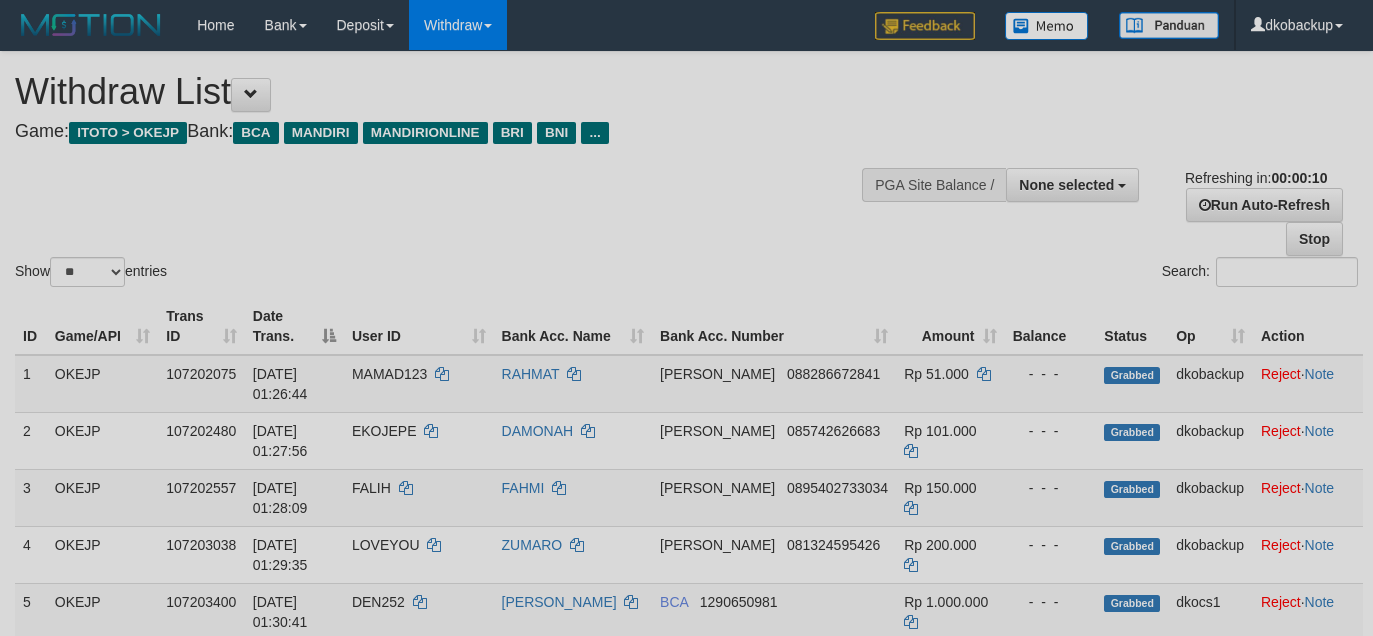 select 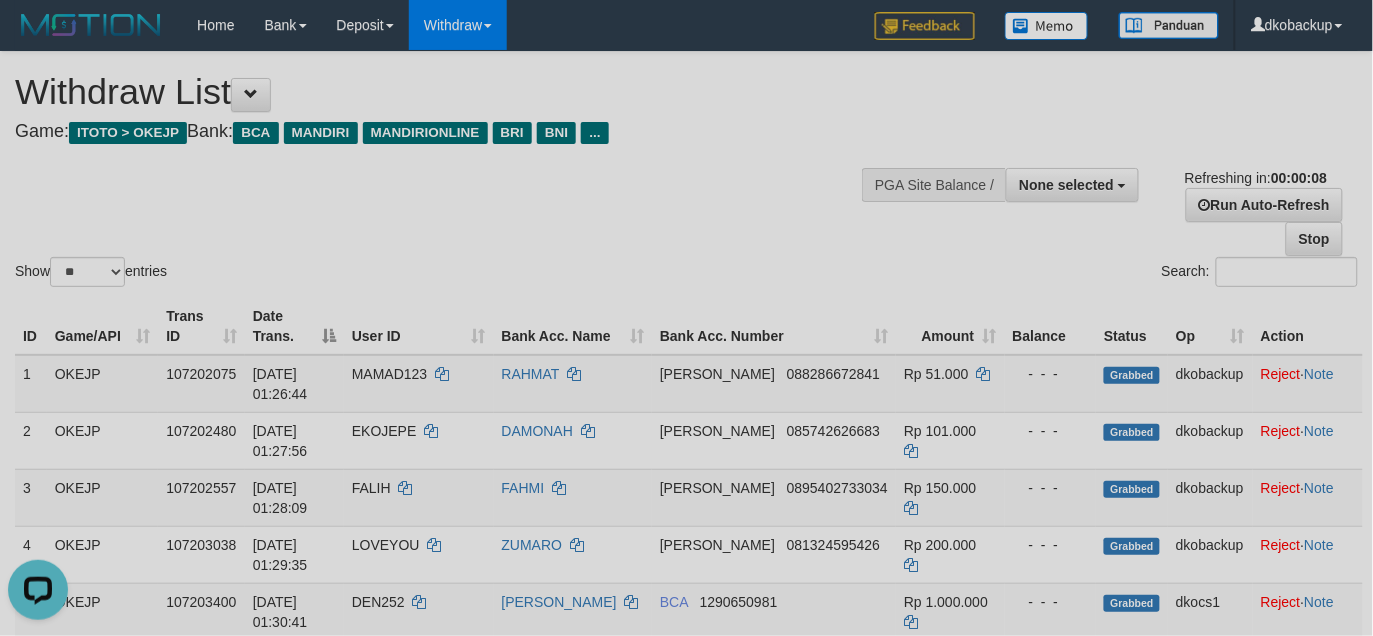scroll, scrollTop: 0, scrollLeft: 0, axis: both 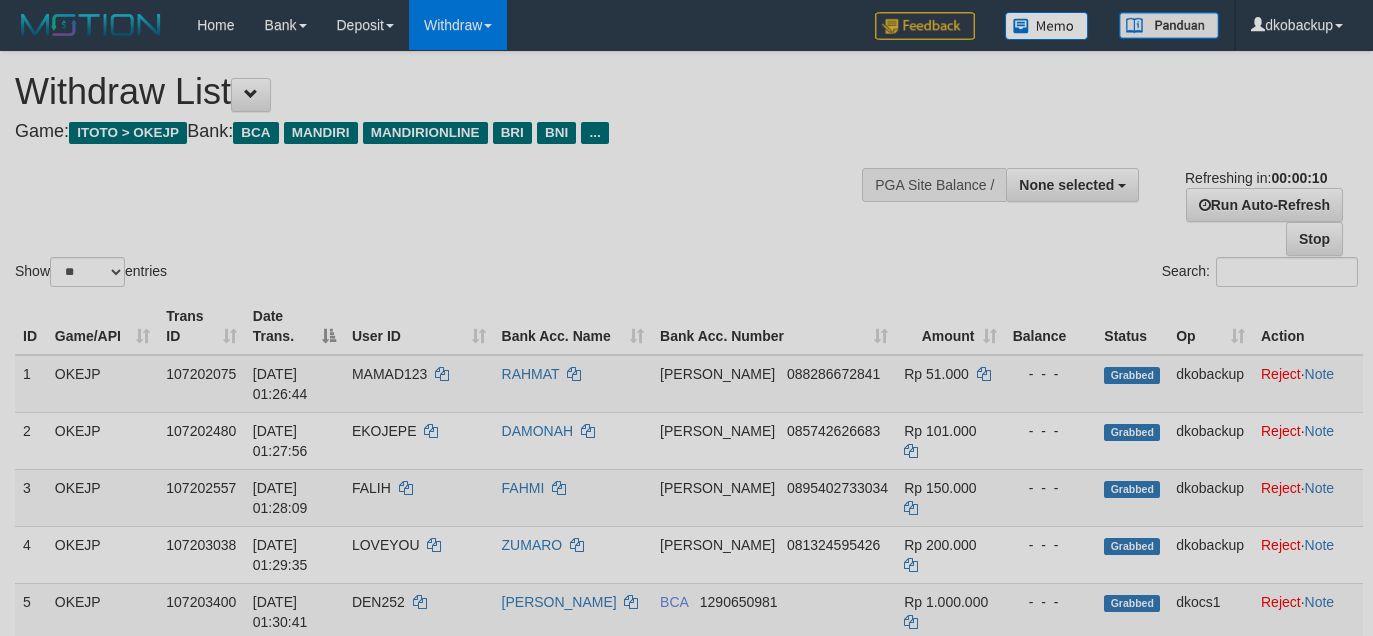 select 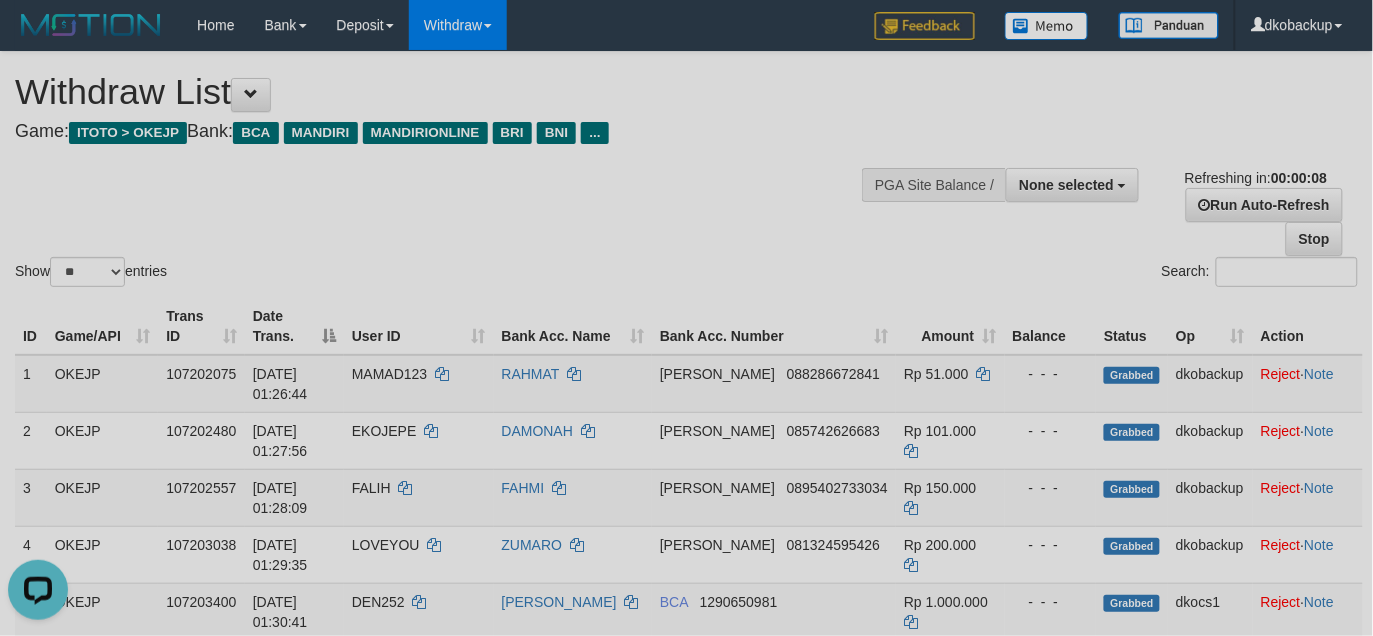 scroll, scrollTop: 0, scrollLeft: 0, axis: both 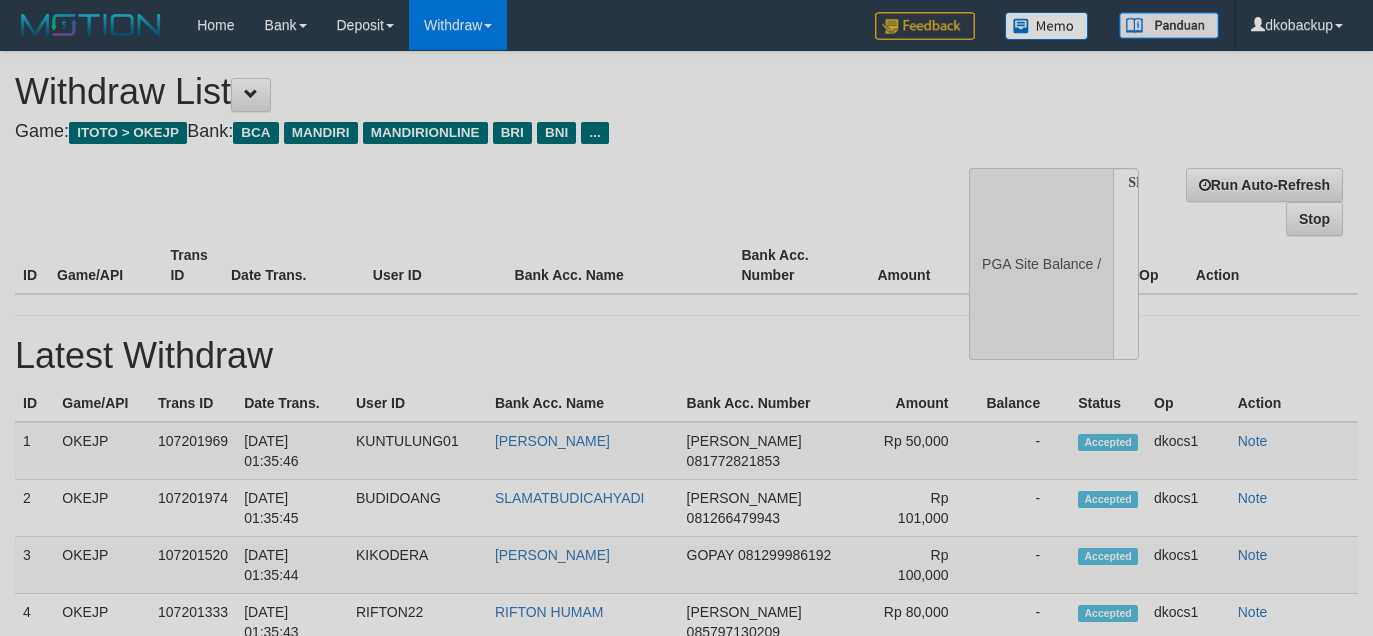 select 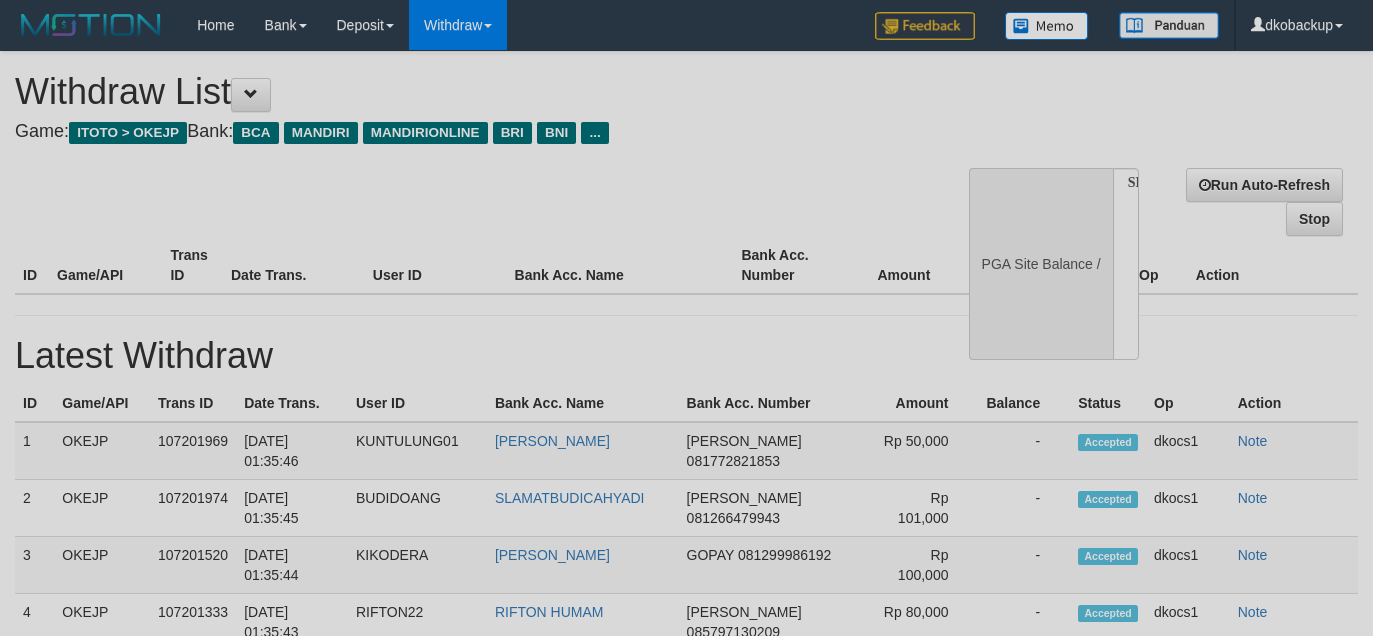 scroll, scrollTop: 0, scrollLeft: 0, axis: both 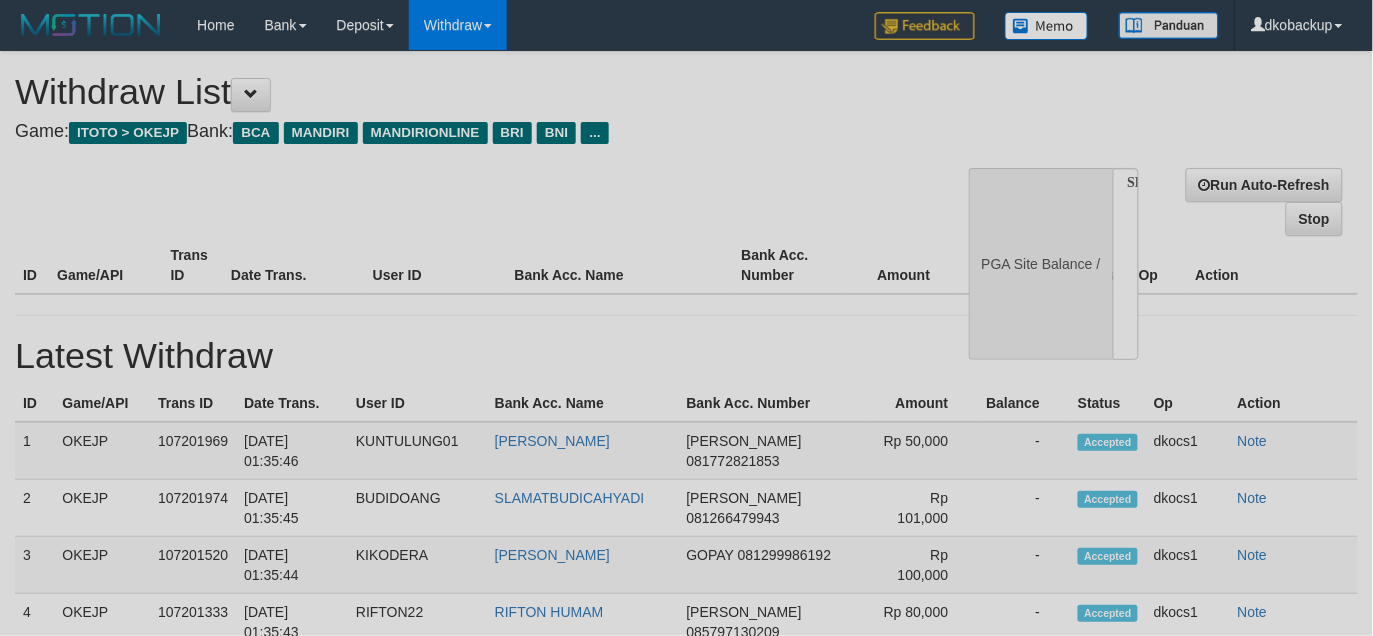 select on "**" 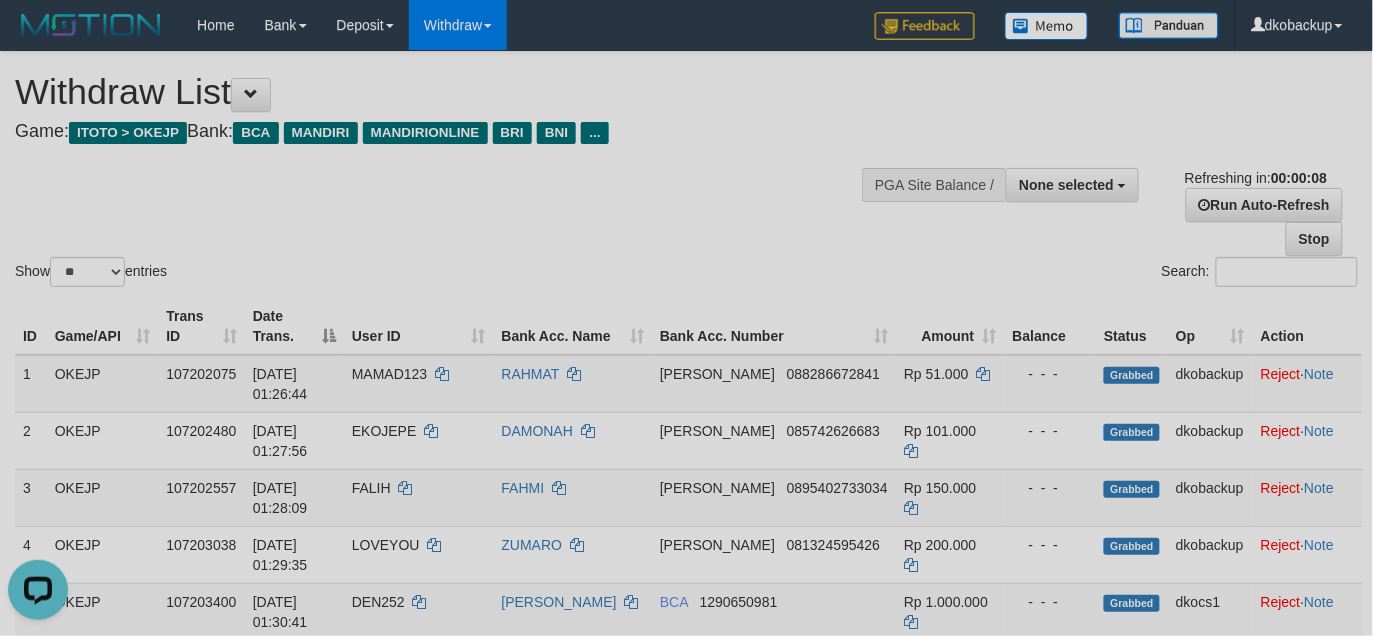 scroll, scrollTop: 0, scrollLeft: 0, axis: both 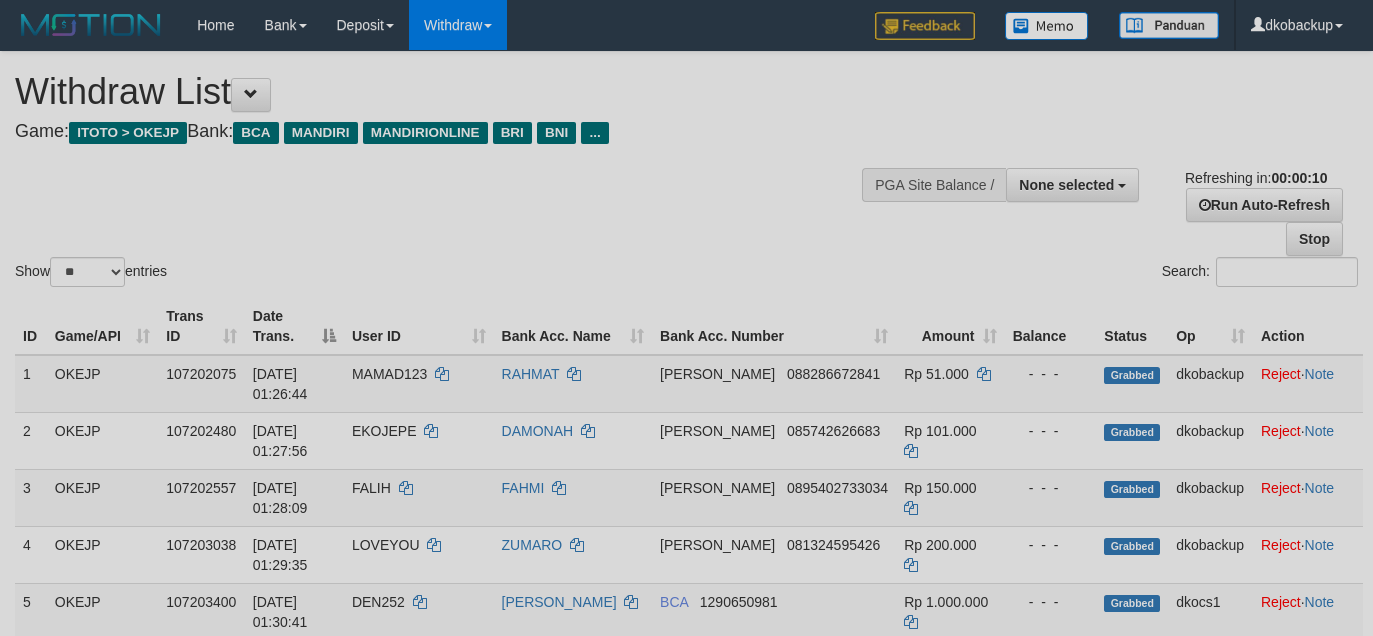select 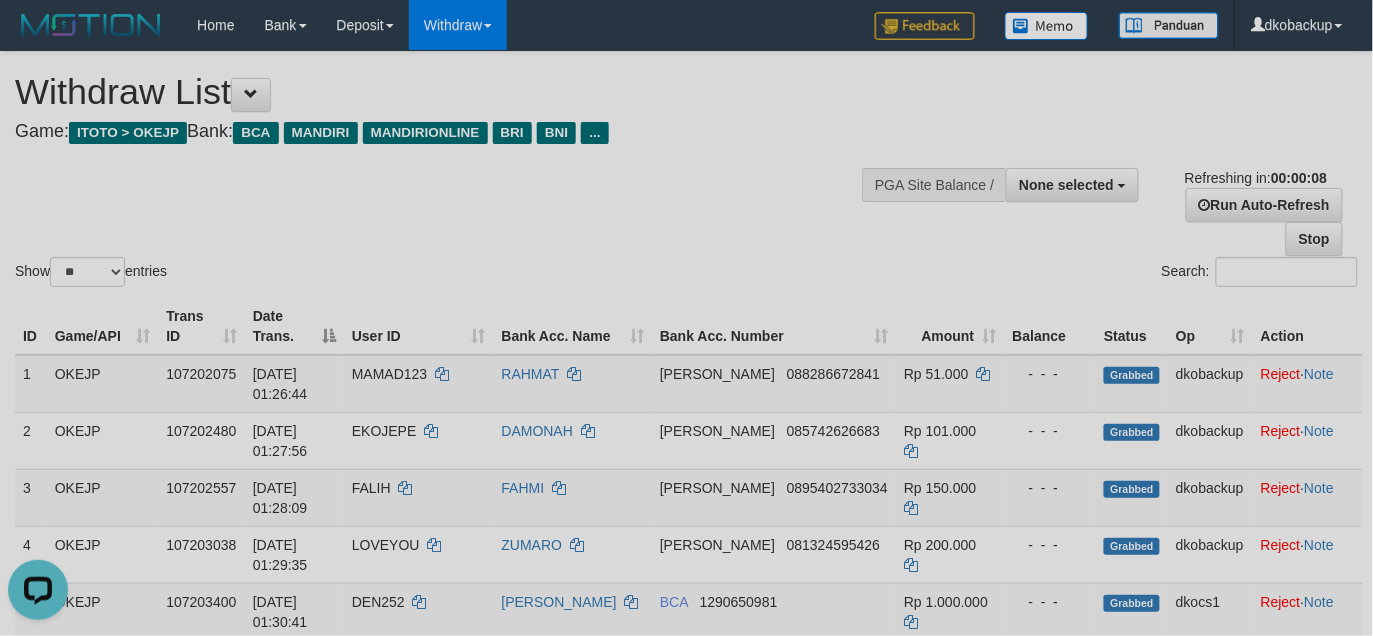 scroll, scrollTop: 0, scrollLeft: 0, axis: both 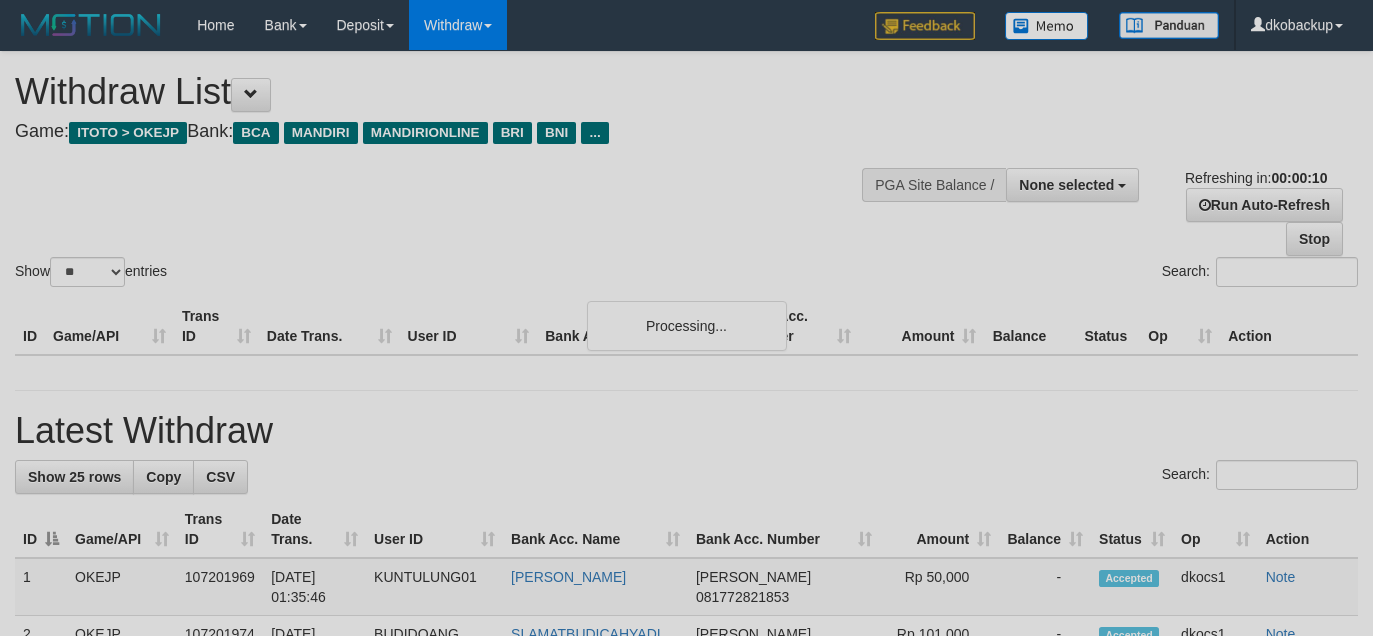 select 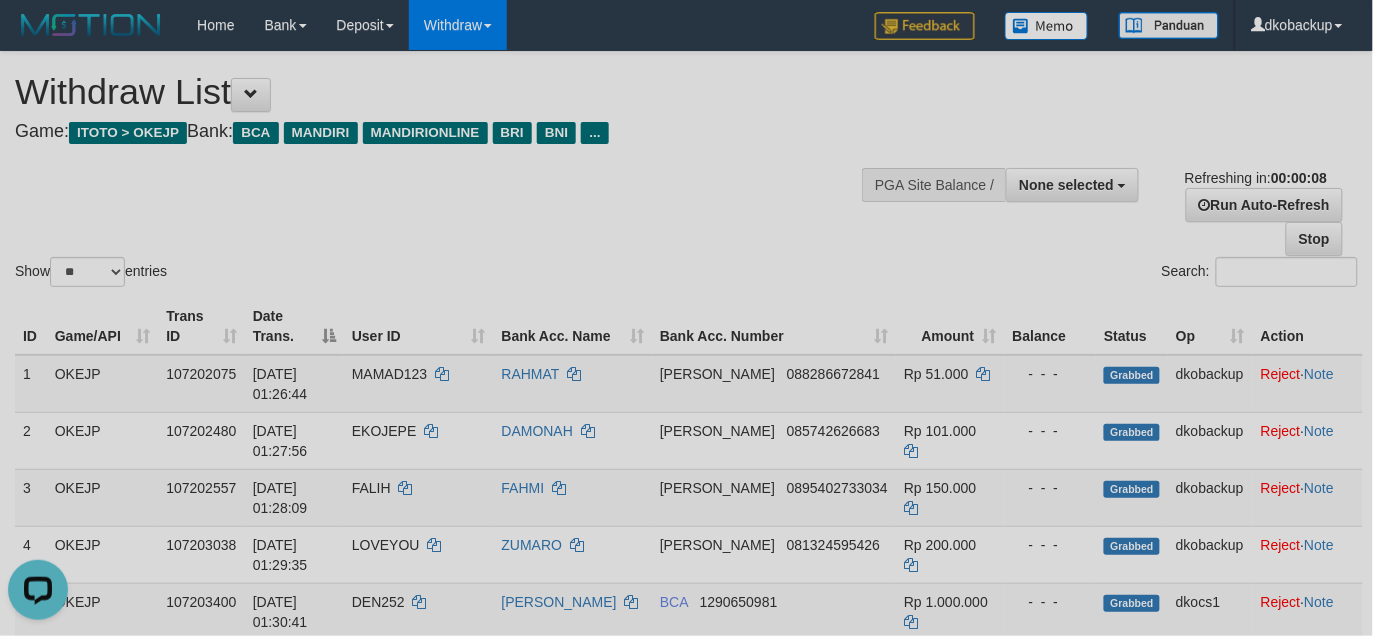 scroll, scrollTop: 0, scrollLeft: 0, axis: both 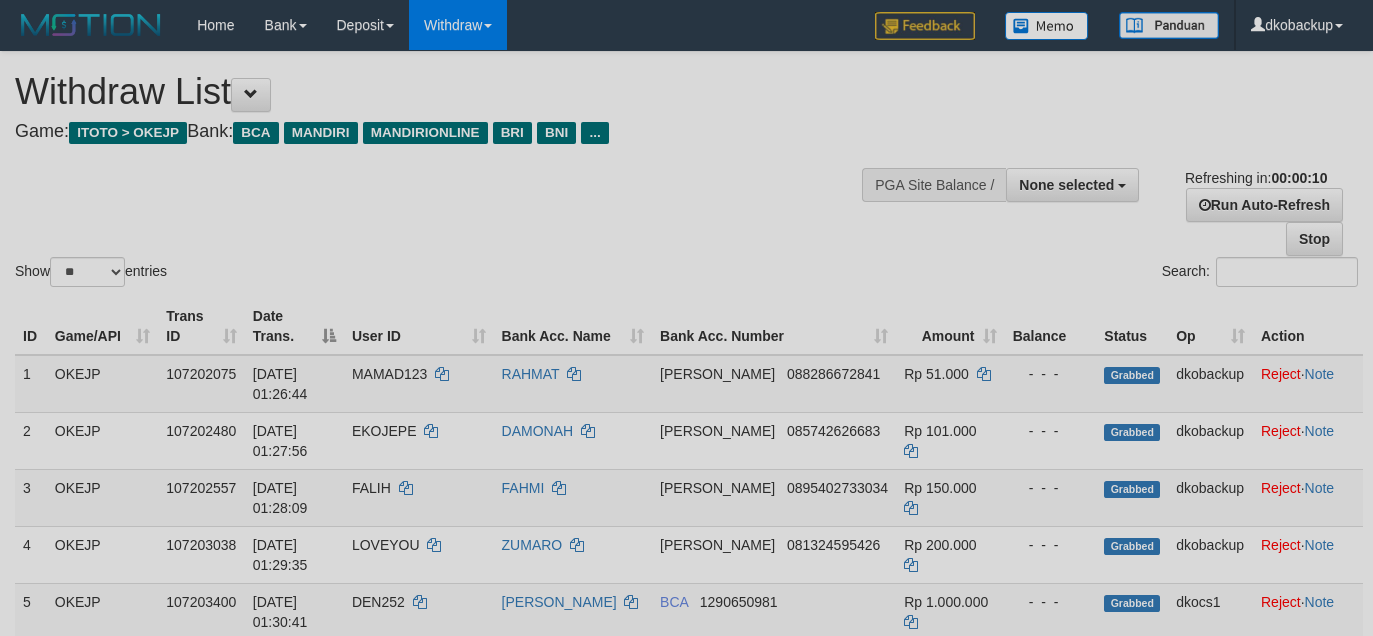 select 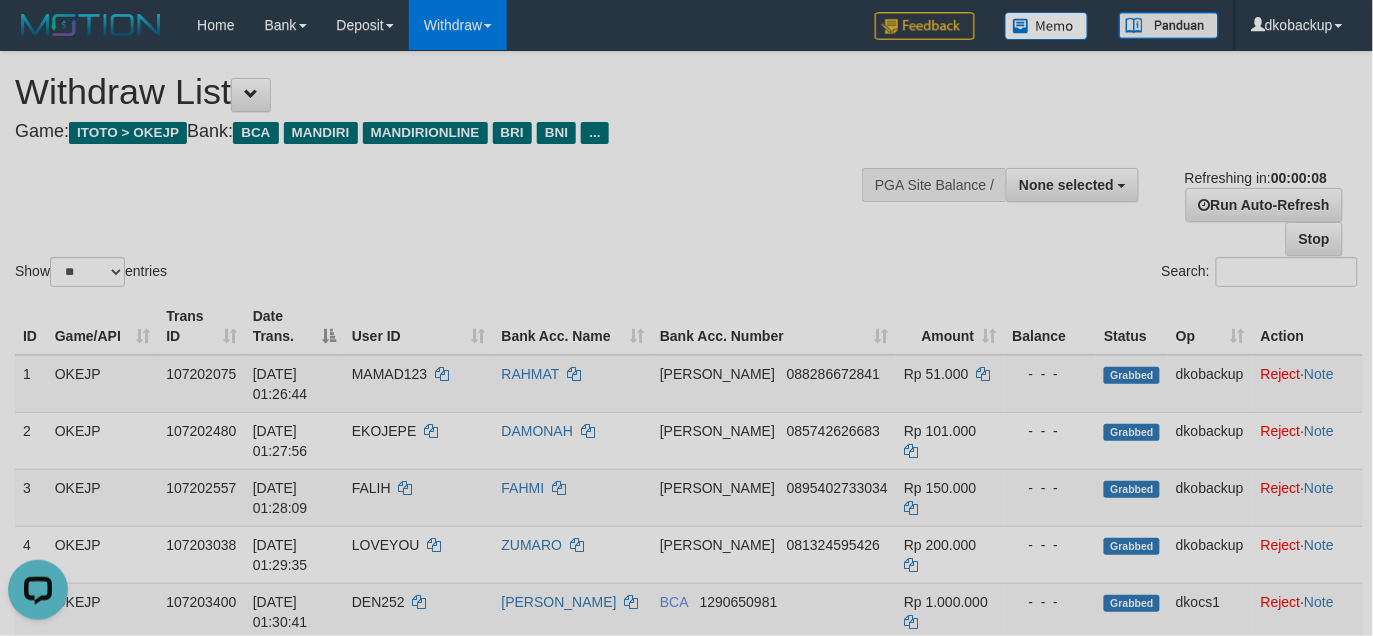 scroll, scrollTop: 0, scrollLeft: 0, axis: both 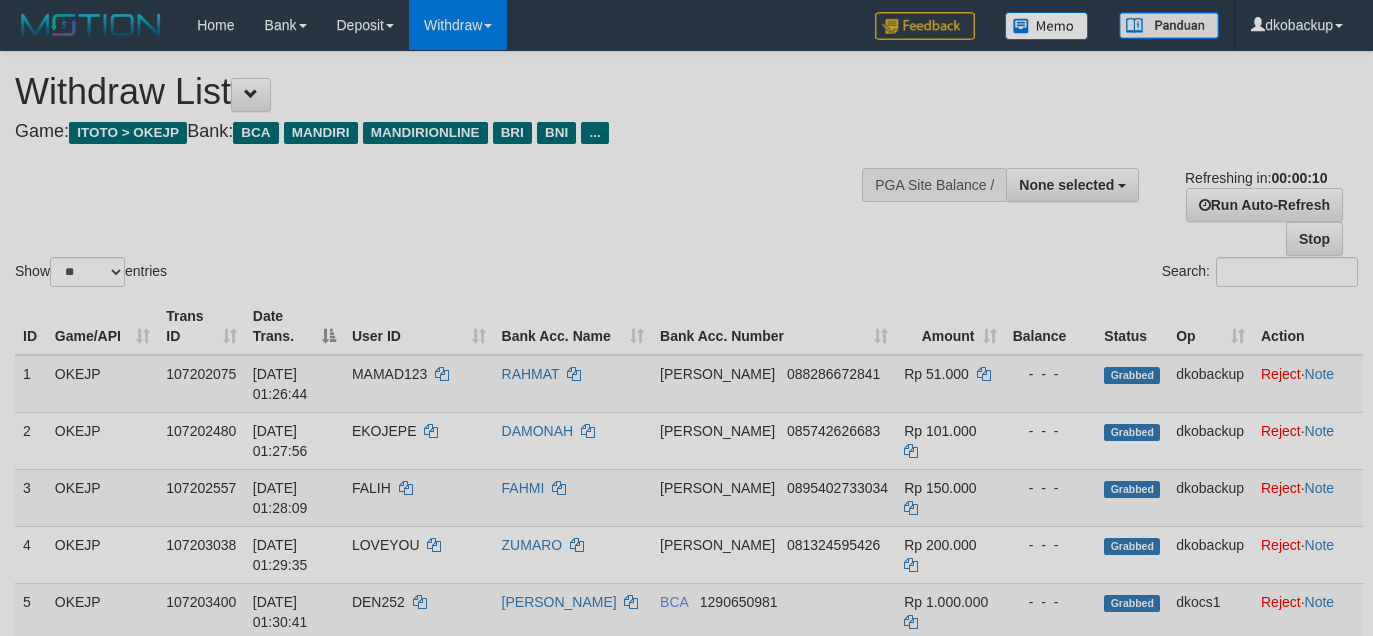 select 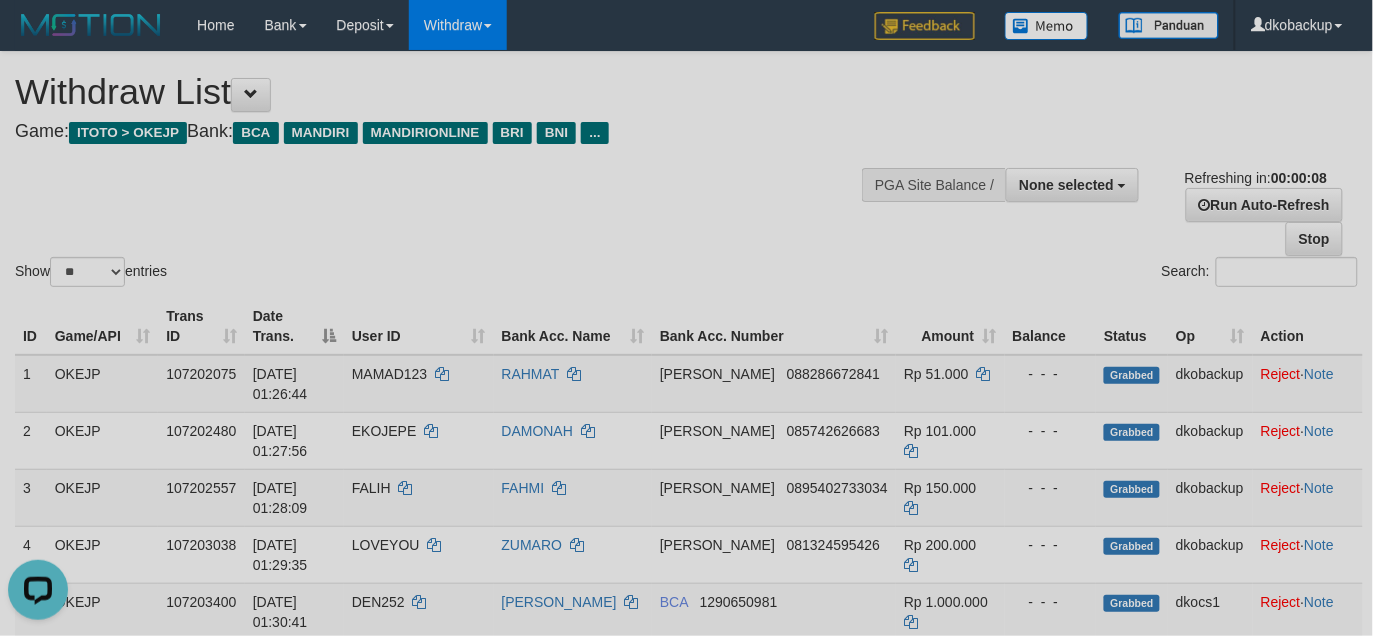 scroll, scrollTop: 0, scrollLeft: 0, axis: both 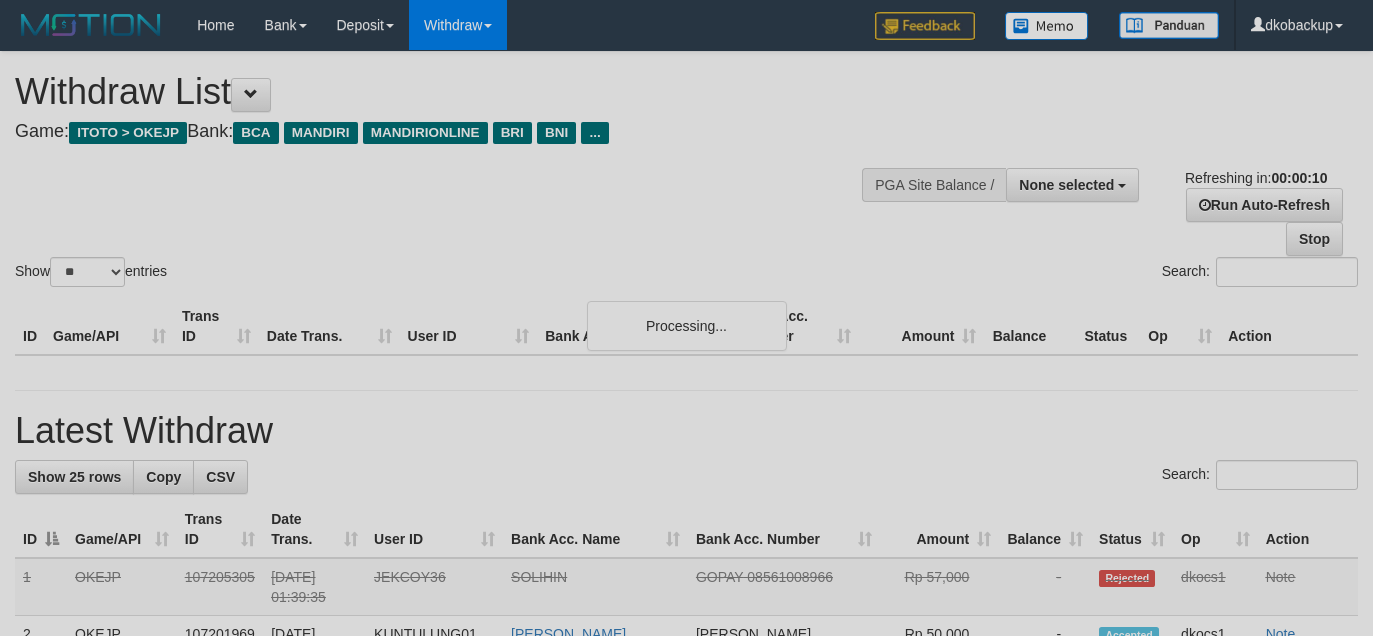 select 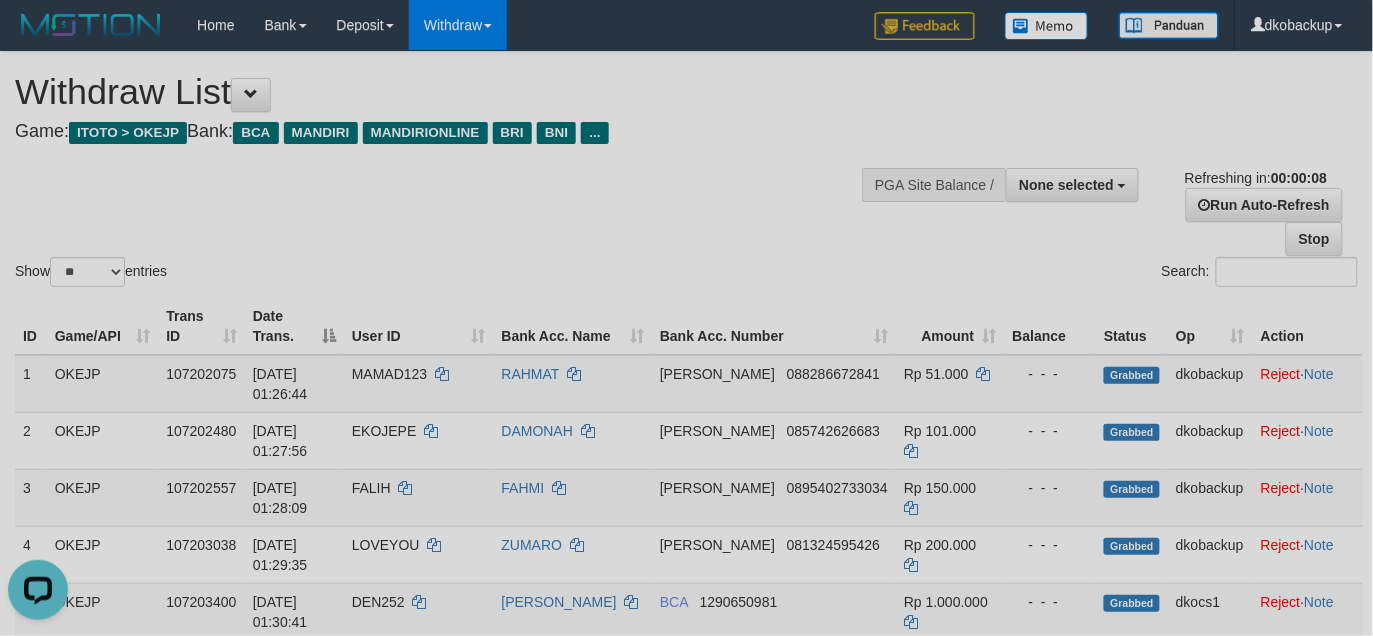 scroll, scrollTop: 0, scrollLeft: 0, axis: both 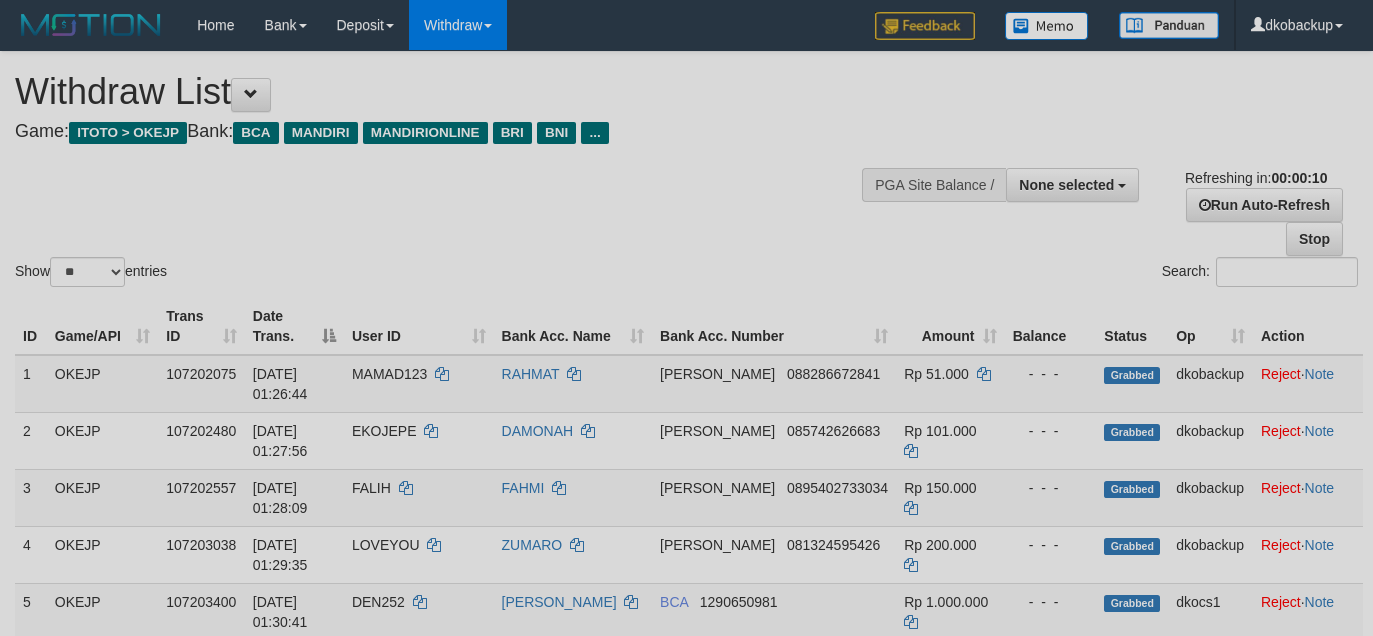 select 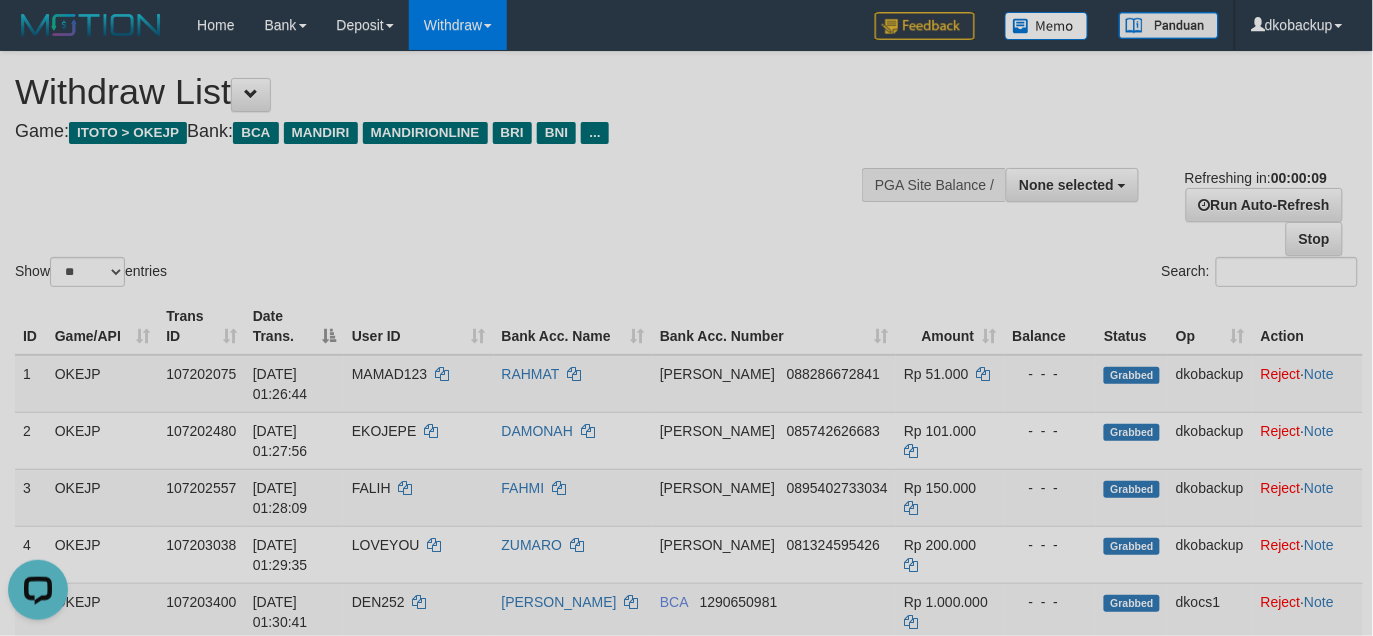 scroll, scrollTop: 0, scrollLeft: 0, axis: both 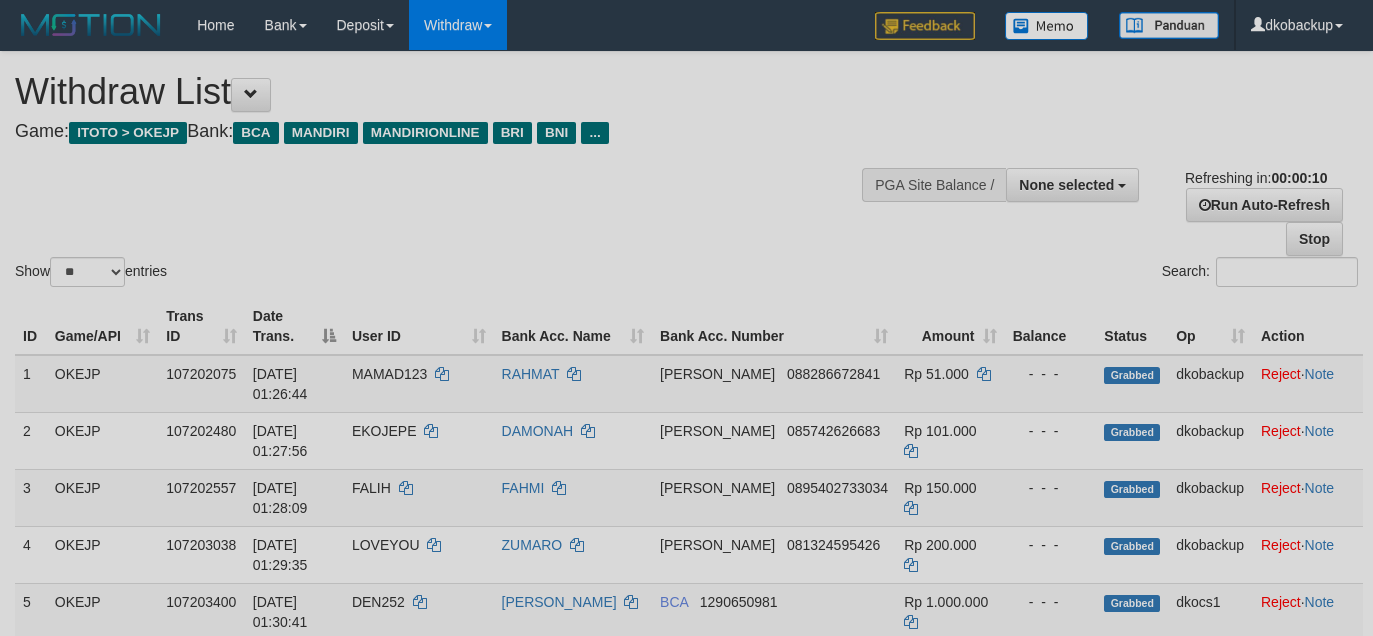select 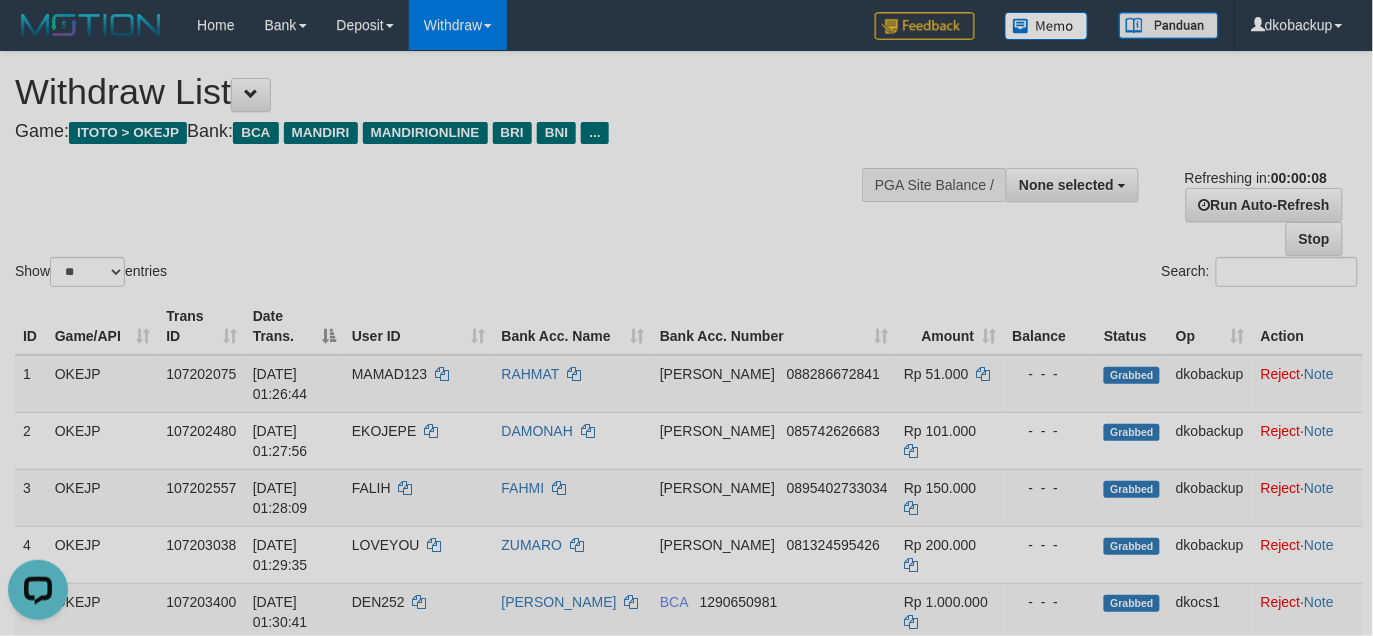 scroll, scrollTop: 0, scrollLeft: 0, axis: both 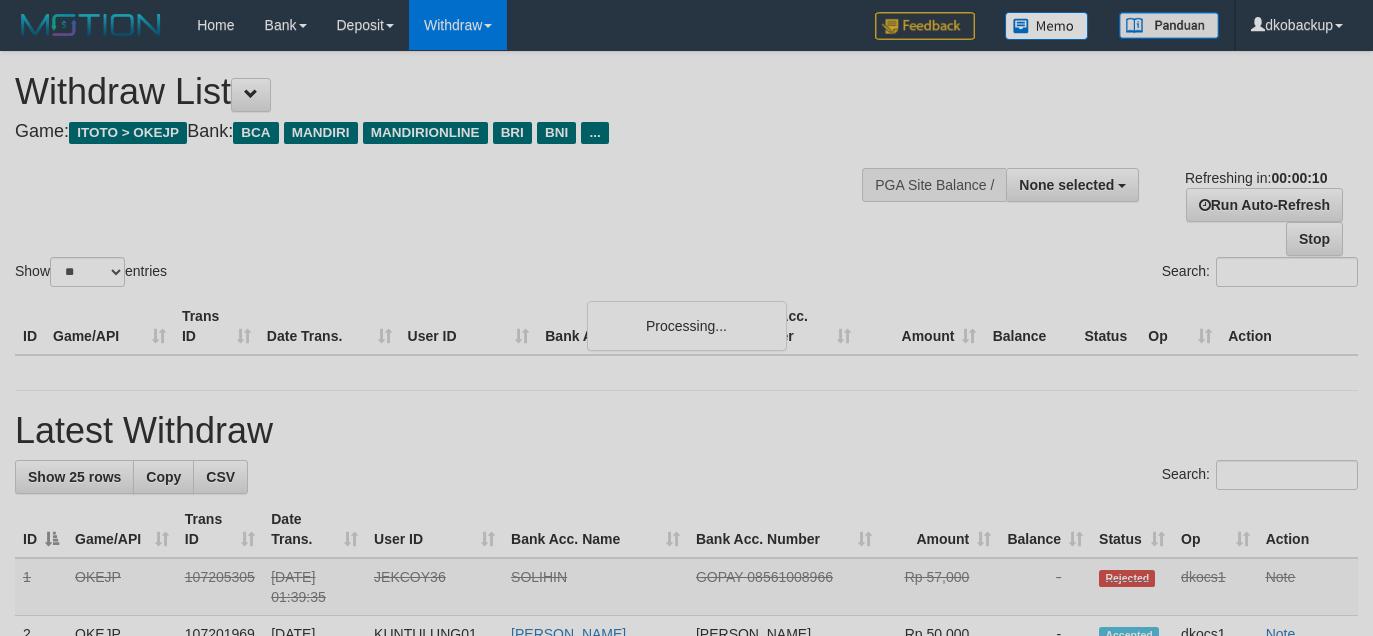 select 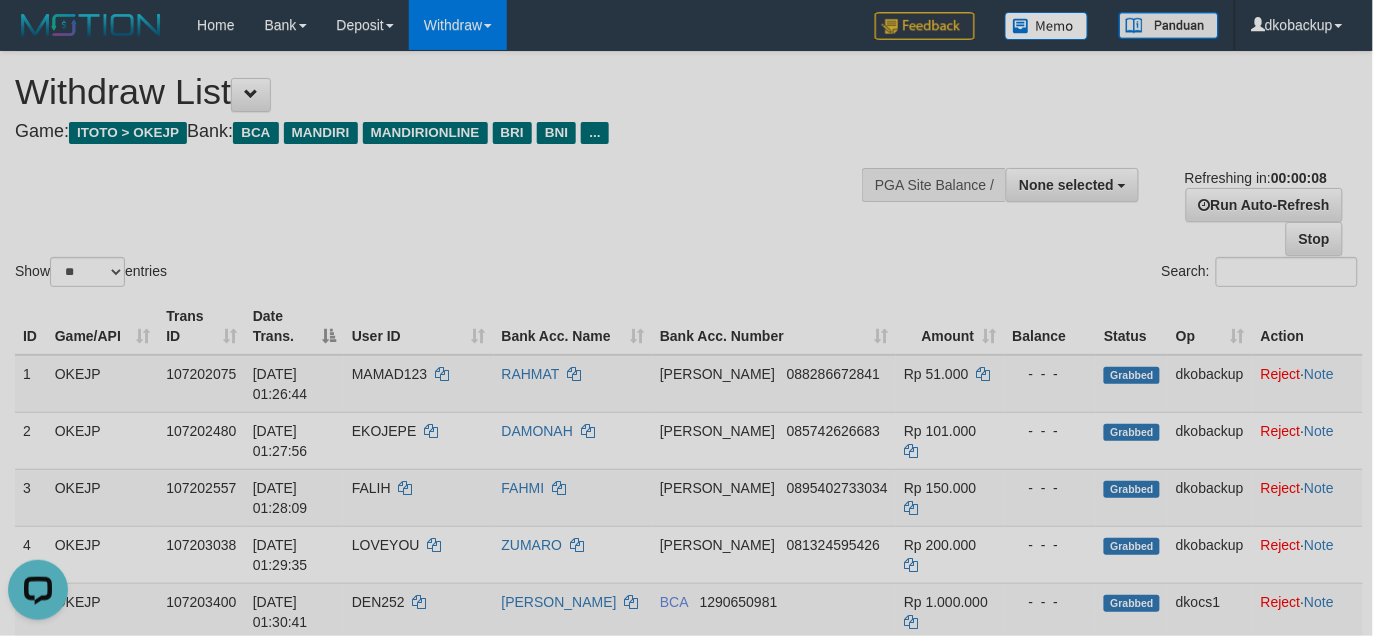 scroll, scrollTop: 0, scrollLeft: 0, axis: both 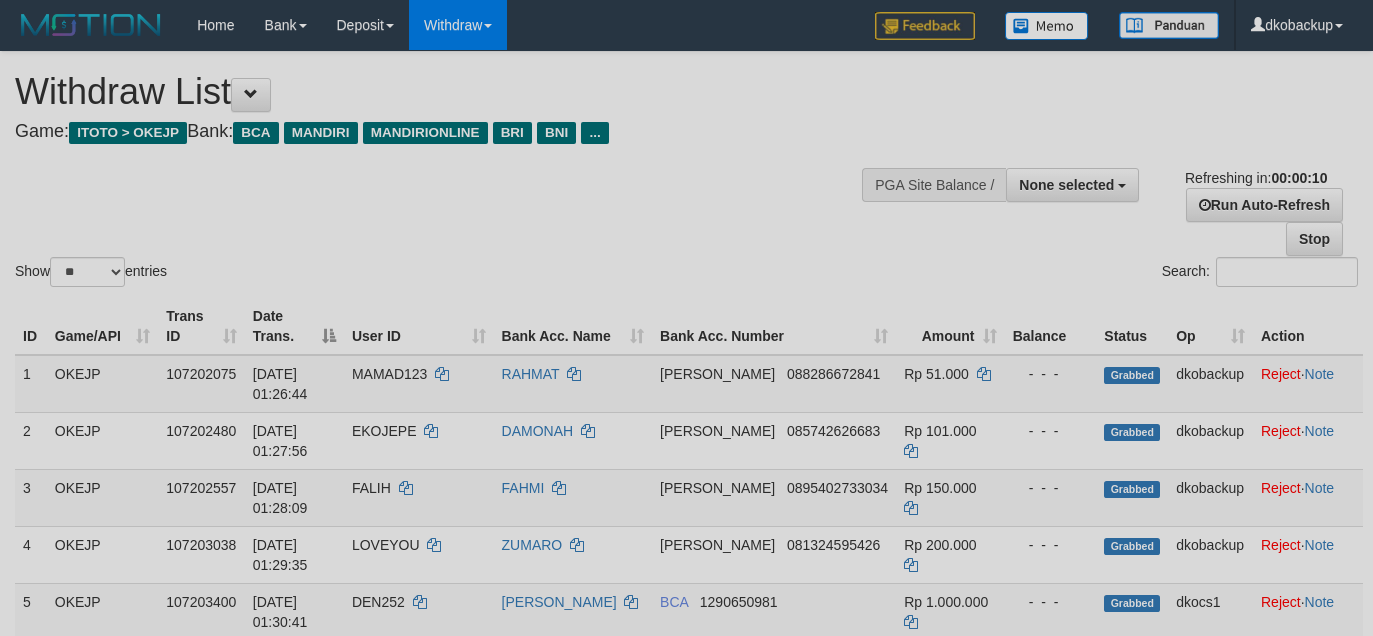 select 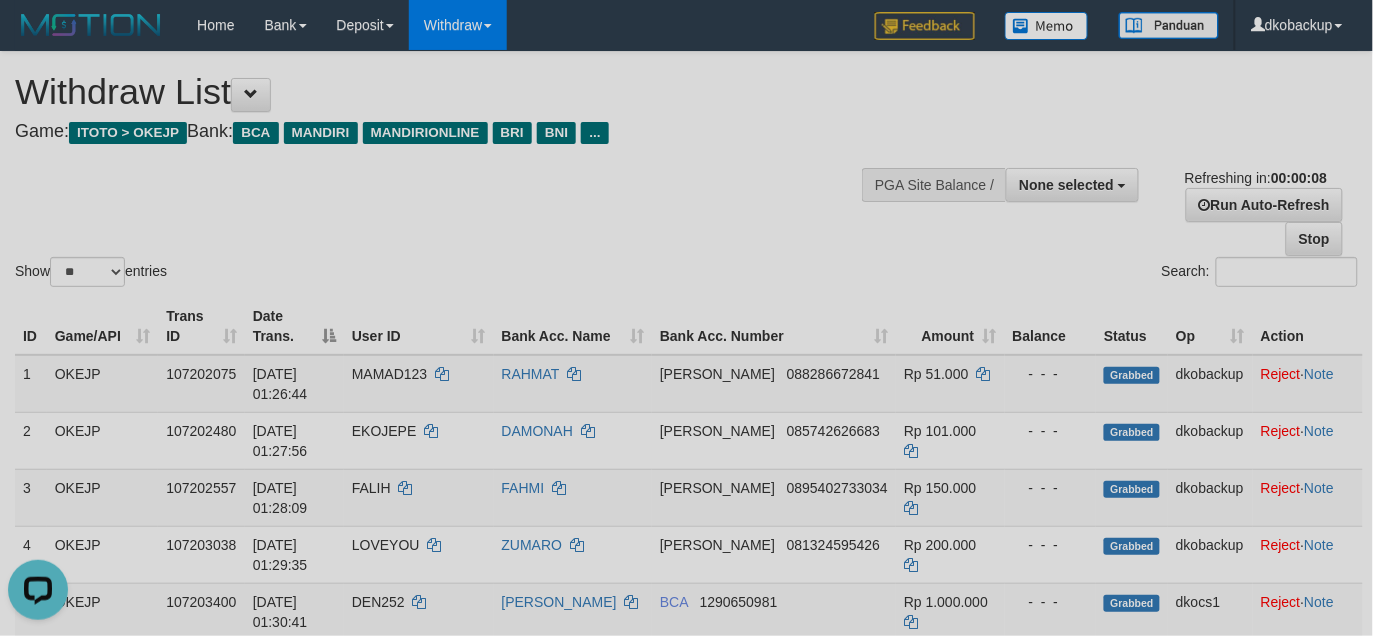 scroll, scrollTop: 0, scrollLeft: 0, axis: both 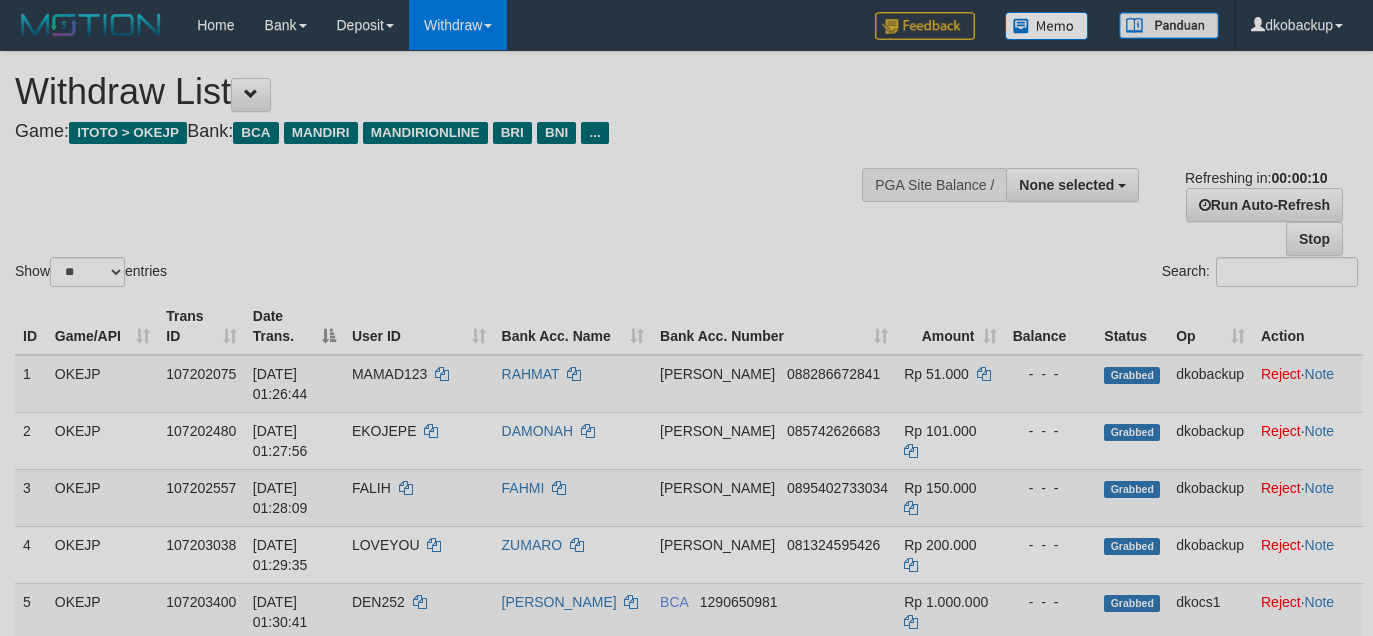 select 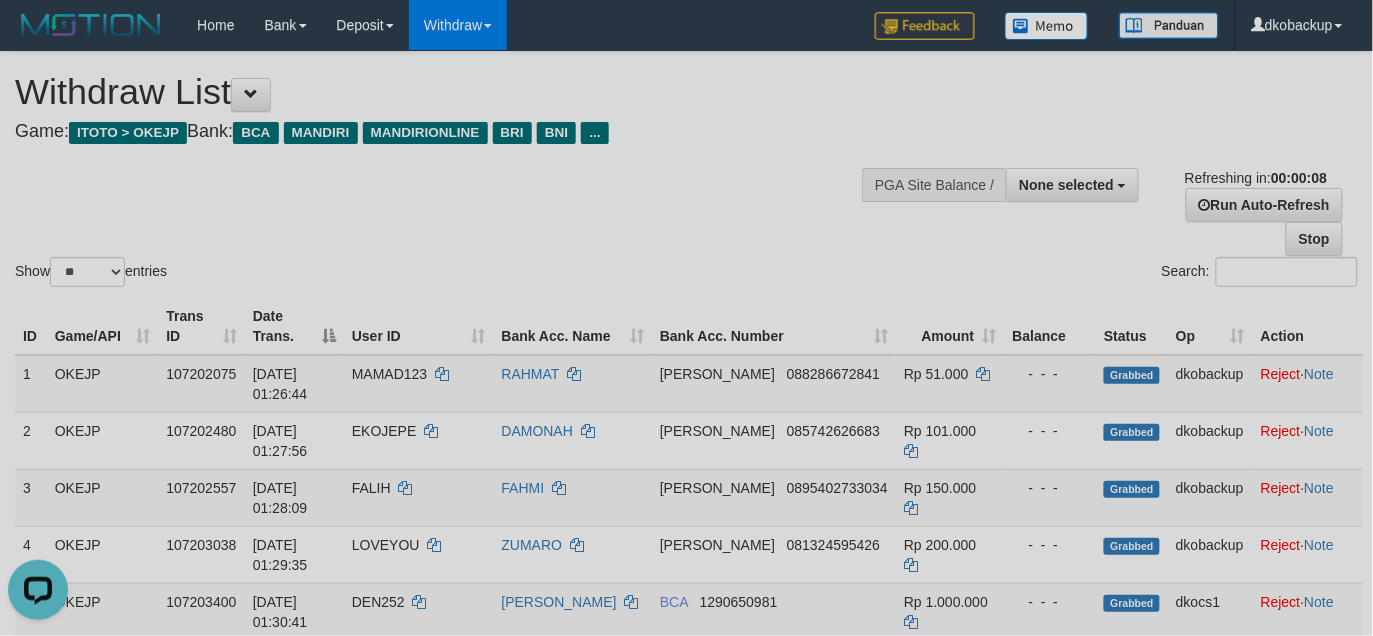 scroll, scrollTop: 0, scrollLeft: 0, axis: both 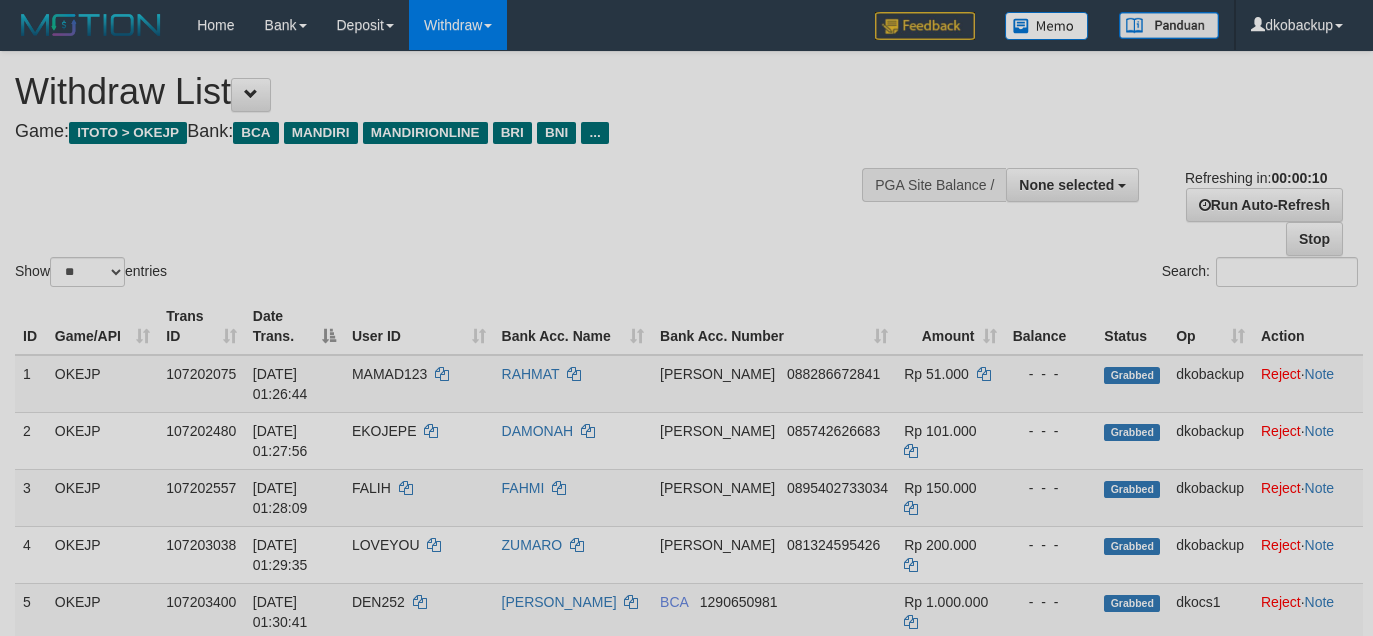 select 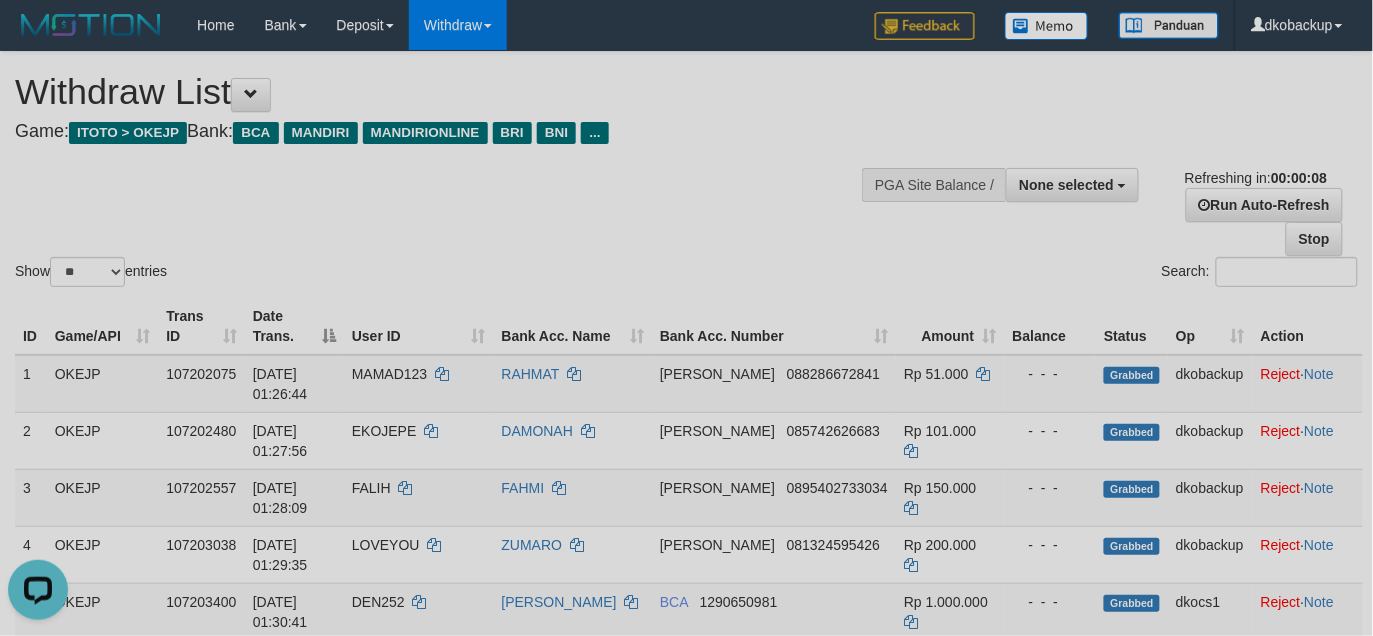 scroll, scrollTop: 0, scrollLeft: 0, axis: both 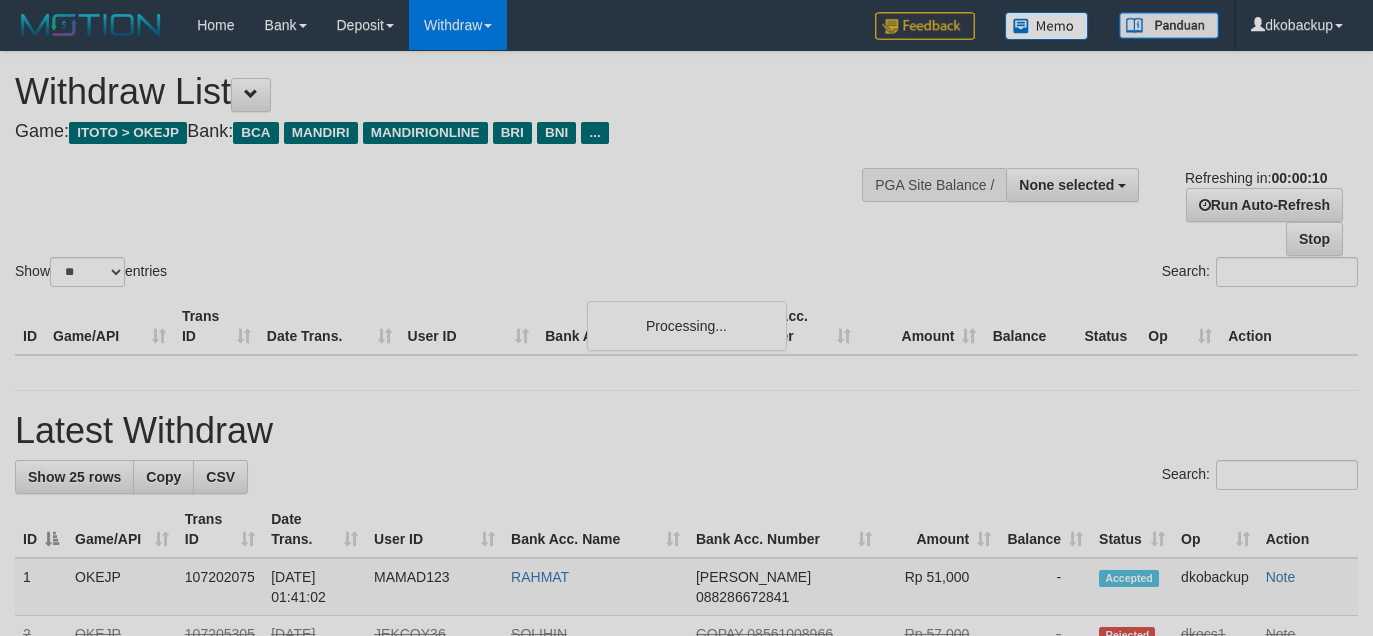 select 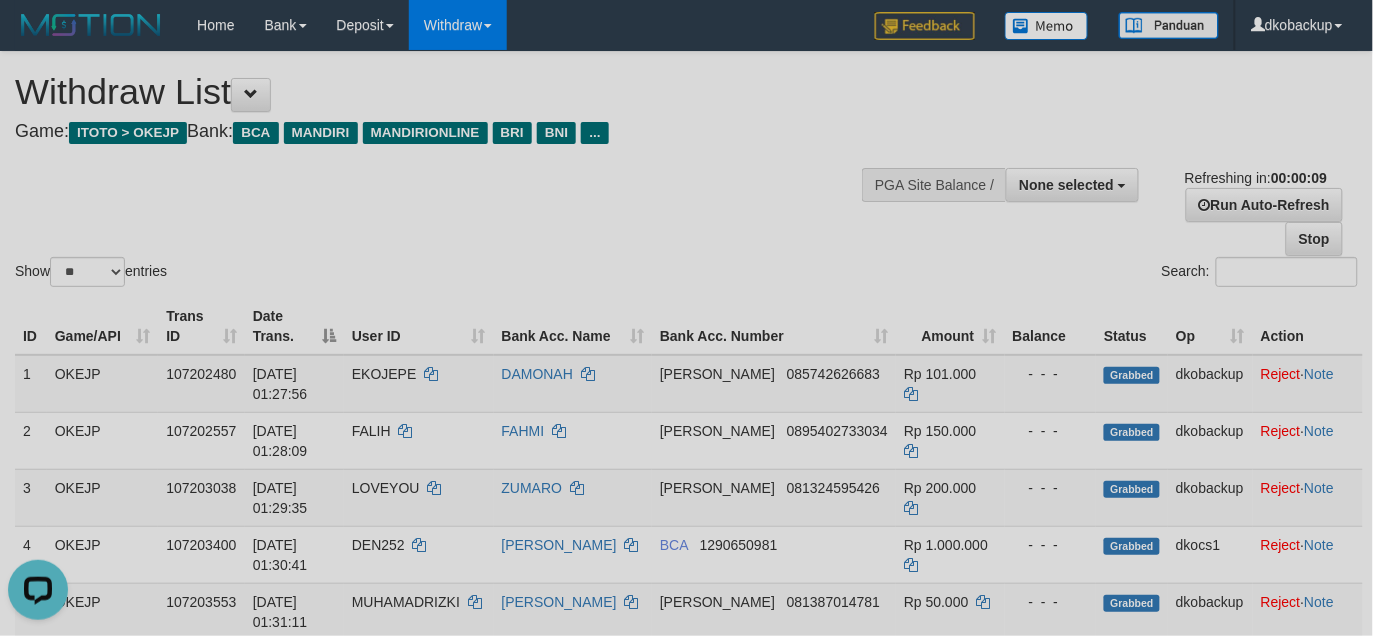 scroll, scrollTop: 0, scrollLeft: 0, axis: both 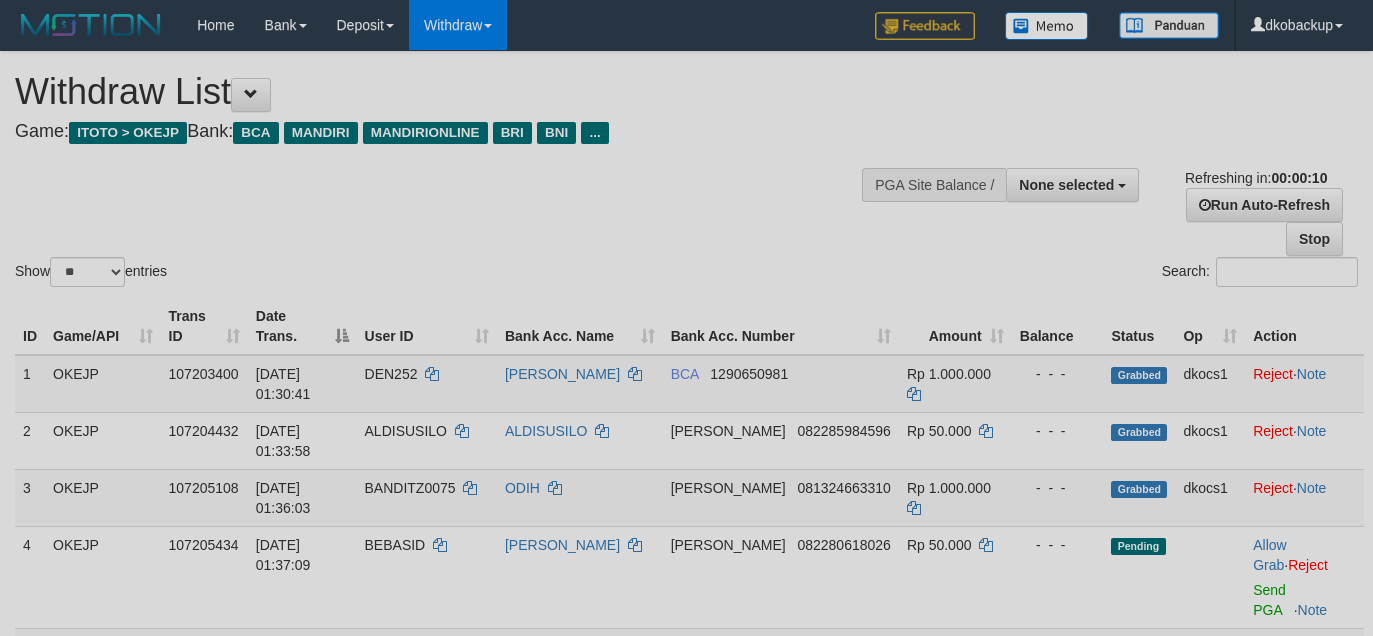 select 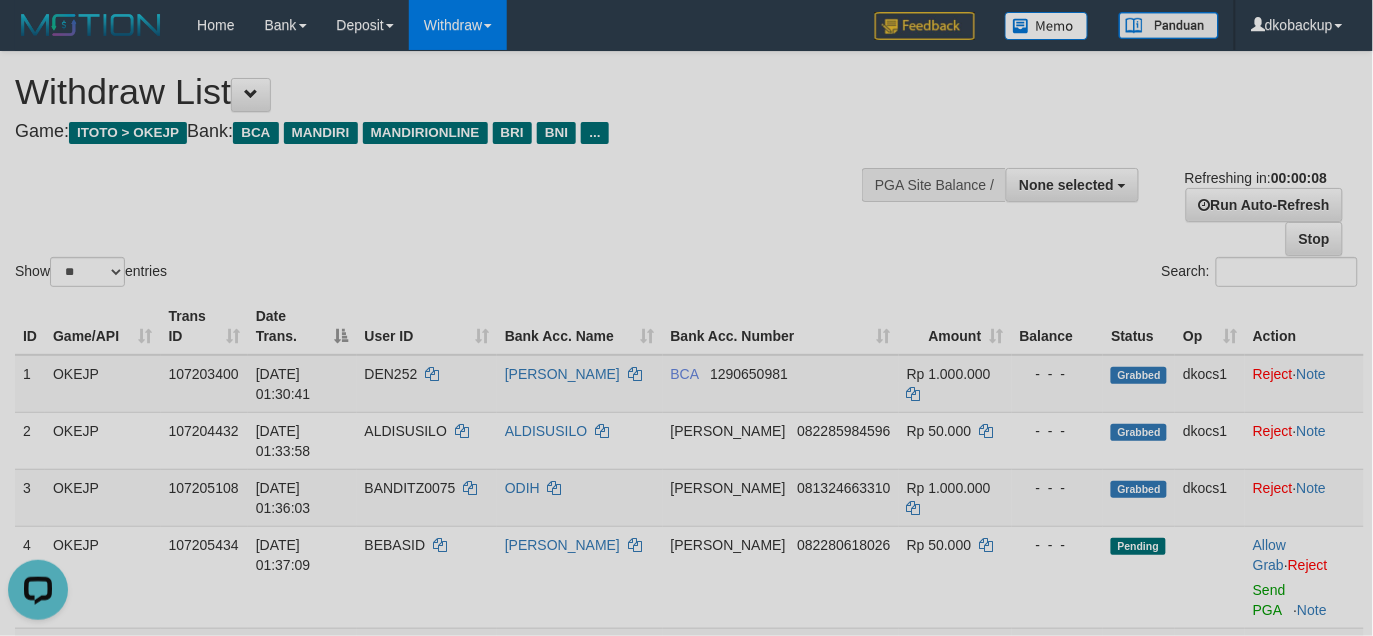 scroll, scrollTop: 0, scrollLeft: 0, axis: both 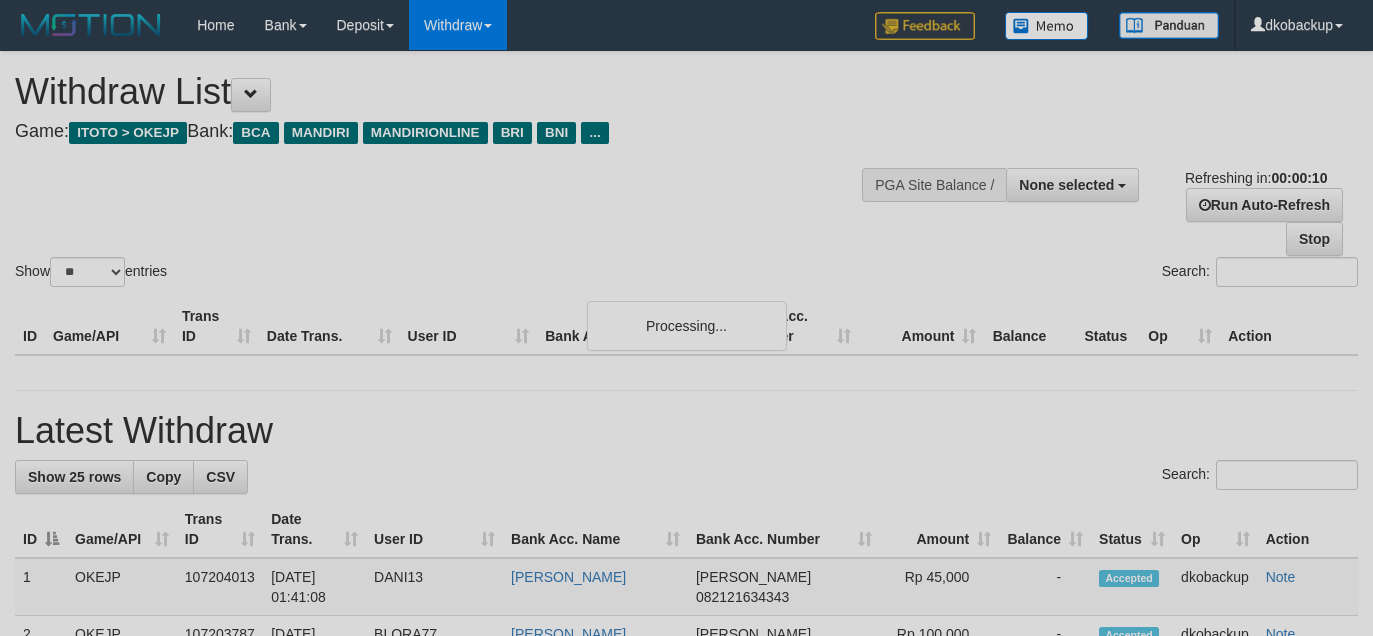 select 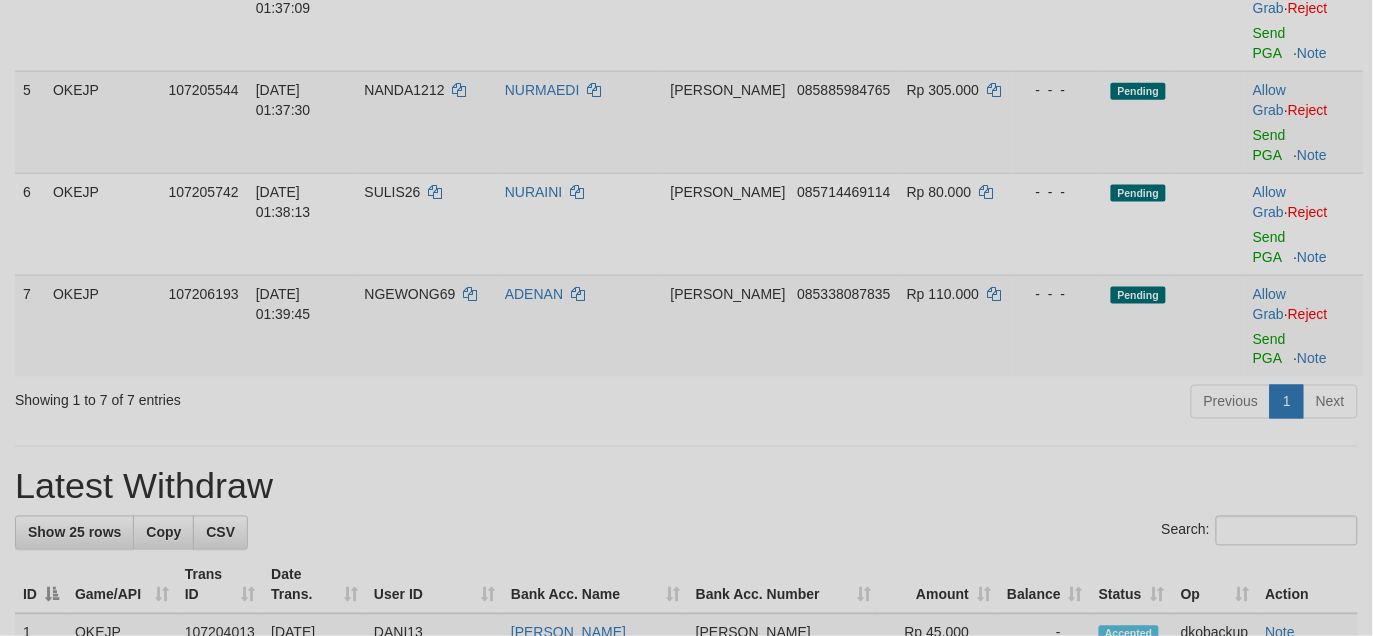 scroll, scrollTop: 500, scrollLeft: 0, axis: vertical 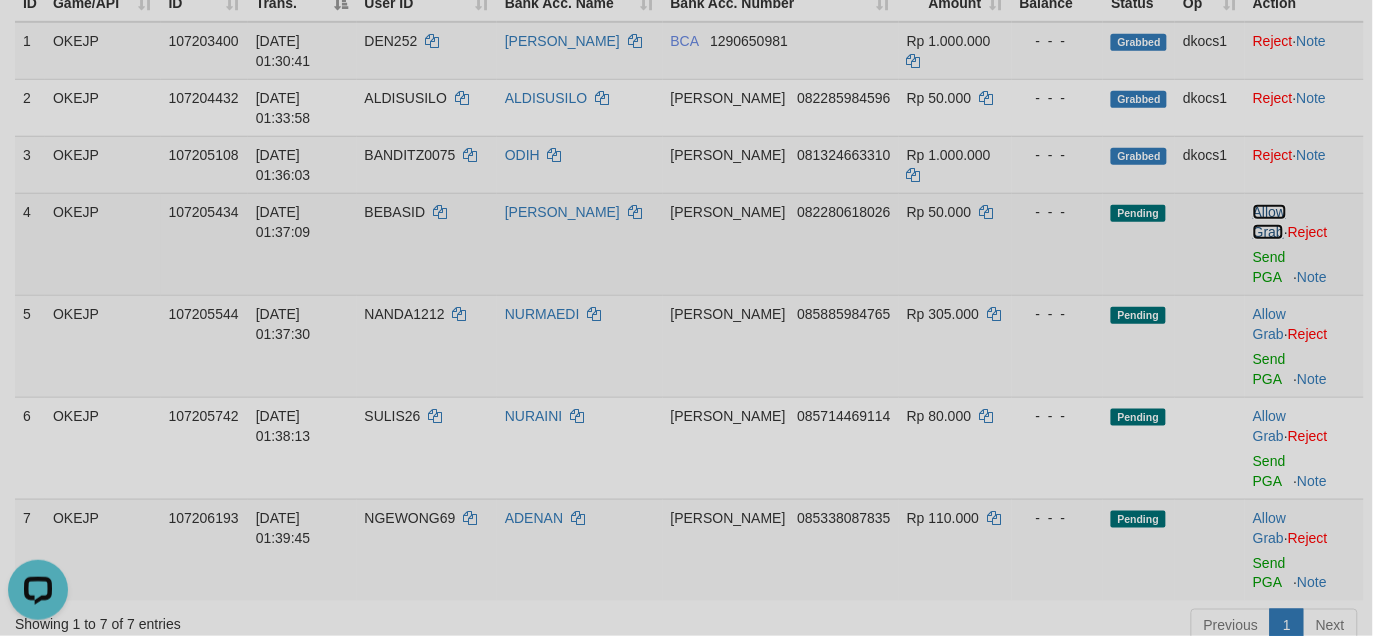 click on "Allow Grab" at bounding box center (1269, 222) 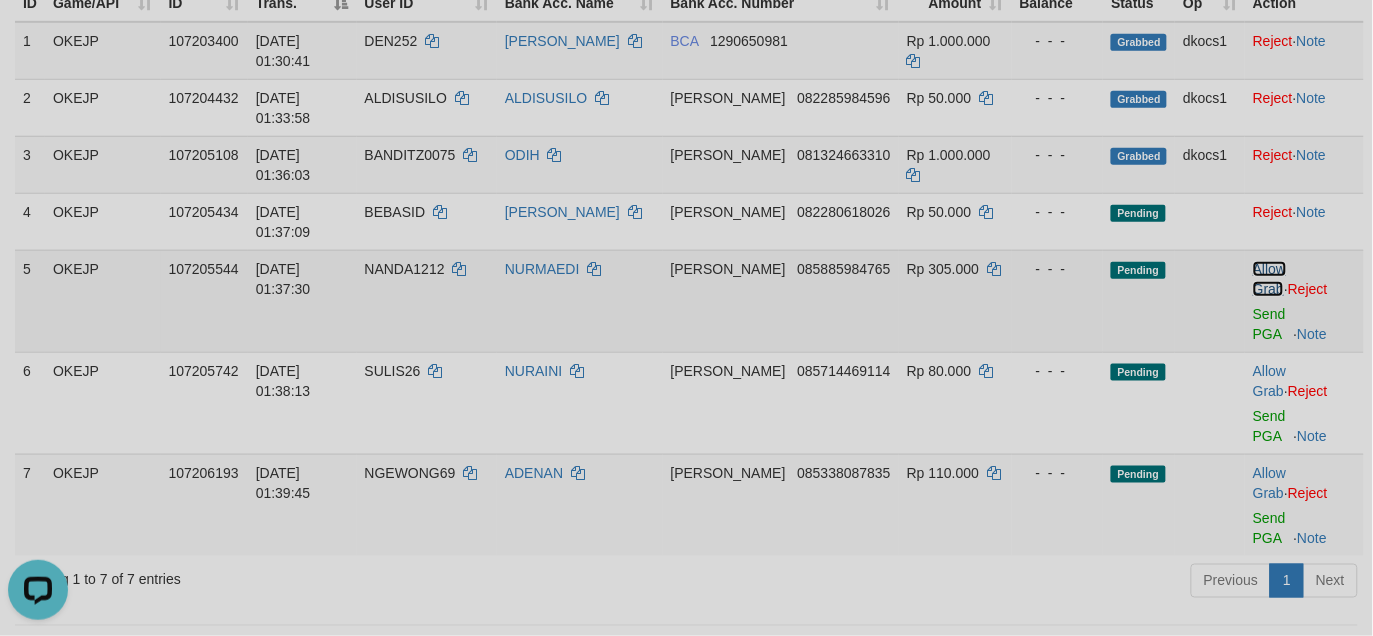 click on "Allow Grab" at bounding box center (1269, 279) 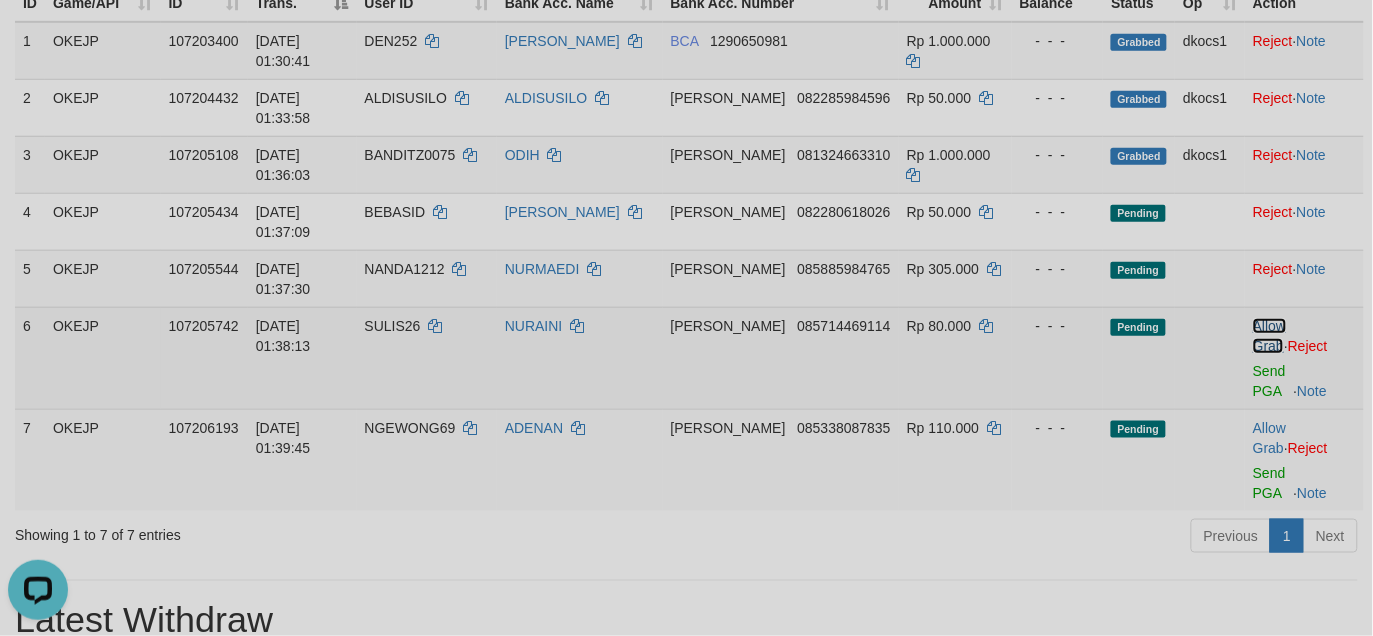 click on "Allow Grab" at bounding box center [1269, 336] 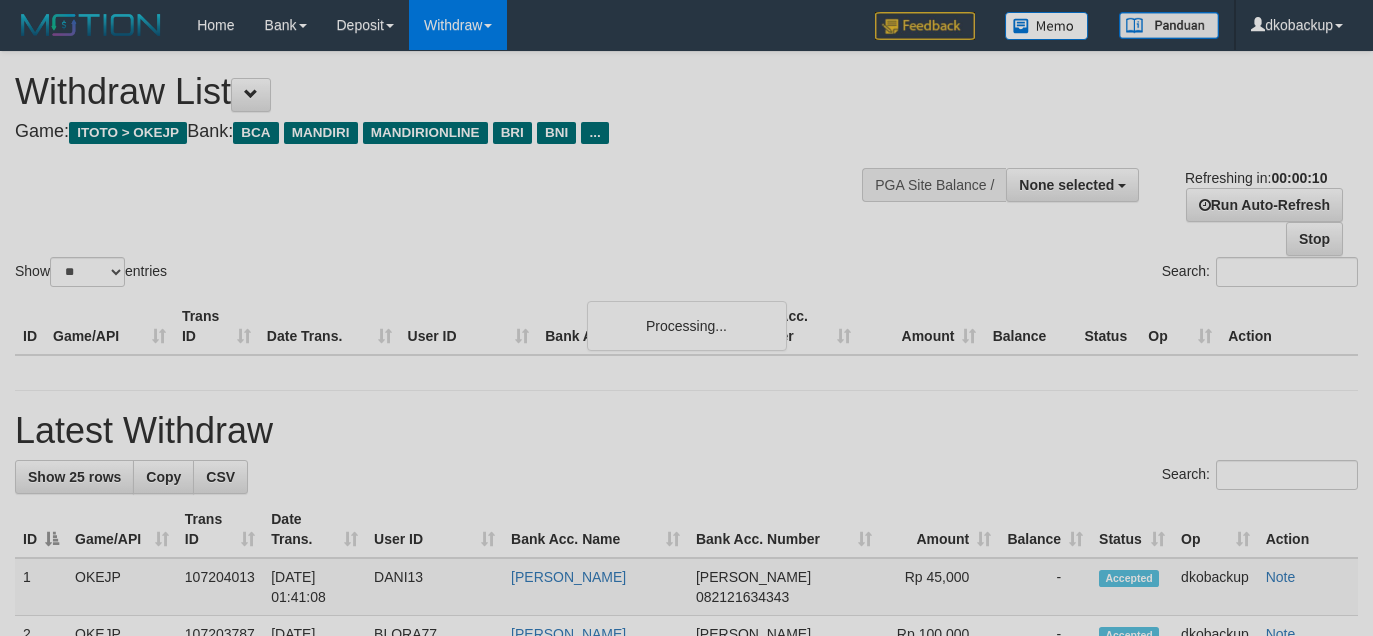 select 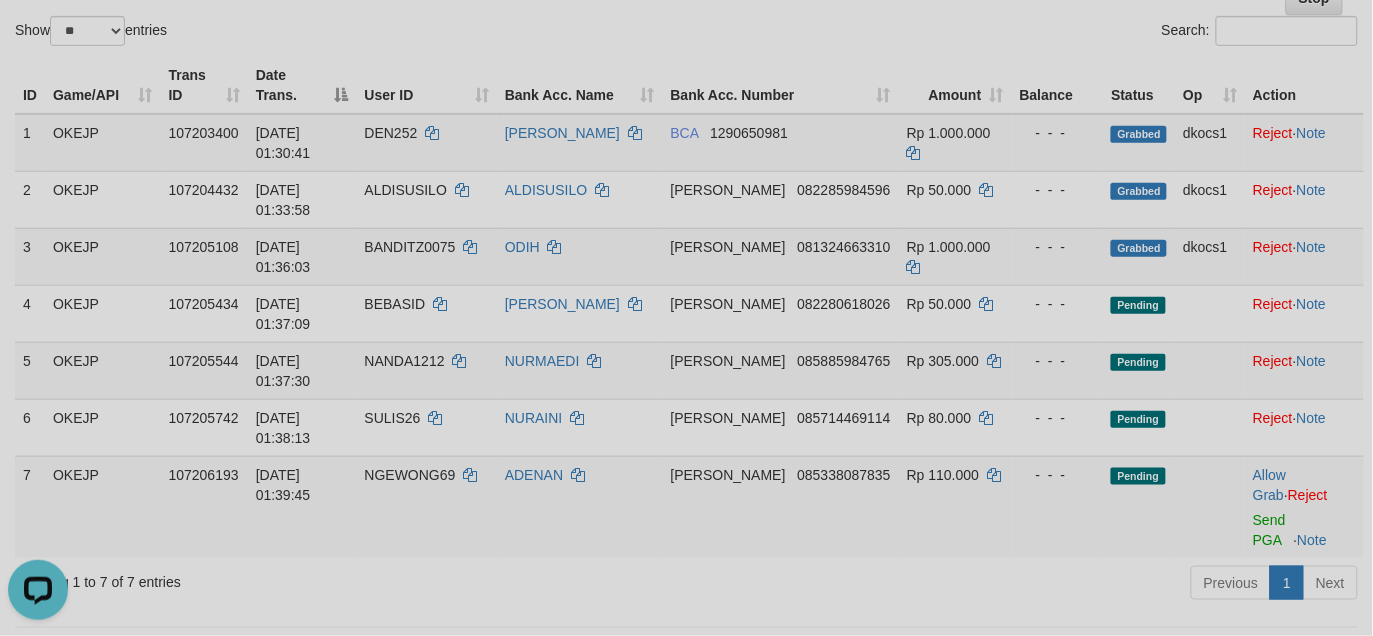 scroll, scrollTop: 0, scrollLeft: 0, axis: both 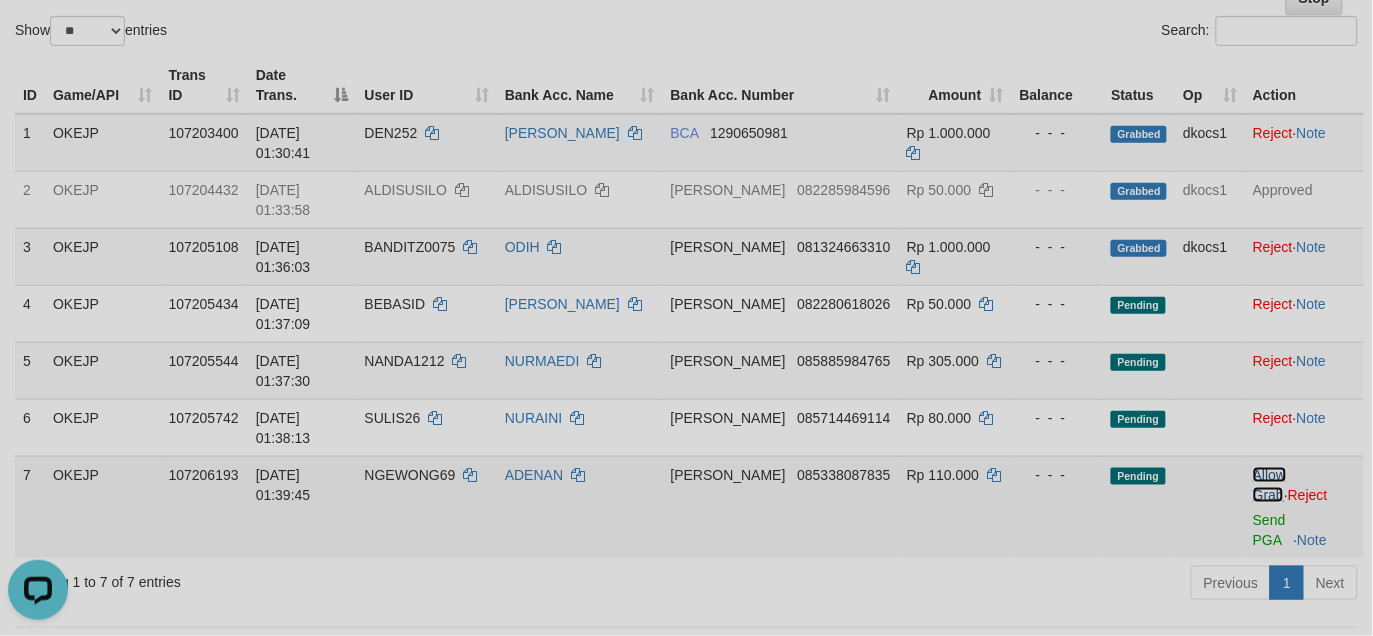 click on "Allow Grab" at bounding box center (1269, 485) 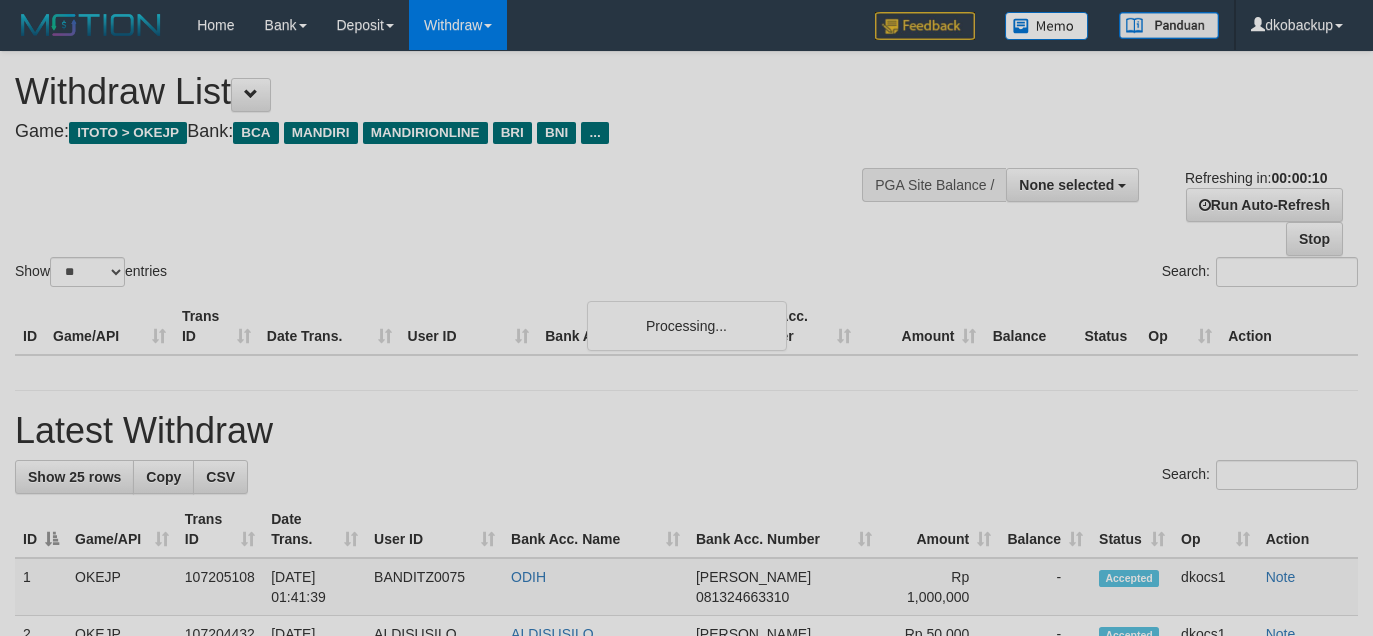 select 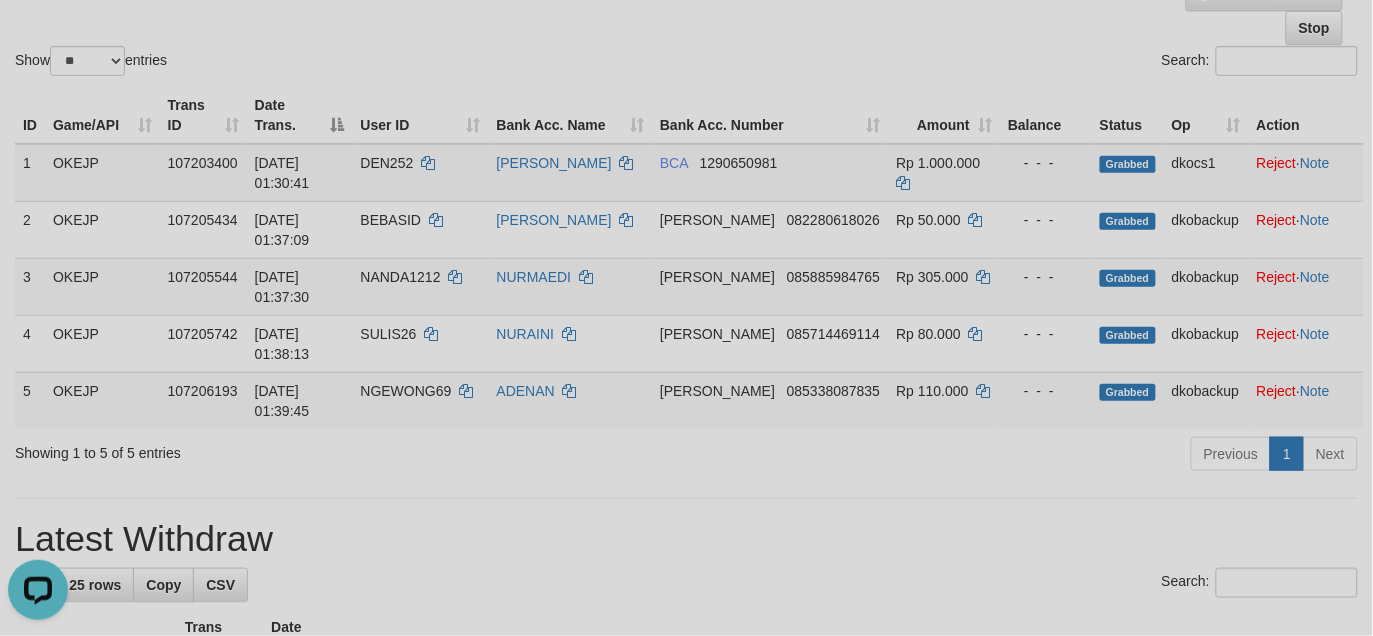 scroll, scrollTop: 0, scrollLeft: 0, axis: both 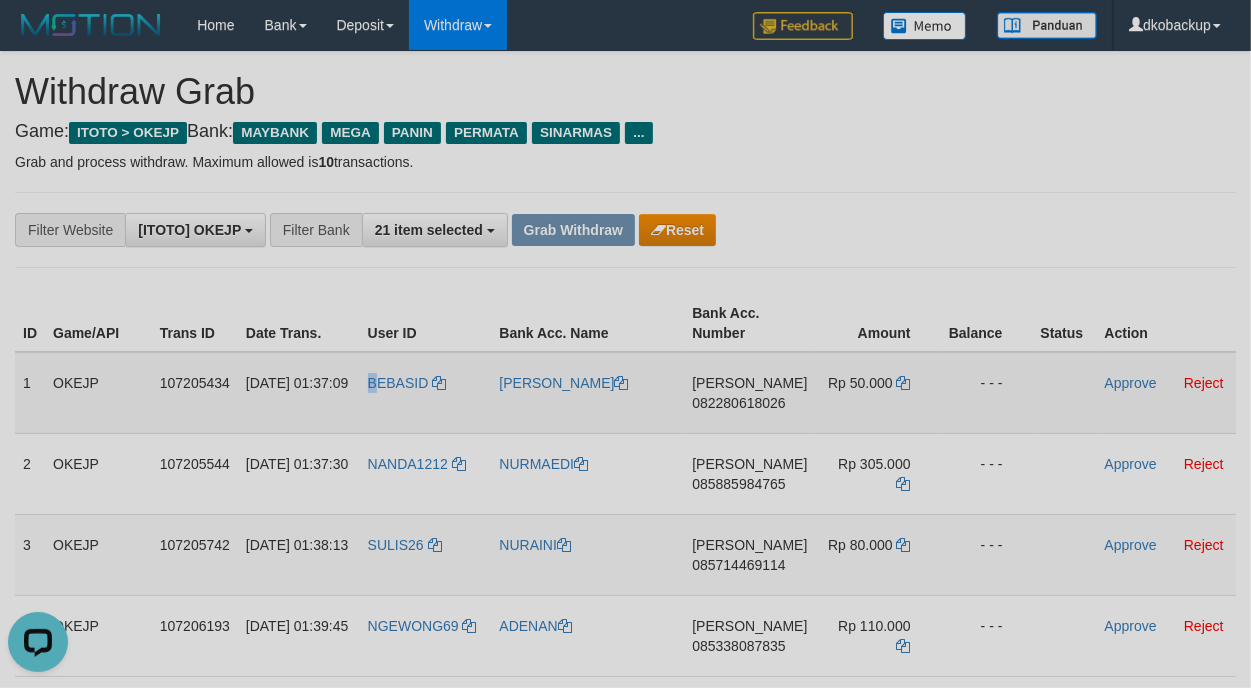 click on "BEBASID" at bounding box center (426, 393) 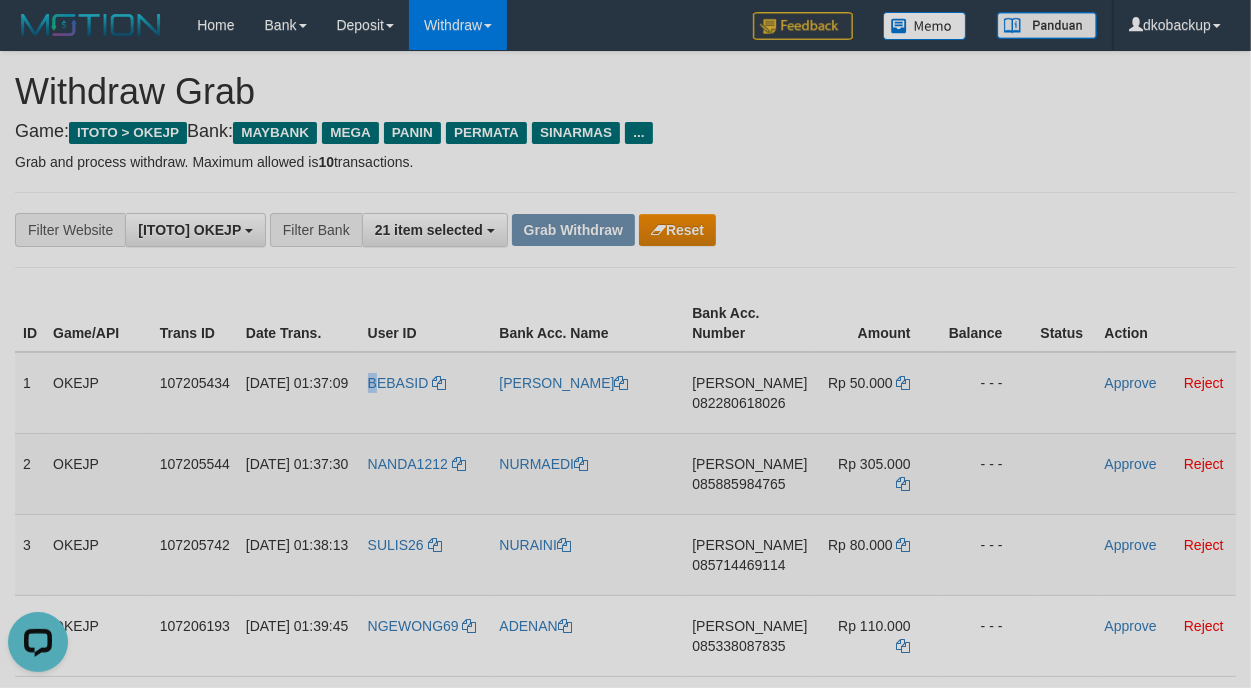 scroll, scrollTop: 166, scrollLeft: 0, axis: vertical 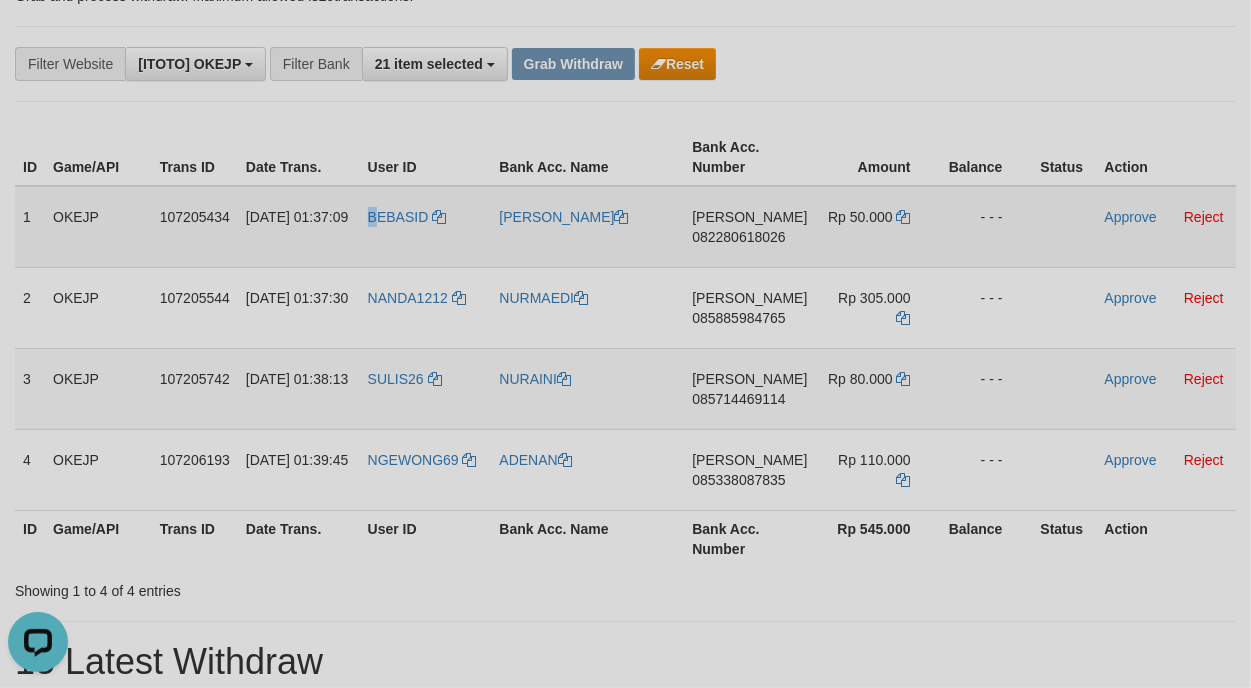 click on "BEBASID" at bounding box center [426, 227] 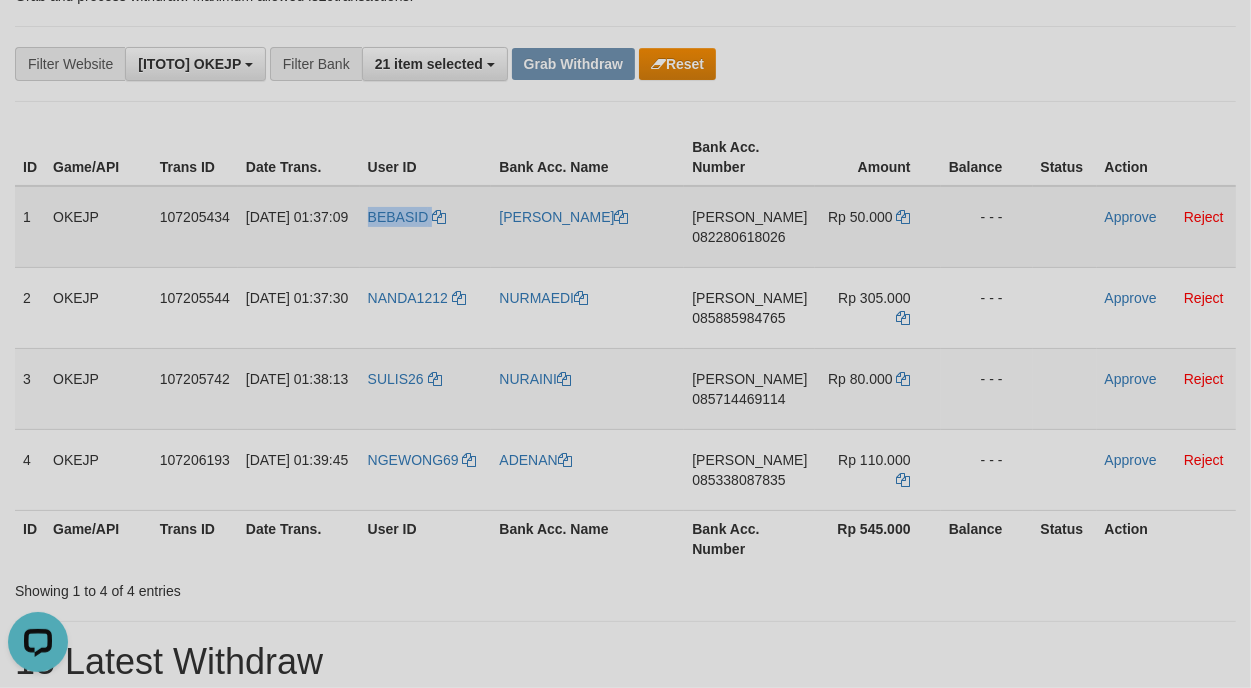 click on "BEBASID" at bounding box center [426, 227] 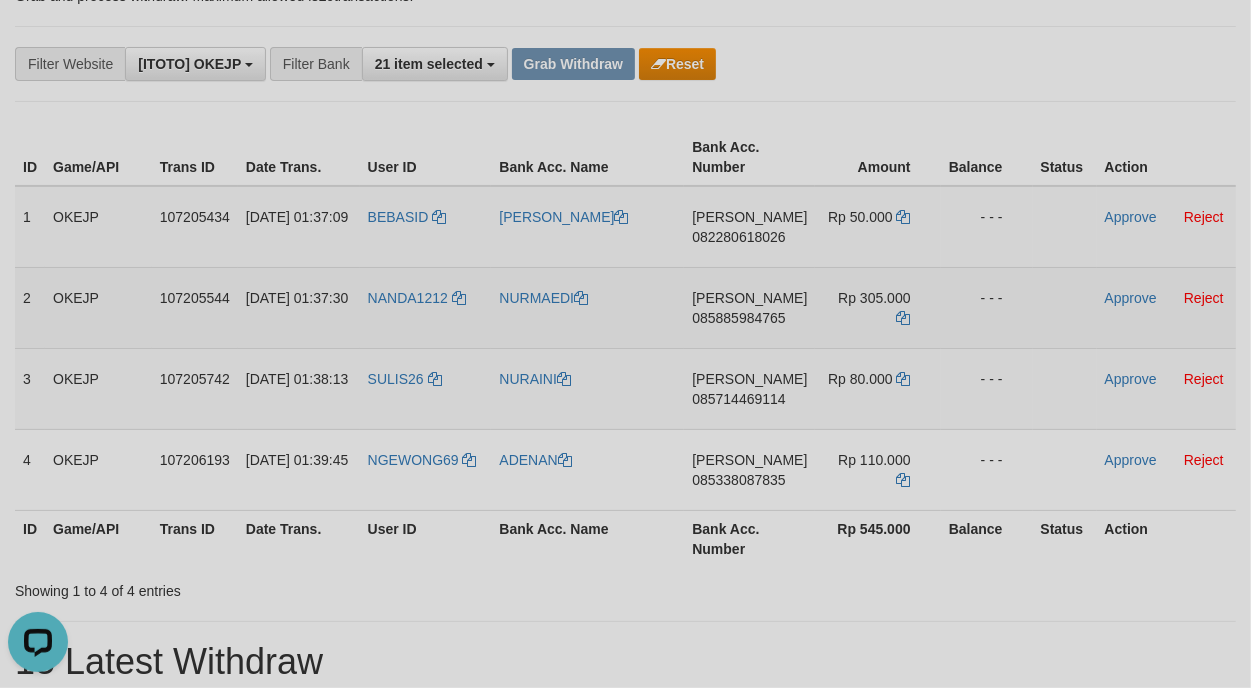 click on "NANDA1212" at bounding box center (426, 307) 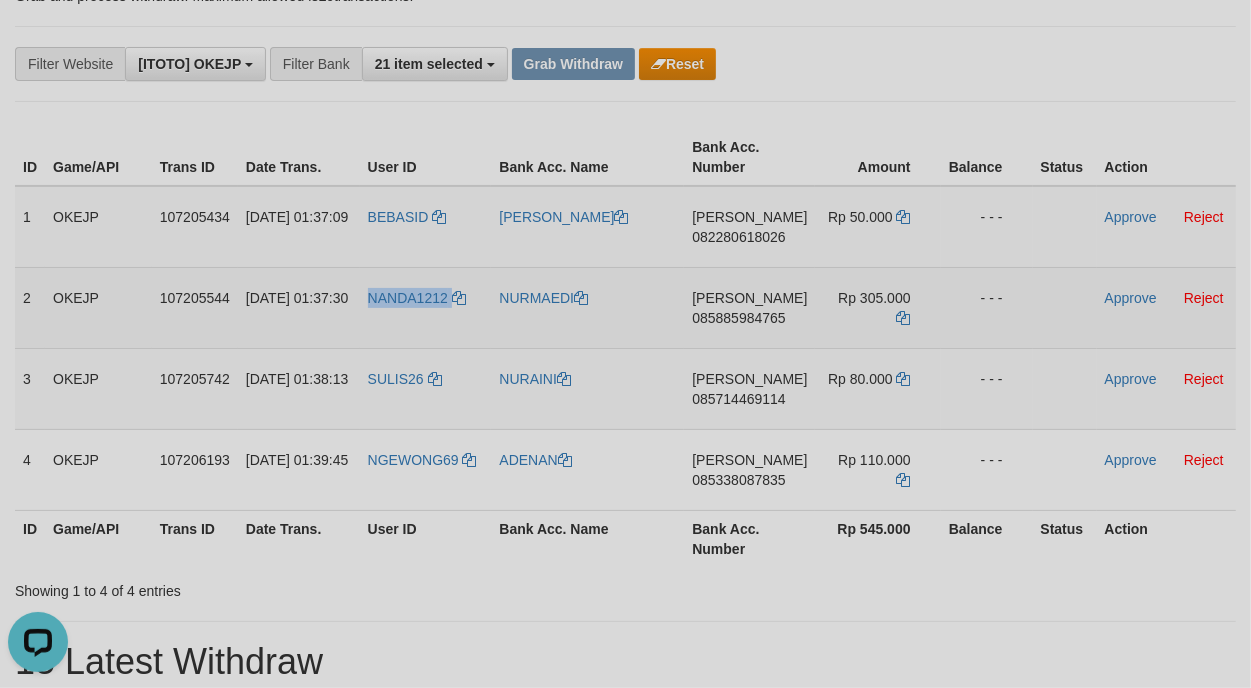 click on "NANDA1212" at bounding box center [426, 307] 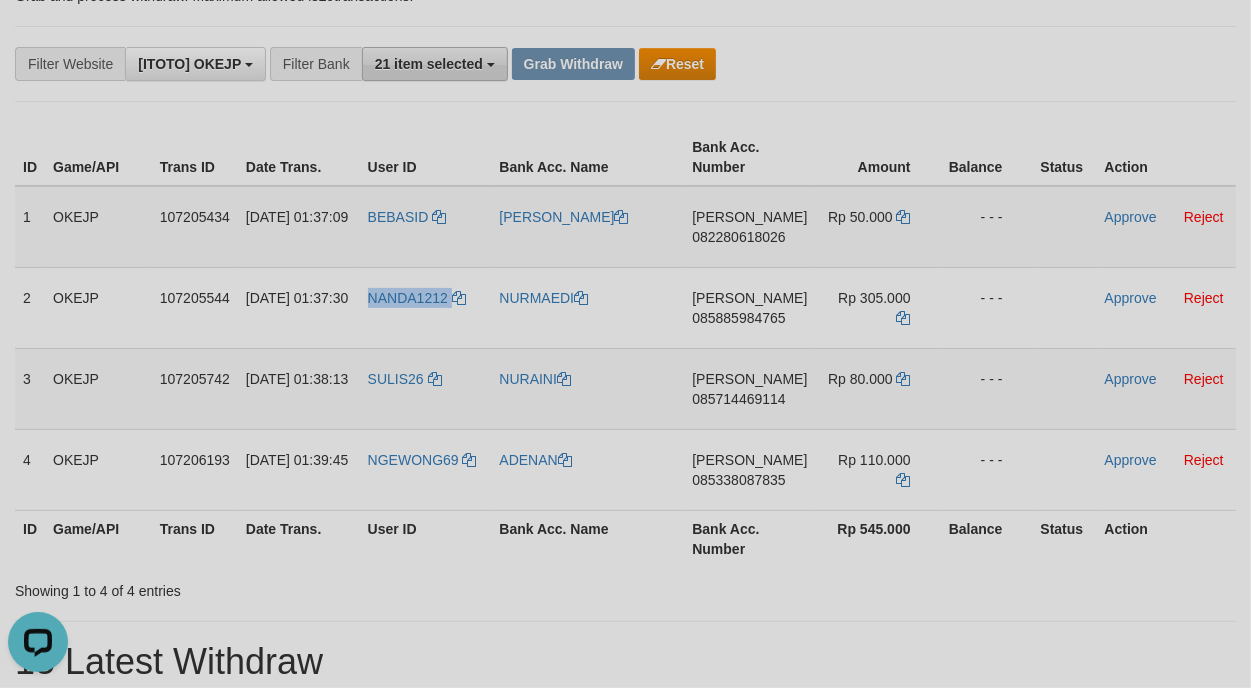 copy on "NANDA1212" 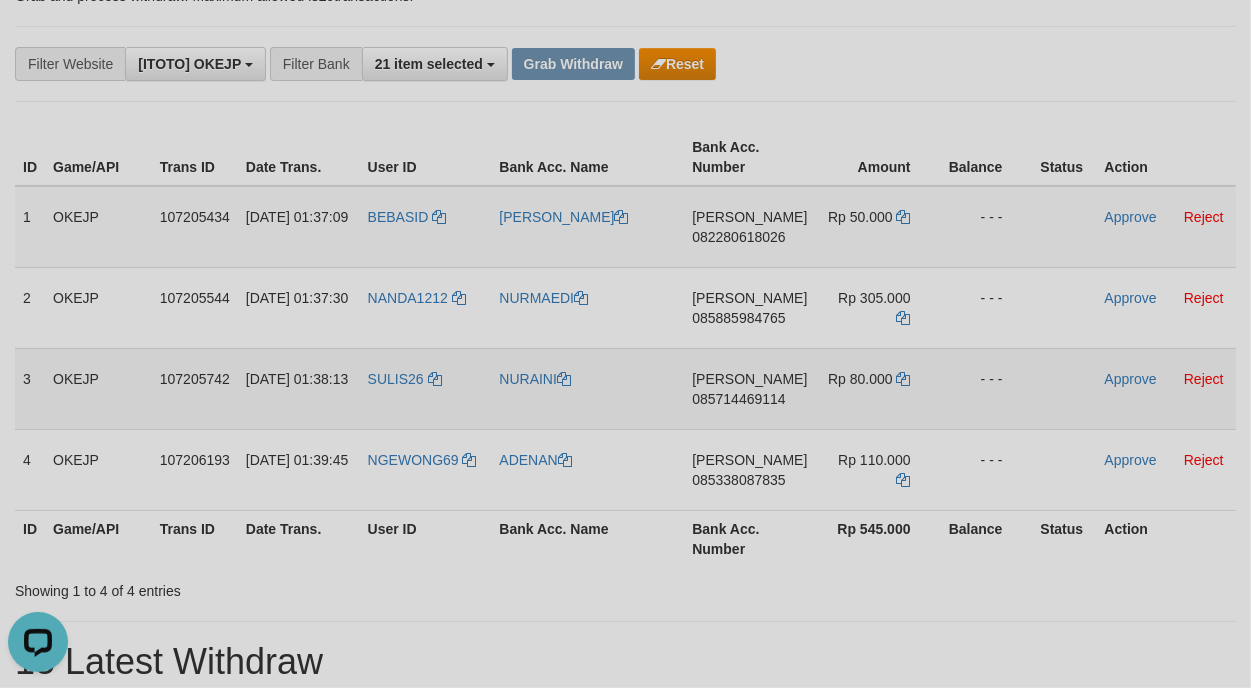 click on "SULIS26" at bounding box center (426, 388) 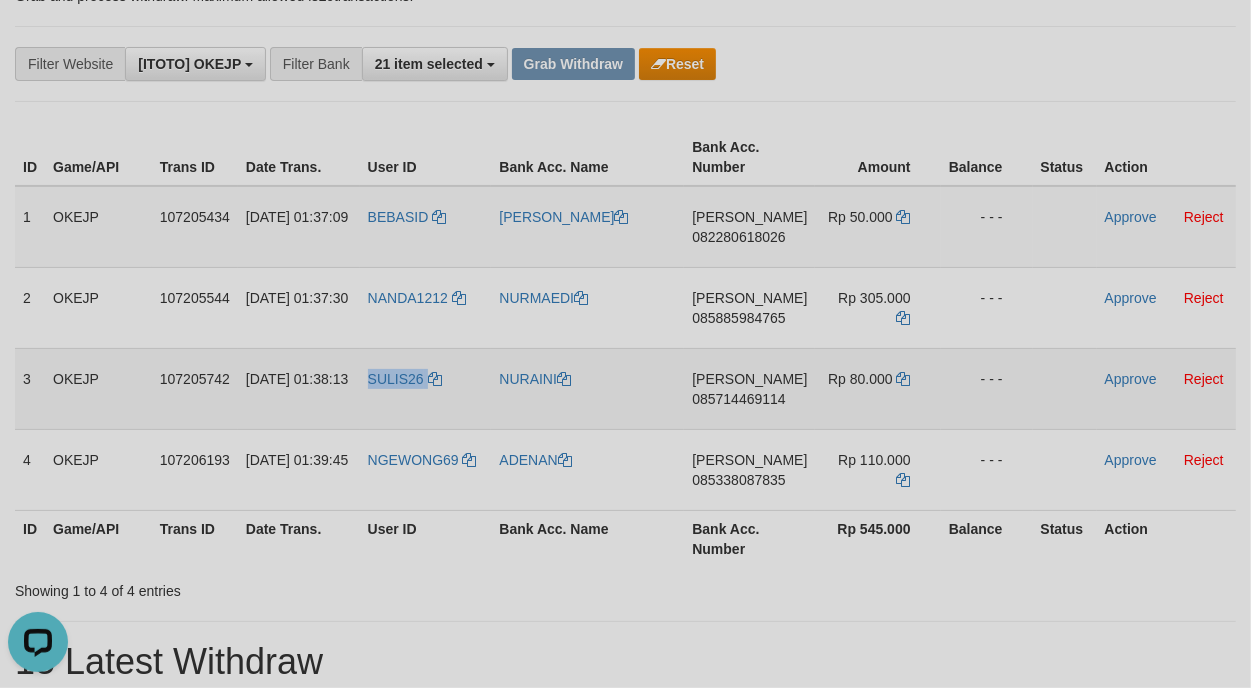 click on "SULIS26" at bounding box center (426, 388) 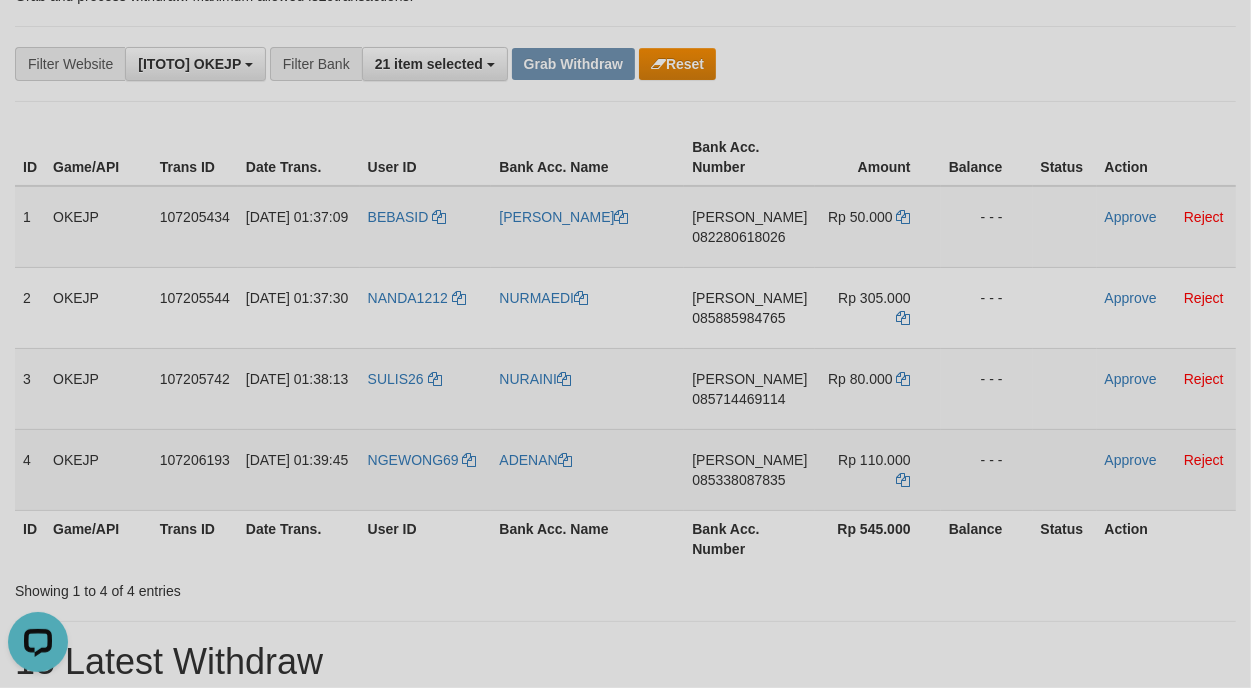 click on "NGEWONG69" at bounding box center (426, 469) 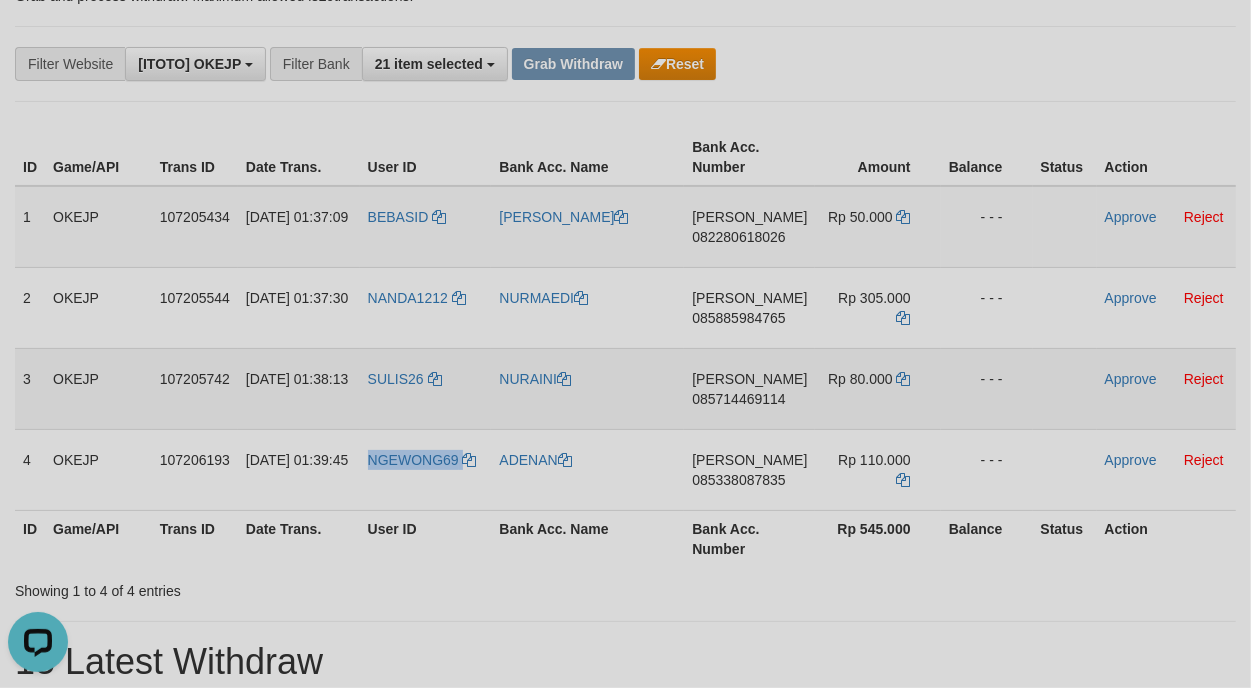 drag, startPoint x: 421, startPoint y: 491, endPoint x: 410, endPoint y: 391, distance: 100.60318 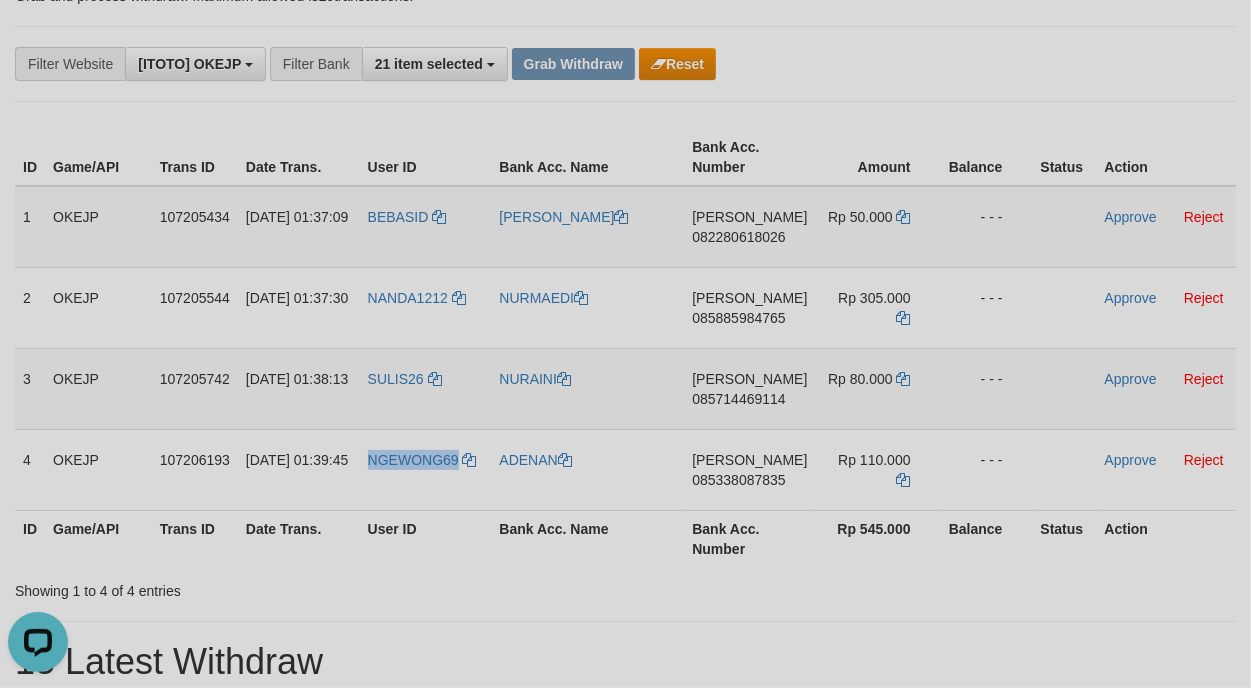 copy on "NGEWONG69" 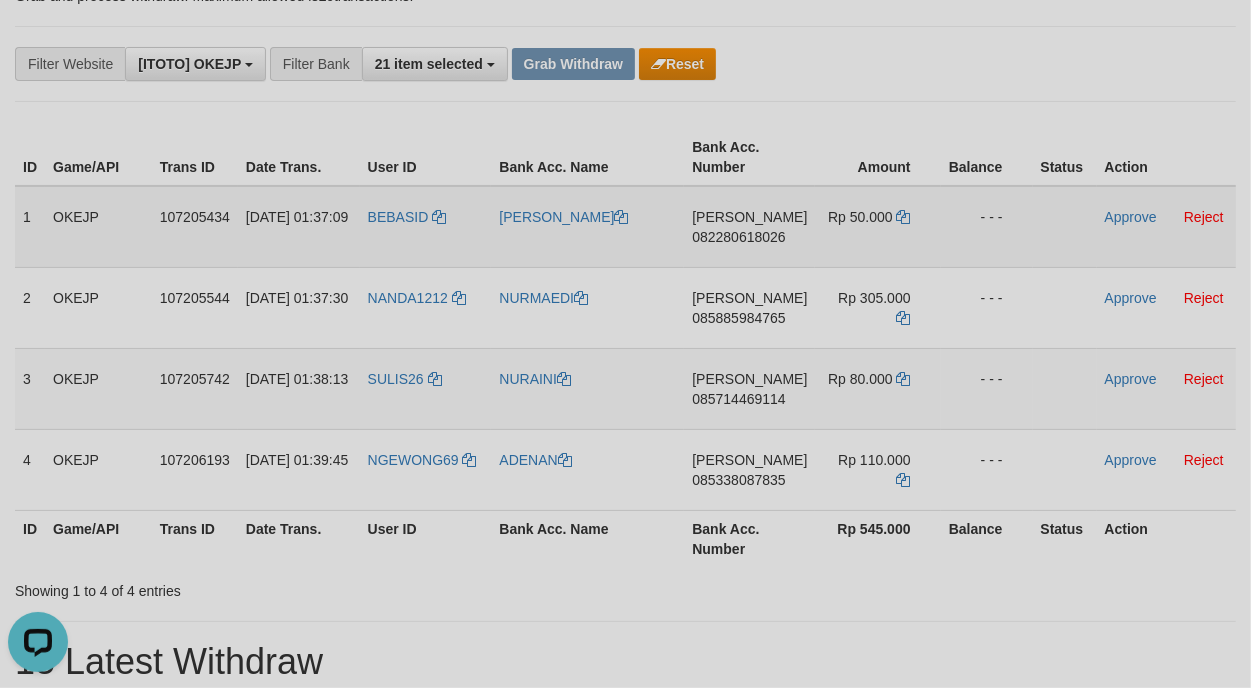 click on "DANA
082280618026" at bounding box center [749, 227] 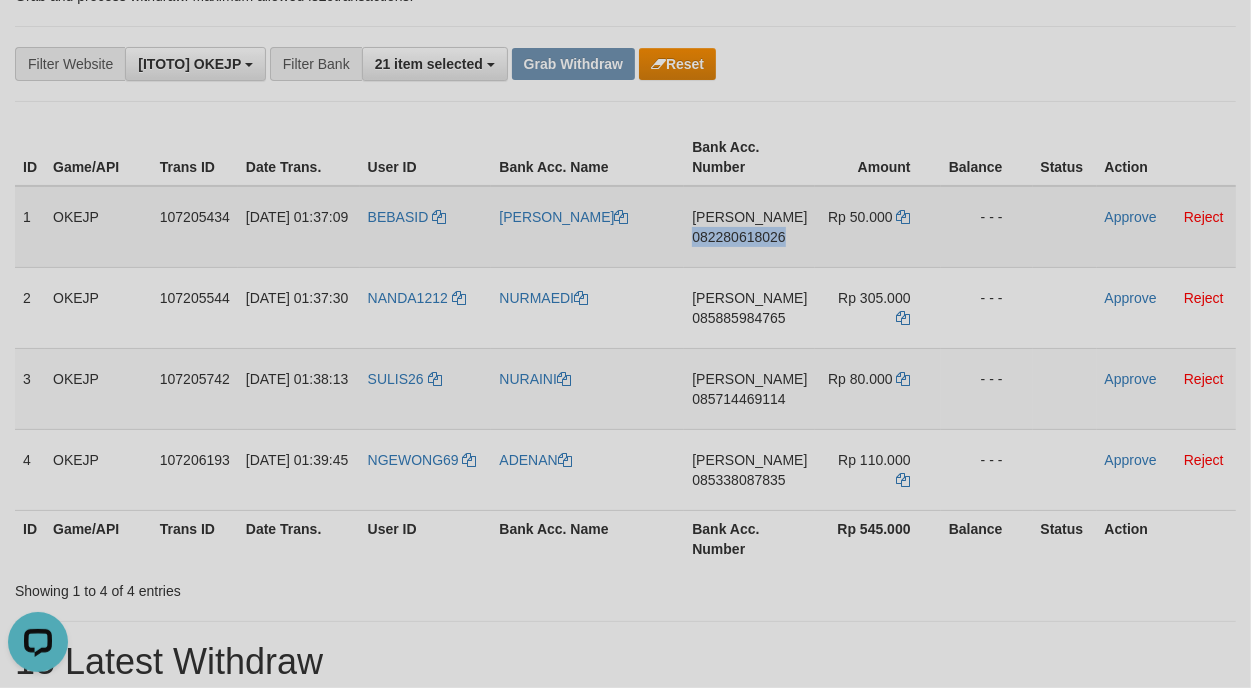 click on "DANA
082280618026" at bounding box center (749, 227) 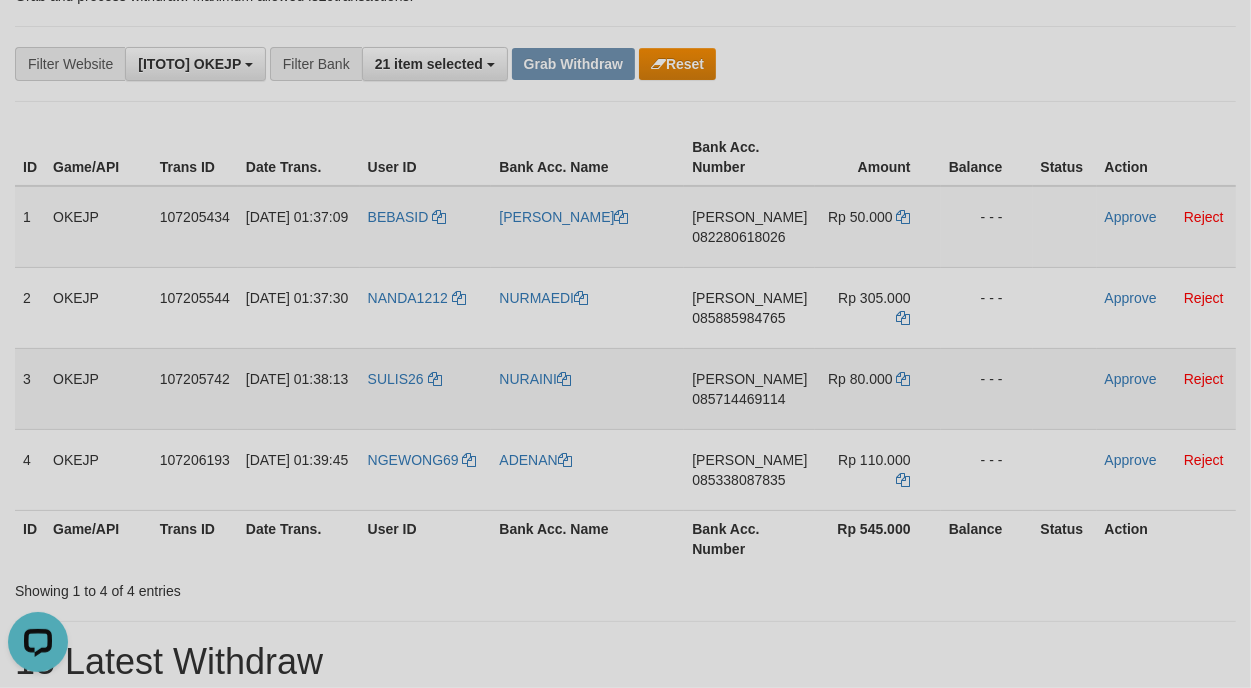 click on "DANA
085714469114" at bounding box center [749, 388] 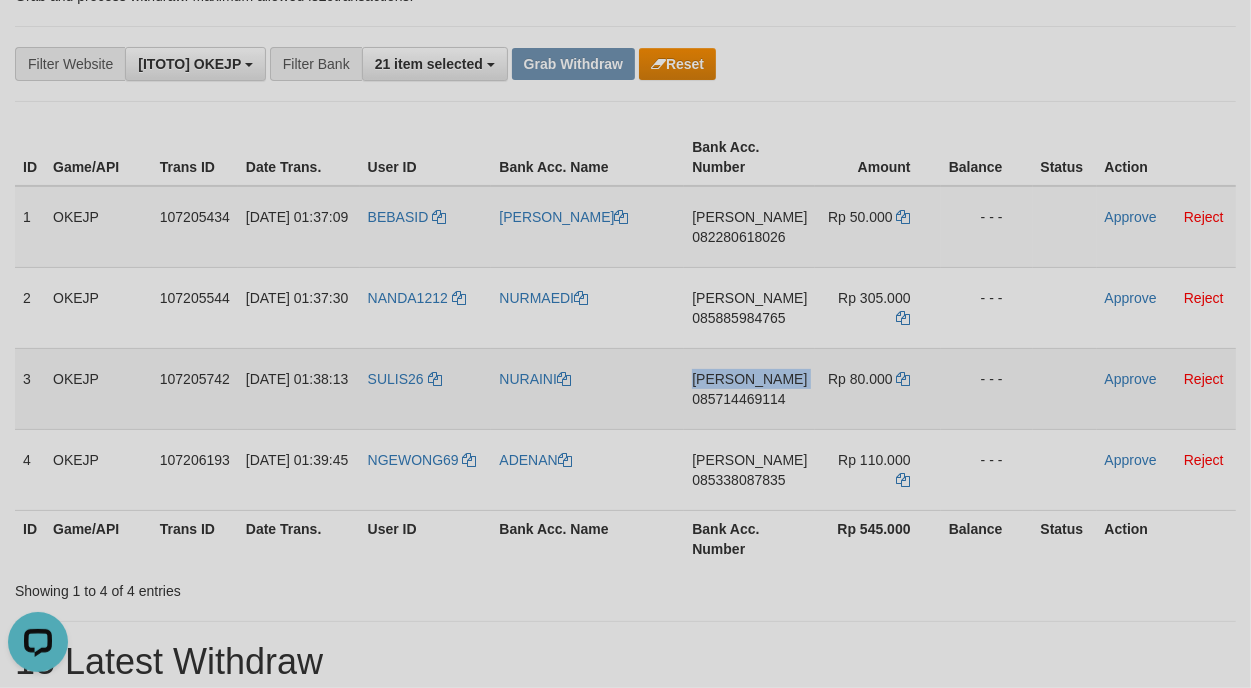 click on "DANA
085714469114" at bounding box center [749, 388] 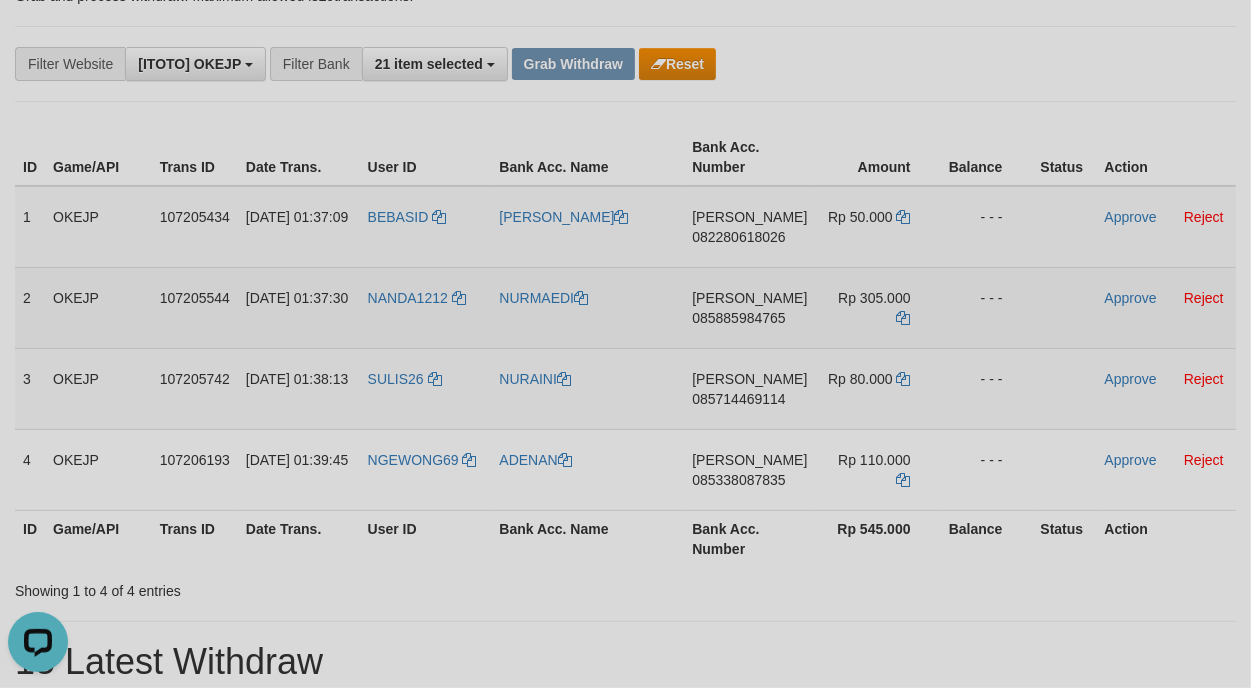 click on "DANA
085885984765" at bounding box center [749, 307] 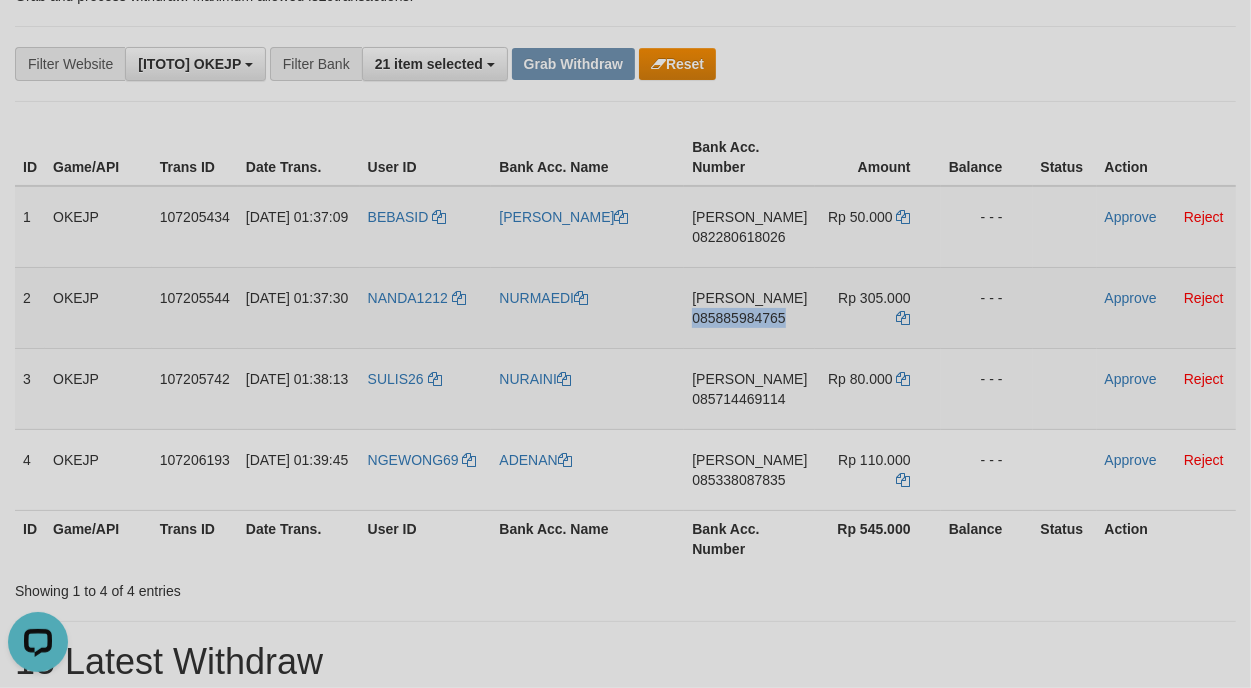 click on "DANA
085885984765" at bounding box center [749, 307] 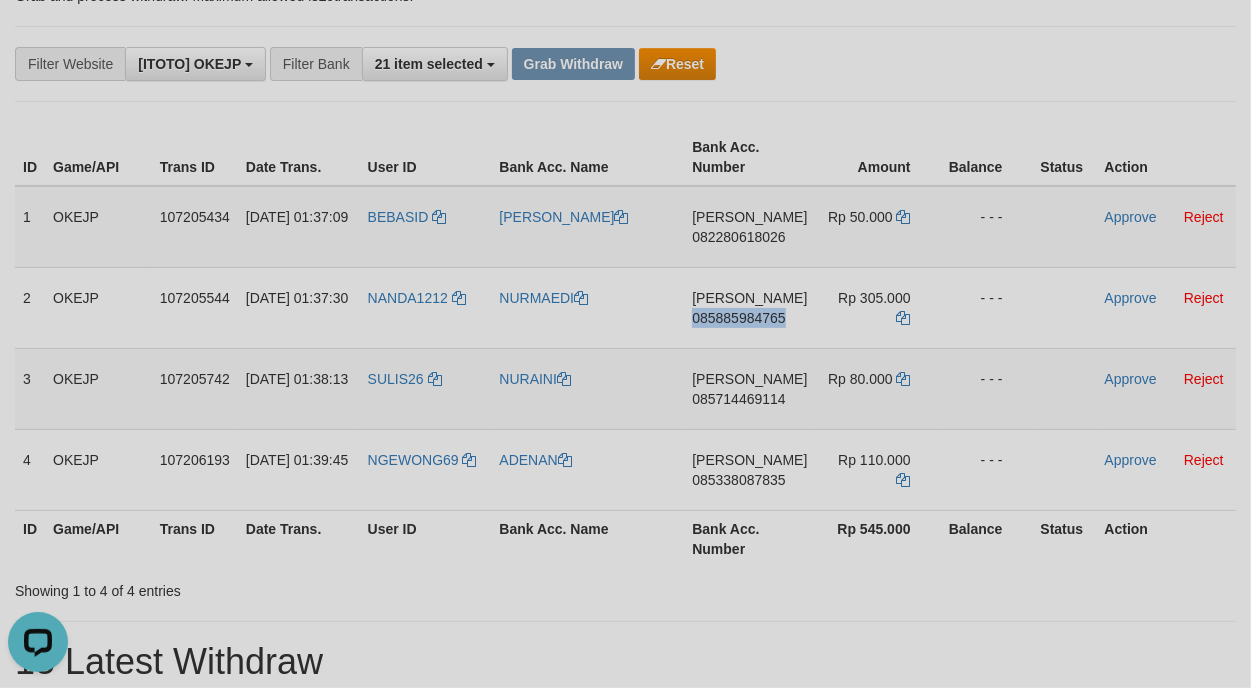 copy on "085885984765" 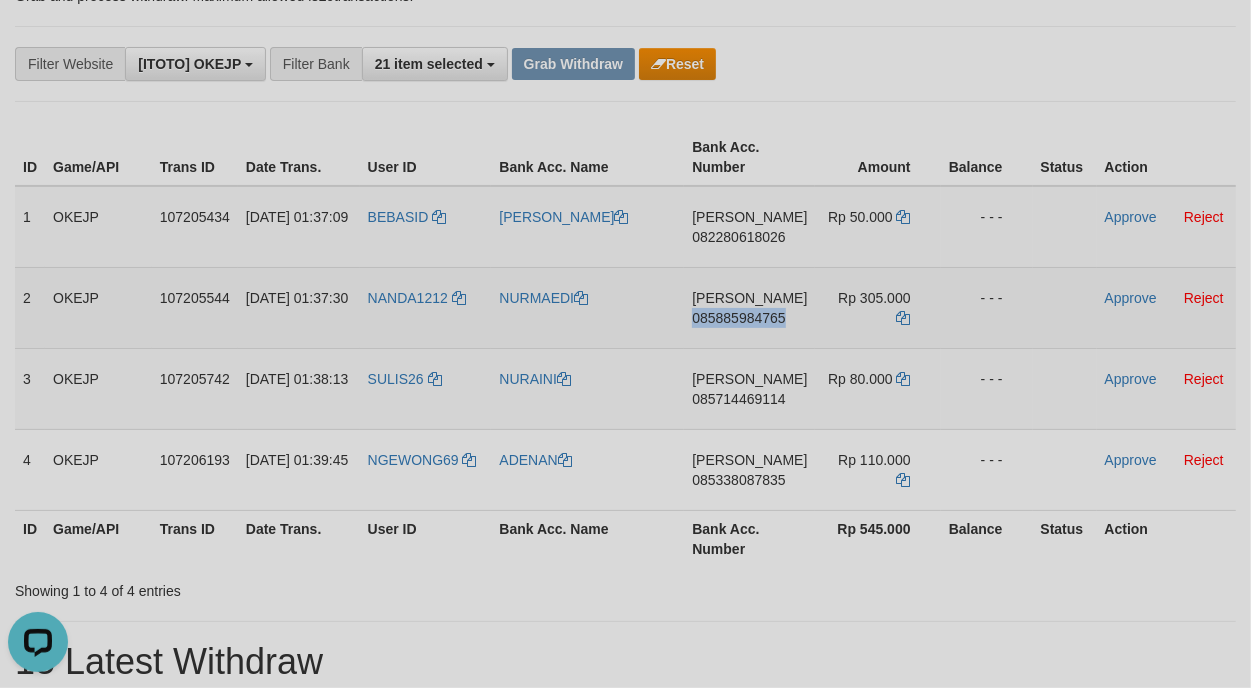 click on "085885984765" at bounding box center [738, 318] 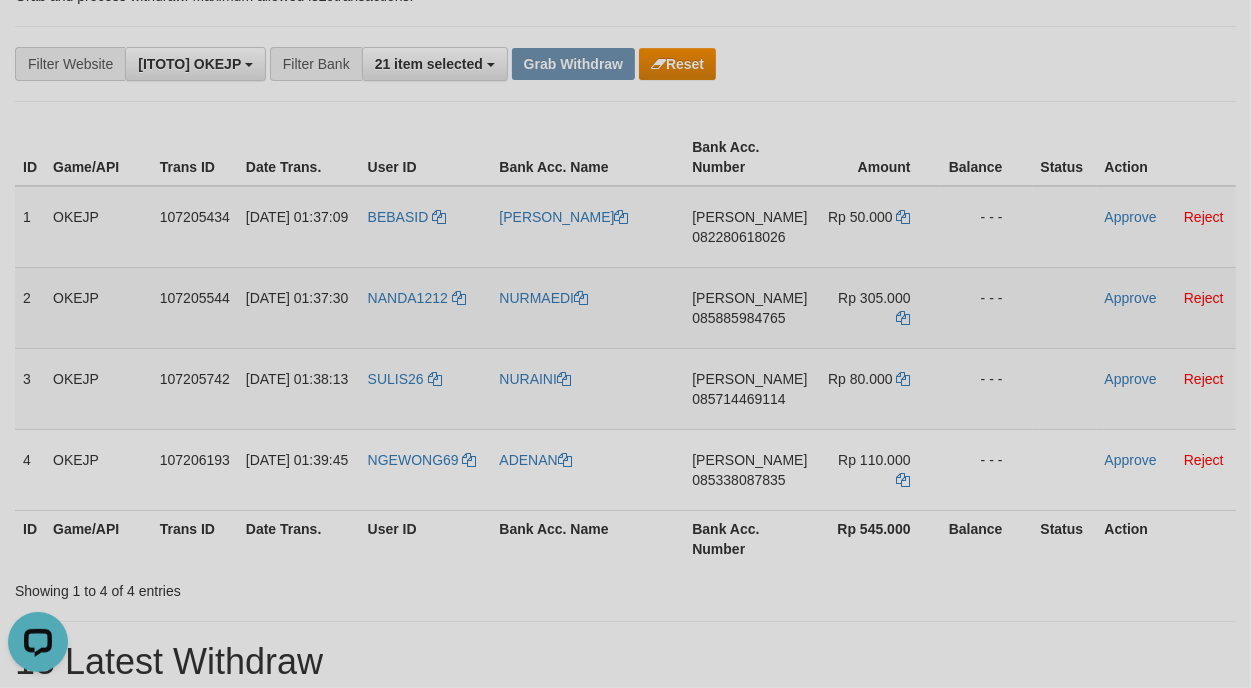 click on "085885984765" at bounding box center [738, 318] 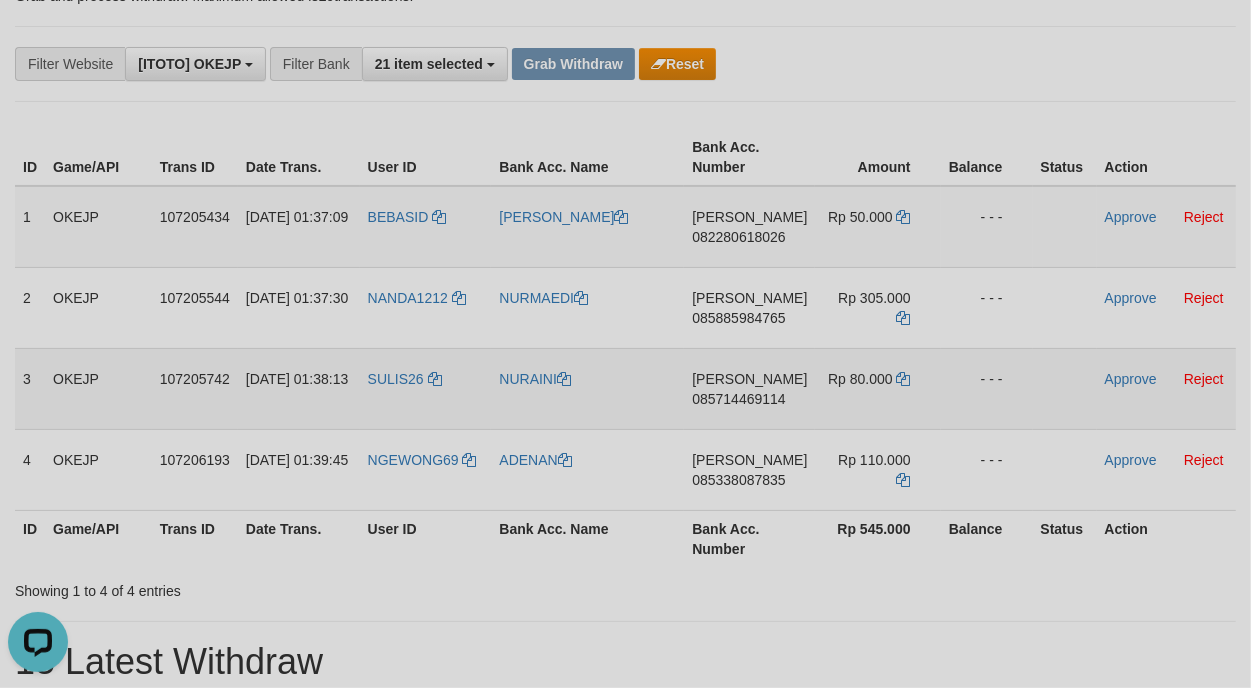 click on "DANA
085714469114" at bounding box center [749, 388] 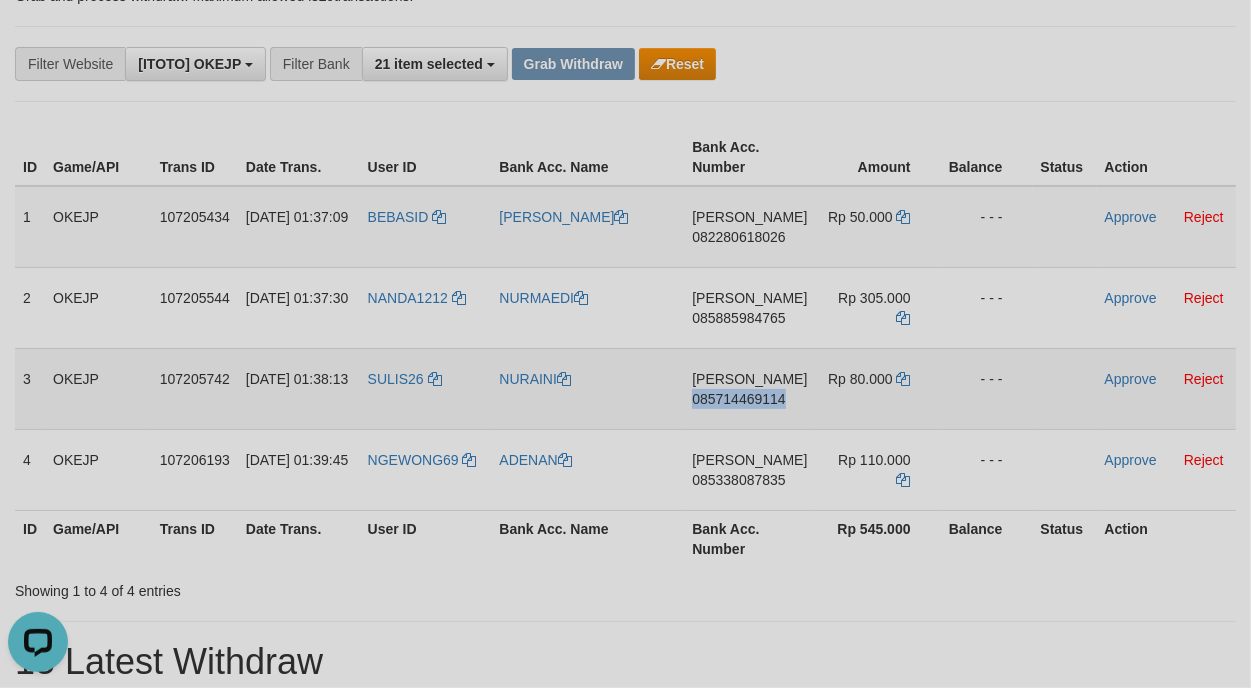 click on "DANA
085714469114" at bounding box center (749, 388) 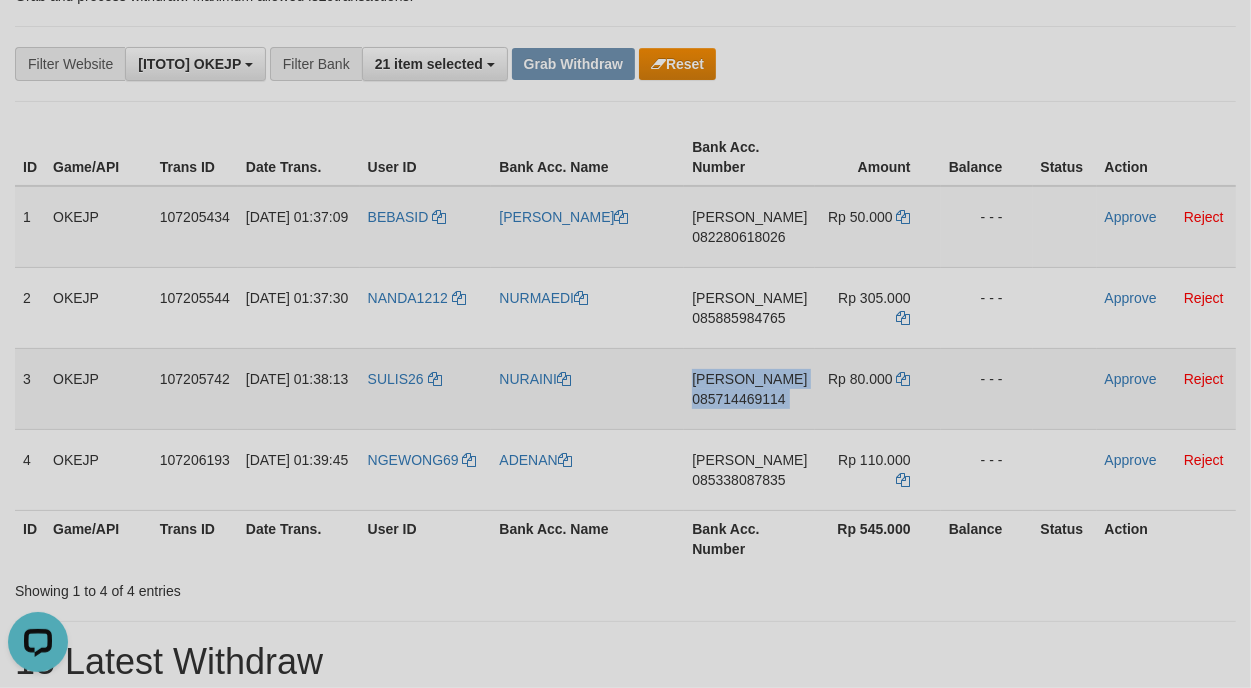 click on "DANA
085714469114" at bounding box center (749, 388) 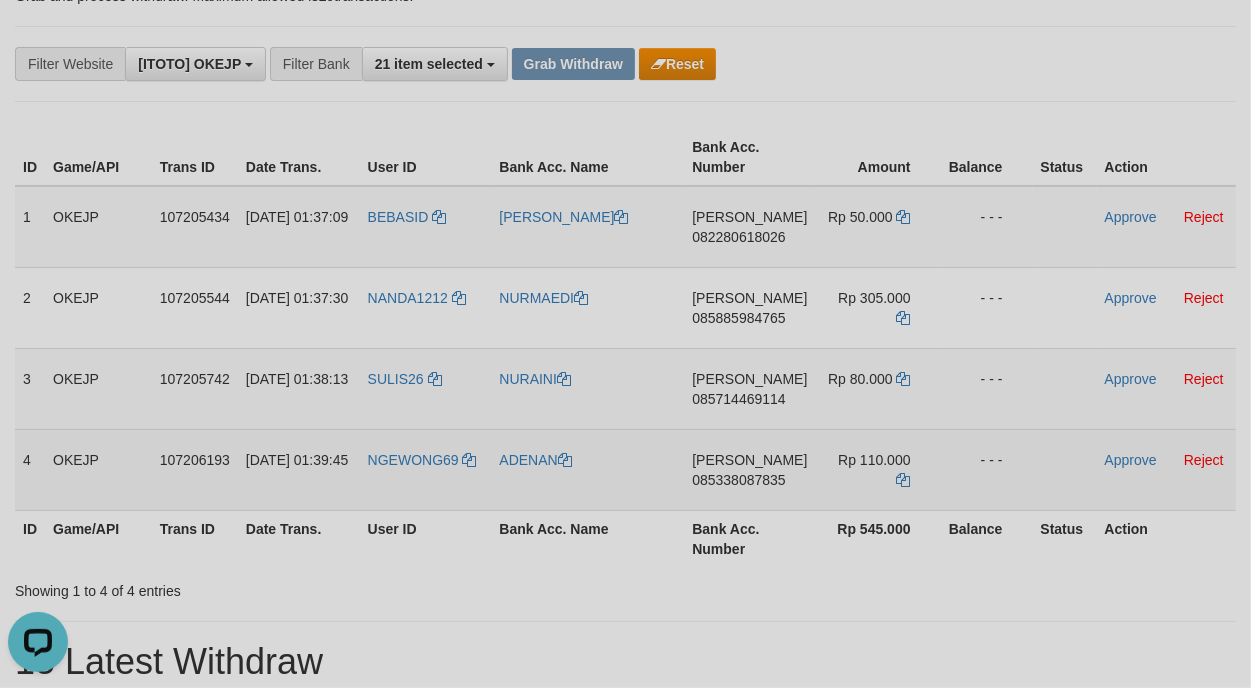 click on "DANA
085338087835" at bounding box center [749, 469] 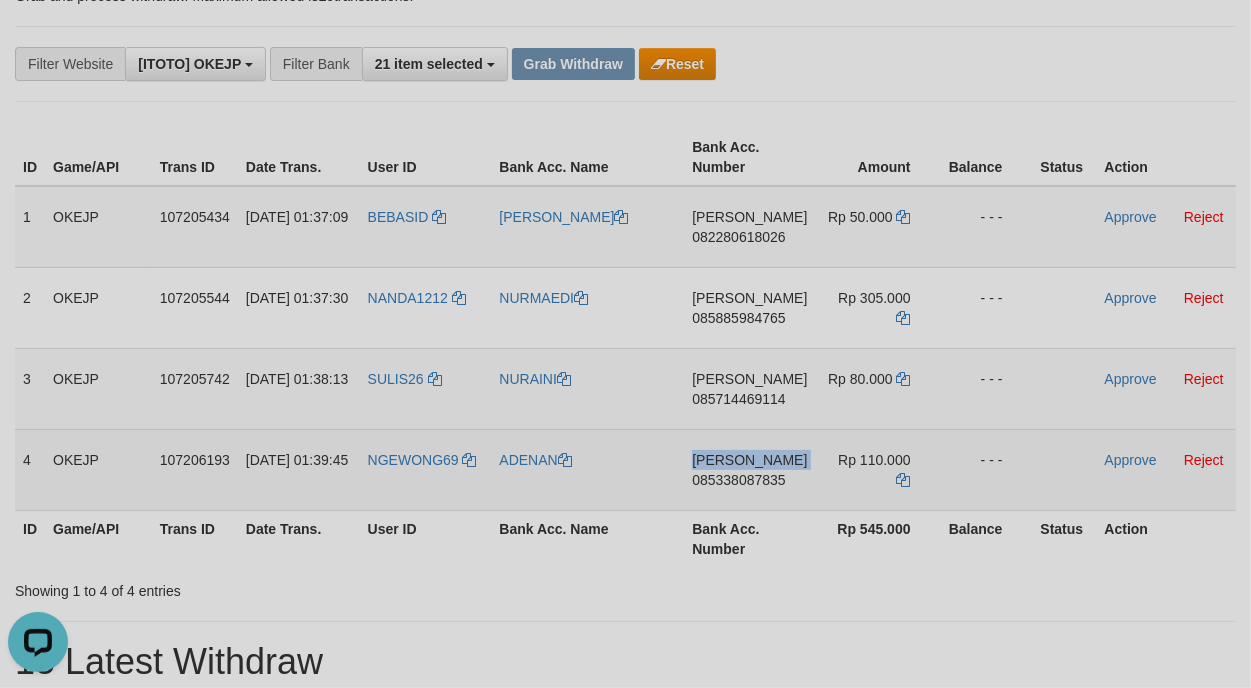 click on "DANA
085338087835" at bounding box center [749, 469] 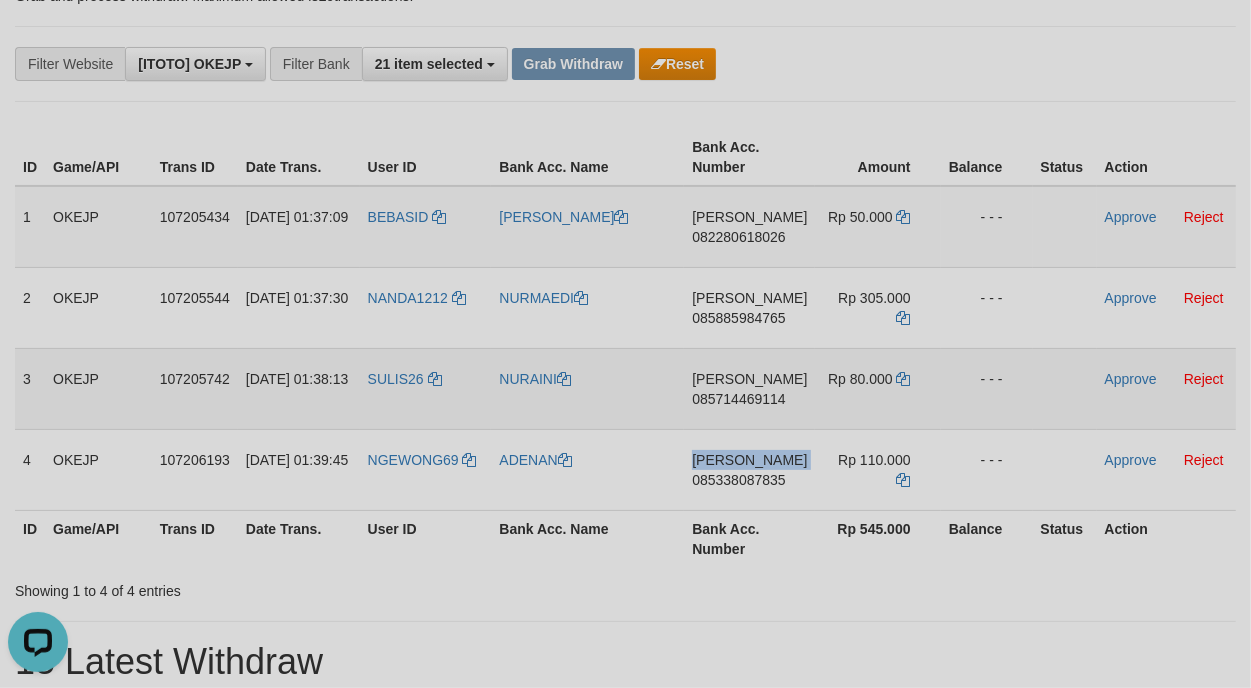 copy on "[PERSON_NAME]" 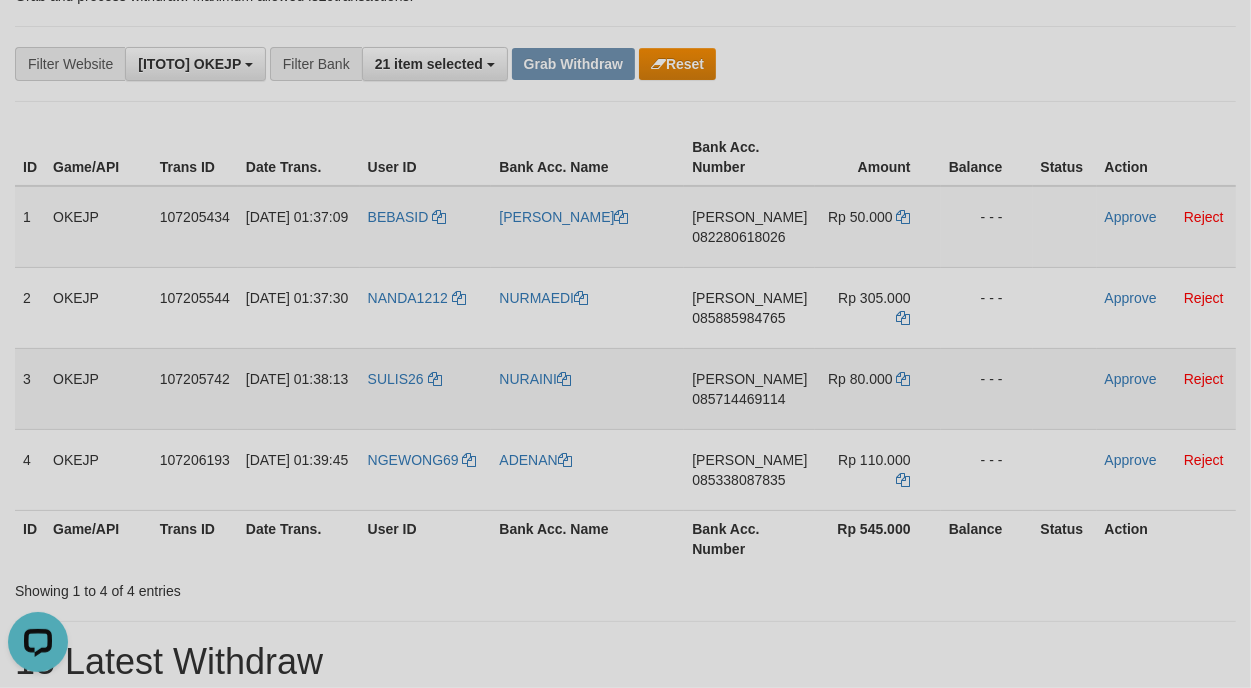 click on "DANA
085714469114" at bounding box center [749, 388] 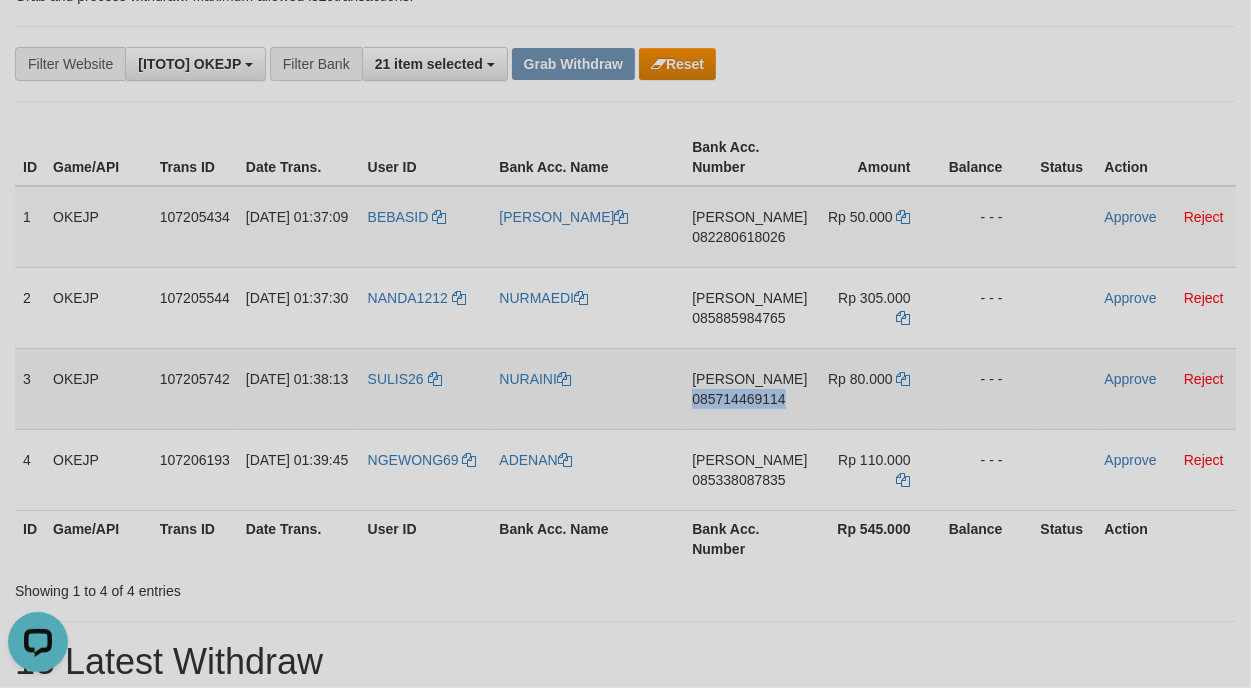 click on "DANA
085714469114" at bounding box center [749, 388] 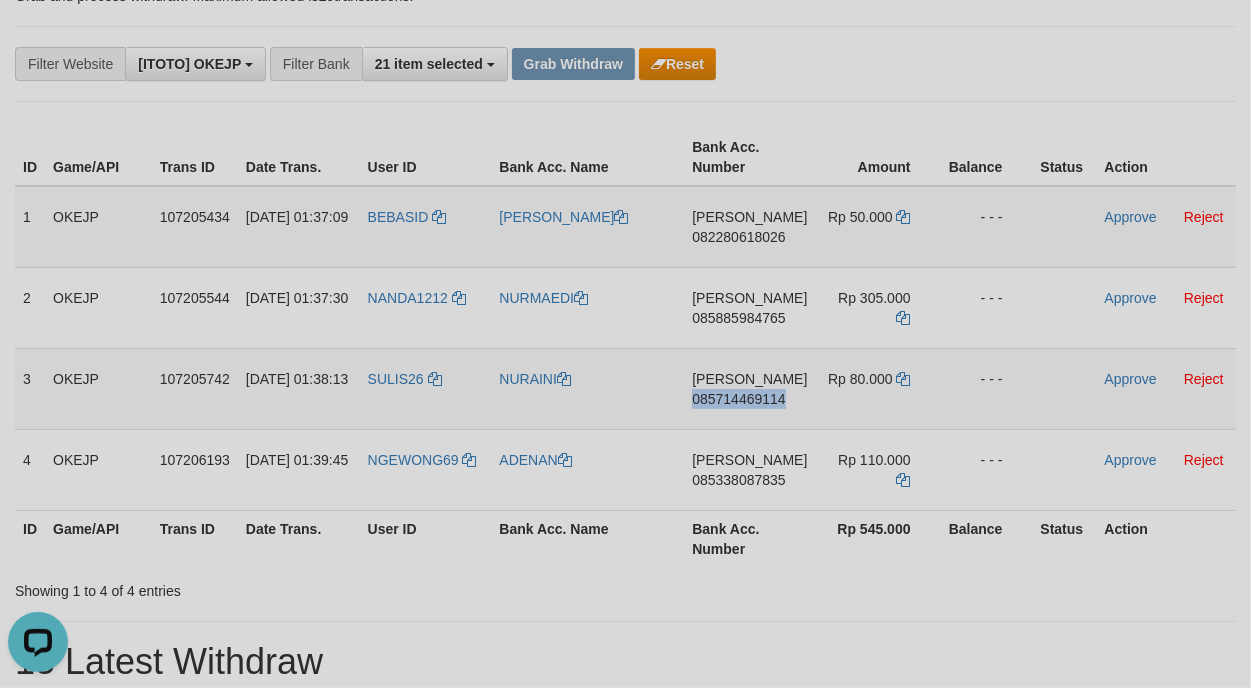 copy on "085714469114" 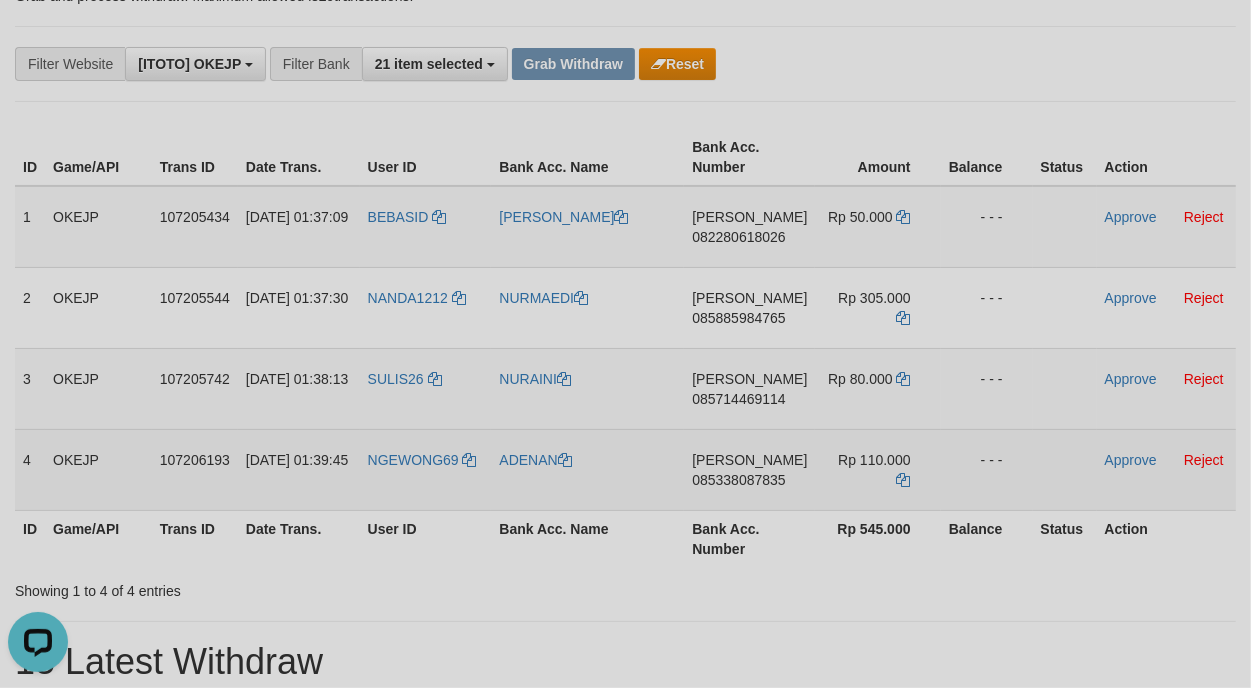 click on "DANA
085338087835" at bounding box center [749, 469] 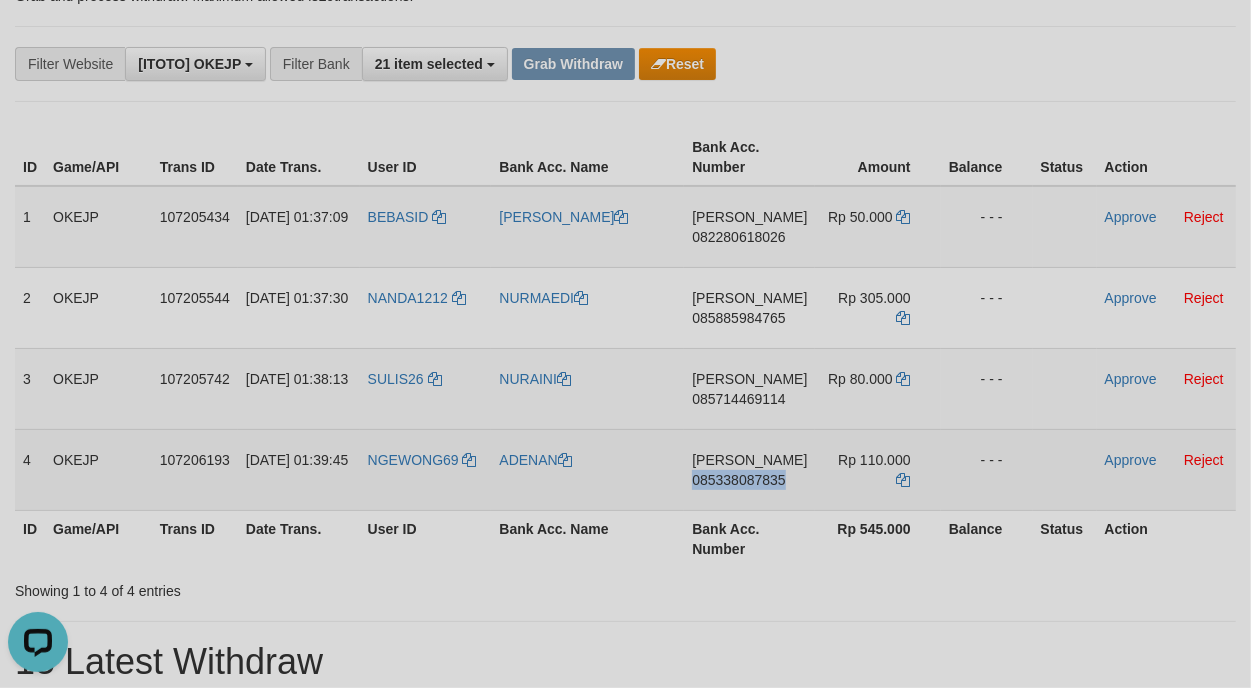 click on "DANA
085338087835" at bounding box center [749, 469] 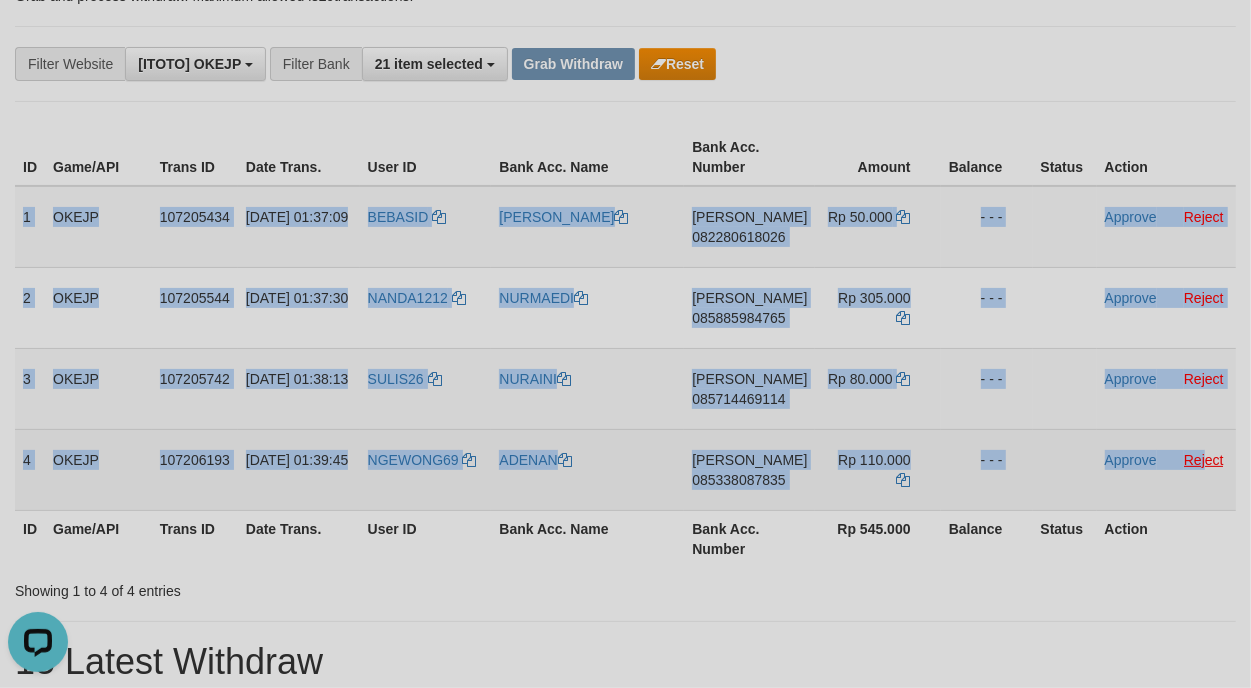 drag, startPoint x: 18, startPoint y: 216, endPoint x: 1201, endPoint y: 456, distance: 1207.0994 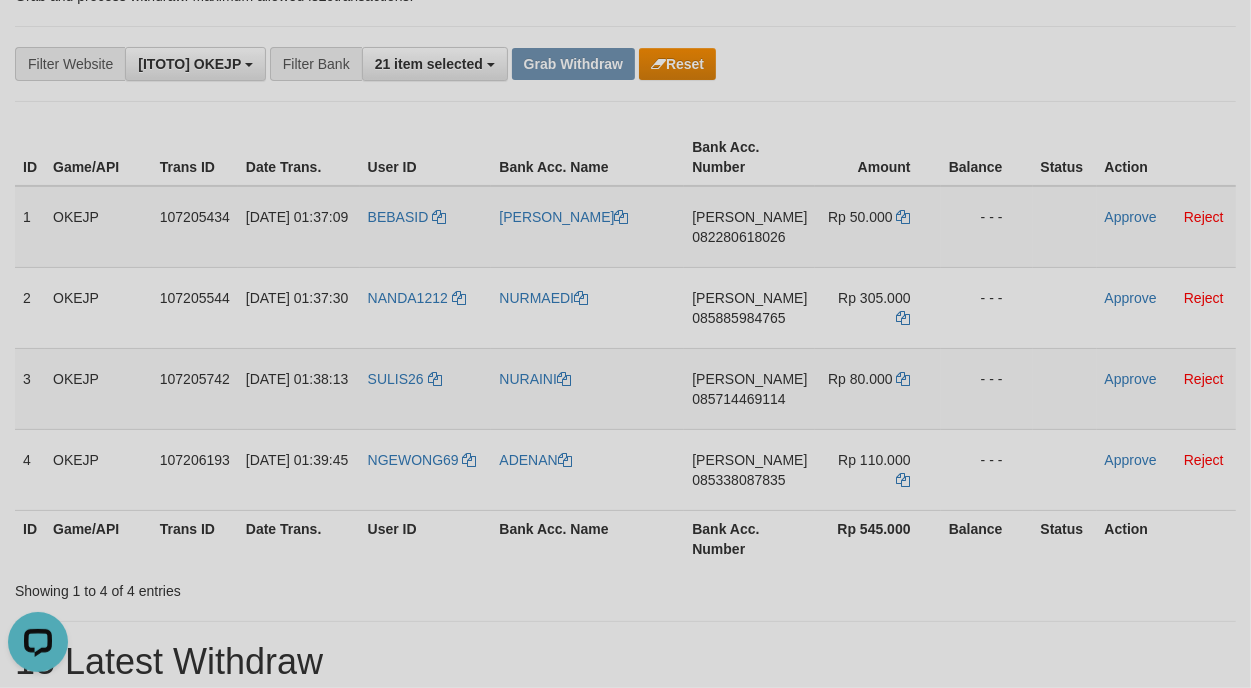 drag, startPoint x: 901, startPoint y: 102, endPoint x: 892, endPoint y: 93, distance: 12.727922 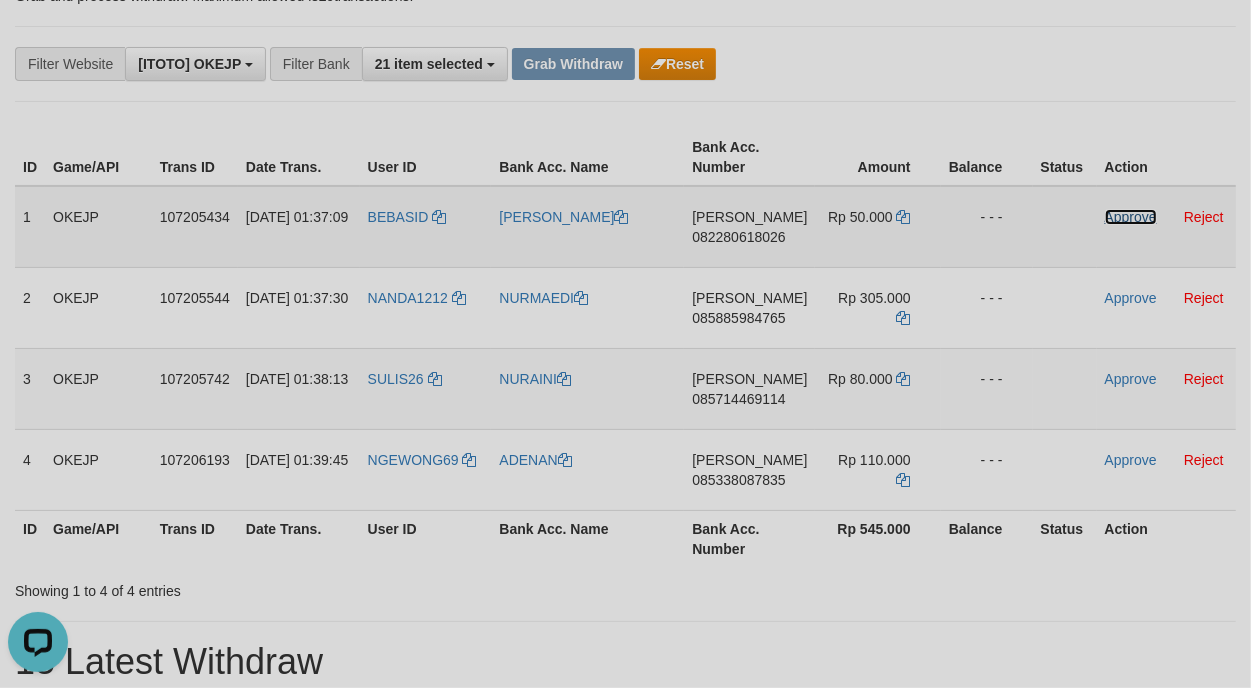 click on "Approve" at bounding box center [1131, 217] 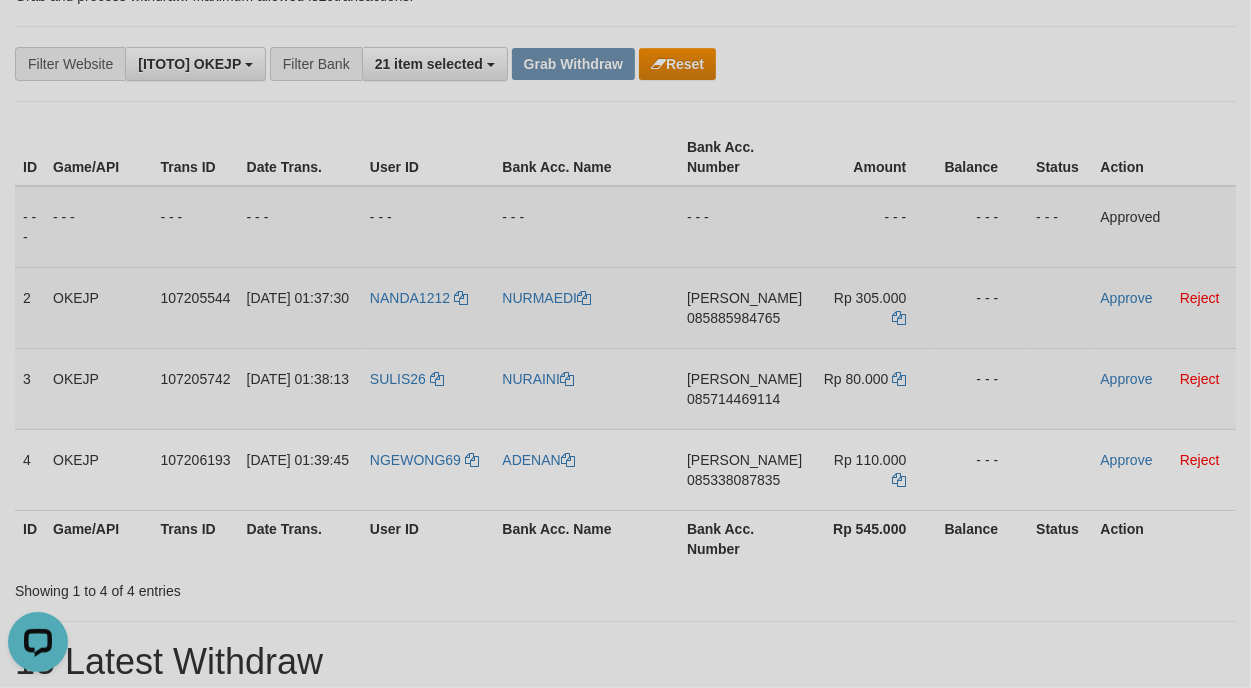 click on "Approve
Reject" at bounding box center (1165, 307) 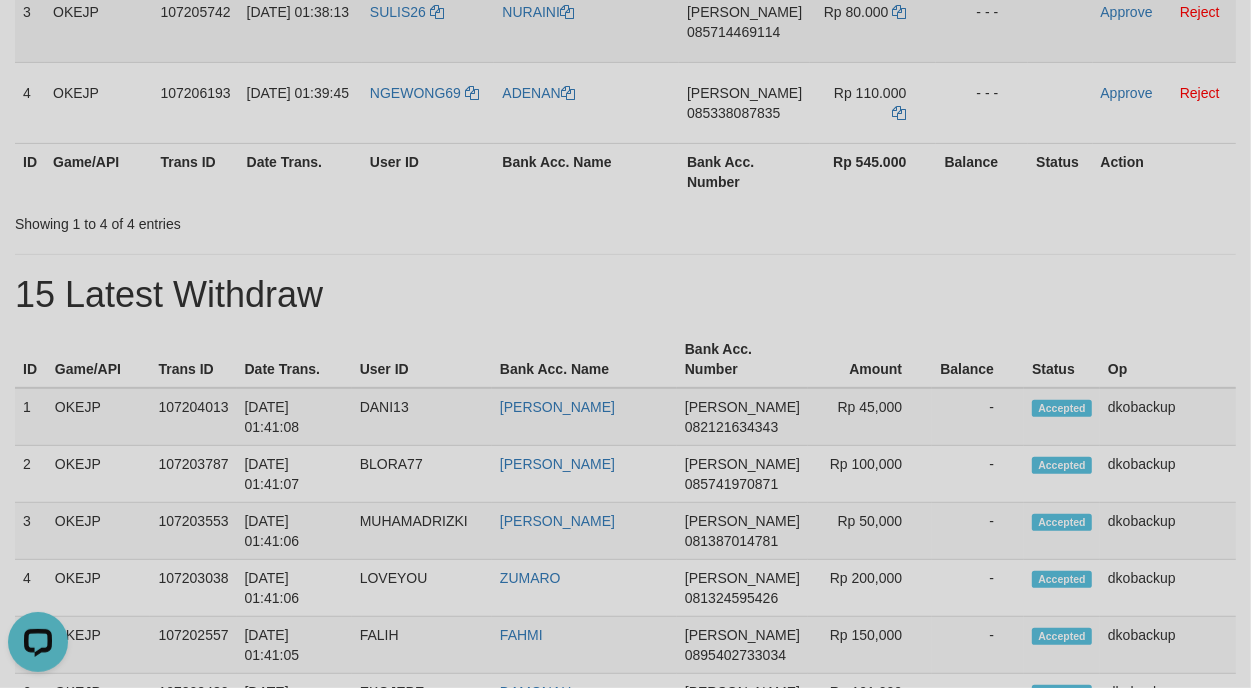 scroll, scrollTop: 268, scrollLeft: 0, axis: vertical 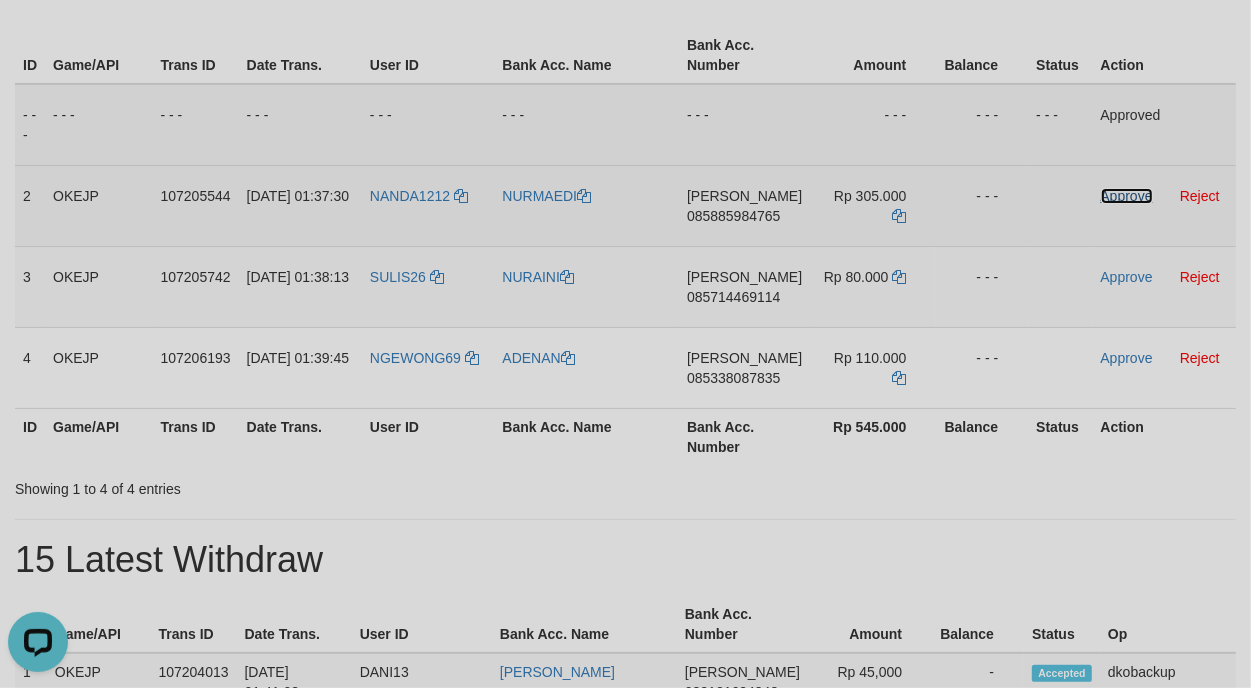 click on "Approve" at bounding box center (1127, 196) 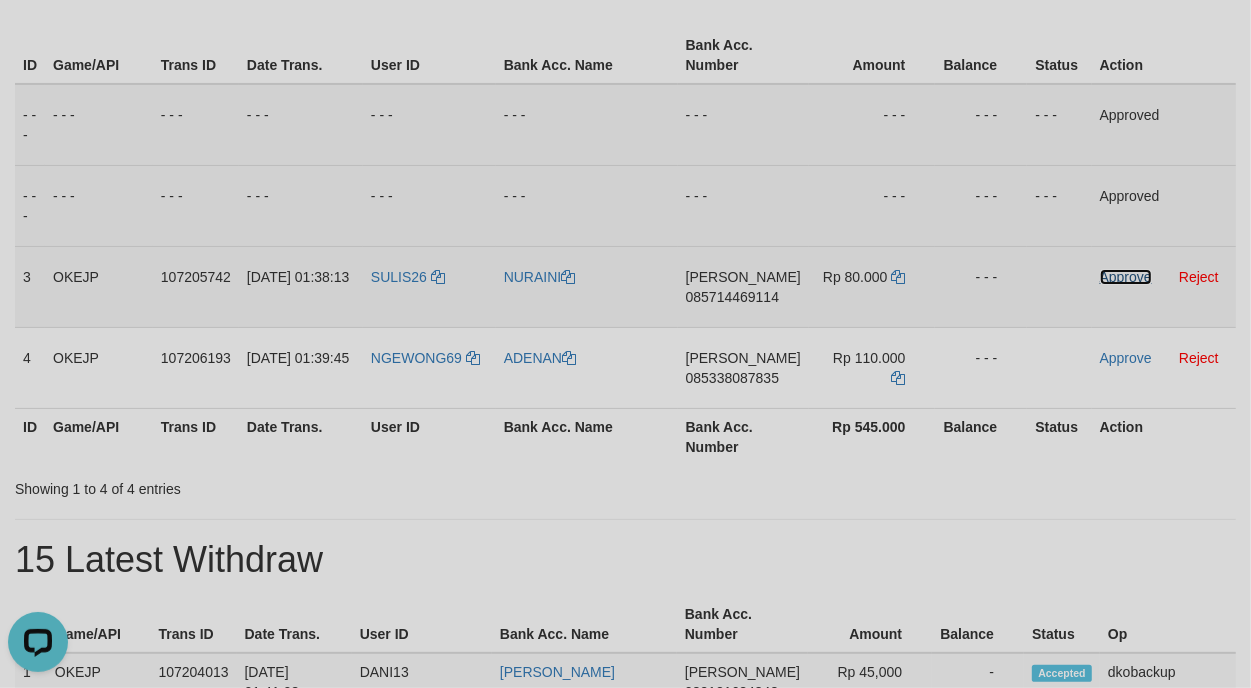 click on "Approve" at bounding box center (1126, 277) 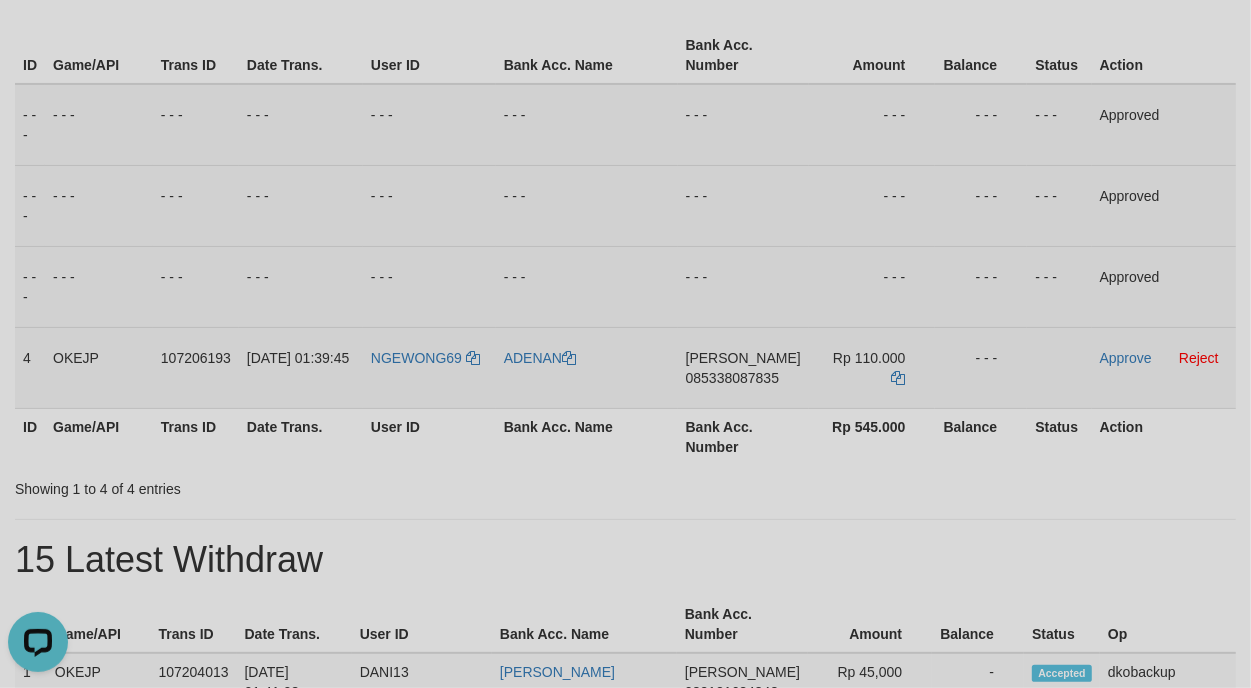click on "Approve
Reject" at bounding box center [1164, 367] 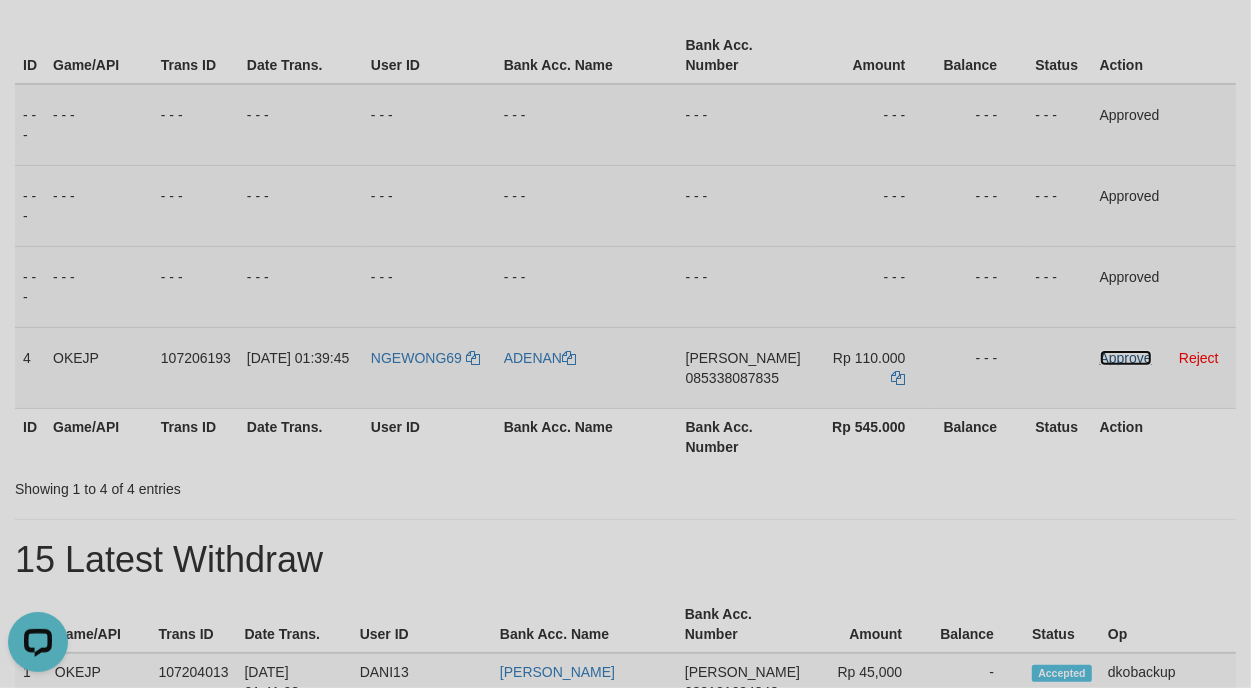 click on "Approve" at bounding box center [1126, 358] 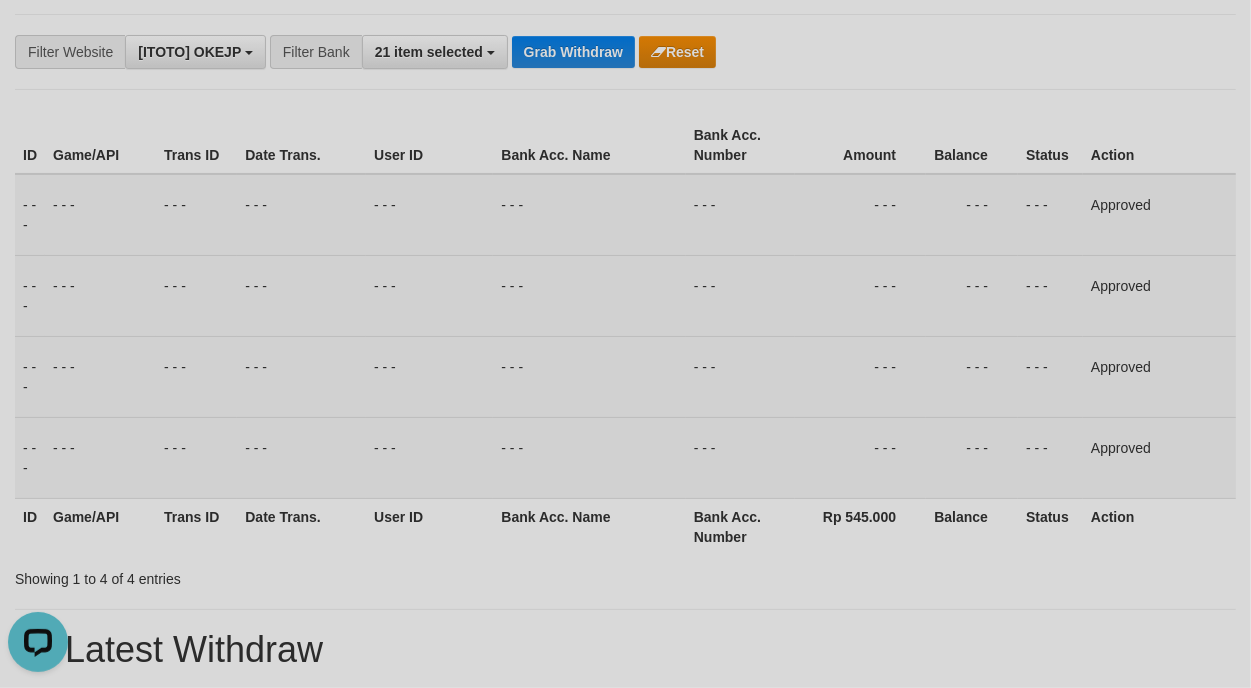 scroll, scrollTop: 102, scrollLeft: 0, axis: vertical 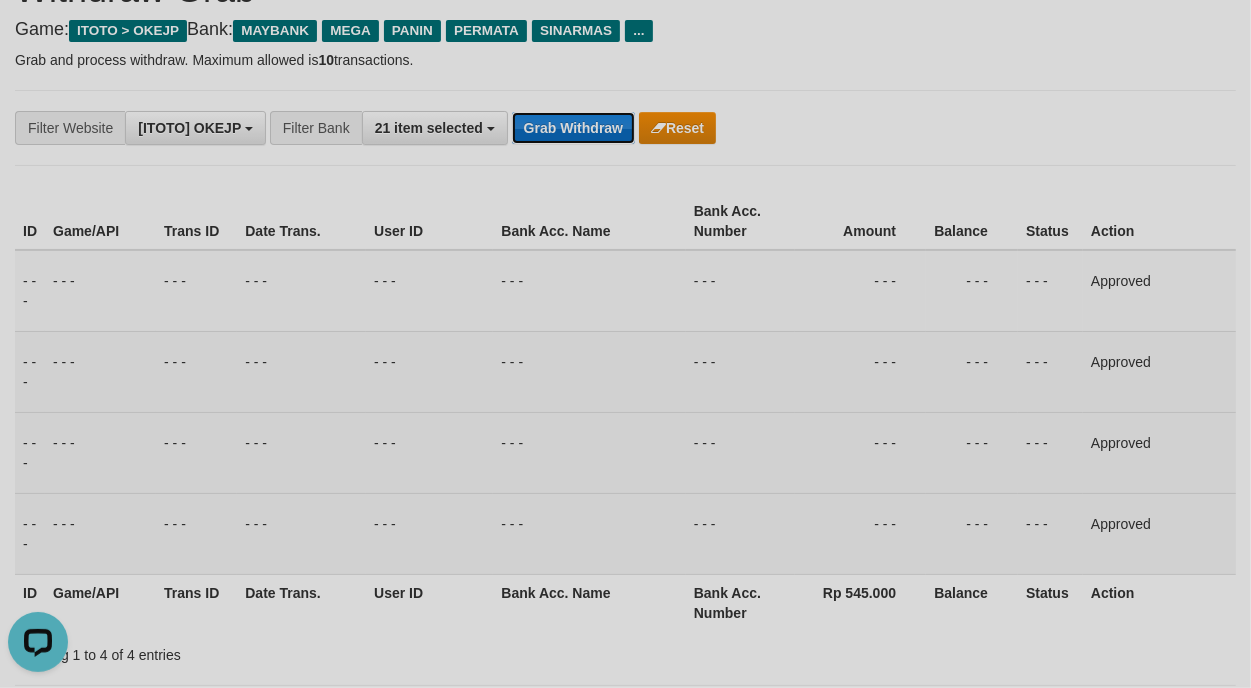 drag, startPoint x: 571, startPoint y: 126, endPoint x: 561, endPoint y: 117, distance: 13.453624 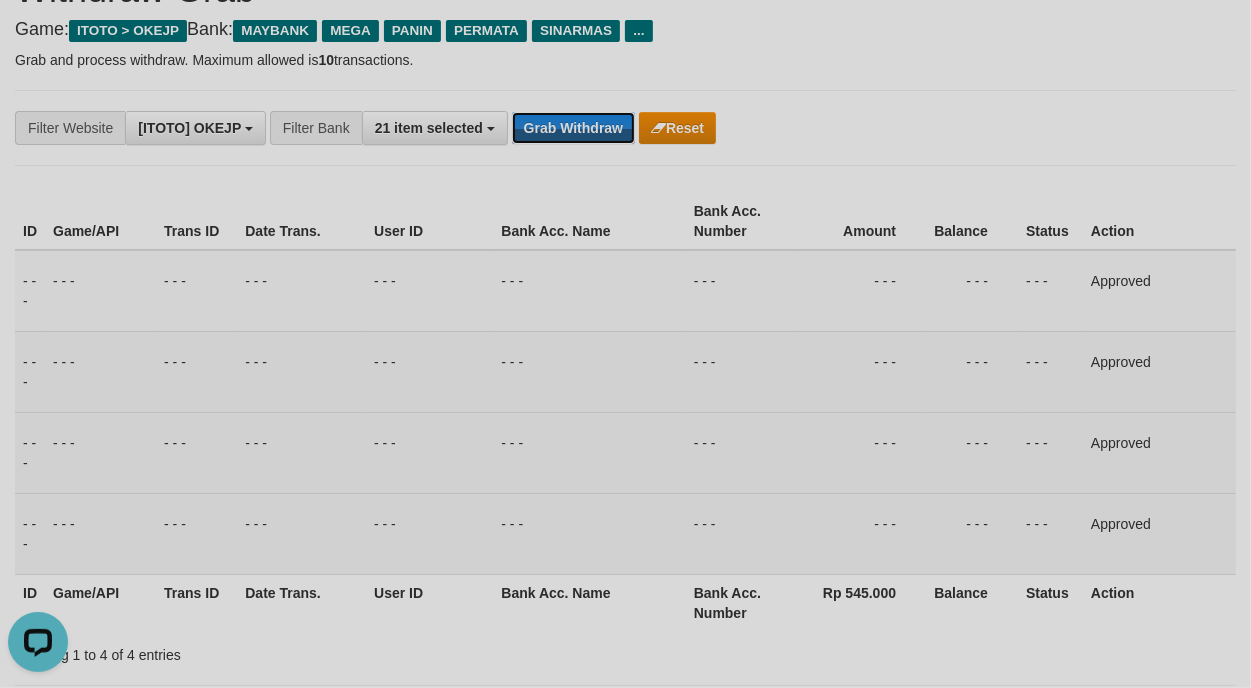 drag, startPoint x: 561, startPoint y: 117, endPoint x: 550, endPoint y: 107, distance: 14.866069 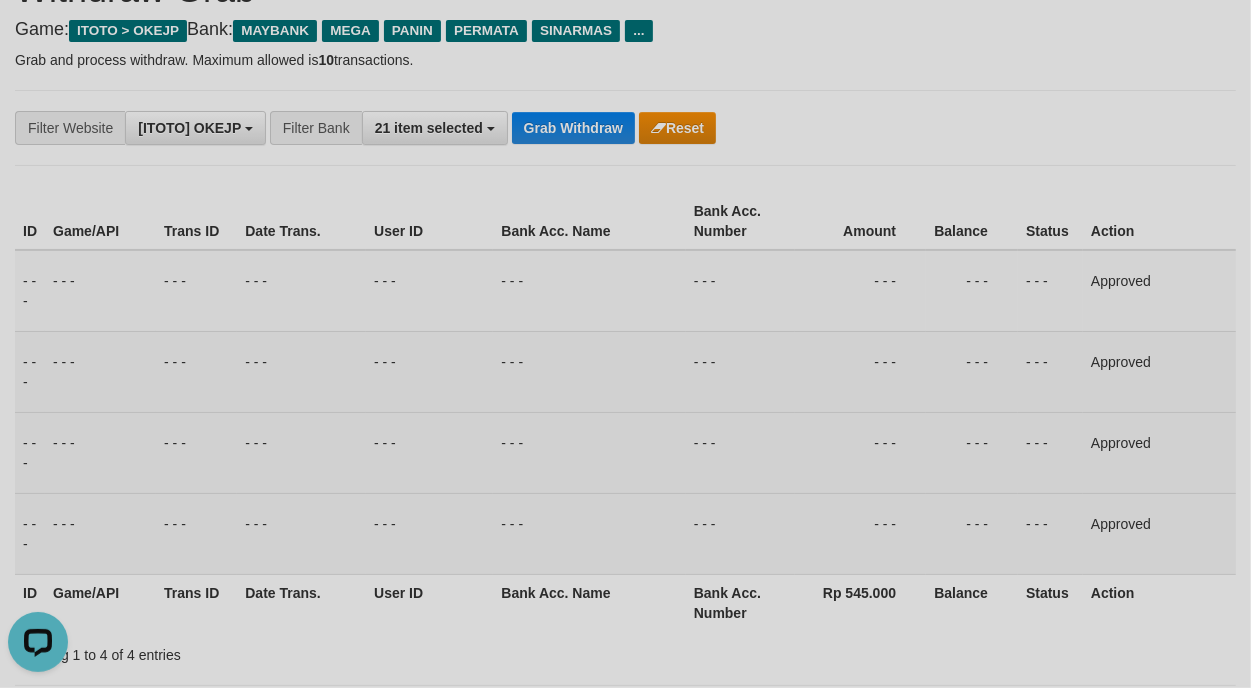 drag, startPoint x: 550, startPoint y: 107, endPoint x: 586, endPoint y: 93, distance: 38.626415 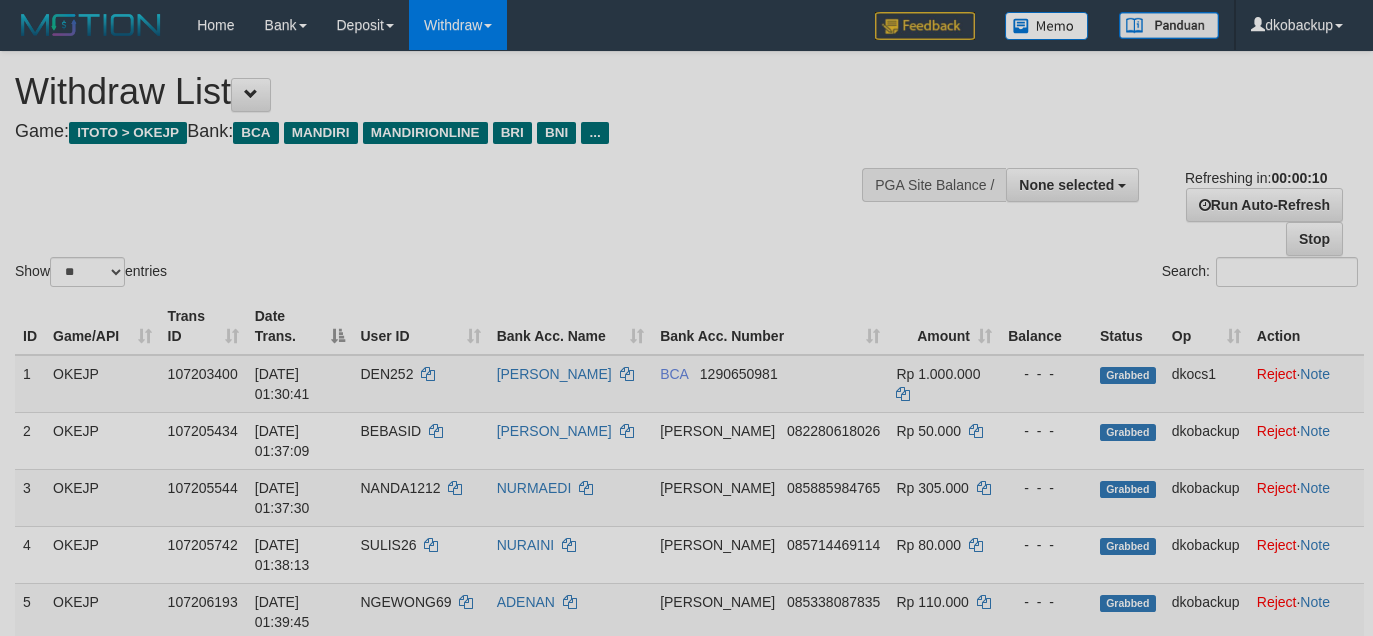 select 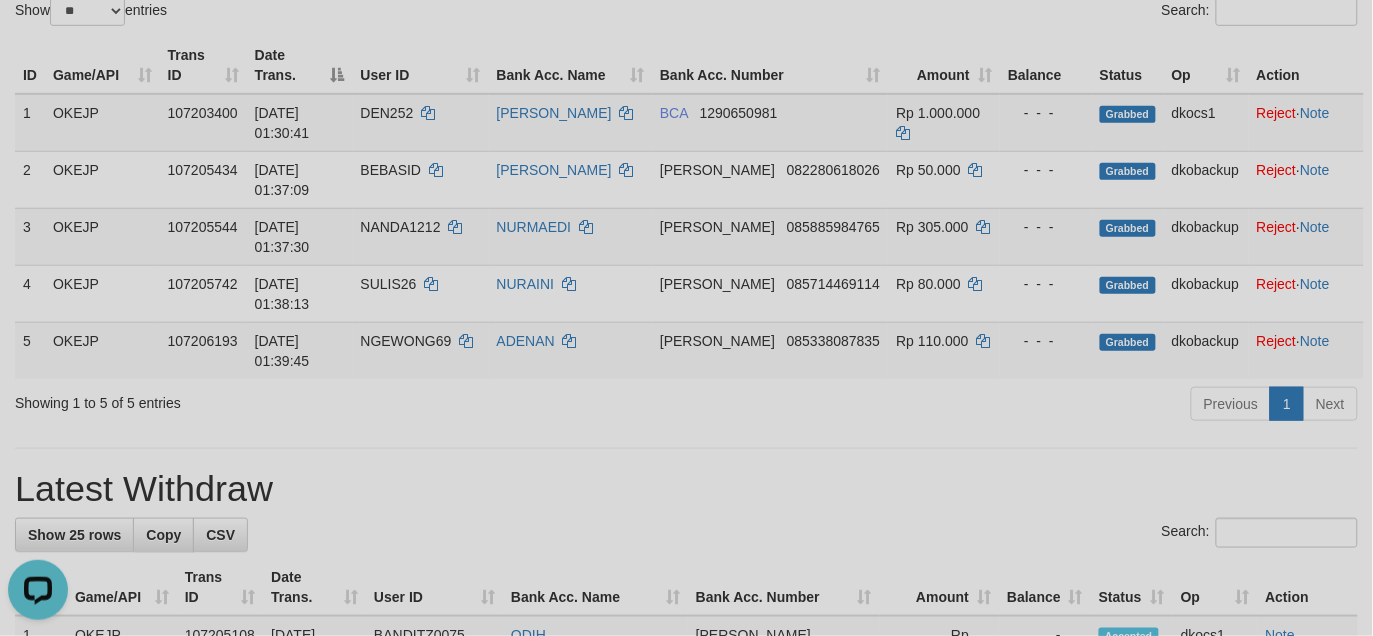 scroll, scrollTop: 0, scrollLeft: 0, axis: both 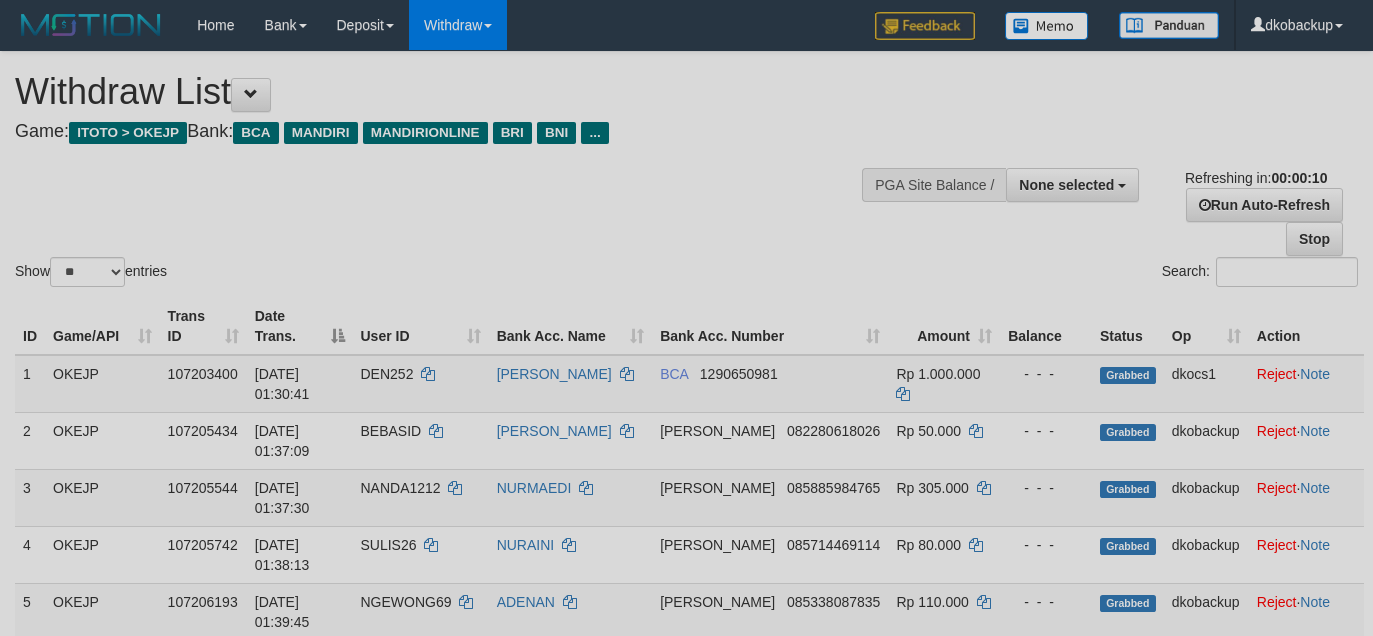 select 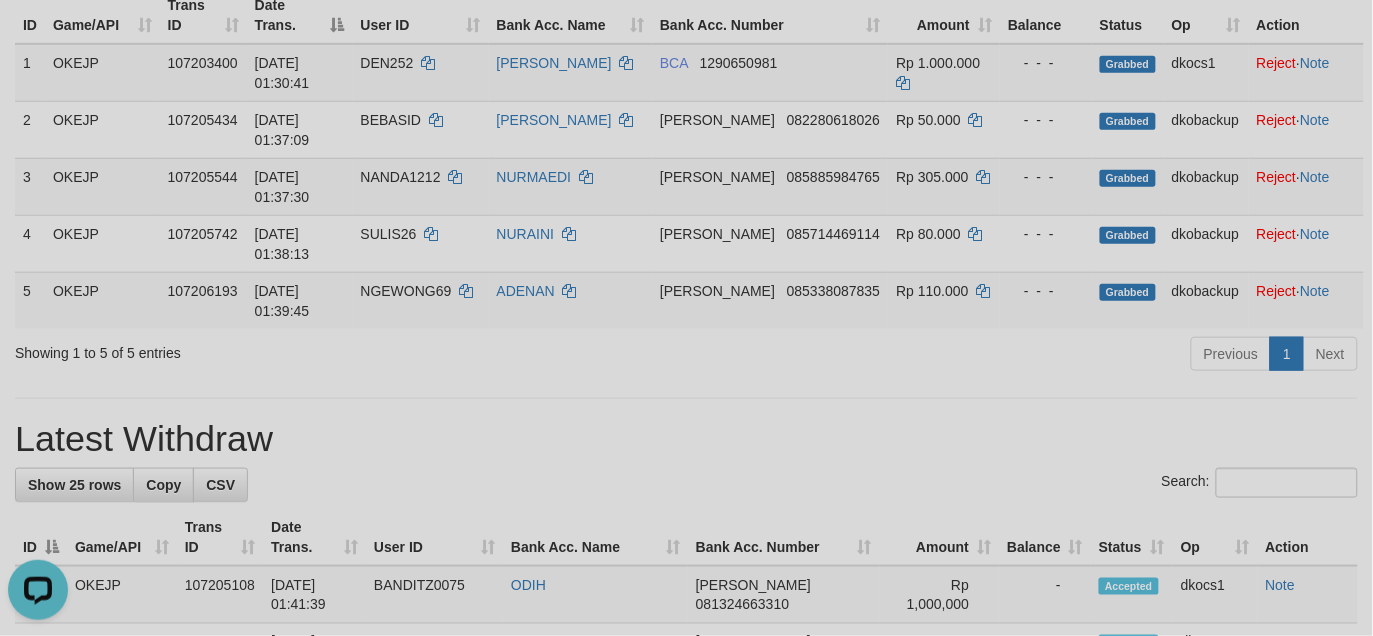 scroll, scrollTop: 0, scrollLeft: 0, axis: both 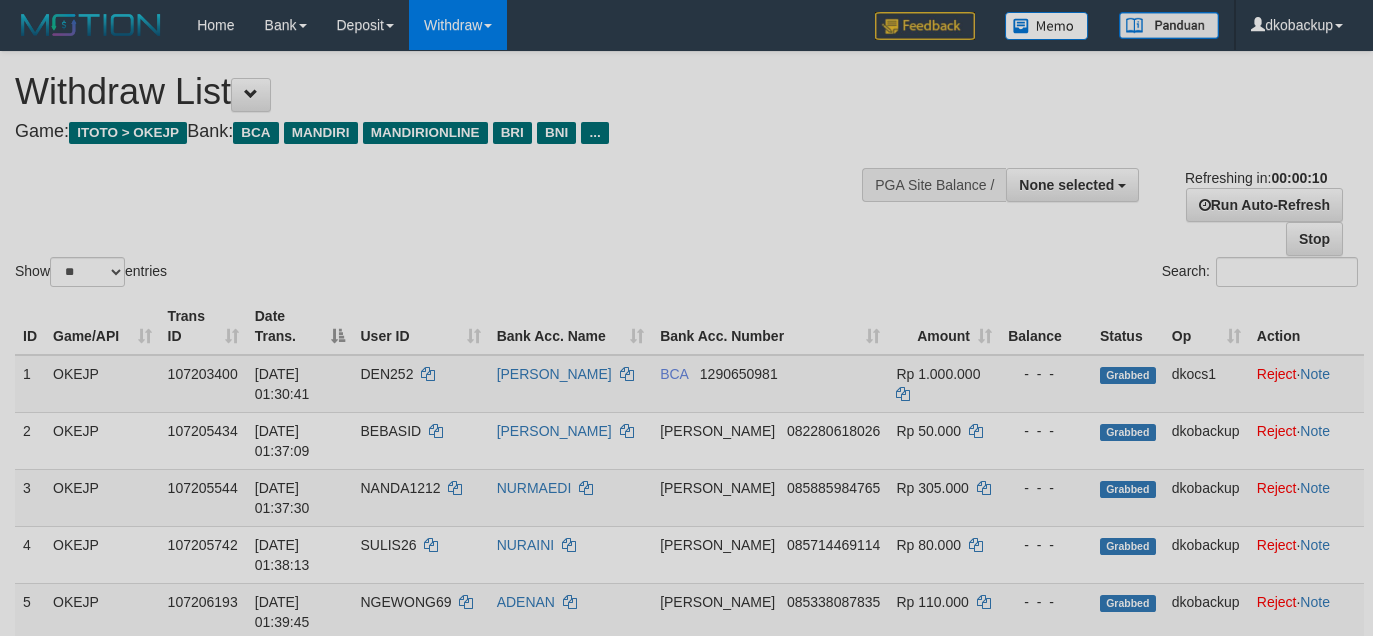 select 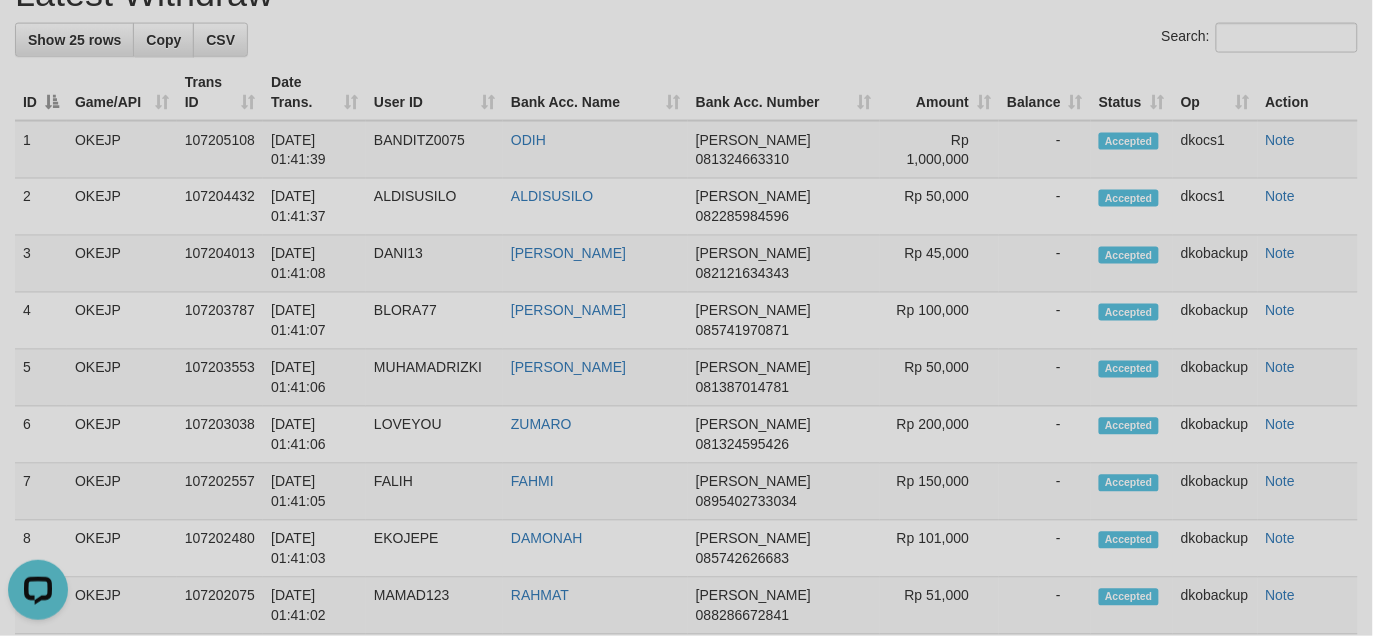 scroll, scrollTop: 0, scrollLeft: 0, axis: both 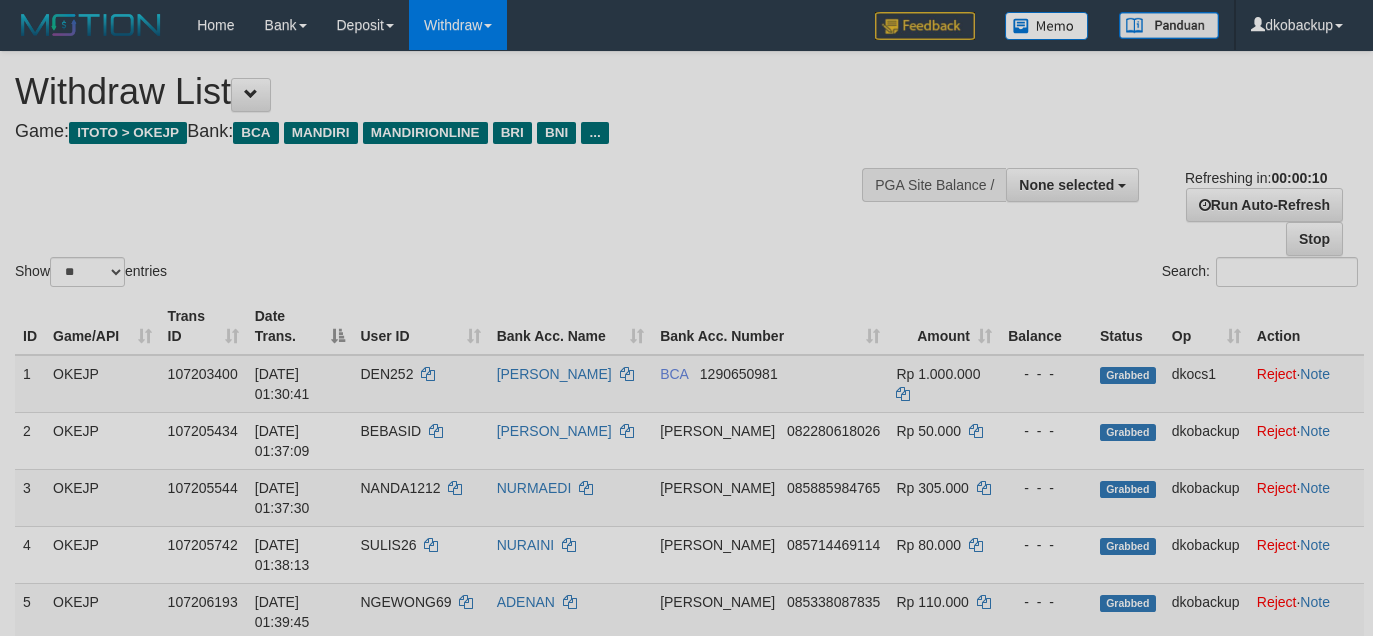 select 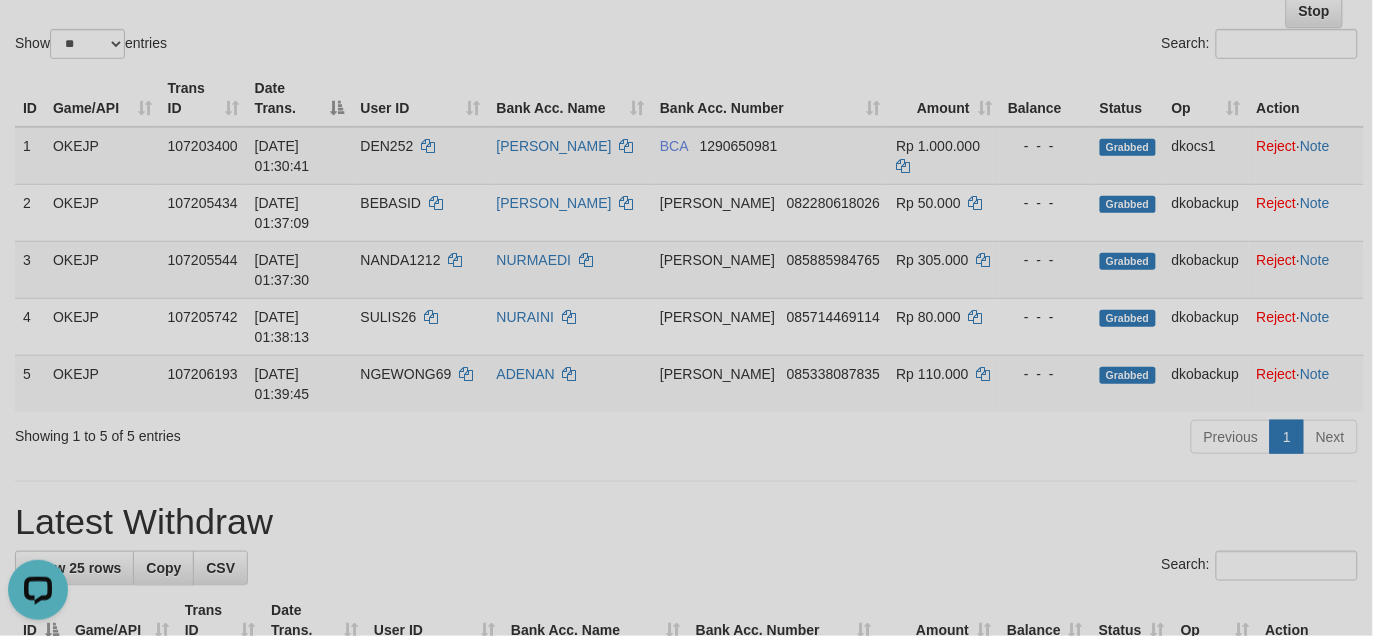 scroll, scrollTop: 0, scrollLeft: 0, axis: both 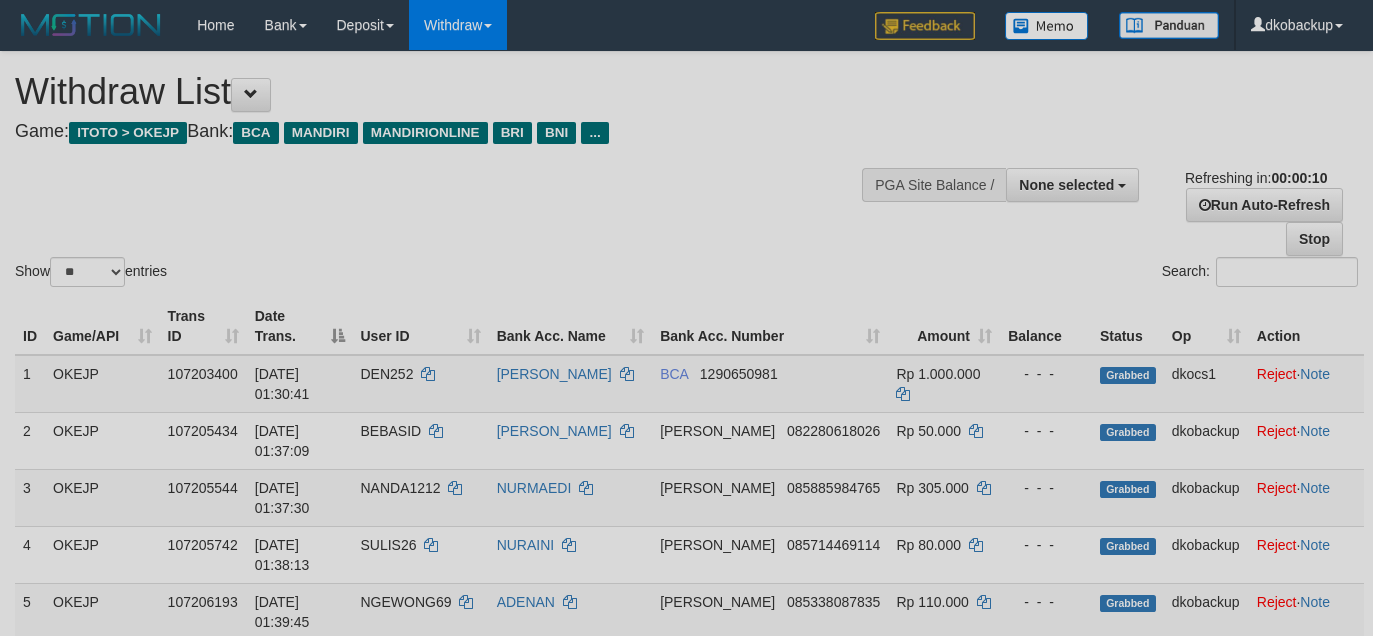 select 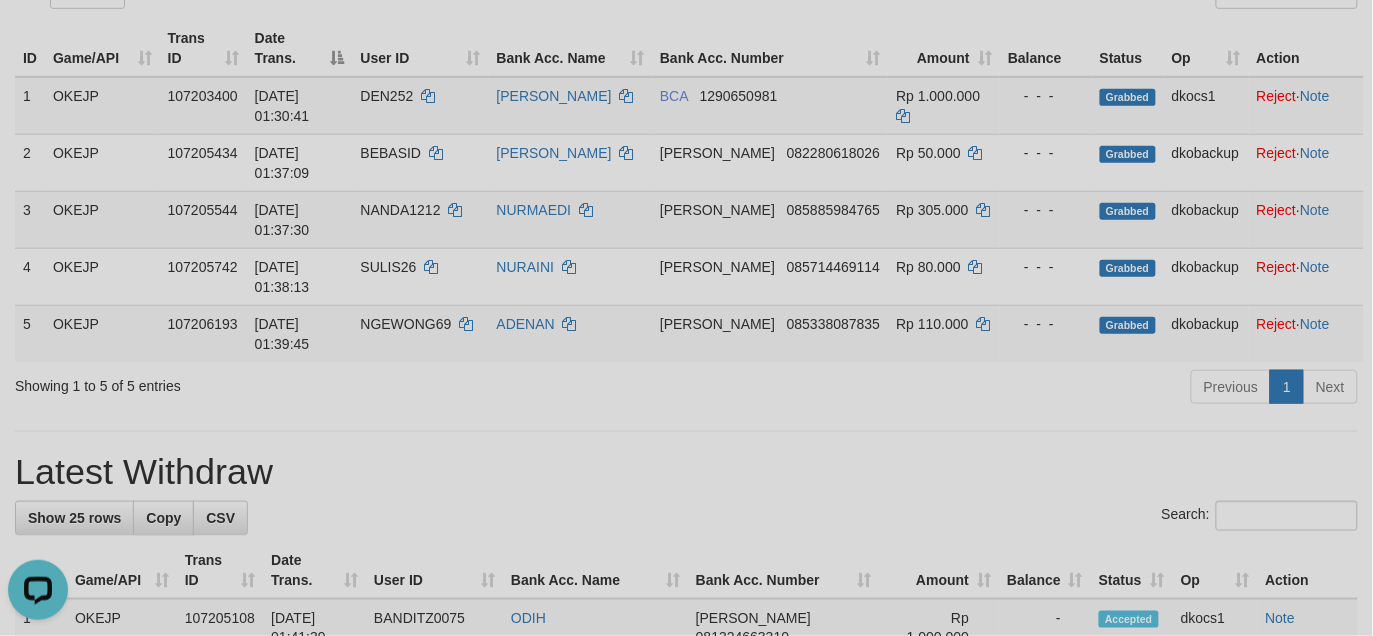 scroll, scrollTop: 0, scrollLeft: 0, axis: both 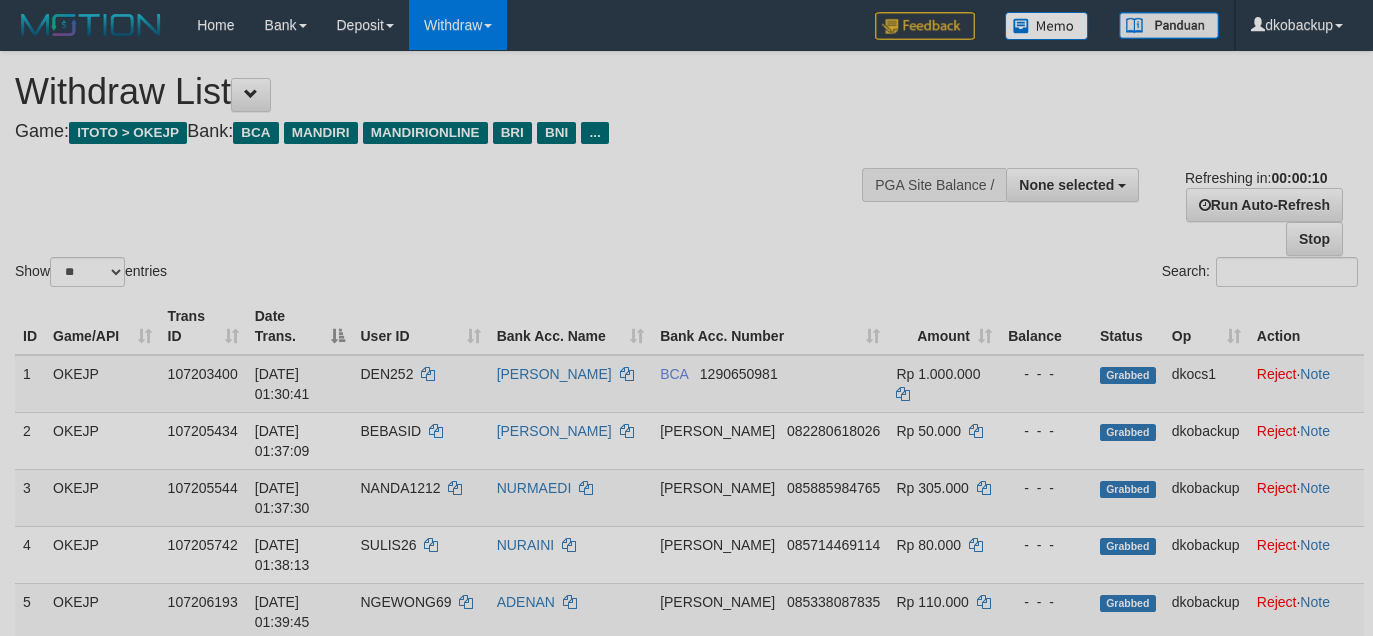 select 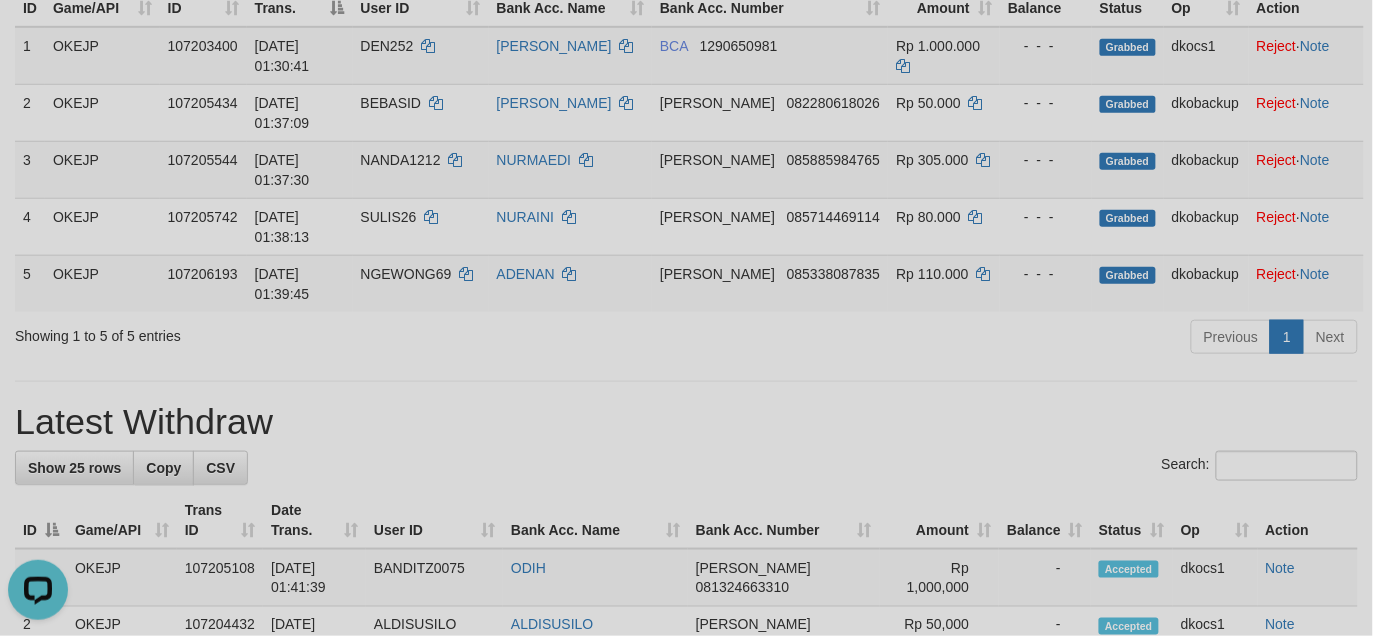 scroll, scrollTop: 0, scrollLeft: 0, axis: both 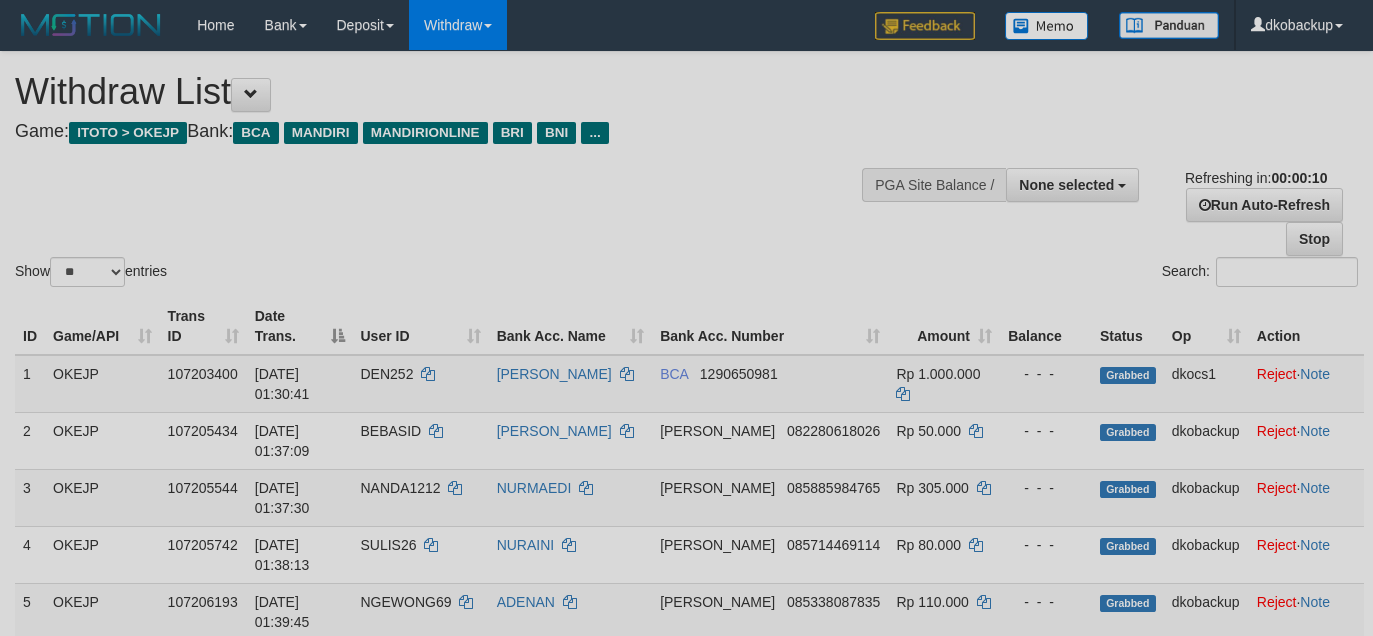 select 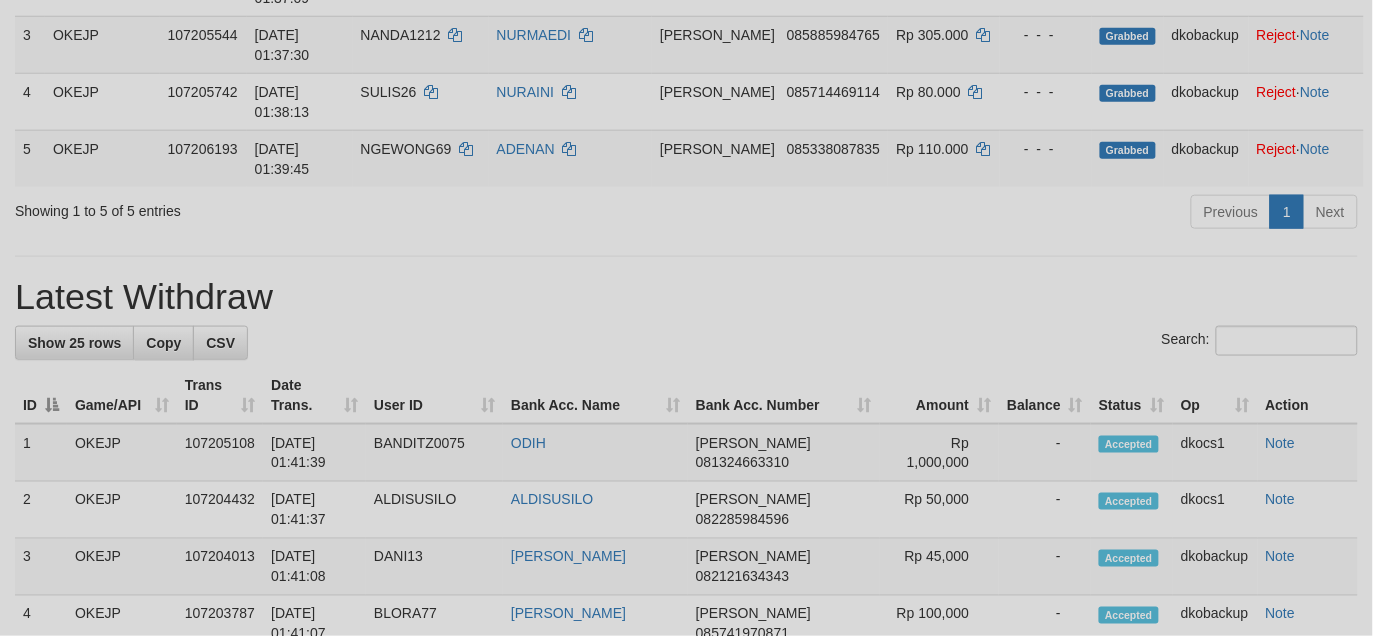 scroll, scrollTop: 328, scrollLeft: 0, axis: vertical 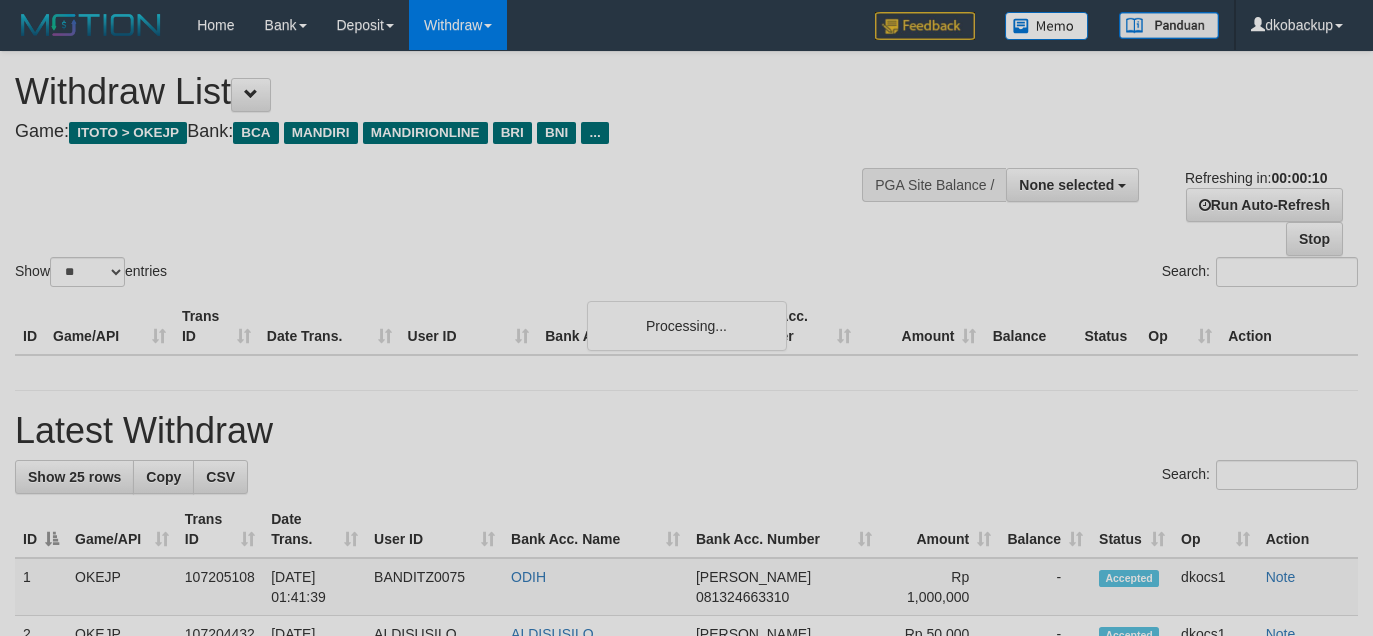 select 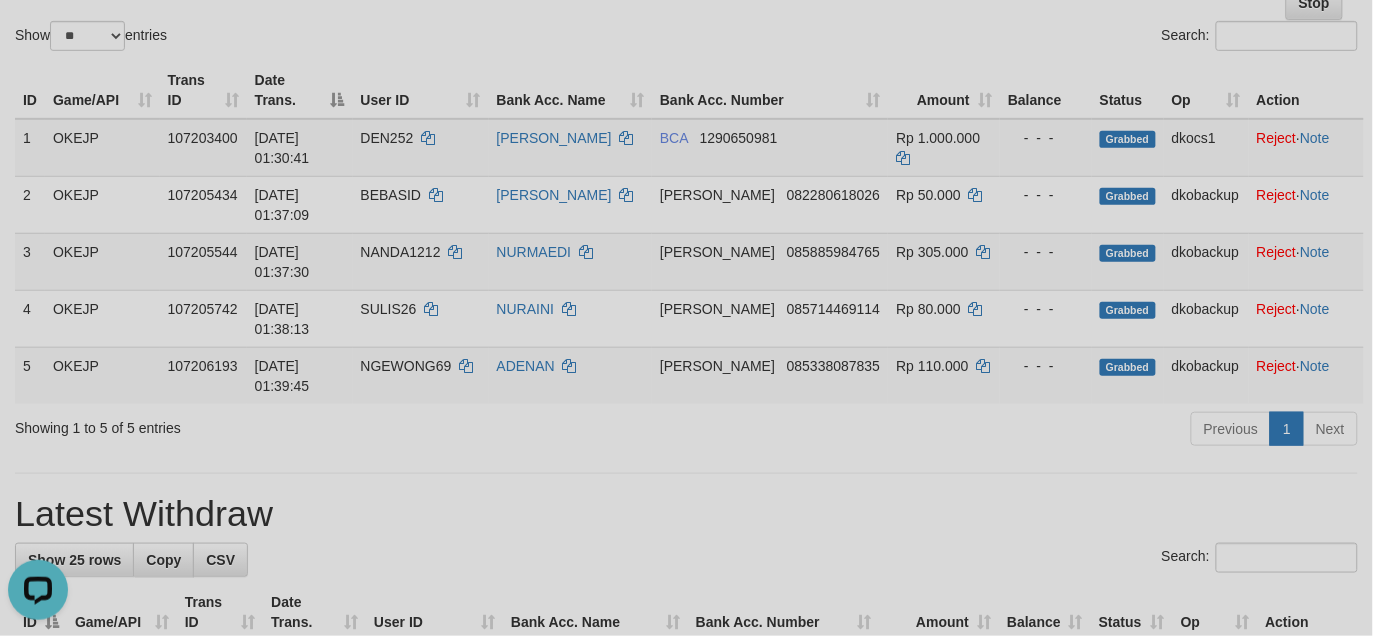 scroll, scrollTop: 0, scrollLeft: 0, axis: both 